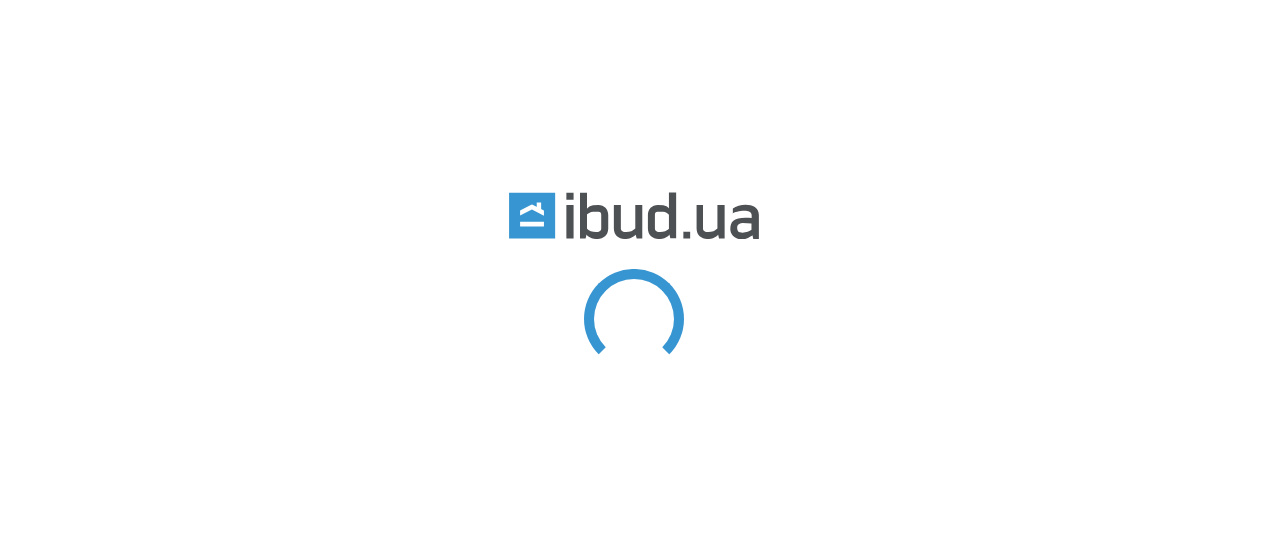 scroll, scrollTop: 0, scrollLeft: 0, axis: both 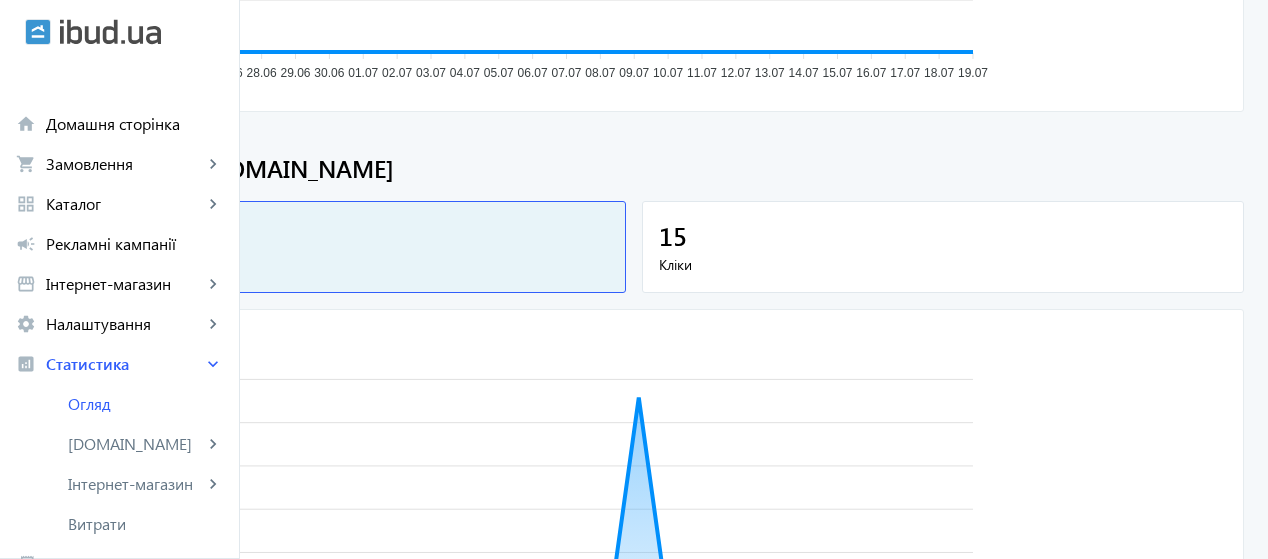 click on "15" 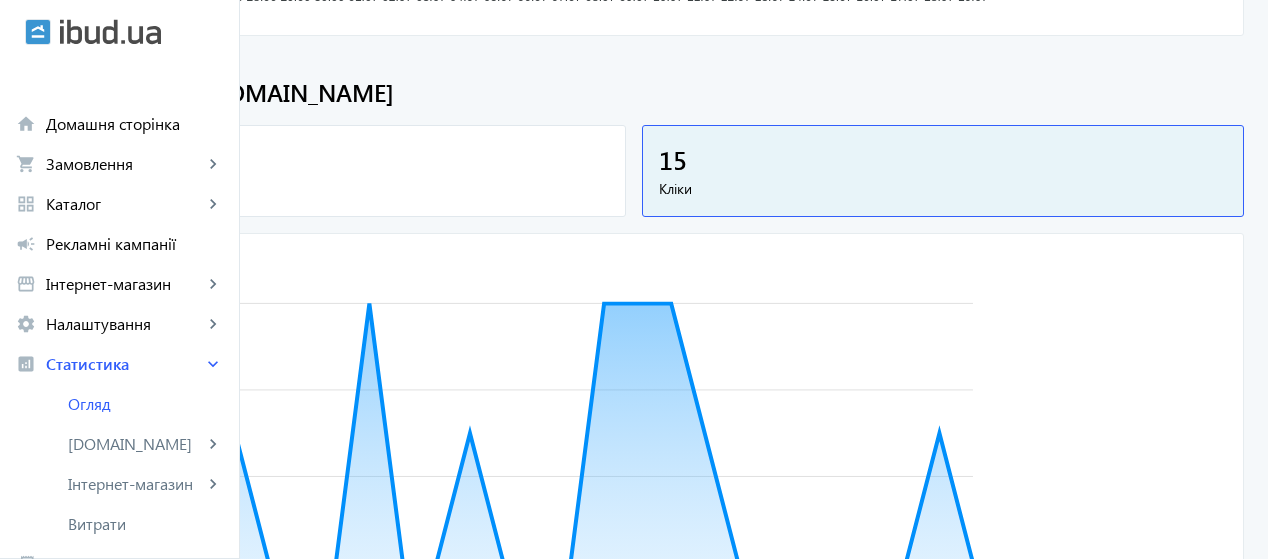 scroll, scrollTop: 620, scrollLeft: 0, axis: vertical 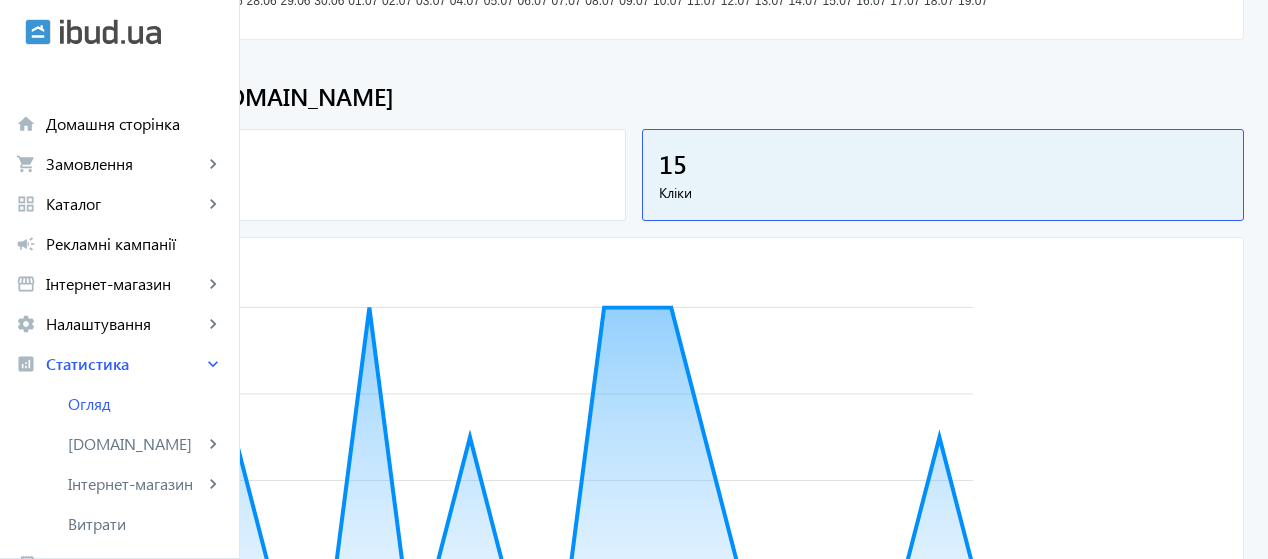click on "980 Покази" 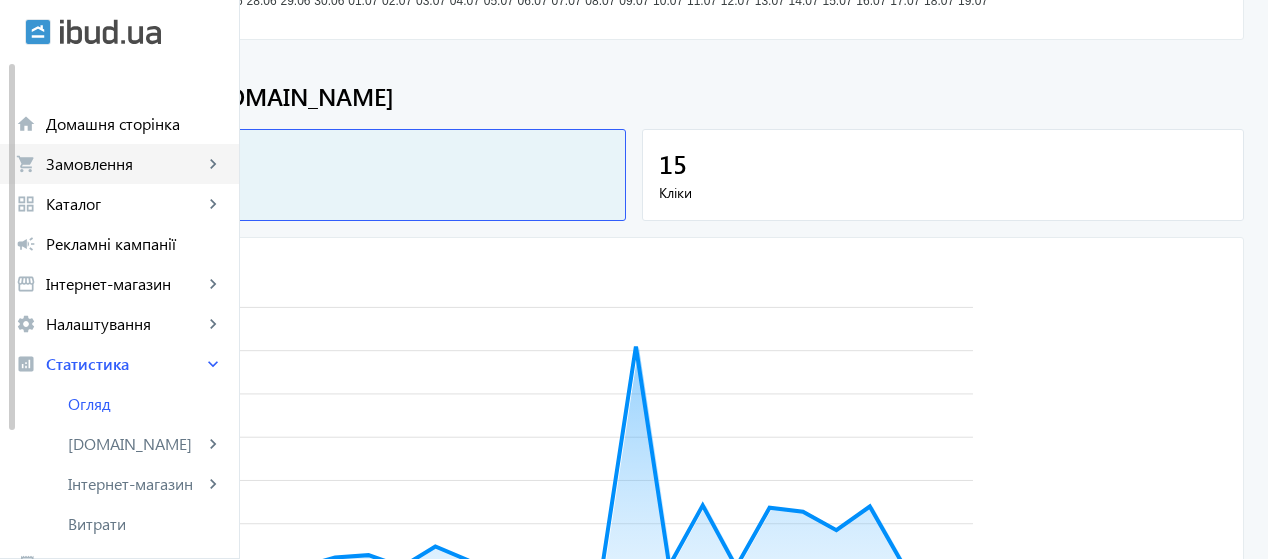 click on "shopping_cart Замовлення keyboard_arrow_right" 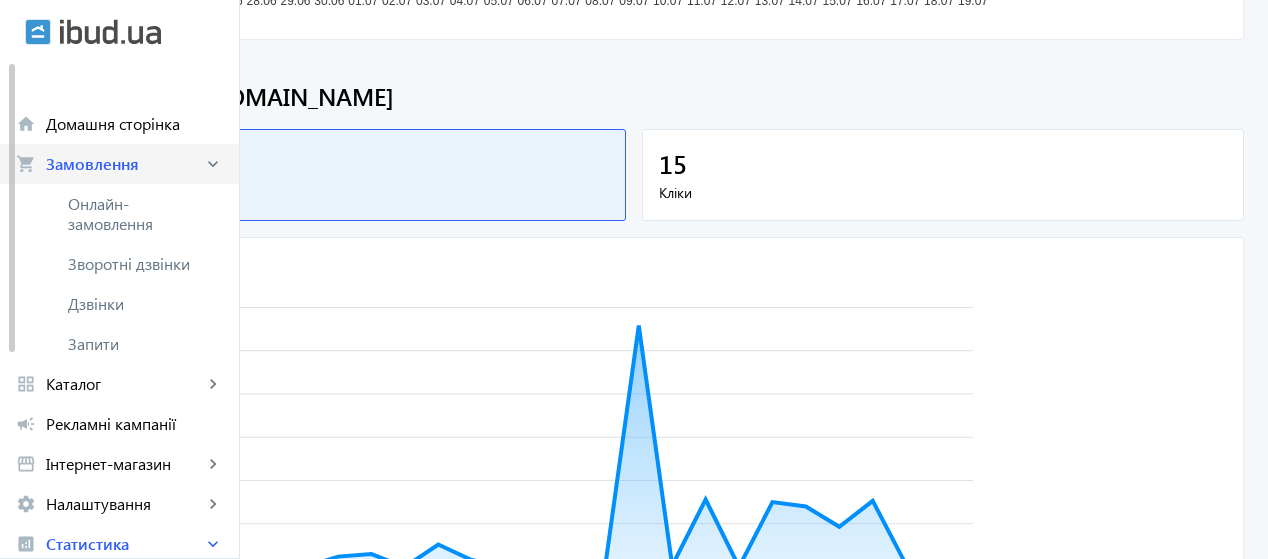 click on "keyboard_arrow_right" 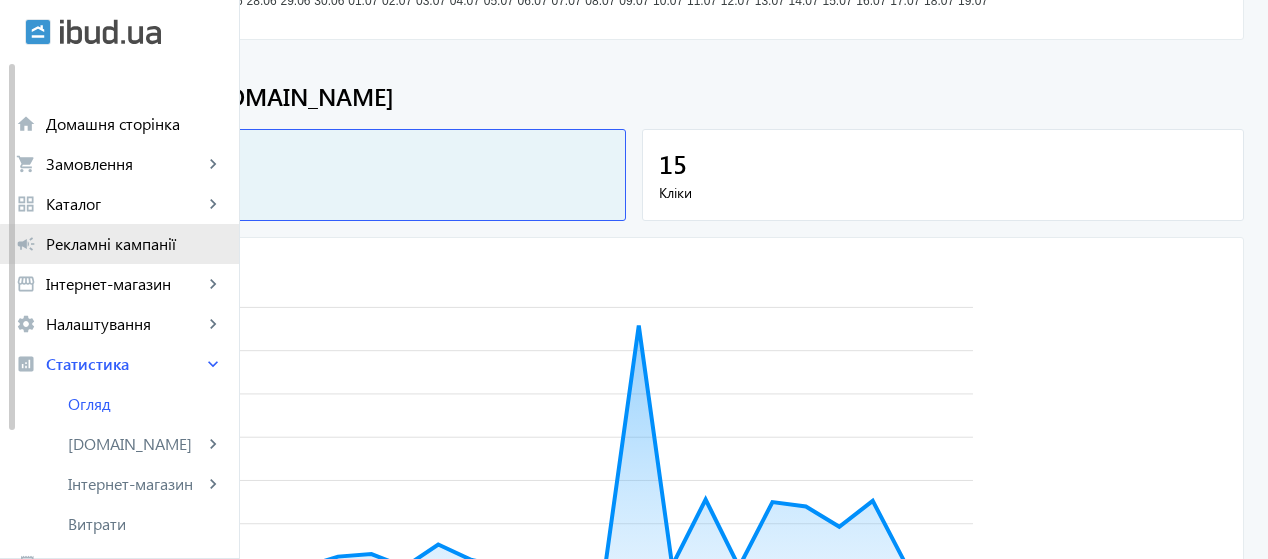 click on "Рекламні кампанії" 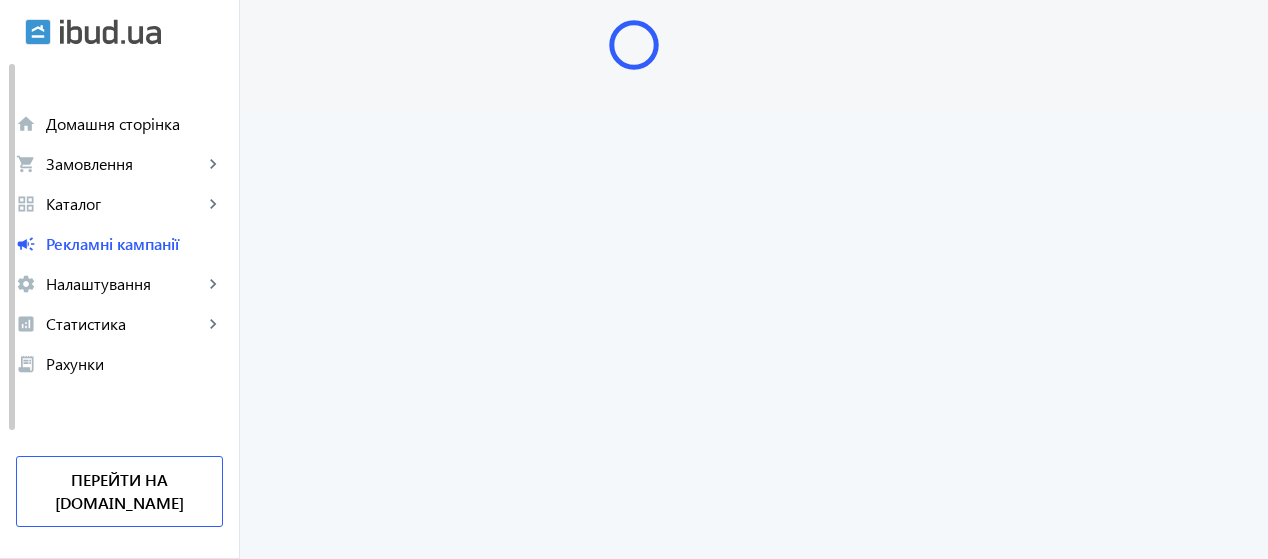 scroll, scrollTop: 0, scrollLeft: 0, axis: both 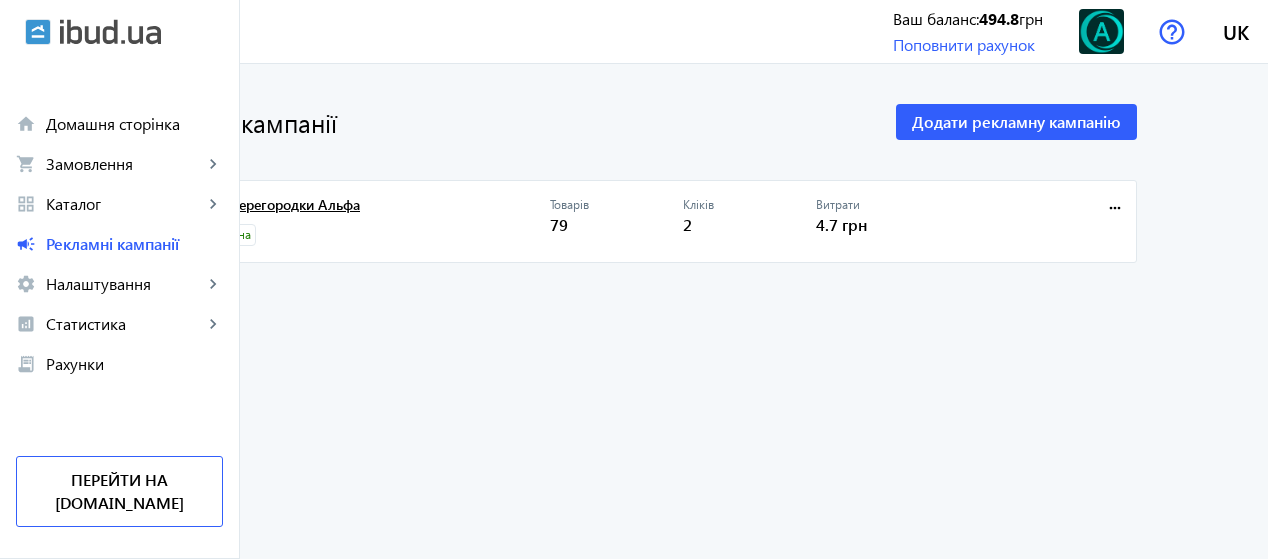click on "Душові перегородки Альфа" at bounding box center (364, 211) 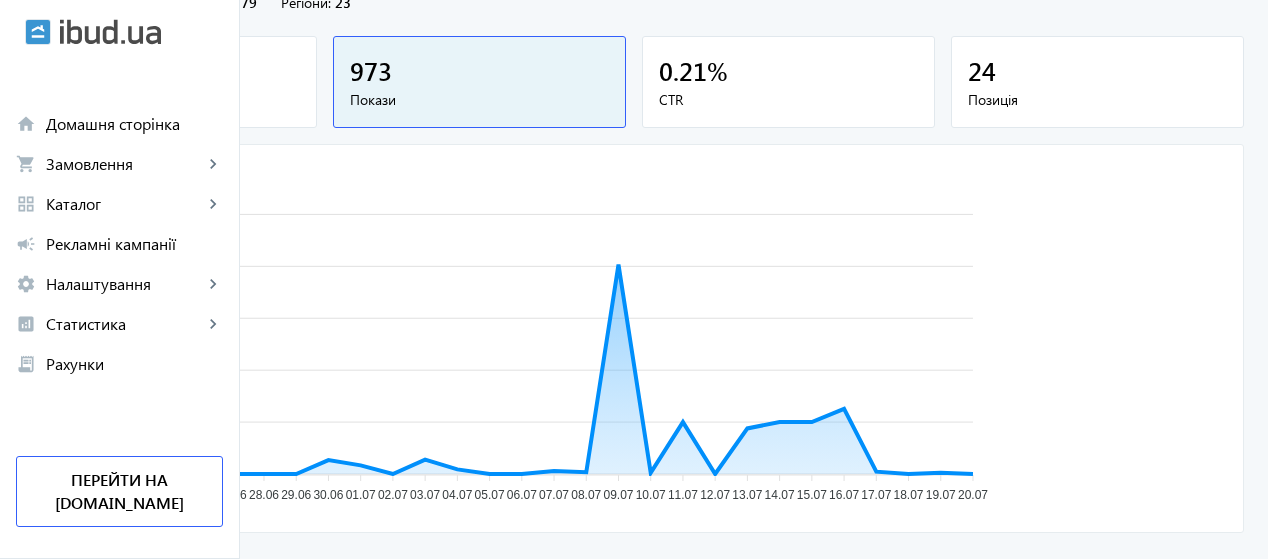 scroll, scrollTop: 184, scrollLeft: 0, axis: vertical 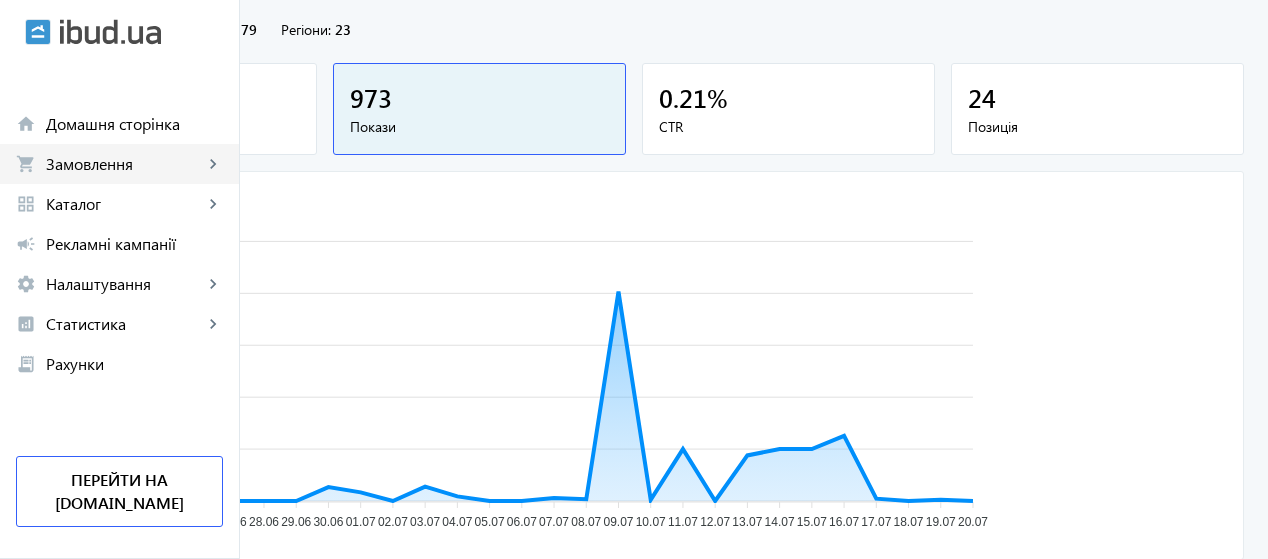 click on "Замовлення" 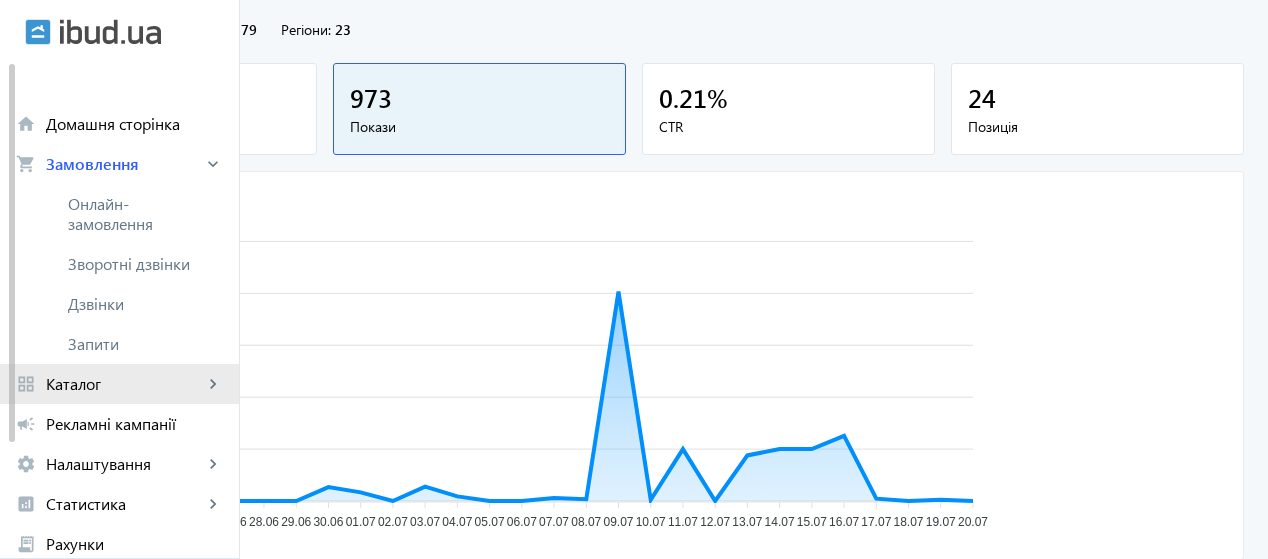 click on "keyboard_arrow_right" 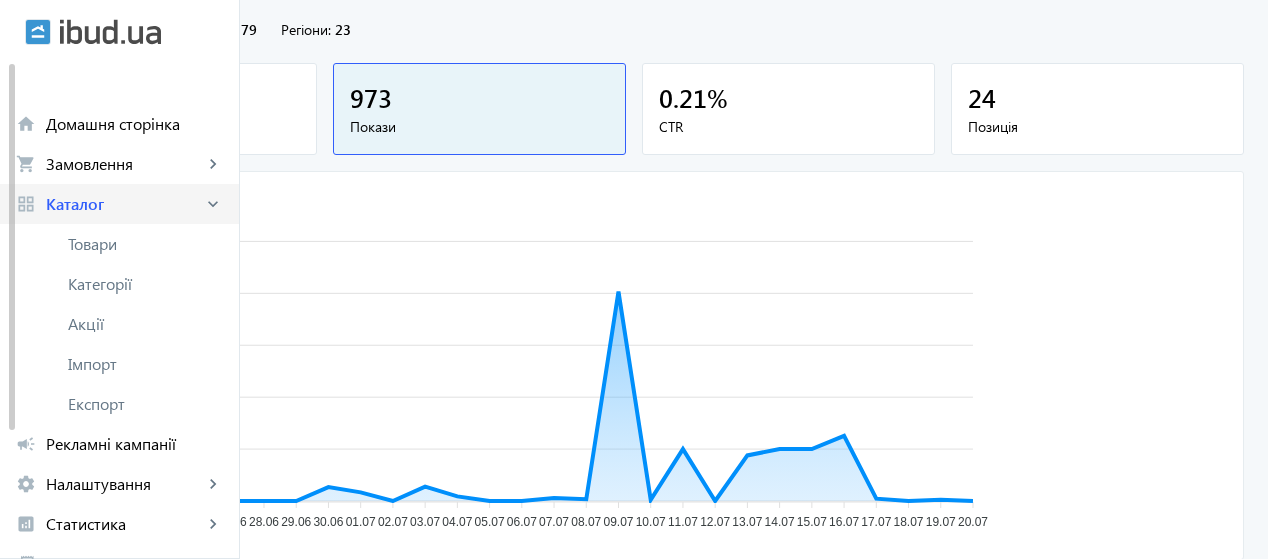 click on "keyboard_arrow_right" 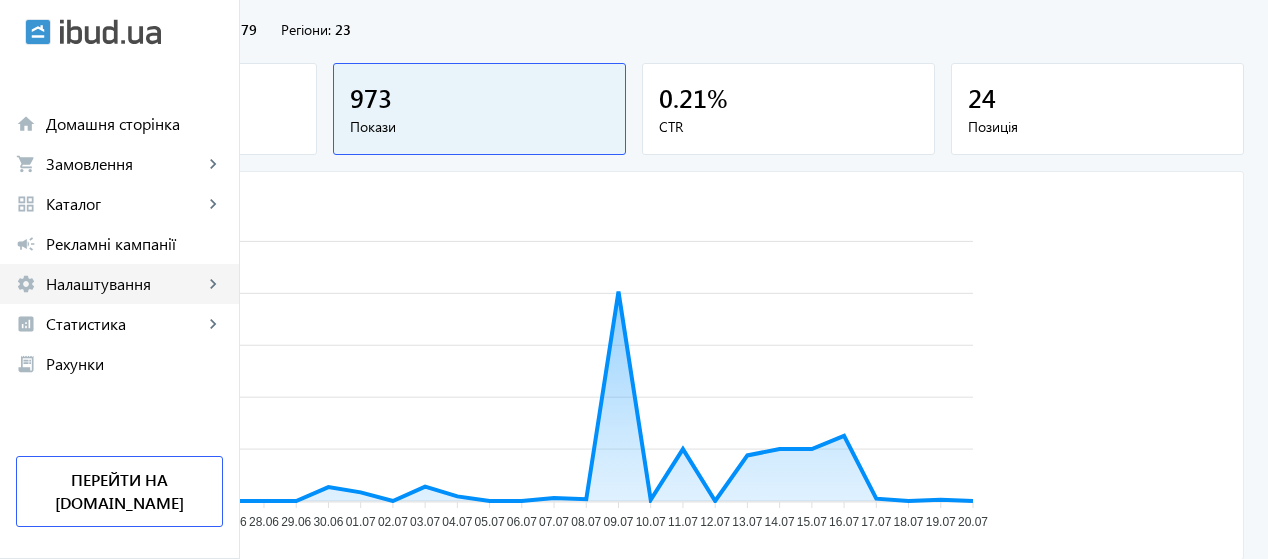 click on "keyboard_arrow_right" 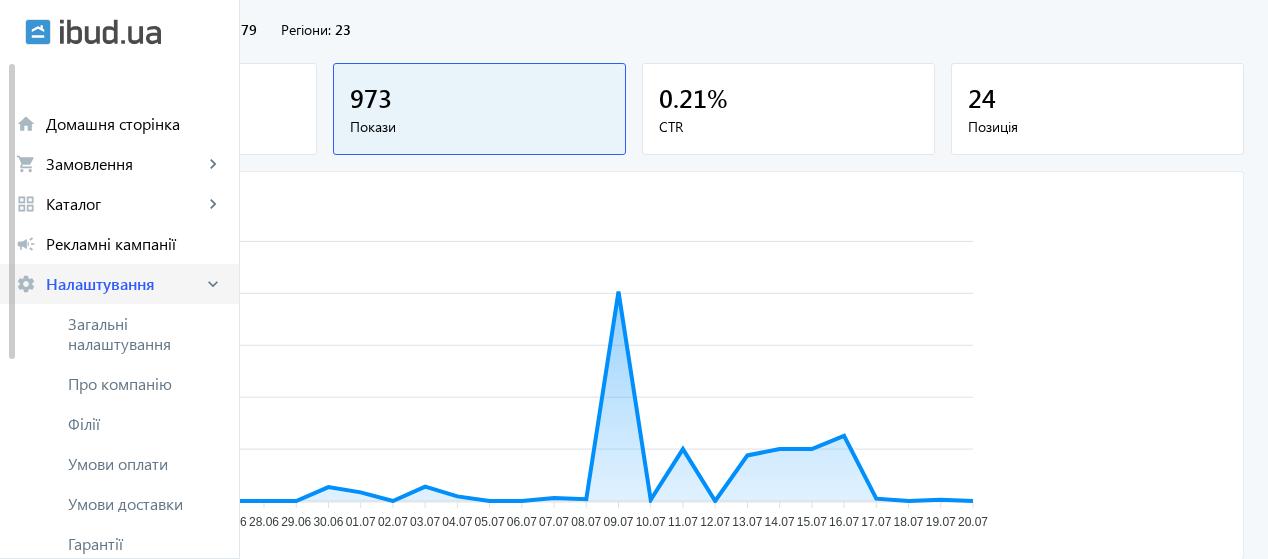 click on "keyboard_arrow_right" 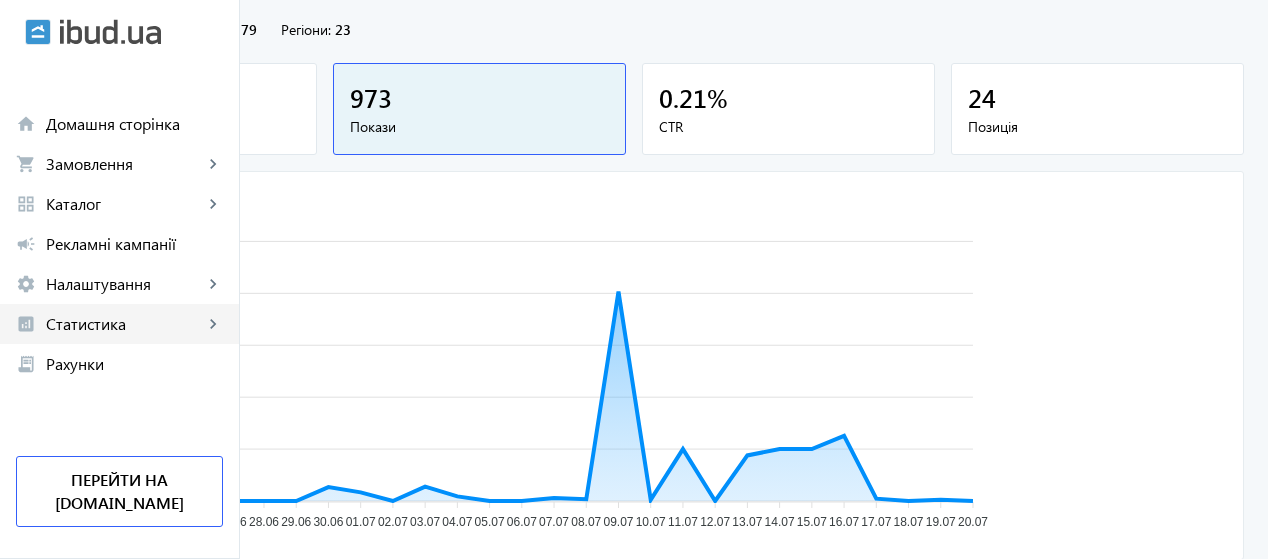 click on "Статистика" 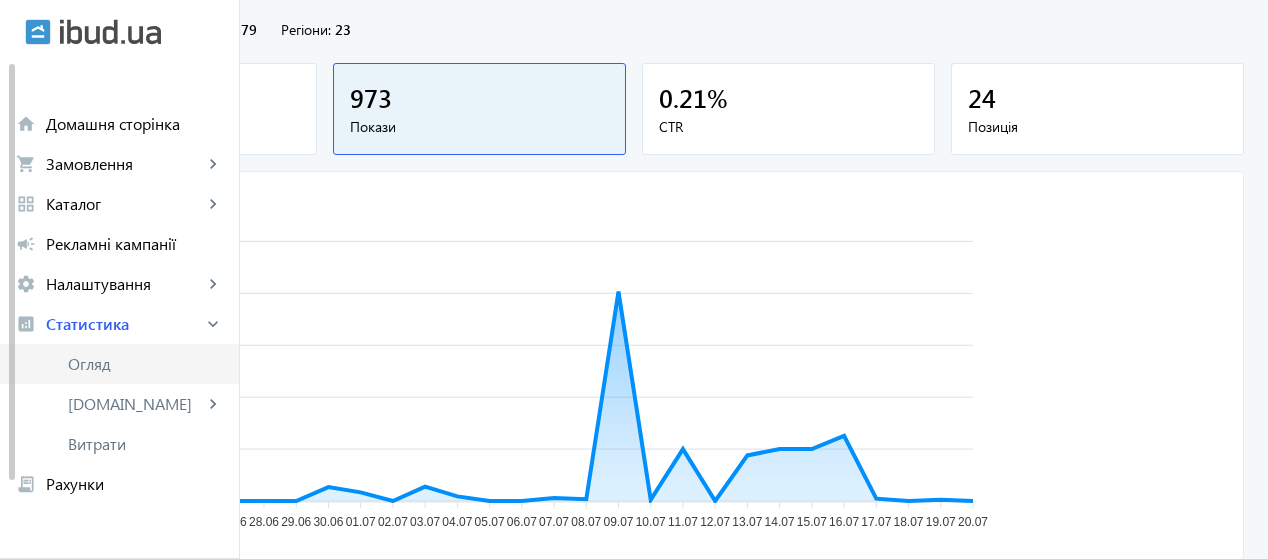 click on "Огляд" 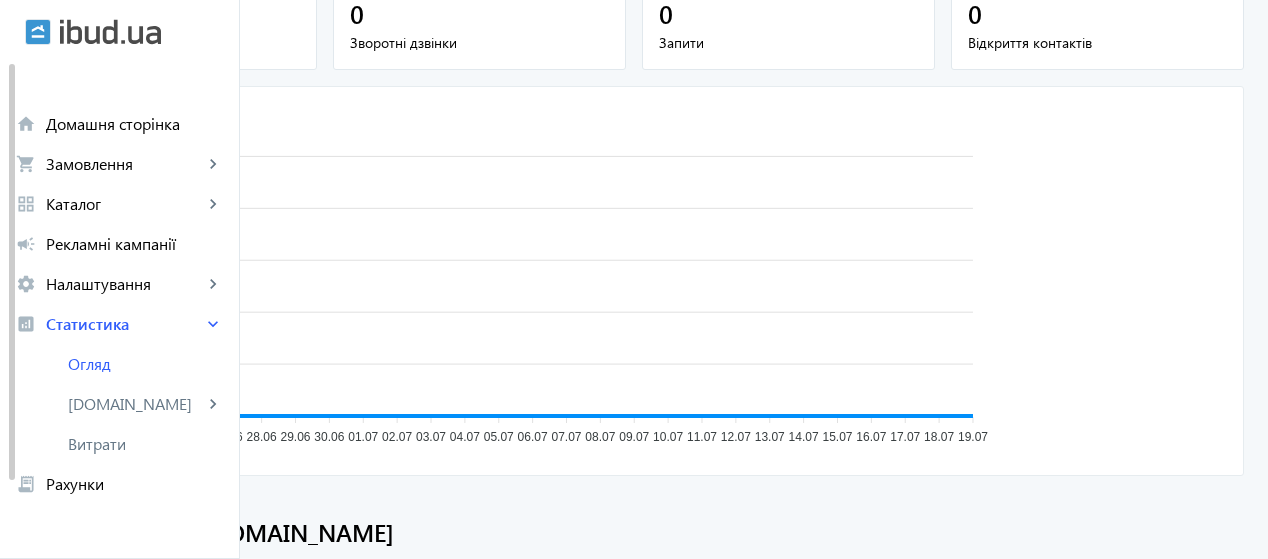 scroll, scrollTop: 0, scrollLeft: 0, axis: both 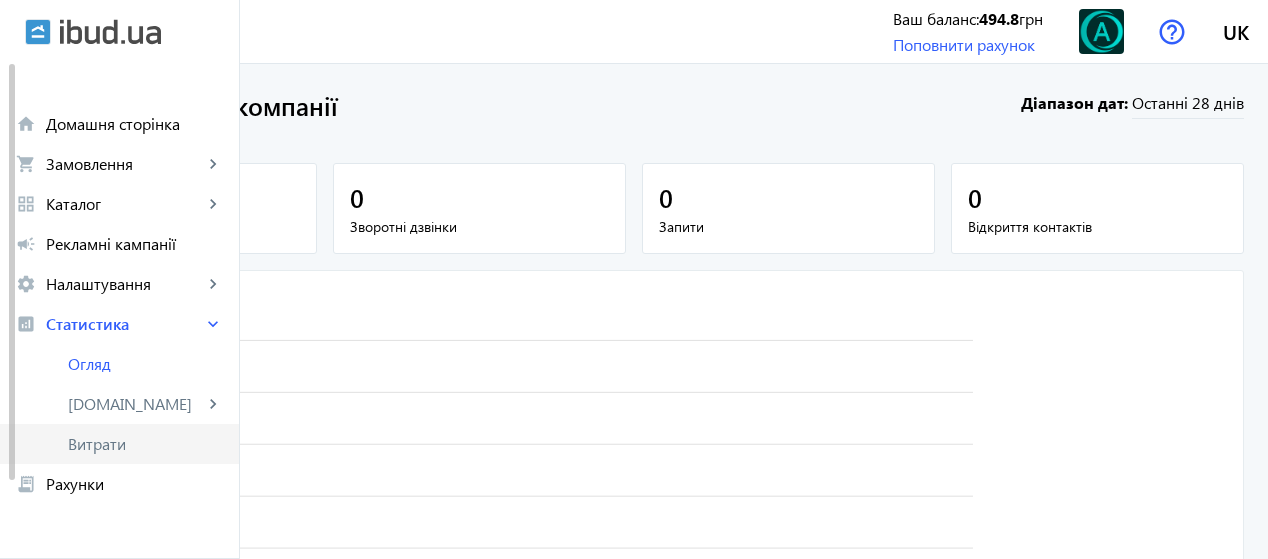 click on "Витрати" 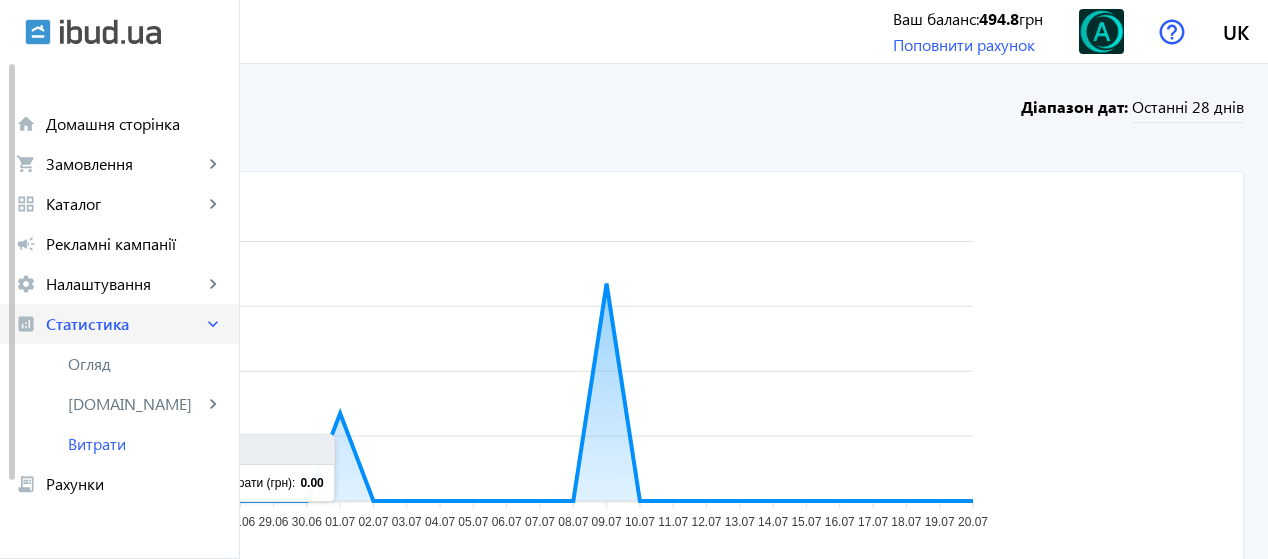 click on "keyboard_arrow_right" 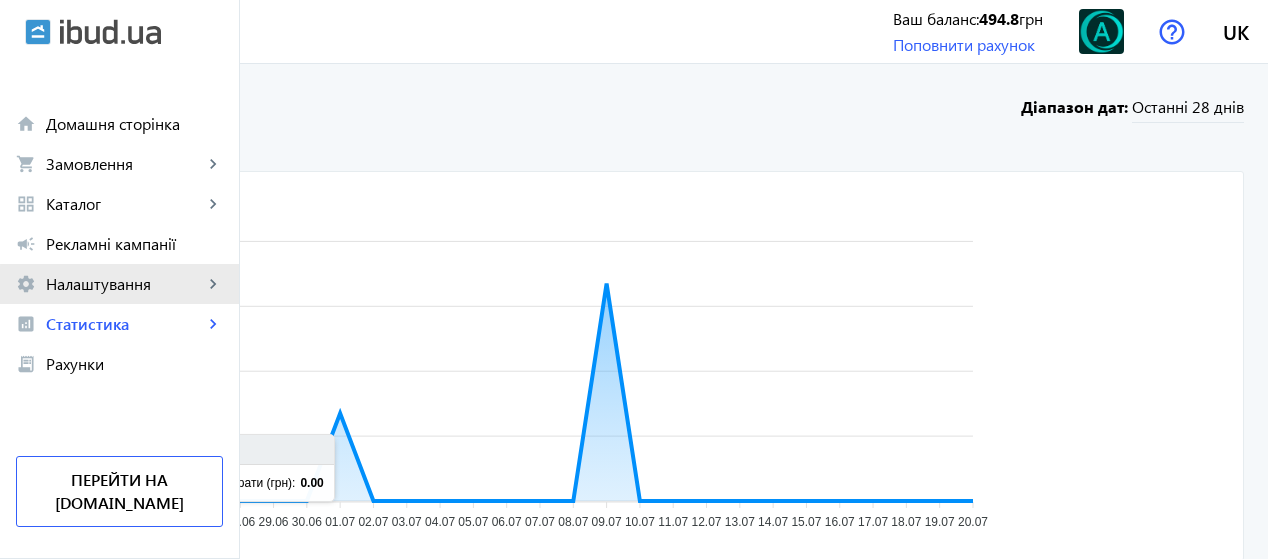 click on "settings Налаштування keyboard_arrow_right" 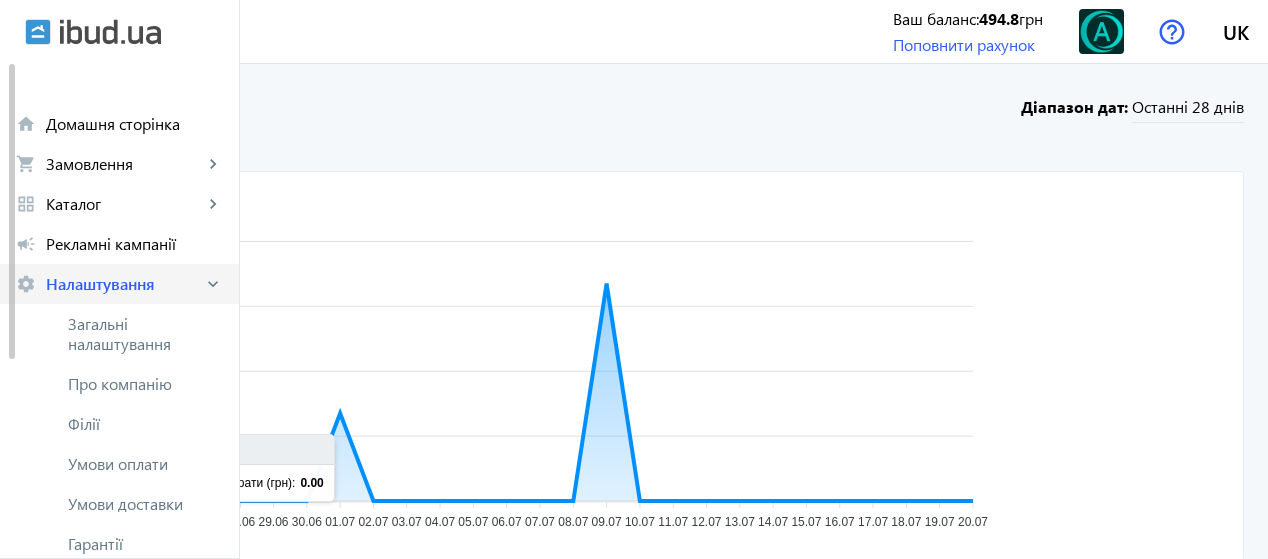 click on "keyboard_arrow_right" 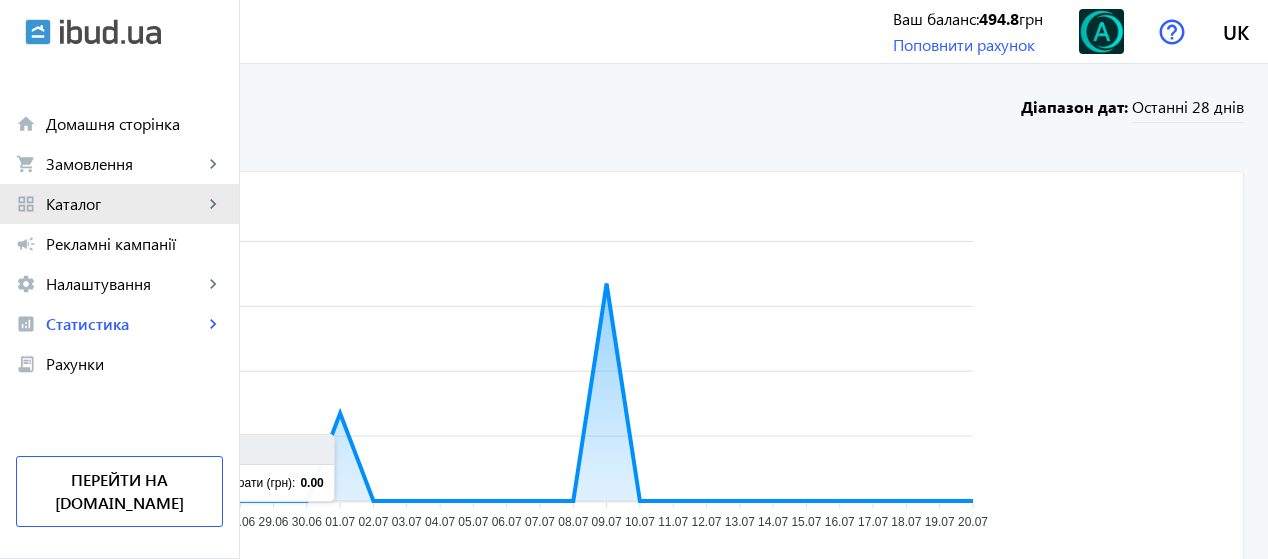 click on "Каталог" 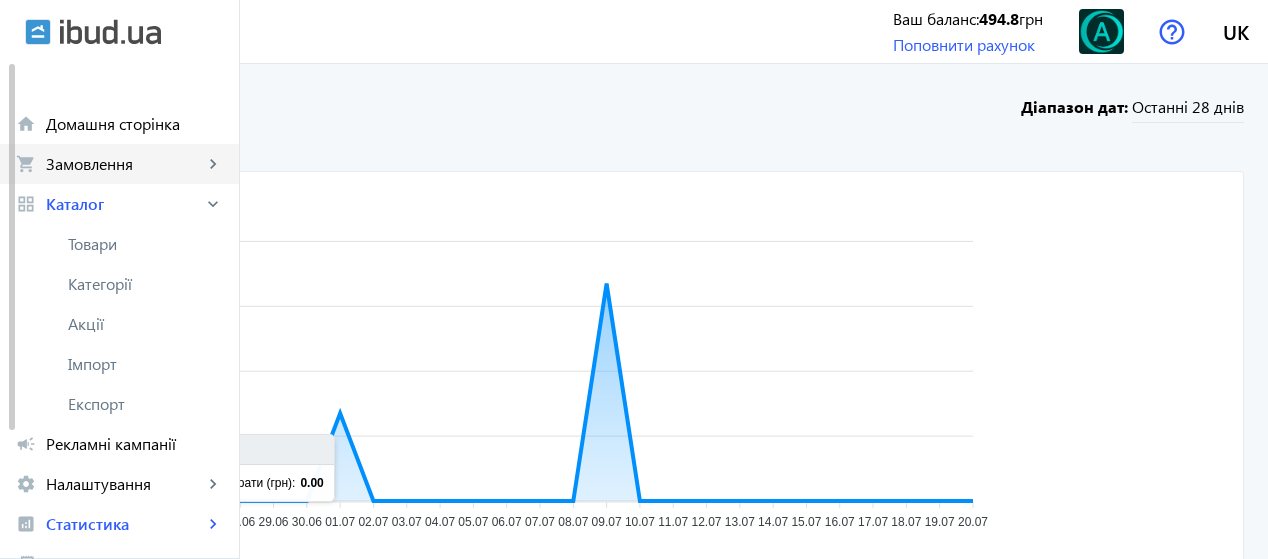 click on "Замовлення" 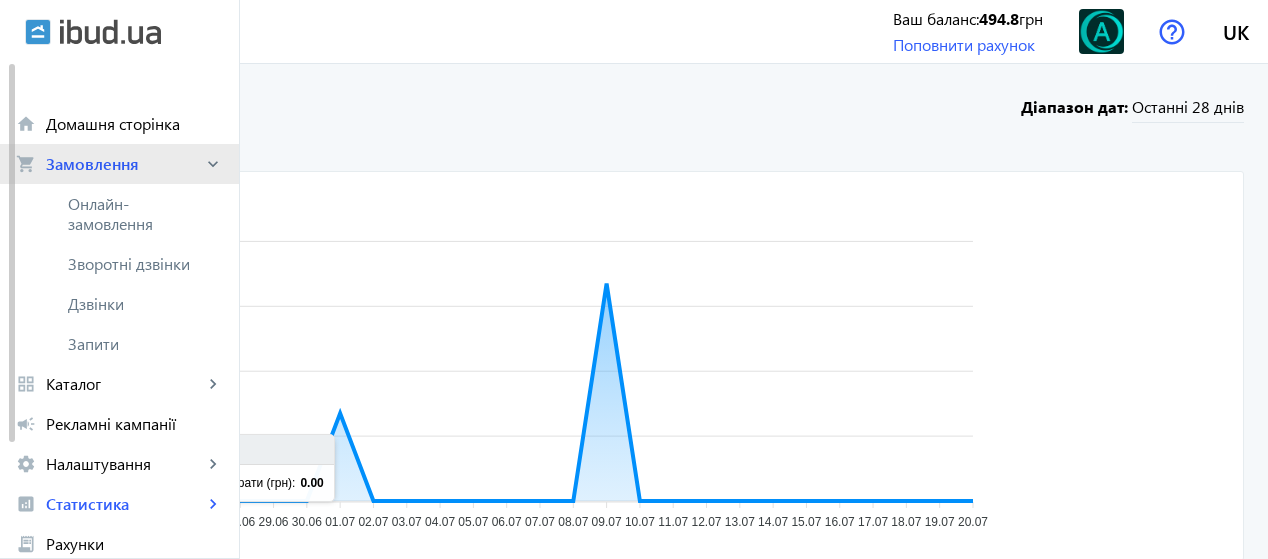 click on "Замовлення" 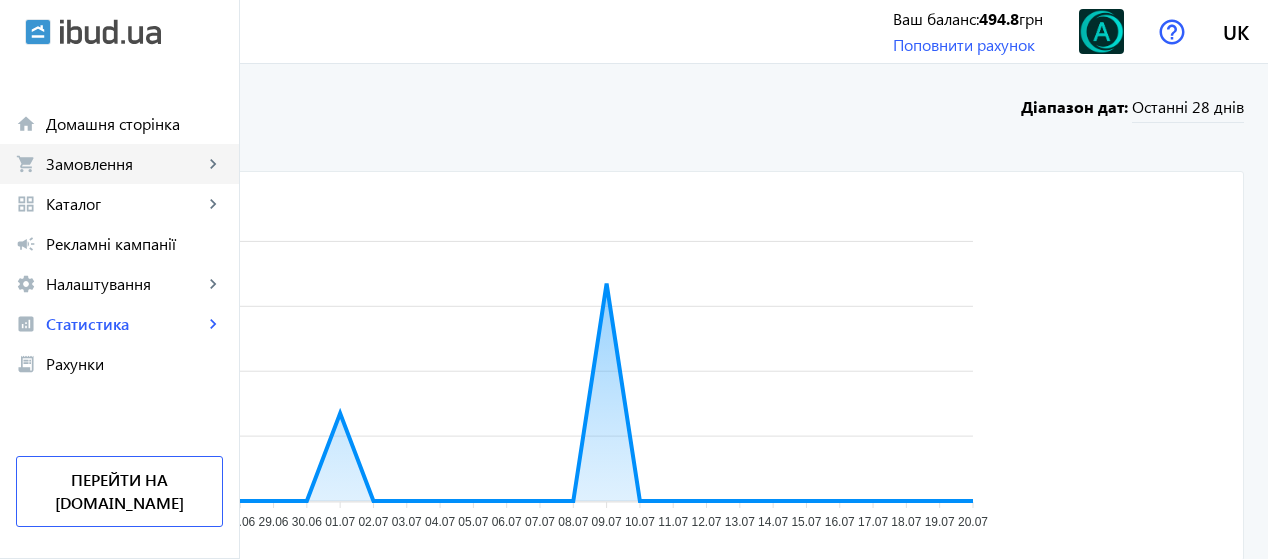 click on "keyboard_arrow_right" 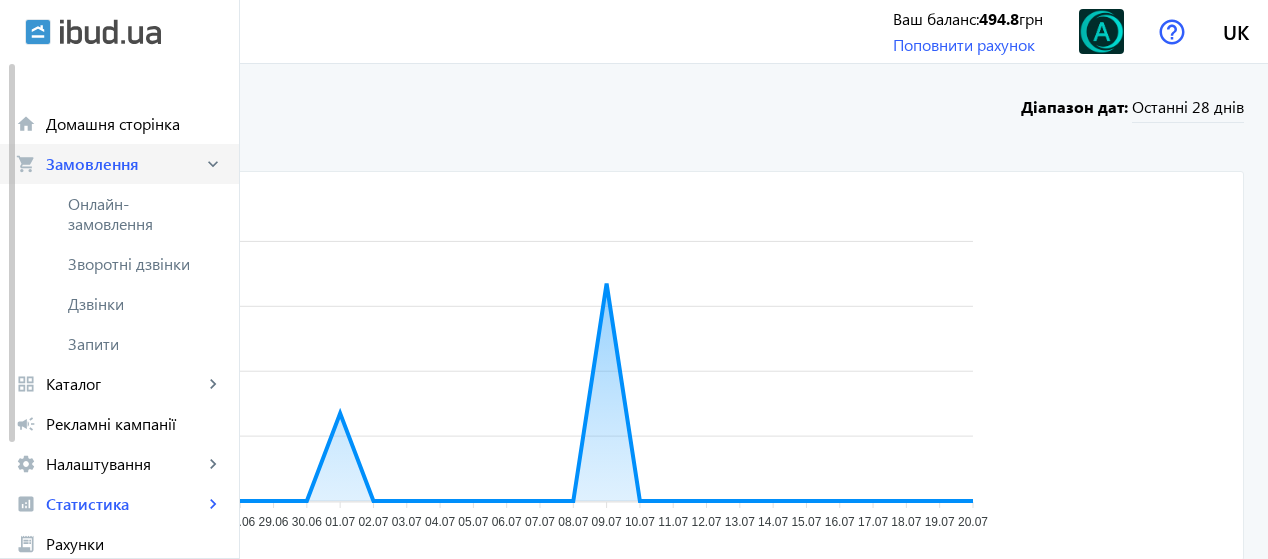 click on "keyboard_arrow_right" 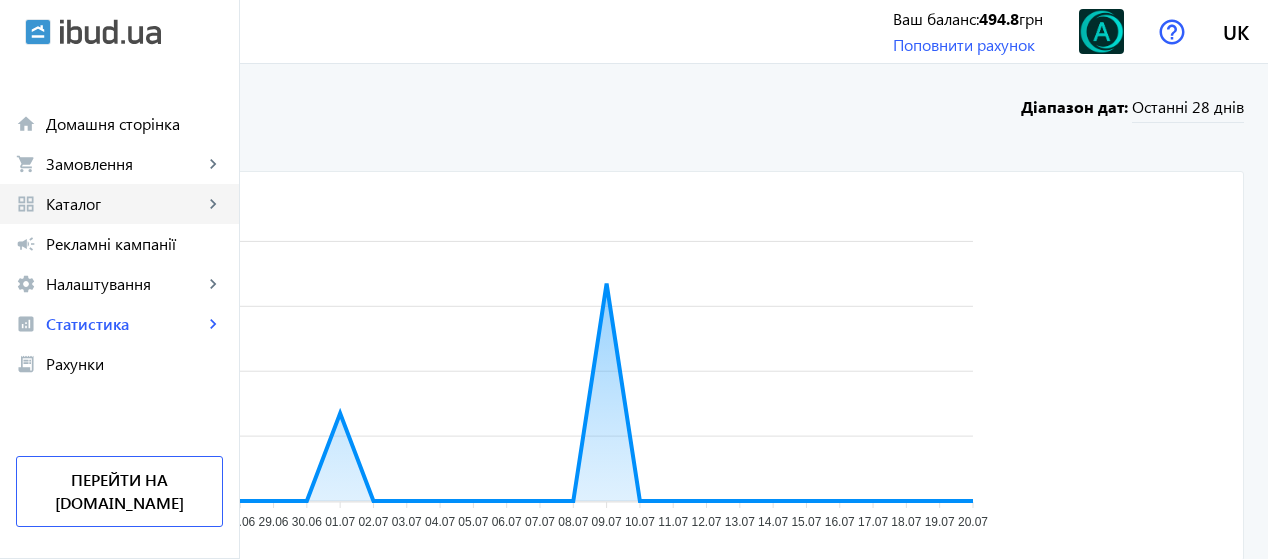click on "keyboard_arrow_right" 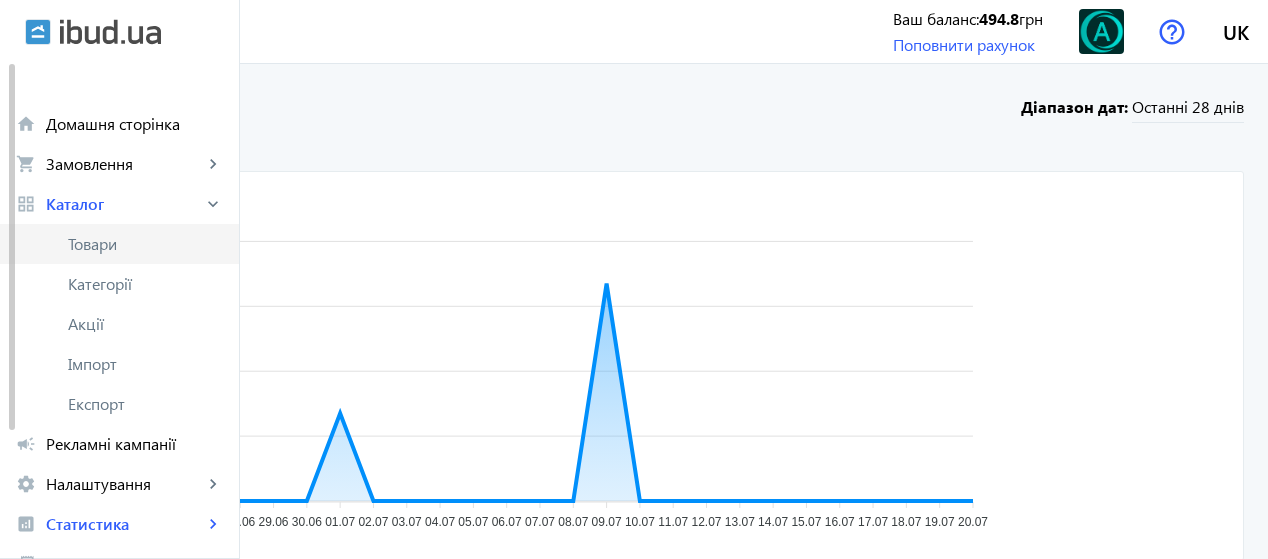click on "Товари" 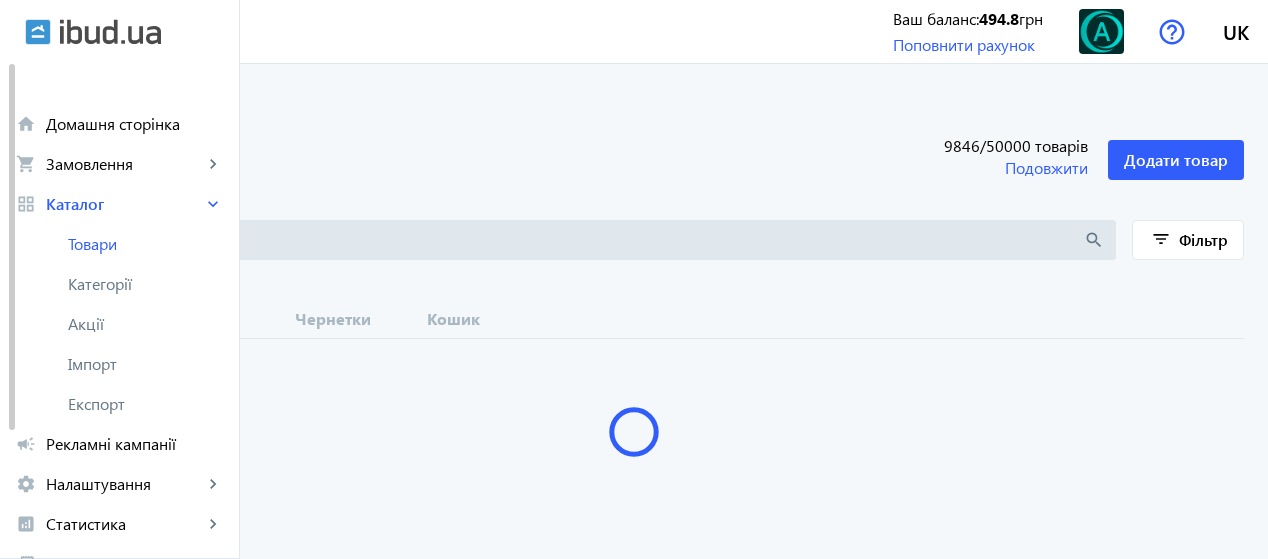 type 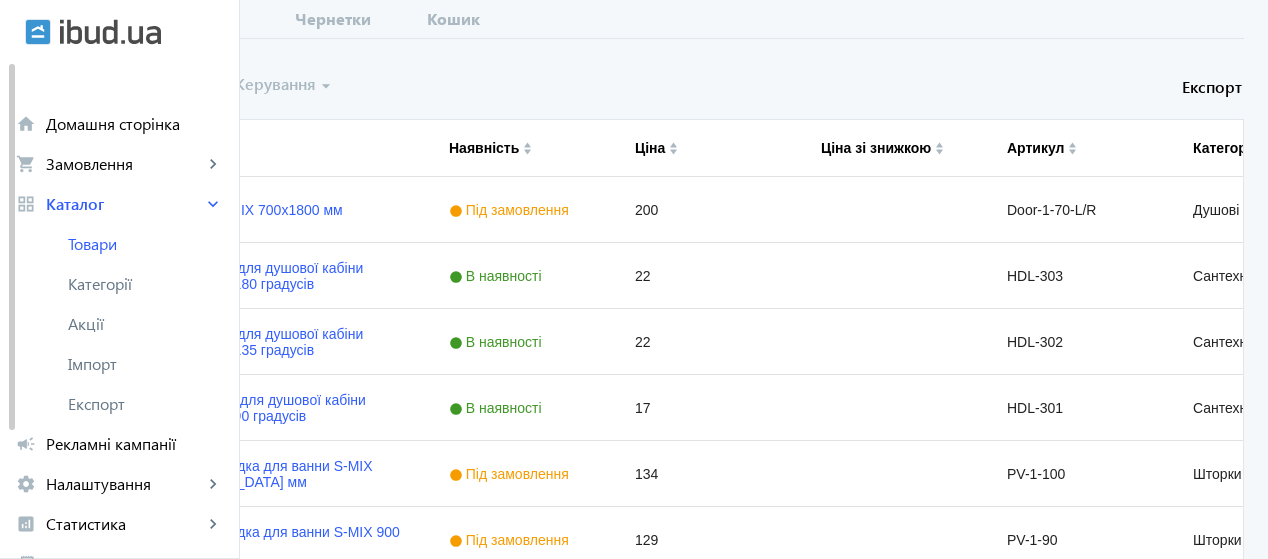scroll, scrollTop: 277, scrollLeft: 0, axis: vertical 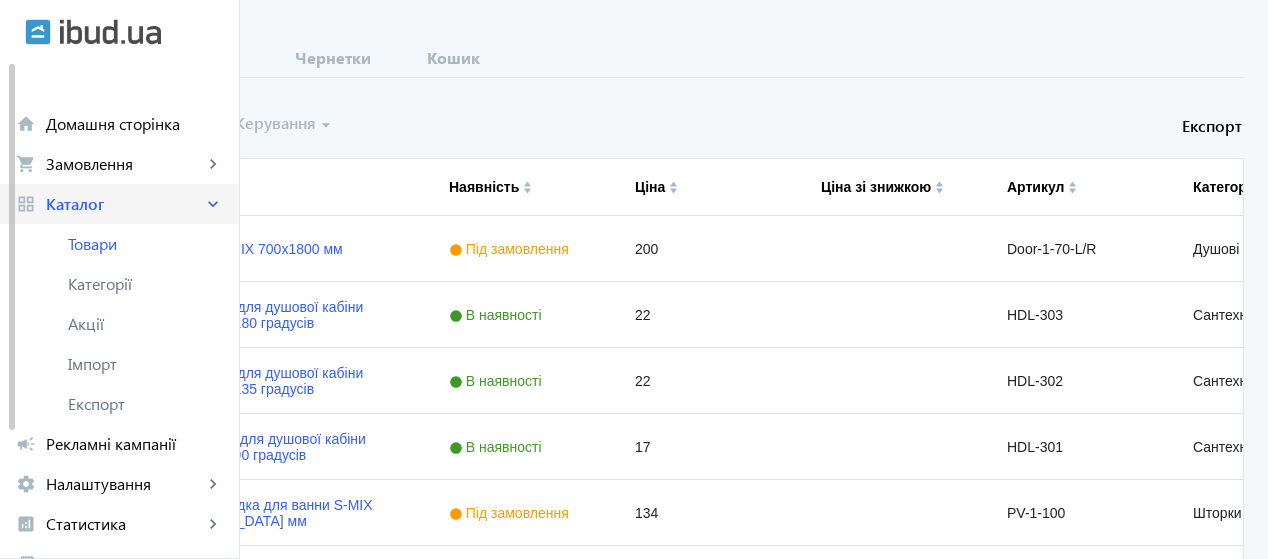 click on "keyboard_arrow_right" 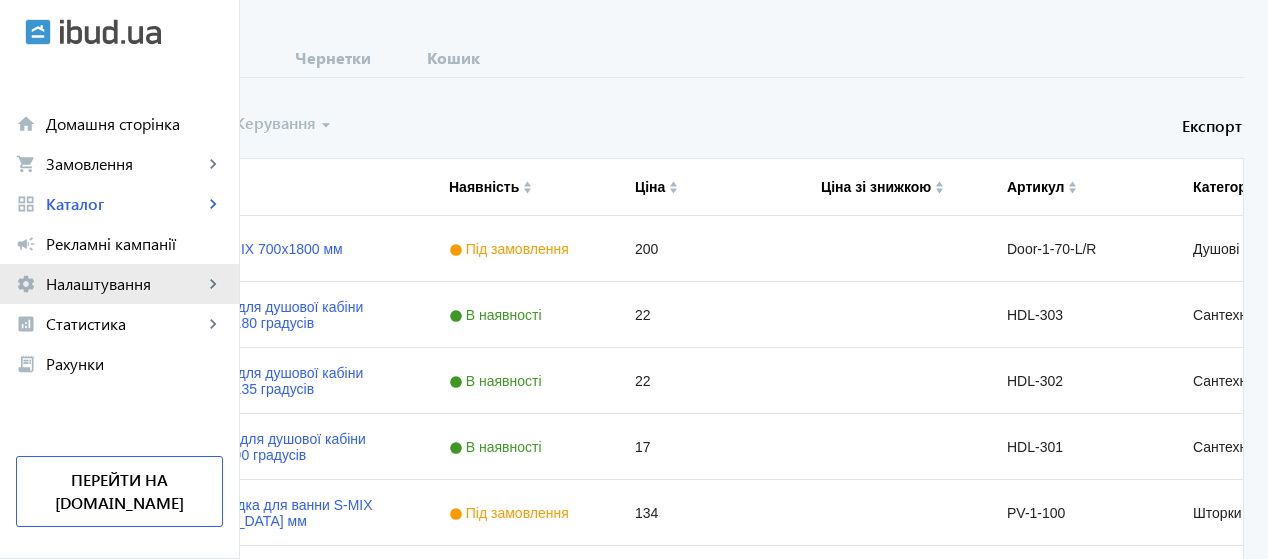 click on "settings Налаштування keyboard_arrow_right" 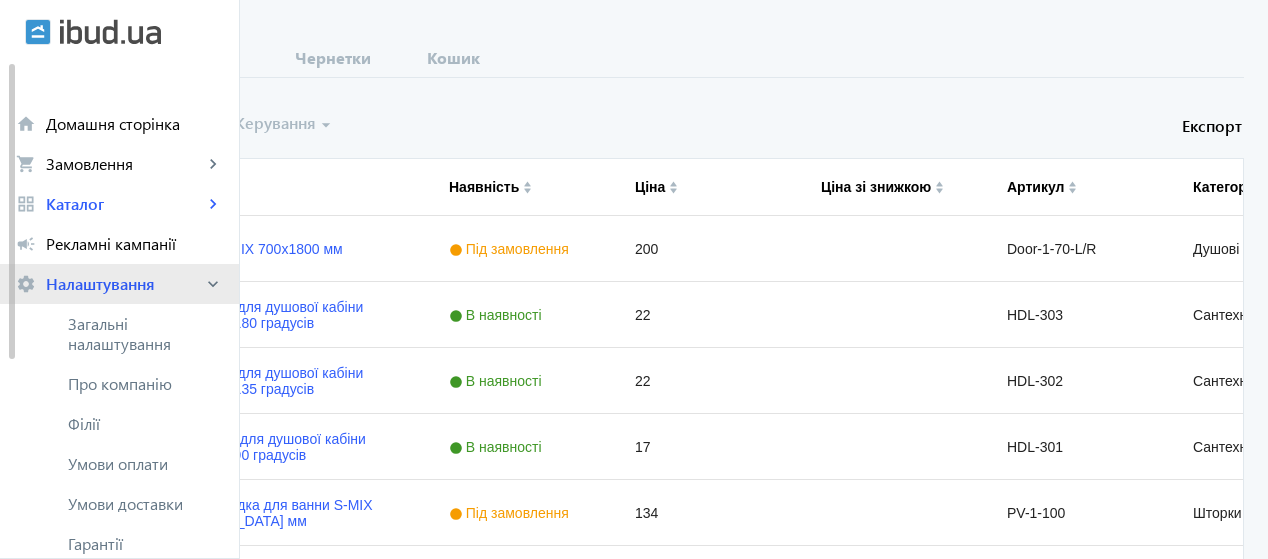 click on "Налаштування" 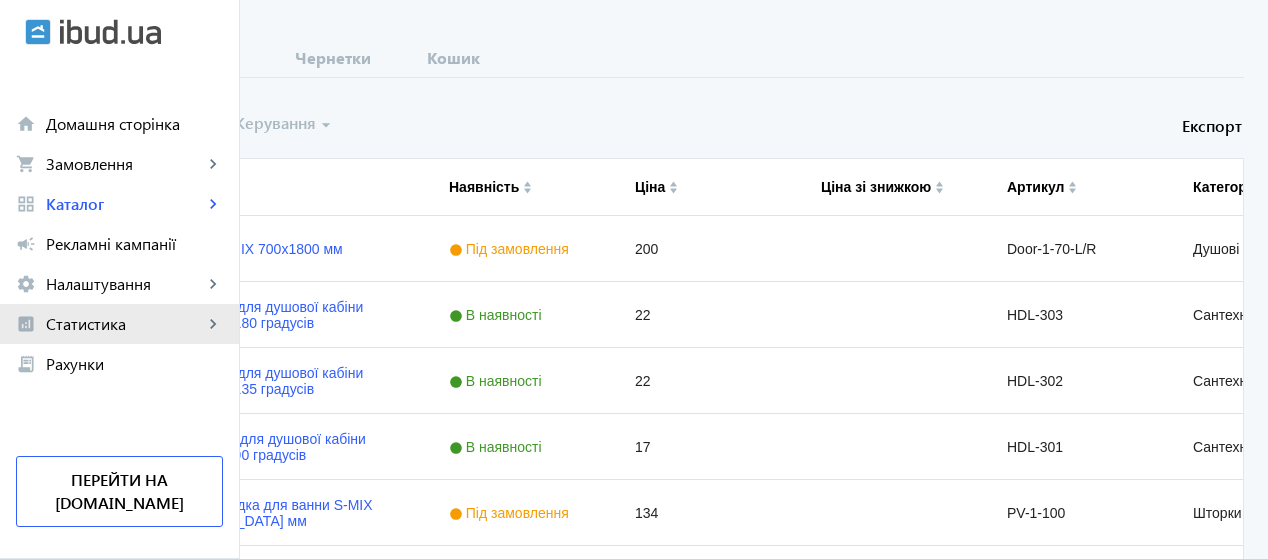click on "Статистика" 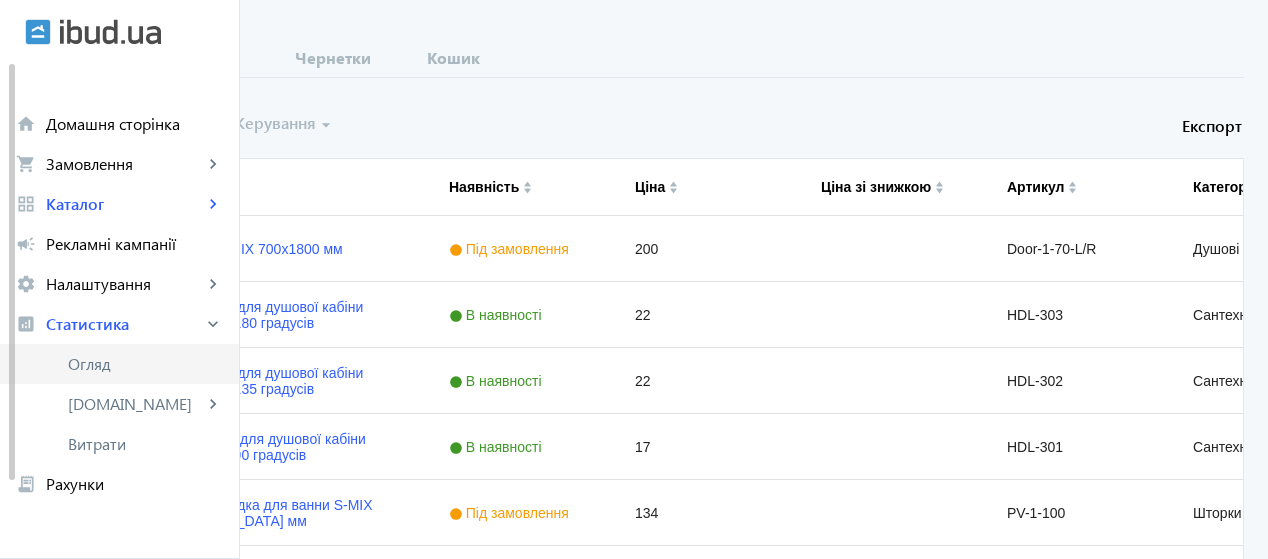 click on "Огляд" 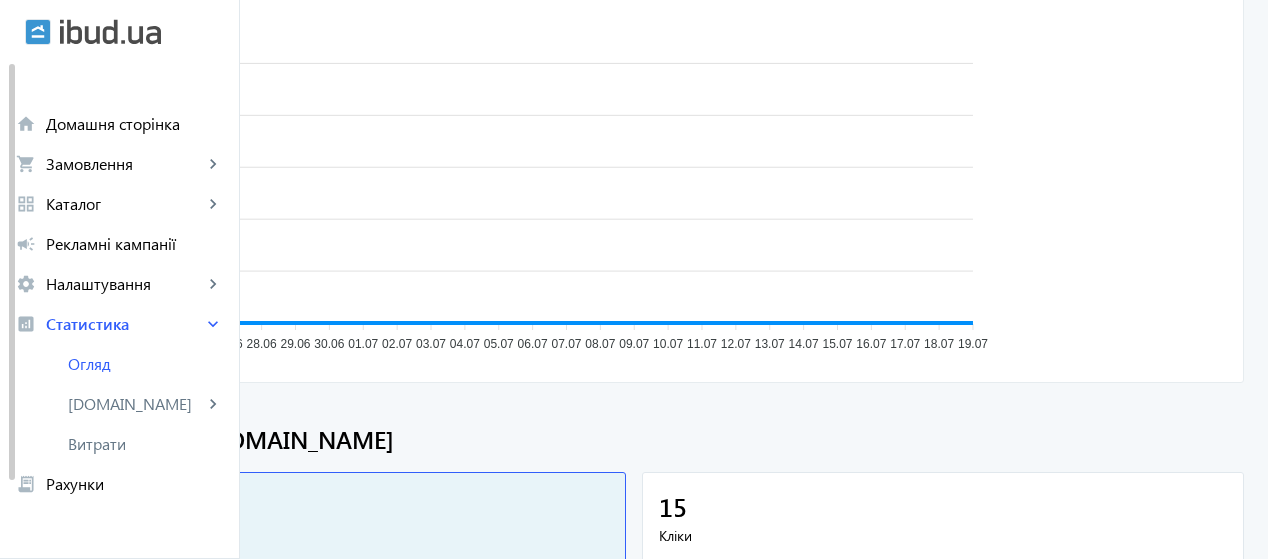 scroll, scrollTop: 0, scrollLeft: 0, axis: both 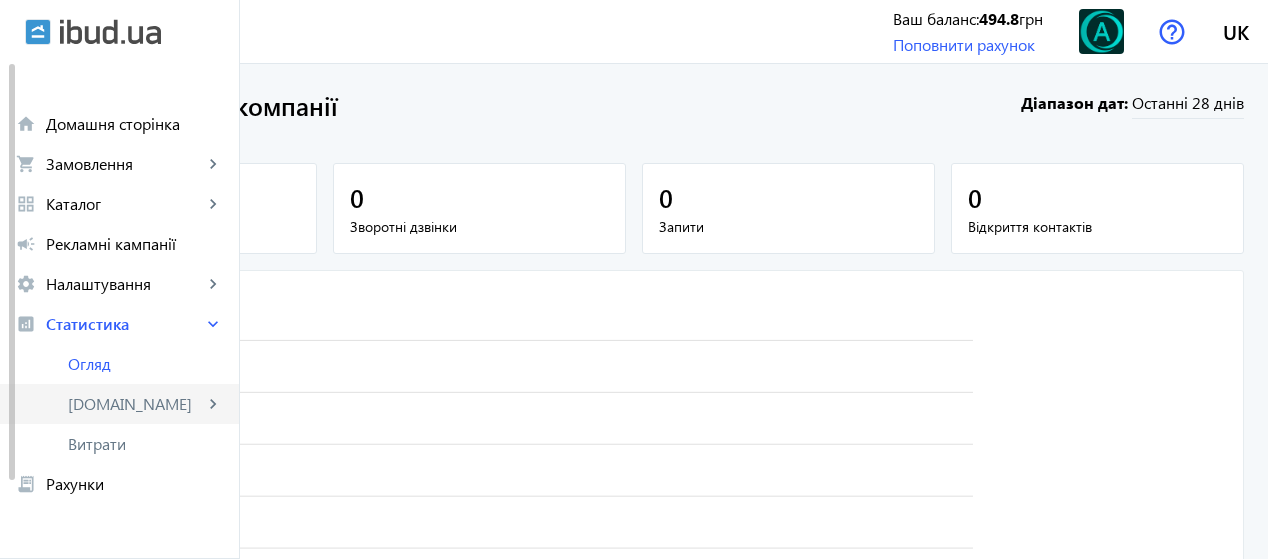 click on "[DOMAIN_NAME]" 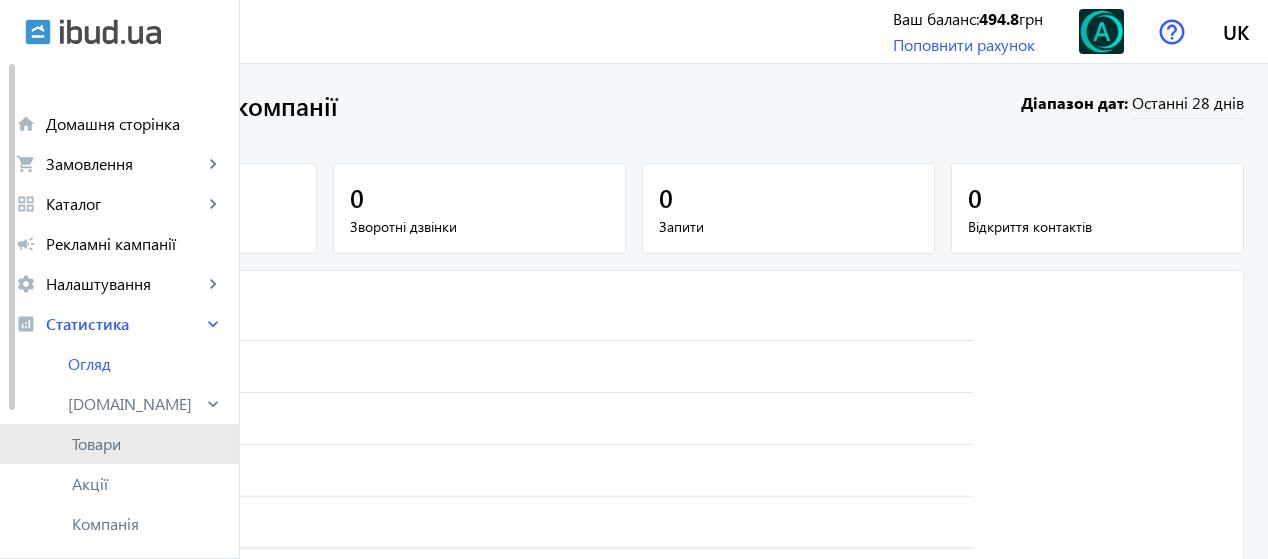click on "Товари" 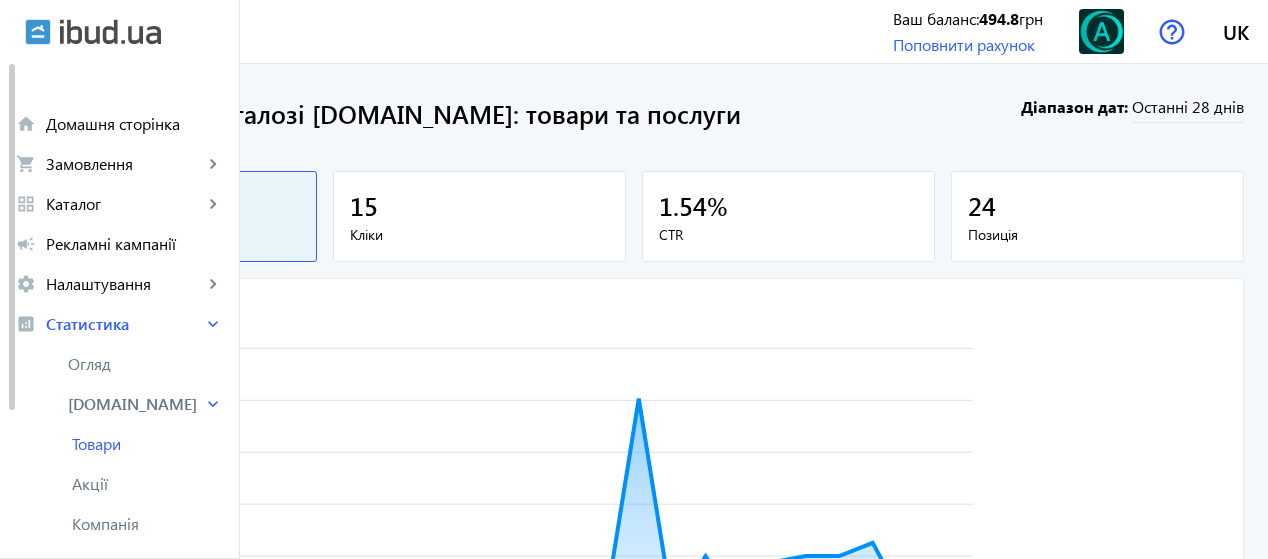 click on "15 Кліки" at bounding box center [479, 216] 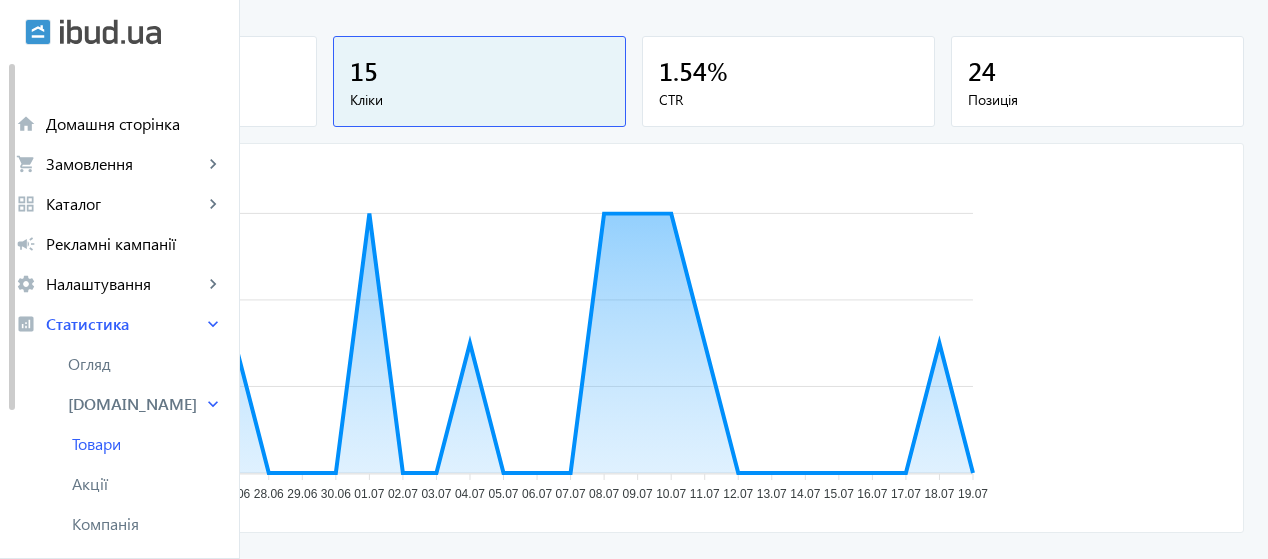 scroll, scrollTop: 16, scrollLeft: 0, axis: vertical 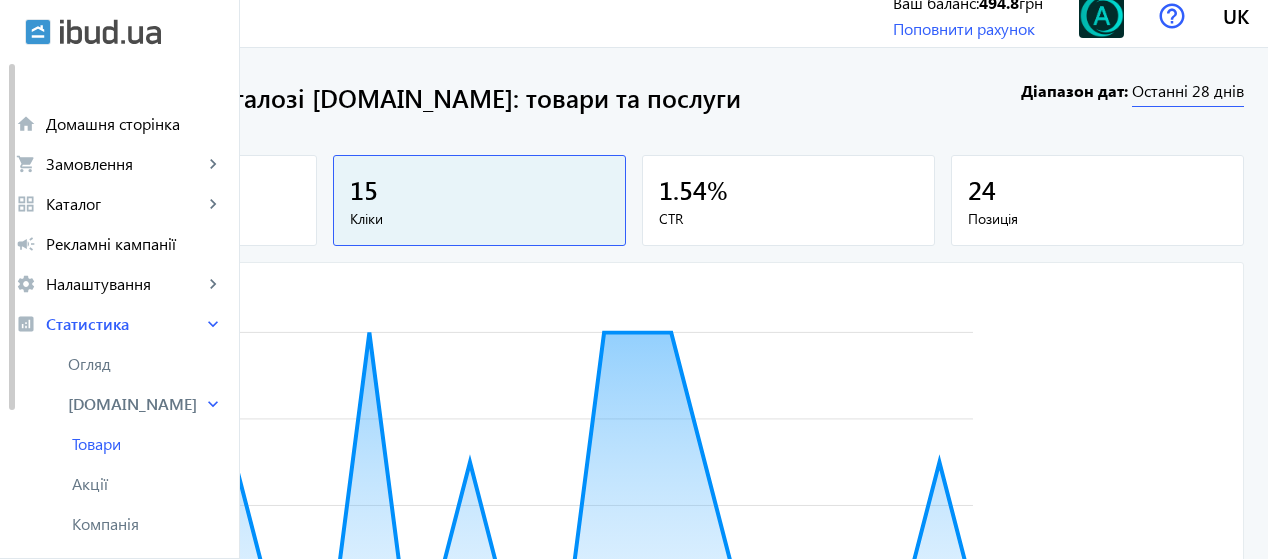 click on "Останні 28 днів" at bounding box center (1188, 93) 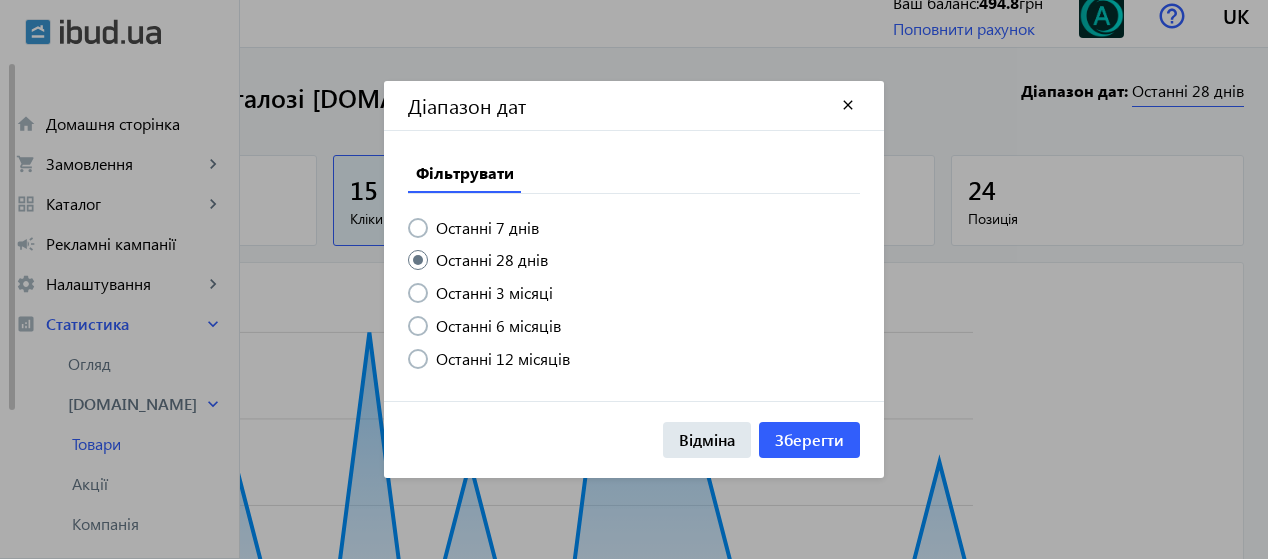 scroll, scrollTop: 0, scrollLeft: 0, axis: both 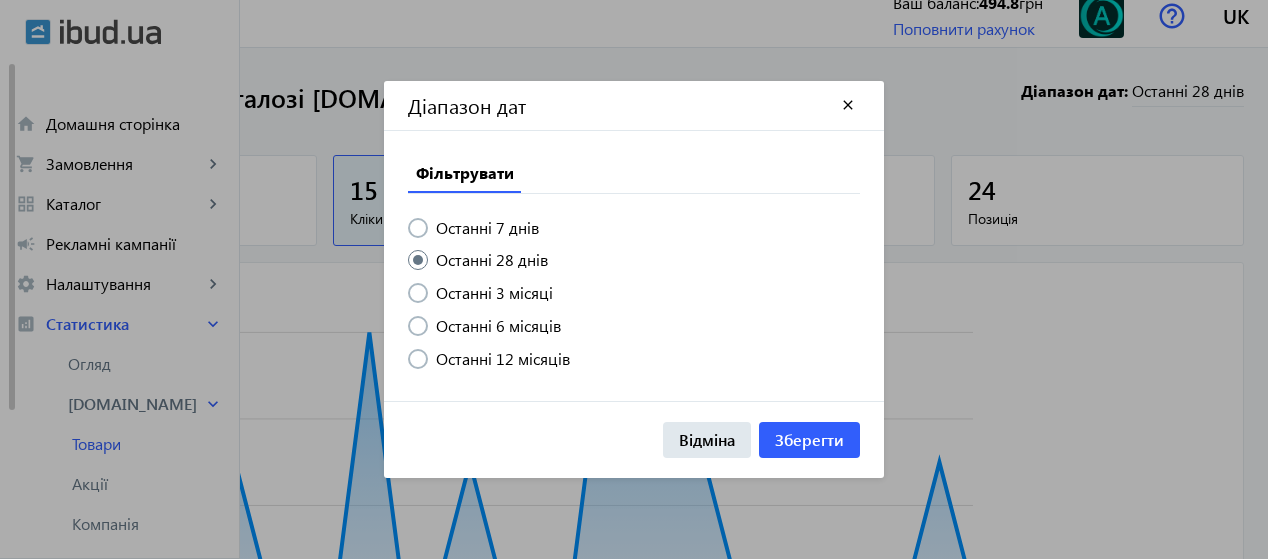 click on "Останні 7 днів" at bounding box center (483, 228) 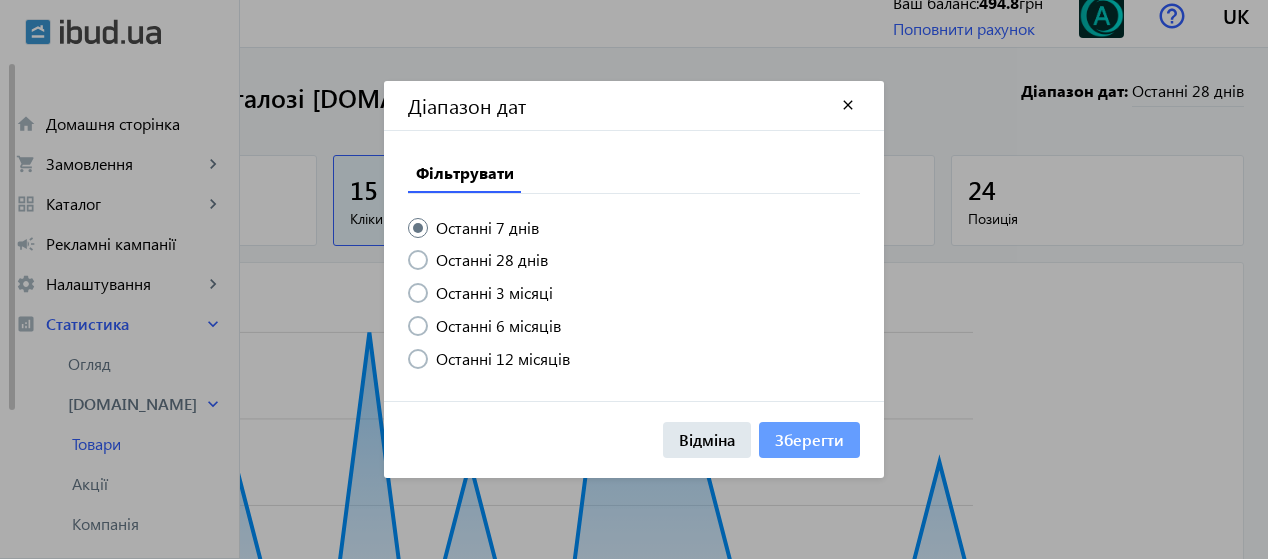 click on "Зберегти" at bounding box center (809, 440) 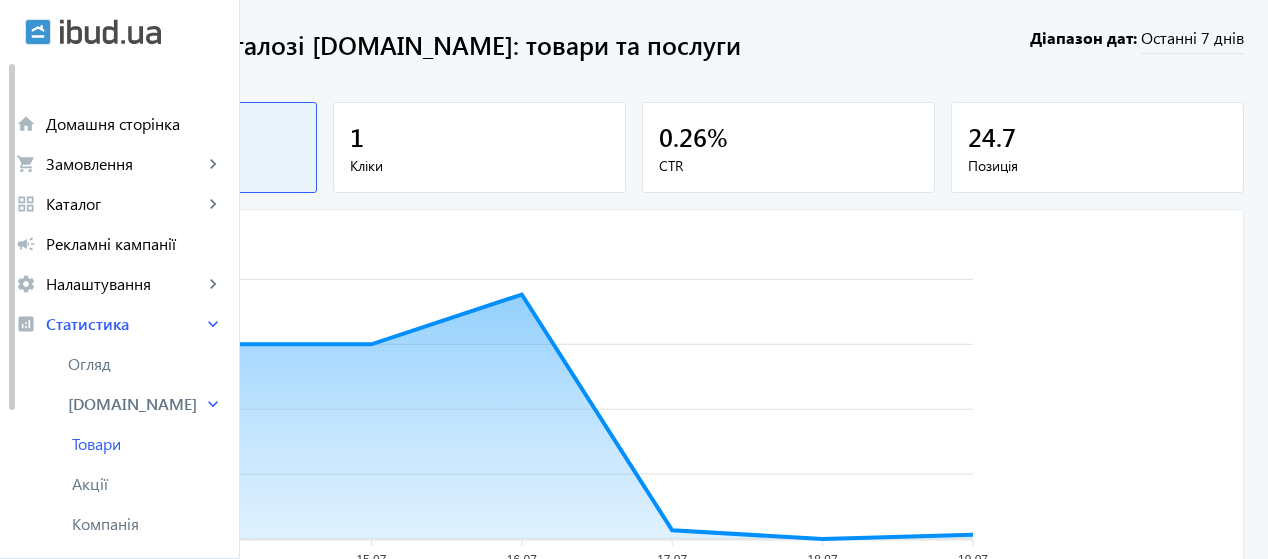 scroll, scrollTop: 60, scrollLeft: 0, axis: vertical 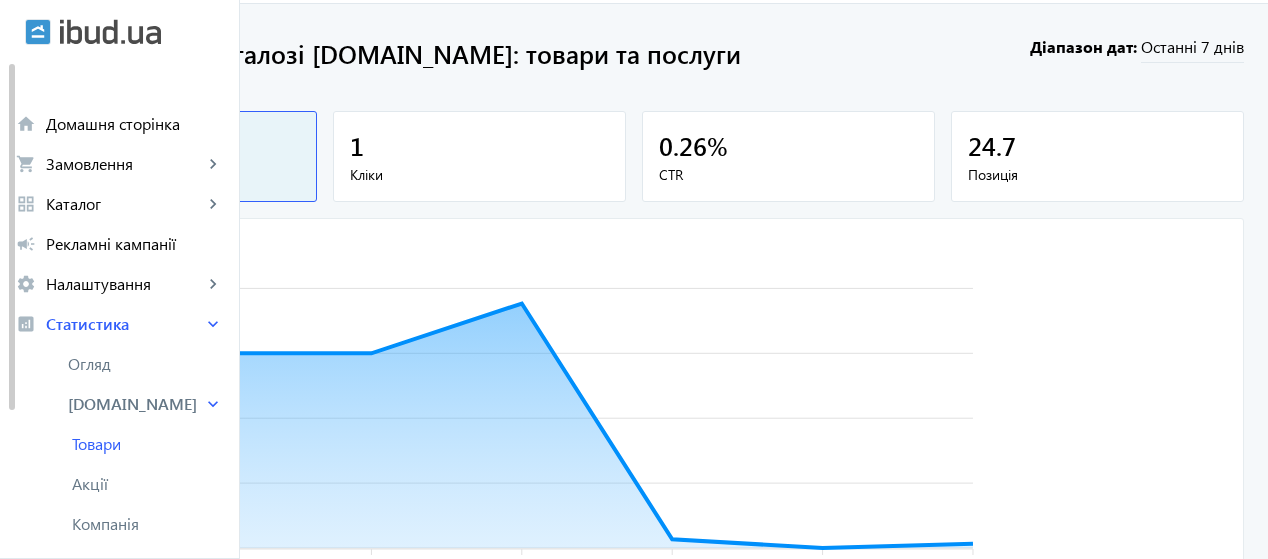 click on "1 Кліки" at bounding box center (479, 156) 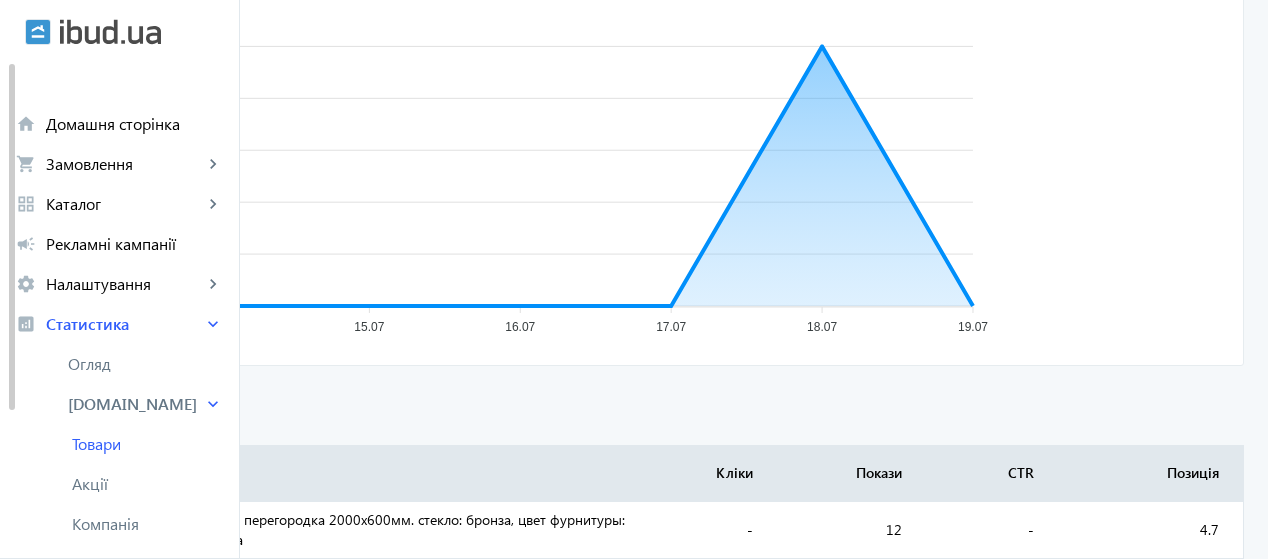 scroll, scrollTop: 296, scrollLeft: 0, axis: vertical 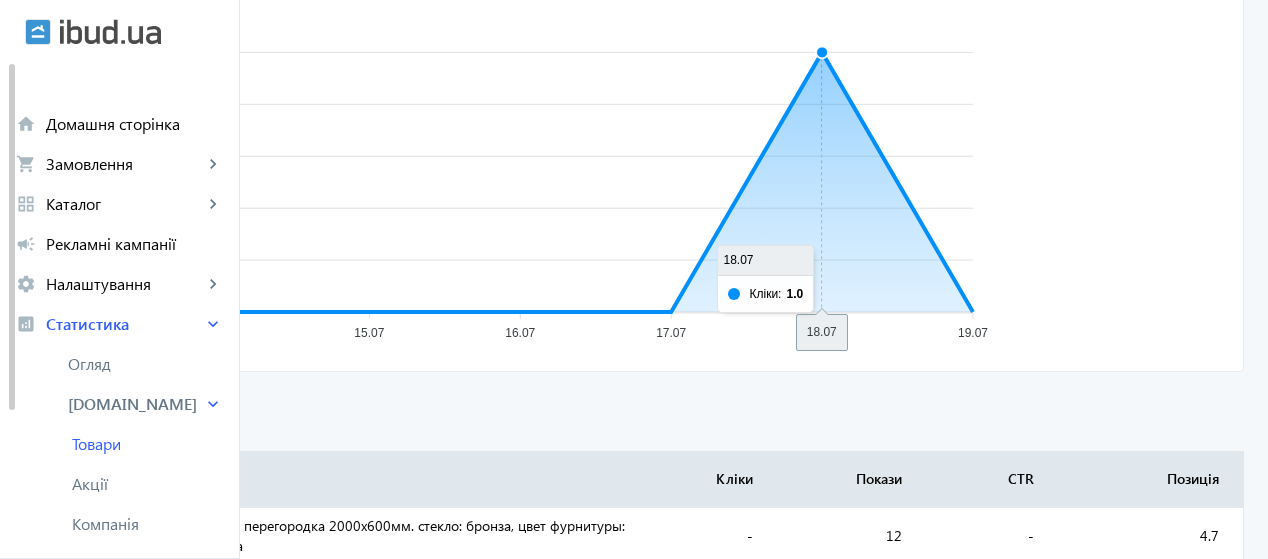click on "Кліки 1.0 1.0 0.8 0.8 0.6 0.6 0.4 0.4 0.2 0.2 0.0 0.0 13.07 13.07 14.07 14.07 15.07 15.07 16.07 16.07 17.07 17.07 18.07 18.07 19.07 19.07" 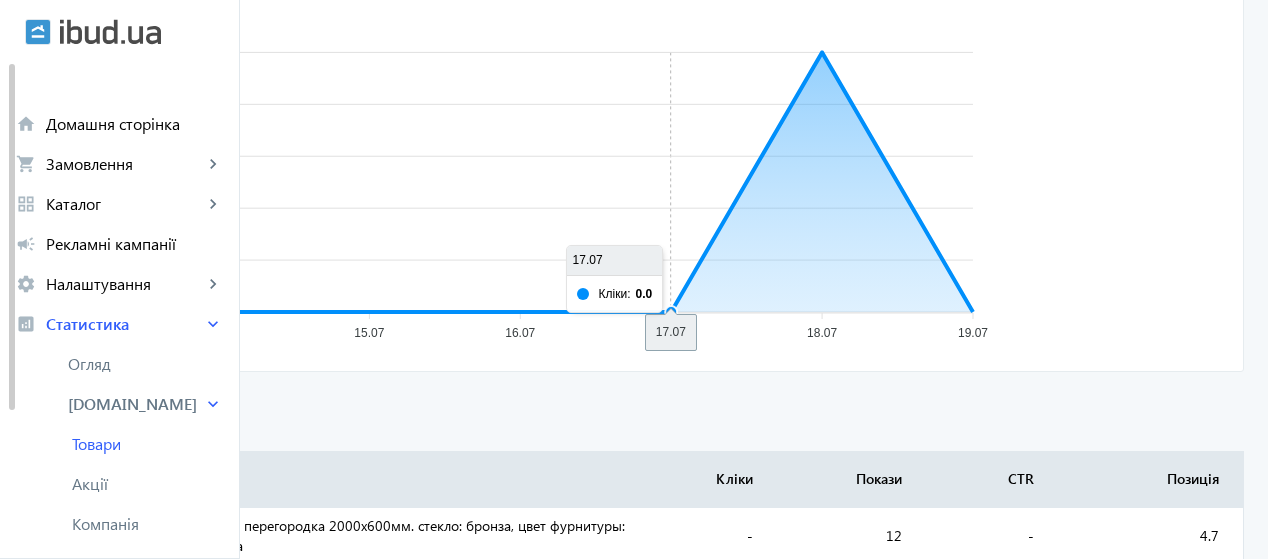 click on "Кліки 1.0 1.0 0.8 0.8 0.6 0.6 0.4 0.4 0.2 0.2 0.0 0.0 13.07 13.07 14.07 14.07 15.07 15.07 16.07 16.07 17.07 17.07 18.07 18.07 19.07 19.07" 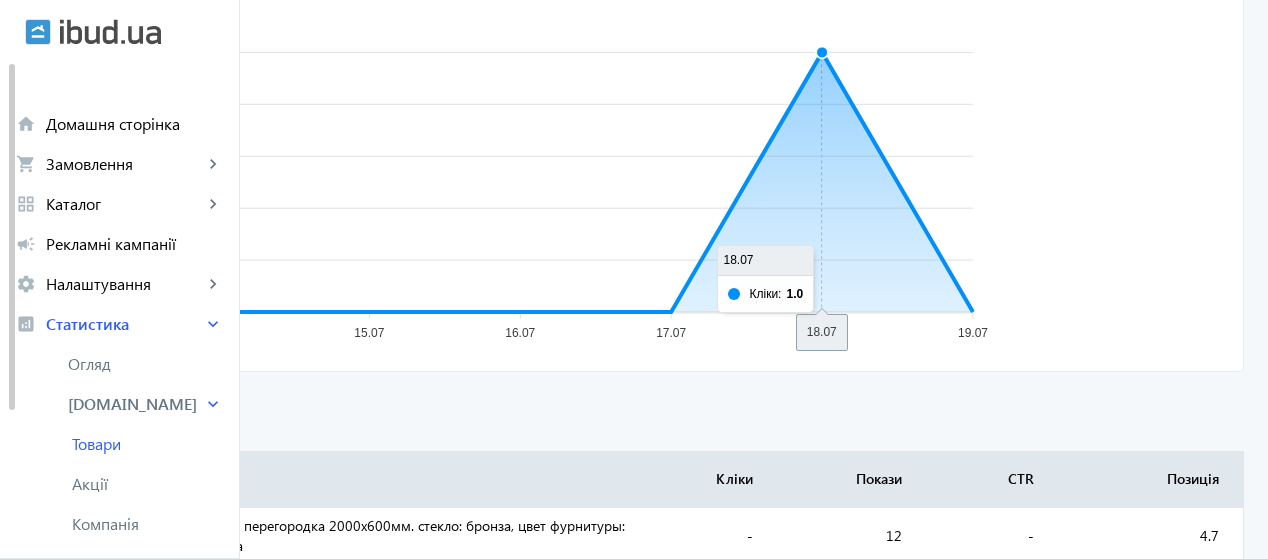 click on "Кліки 1.0 1.0 0.8 0.8 0.6 0.6 0.4 0.4 0.2 0.2 0.0 0.0 13.07 13.07 14.07 14.07 15.07 15.07 16.07 16.07 17.07 17.07 18.07 18.07 19.07 19.07" 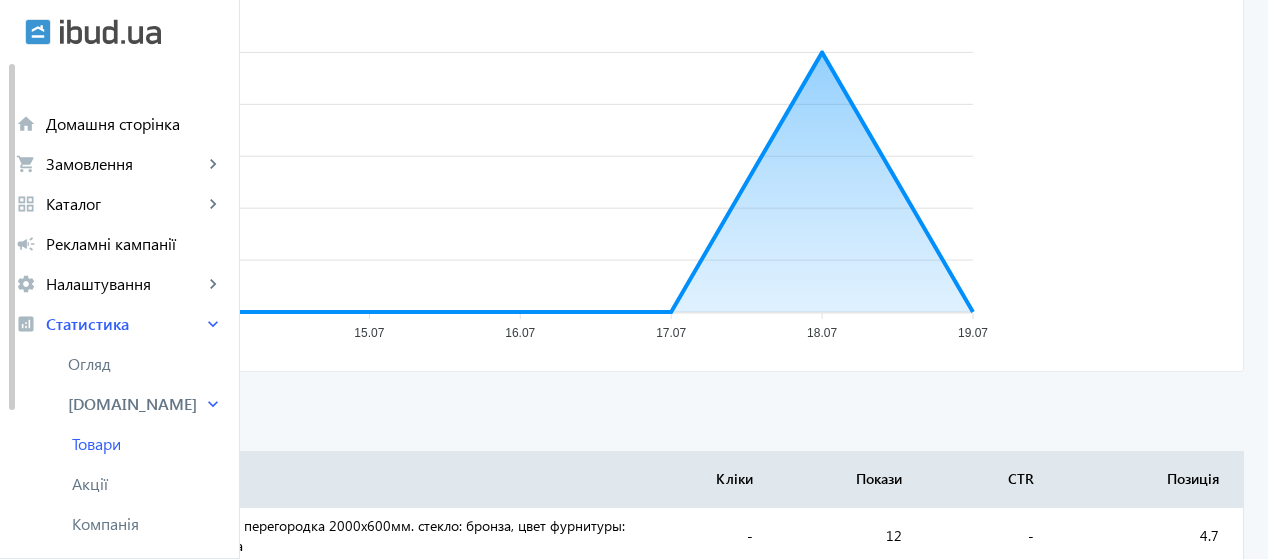 click on "Кліки 1.0 1.0 0.8 0.8 0.6 0.6 0.4 0.4 0.2 0.2 0.0 0.0 13.07 13.07 14.07 14.07 15.07 15.07 16.07 16.07 17.07 17.07 18.07 18.07 19.07 19.07" 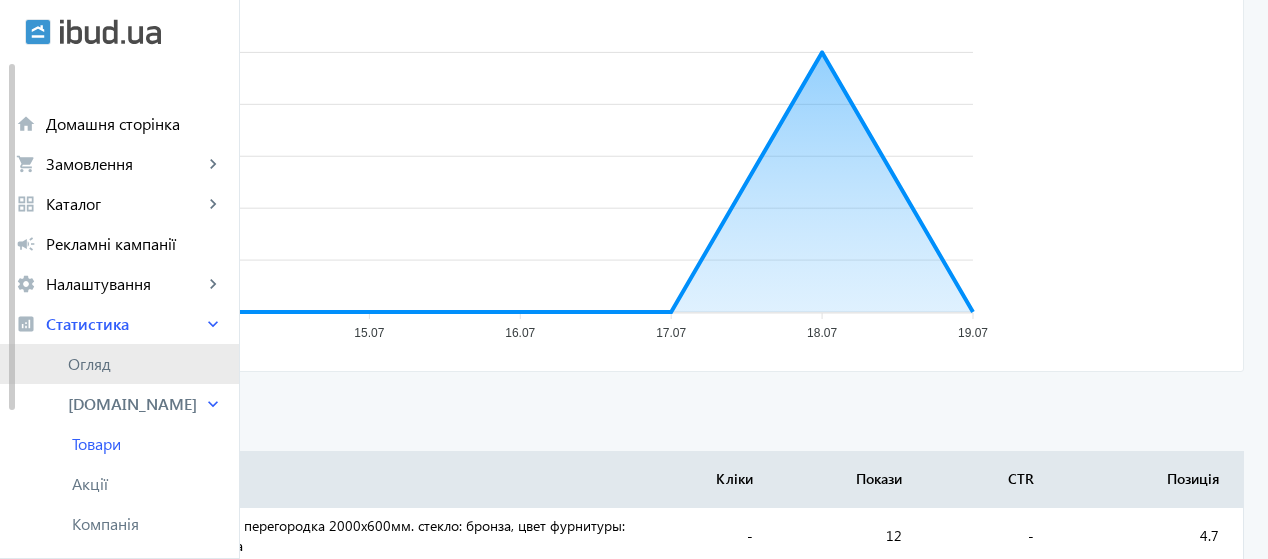 click on "Огляд" 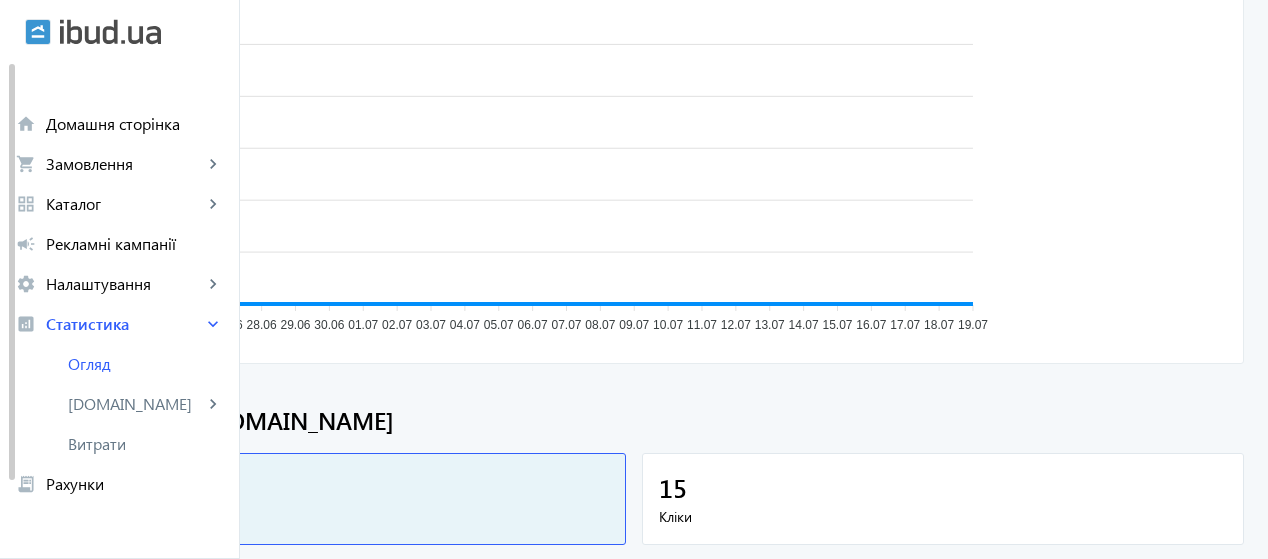 scroll, scrollTop: 0, scrollLeft: 0, axis: both 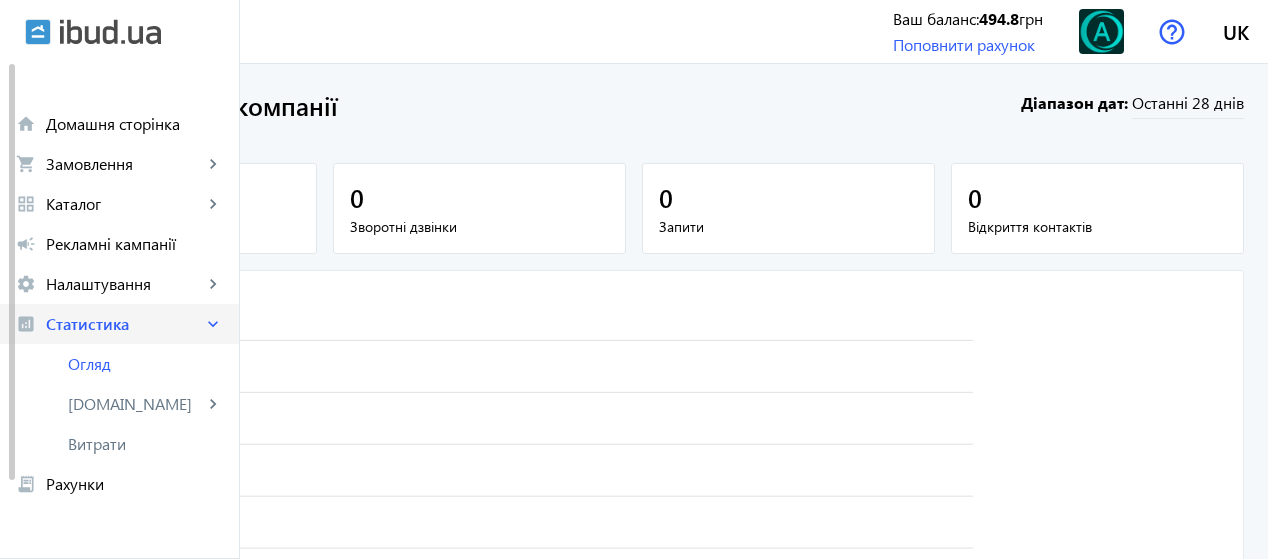click on "keyboard_arrow_right" 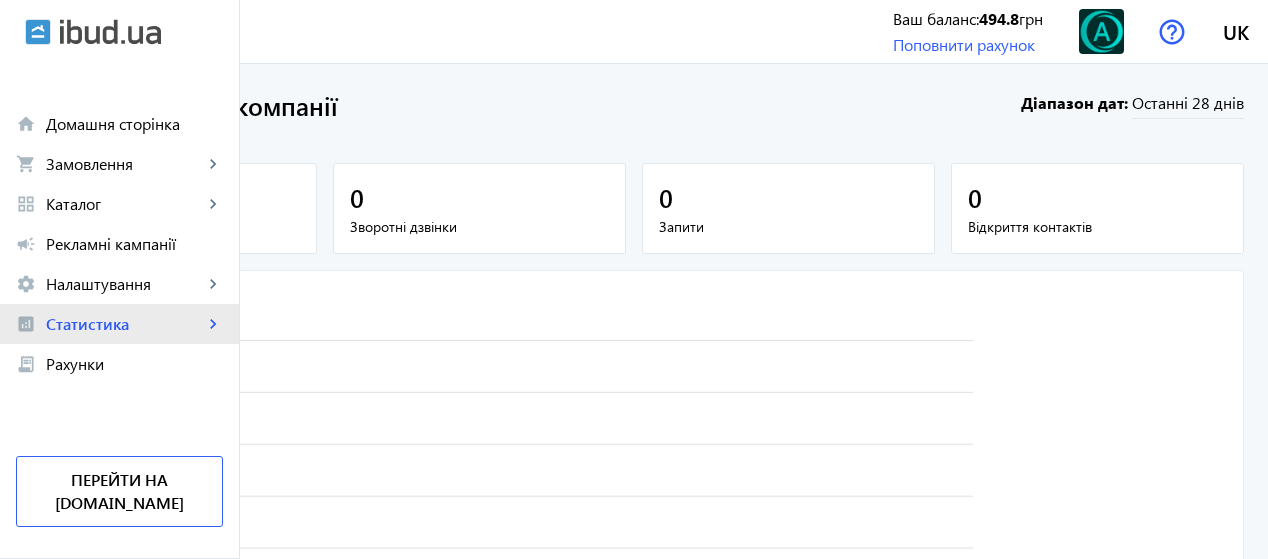click on "keyboard_arrow_right" 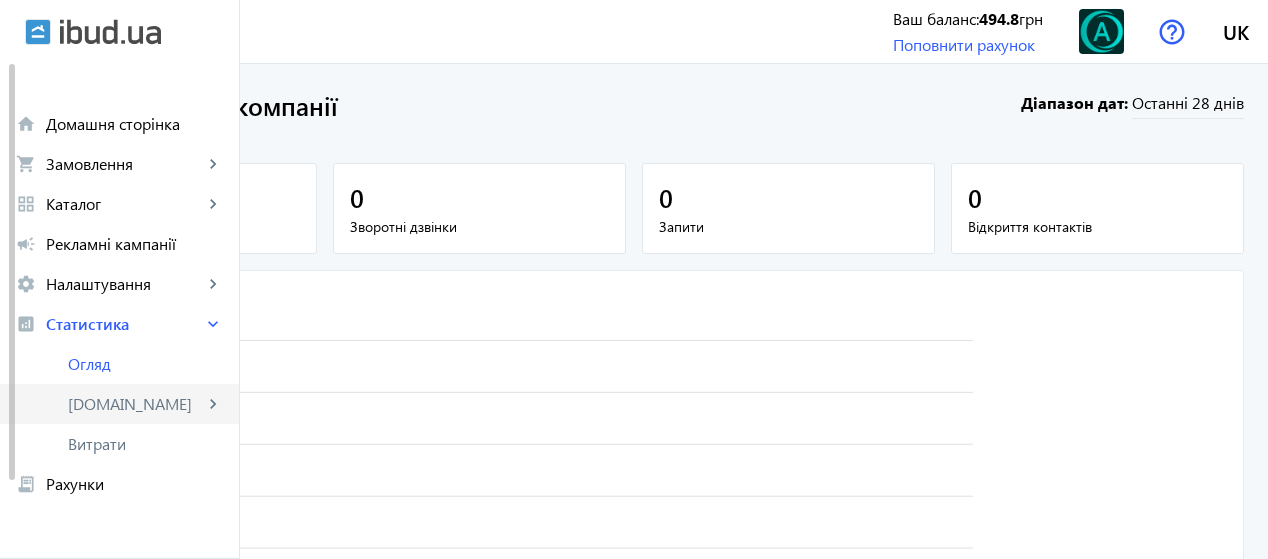 click on "keyboard_arrow_right" 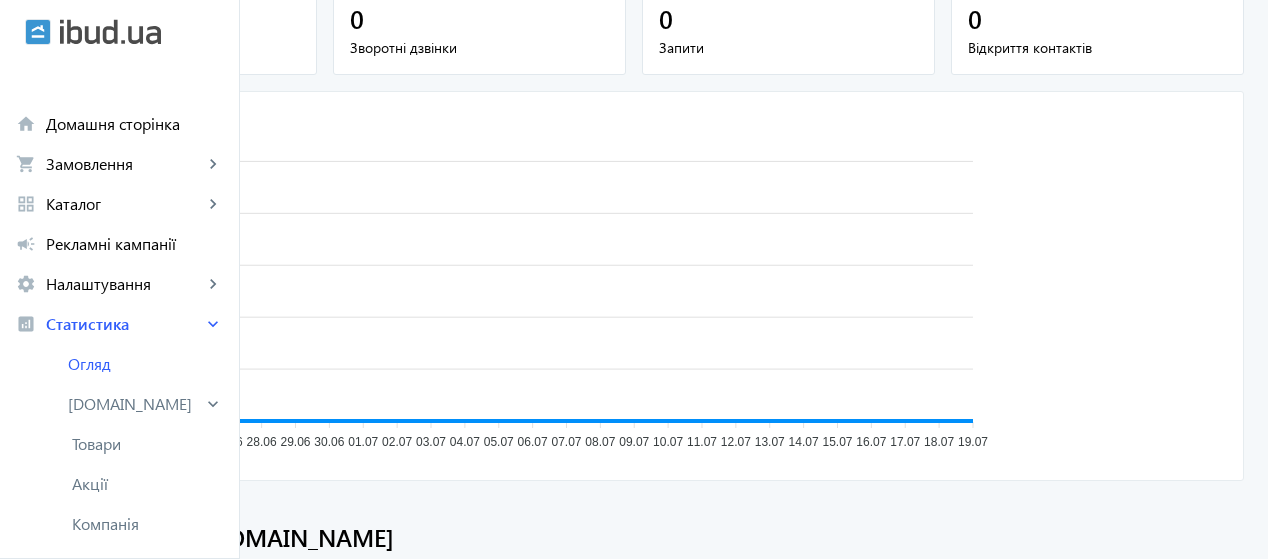 scroll, scrollTop: 180, scrollLeft: 0, axis: vertical 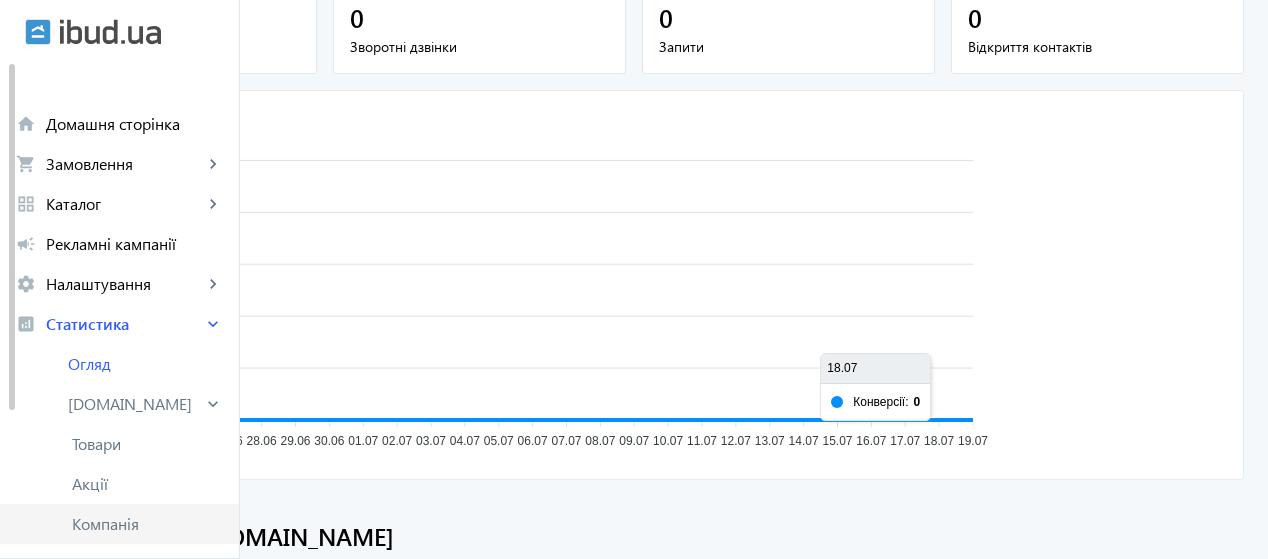 click on "Компанія" 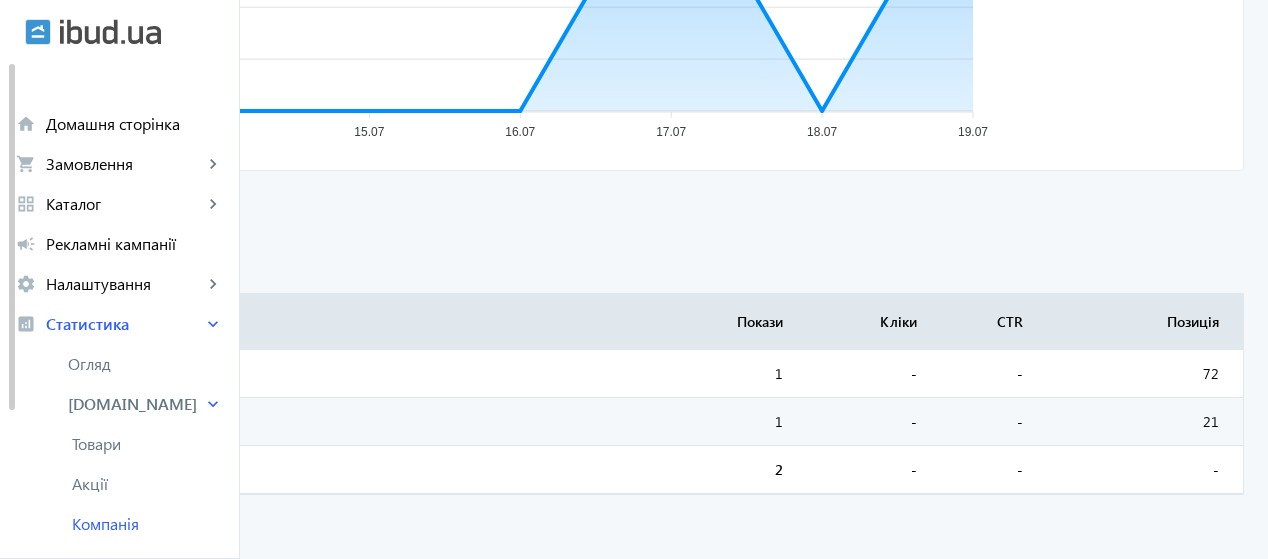scroll, scrollTop: 499, scrollLeft: 0, axis: vertical 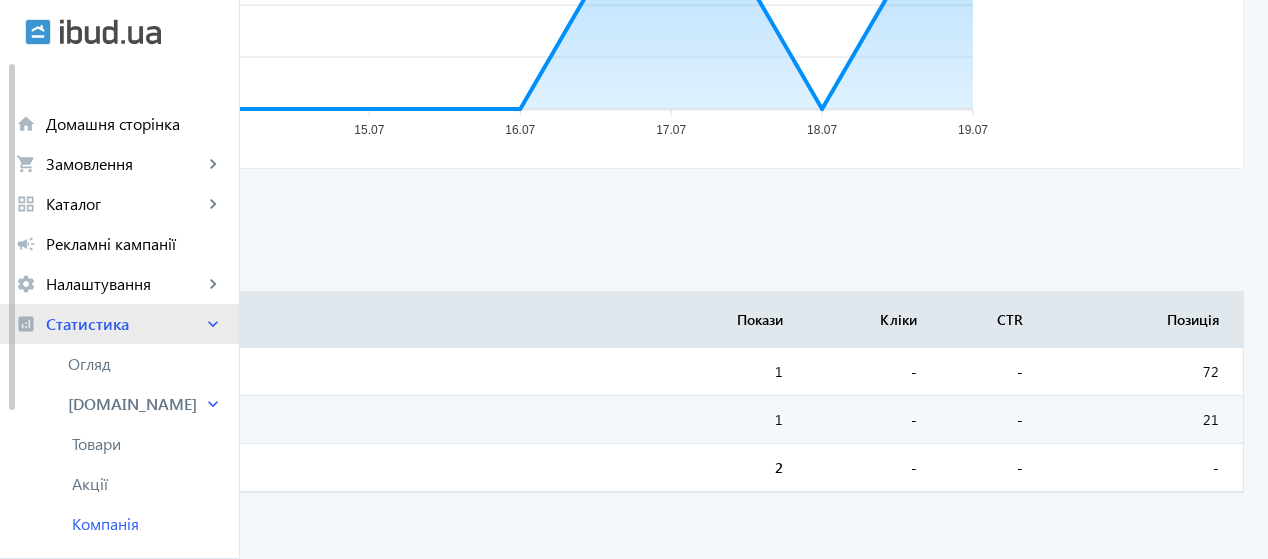 click on "keyboard_arrow_right" 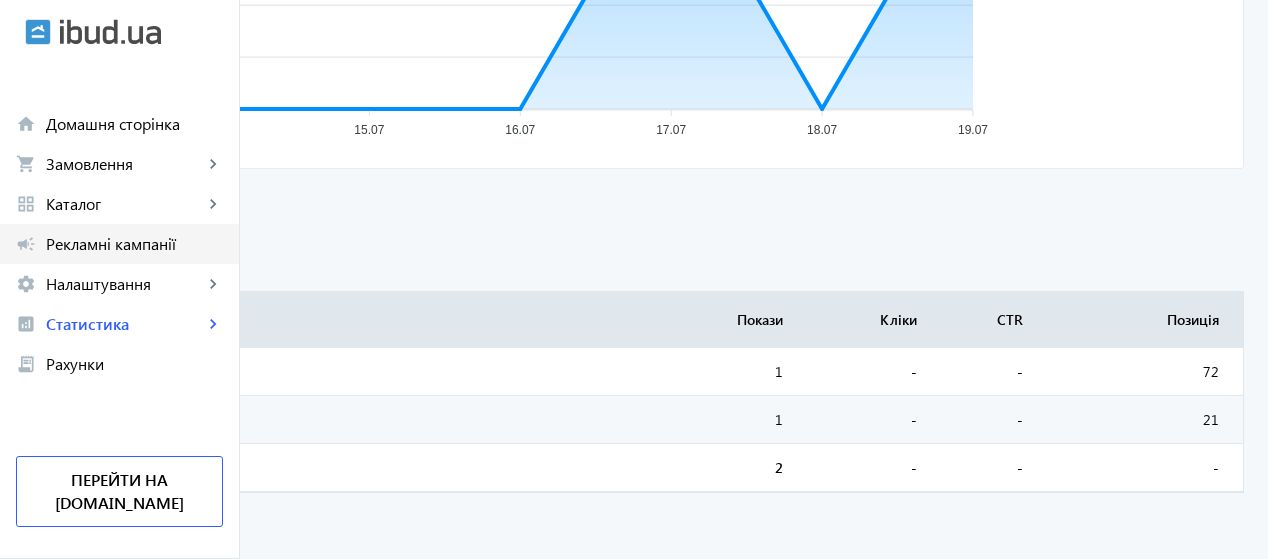 click on "Рекламні кампанії" 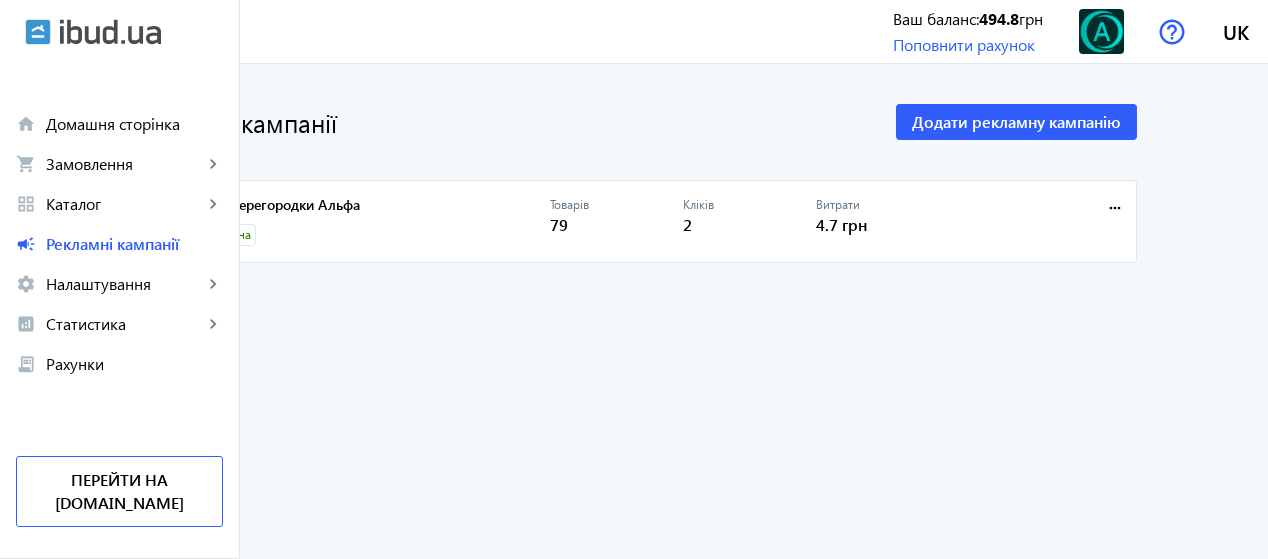 scroll, scrollTop: 0, scrollLeft: 0, axis: both 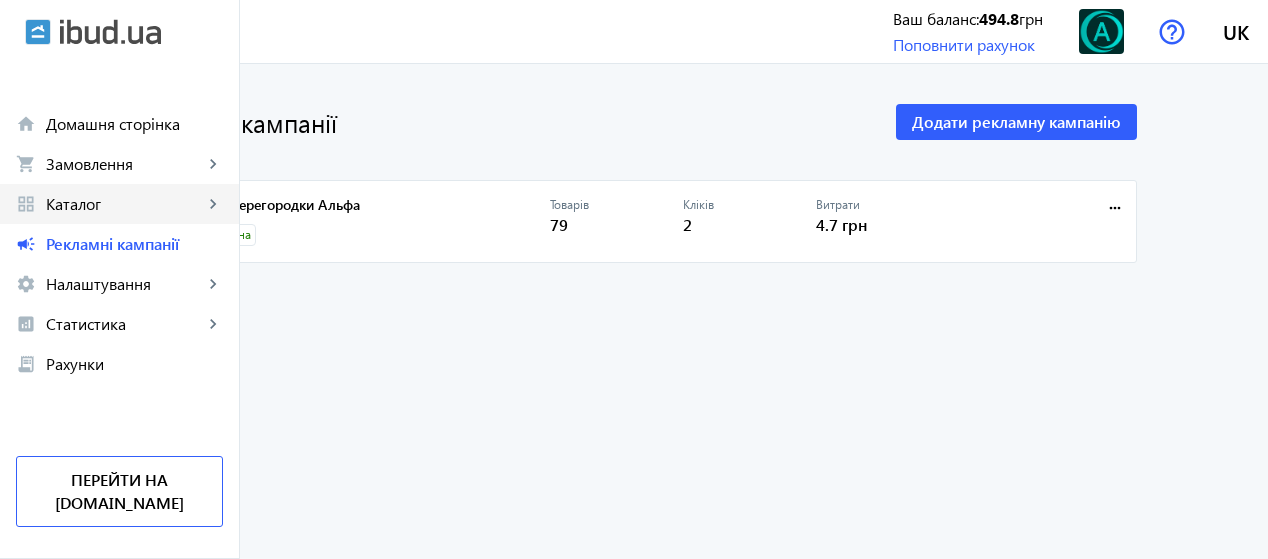 click on "Каталог" 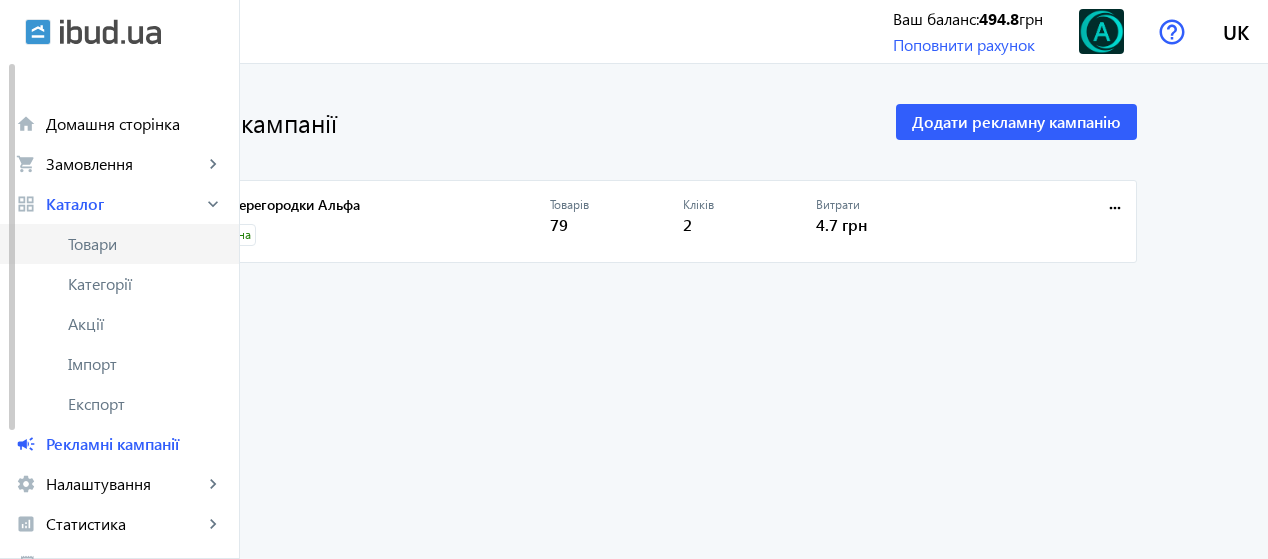 click on "Товари" 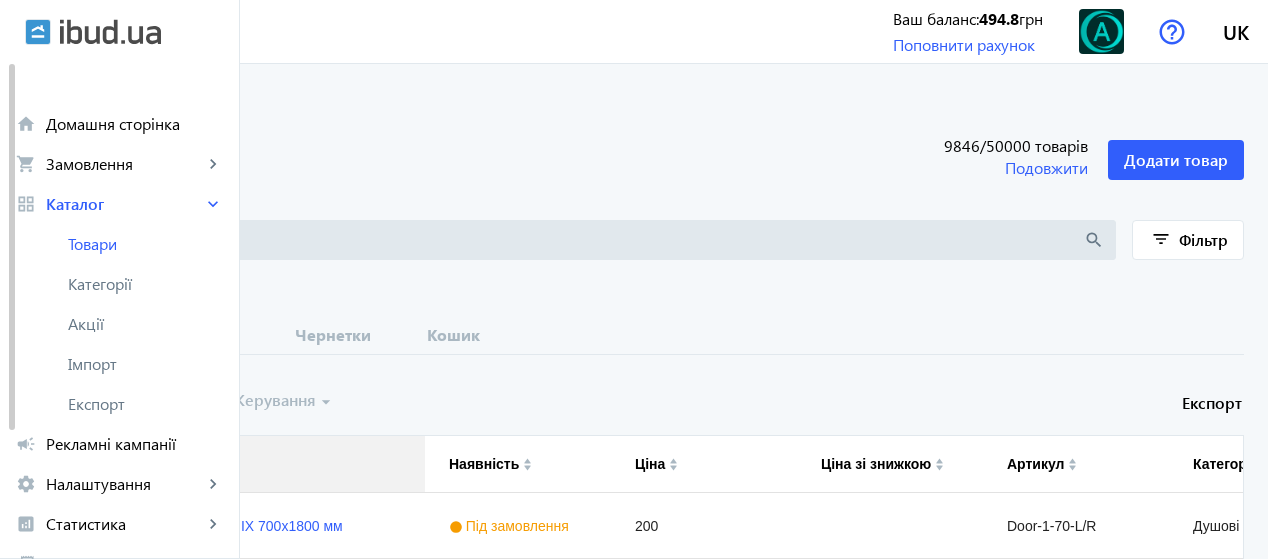 type 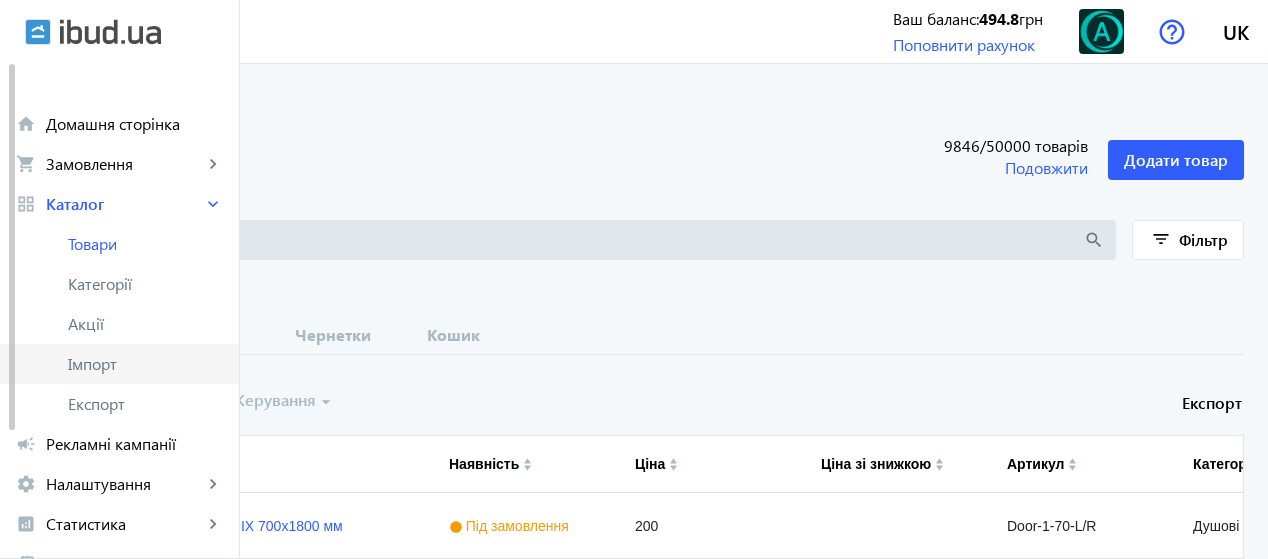 click on "Імпорт" 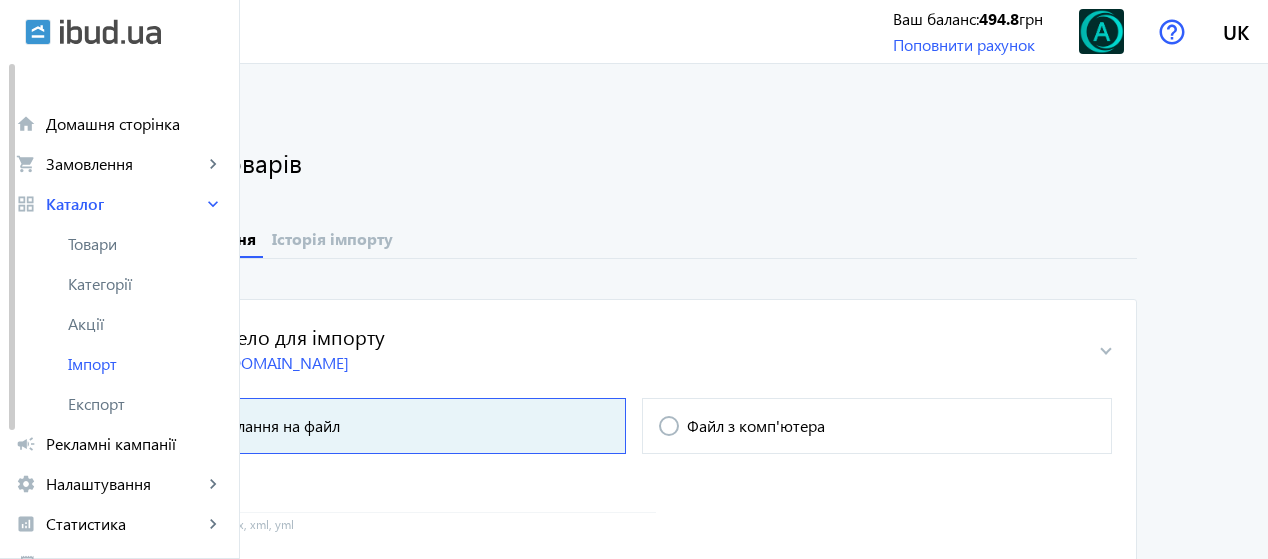 type on "https://alfa-glass.com.ua/content/export/e9dcdb55e7a74af51e5f0a84527b0f62.xml?1743164837768" 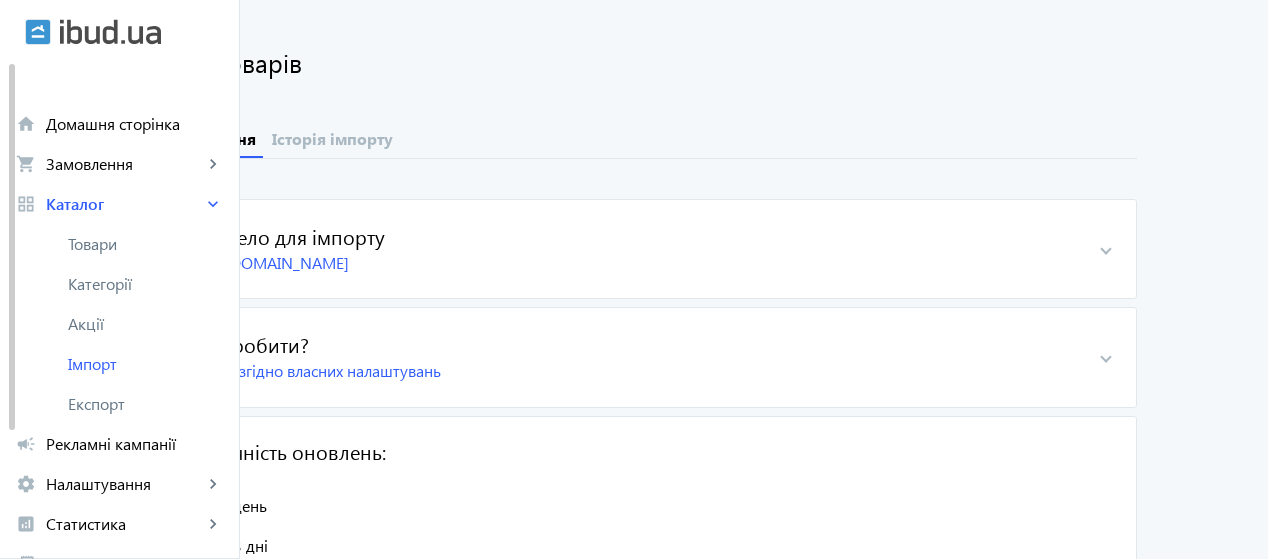 scroll, scrollTop: 101, scrollLeft: 0, axis: vertical 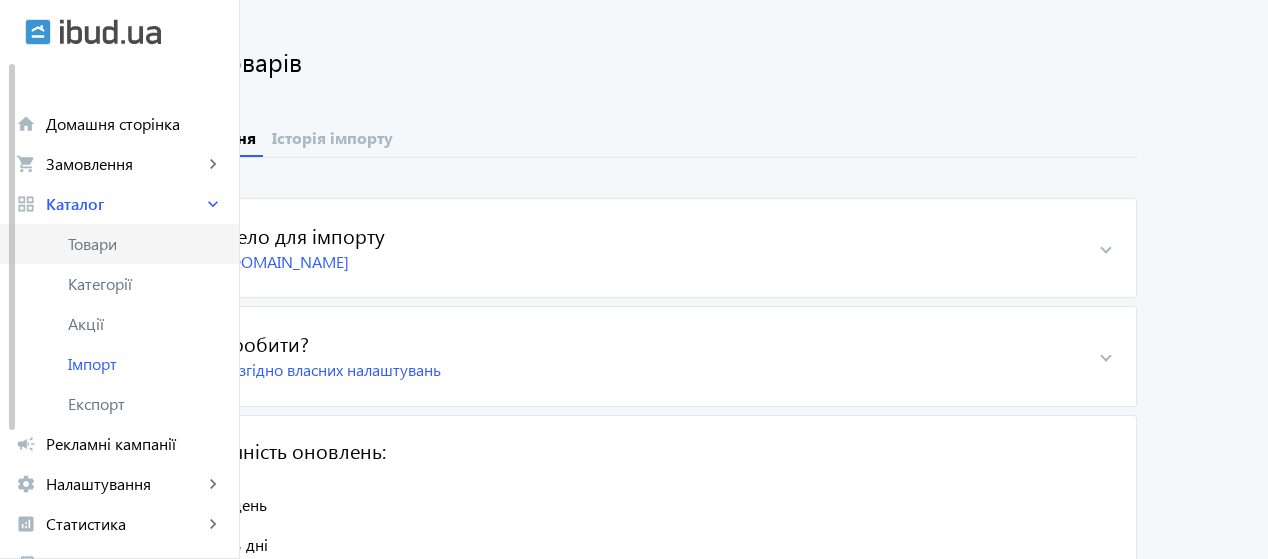 click on "Товари" 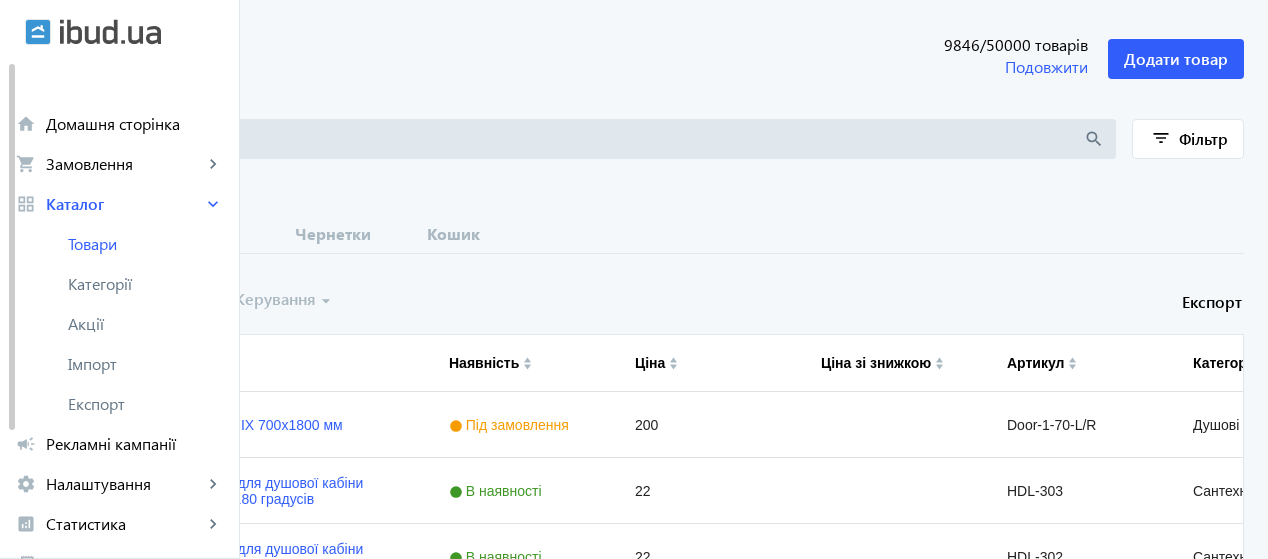 scroll, scrollTop: 0, scrollLeft: 0, axis: both 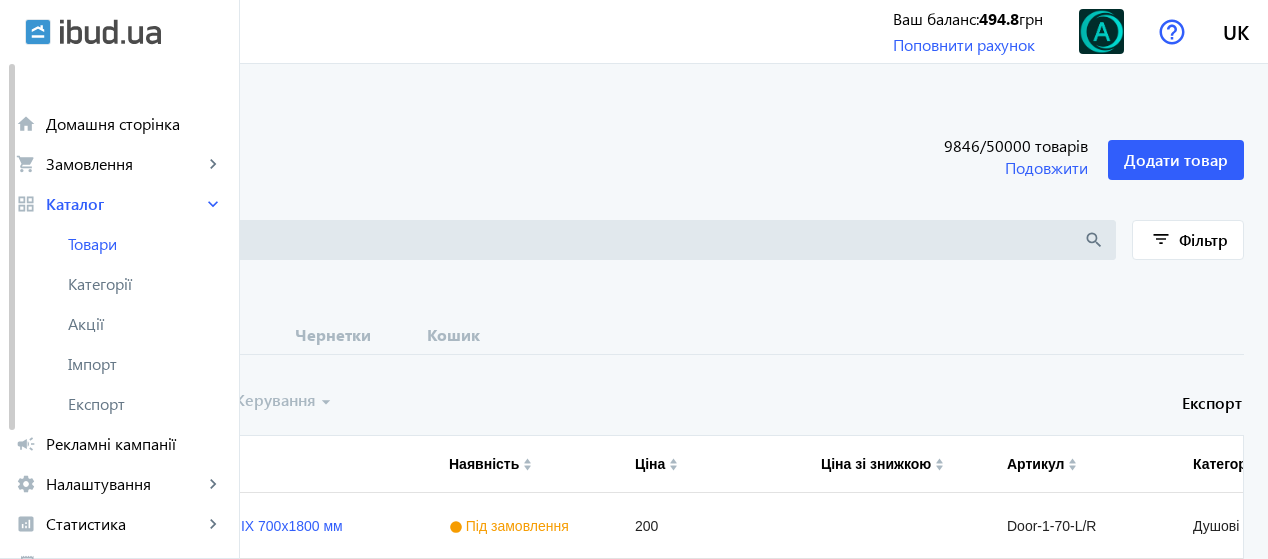 type 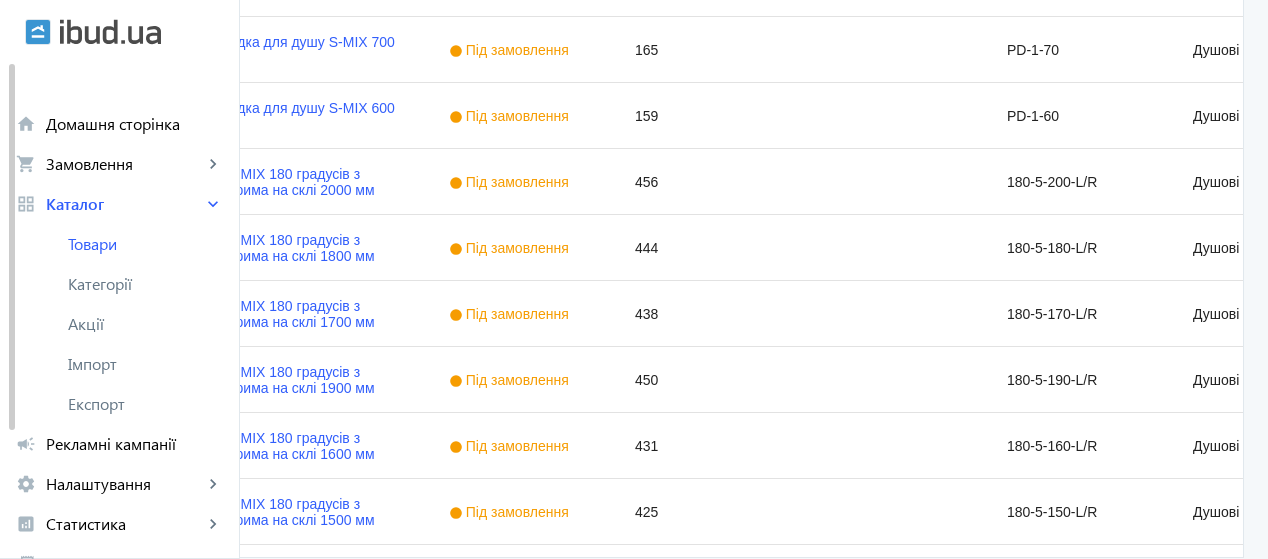 scroll, scrollTop: 2104, scrollLeft: 0, axis: vertical 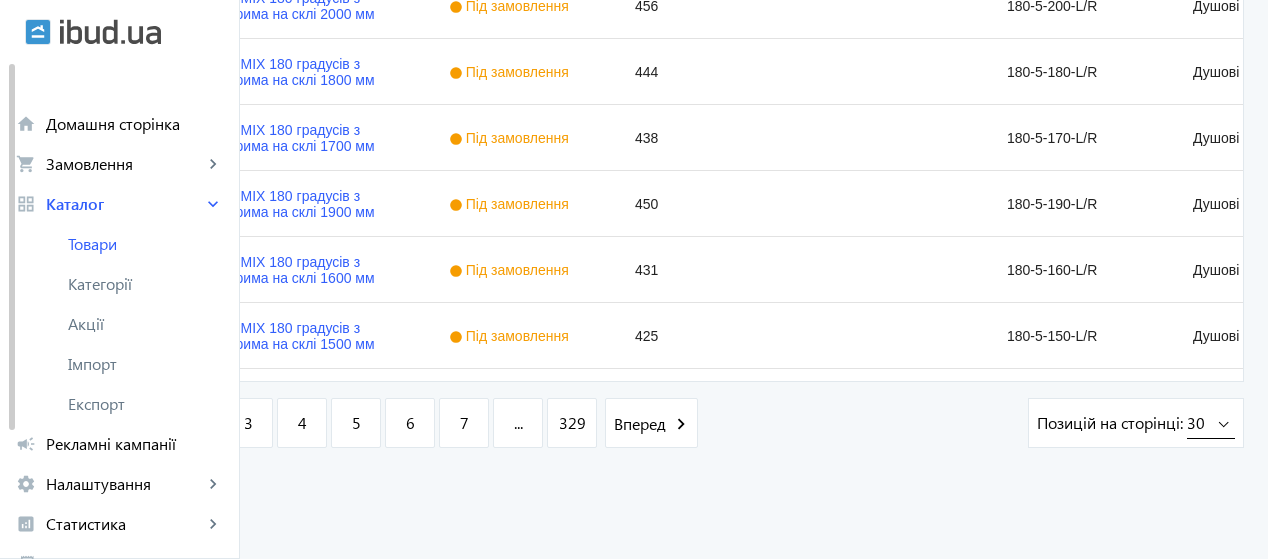 click on "30" at bounding box center (1197, 422) 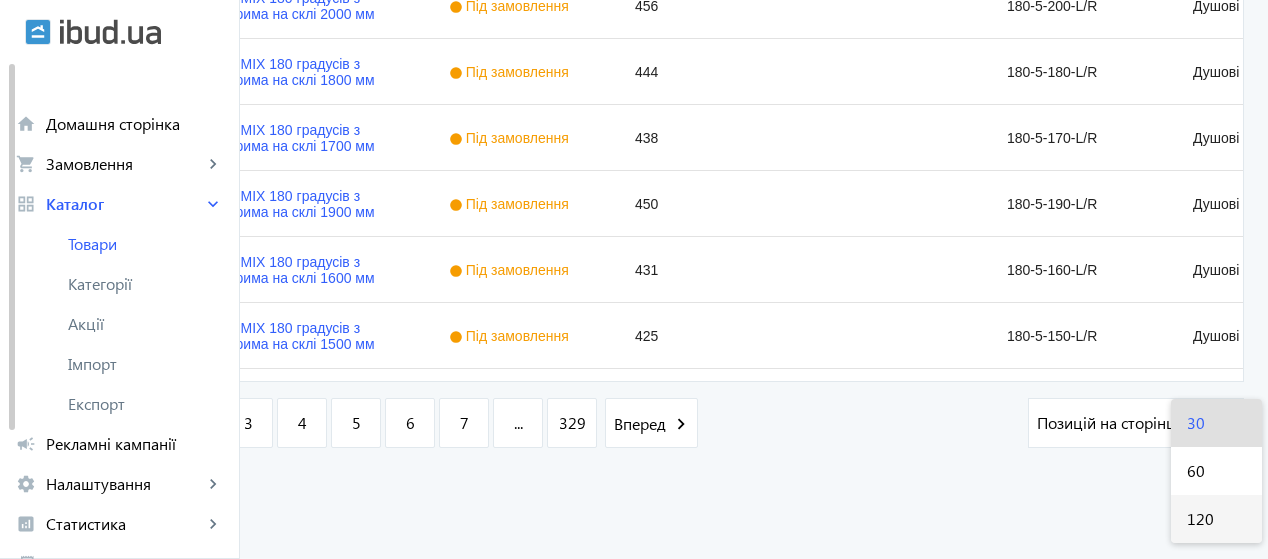 click on "120" at bounding box center [1200, 518] 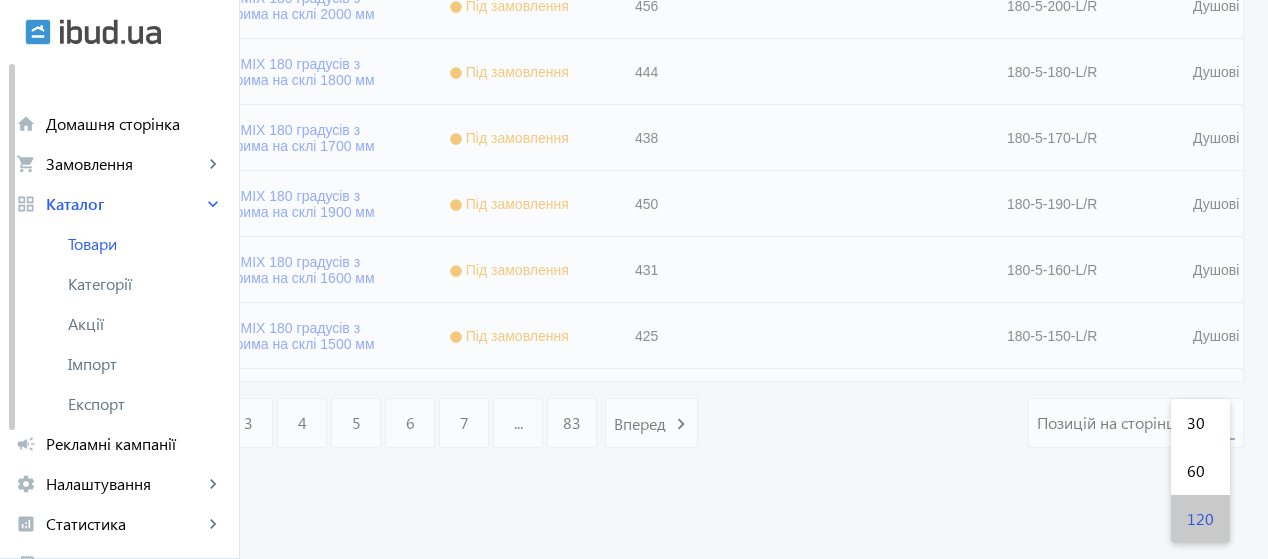 scroll, scrollTop: 0, scrollLeft: 0, axis: both 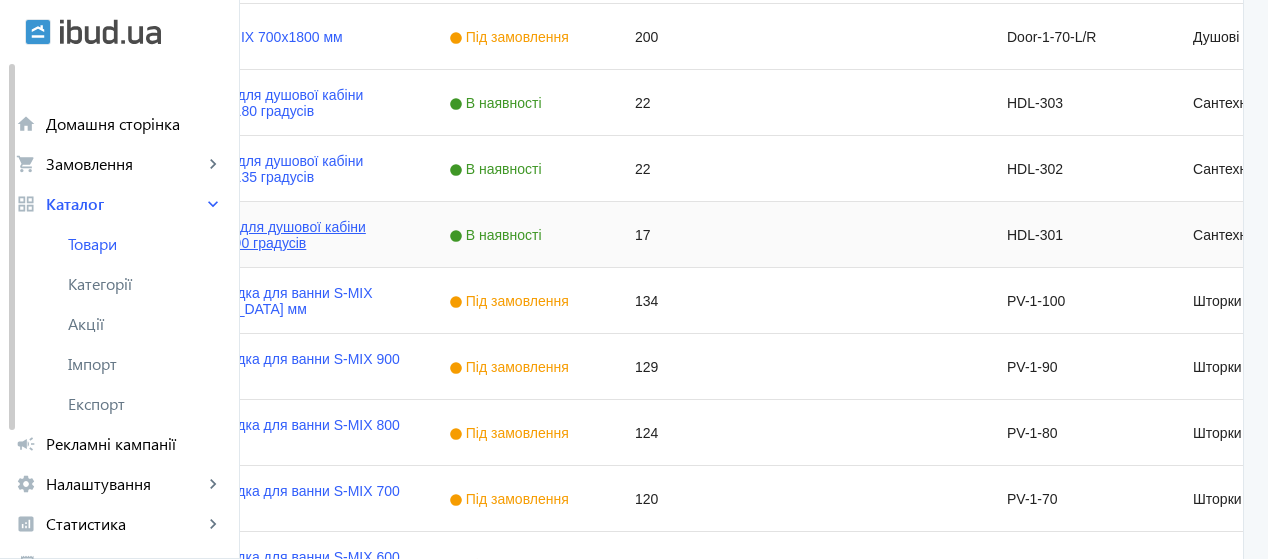 click on "Петля стіна-скло для душової кабіни Haideli HDL-301 90 градусів" 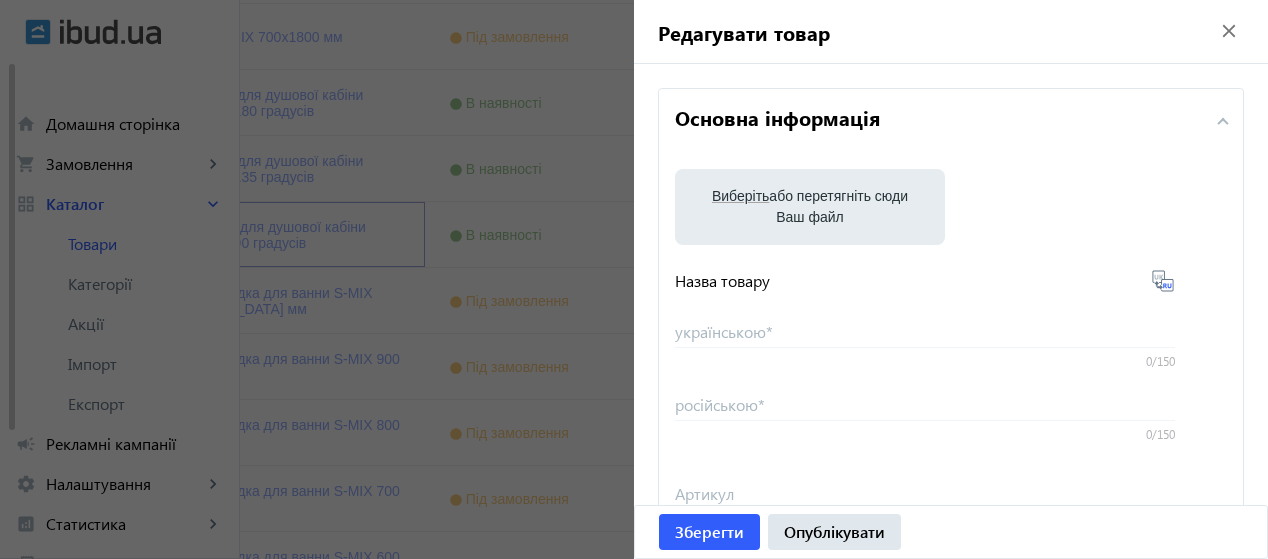 type on "Петля стіна-скло для душової кабіни Haideli HDL-301 90 градусів" 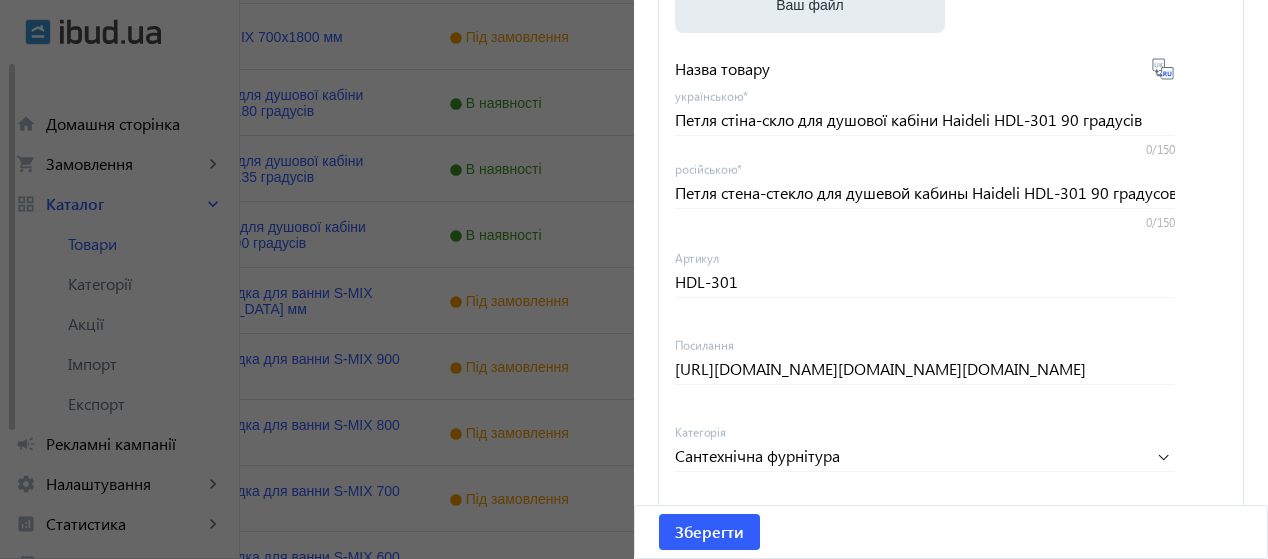 scroll, scrollTop: 390, scrollLeft: 0, axis: vertical 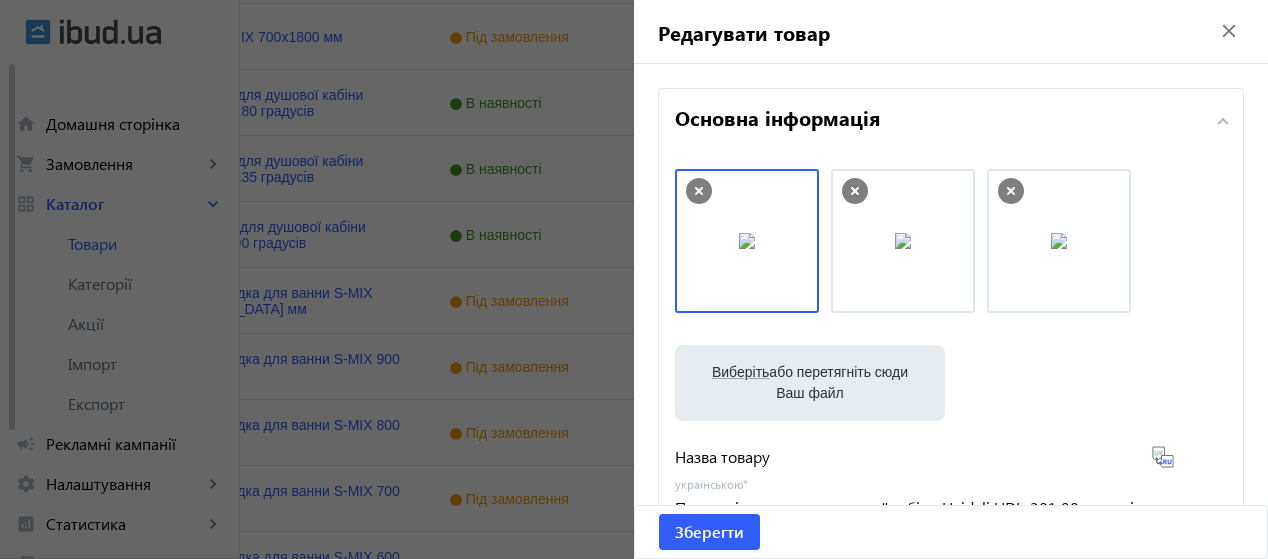 click on "close" 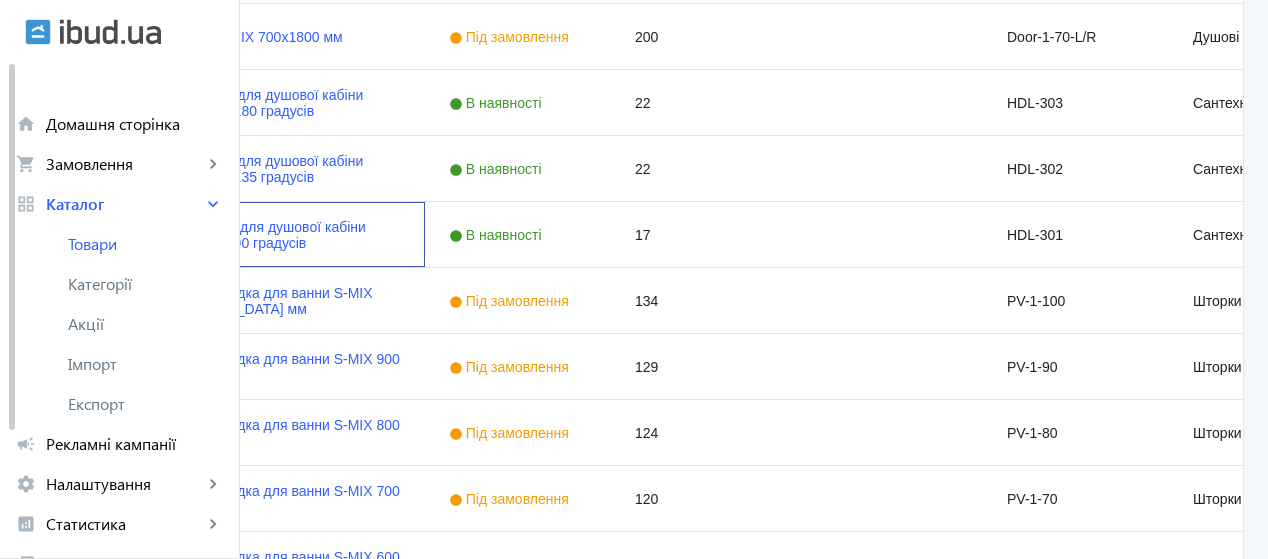 scroll, scrollTop: 245, scrollLeft: 0, axis: vertical 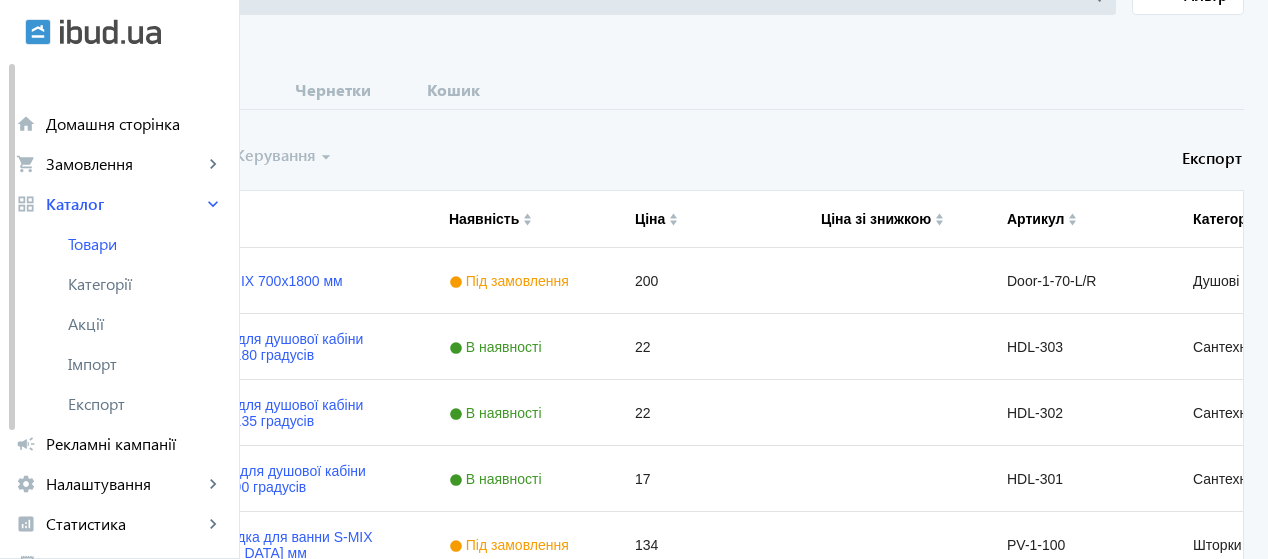 click at bounding box center (56, 156) 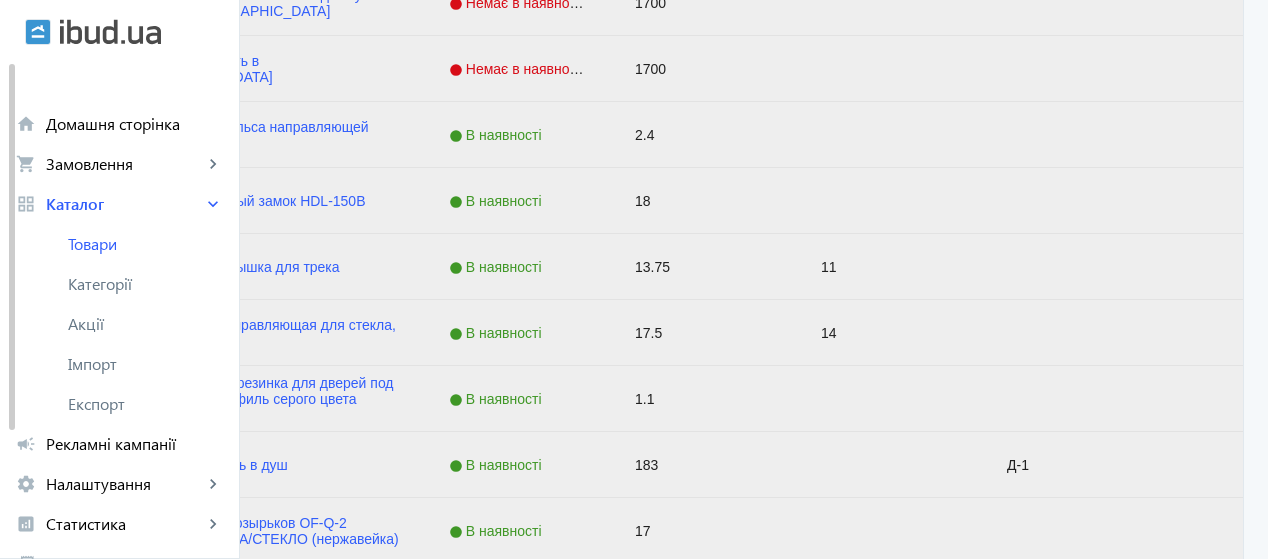 scroll, scrollTop: 8096, scrollLeft: 0, axis: vertical 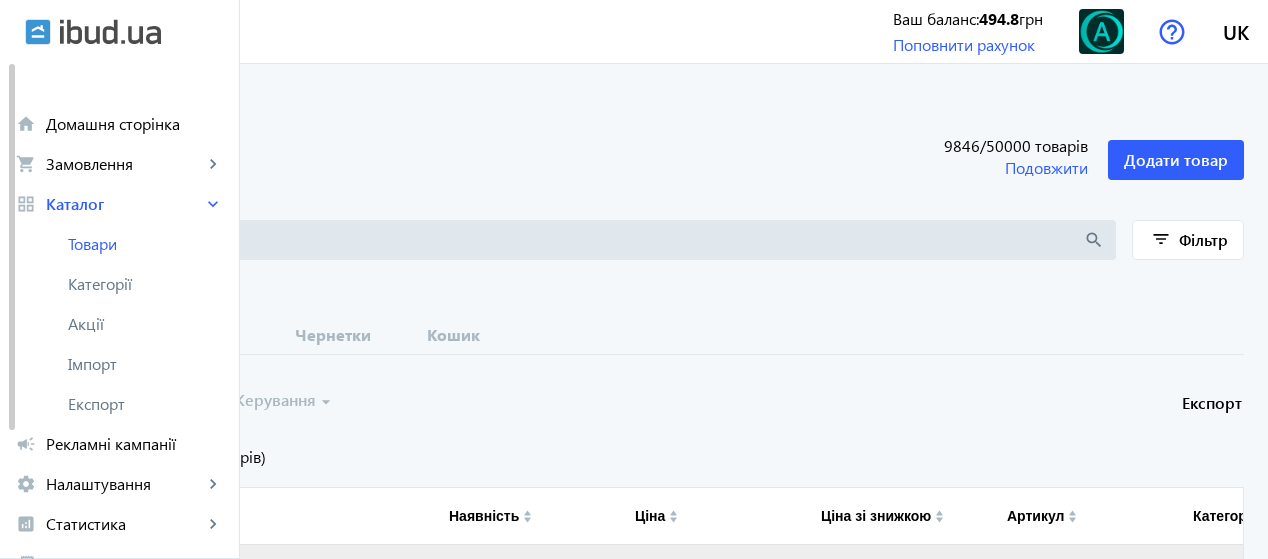 click on "arrow_drop_down" 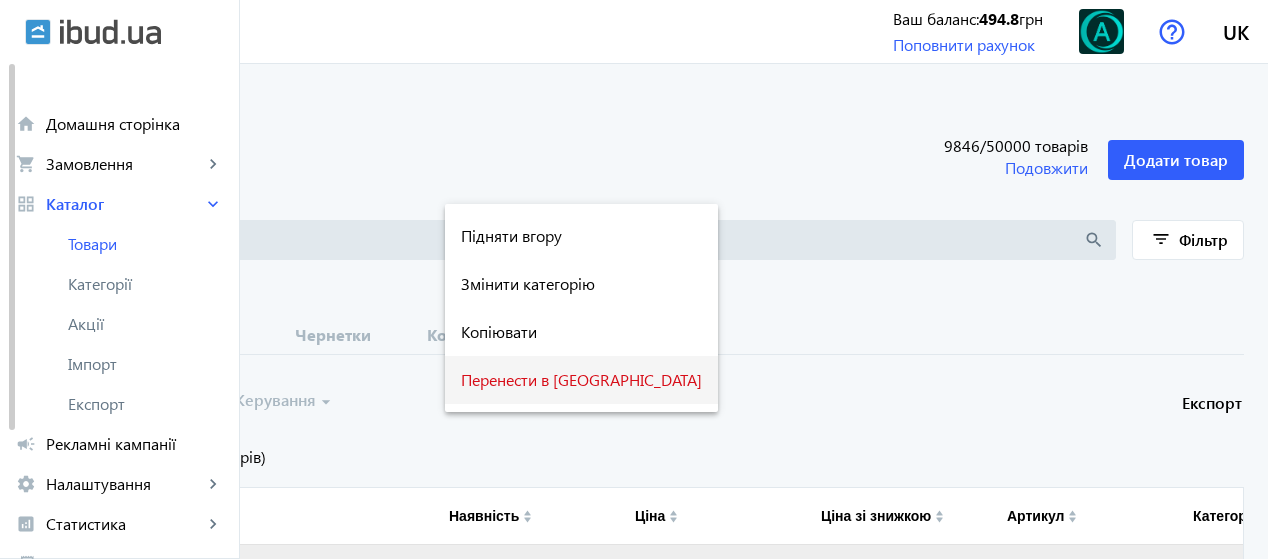 click on "Перенести в [GEOGRAPHIC_DATA]" at bounding box center [581, 380] 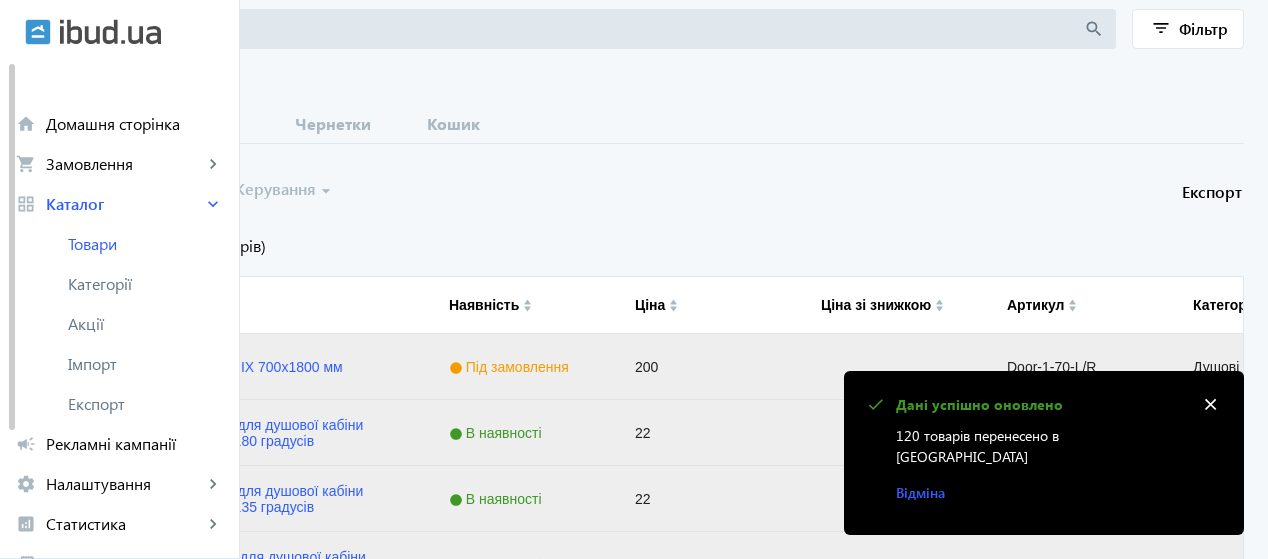 scroll, scrollTop: 222, scrollLeft: 0, axis: vertical 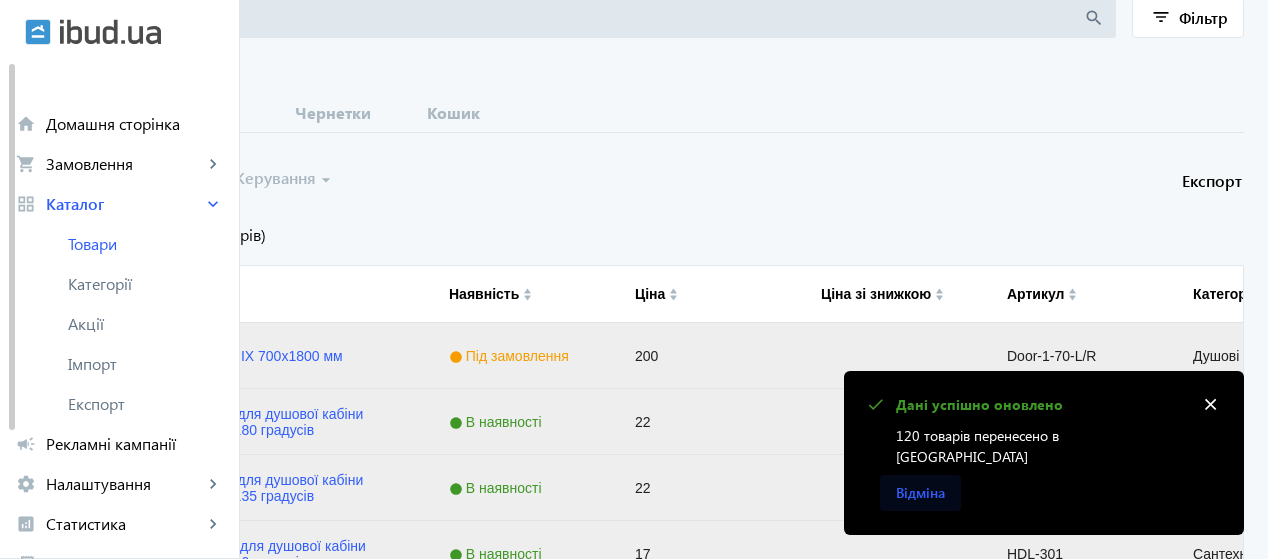 click on "Відміна" at bounding box center (920, 492) 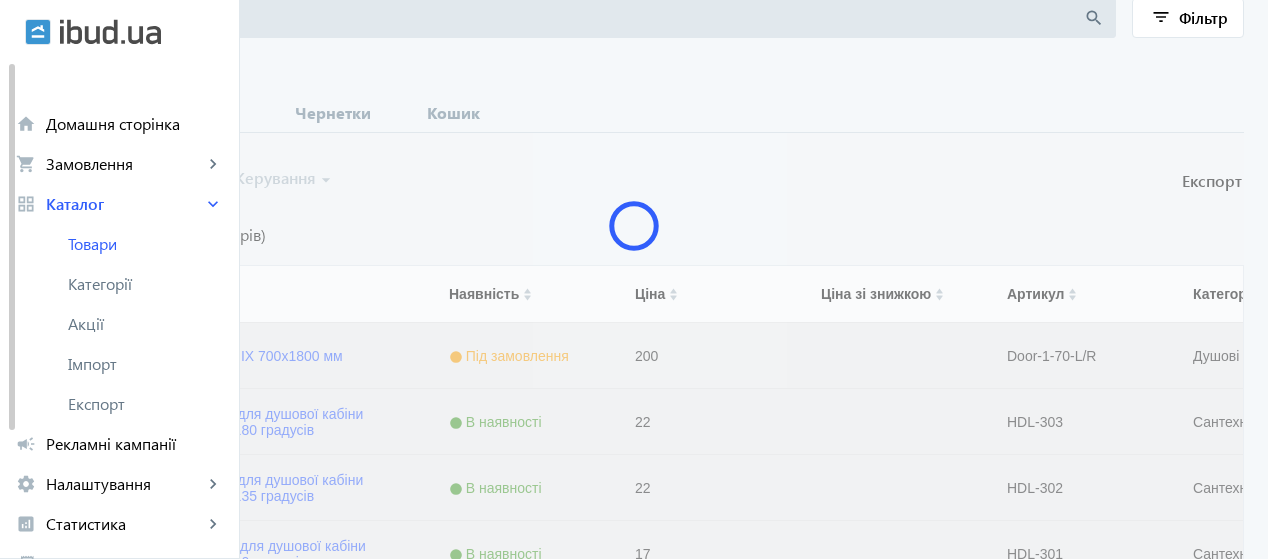 click 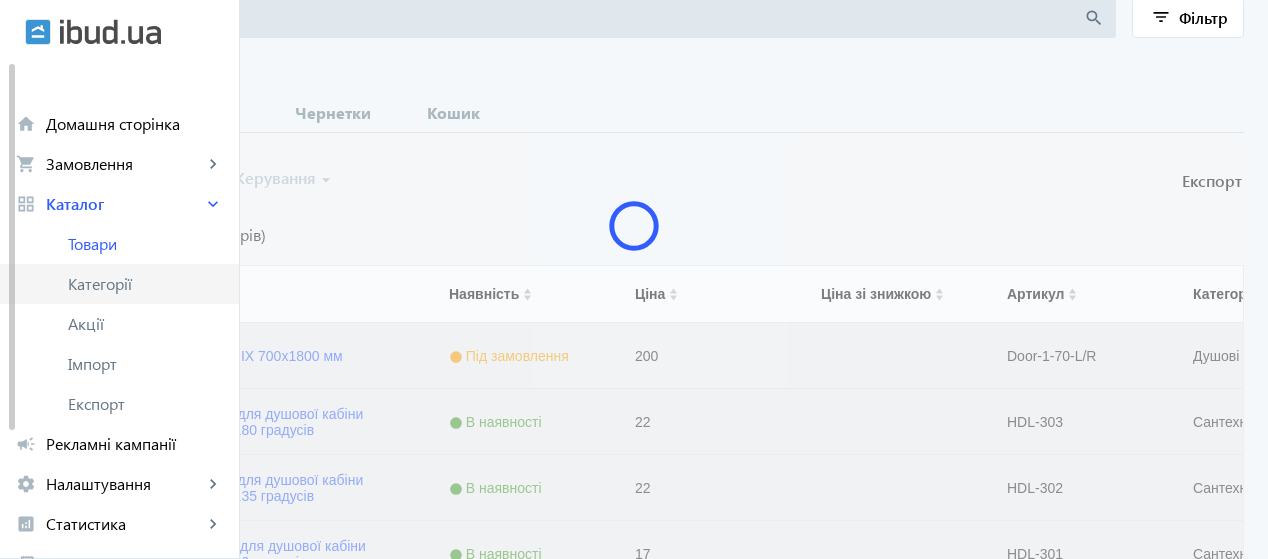 click on "Категорії" 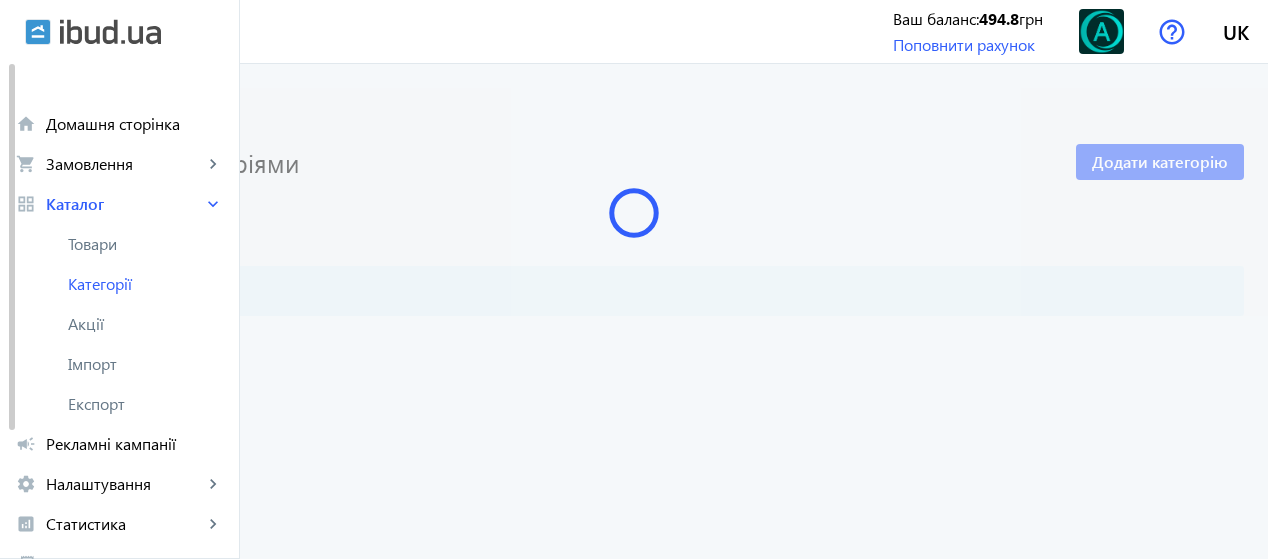 scroll, scrollTop: 0, scrollLeft: 0, axis: both 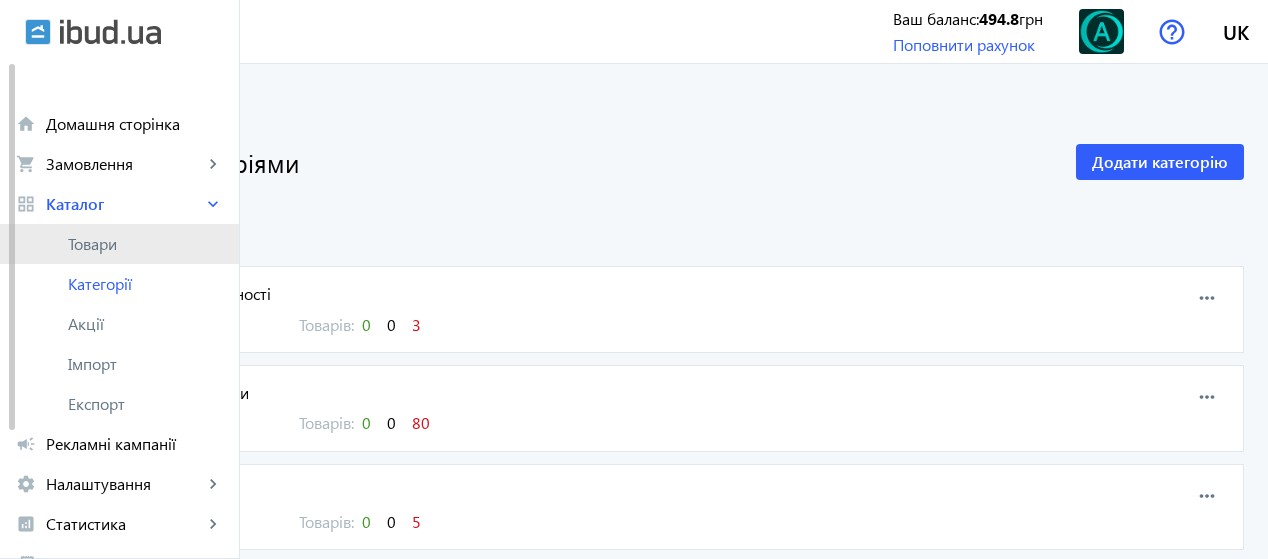 click on "Товари" 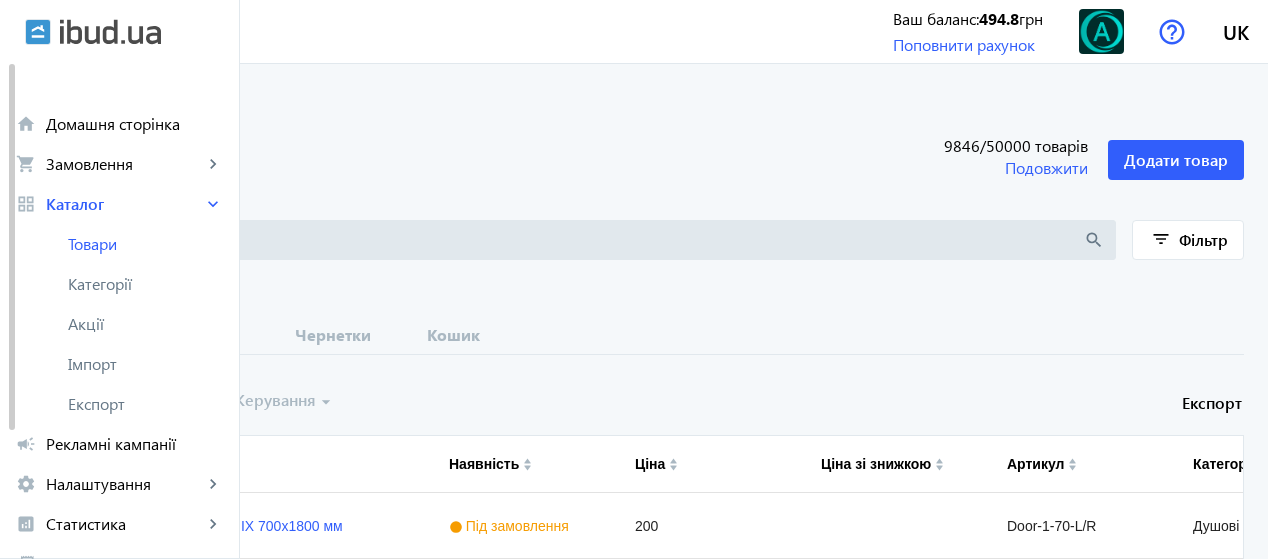 type 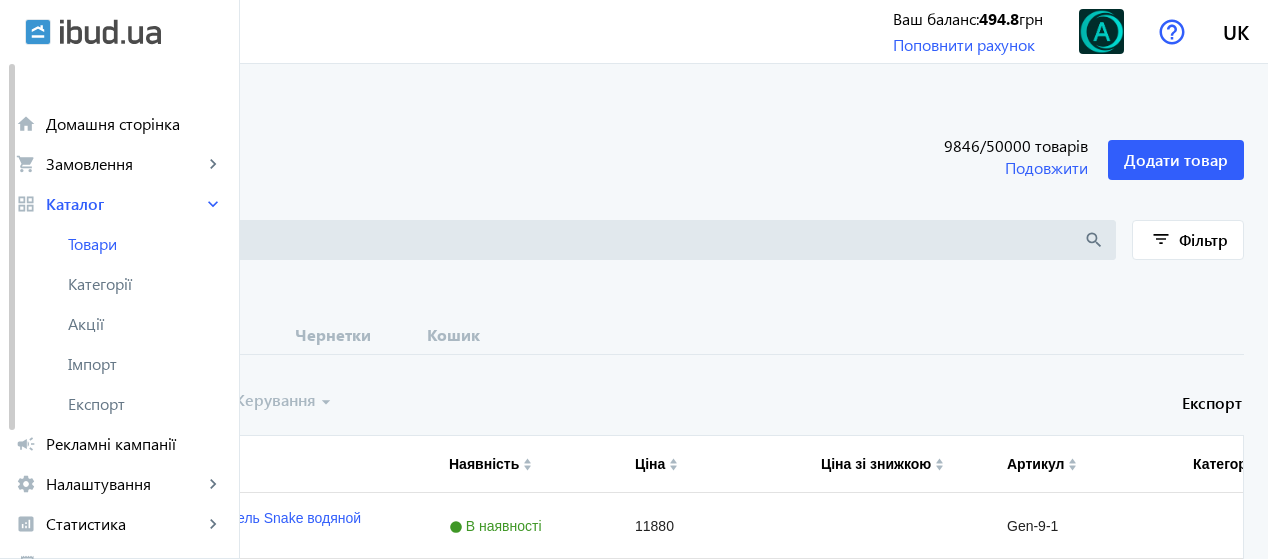 click at bounding box center [56, 401] 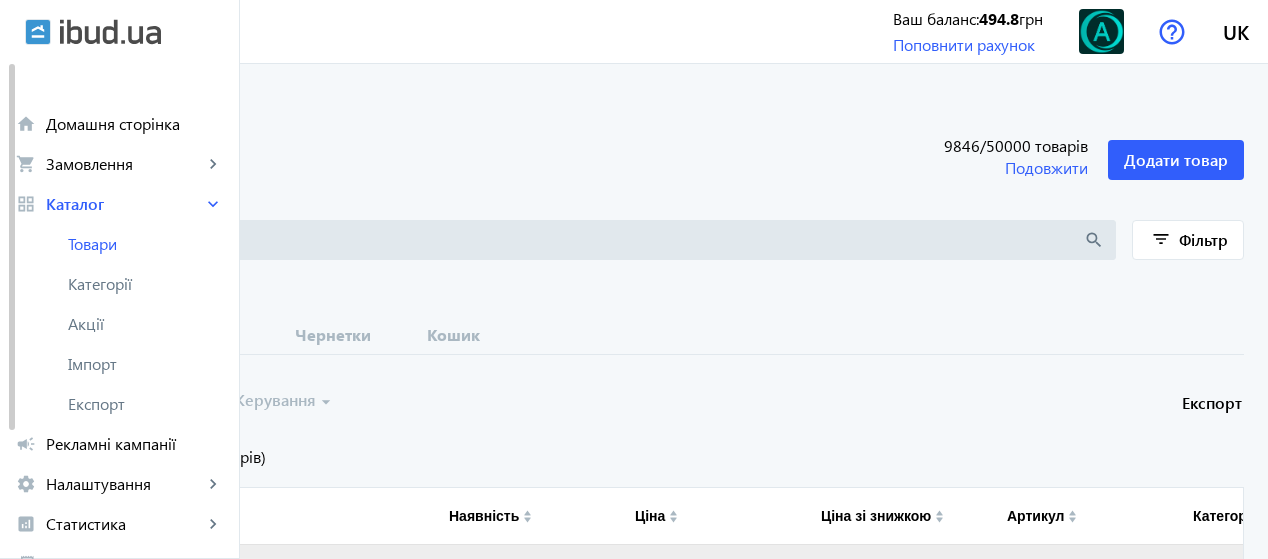 click on "Вибрати все (9726 товарів)" at bounding box center (169, 457) 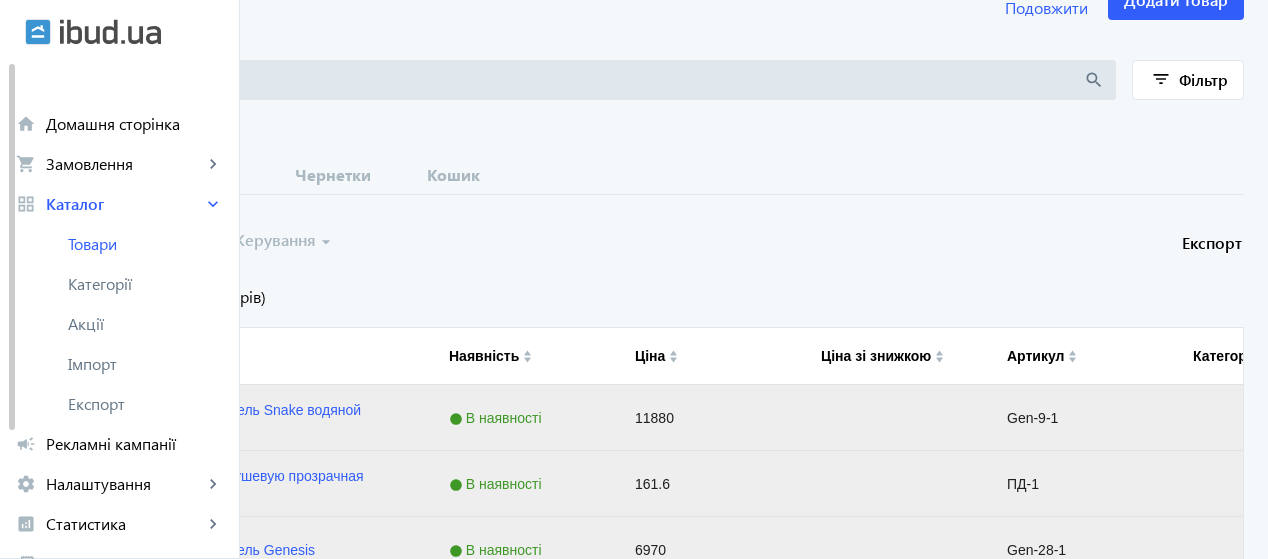 scroll, scrollTop: 185, scrollLeft: 0, axis: vertical 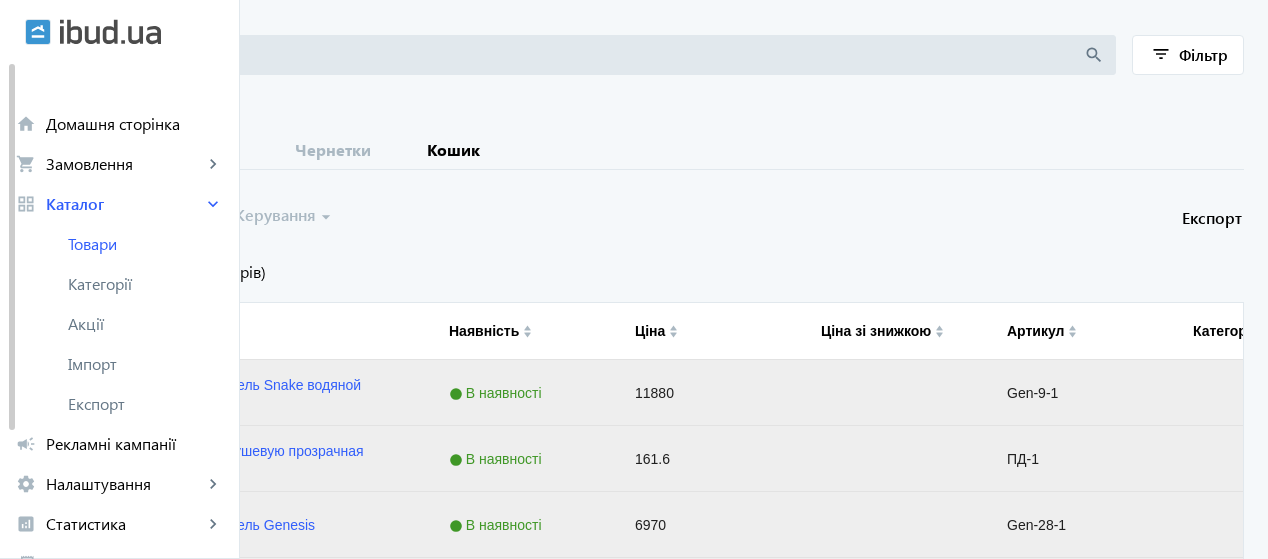 click on "Кошик" at bounding box center (453, 150) 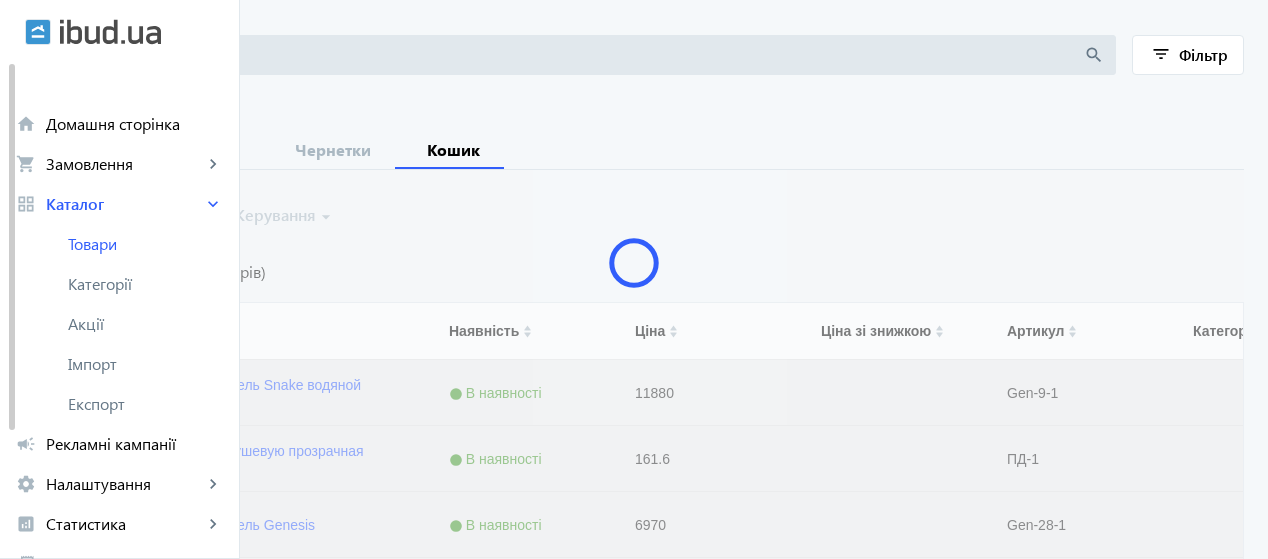 scroll, scrollTop: 0, scrollLeft: 0, axis: both 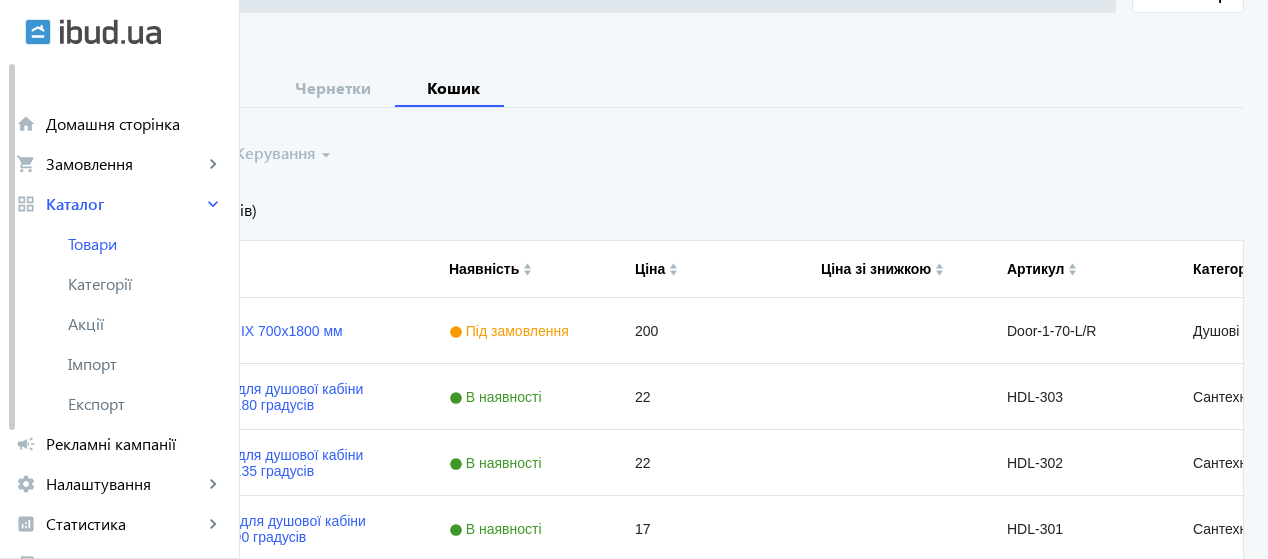 click on "Вибрати все  Керування  arrow_drop_down" 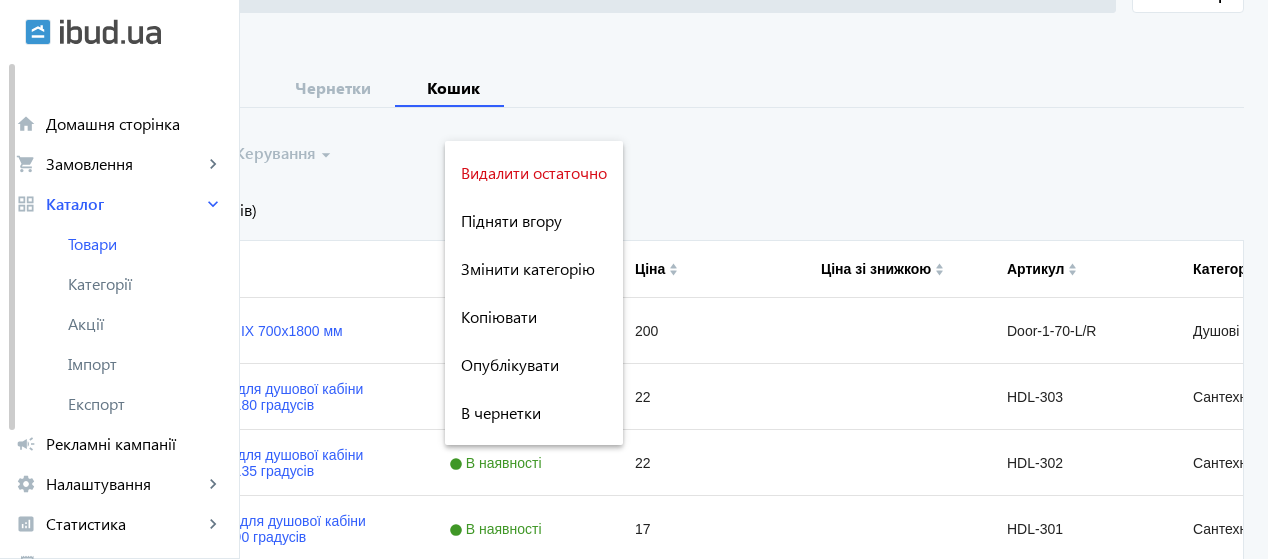click at bounding box center (634, 279) 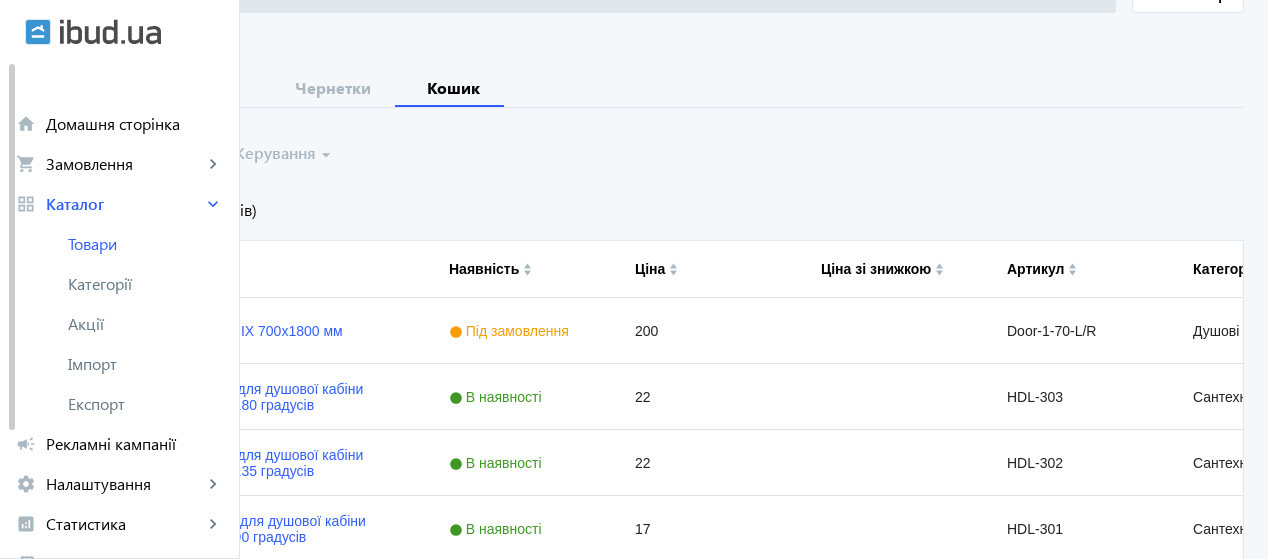 click on "Всі" at bounding box center (63, 88) 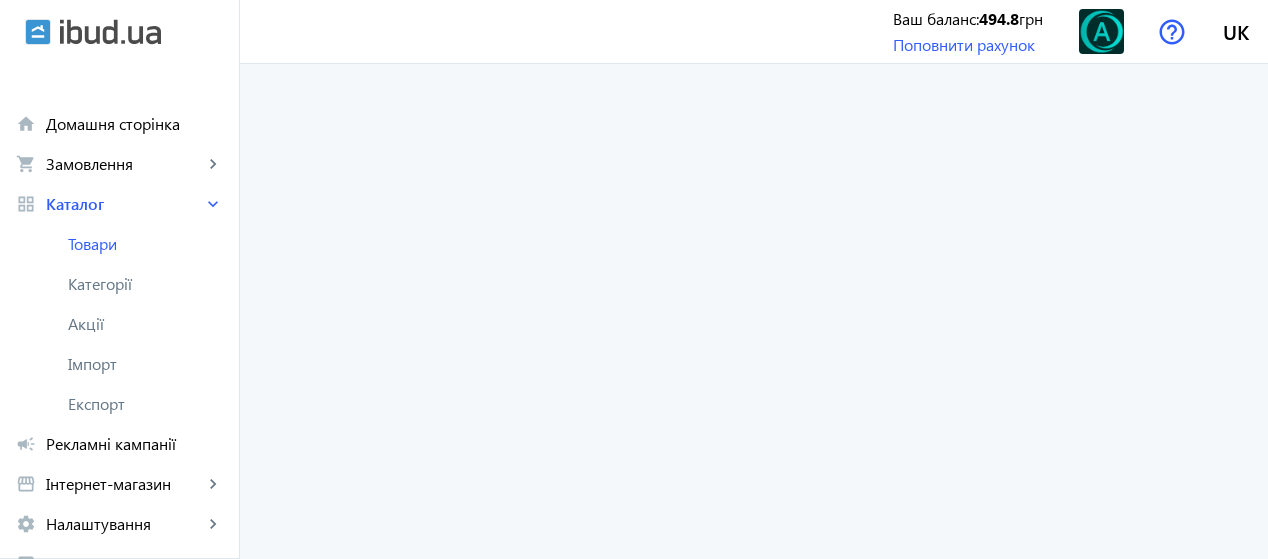 scroll, scrollTop: 0, scrollLeft: 0, axis: both 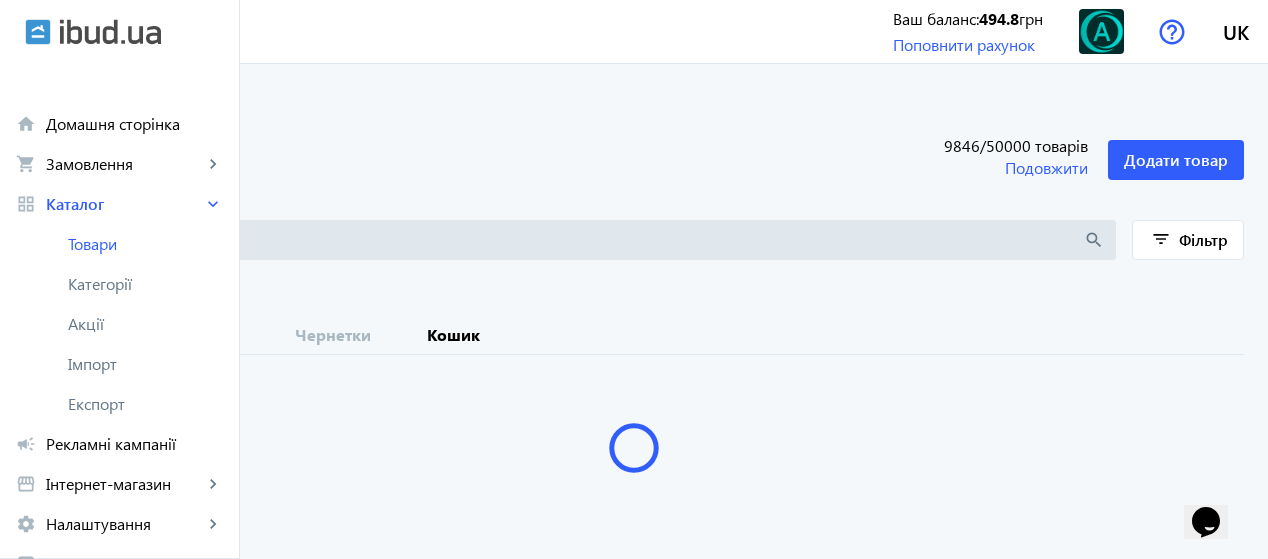 click on "Кошик" at bounding box center [453, 335] 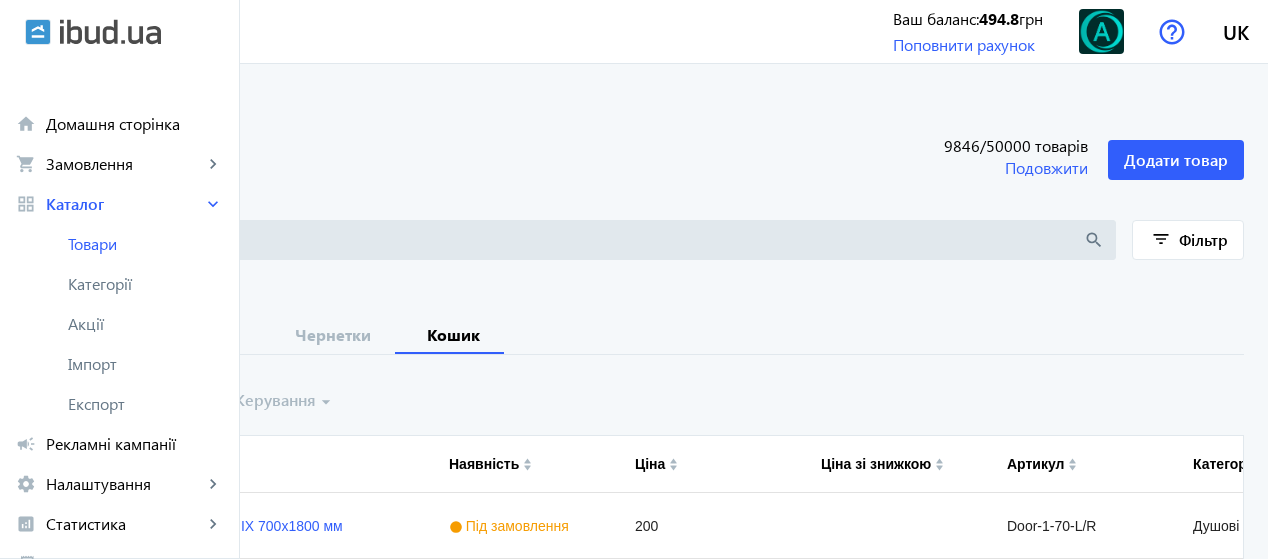 click on "Всі" at bounding box center (63, 335) 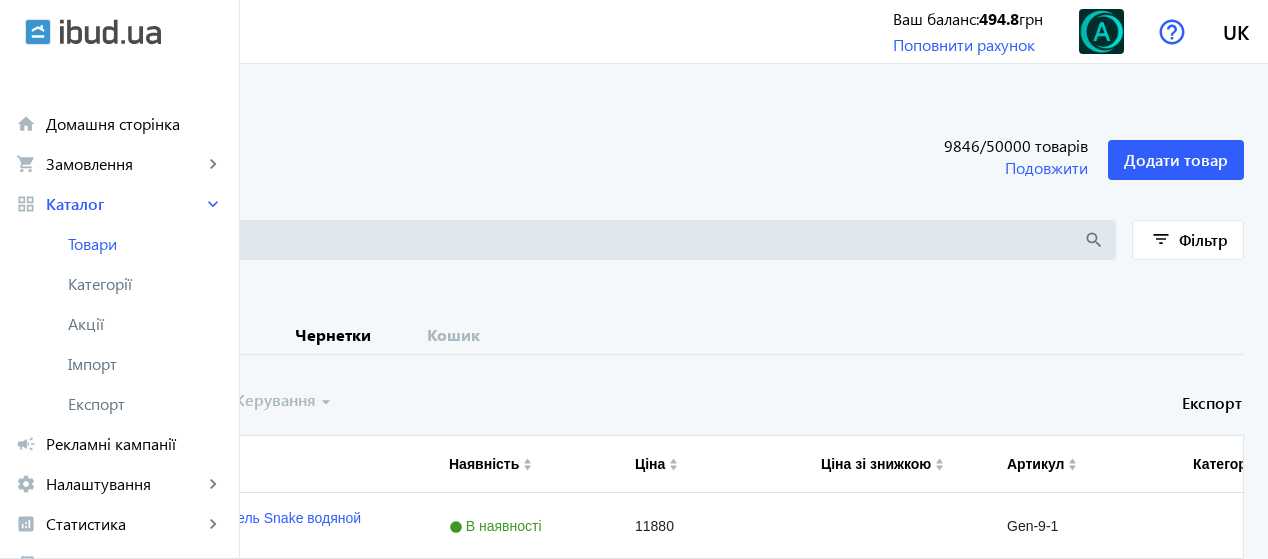 click on "Чернетки" at bounding box center (333, 335) 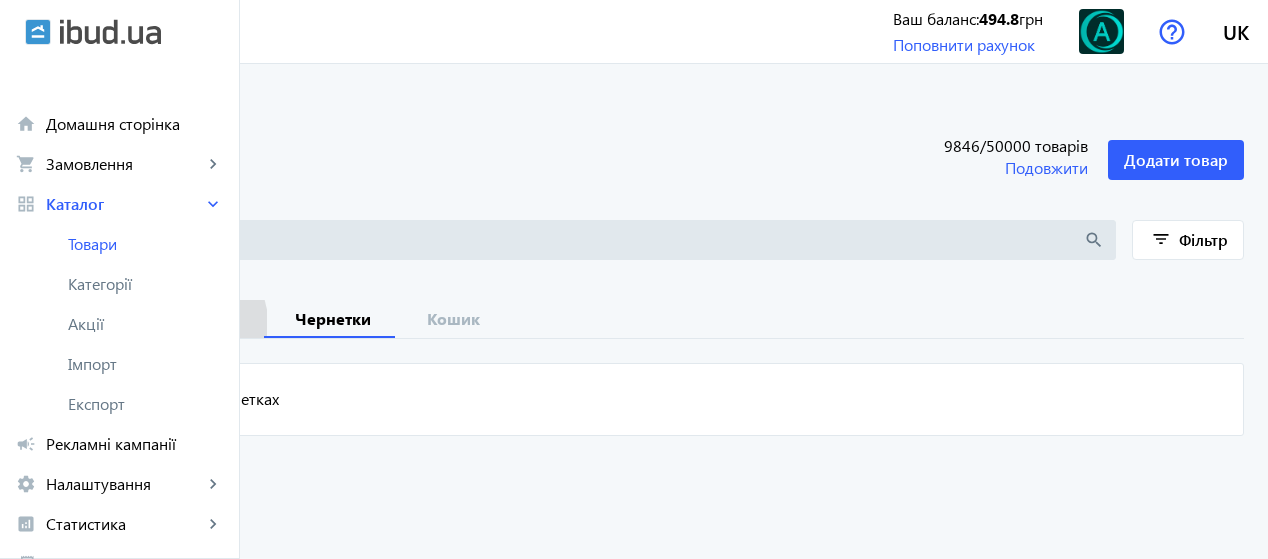 click on "Опубліковані" at bounding box center (185, 319) 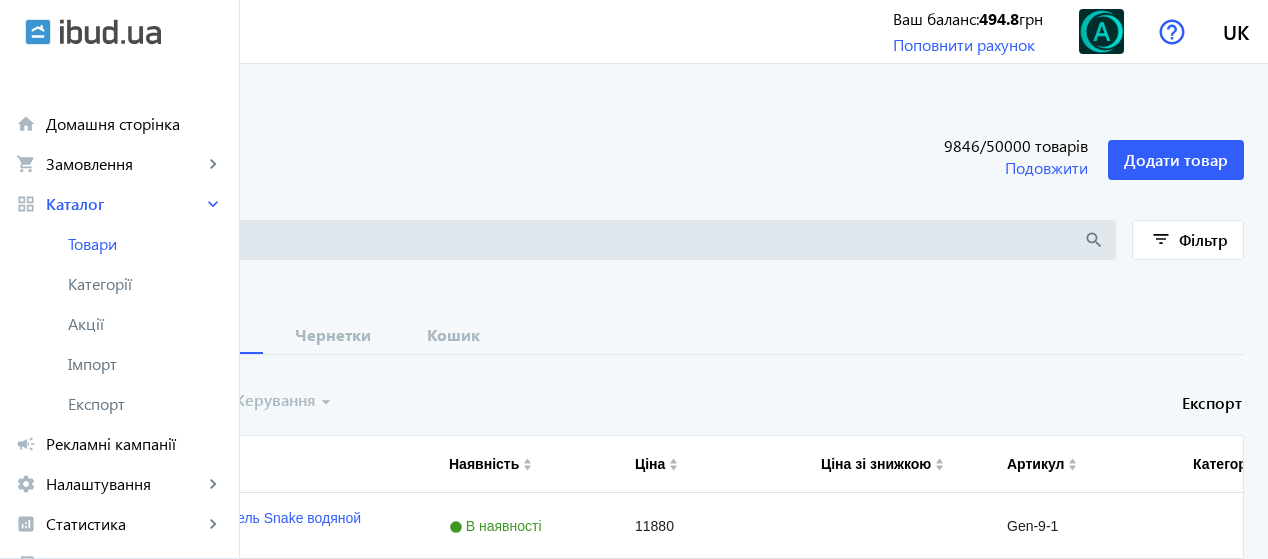 click on "Всі" at bounding box center [63, 335] 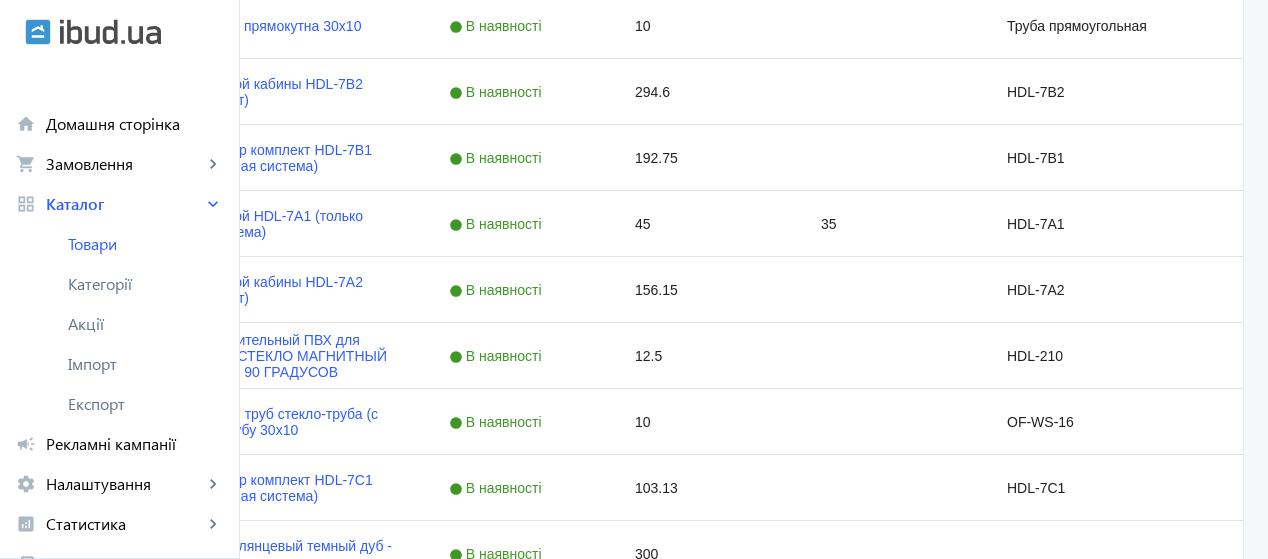 scroll, scrollTop: 8044, scrollLeft: 0, axis: vertical 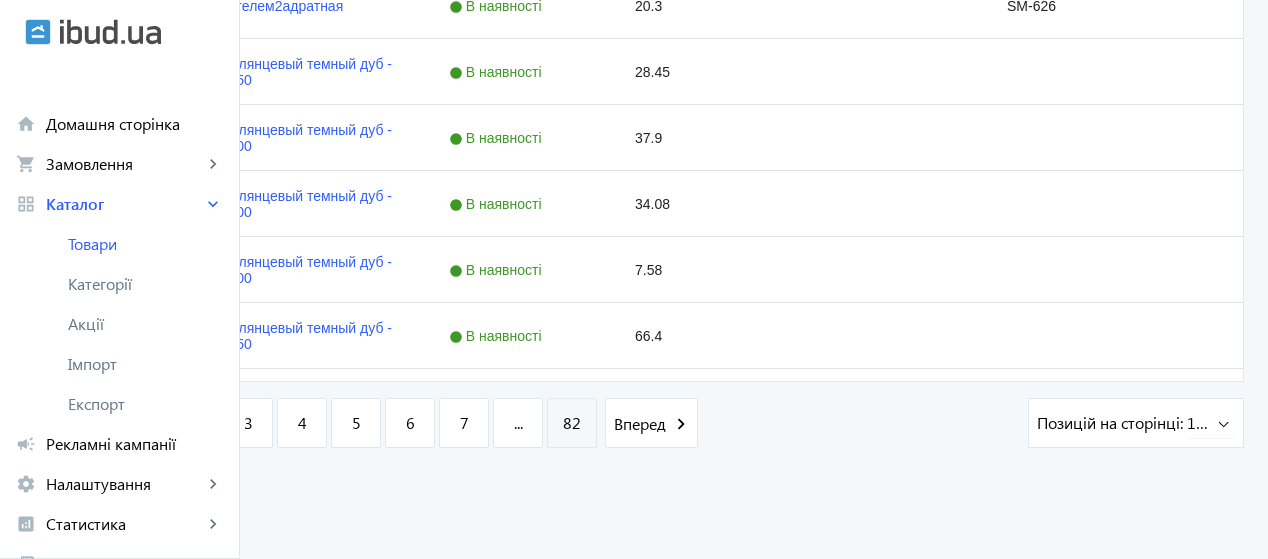 click on "82" 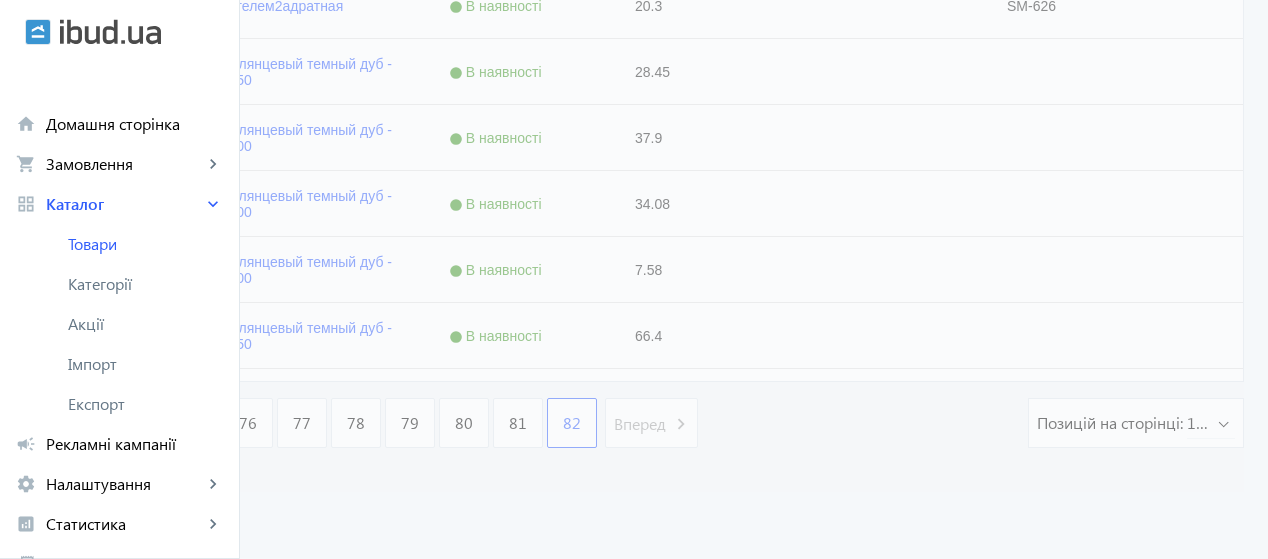 scroll, scrollTop: 0, scrollLeft: 0, axis: both 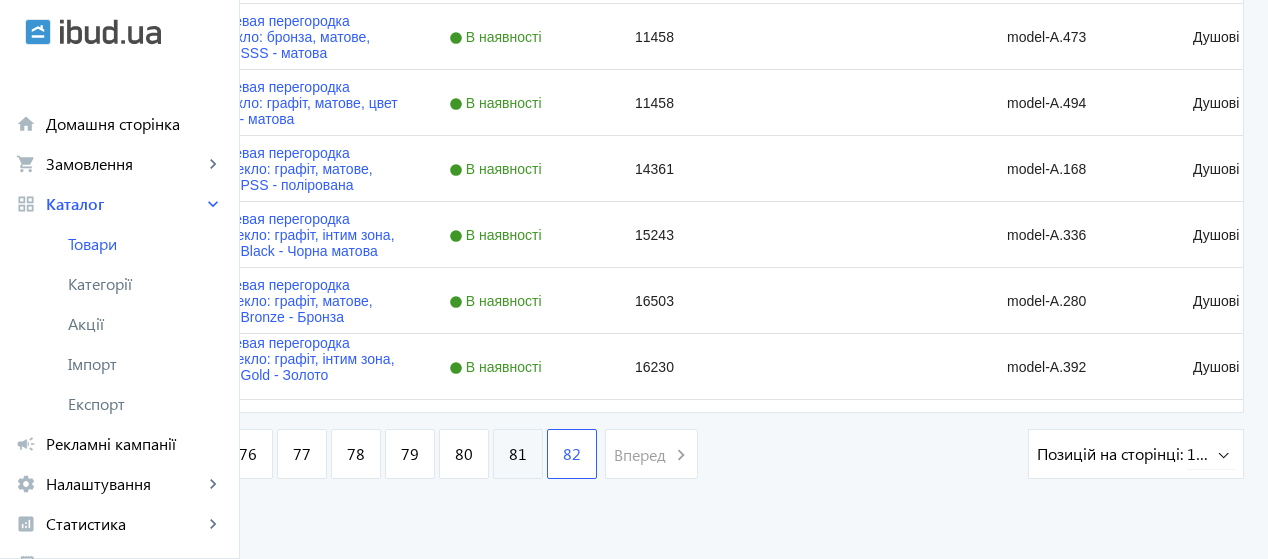 click on "81" 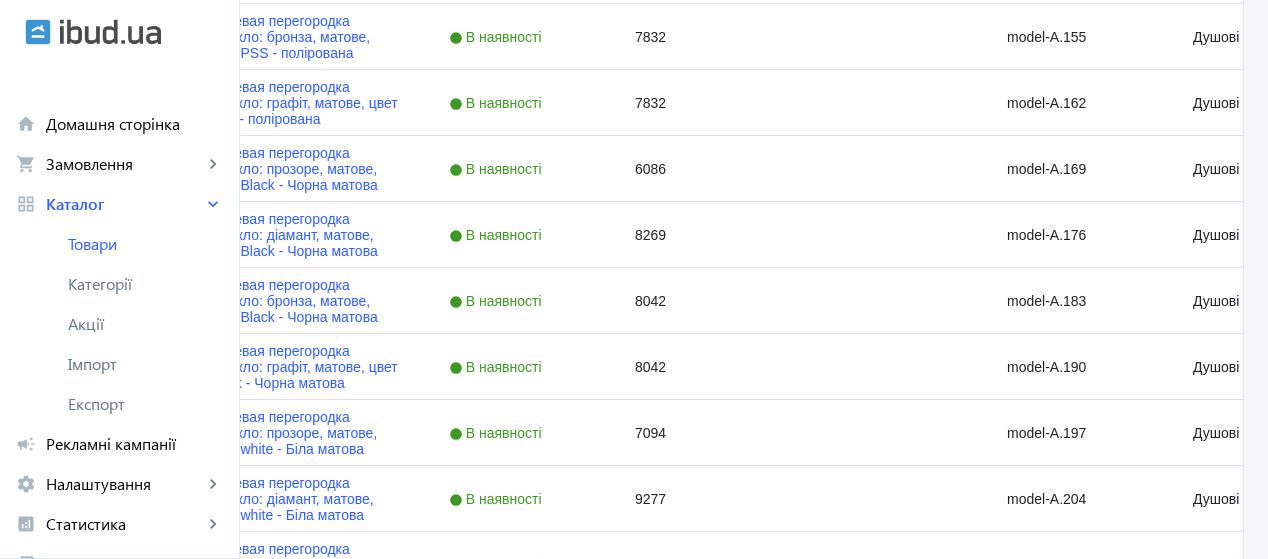 scroll, scrollTop: 0, scrollLeft: 0, axis: both 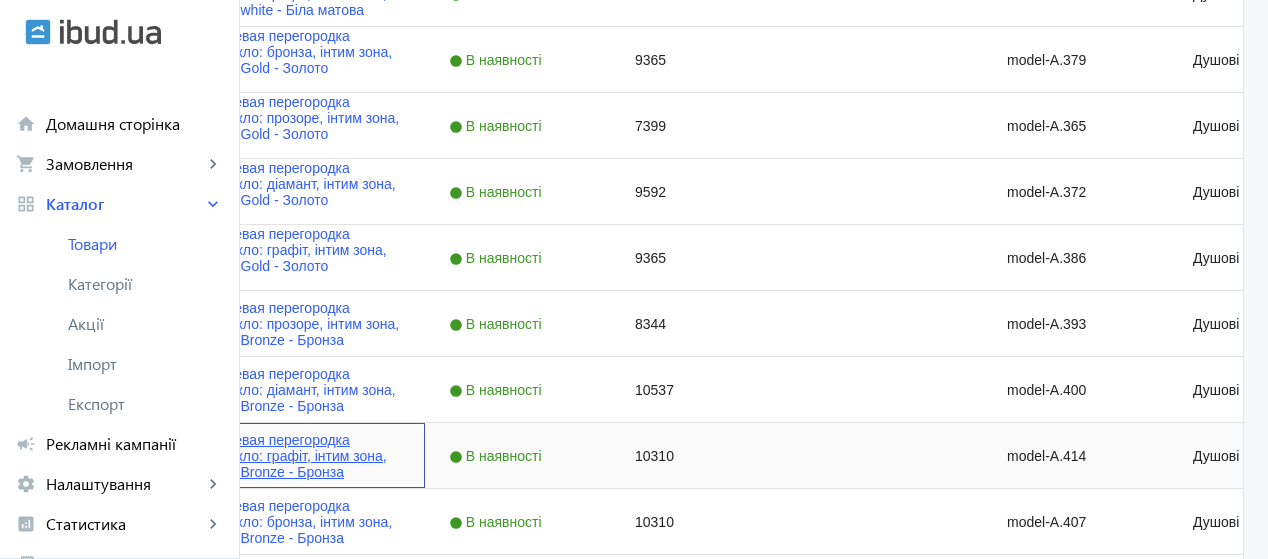 click on "Стеклянная душевая перегородка 2000х600мм. стекло: графіт, інтим зона, цвет фурнитуры: Bronze - Бронза" 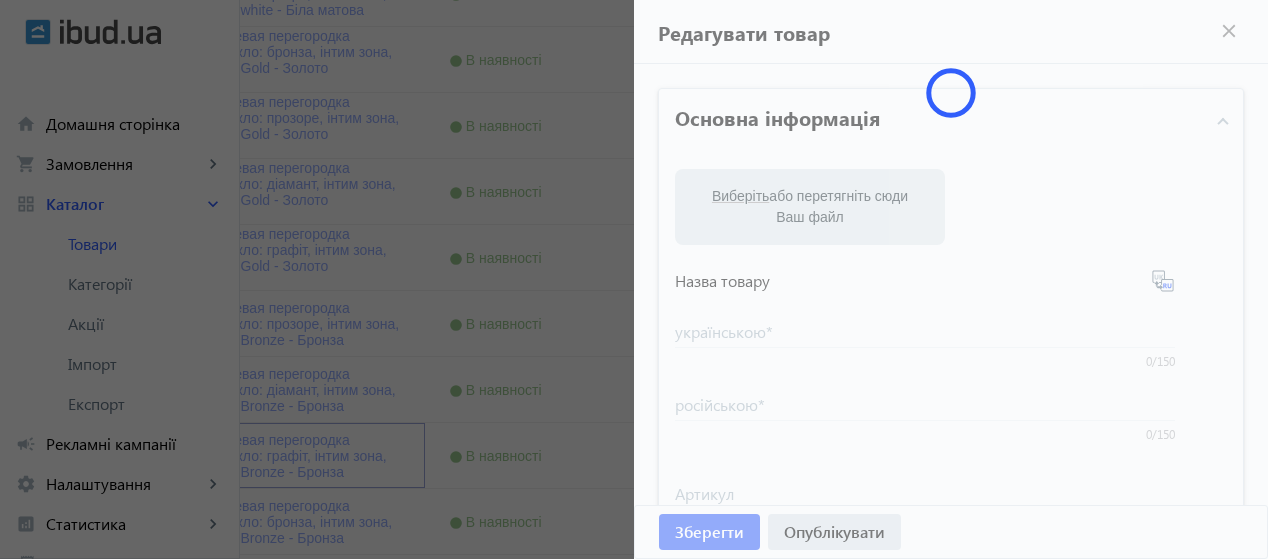 type on "Стеклянная душевая перегородка 2000х600мм. стекло: графіт, інтим зона, цвет фурнитуры: Bronze - Бронза" 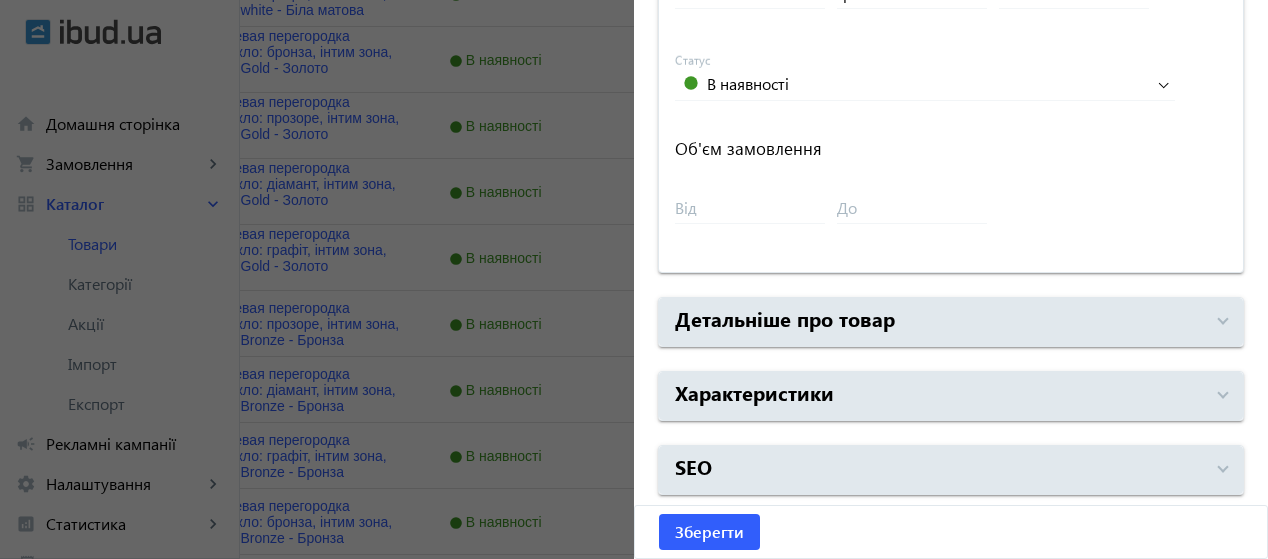 scroll, scrollTop: 0, scrollLeft: 0, axis: both 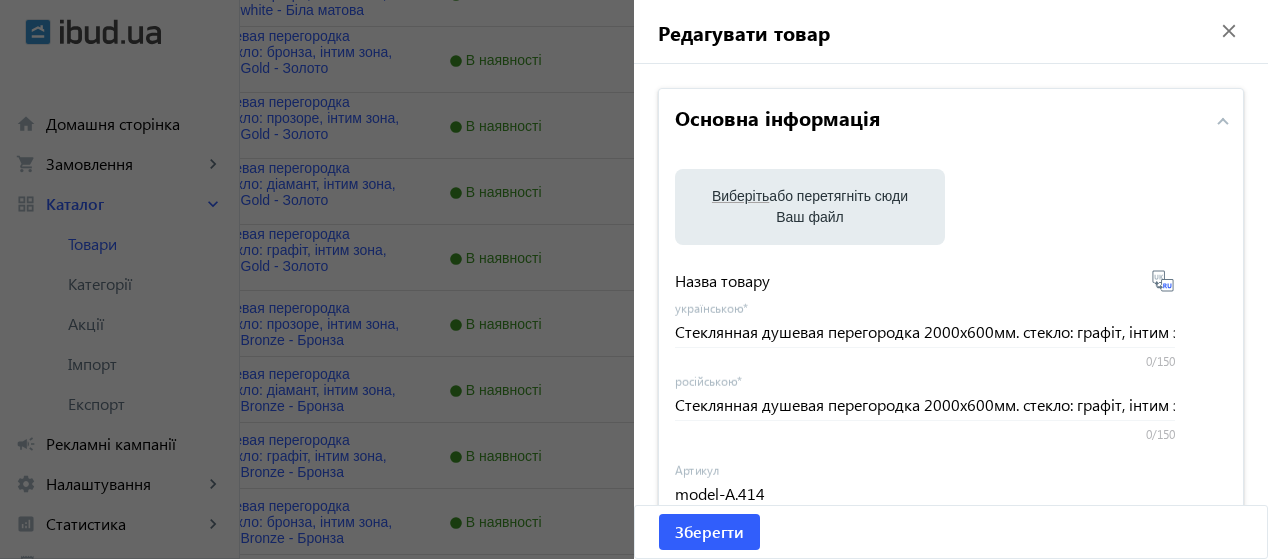 click on "close" 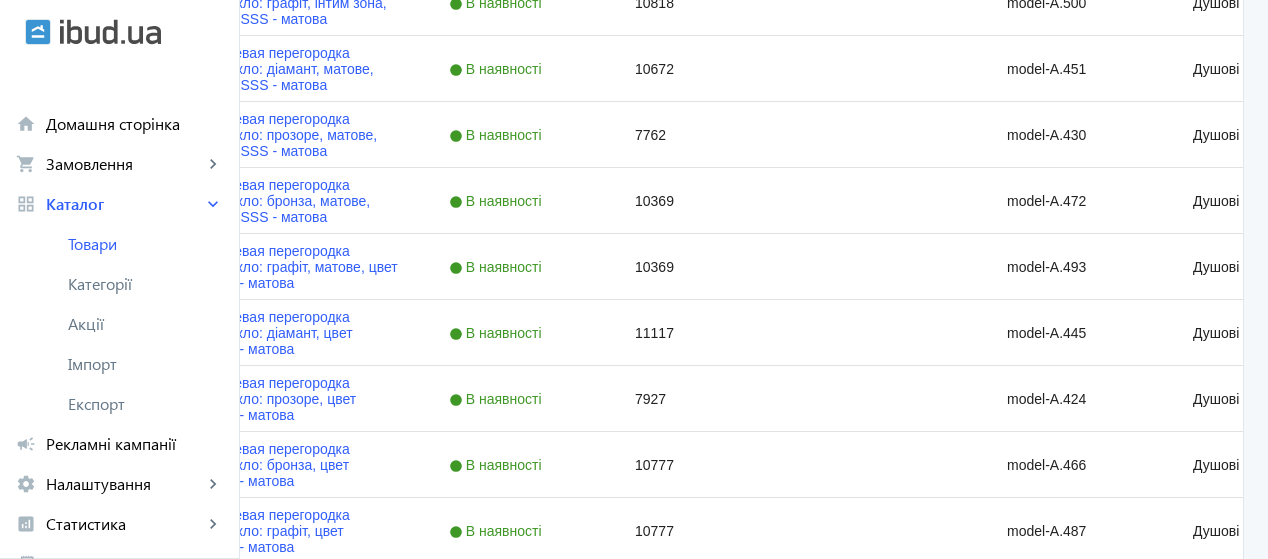 scroll, scrollTop: 8044, scrollLeft: 0, axis: vertical 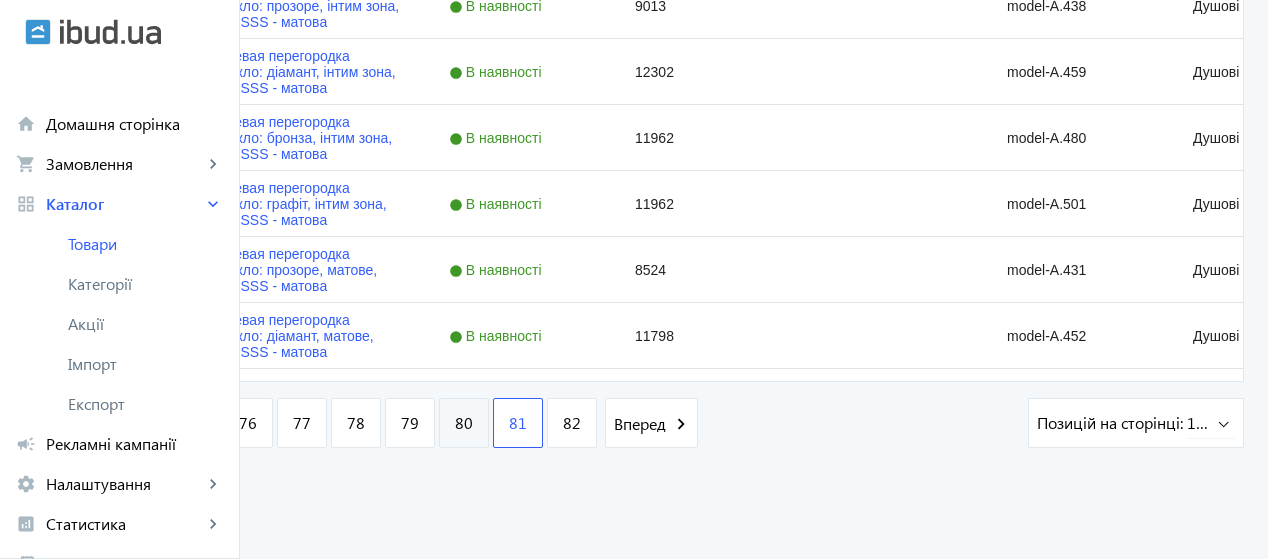 click on "80" 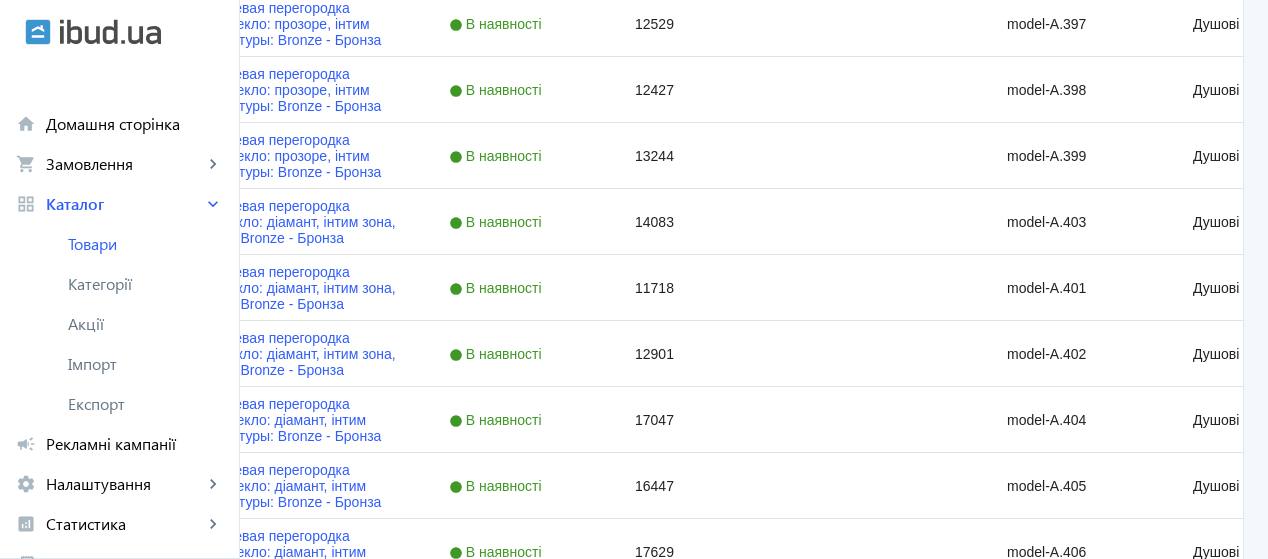 scroll, scrollTop: 8044, scrollLeft: 0, axis: vertical 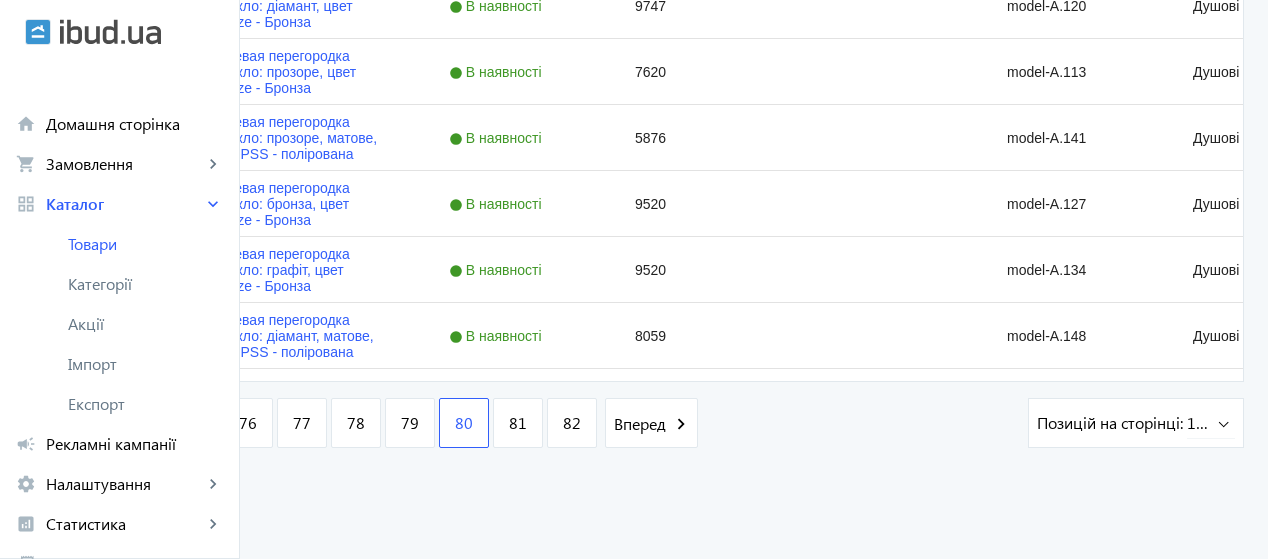 click on "1" 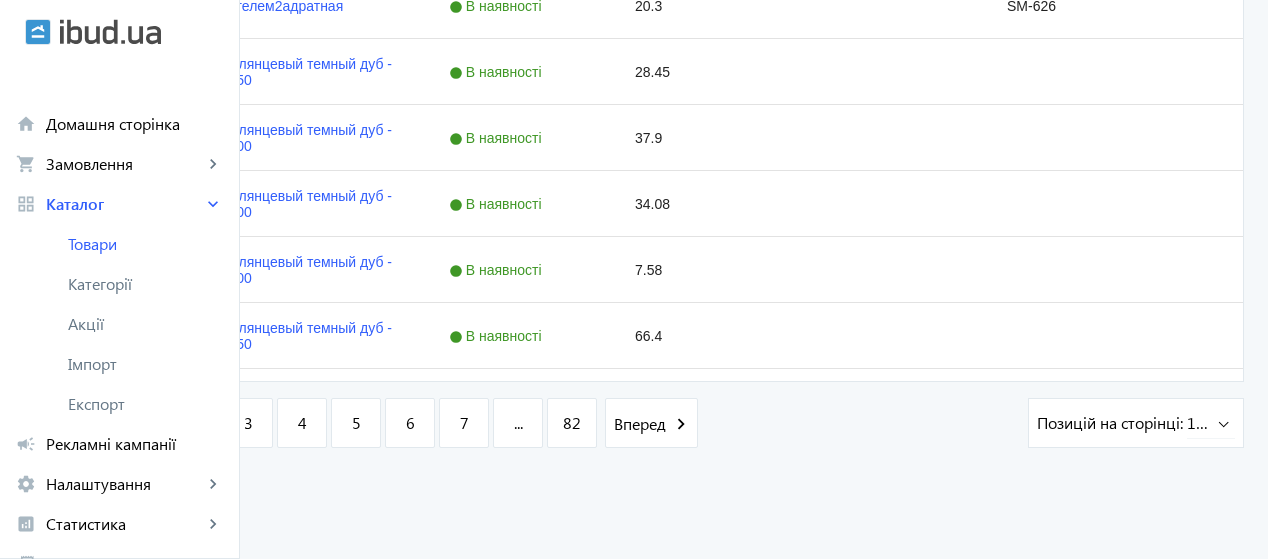 scroll, scrollTop: 0, scrollLeft: 0, axis: both 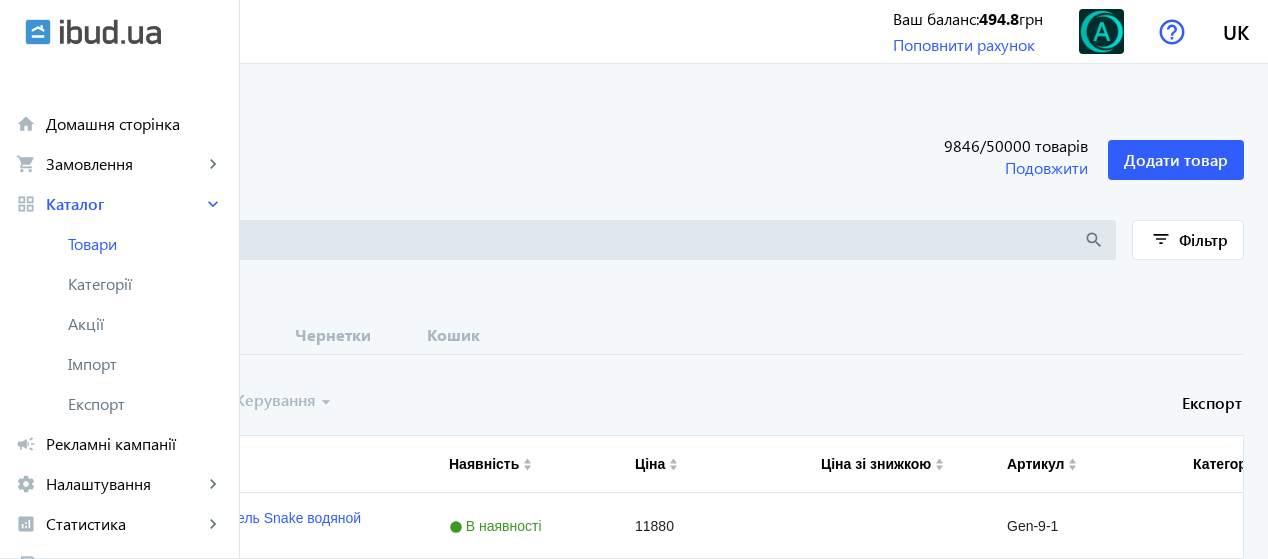 click at bounding box center [56, 401] 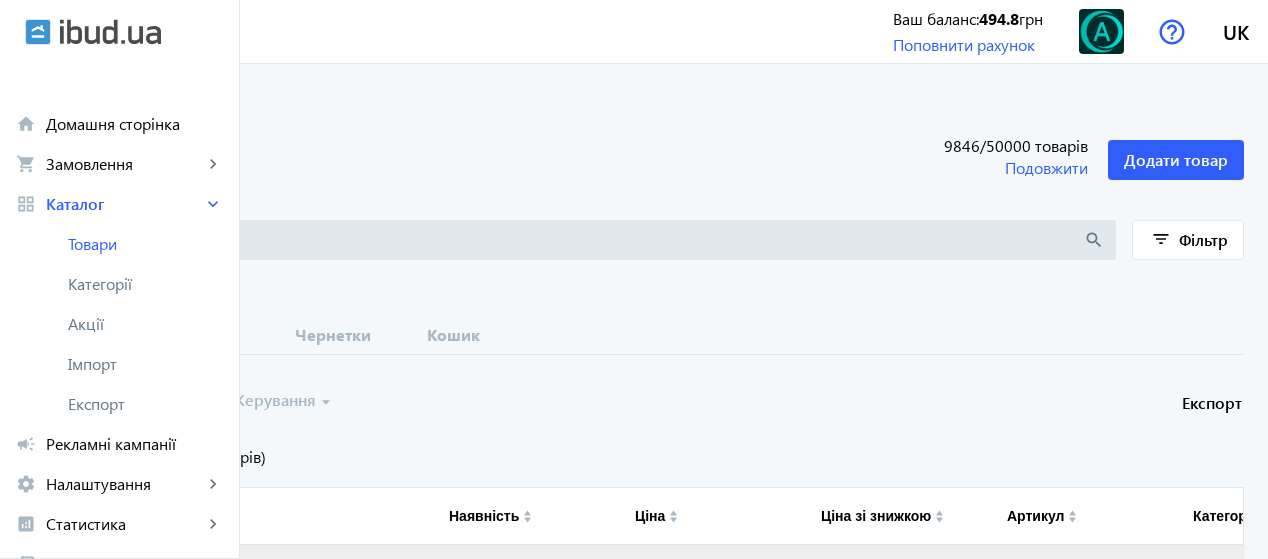 click on "Вибрати все (9726 товарів)" at bounding box center (169, 457) 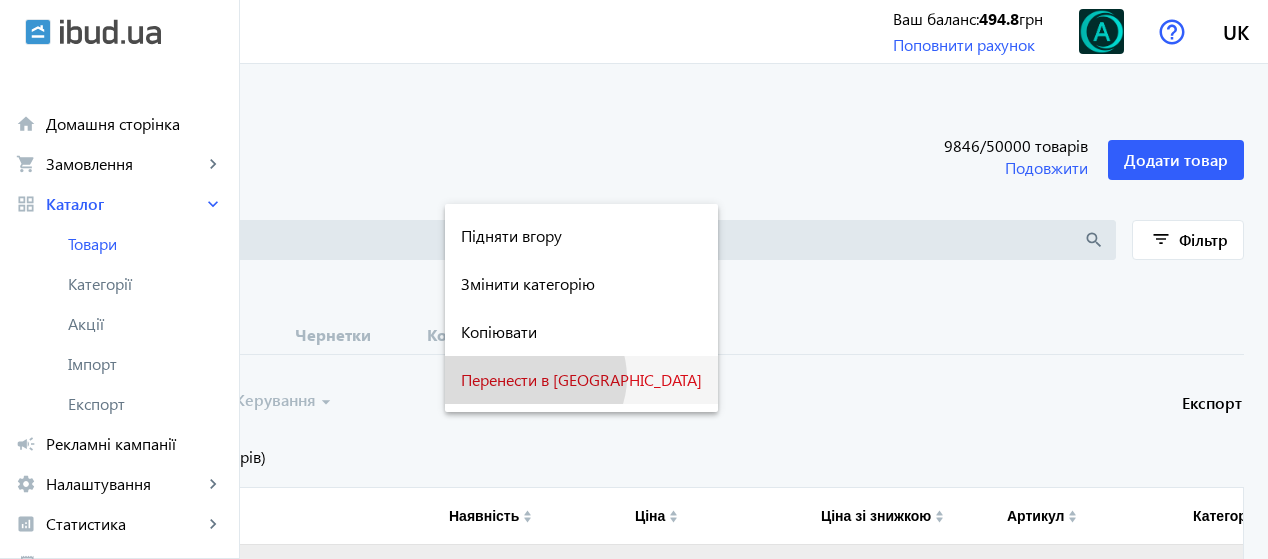 click on "Перенести в [GEOGRAPHIC_DATA]" at bounding box center (581, 380) 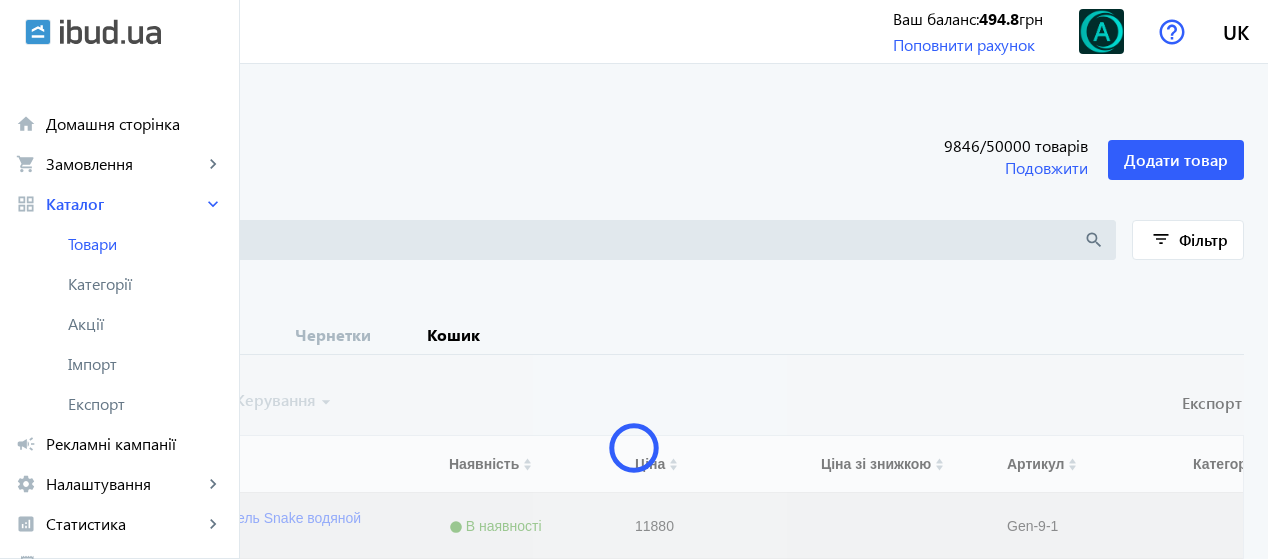 click on "Кошик" at bounding box center [453, 335] 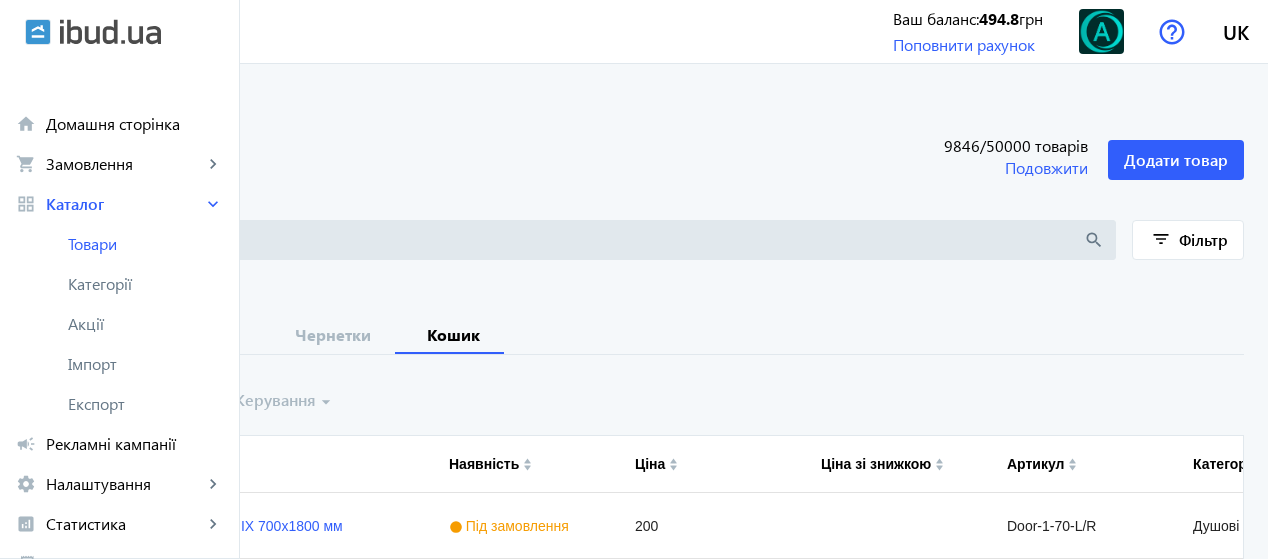 click at bounding box center [56, 401] 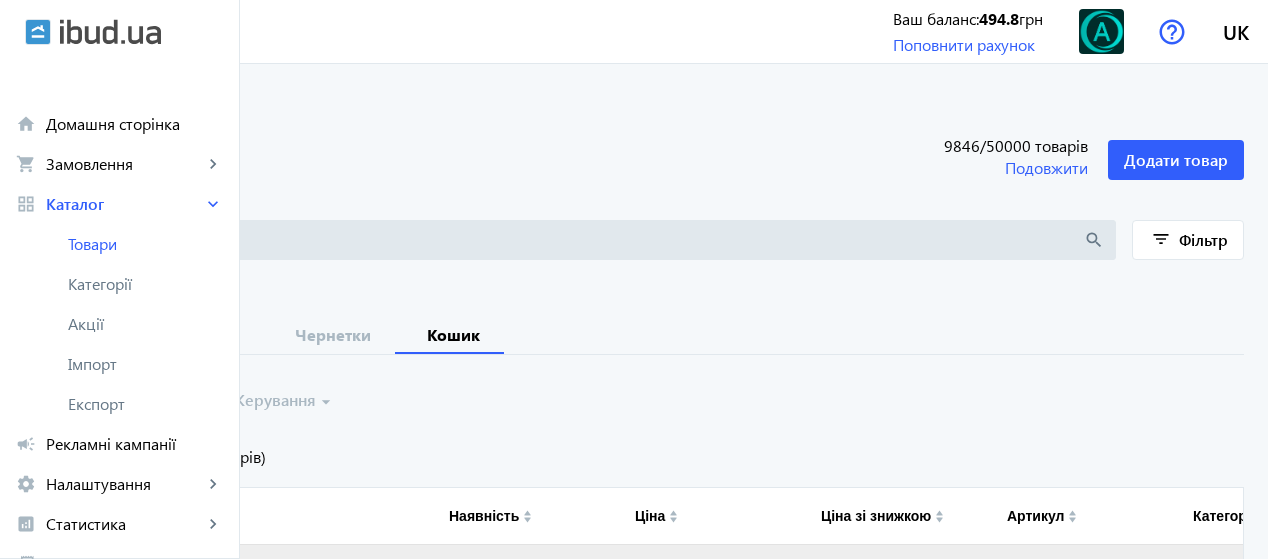 click at bounding box center [56, 401] 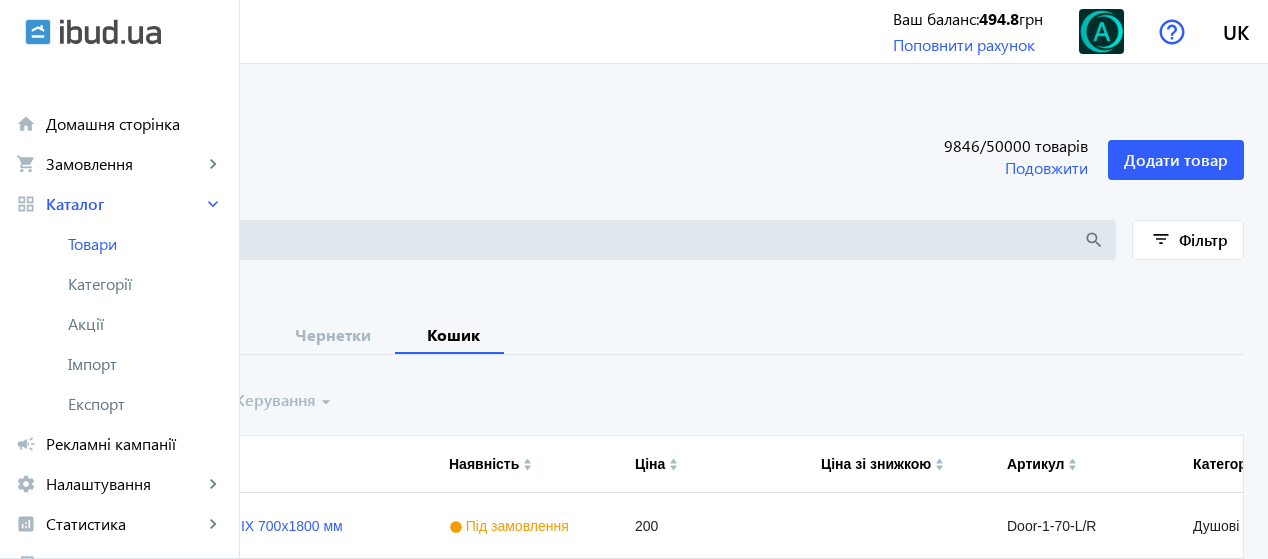 click at bounding box center (56, 401) 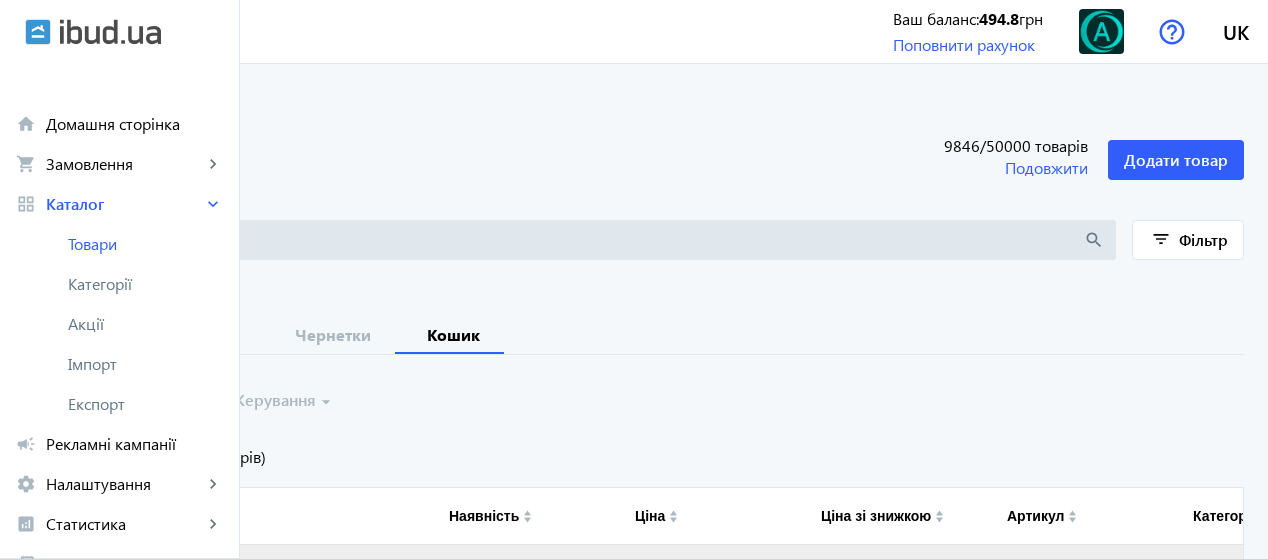 click at bounding box center [56, 457] 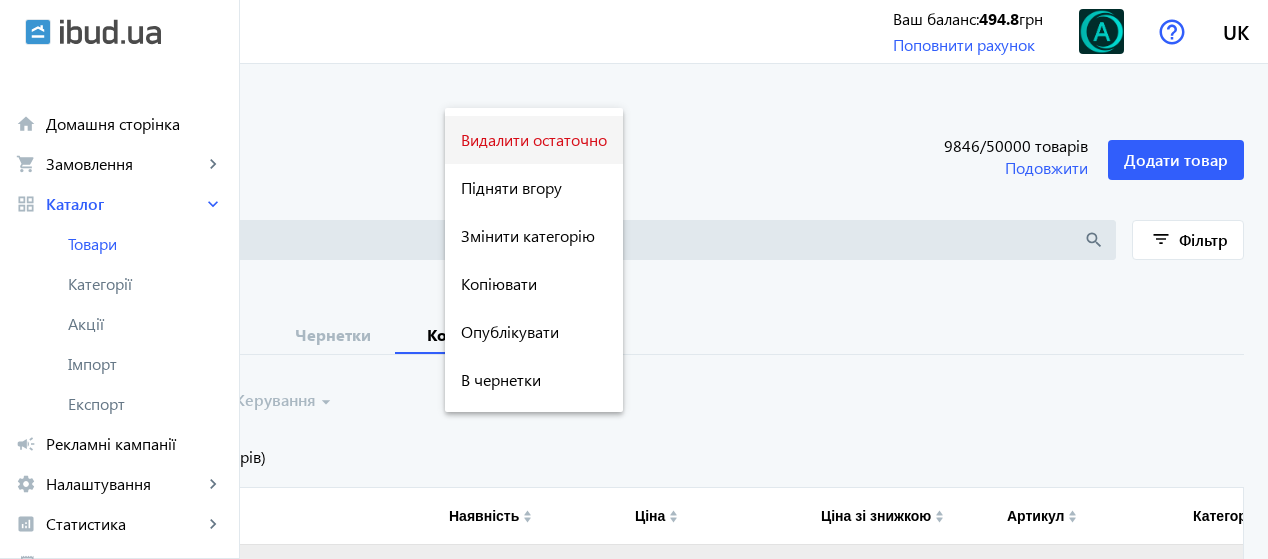click on "Видалити остаточно" at bounding box center (534, 140) 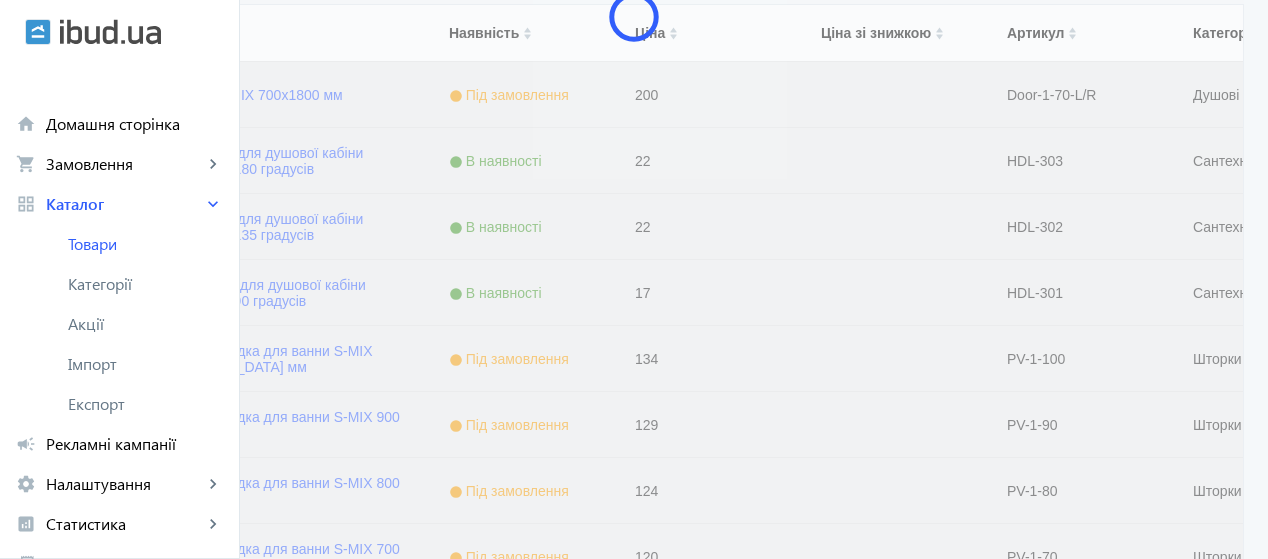 scroll, scrollTop: 0, scrollLeft: 0, axis: both 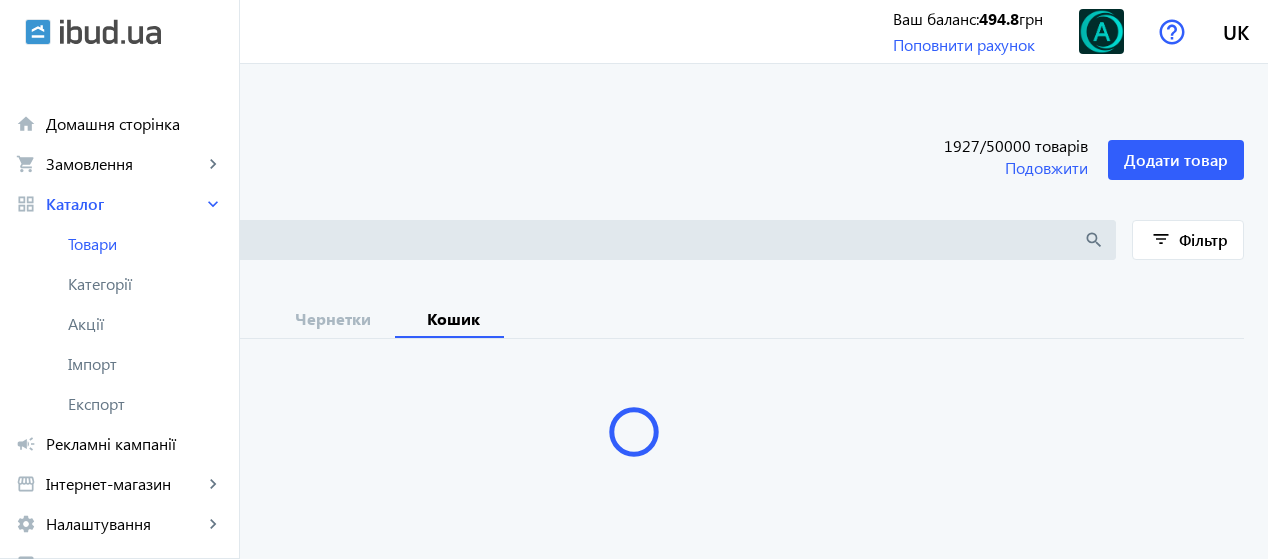 type 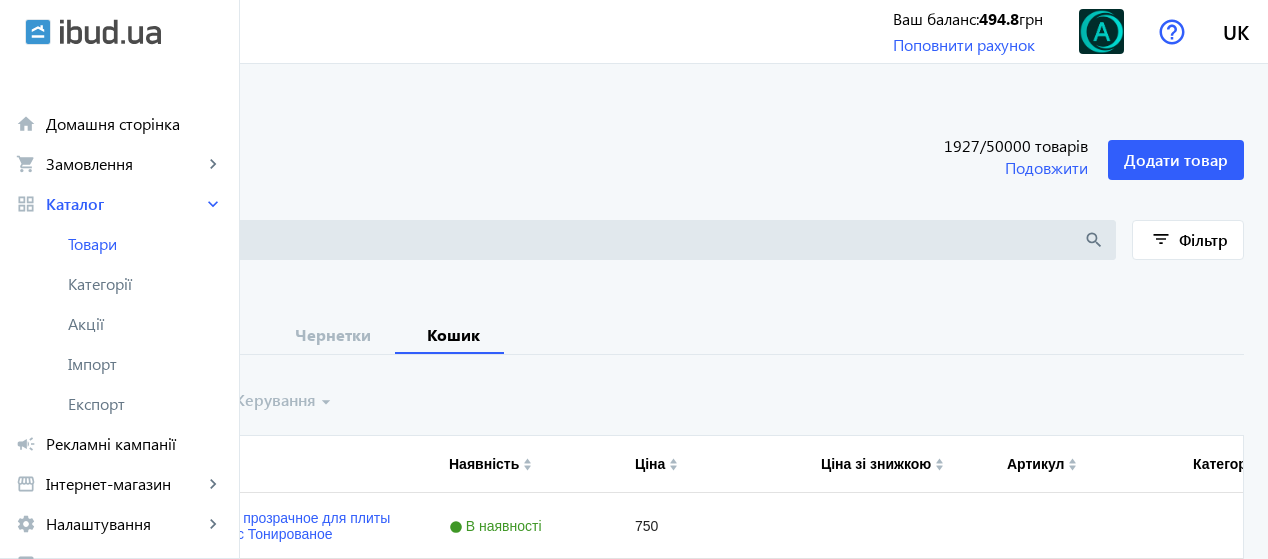 click at bounding box center [56, 401] 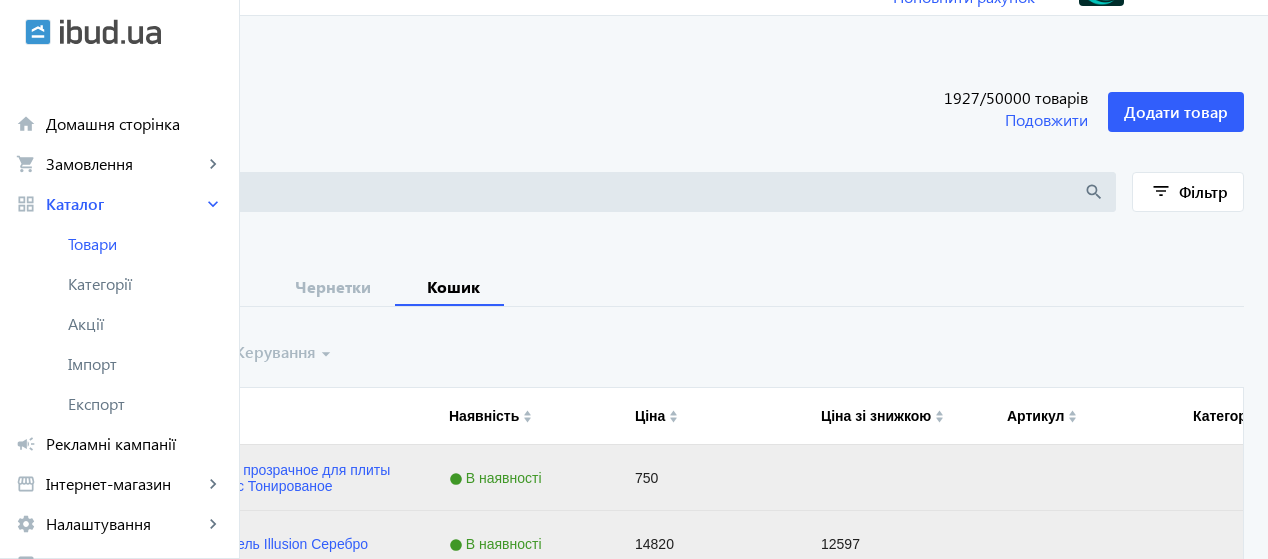 scroll, scrollTop: 60, scrollLeft: 0, axis: vertical 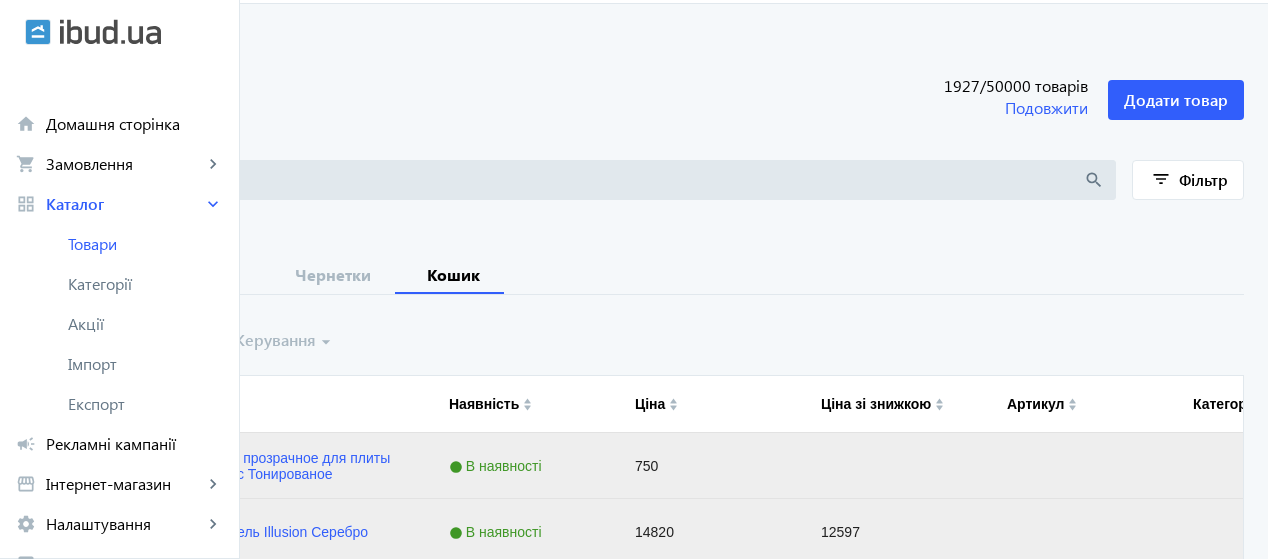 click on "Вибрати все" at bounding box center [119, 341] 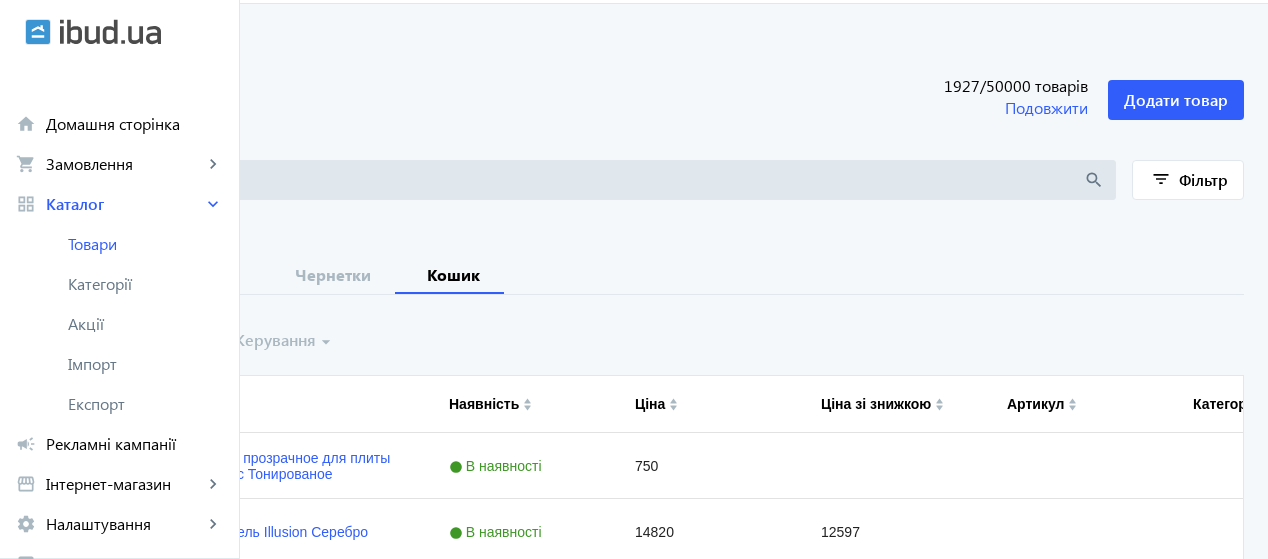click on "Вибрати все" at bounding box center [119, 341] 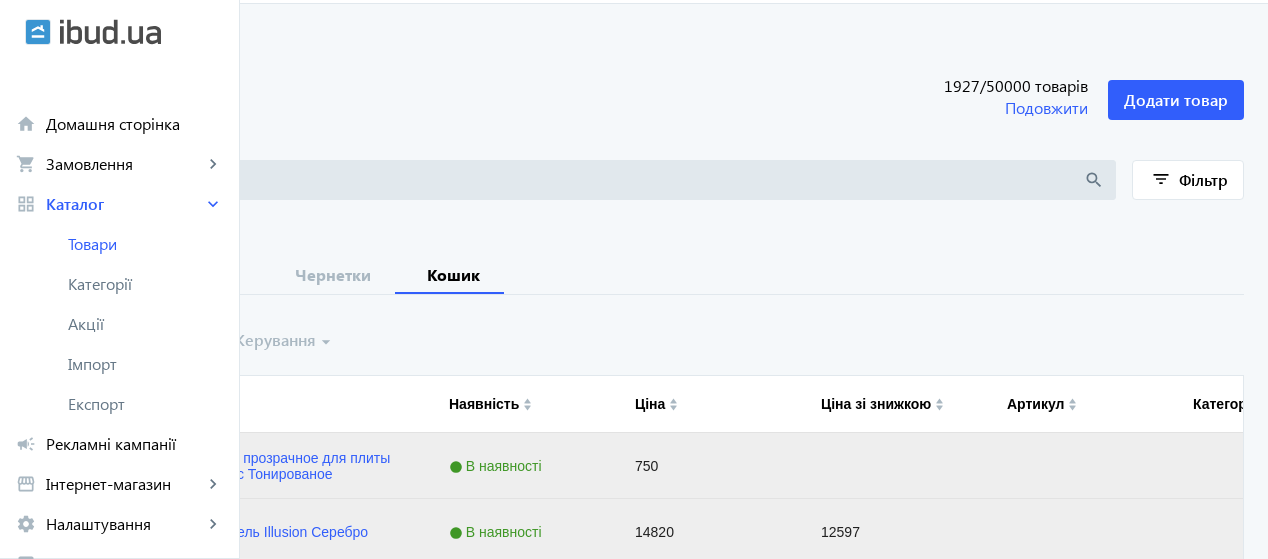 click on "Керування  arrow_drop_down" 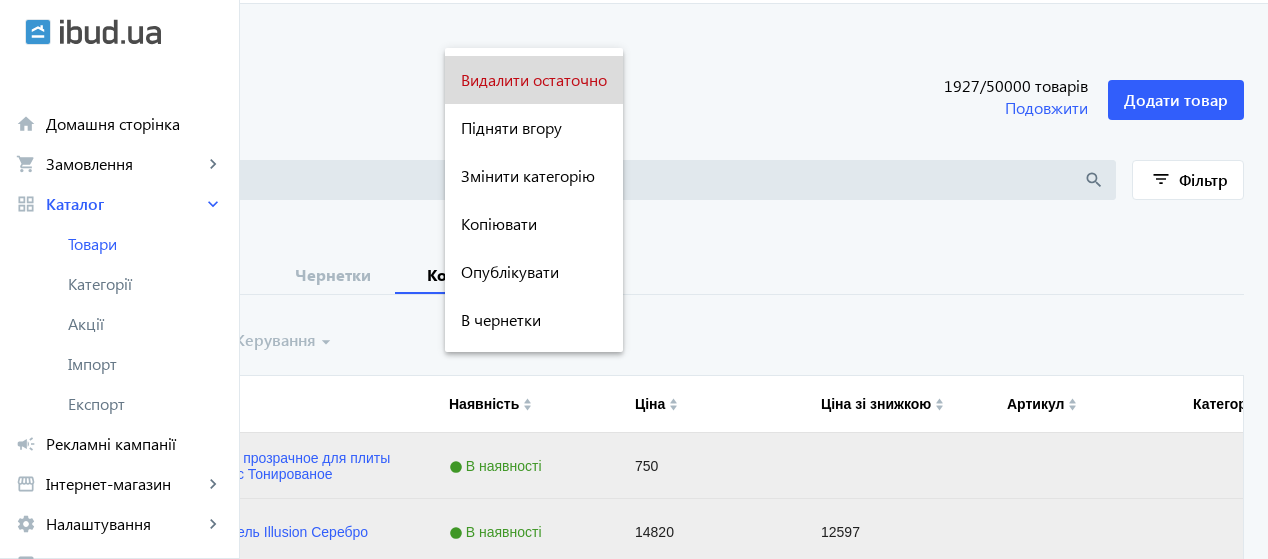 click on "Видалити остаточно" at bounding box center [534, 80] 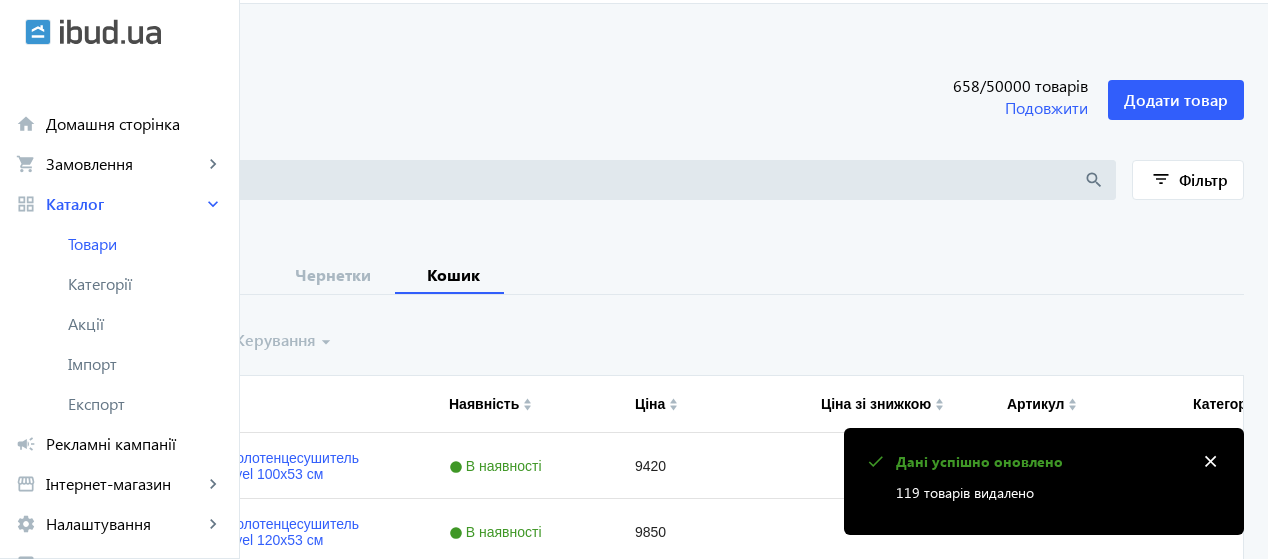 click at bounding box center [56, 341] 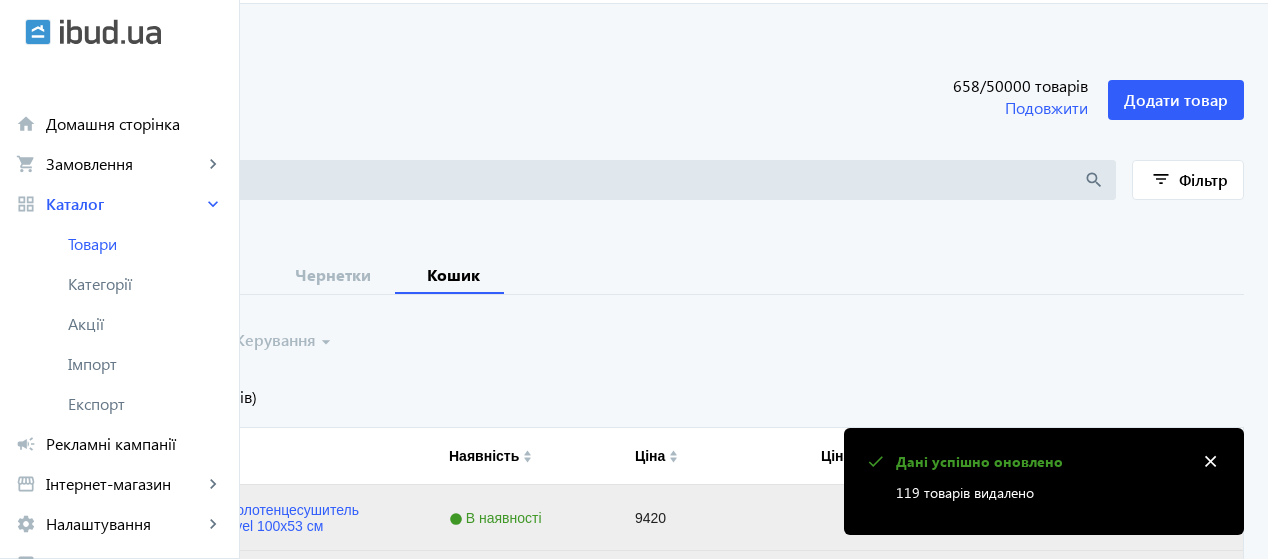 click on "Керування  arrow_drop_down" 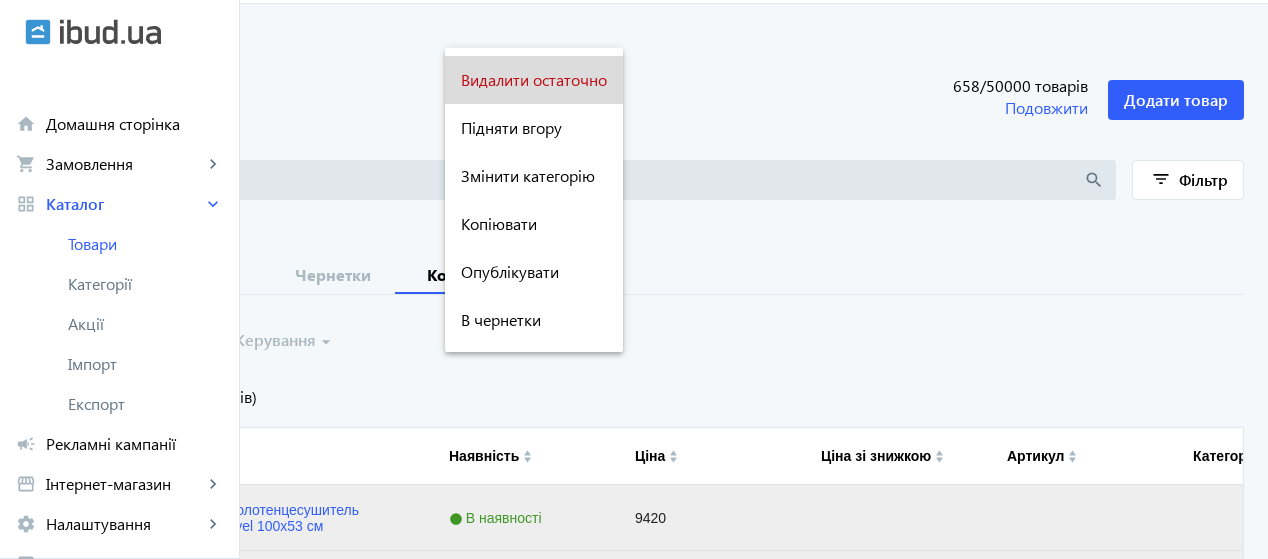click on "Видалити остаточно" at bounding box center [534, 80] 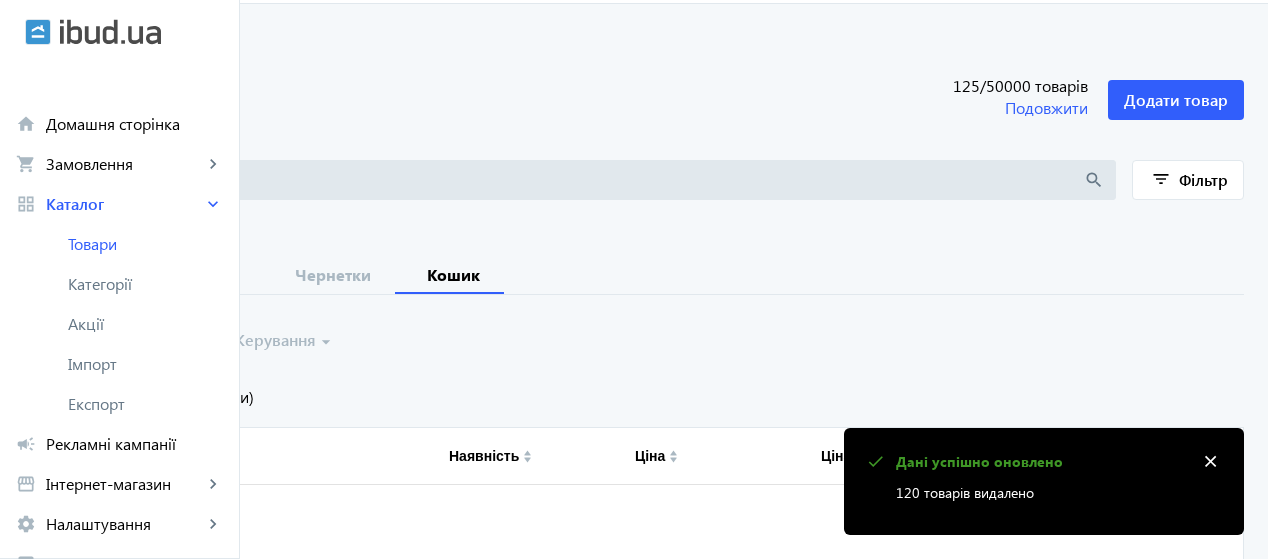 click on "Вибрати все" at bounding box center [119, 341] 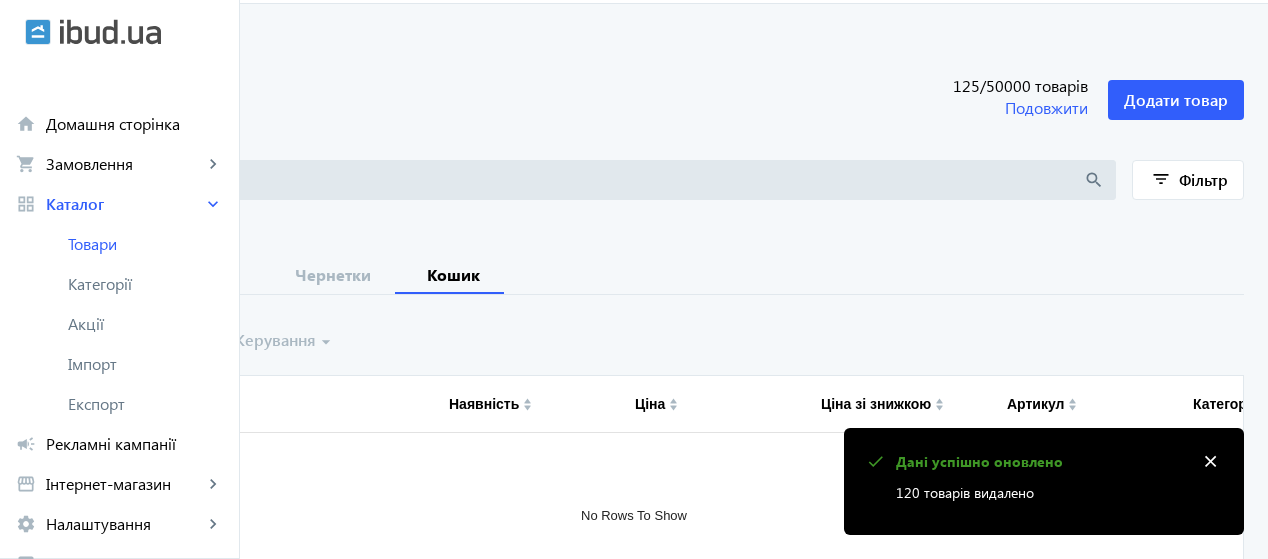 click on "Вибрати все" at bounding box center [119, 341] 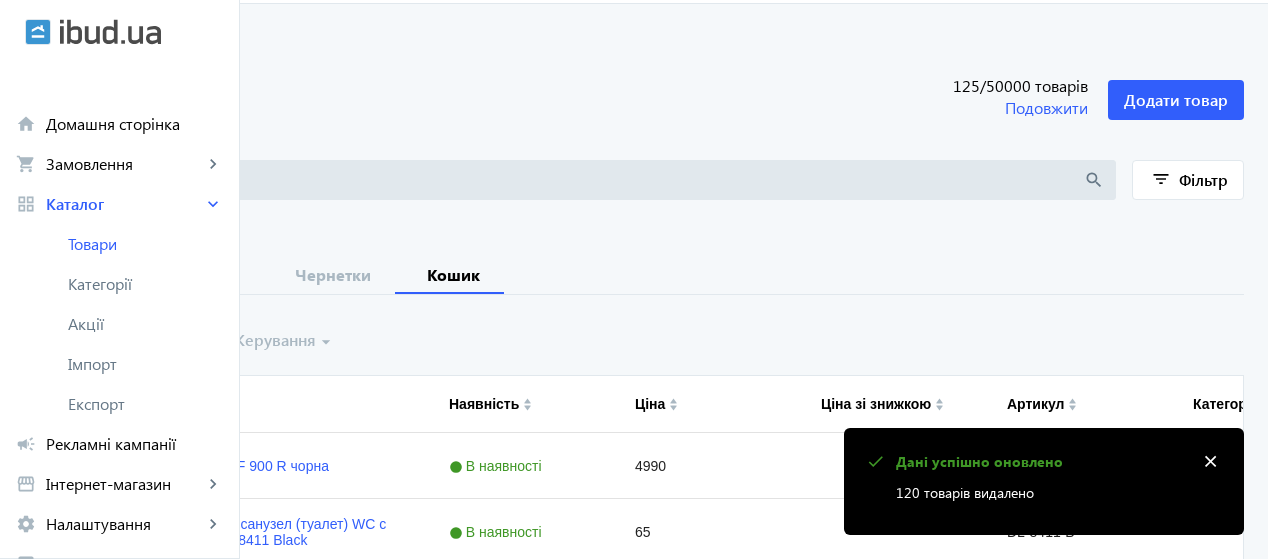 click on "Вибрати все" at bounding box center [119, 341] 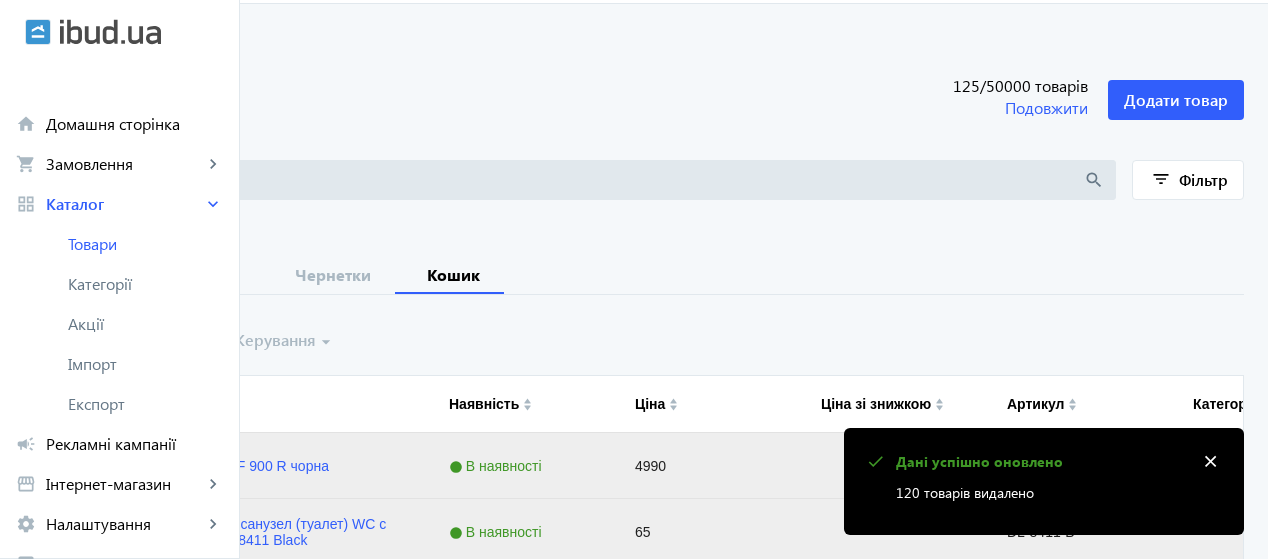 click on "Керування  arrow_drop_down" 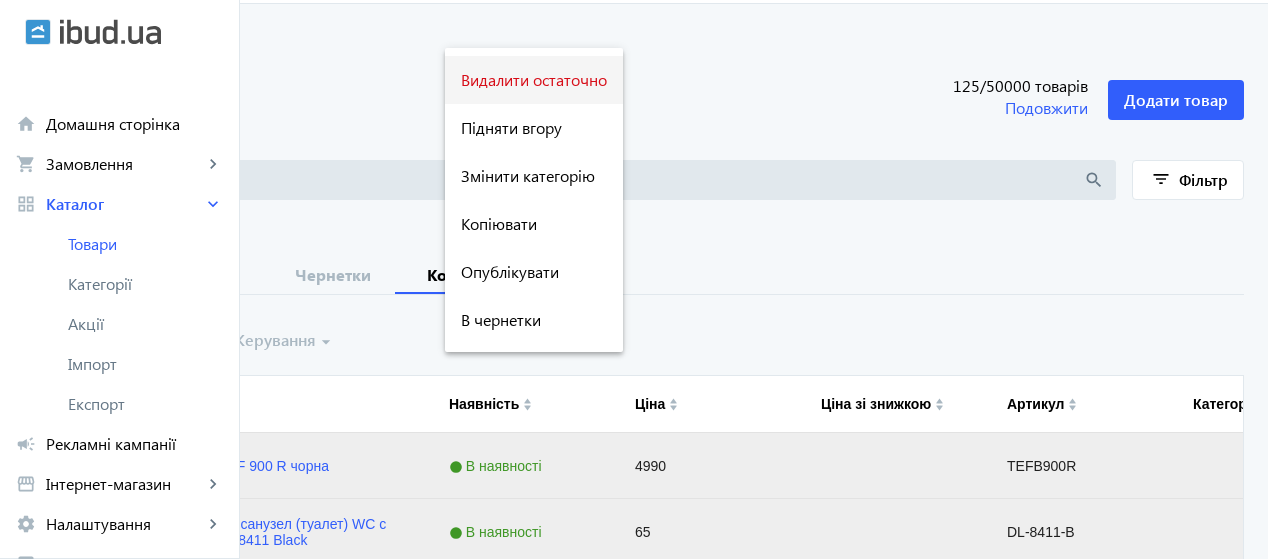 click on "Видалити остаточно" at bounding box center [534, 80] 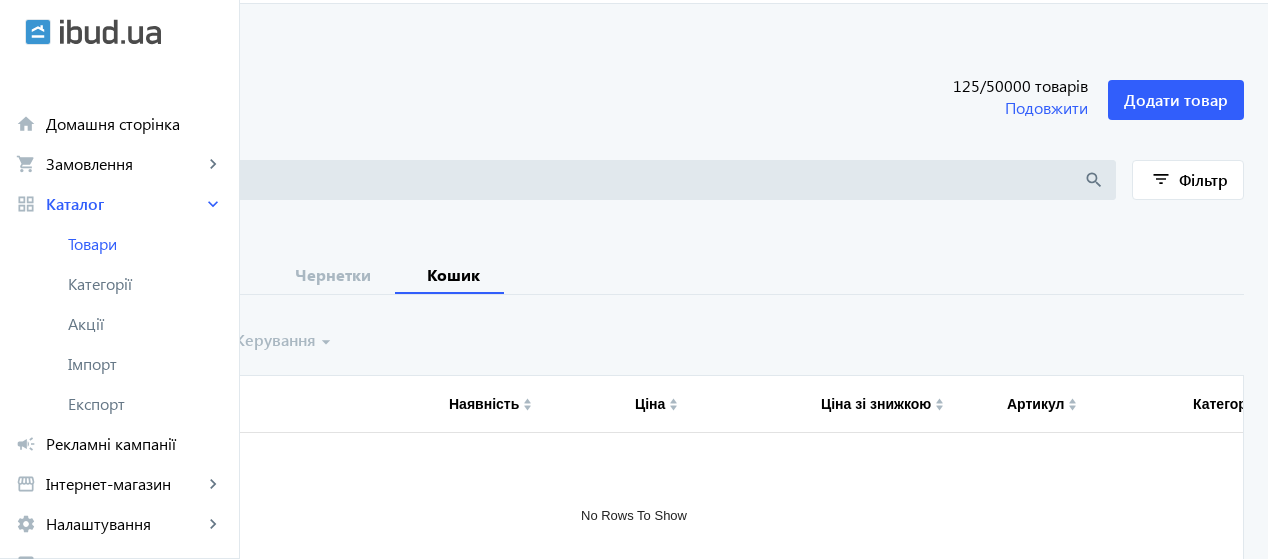 scroll, scrollTop: 0, scrollLeft: 0, axis: both 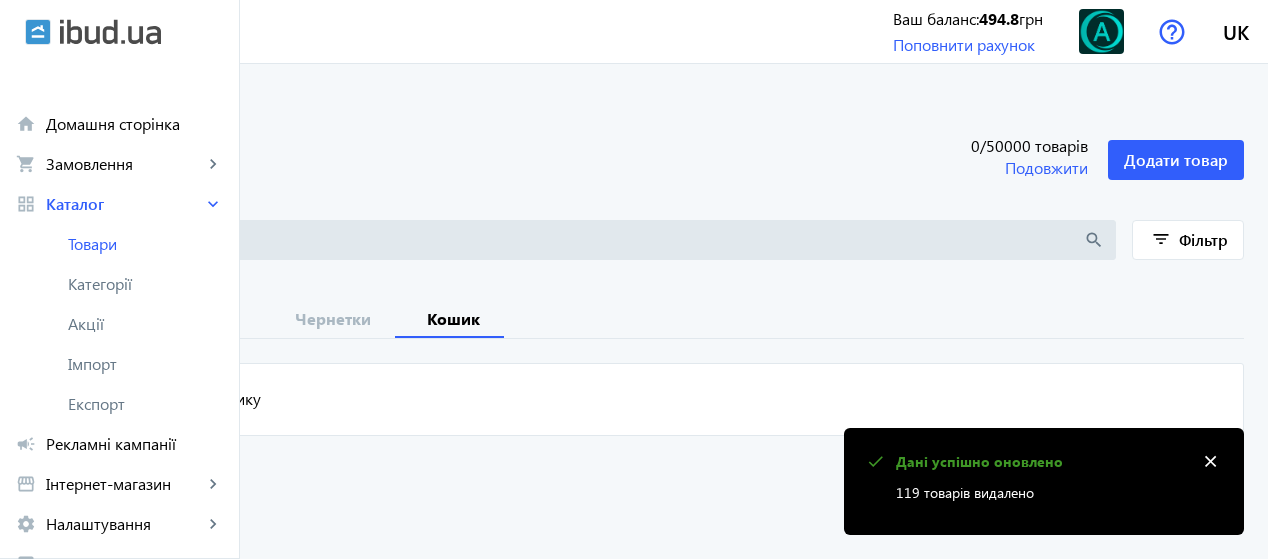 click on "Всі" at bounding box center (63, 319) 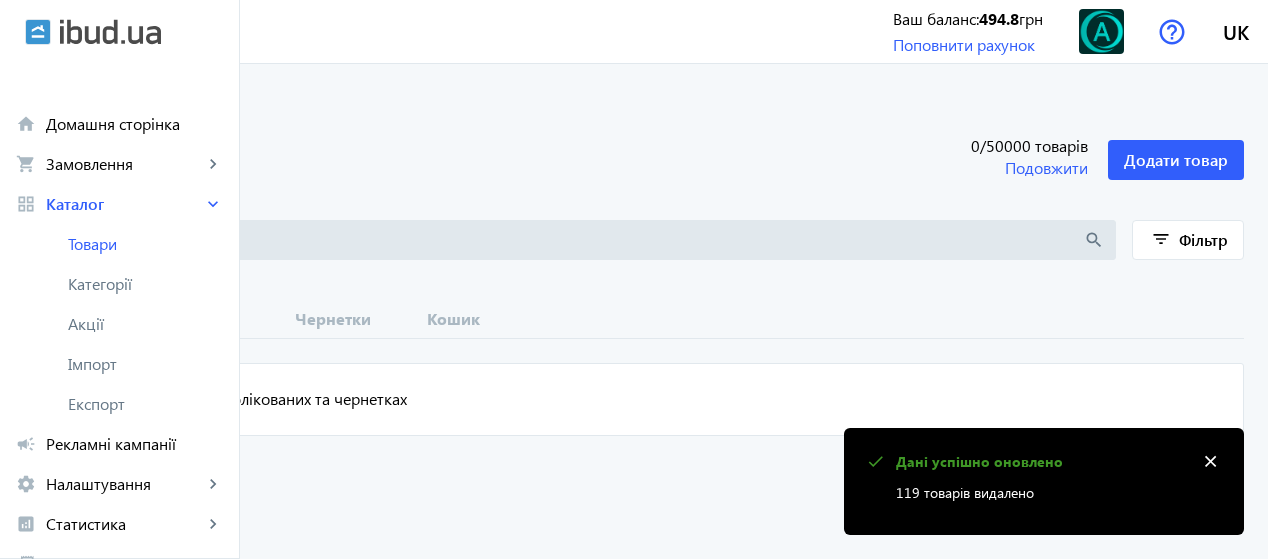click on "Опубліковані" at bounding box center [185, 319] 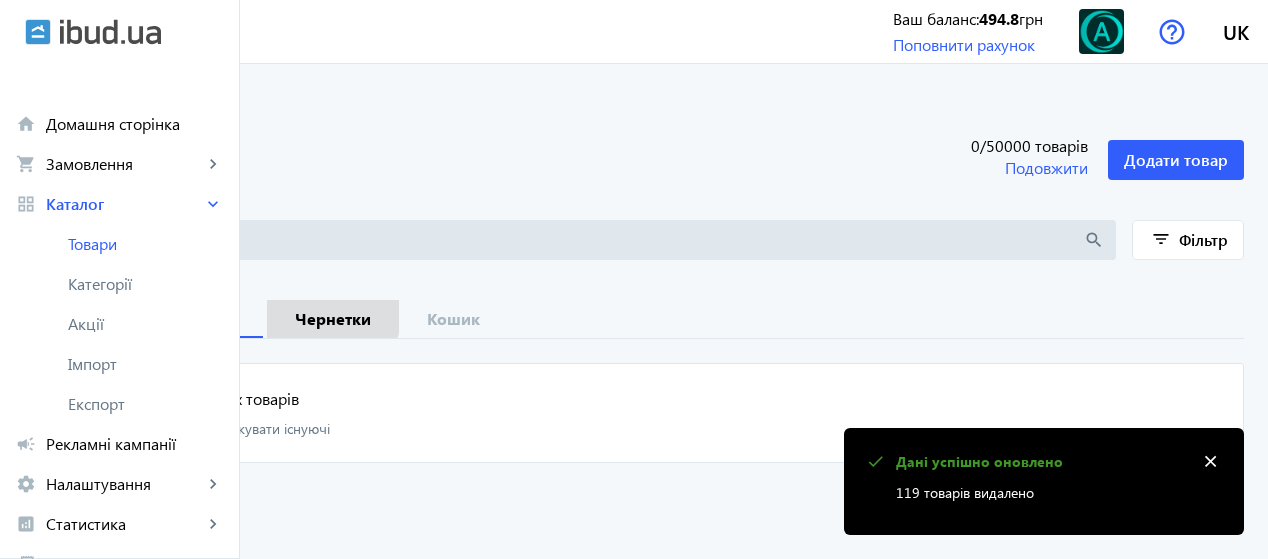 click on "Чернетки" at bounding box center (333, 319) 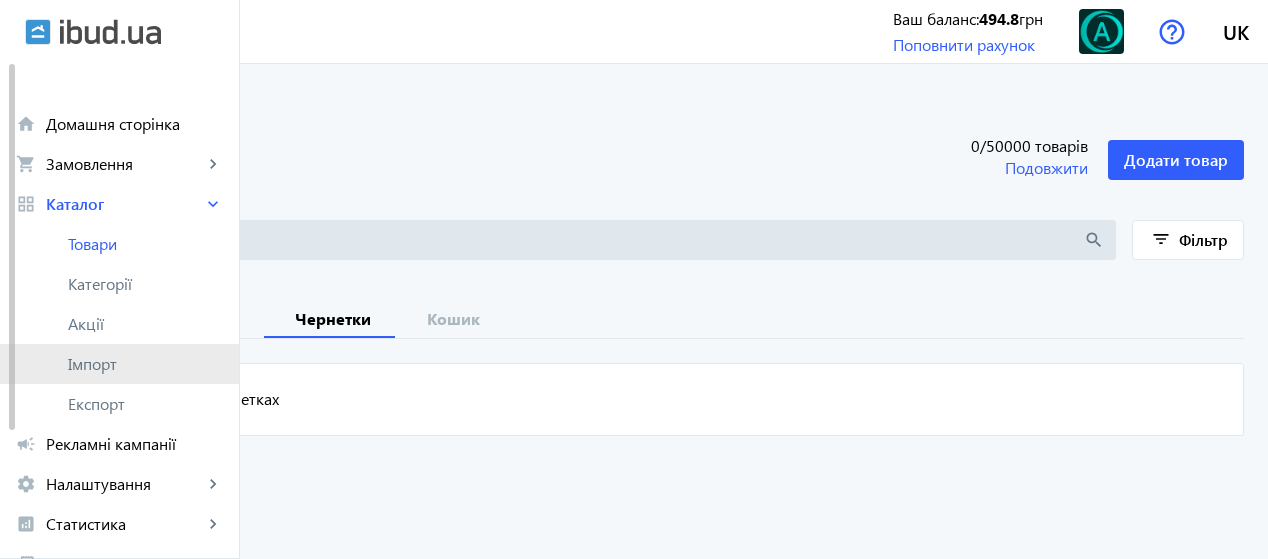 click on "Імпорт" 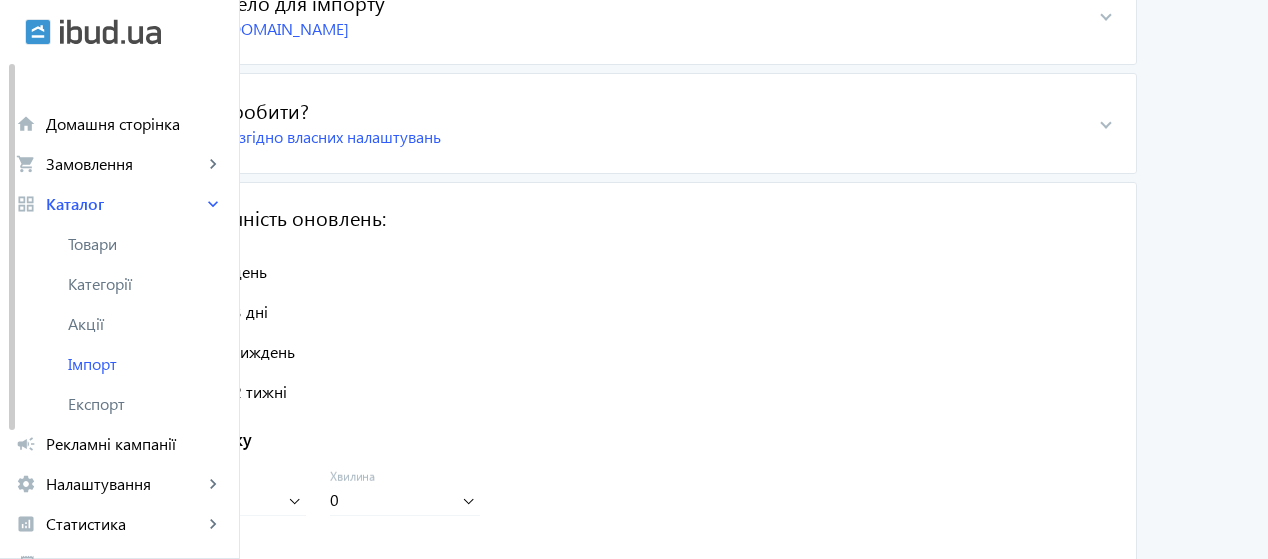 scroll, scrollTop: 363, scrollLeft: 0, axis: vertical 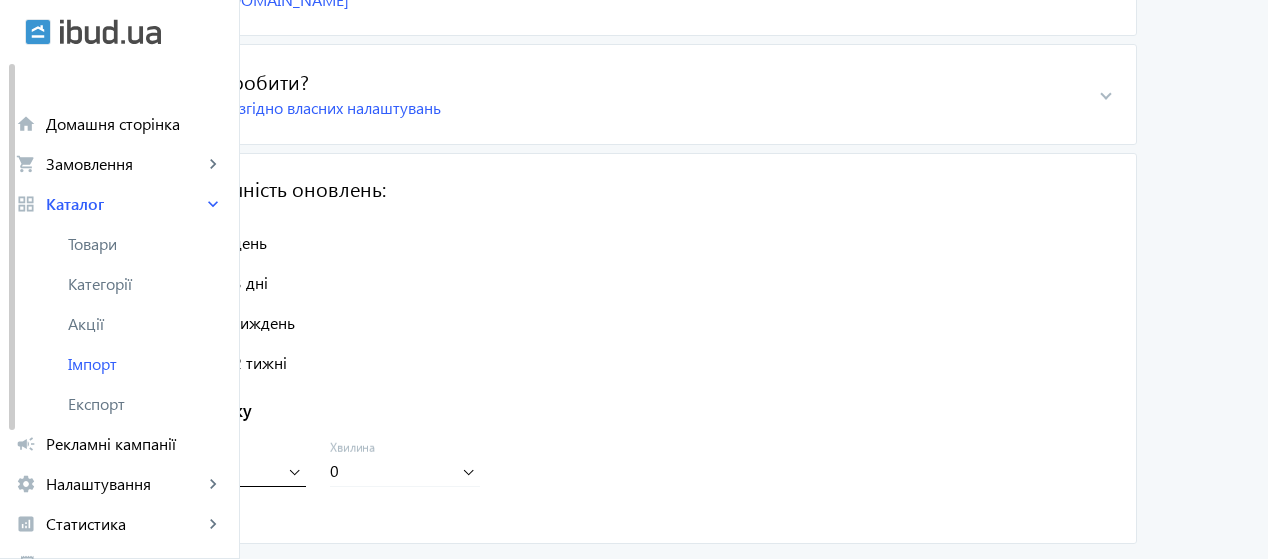 click on "8" at bounding box center [217, 470] 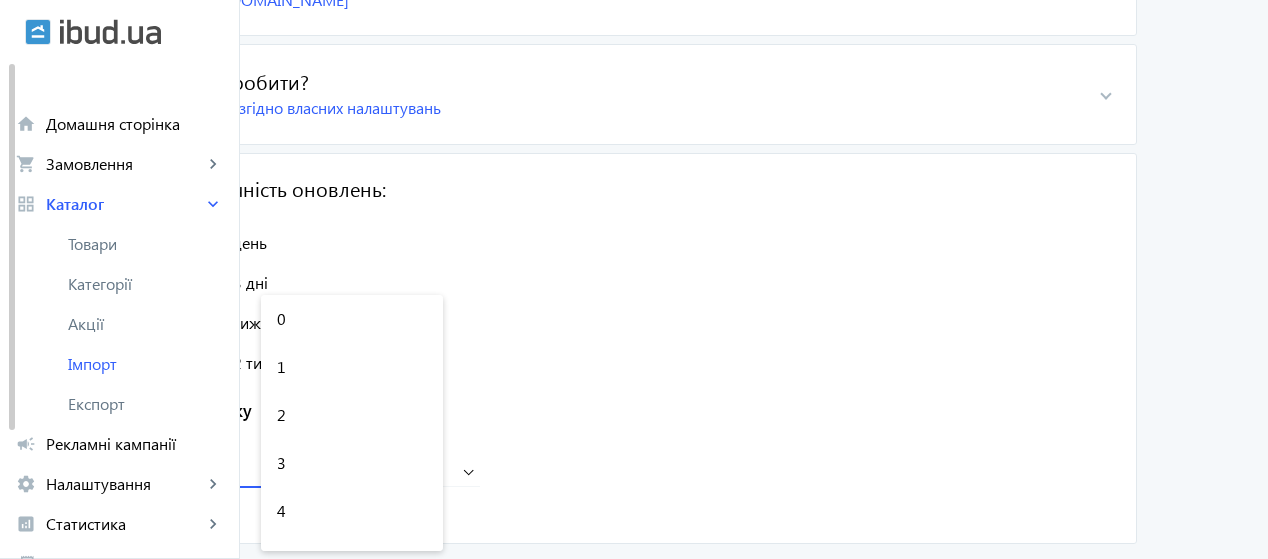 scroll, scrollTop: 231, scrollLeft: 0, axis: vertical 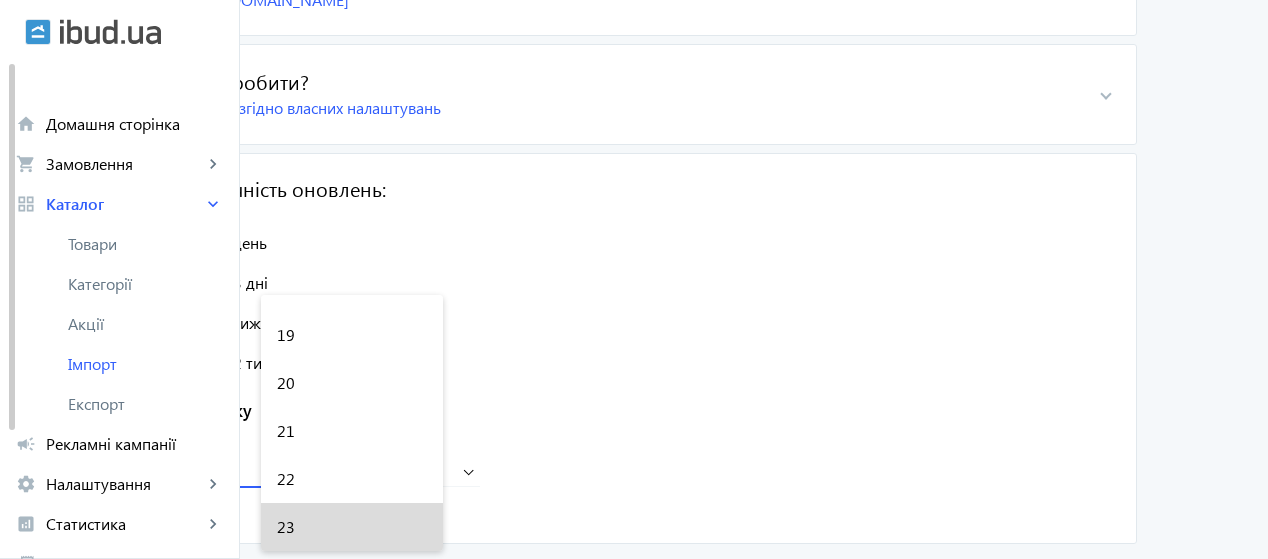 click on "23" at bounding box center [352, 527] 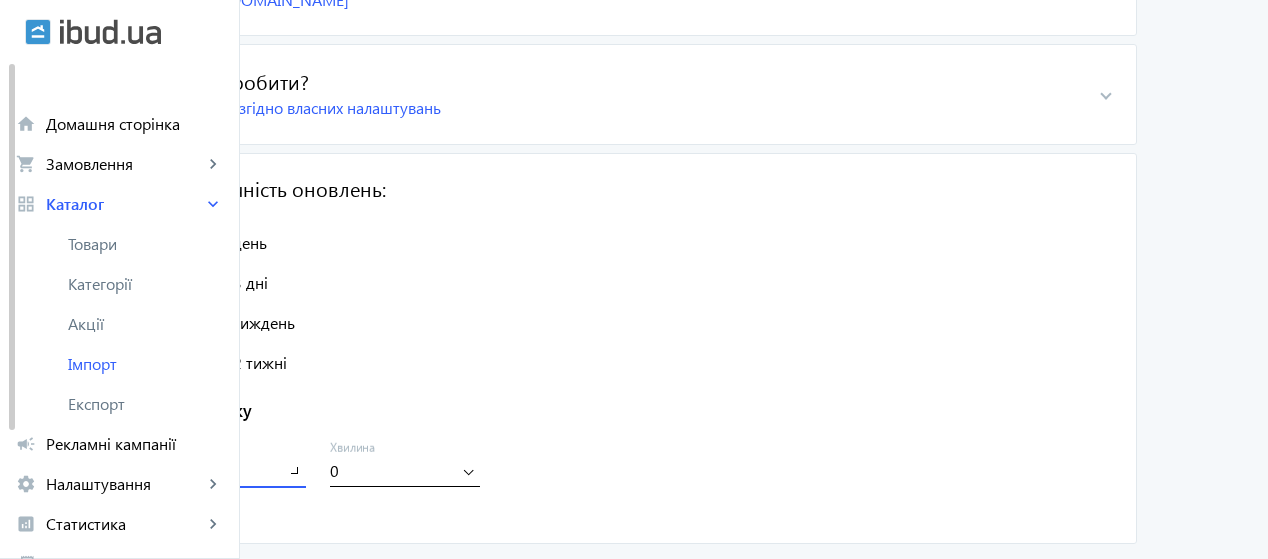 click on "0" at bounding box center [391, 470] 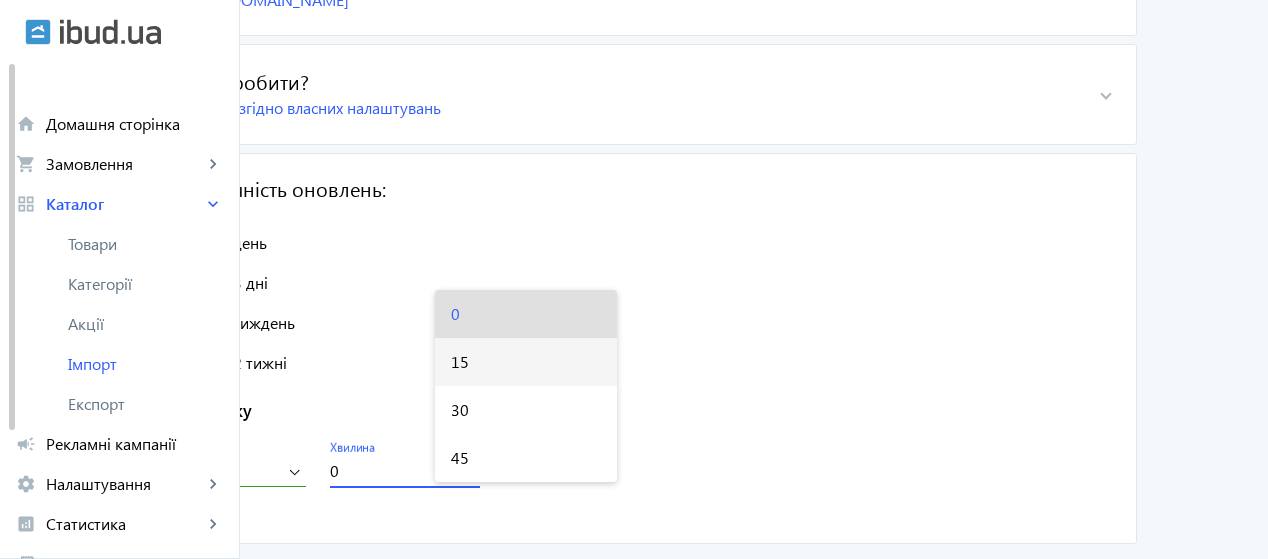 click on "15" at bounding box center (526, 362) 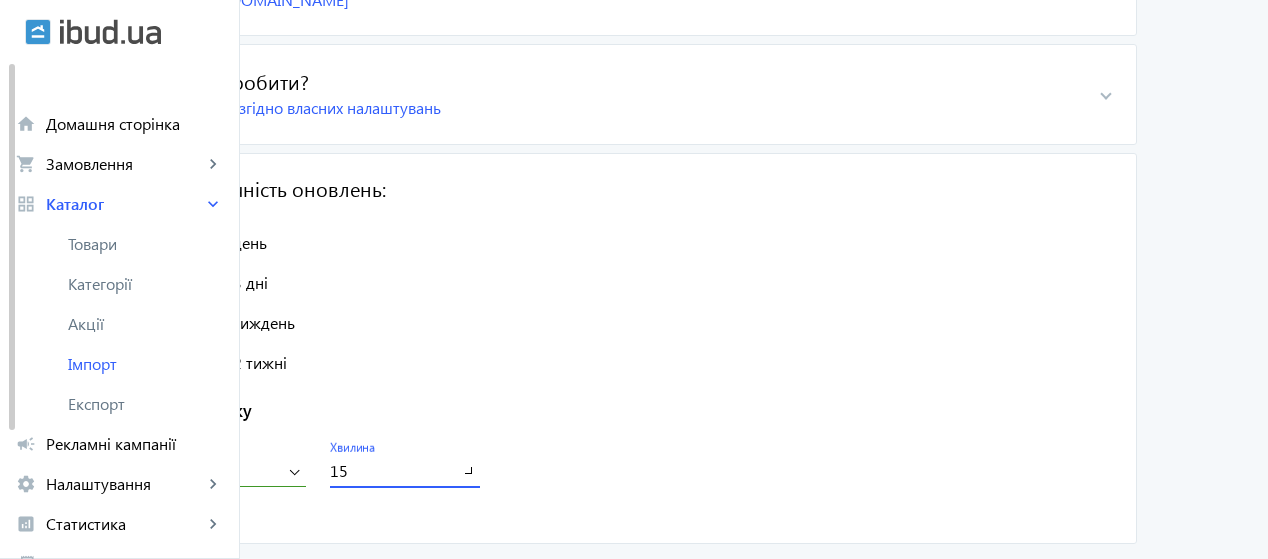 click on "раз на день     раз на 3 дні     раз на тиждень     раз на 2 тижні" at bounding box center [634, 302] 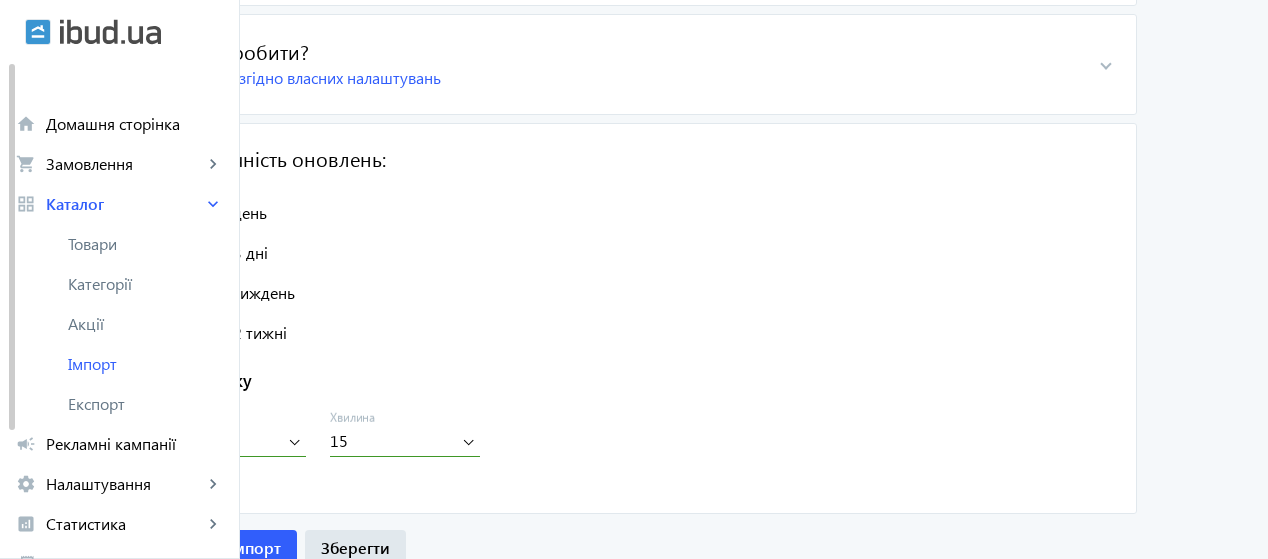 scroll, scrollTop: 468, scrollLeft: 0, axis: vertical 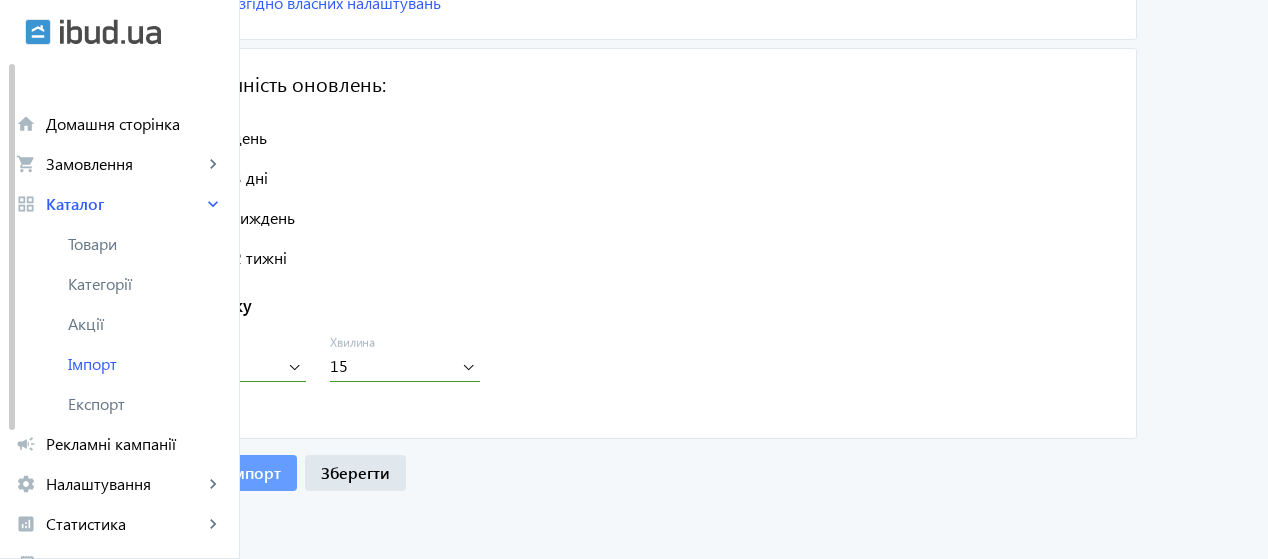 click on "Розпочати імпорт" at bounding box center (214, 472) 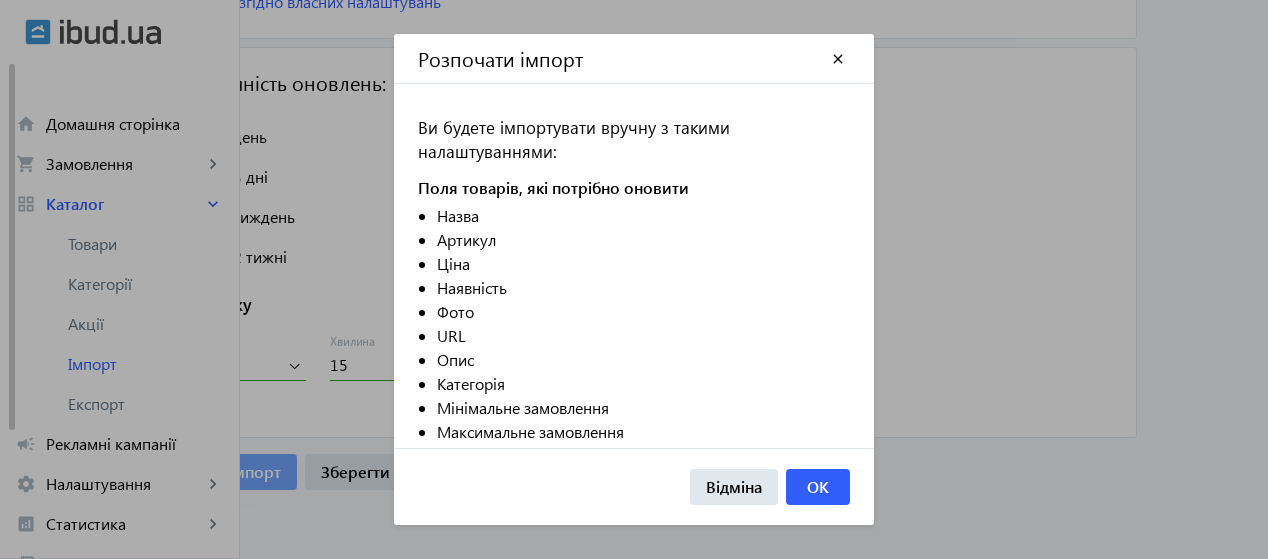 scroll, scrollTop: 0, scrollLeft: 0, axis: both 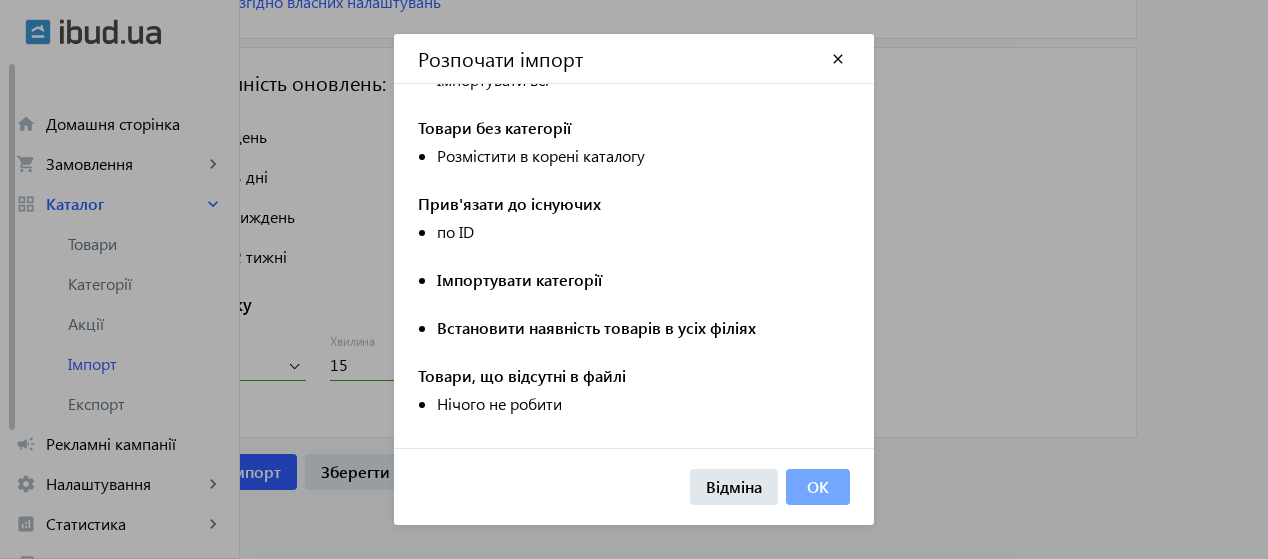 click on "OK" at bounding box center (818, 487) 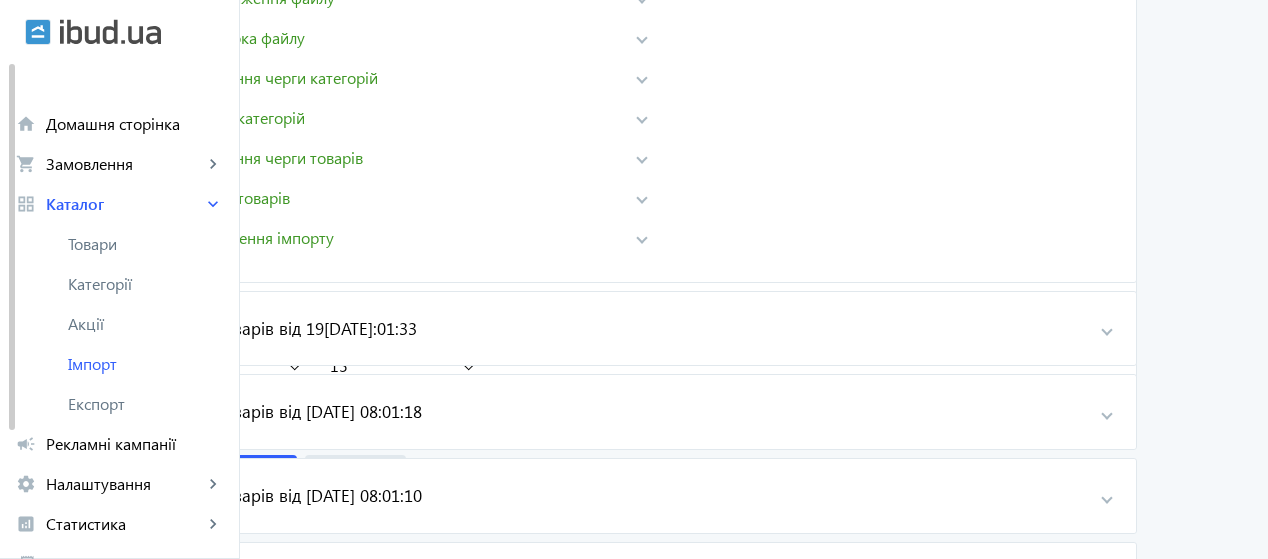 scroll, scrollTop: 0, scrollLeft: 0, axis: both 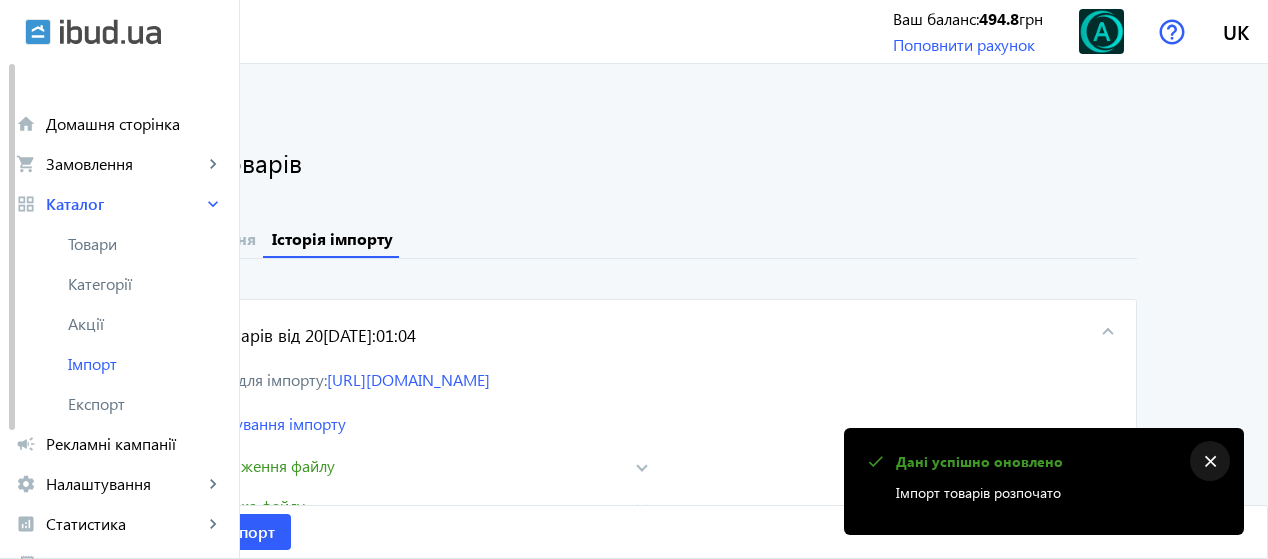 click on "close" at bounding box center (1210, 462) 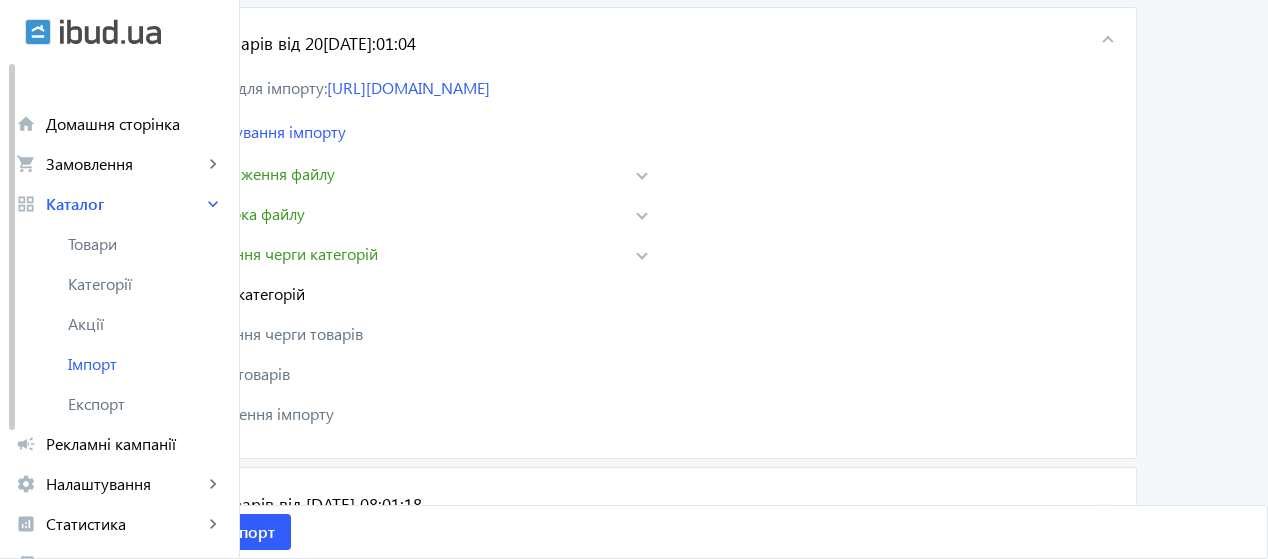 scroll, scrollTop: 296, scrollLeft: 0, axis: vertical 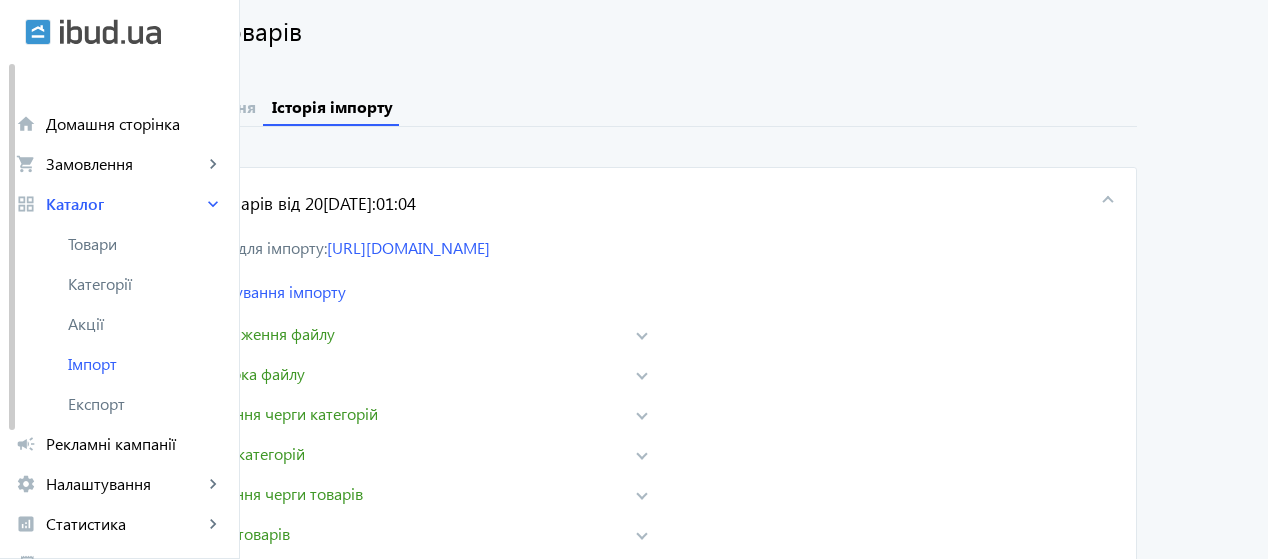 click at bounding box center (1108, 203) 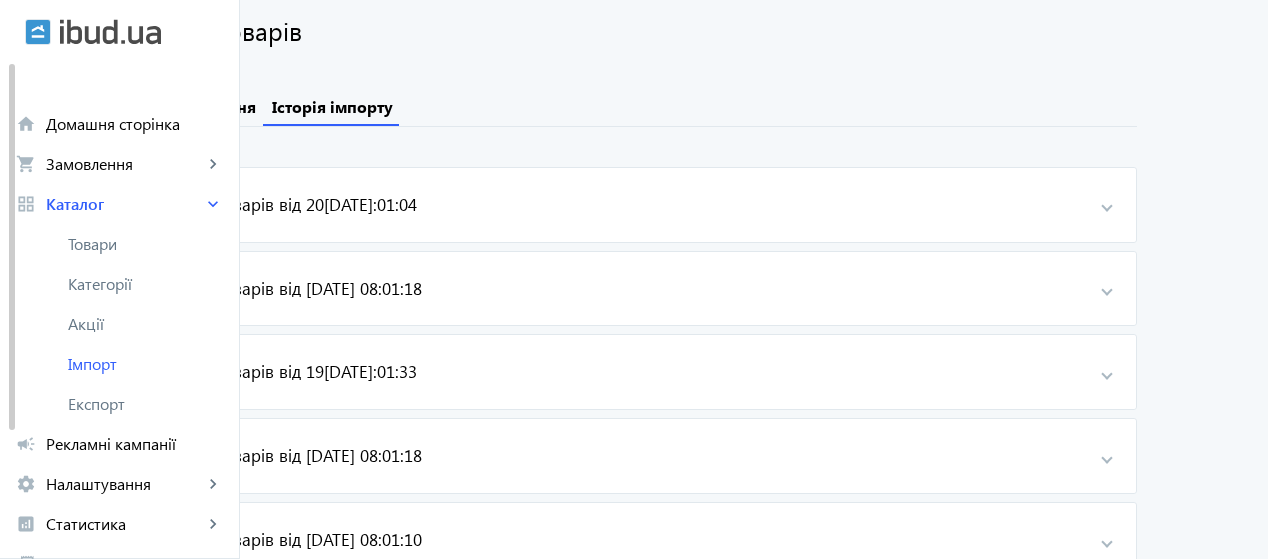 click on "Налаштування" at bounding box center (197, 107) 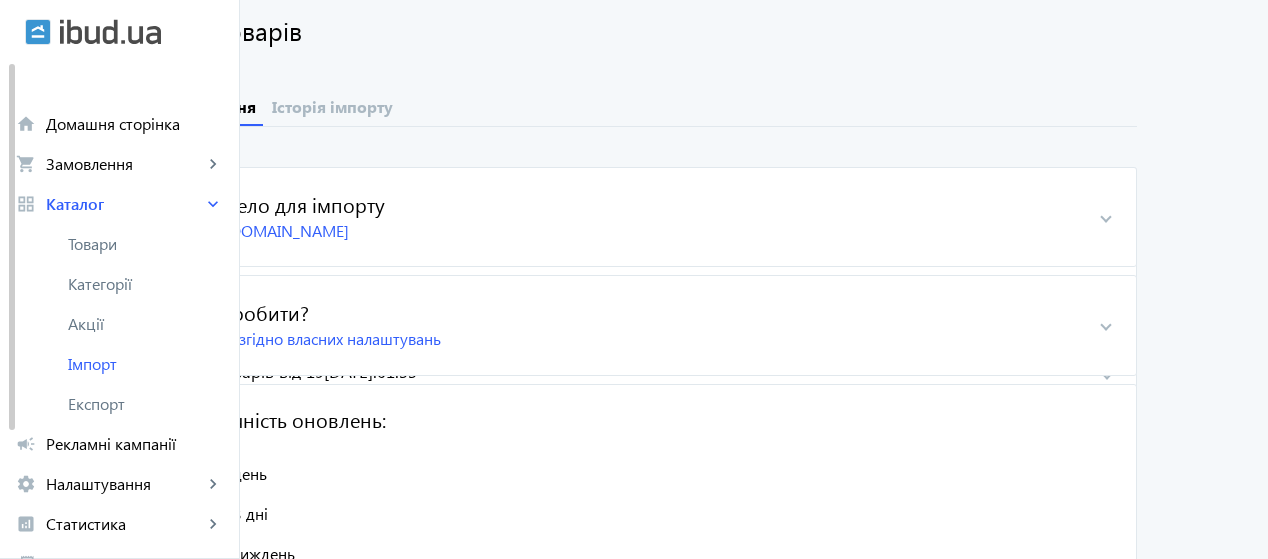 scroll, scrollTop: 0, scrollLeft: 0, axis: both 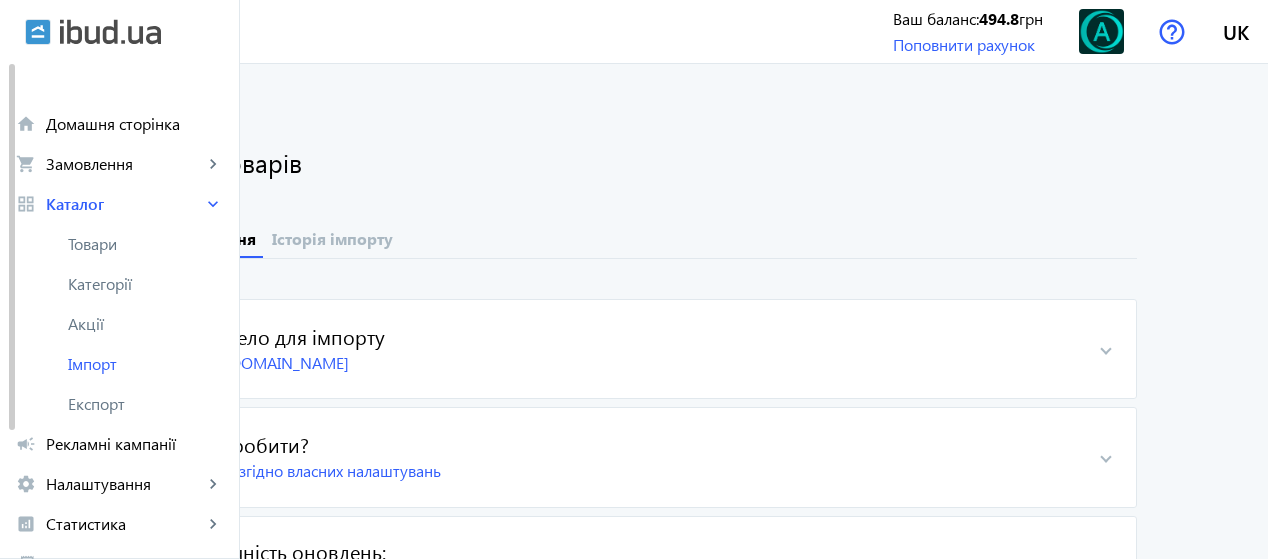 click on "check_circle  Джерело для імпорту" at bounding box center (620, 336) 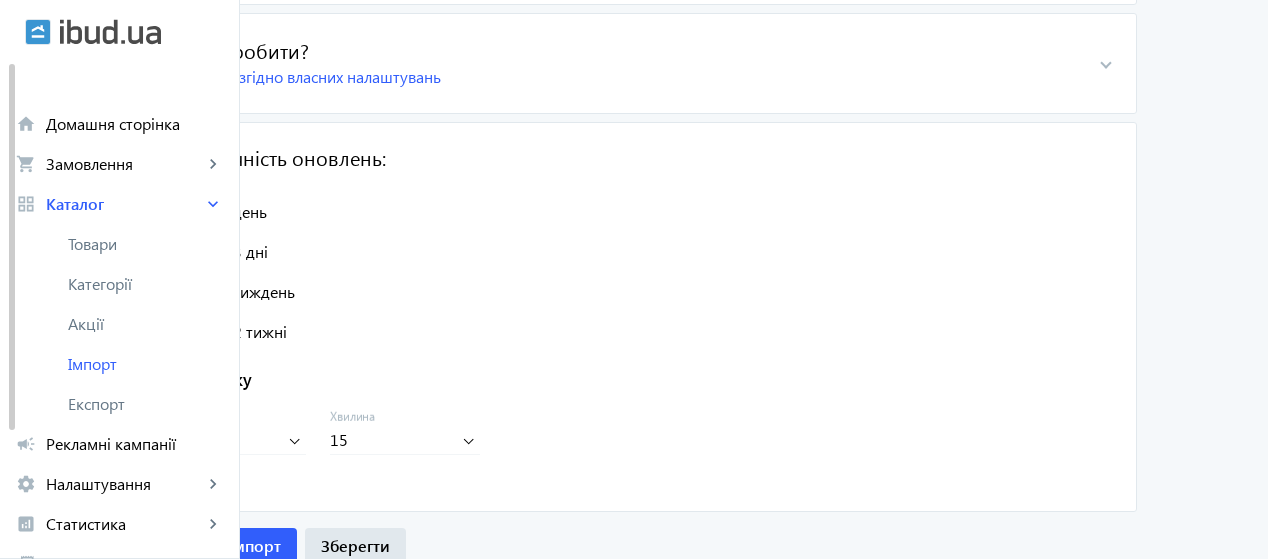 scroll, scrollTop: 596, scrollLeft: 0, axis: vertical 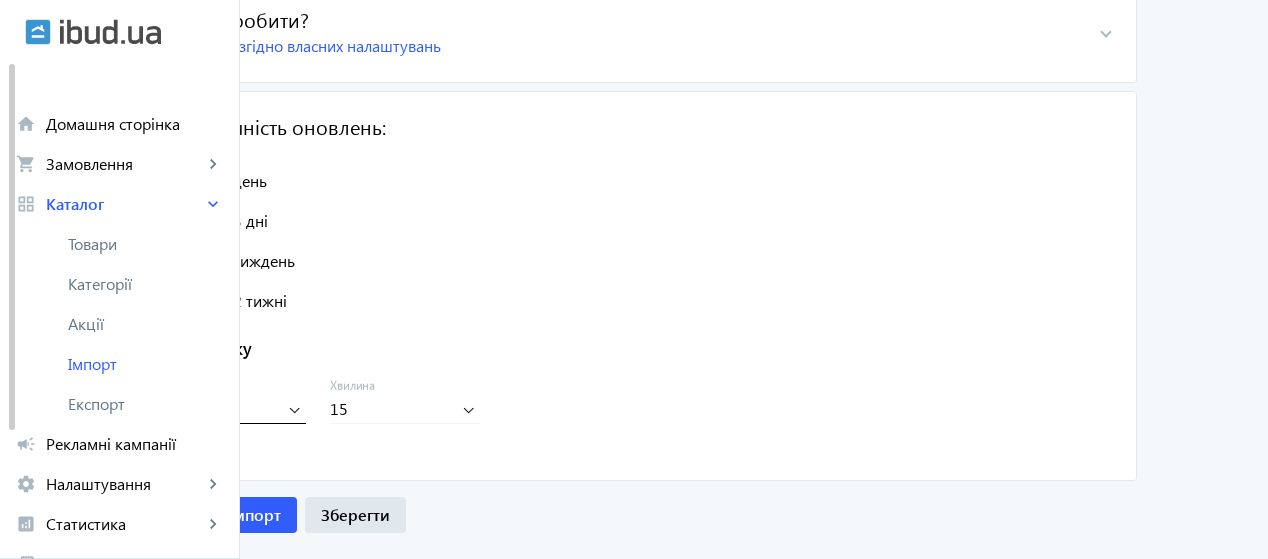 click on "23" at bounding box center [231, 408] 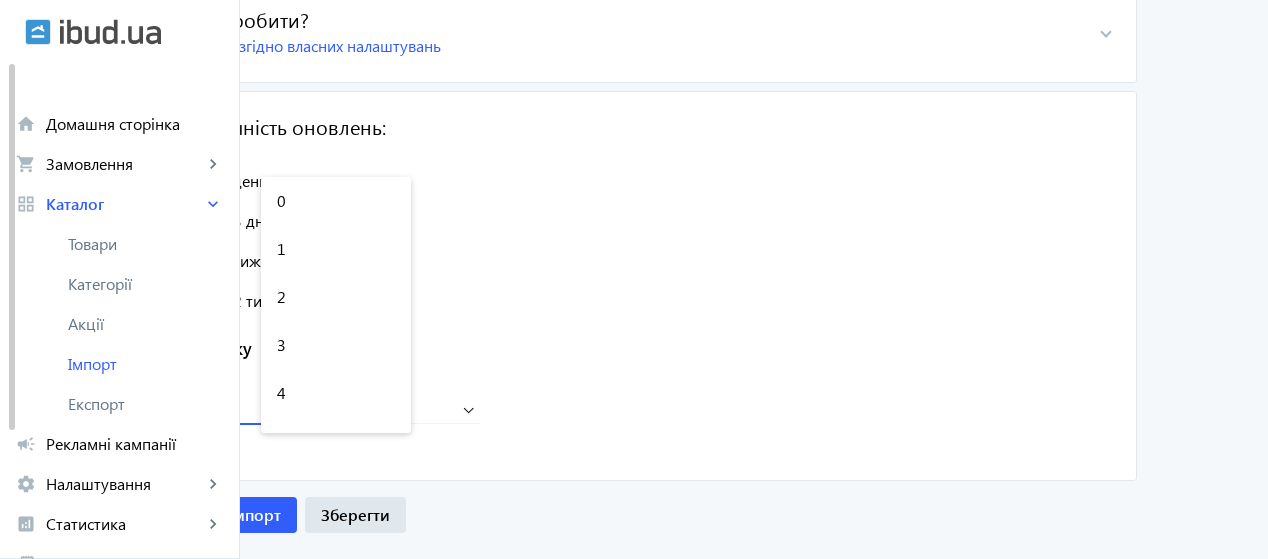 scroll, scrollTop: 896, scrollLeft: 0, axis: vertical 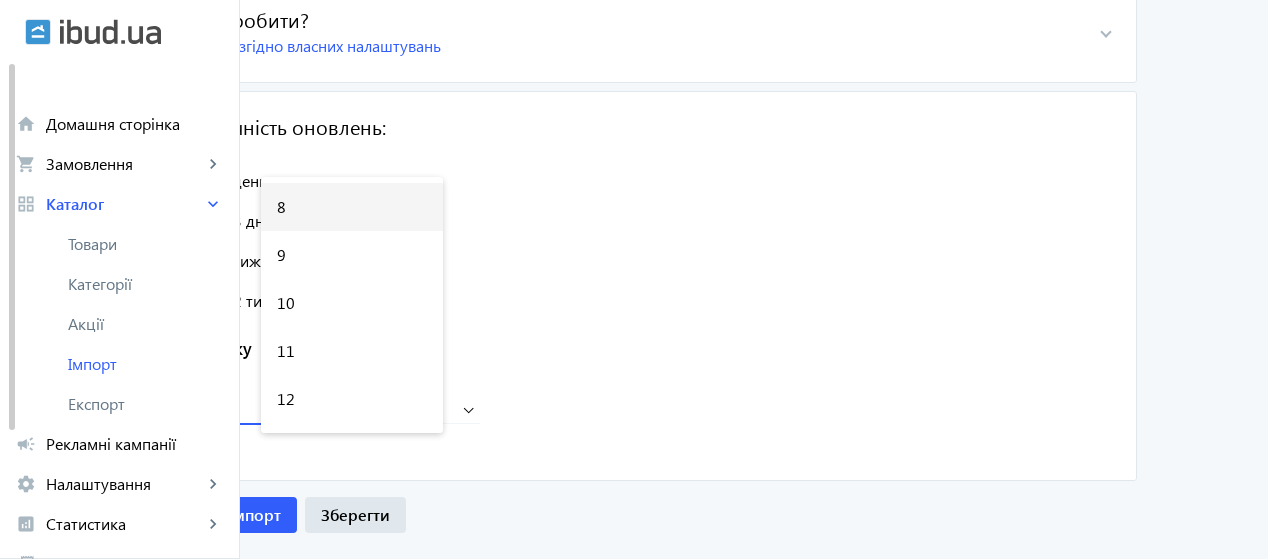 click on "8" at bounding box center [352, 207] 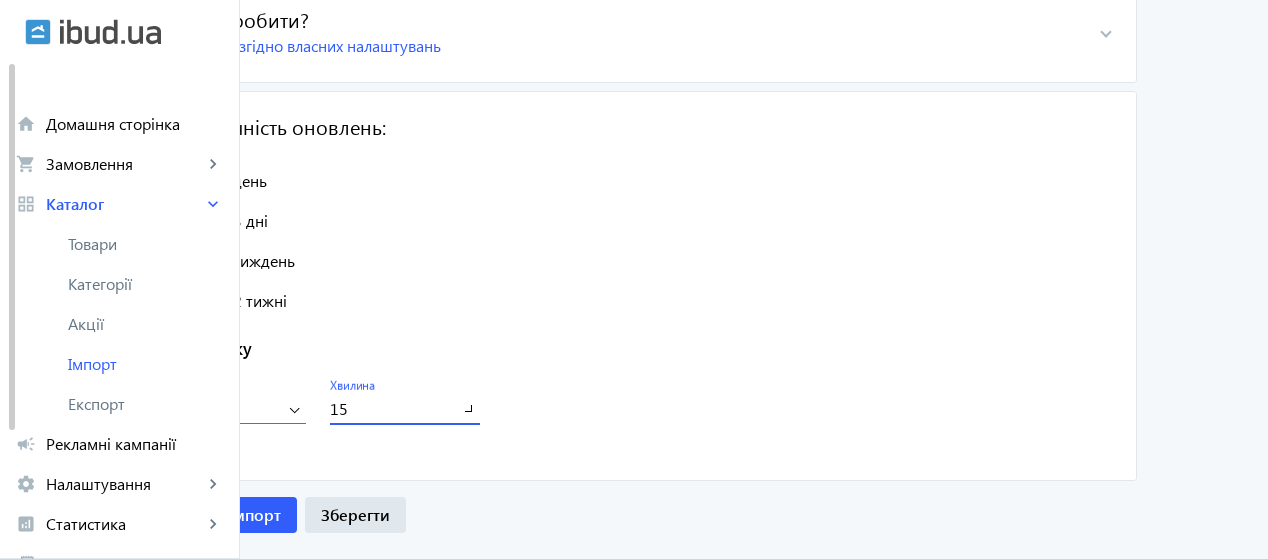 click on "15" at bounding box center (391, 408) 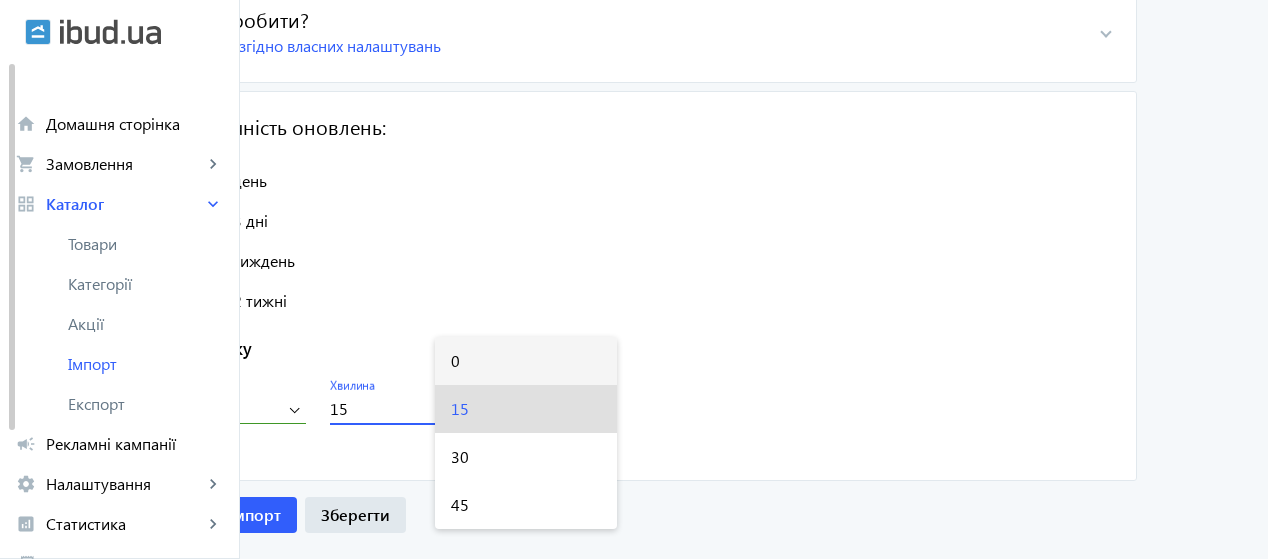 click on "0" at bounding box center (526, 361) 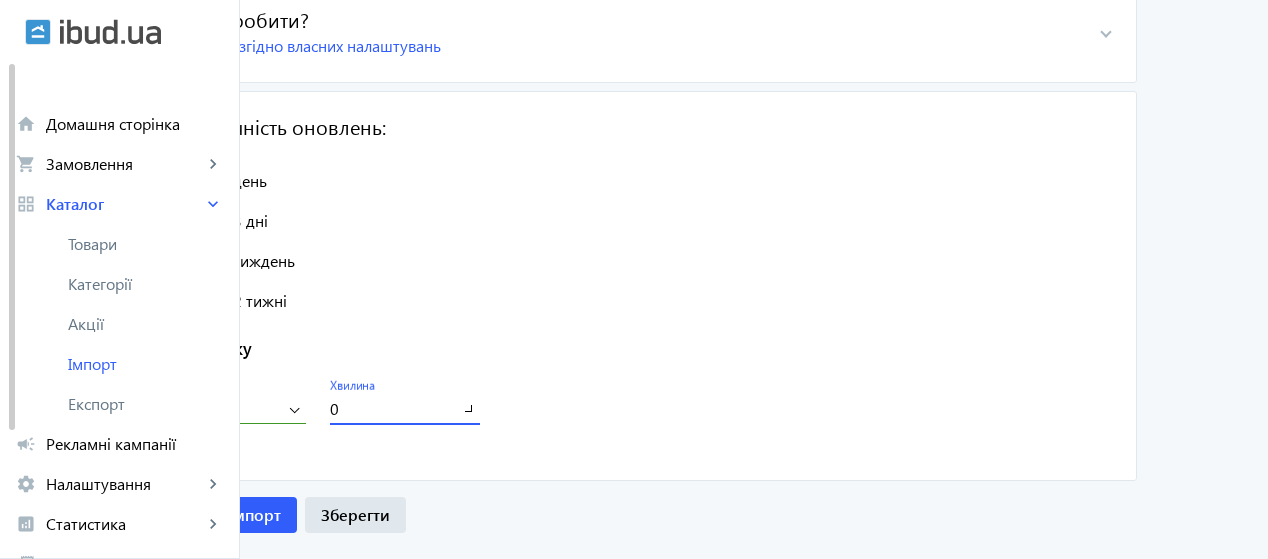 click on "Зберегти" at bounding box center [355, 514] 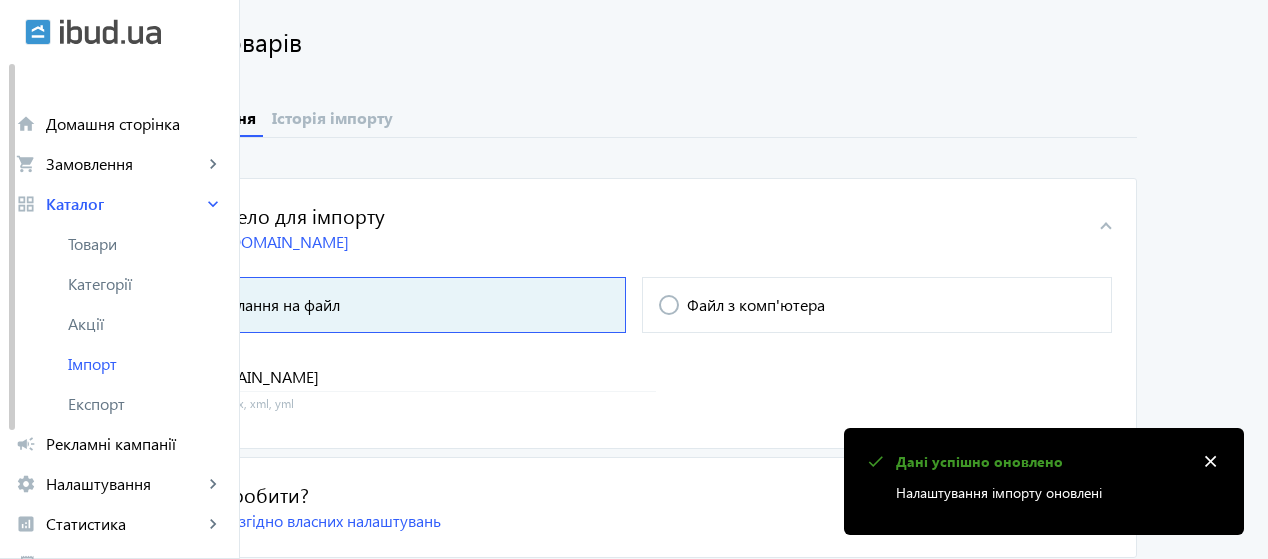 scroll, scrollTop: 0, scrollLeft: 0, axis: both 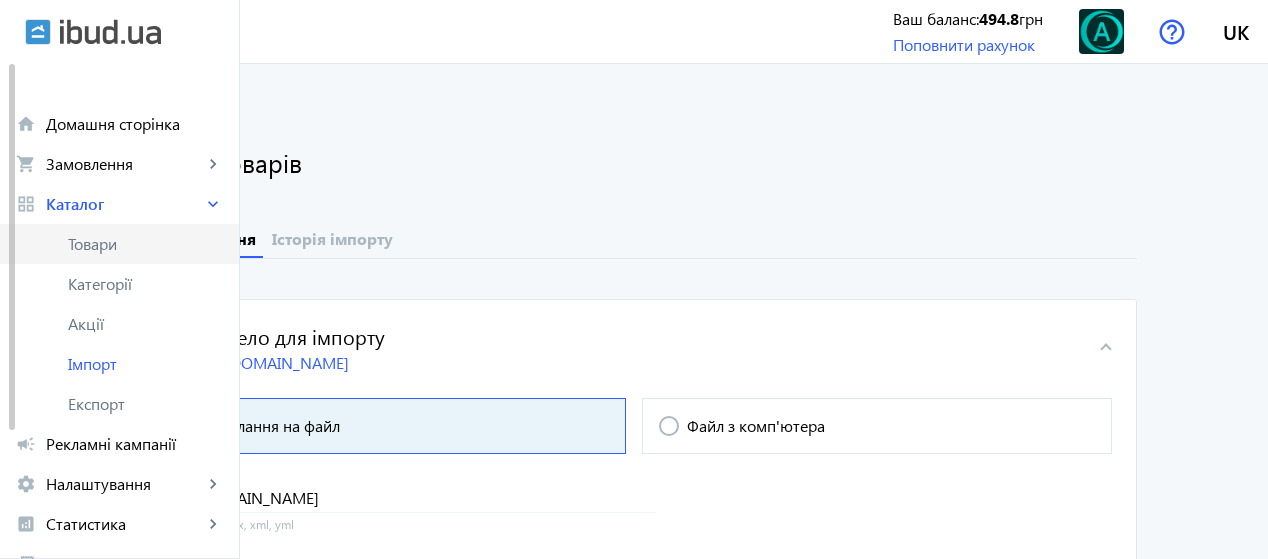 click on "Товари" 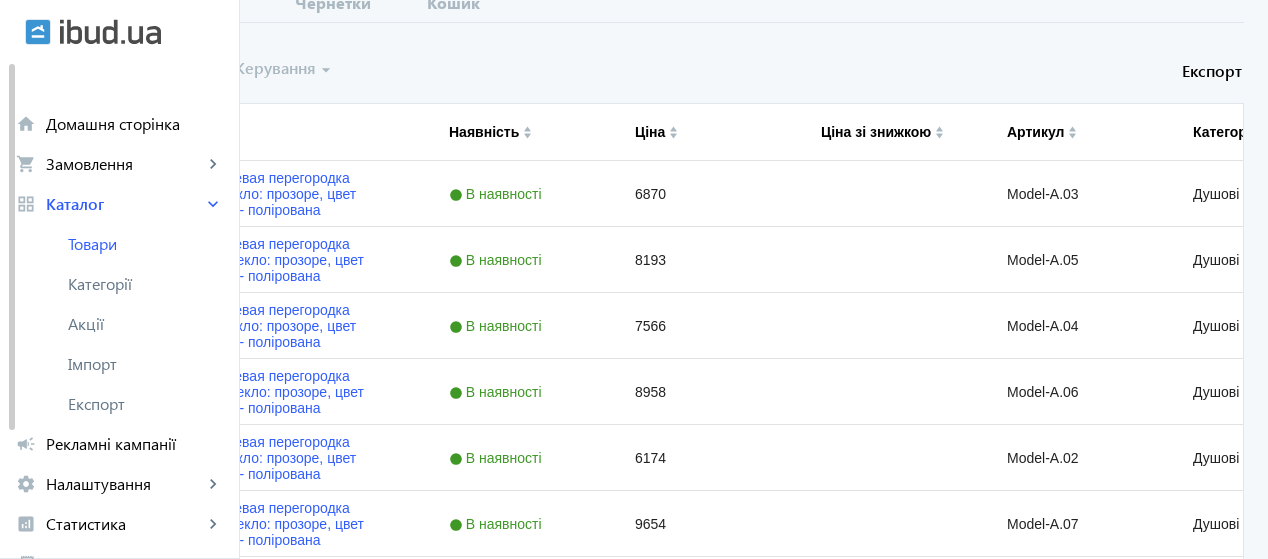 scroll, scrollTop: 308, scrollLeft: 0, axis: vertical 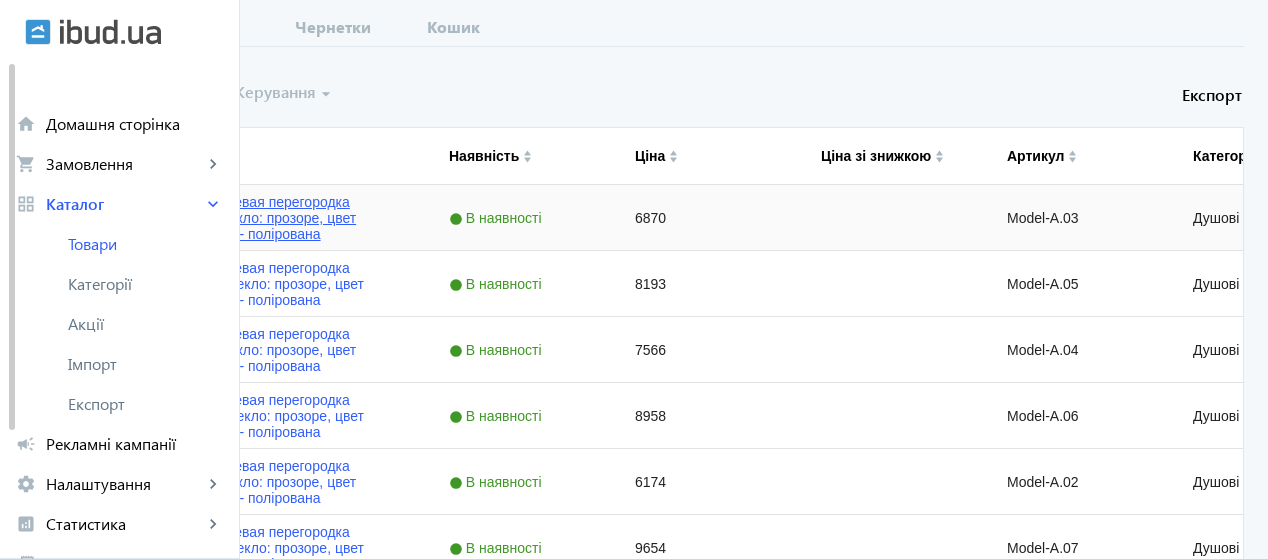 click on "Стеклянная душевая перегородка 2000х800мм. стекло: прозоре, цвет фурнитуры: PSS - полірована" 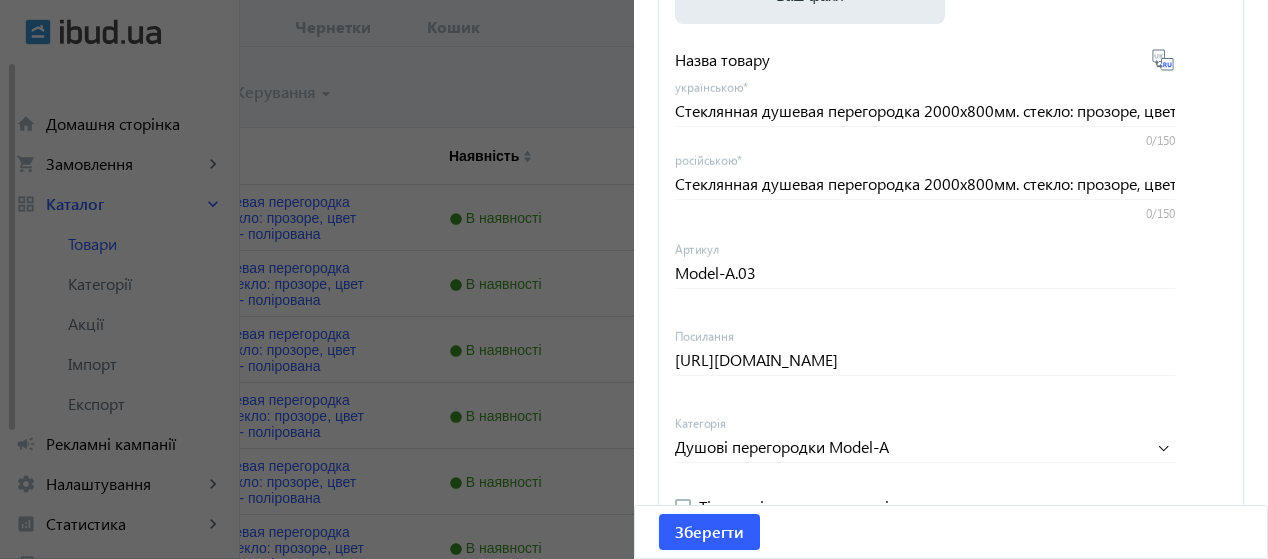 scroll, scrollTop: 238, scrollLeft: 0, axis: vertical 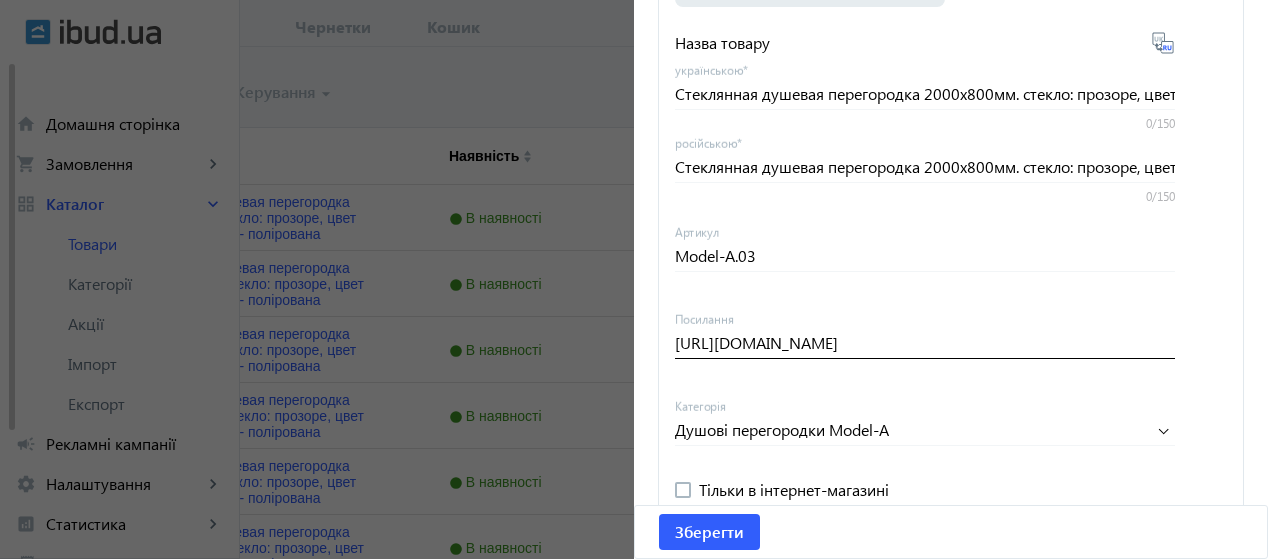click on "https://alfa-glass.com.ua/ru/sklyana-dushova-perehorodka-2000kh800mm.-sklo-prozore-kolir-furnitury-pss-polirovana/" at bounding box center [925, 342] 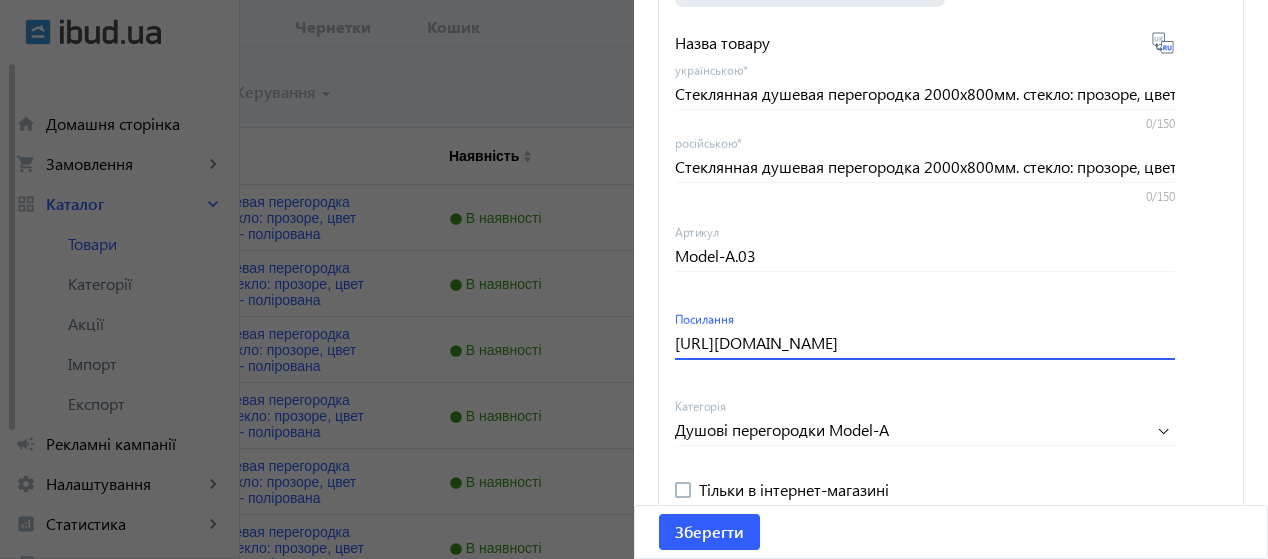 click on "https://alfa-glass.com.ua/ru/sklyana-dushova-perehorodka-2000kh800mm.-sklo-prozore-kolir-furnitury-pss-polirovana/" at bounding box center (925, 342) 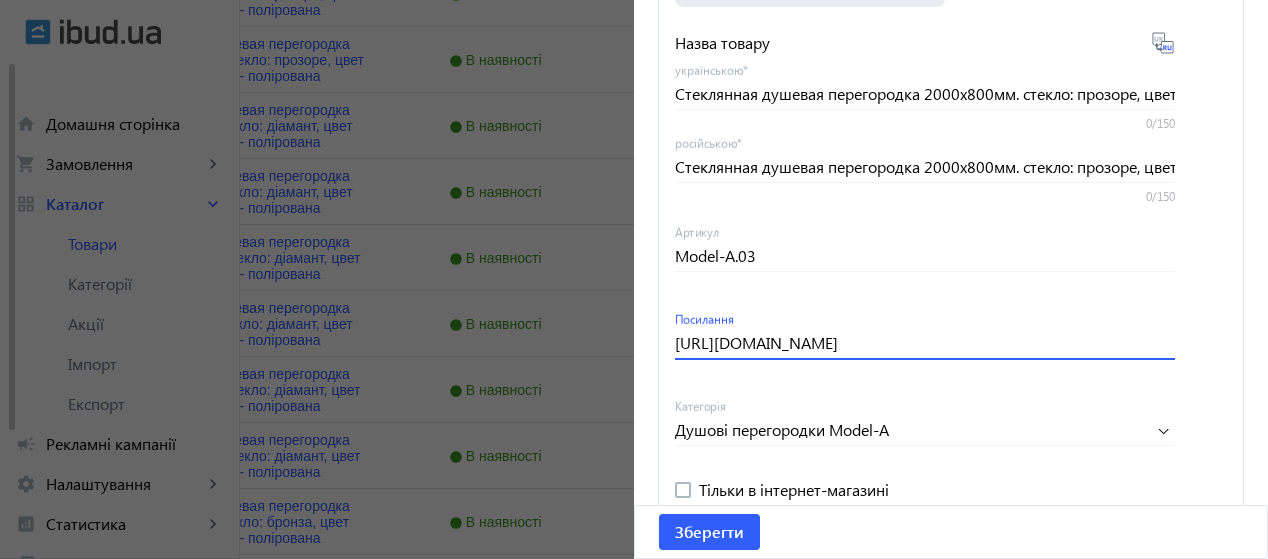 scroll, scrollTop: 1286, scrollLeft: 0, axis: vertical 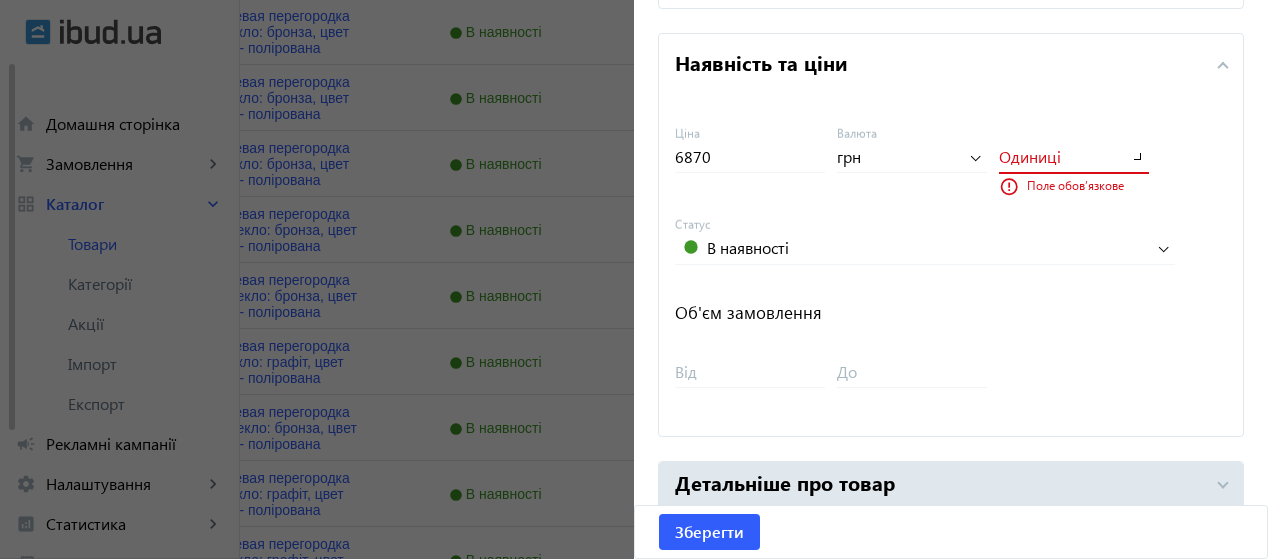 click at bounding box center (1060, 156) 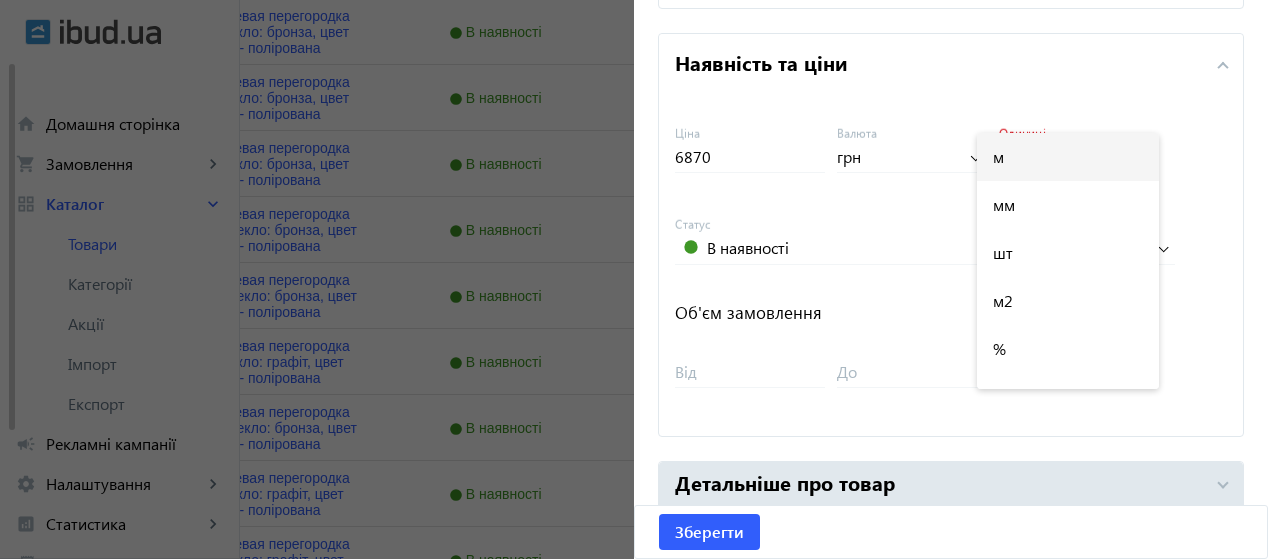 click on "м" at bounding box center [1068, 157] 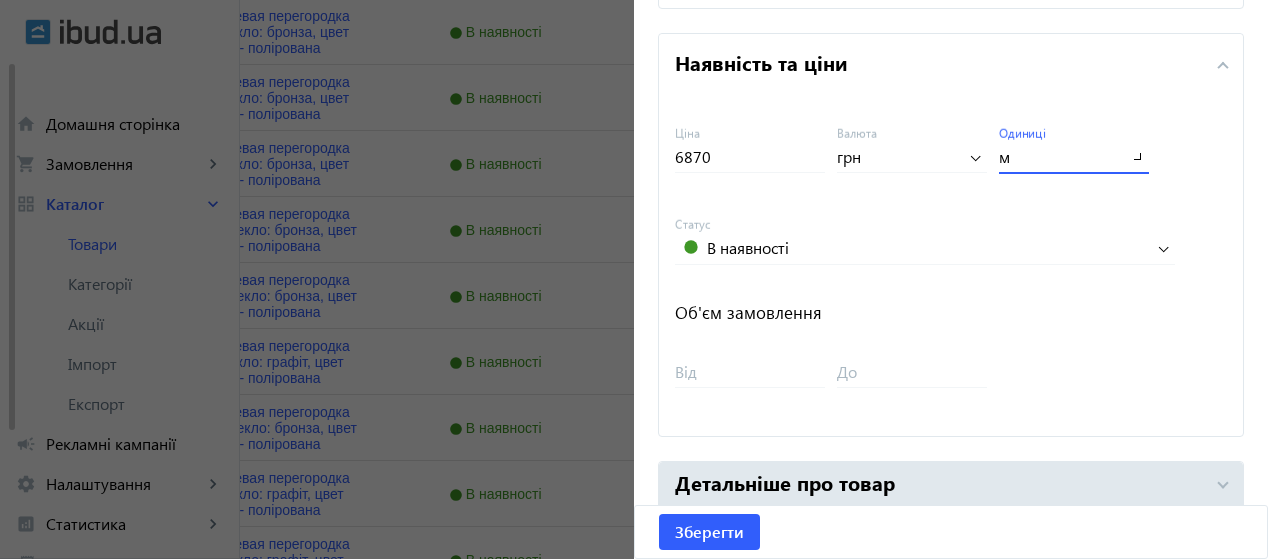 click on "м" at bounding box center [1060, 156] 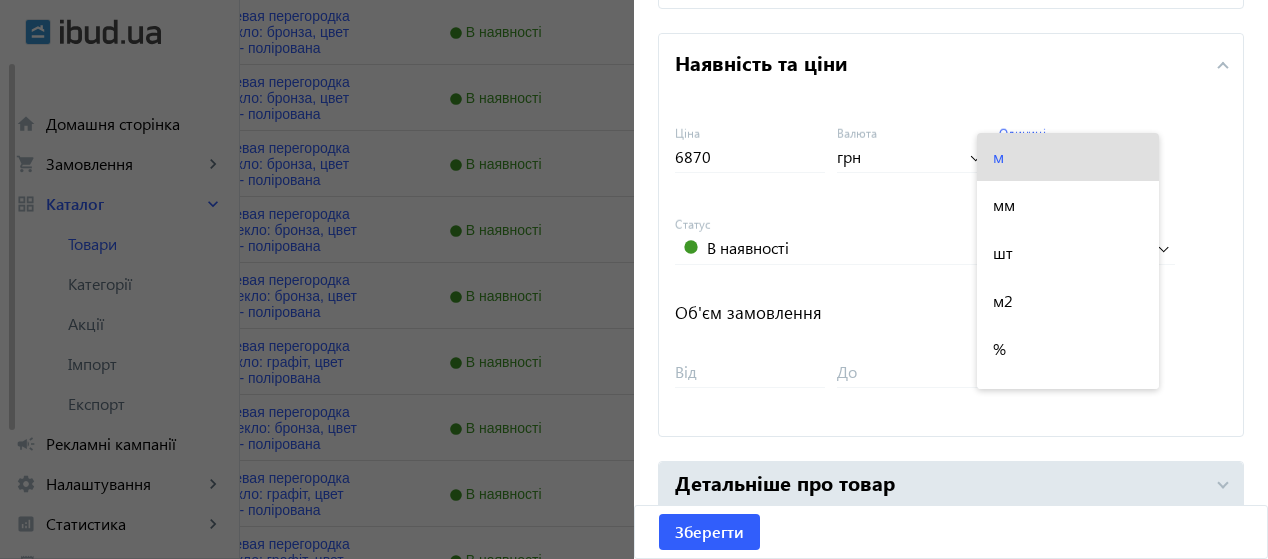 click at bounding box center (634, 279) 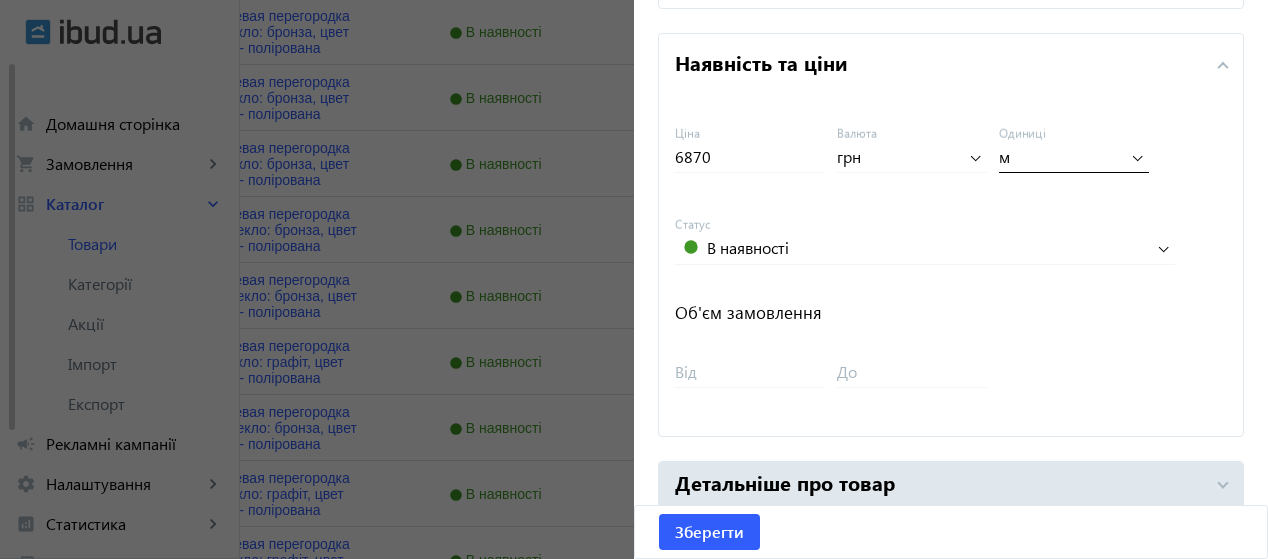 click on "м Одиниці" at bounding box center [1074, 149] 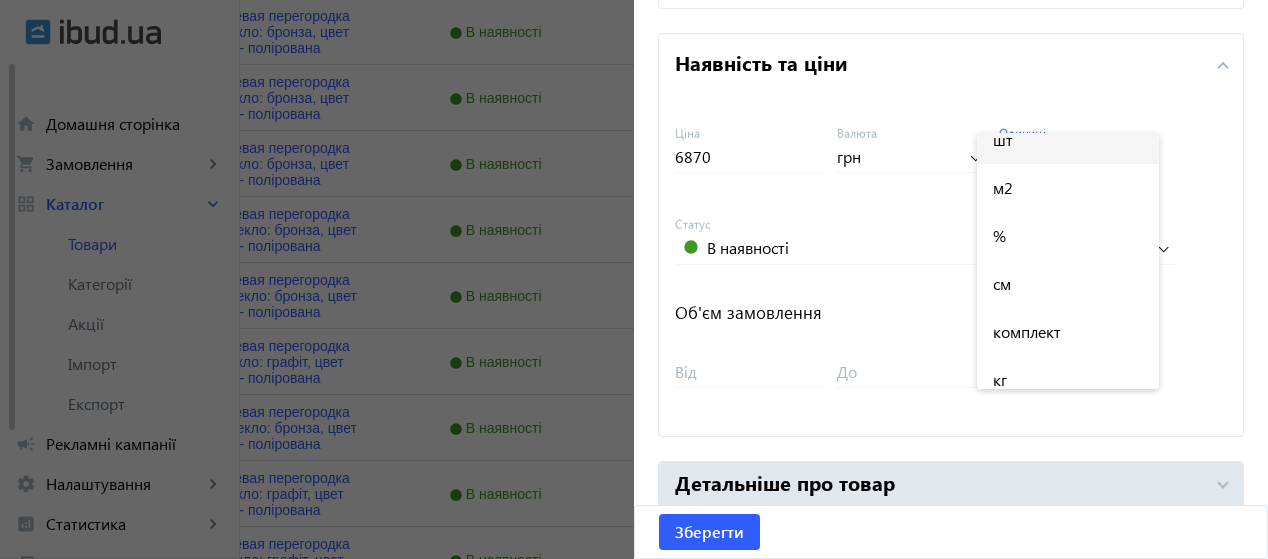click on "шт" at bounding box center [1068, 140] 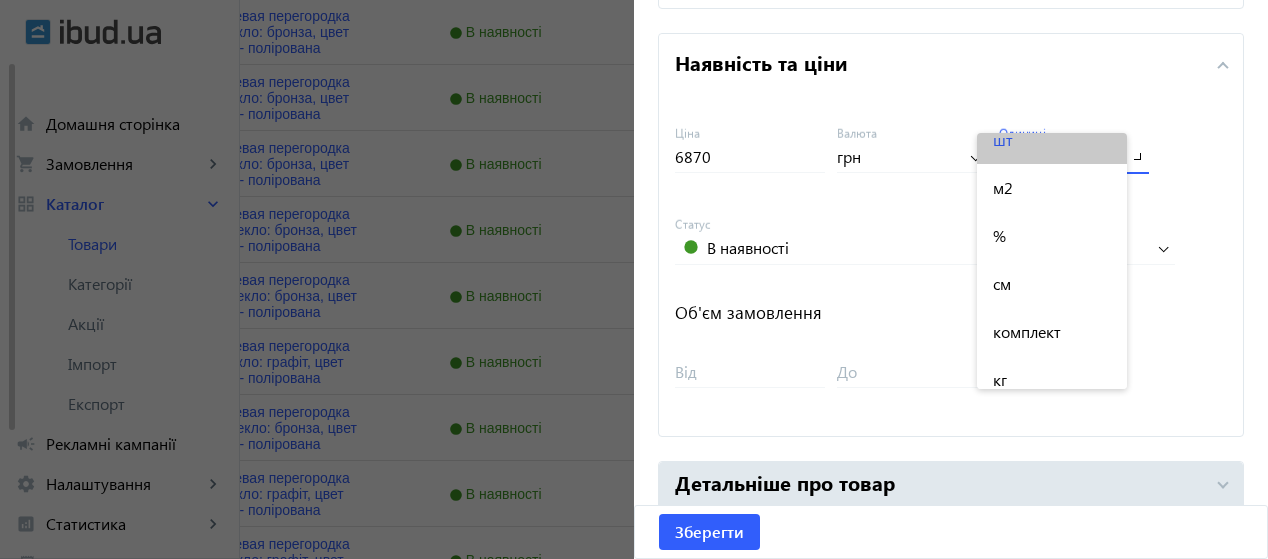 scroll, scrollTop: 96, scrollLeft: 0, axis: vertical 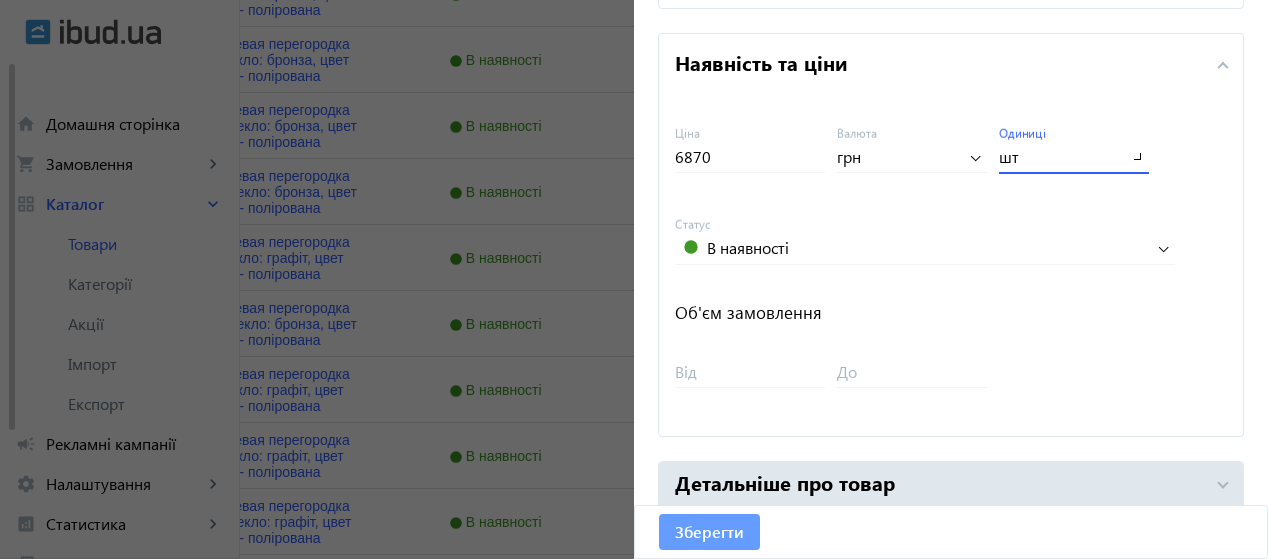 click on "Зберегти" 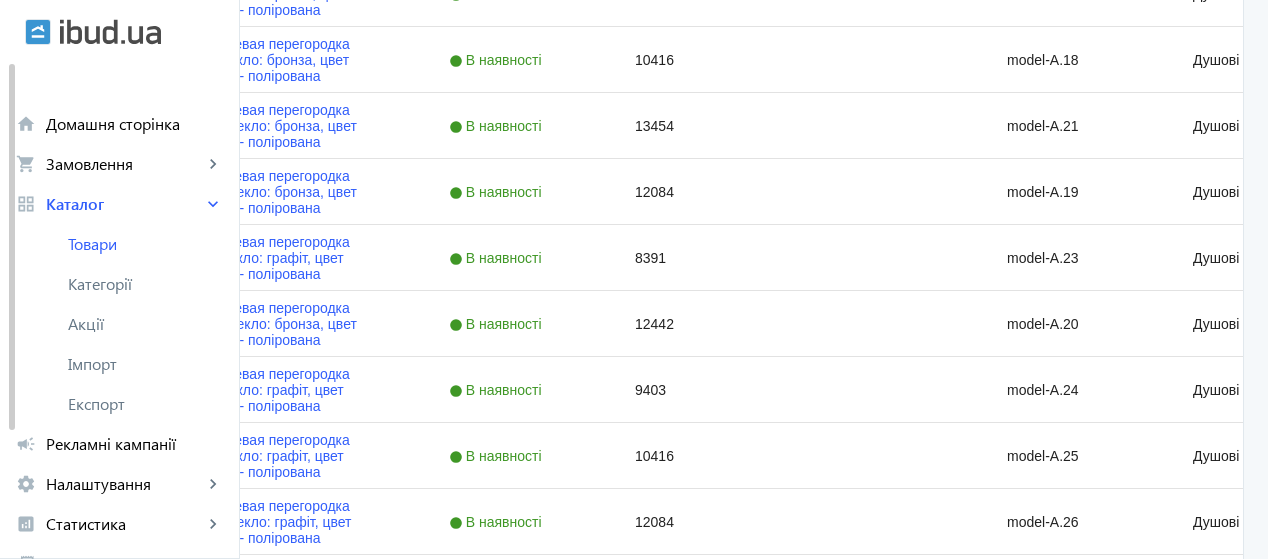 scroll, scrollTop: 0, scrollLeft: 0, axis: both 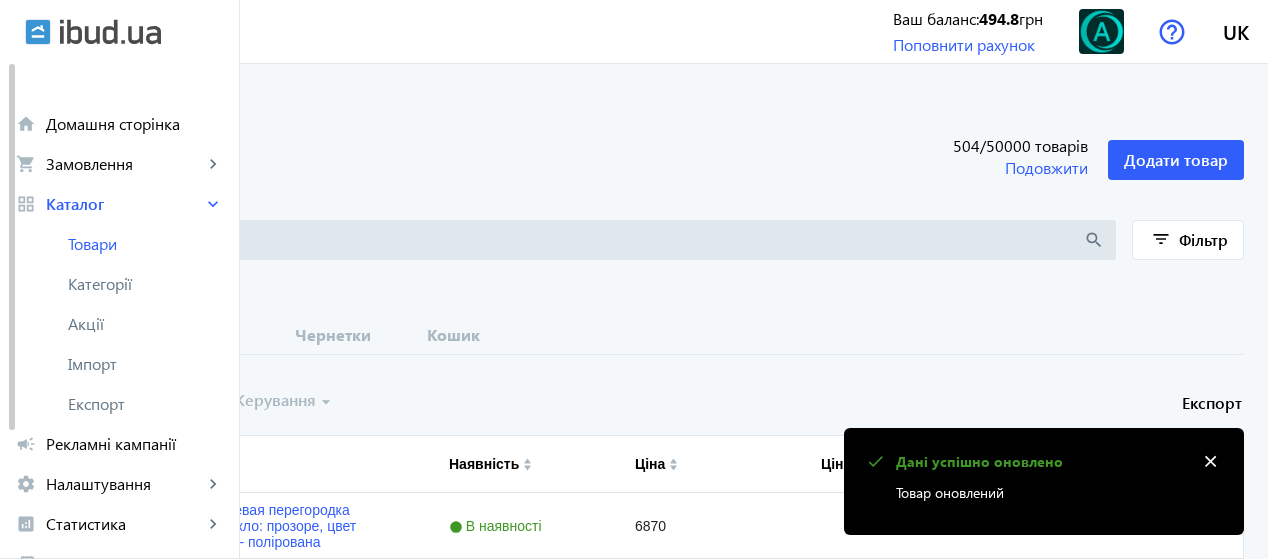 click on "close" at bounding box center (1210, 462) 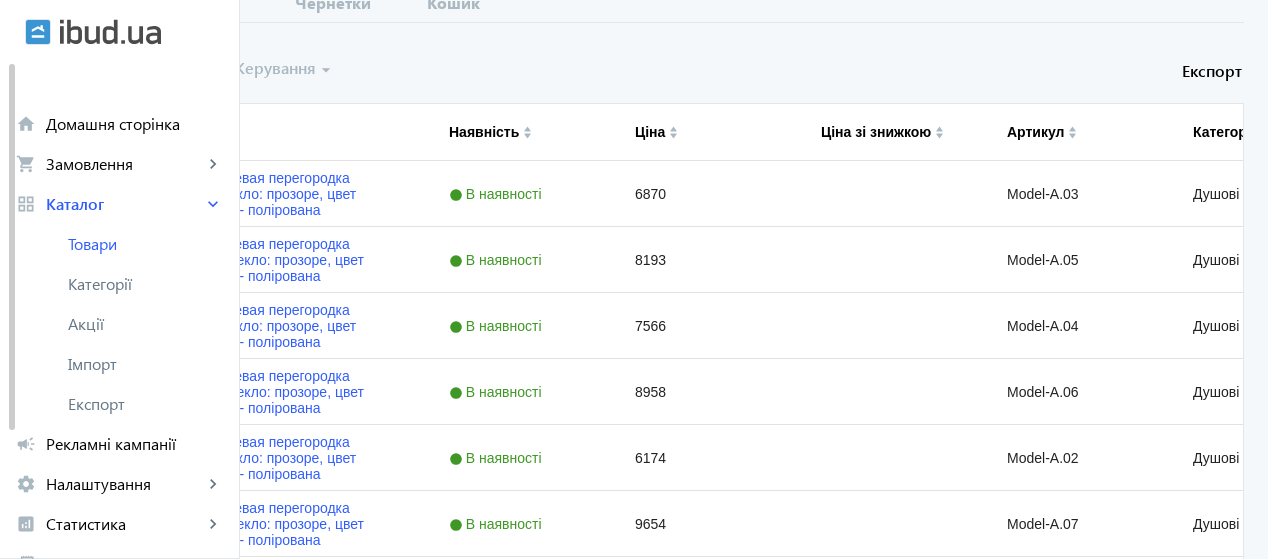 scroll, scrollTop: 405, scrollLeft: 0, axis: vertical 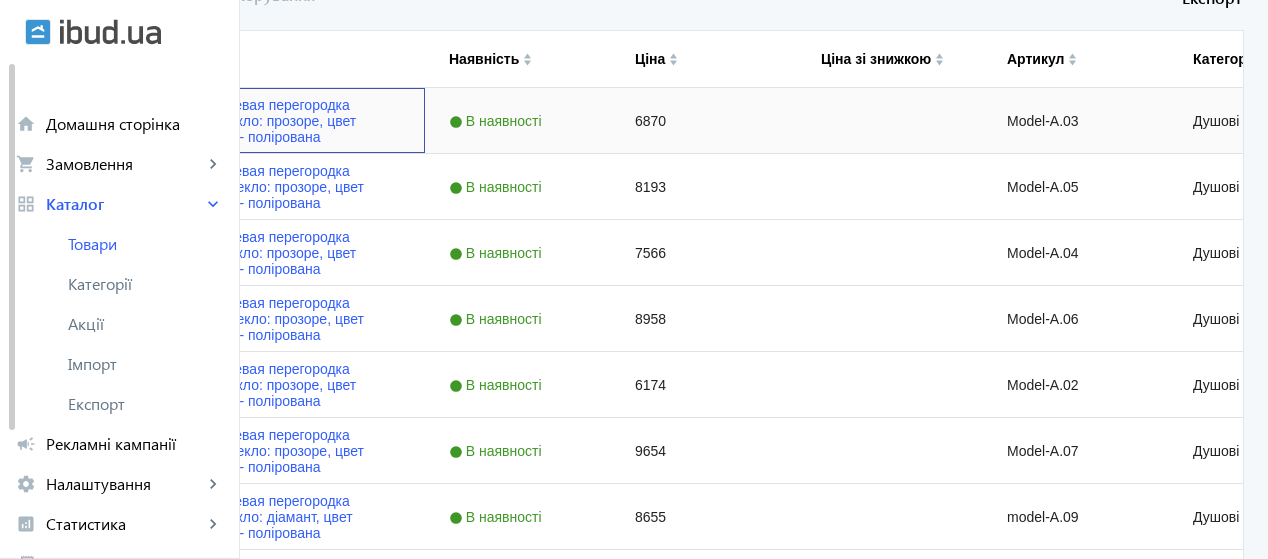 click at bounding box center (58, 121) 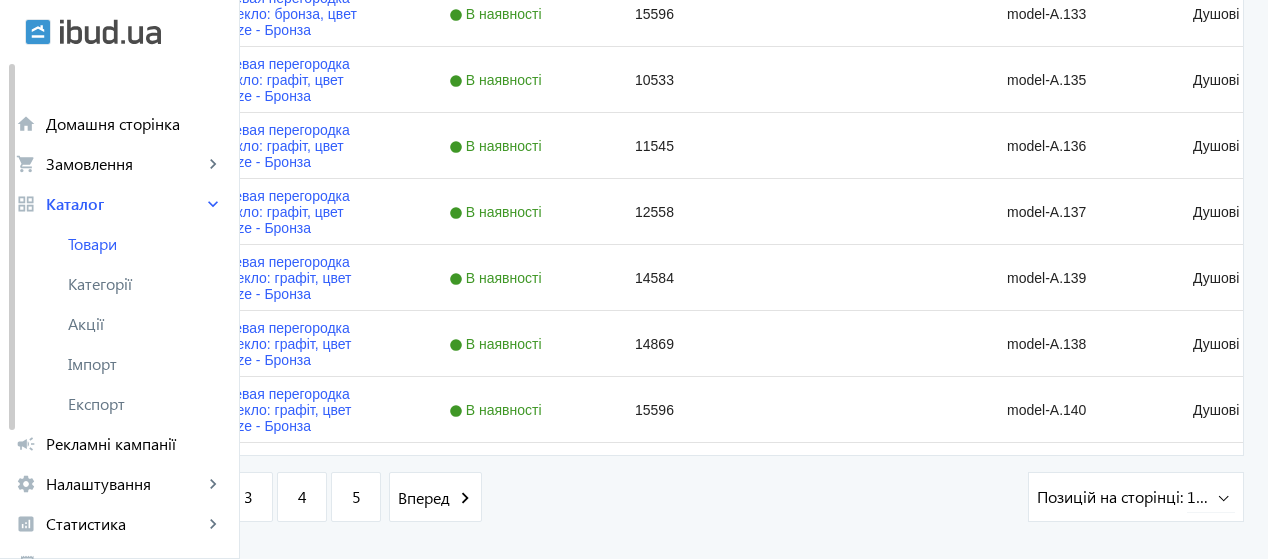 scroll, scrollTop: 8044, scrollLeft: 0, axis: vertical 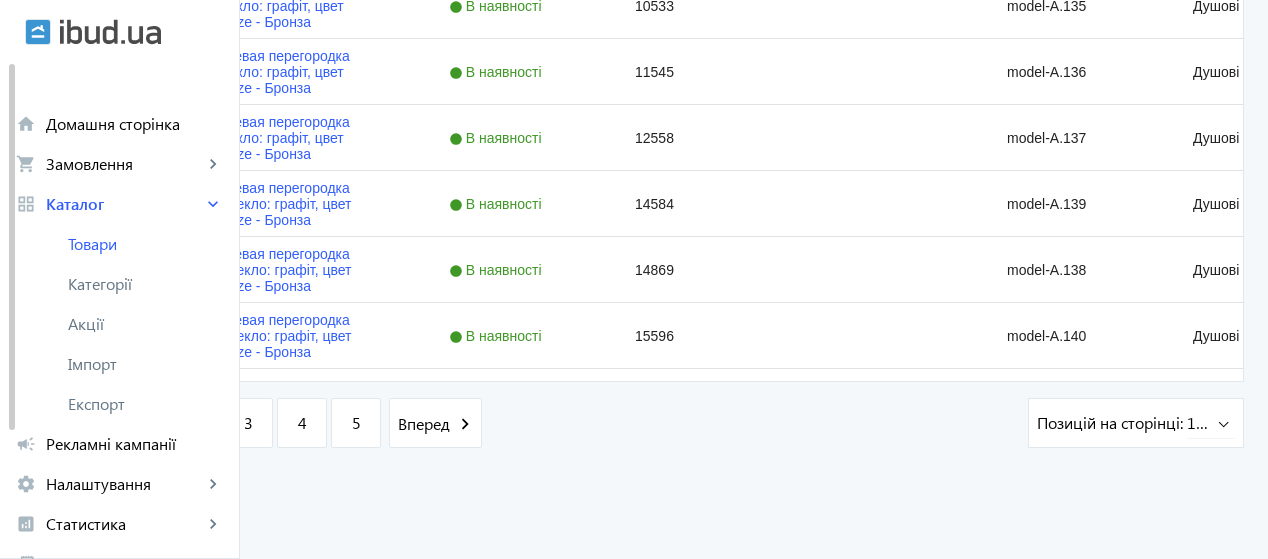 click on "Позицій на сторінці:" 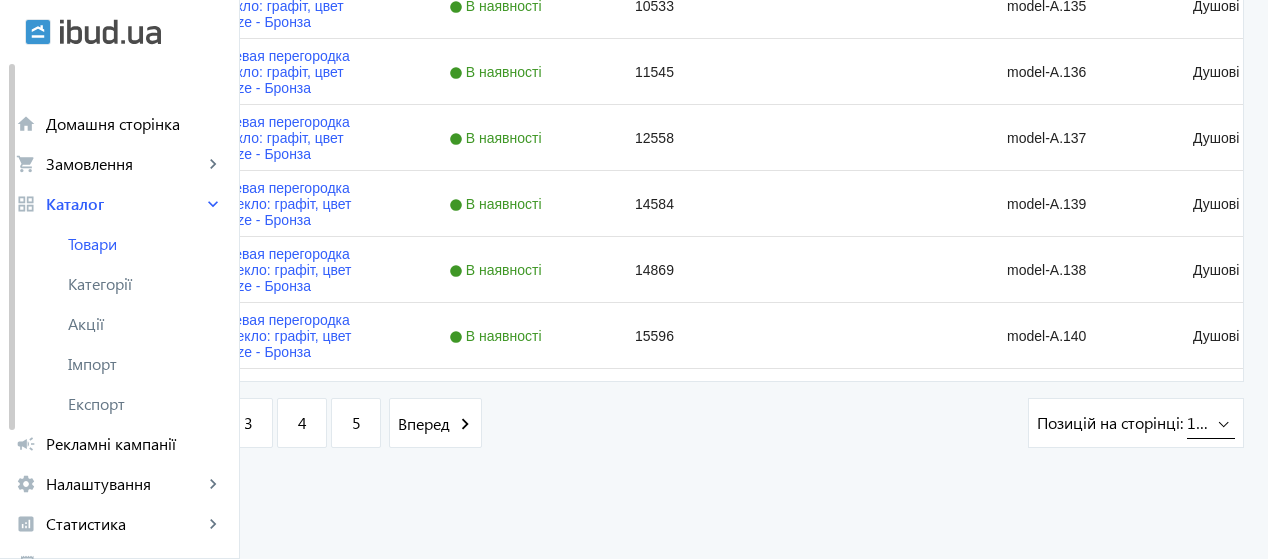 click at bounding box center [1225, 423] 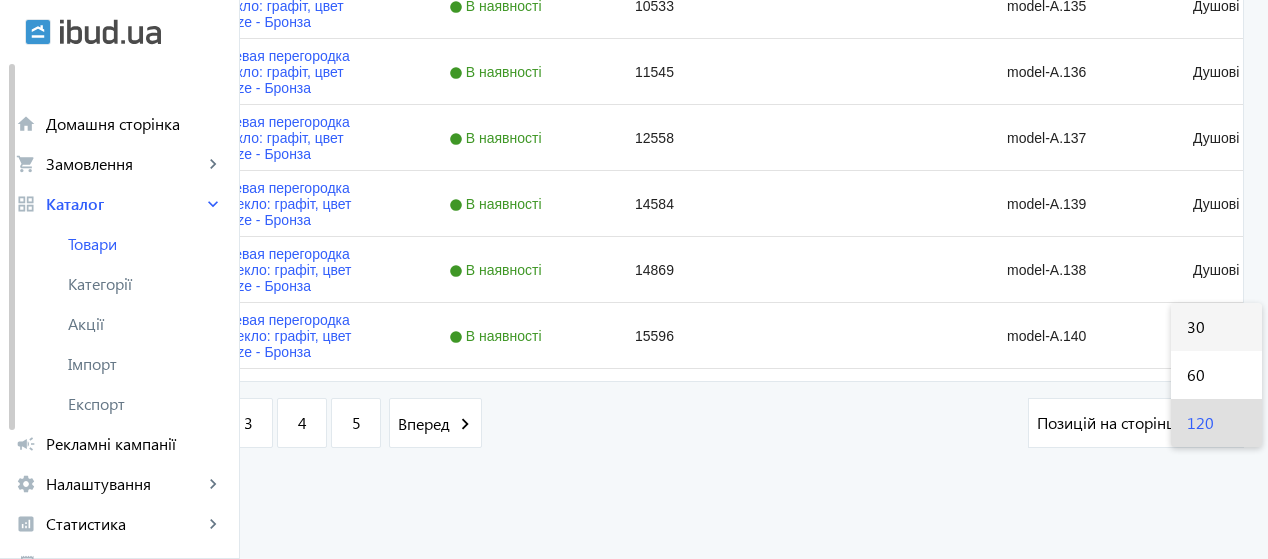 click on "30" at bounding box center (1216, 327) 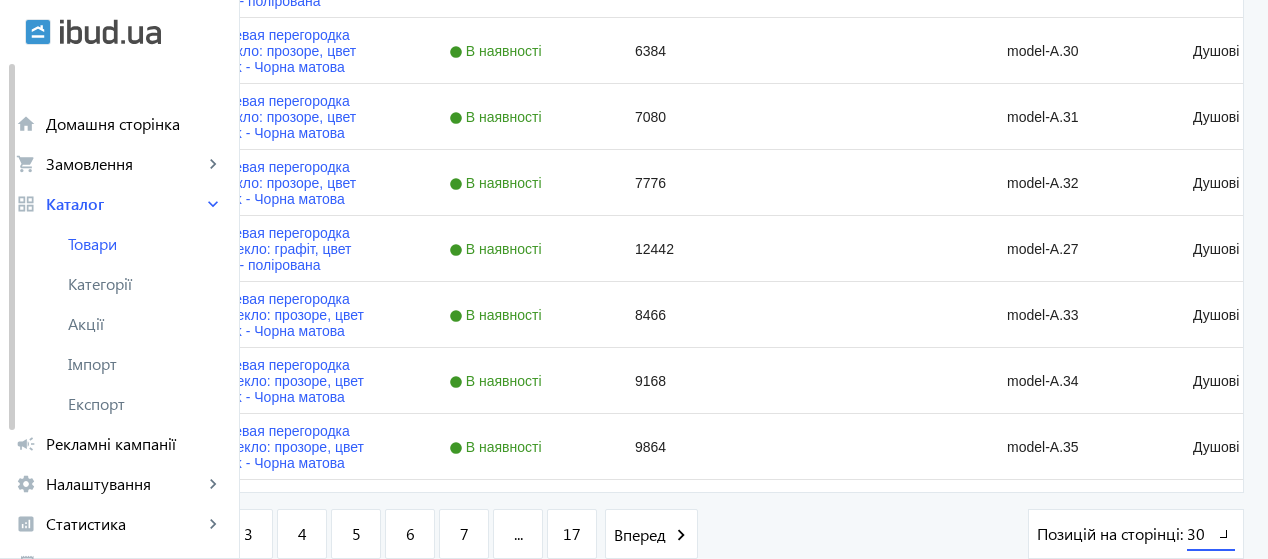 scroll, scrollTop: 2004, scrollLeft: 0, axis: vertical 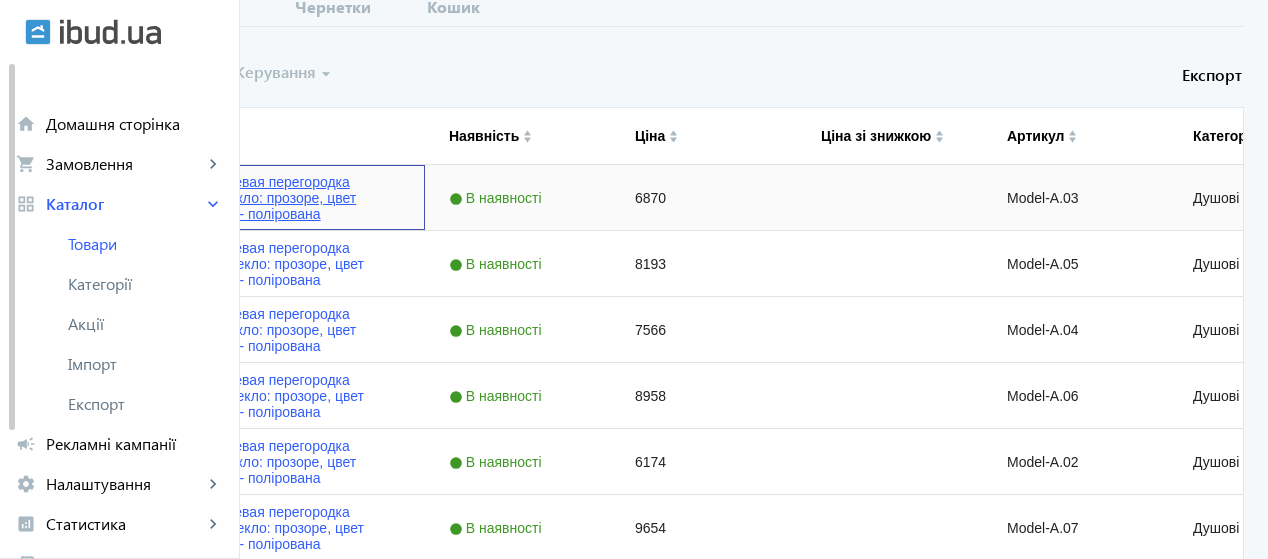 click on "Стеклянная душевая перегородка 2000х800мм. стекло: прозоре, цвет фурнитуры: PSS - полірована" 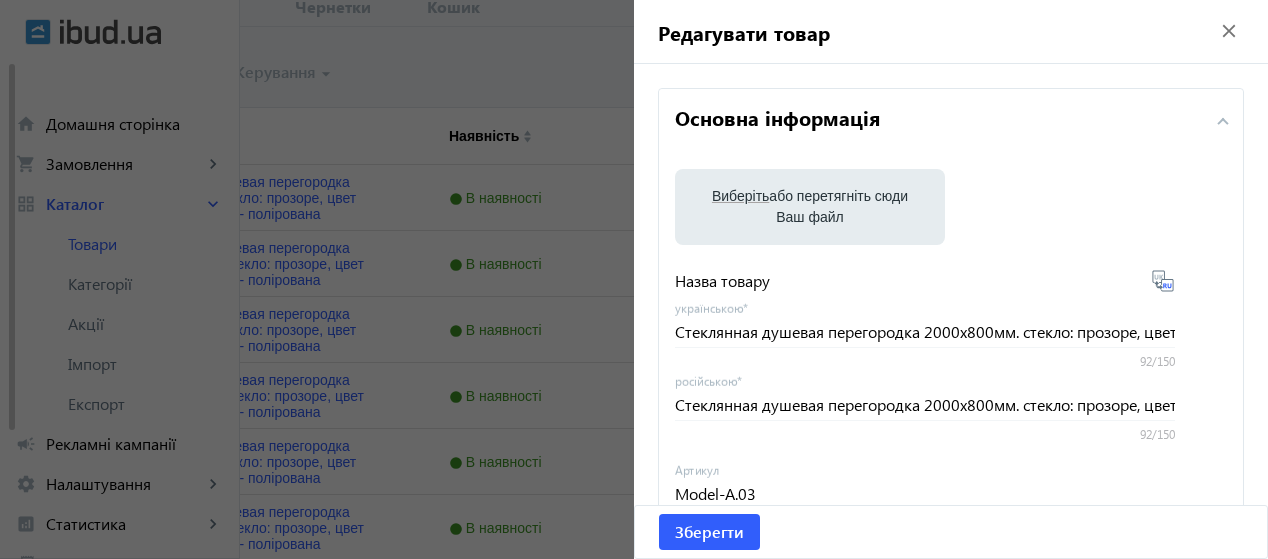 click on "Виберіть" at bounding box center [740, 196] 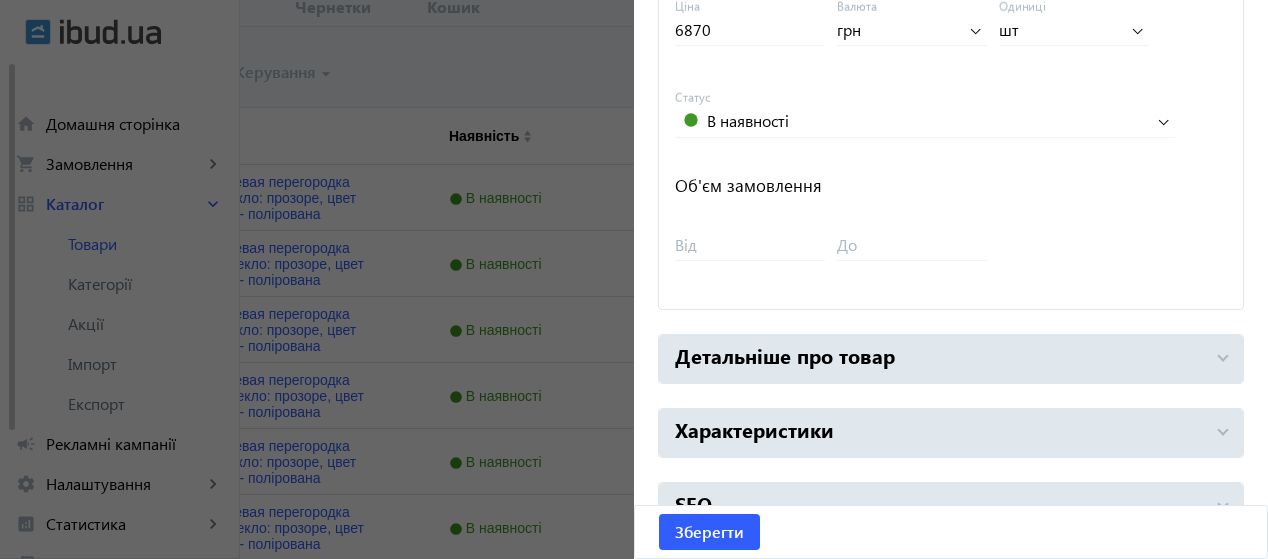 scroll, scrollTop: 940, scrollLeft: 0, axis: vertical 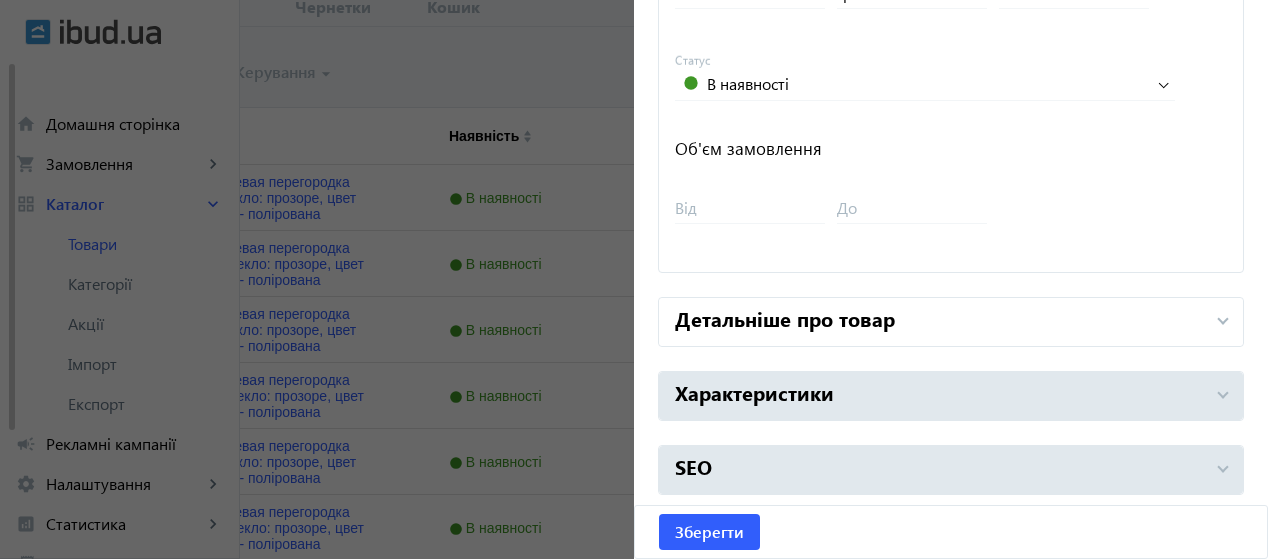 click on "Детальніше про товар" at bounding box center [951, 322] 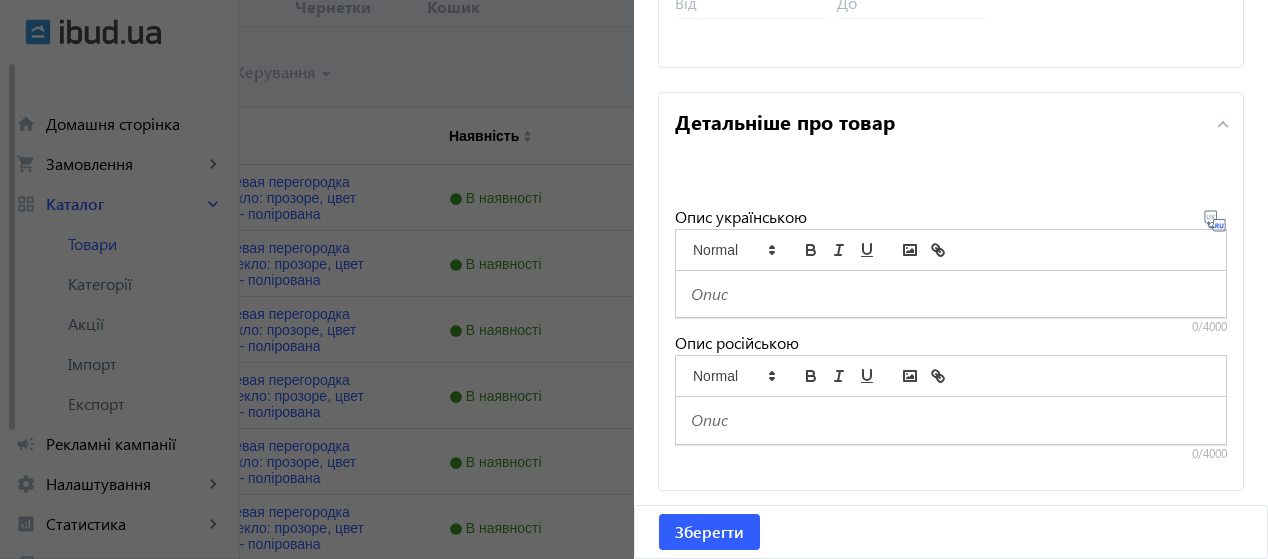 scroll, scrollTop: 1168, scrollLeft: 0, axis: vertical 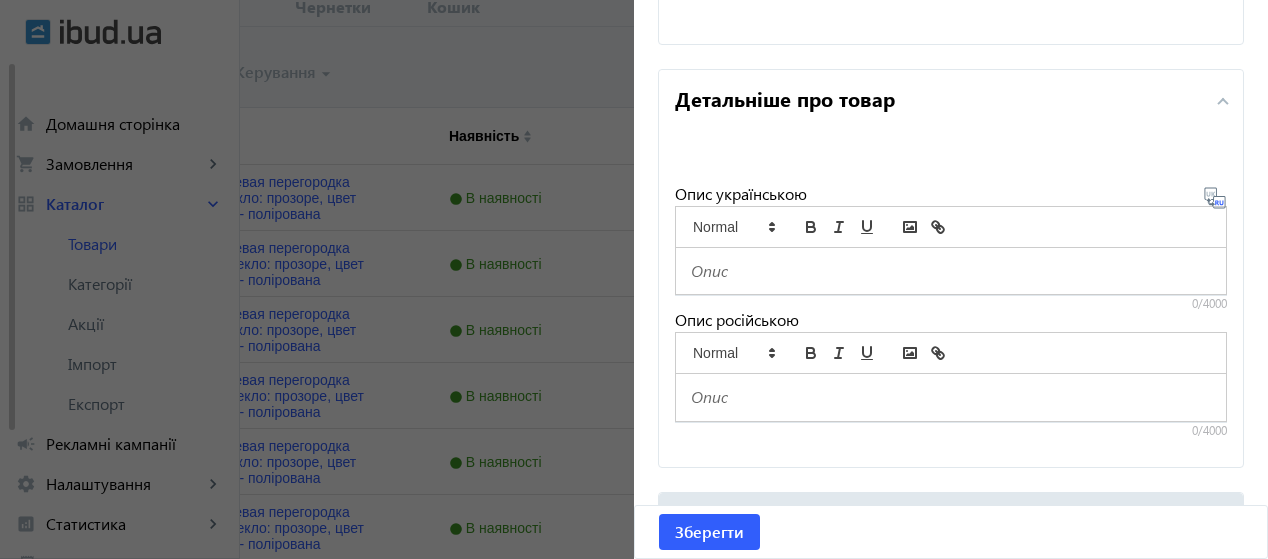 click at bounding box center (951, 271) 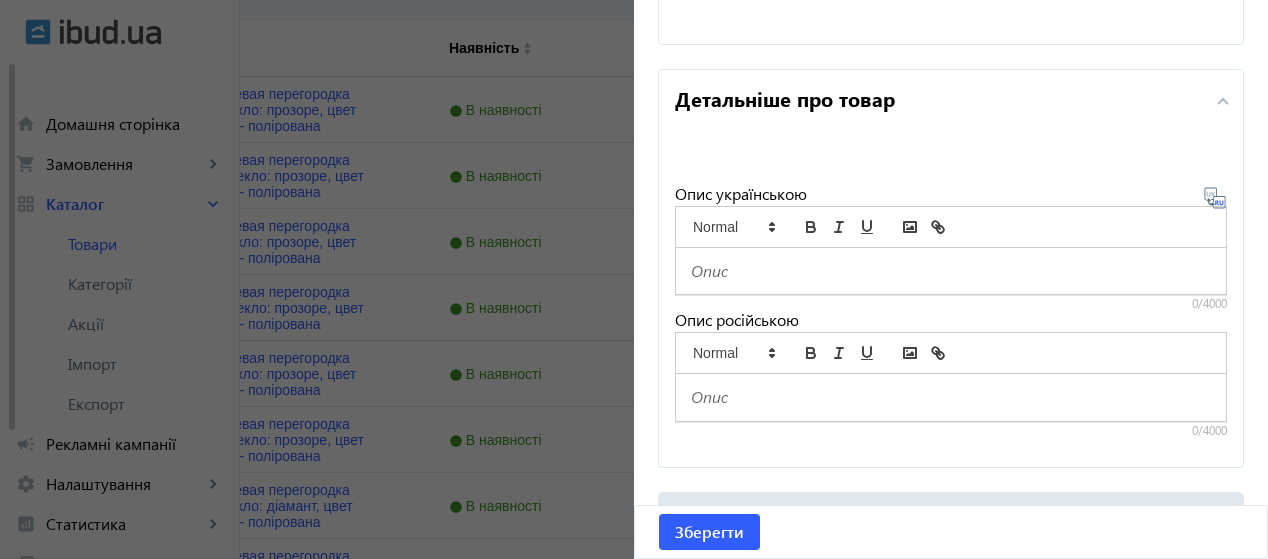 scroll, scrollTop: 419, scrollLeft: 0, axis: vertical 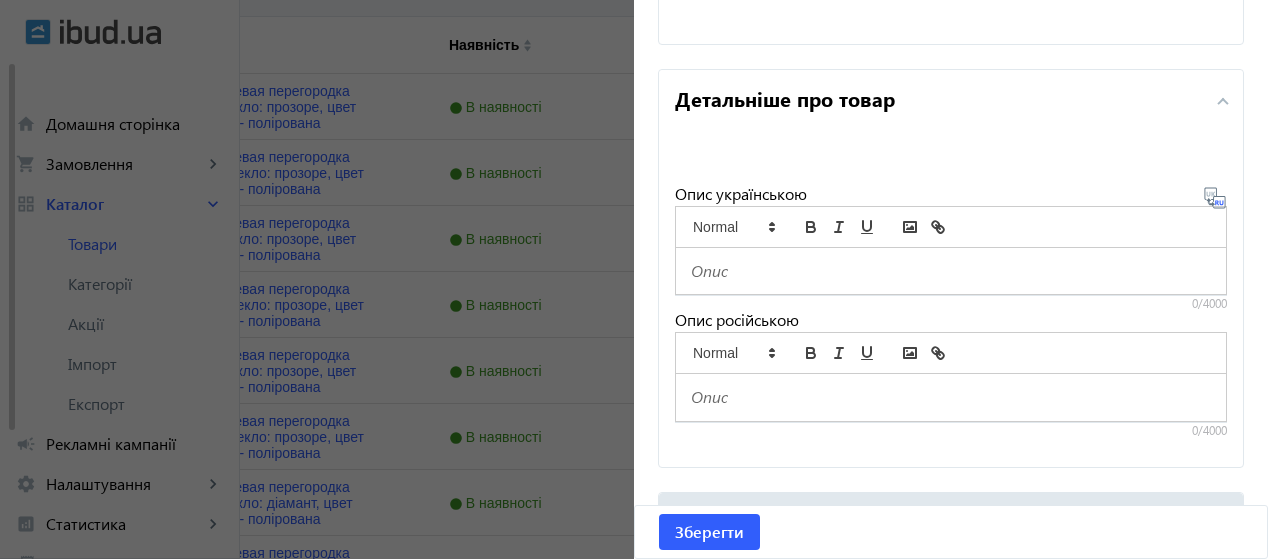 click at bounding box center (1223, 101) 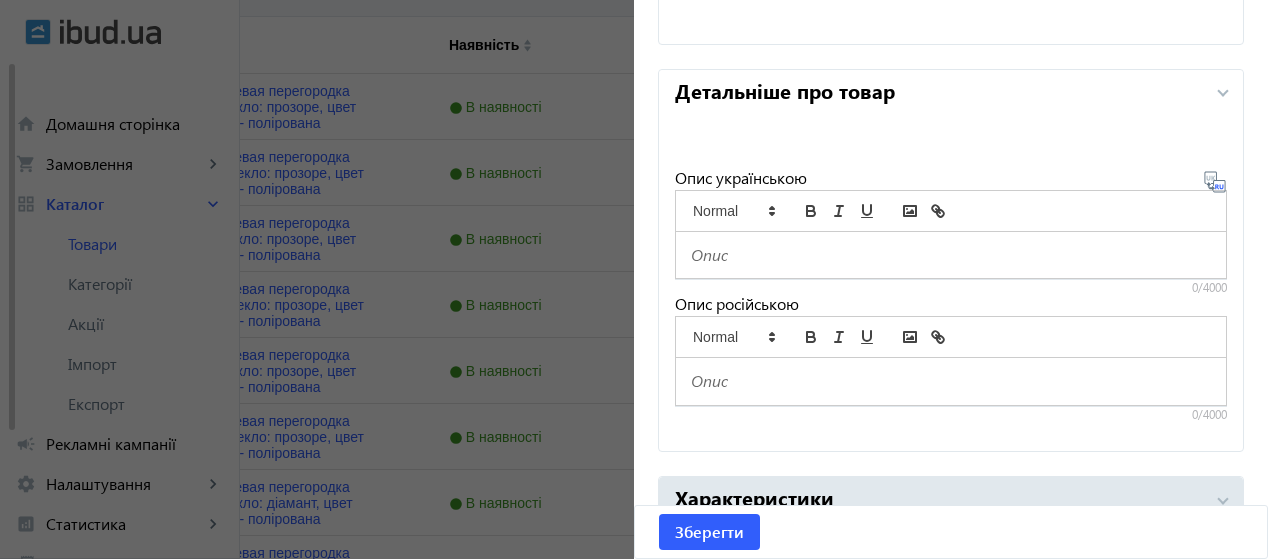 scroll, scrollTop: 940, scrollLeft: 0, axis: vertical 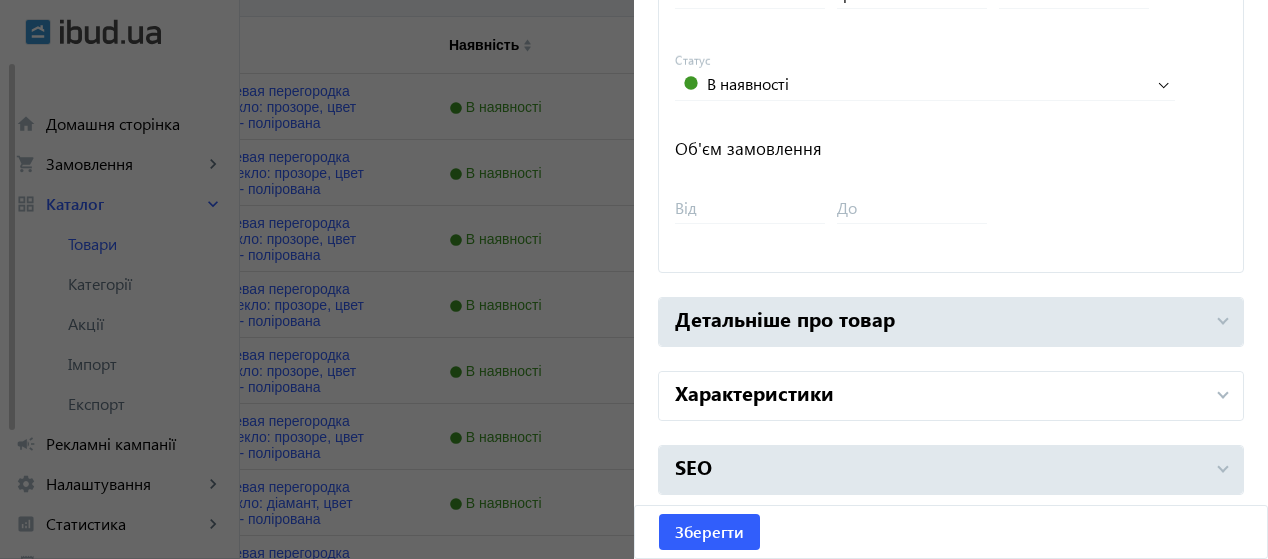 click on "Характеристики" at bounding box center (939, 396) 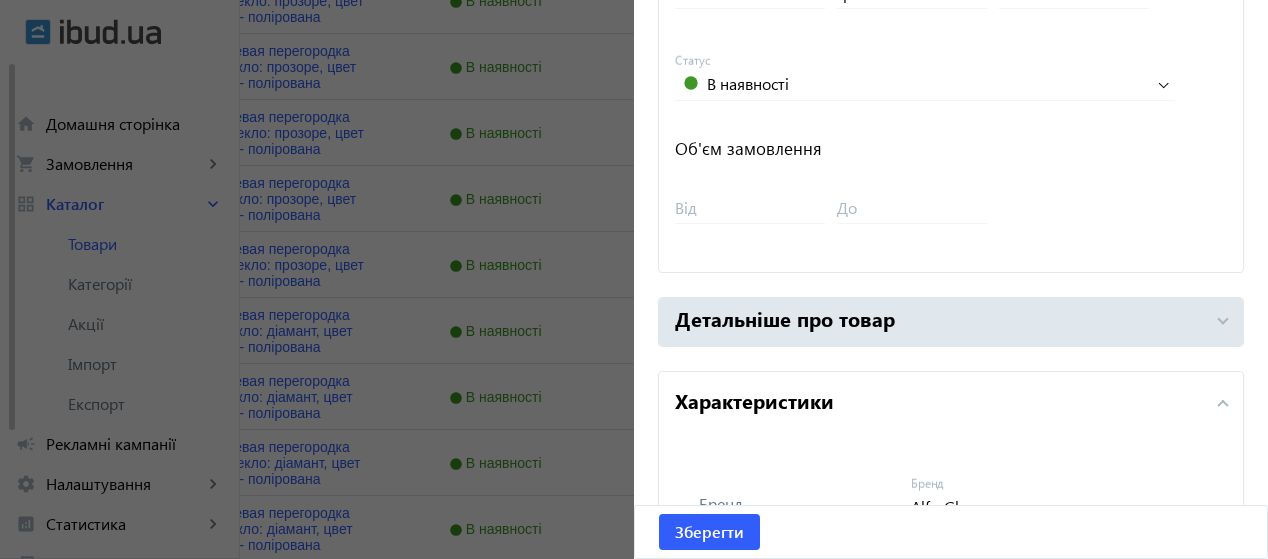 scroll, scrollTop: 594, scrollLeft: 0, axis: vertical 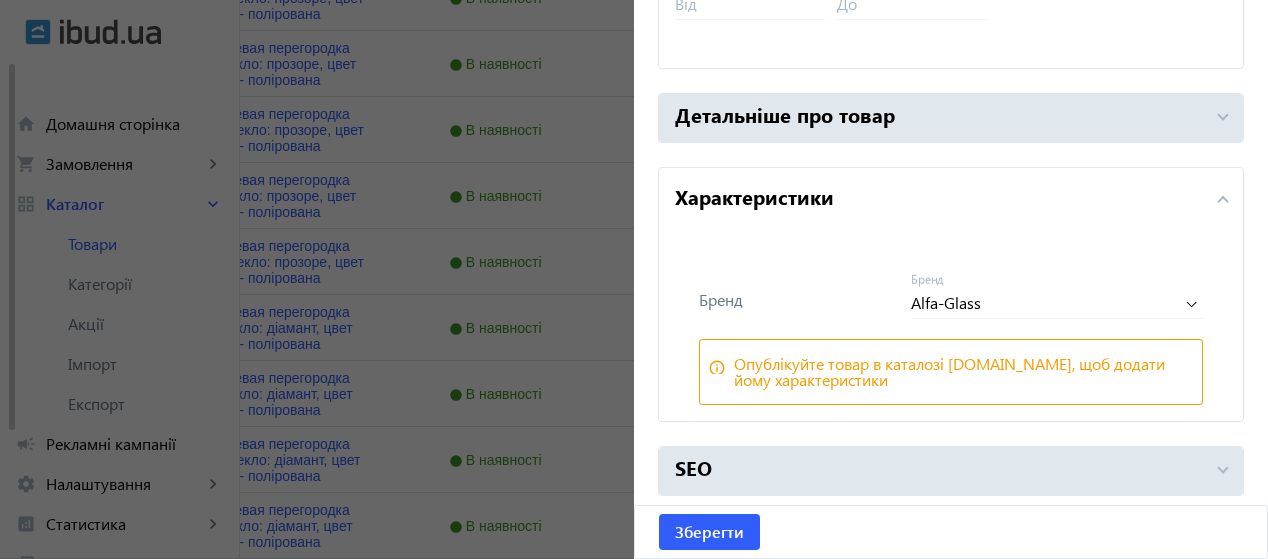 click on "Характеристики" at bounding box center [951, 200] 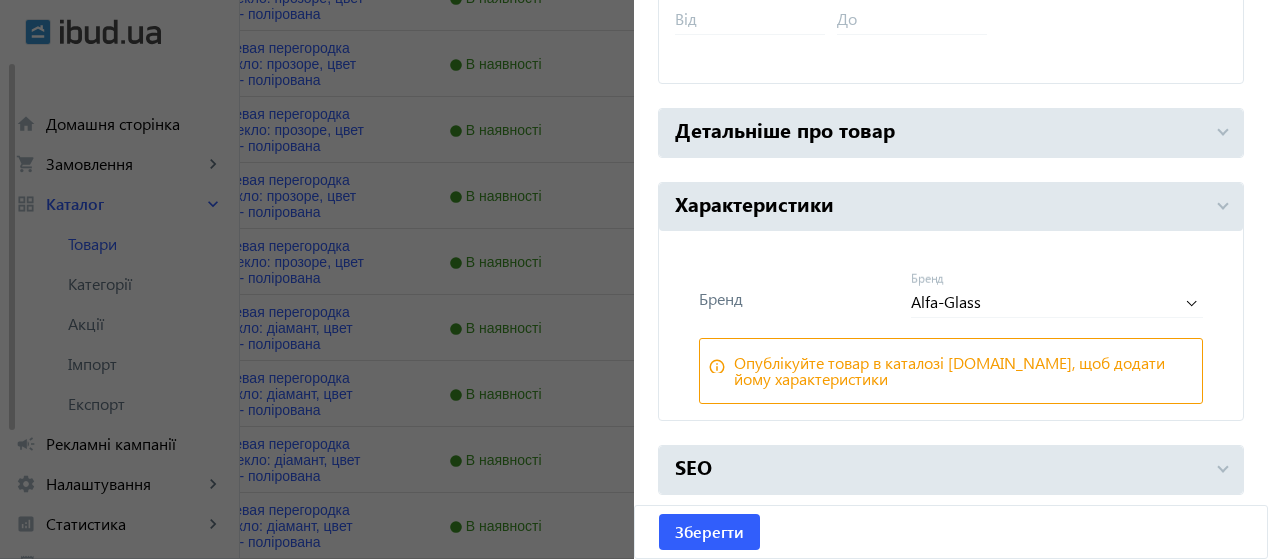scroll, scrollTop: 940, scrollLeft: 0, axis: vertical 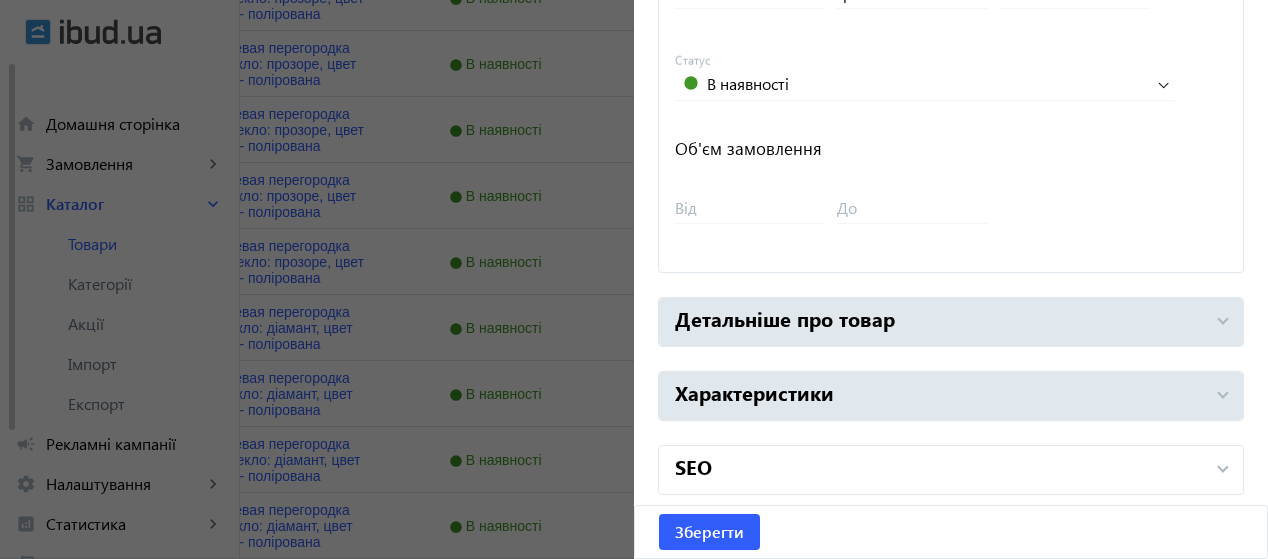 click on "SEO" at bounding box center (939, 470) 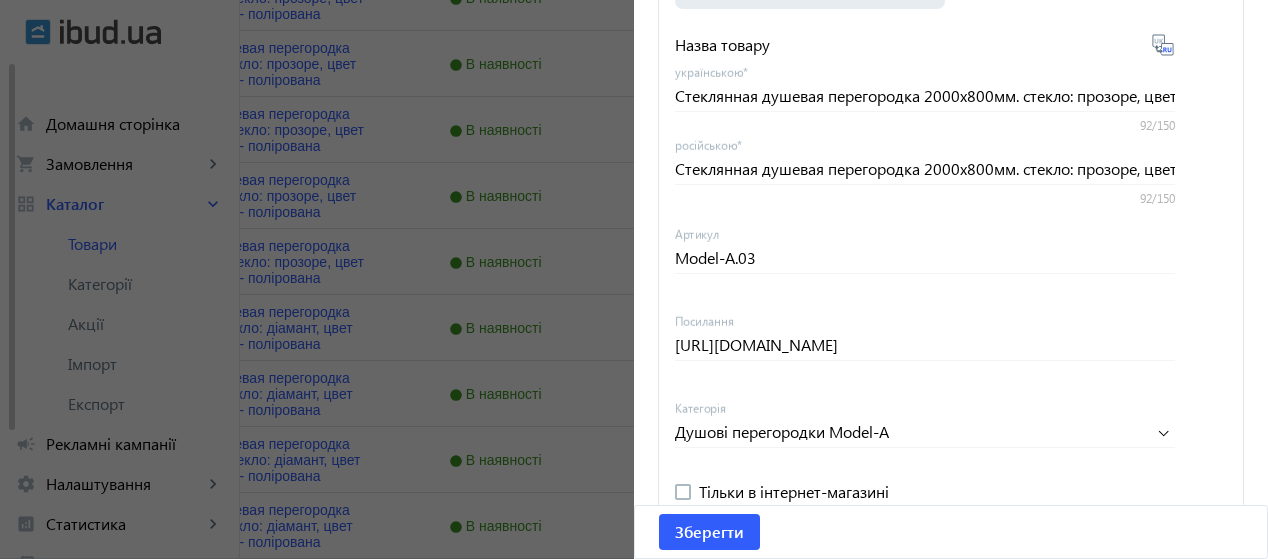 scroll, scrollTop: 0, scrollLeft: 0, axis: both 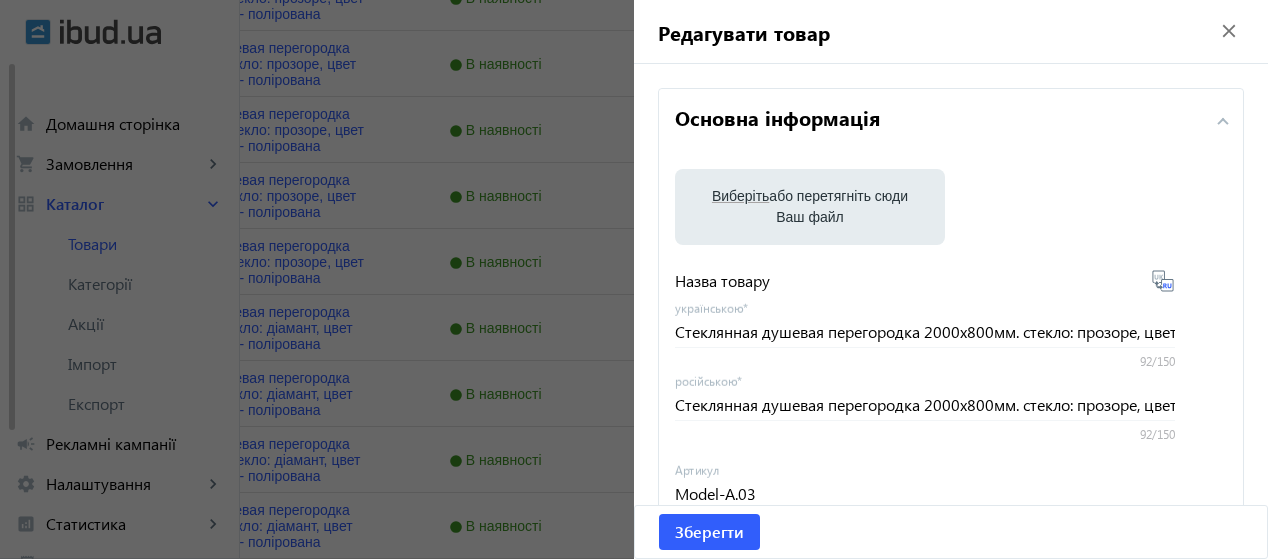click on "close" 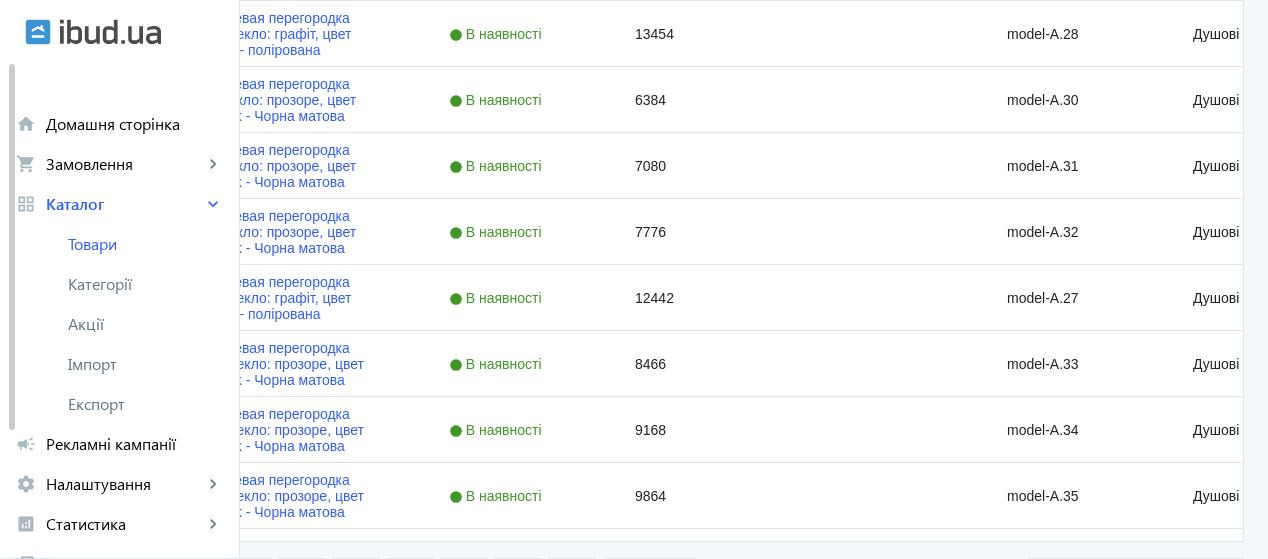 scroll, scrollTop: 2088, scrollLeft: 0, axis: vertical 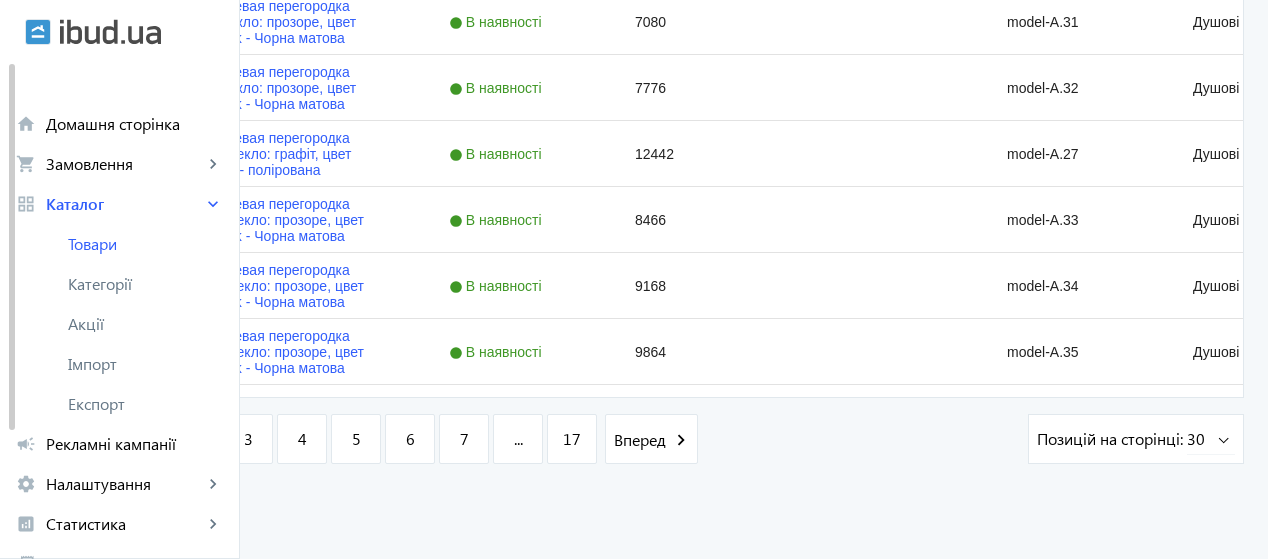 drag, startPoint x: 434, startPoint y: 438, endPoint x: 780, endPoint y: 437, distance: 346.00143 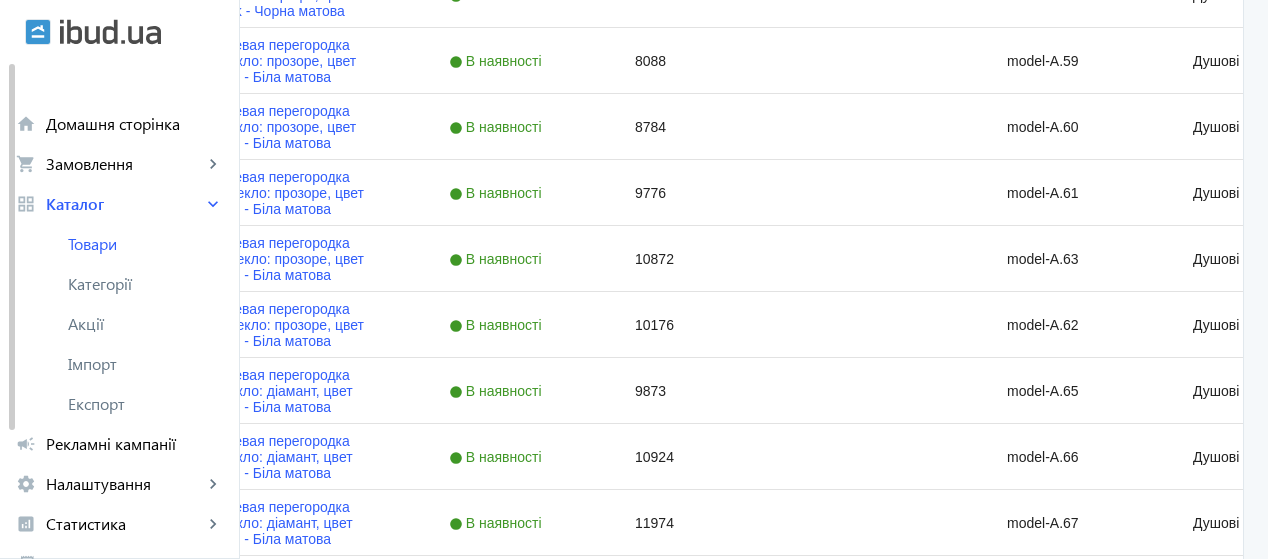 scroll, scrollTop: 2104, scrollLeft: 0, axis: vertical 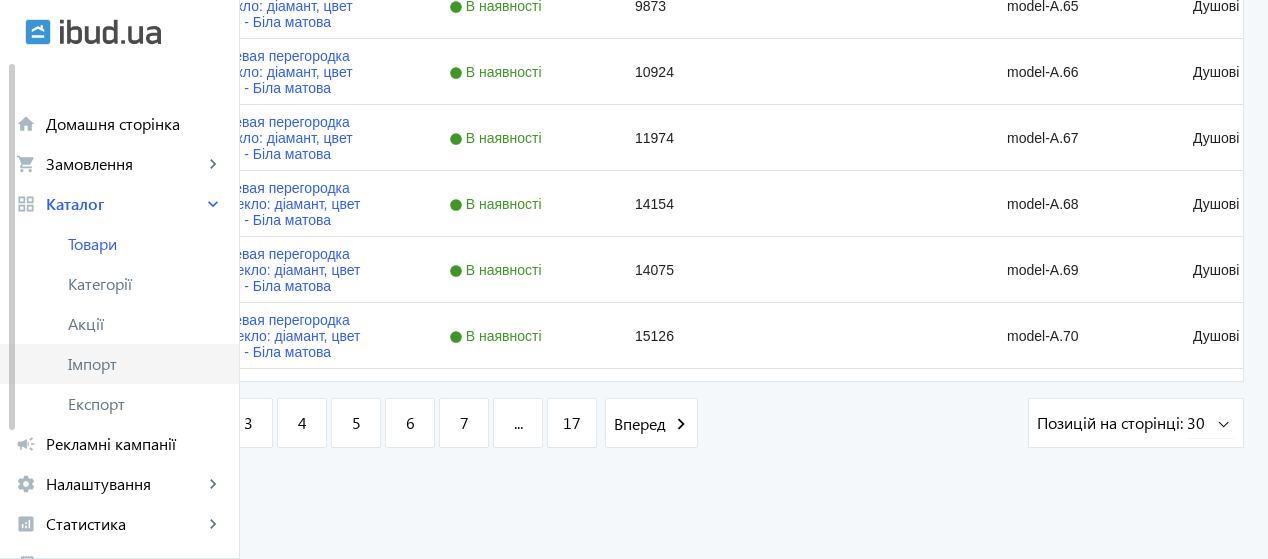 click on "Імпорт" 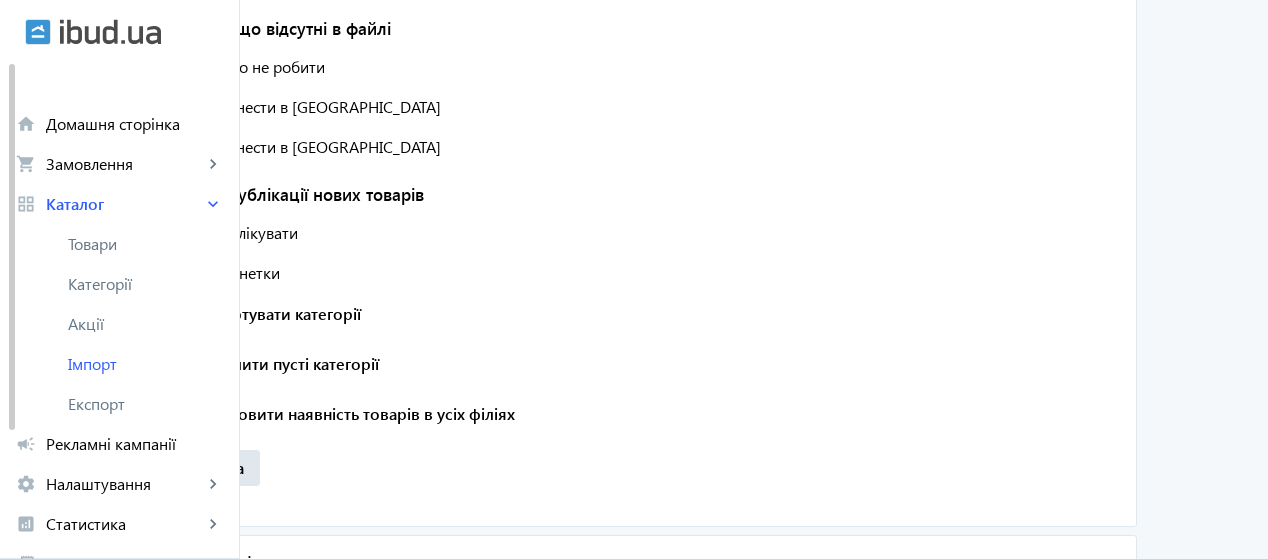scroll, scrollTop: 0, scrollLeft: 0, axis: both 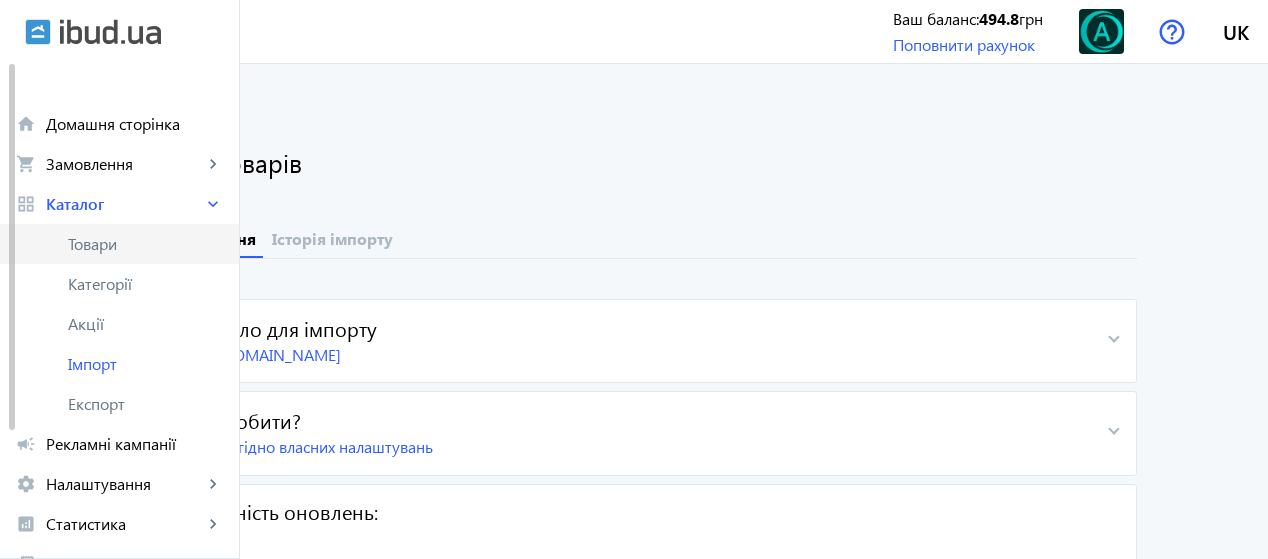 click on "Товари" 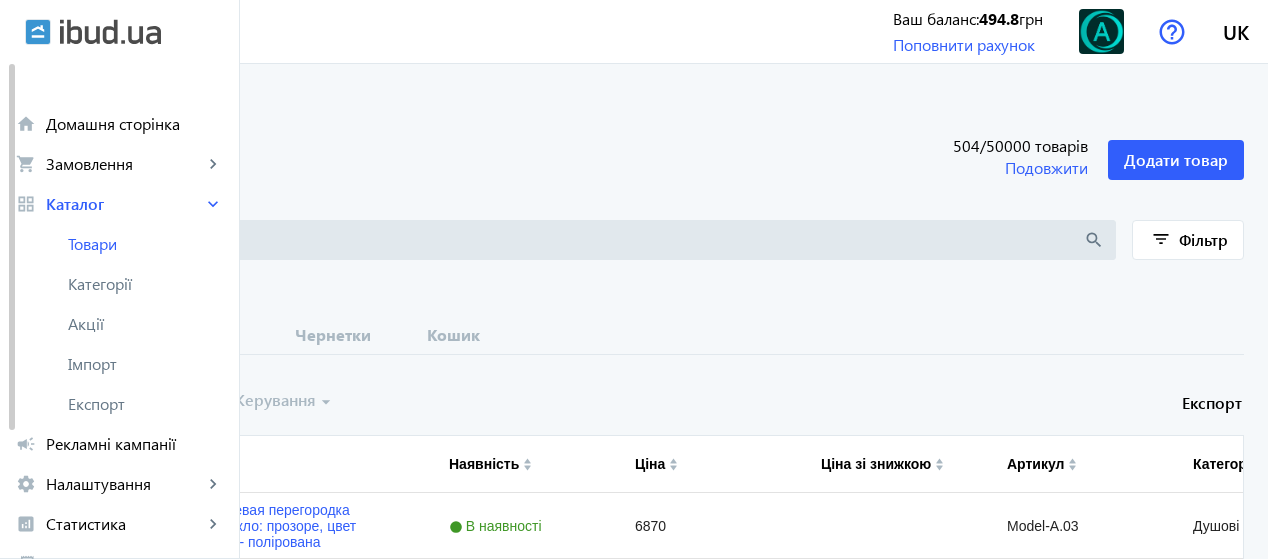 click on "Вибрати все" at bounding box center [107, 401] 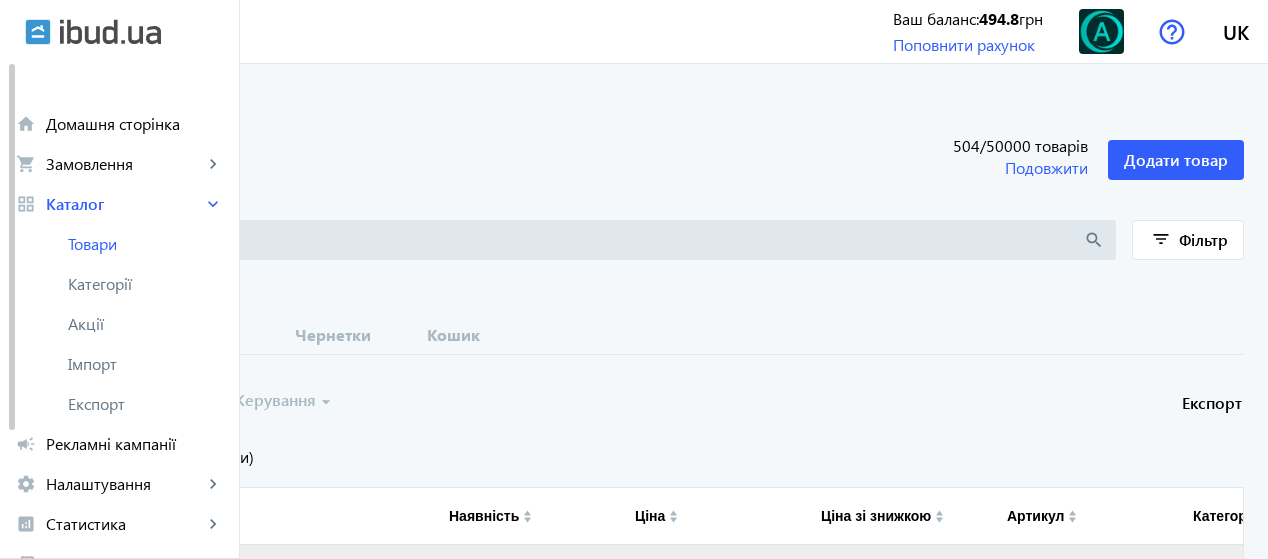 click at bounding box center (56, 457) 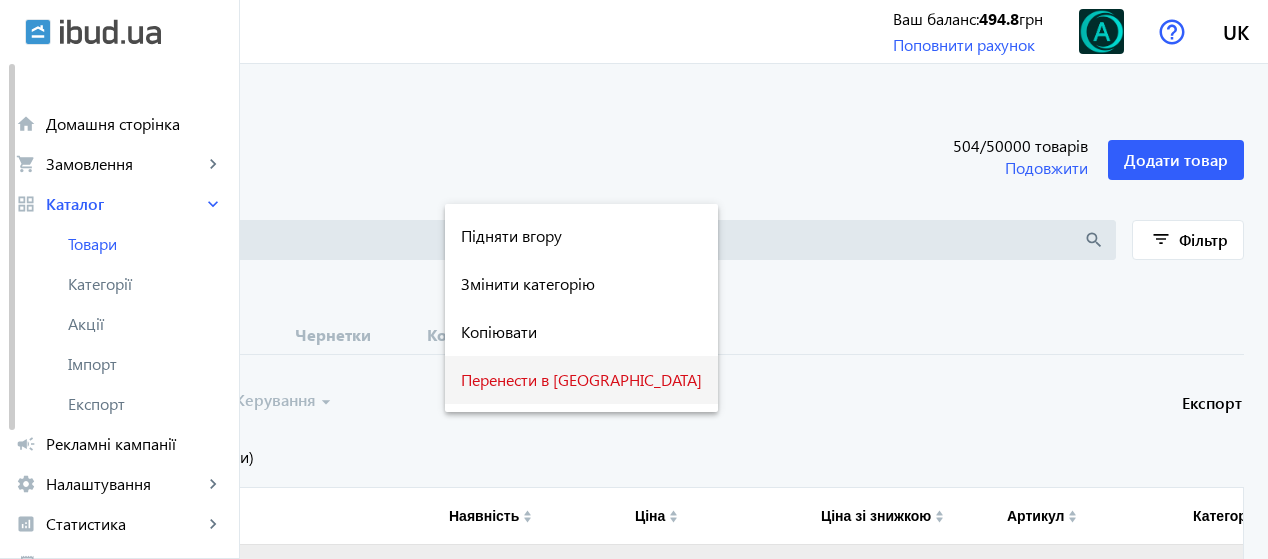 click on "Перенести в [GEOGRAPHIC_DATA]" at bounding box center [581, 380] 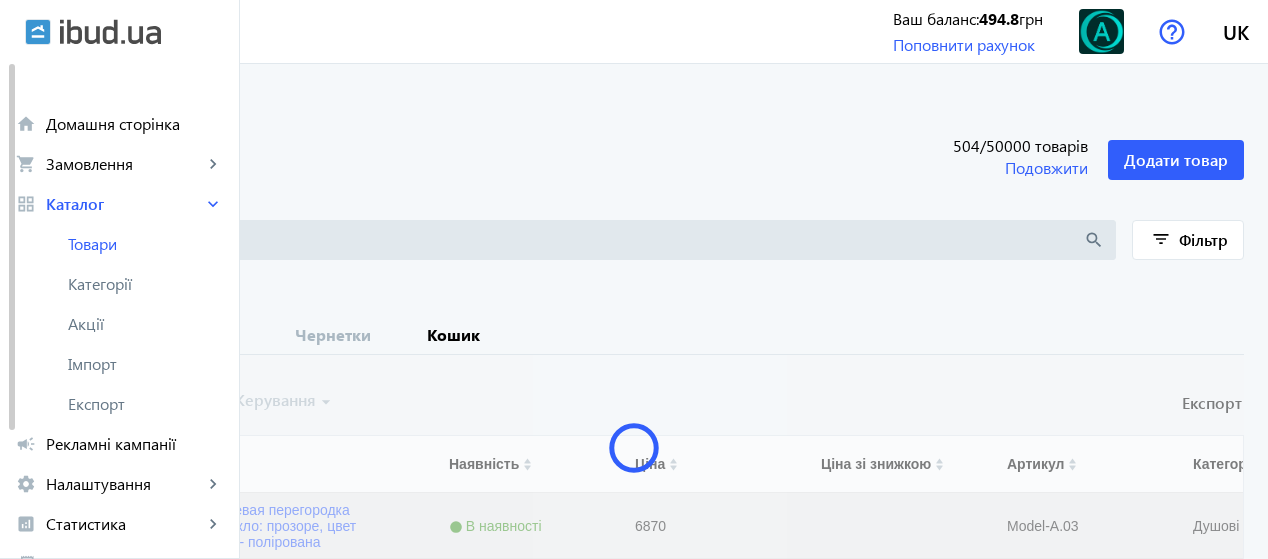 click on "Кошик" at bounding box center [453, 335] 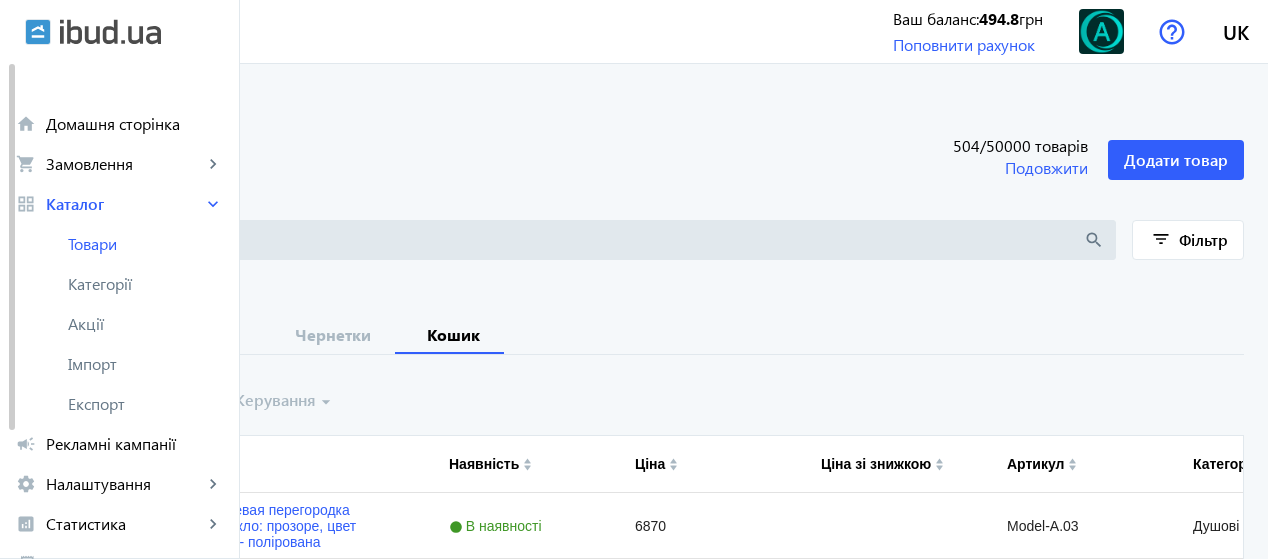click on "Всі" at bounding box center (63, 335) 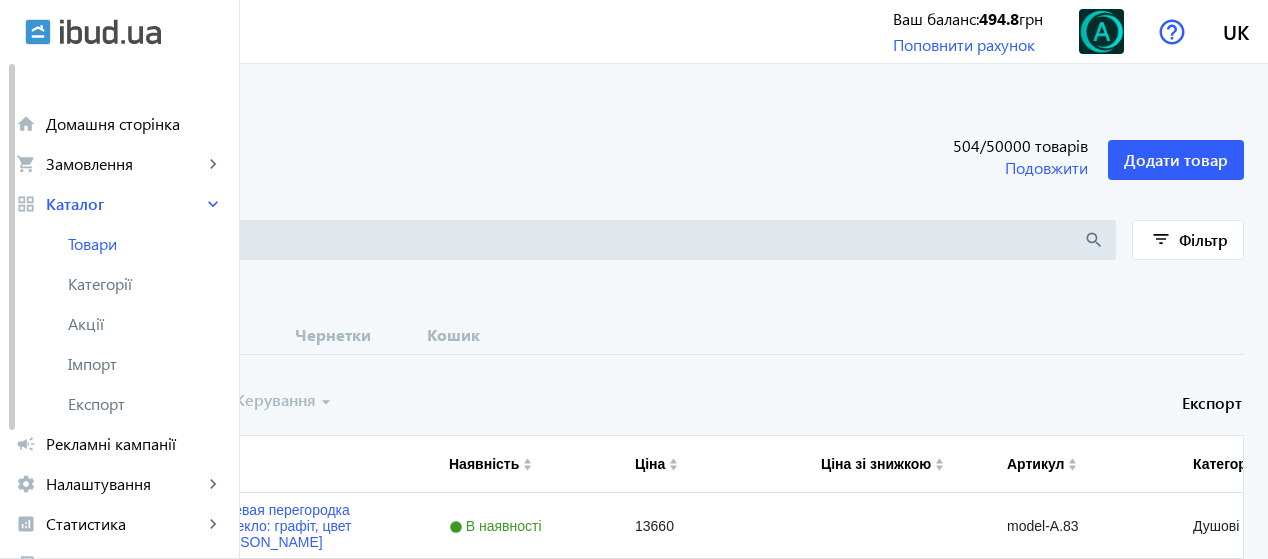 click on "Всі" at bounding box center (63, 335) 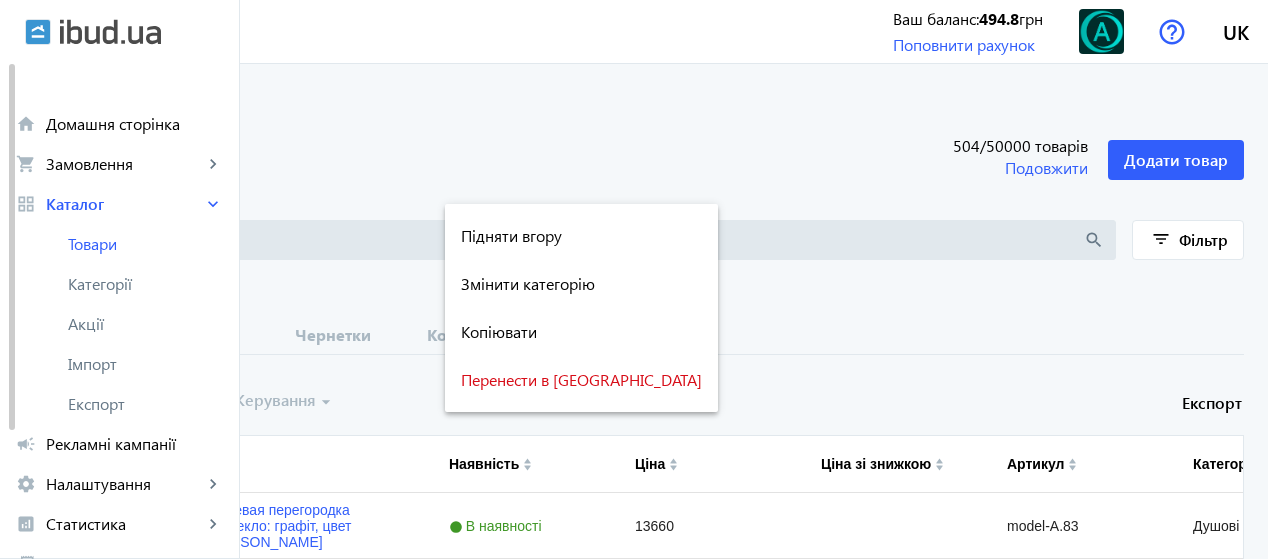 click at bounding box center (634, 279) 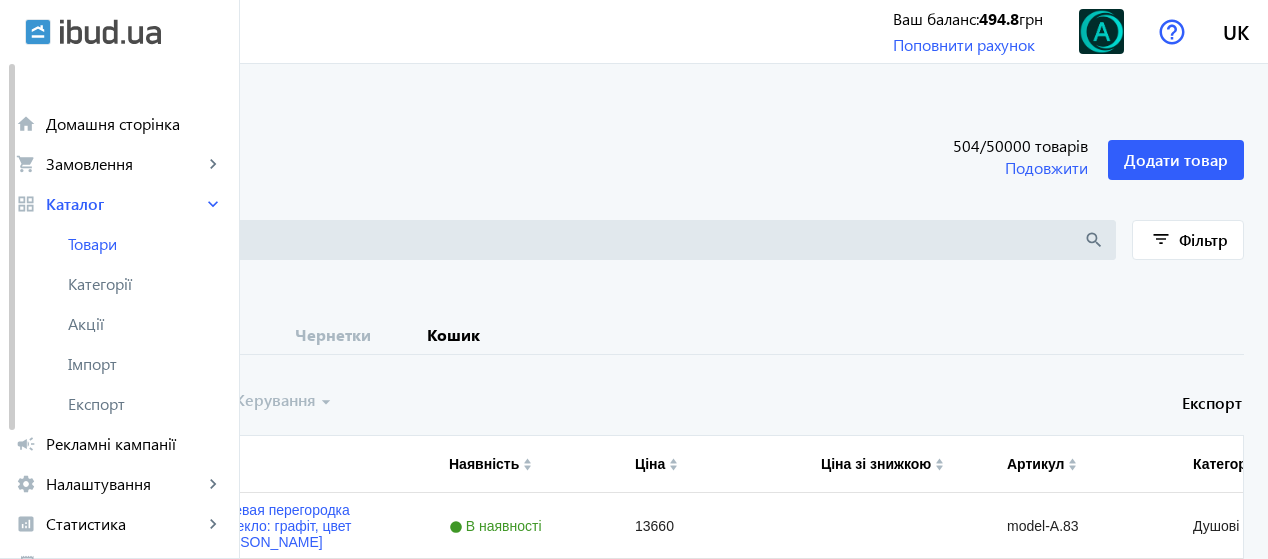 click on "Кошик" at bounding box center [453, 335] 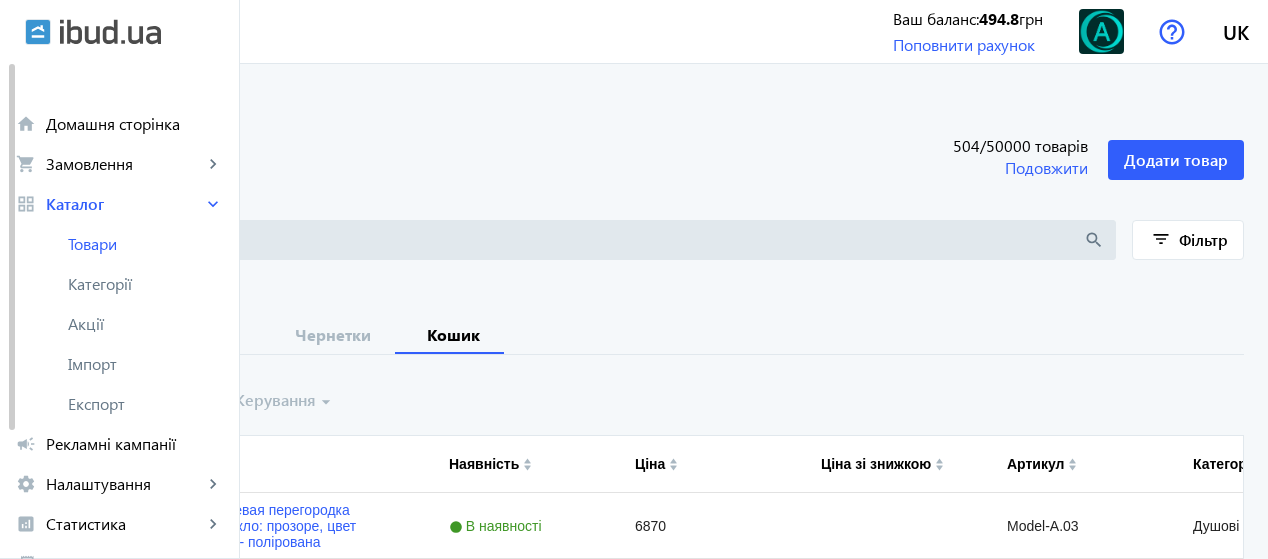 click on "Всі" at bounding box center (63, 335) 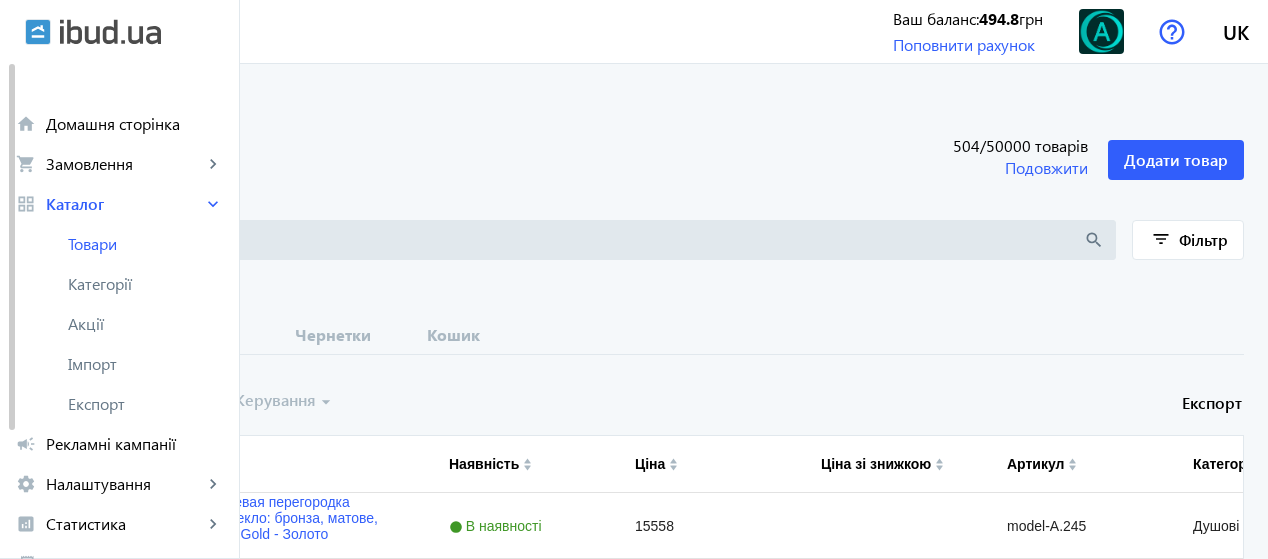 click on "search filter_list Фільтр Всього 34 пропозиції Всі Опубліковані Чернетки Кошик   Вибрати все  Керування  arrow_drop_down  Експорт
Товар
Наявність
Ціна
Ціна зі знижкою
Артикул
to" 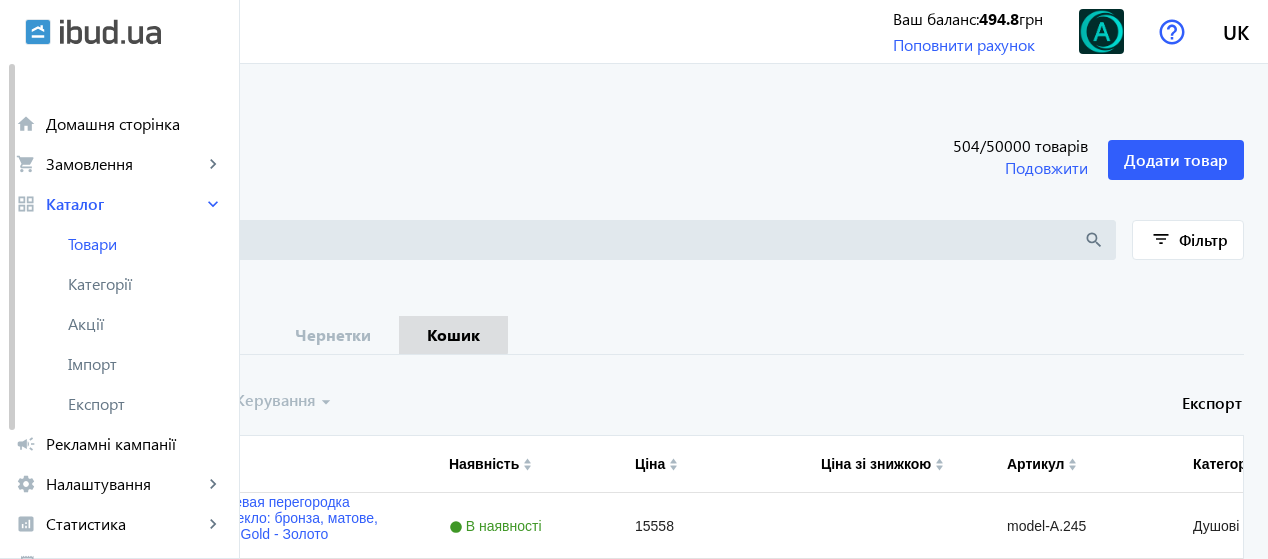 click on "Кошик" at bounding box center (453, 335) 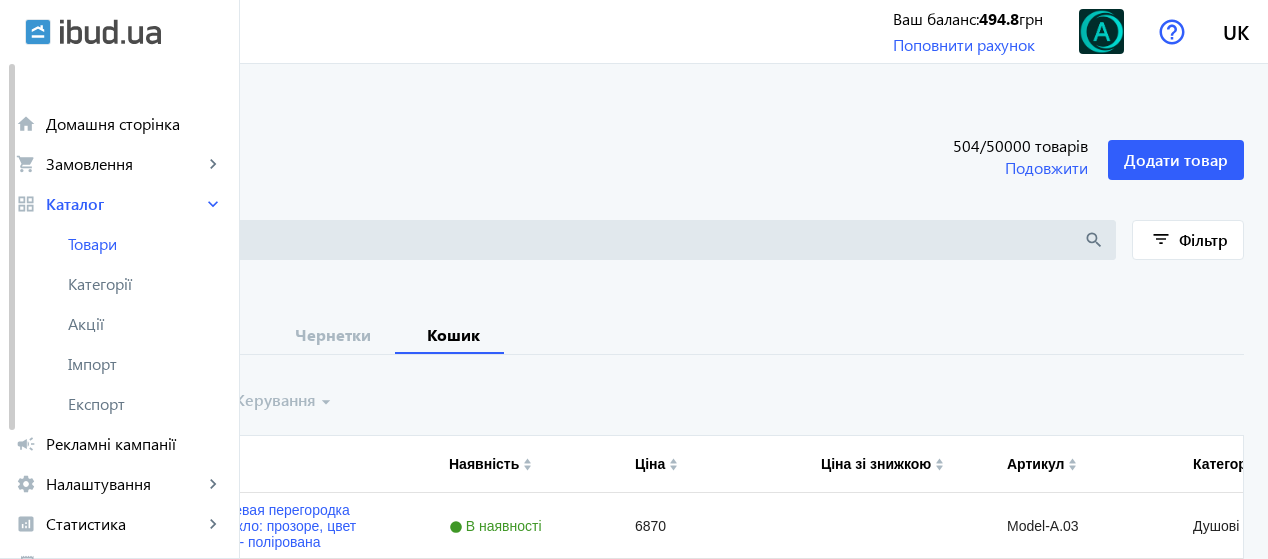 click on "Всі" at bounding box center [63, 335] 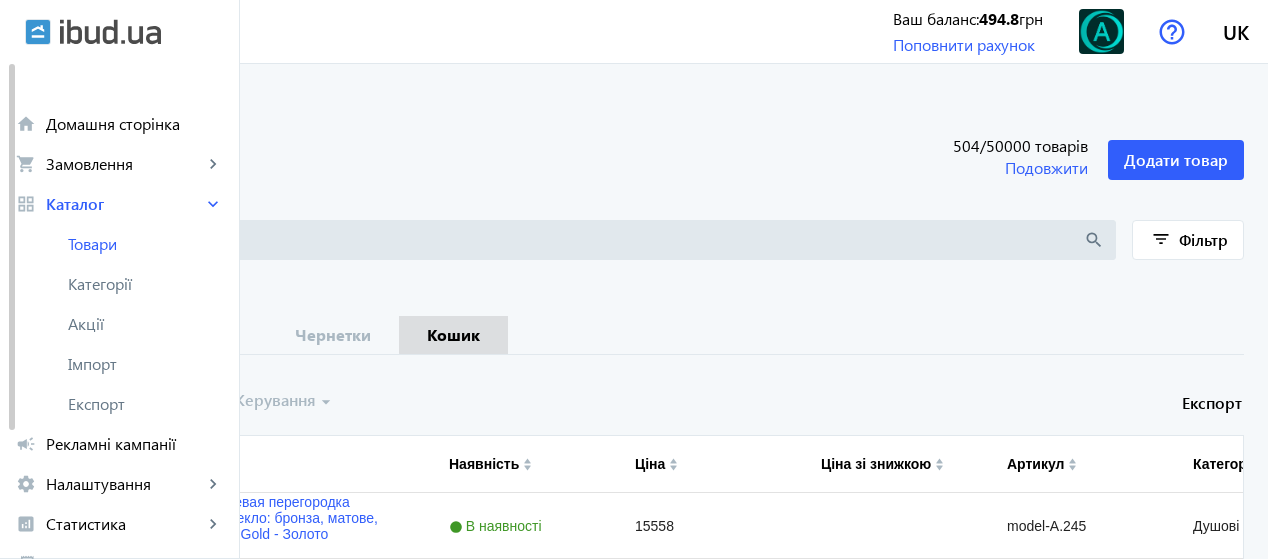 click on "Кошик" at bounding box center [453, 335] 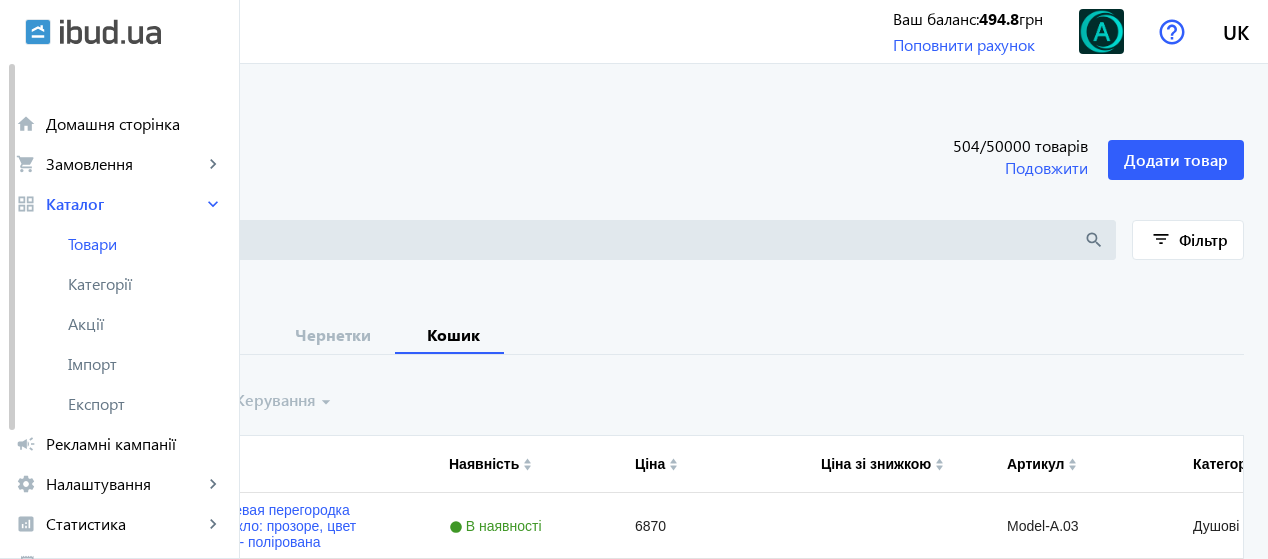 click at bounding box center (56, 401) 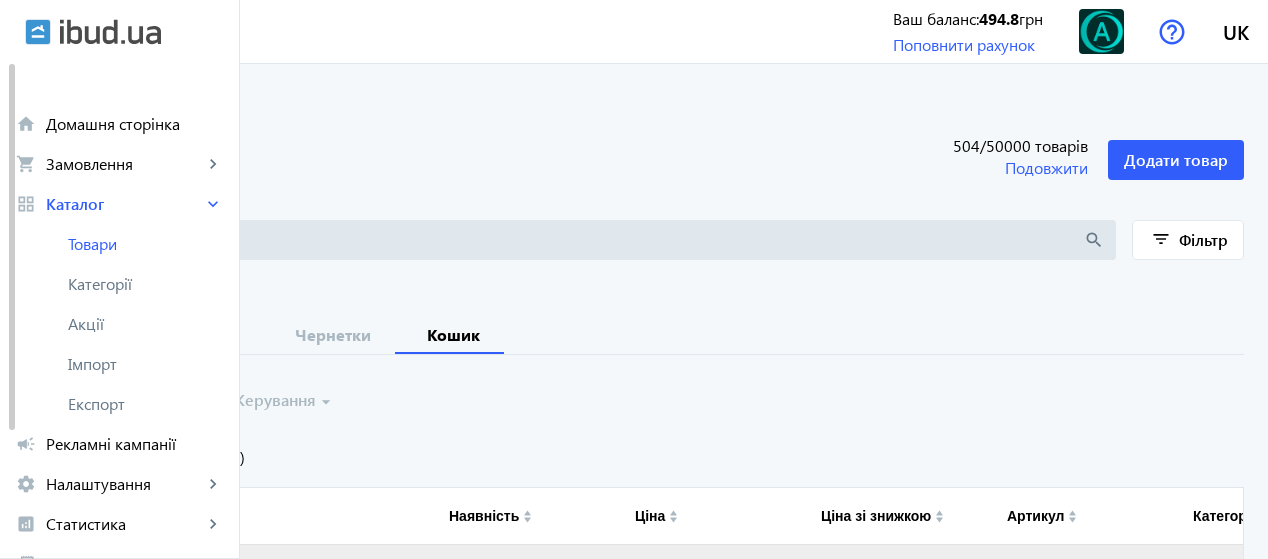 click on "Керування  arrow_drop_down" 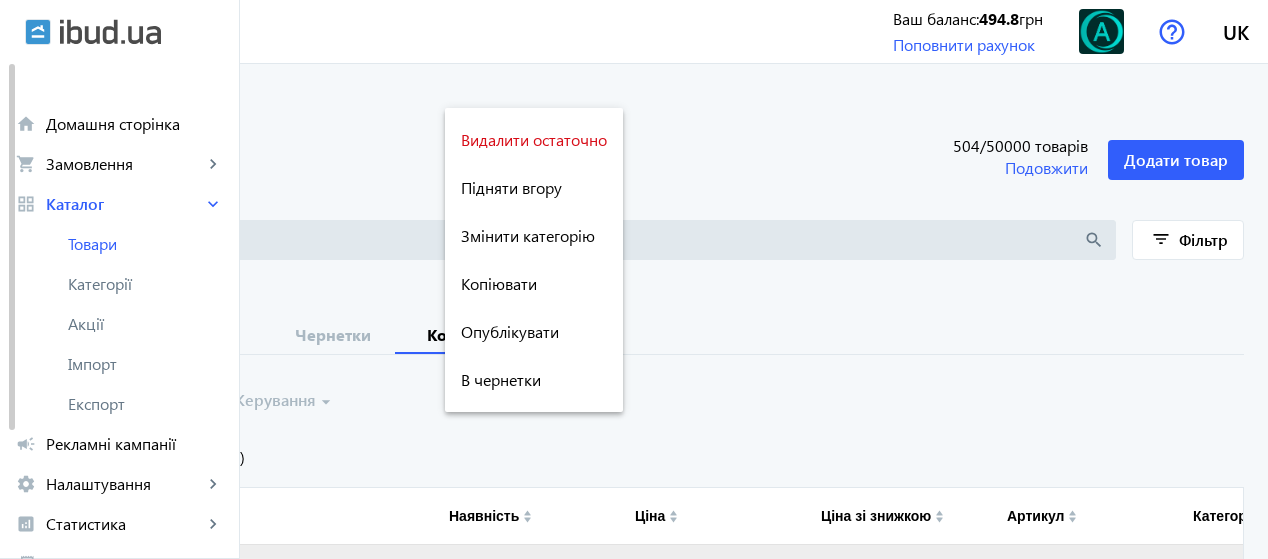 click at bounding box center [634, 279] 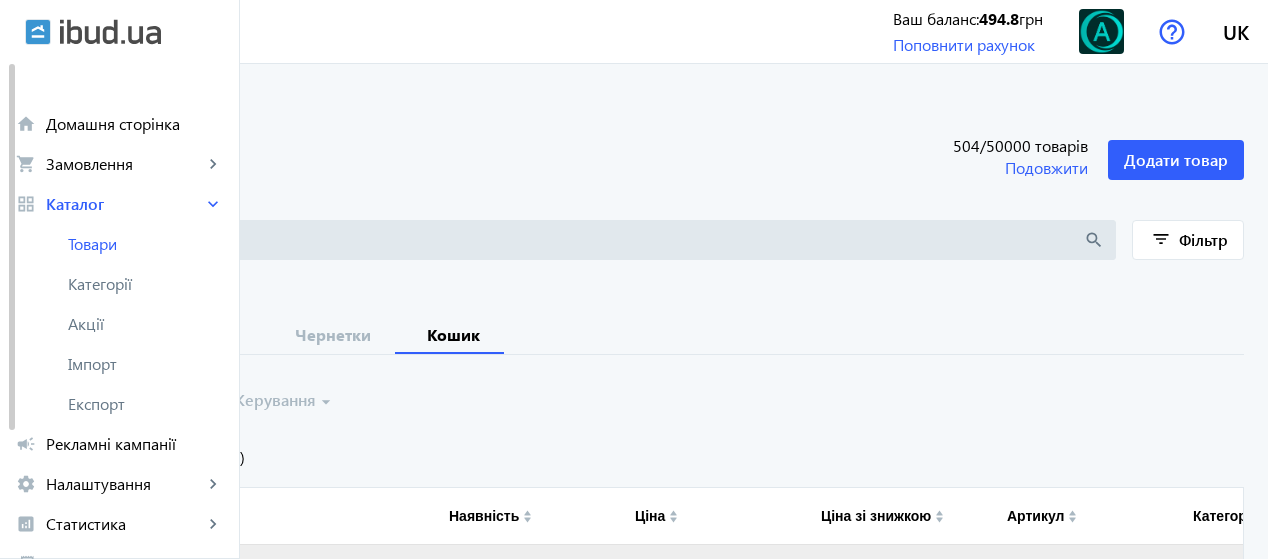 click on "Всі" at bounding box center (63, 335) 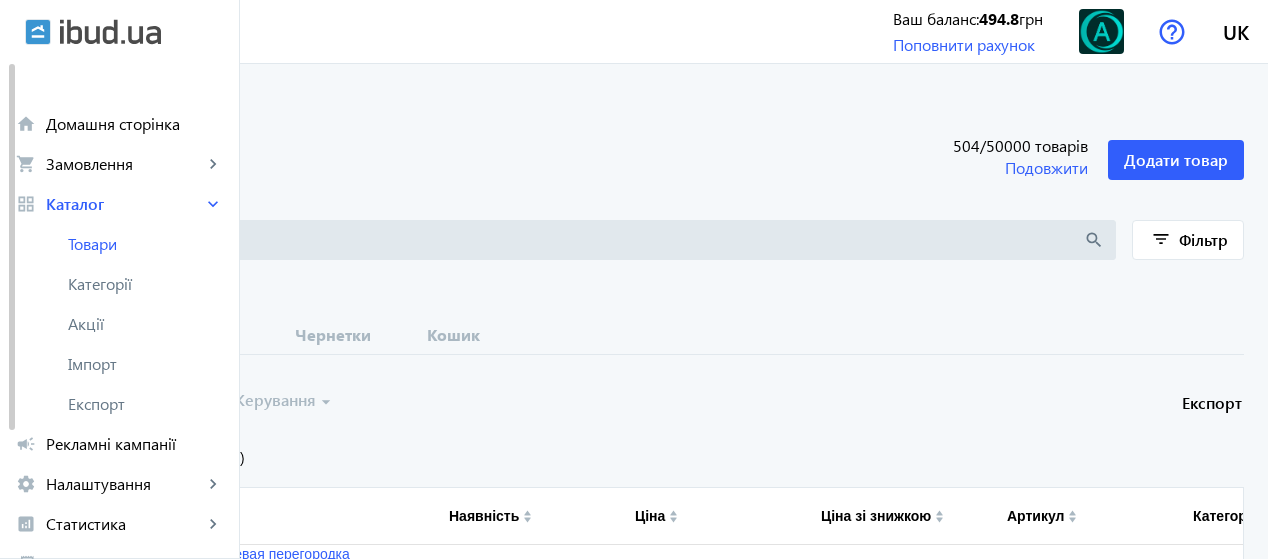 click at bounding box center (56, 457) 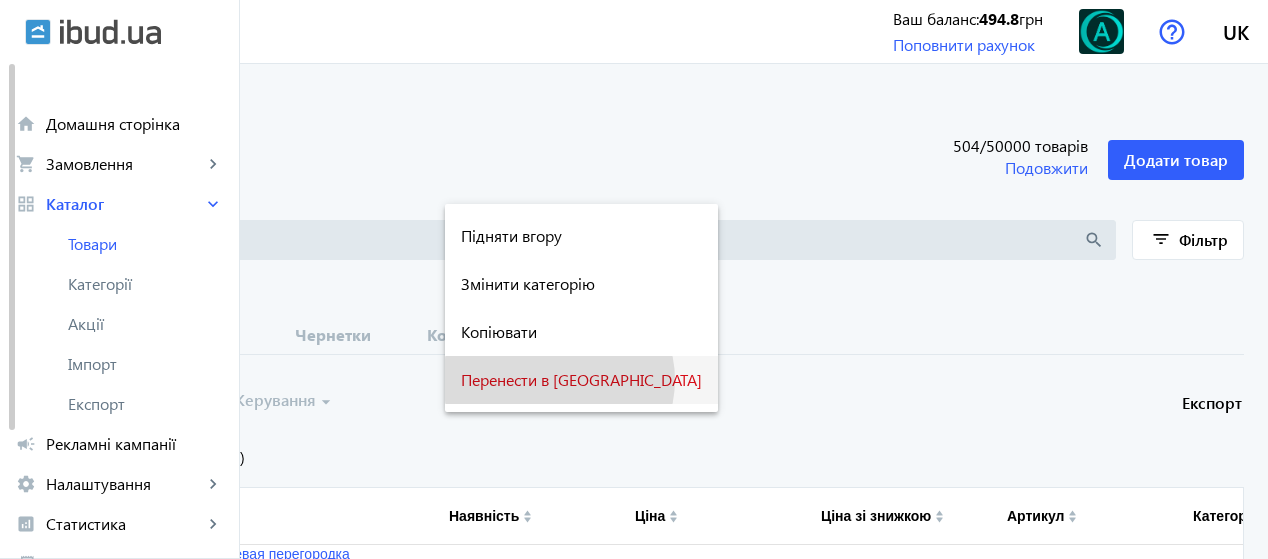 click on "Перенести в [GEOGRAPHIC_DATA]" at bounding box center (581, 380) 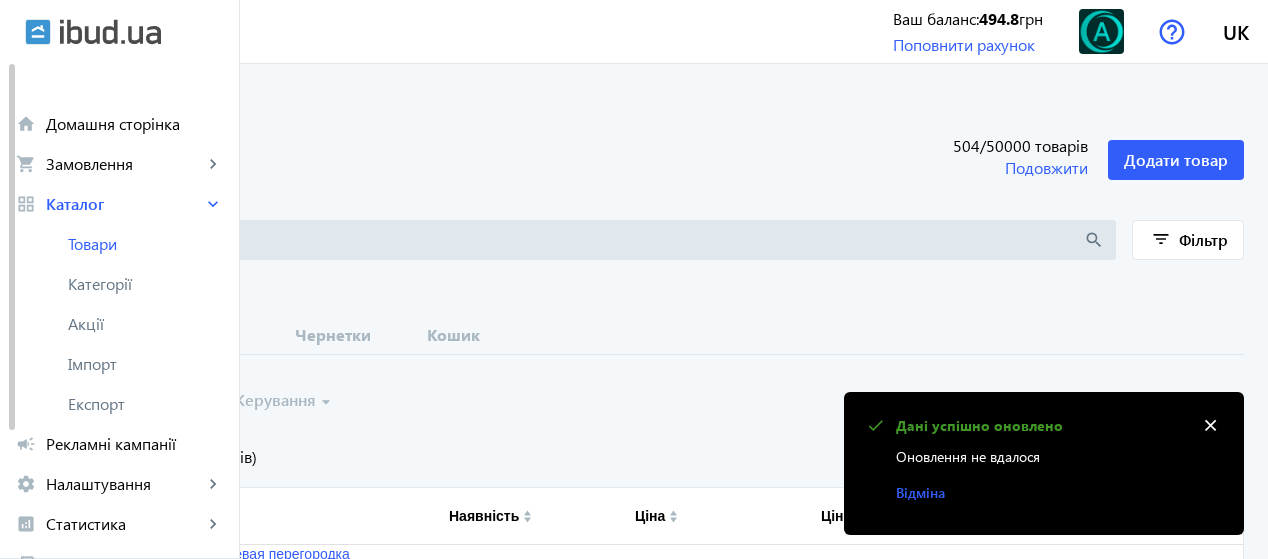 click on "close" at bounding box center [1210, 426] 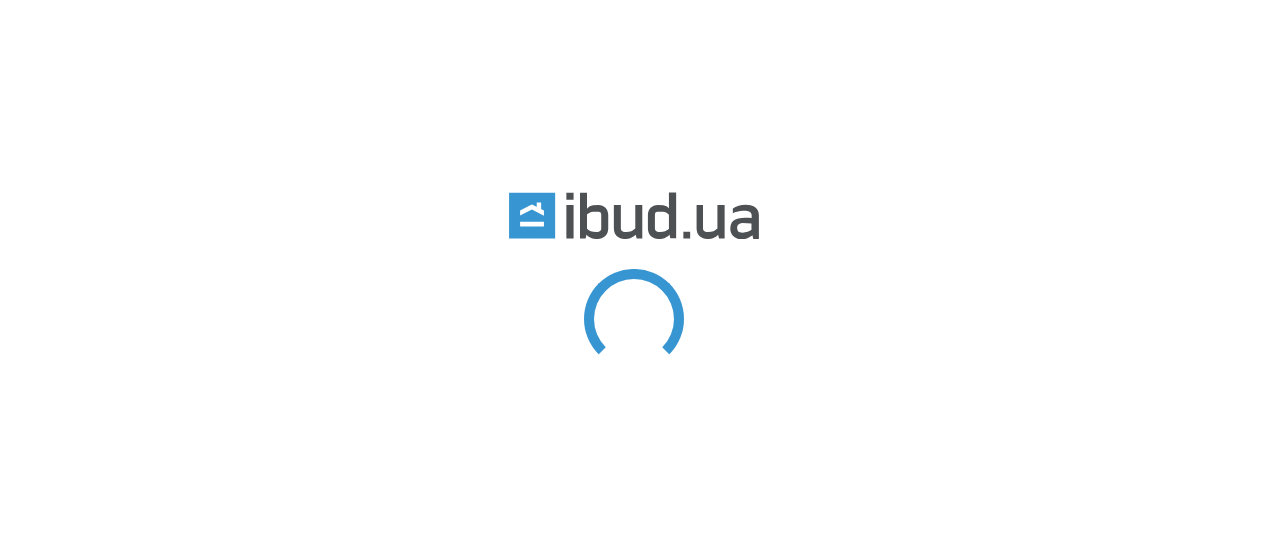 scroll, scrollTop: 0, scrollLeft: 0, axis: both 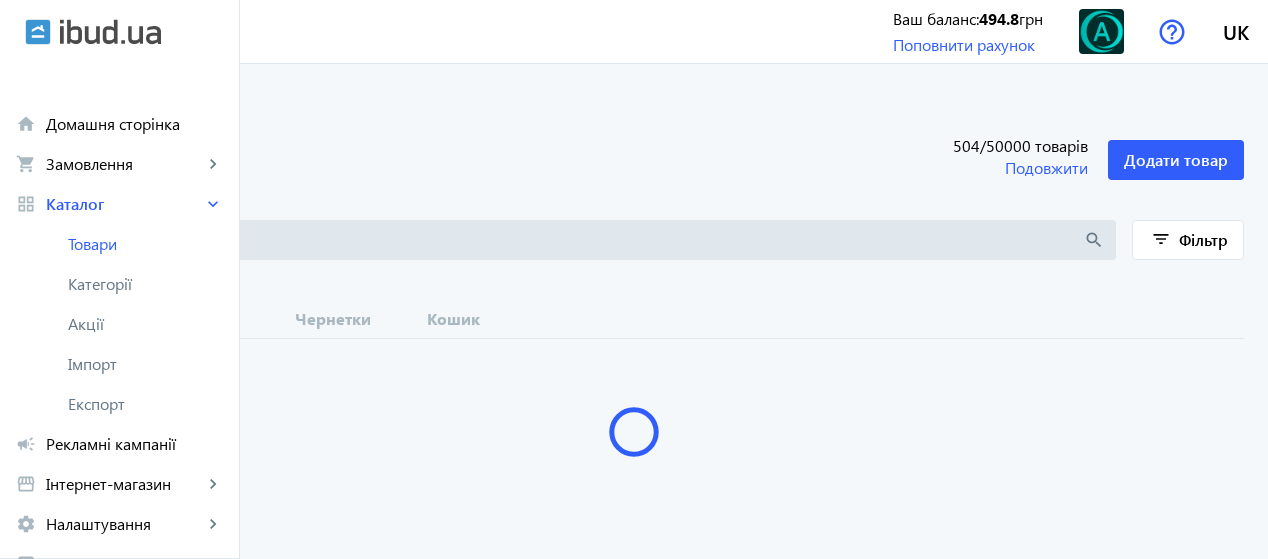 type 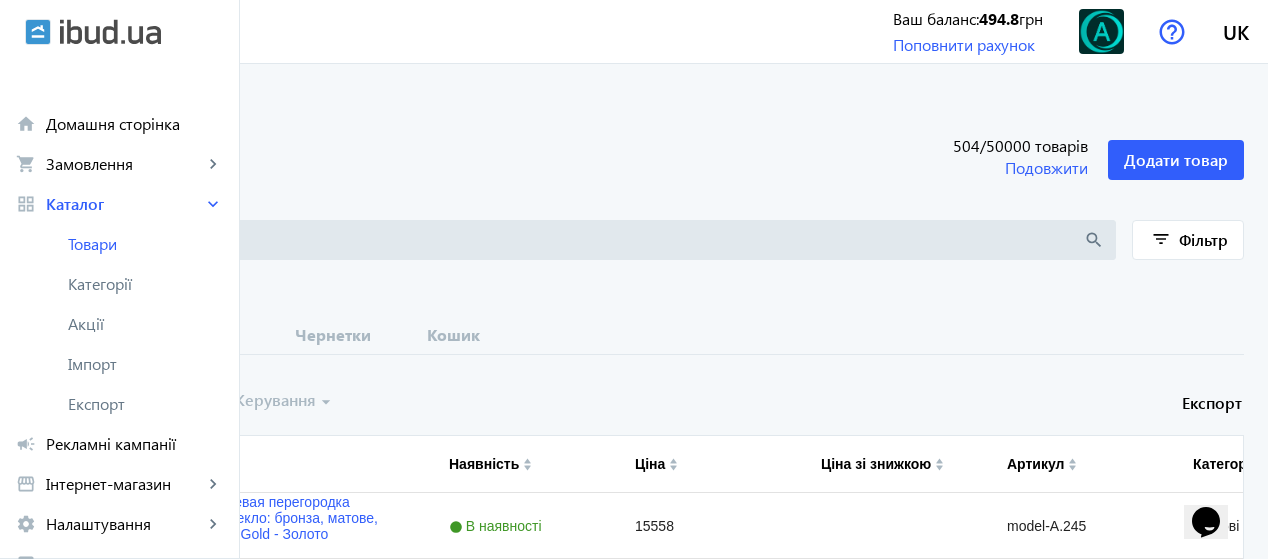 scroll, scrollTop: 0, scrollLeft: 0, axis: both 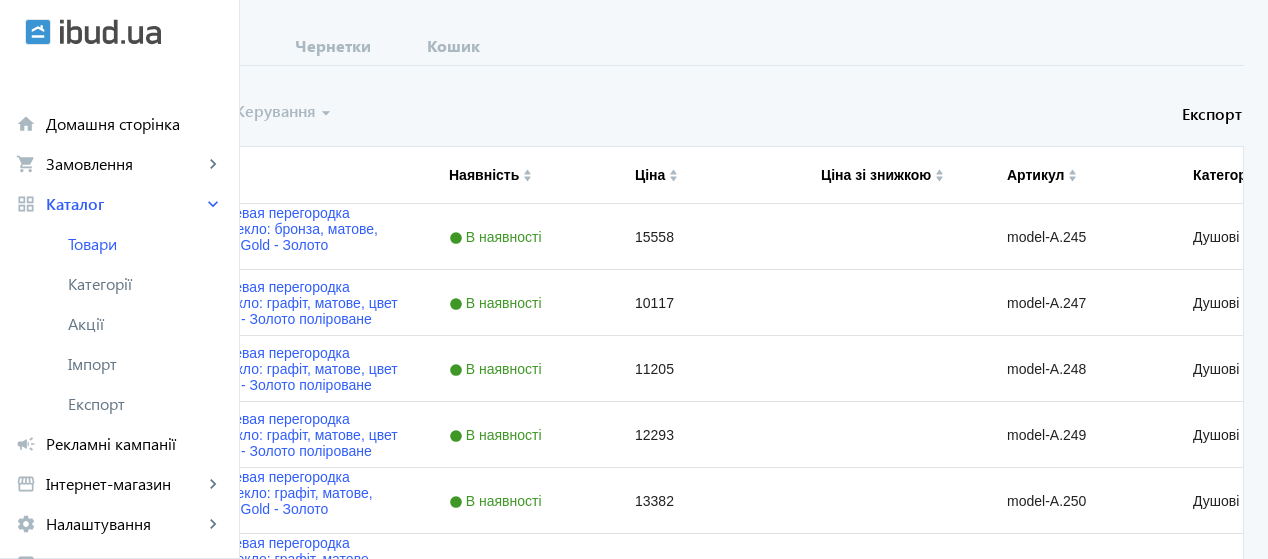 click at bounding box center (56, 112) 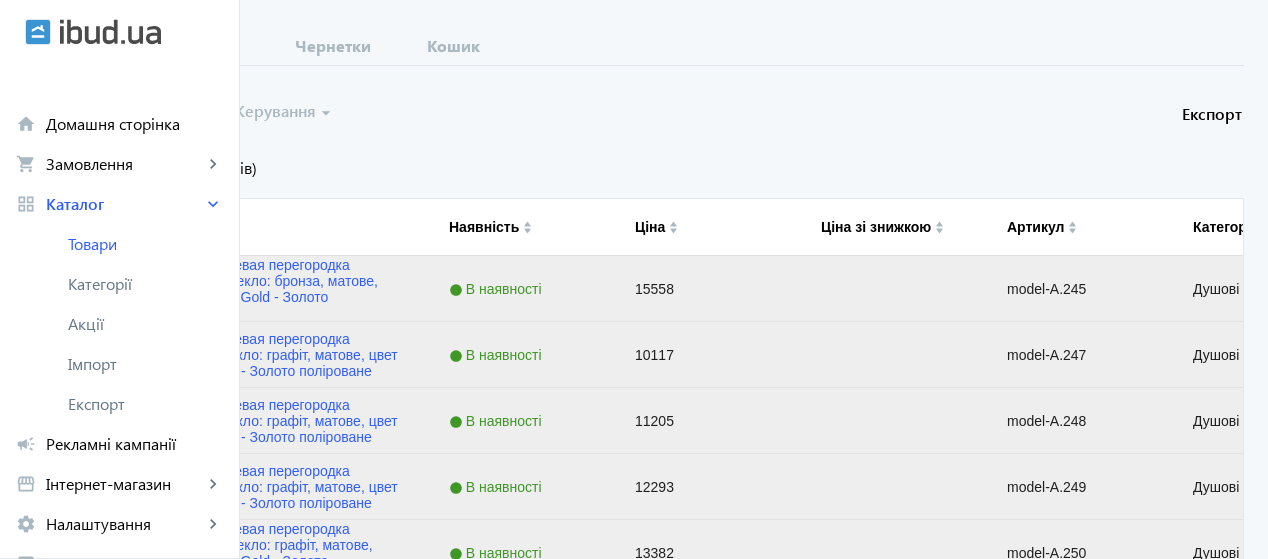 click on "Кошик" at bounding box center [453, 46] 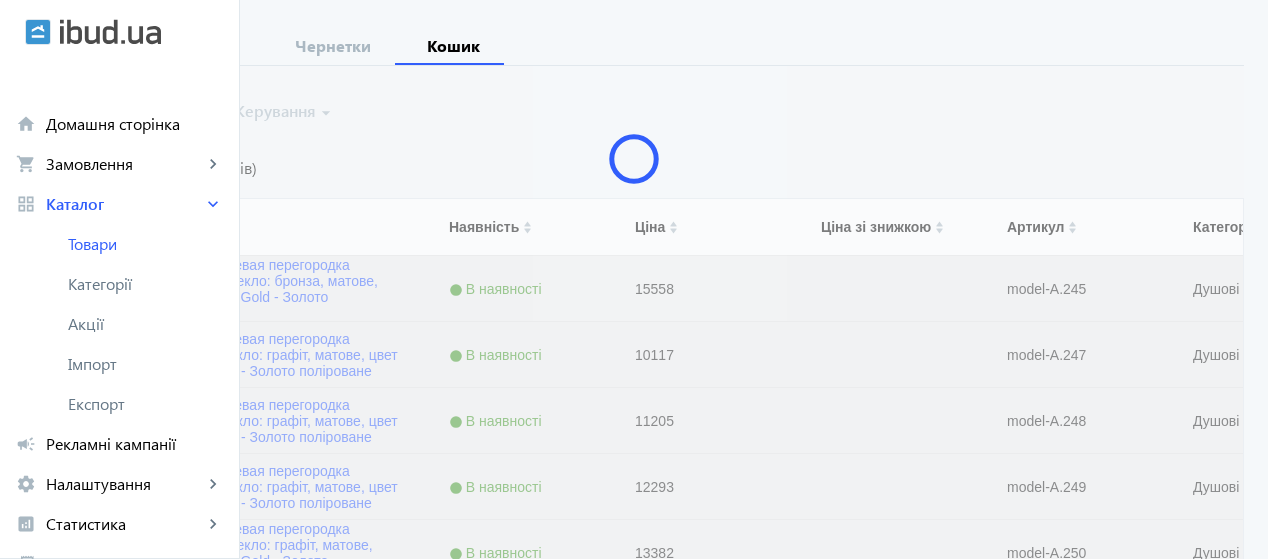 scroll, scrollTop: 0, scrollLeft: 0, axis: both 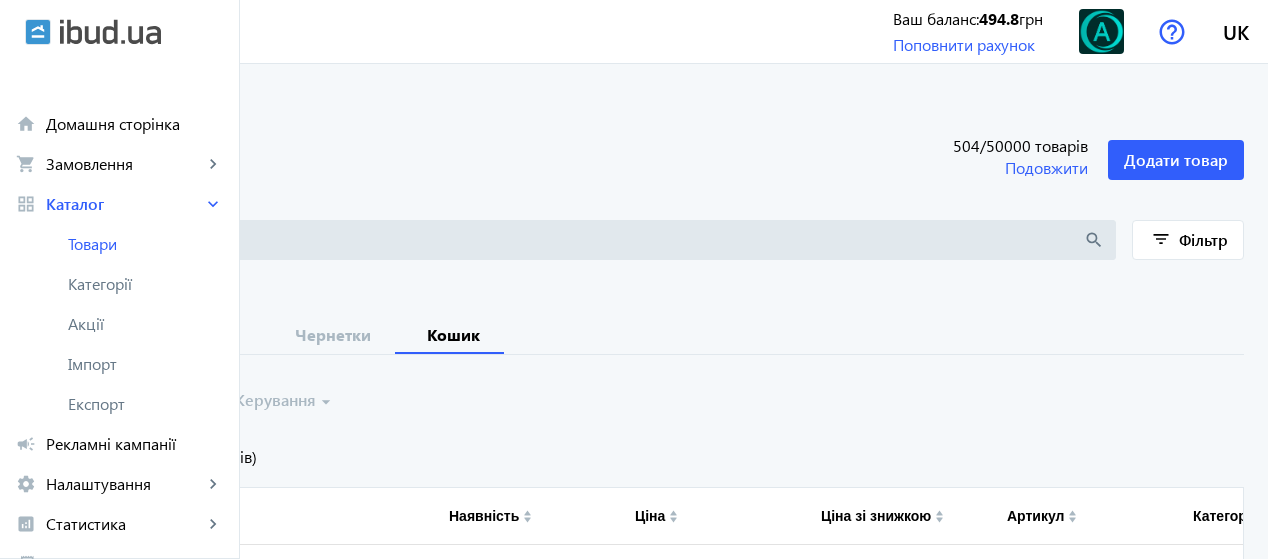 click on "Керування  arrow_drop_down" 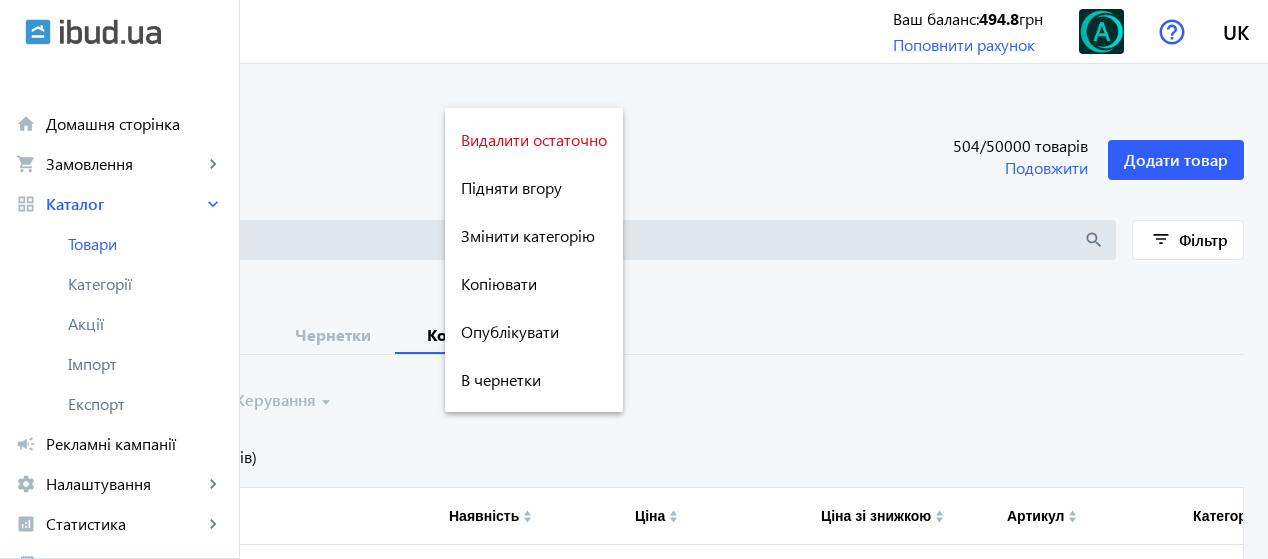 click at bounding box center [634, 279] 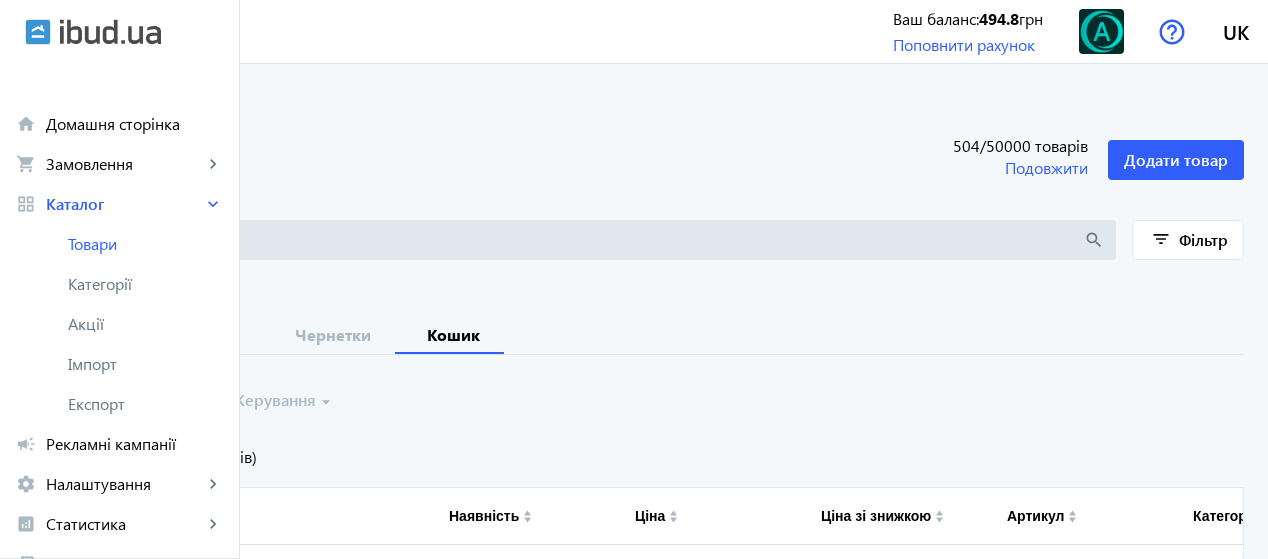 click on "Вибрати все (356 товарів)" at bounding box center (164, 457) 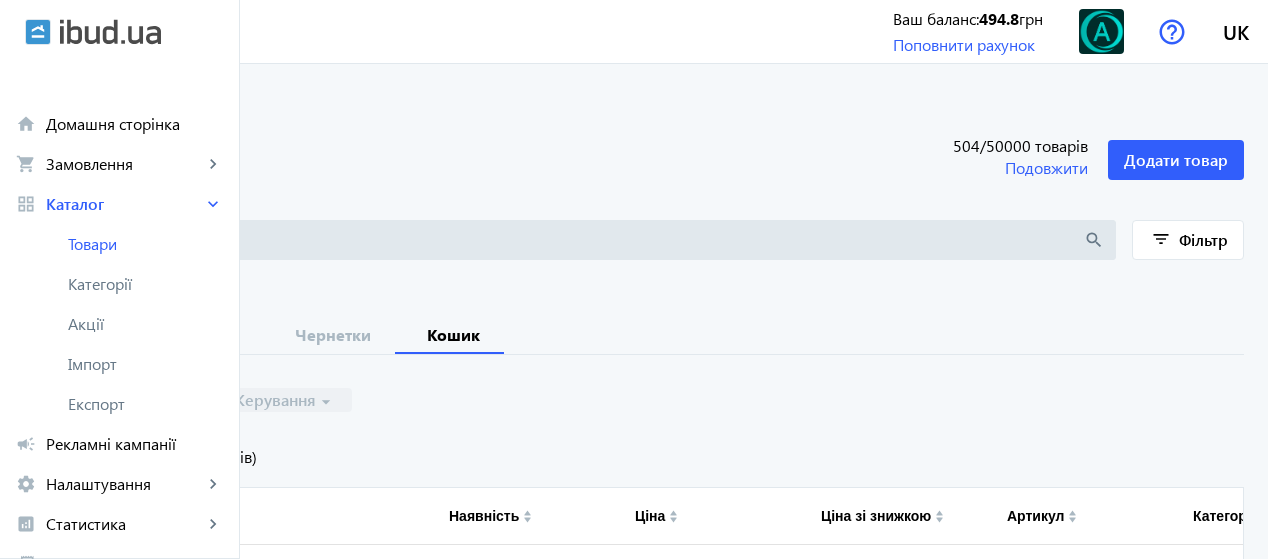 click on "Керування  arrow_drop_down" 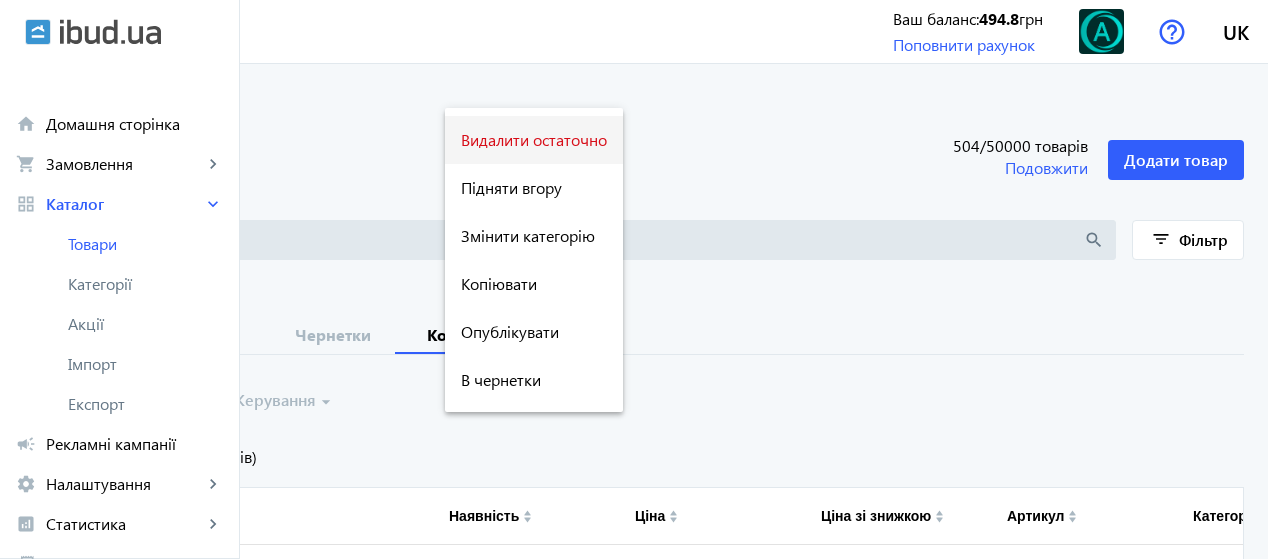 click on "Видалити остаточно" at bounding box center [534, 140] 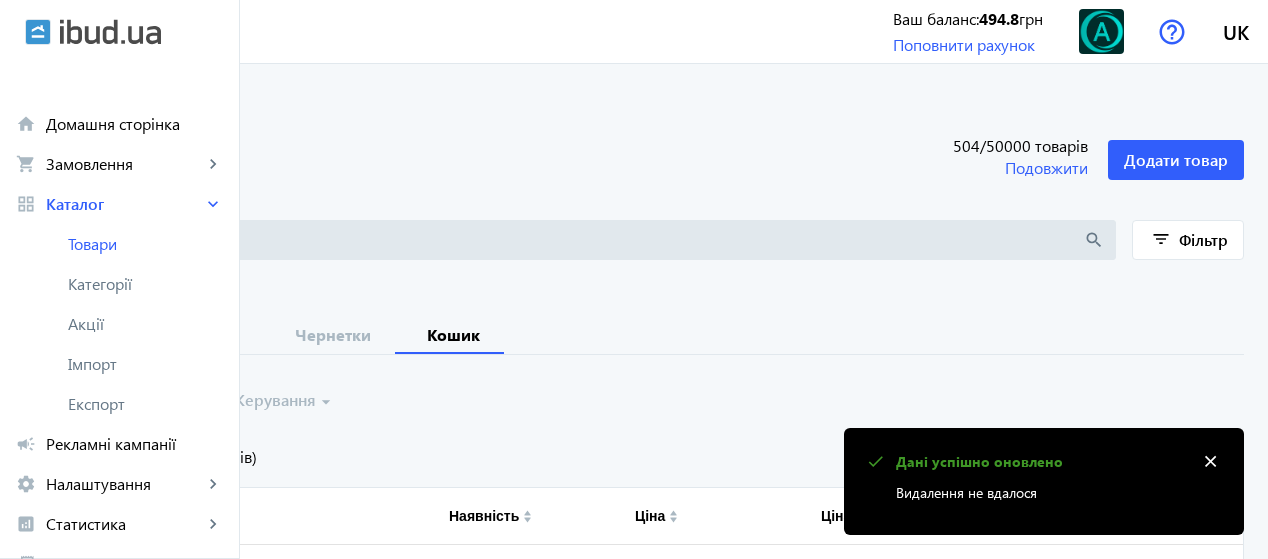 click on "close" at bounding box center [1210, 462] 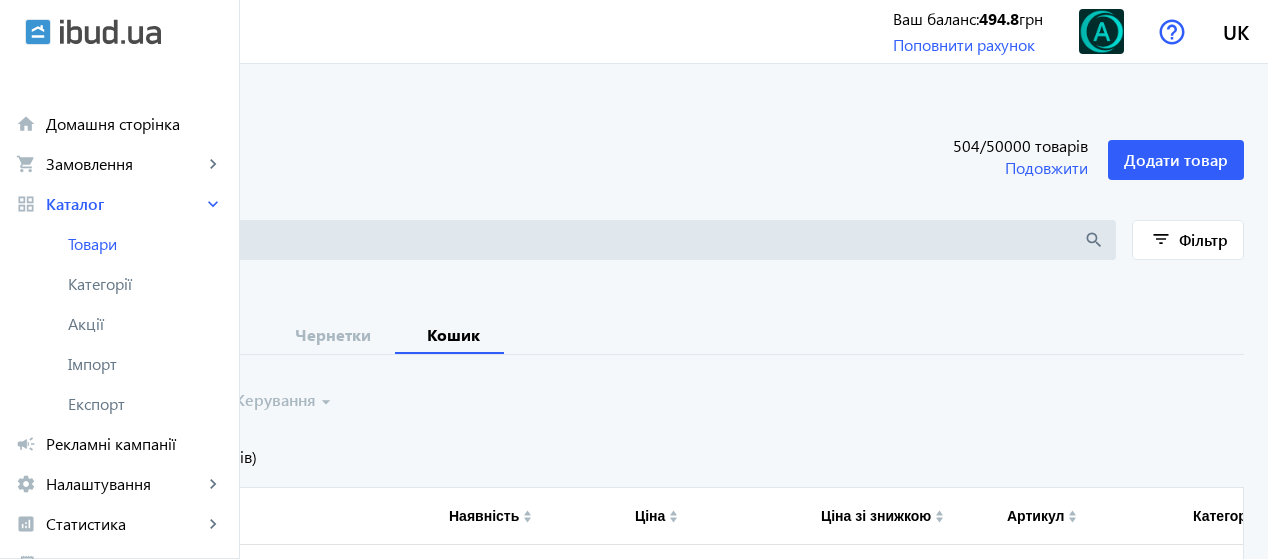 click on "Всі" at bounding box center (63, 335) 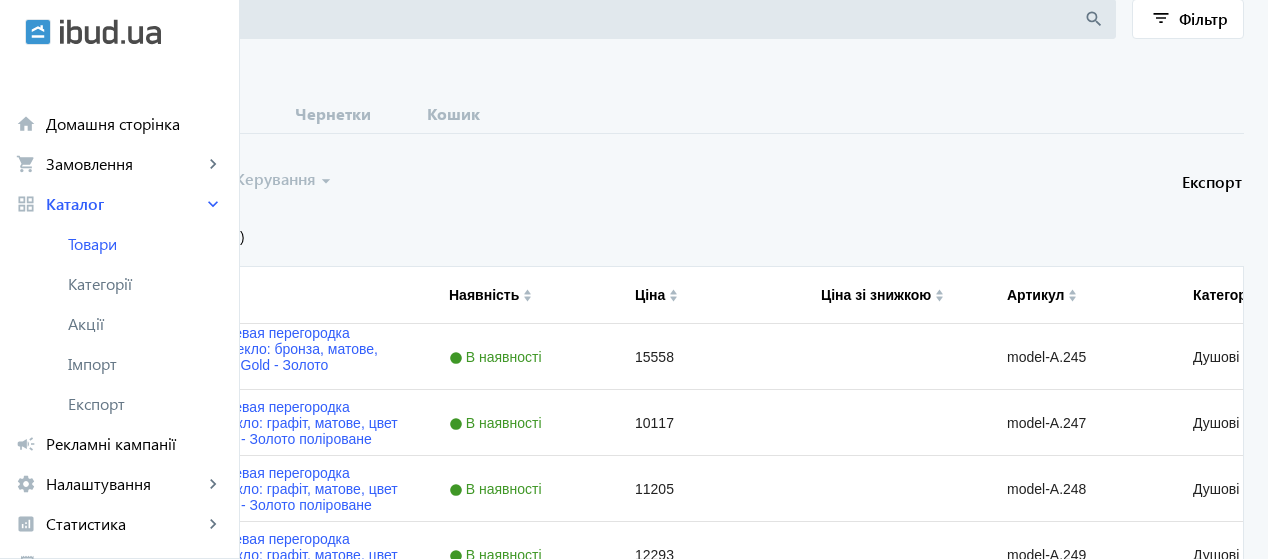 scroll, scrollTop: 213, scrollLeft: 0, axis: vertical 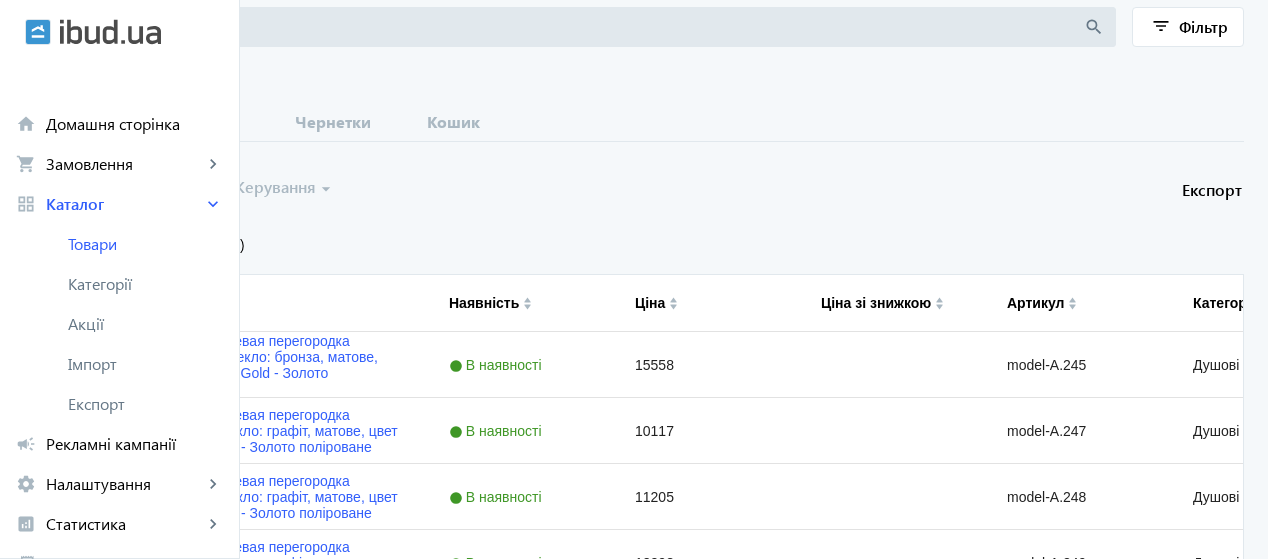 click at bounding box center [56, 188] 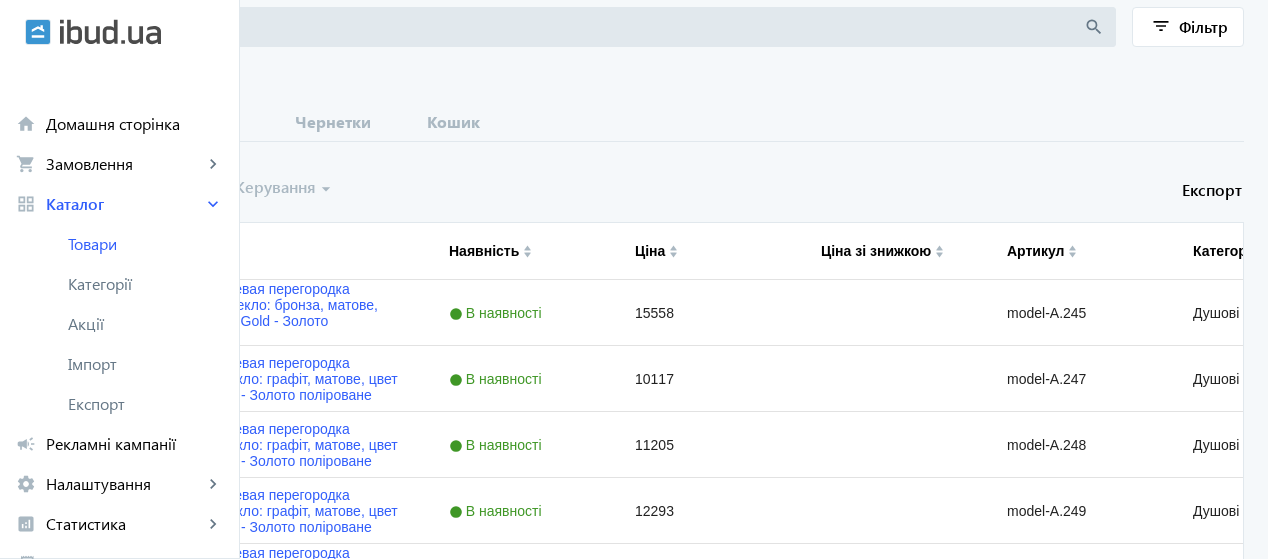click at bounding box center (56, 188) 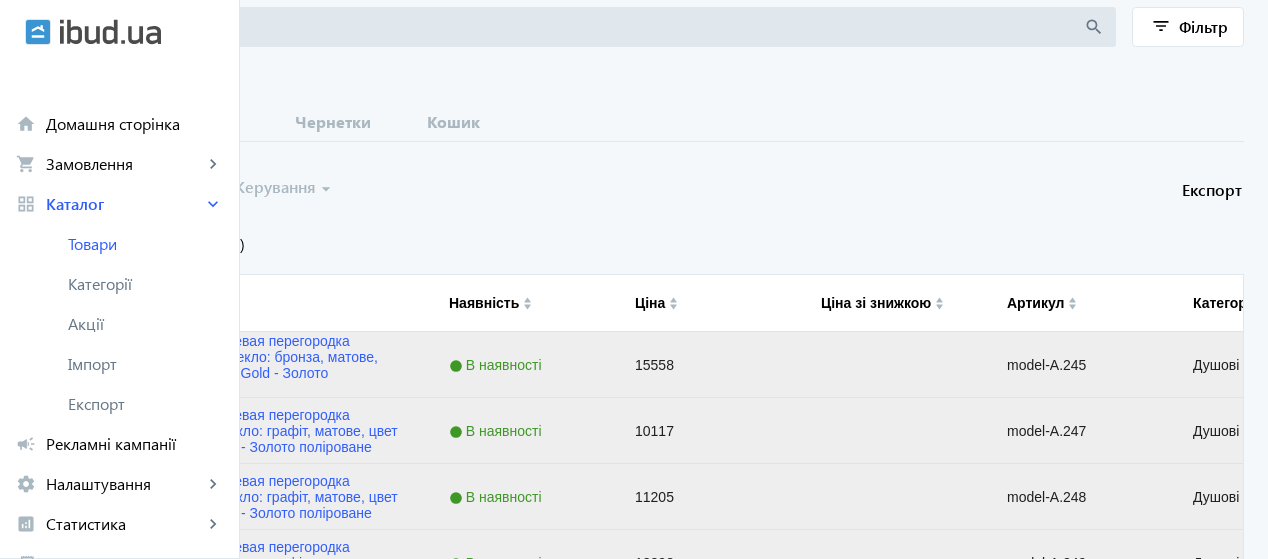 click at bounding box center (56, 244) 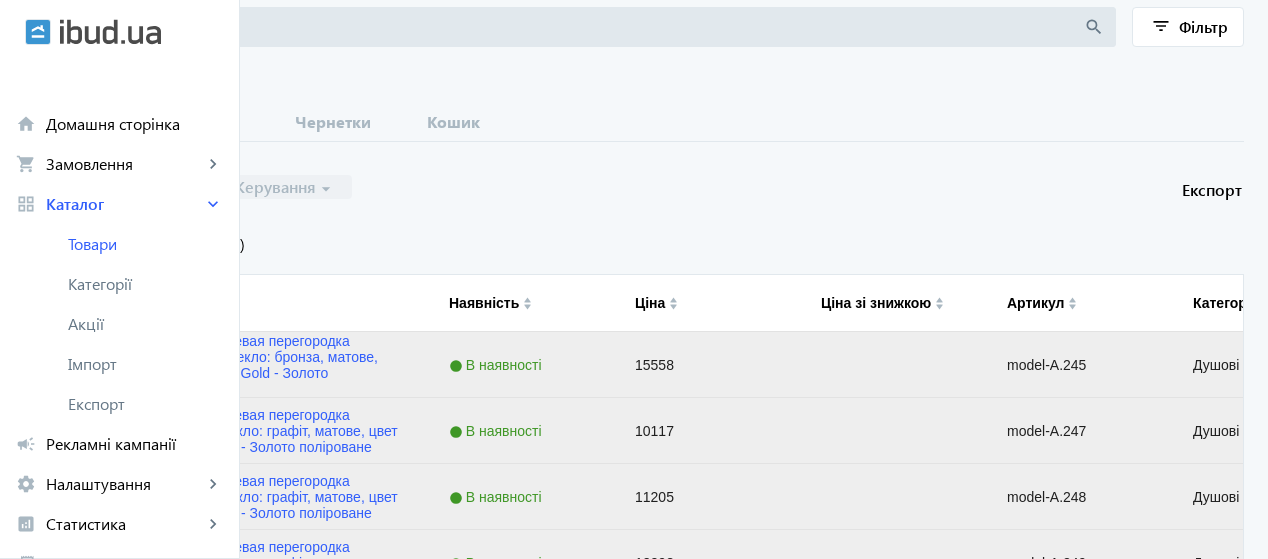 click on "Керування  arrow_drop_down" 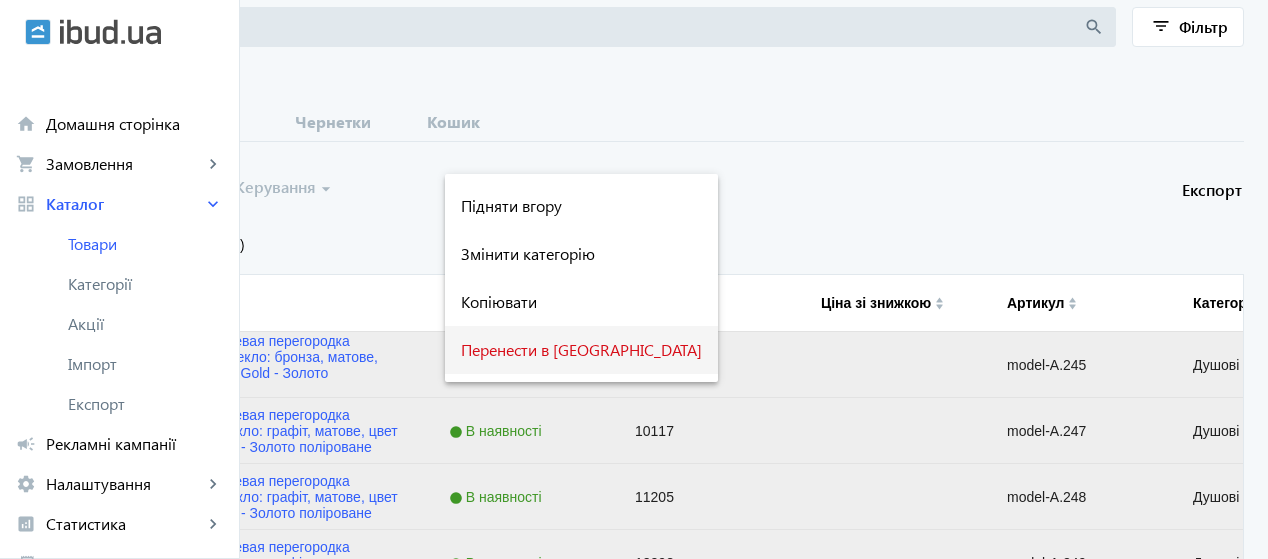 click on "Перенести в [GEOGRAPHIC_DATA]" at bounding box center [581, 350] 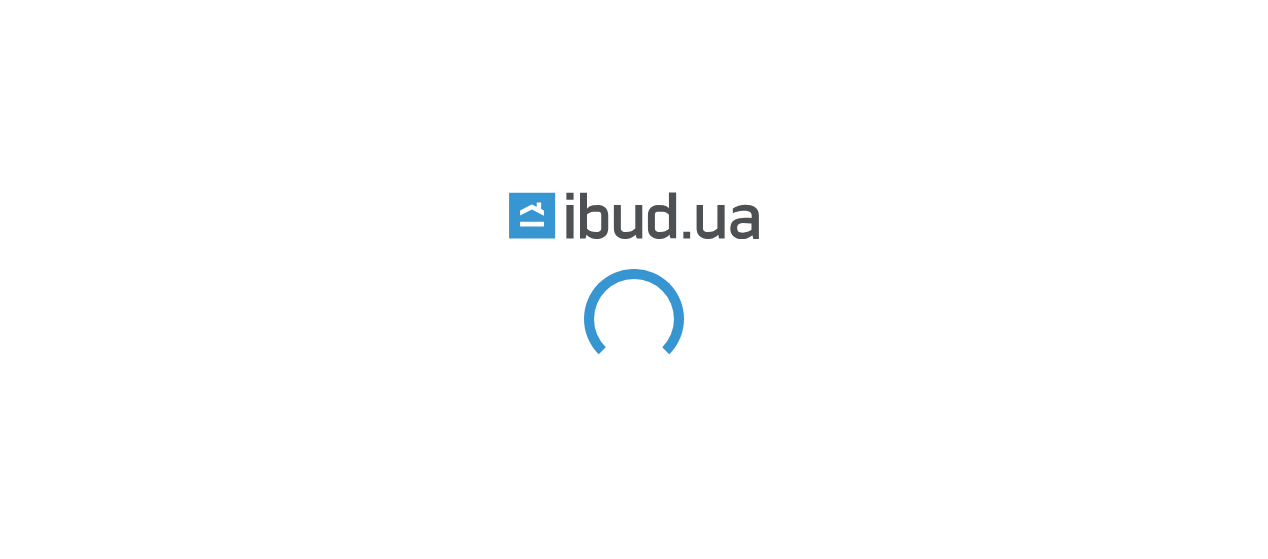 scroll, scrollTop: 0, scrollLeft: 0, axis: both 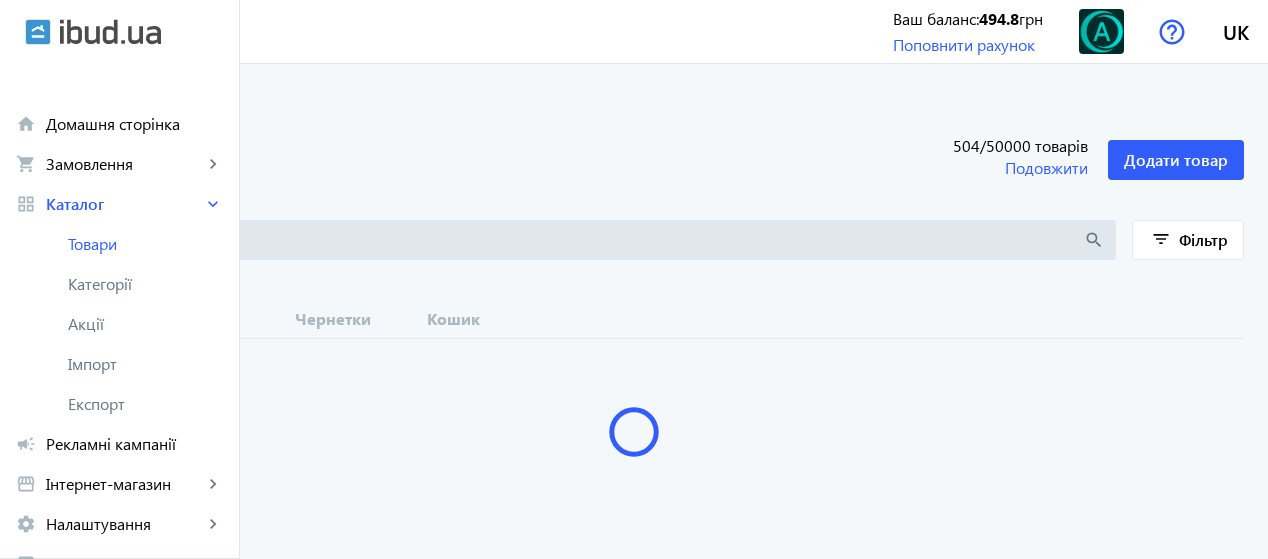 type 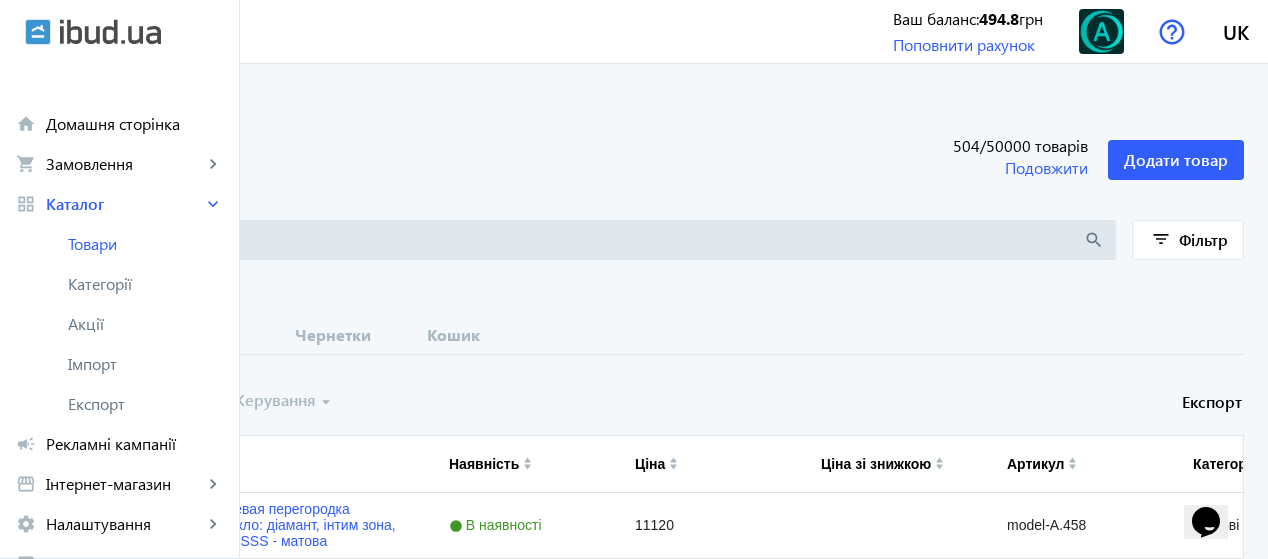scroll, scrollTop: 0, scrollLeft: 0, axis: both 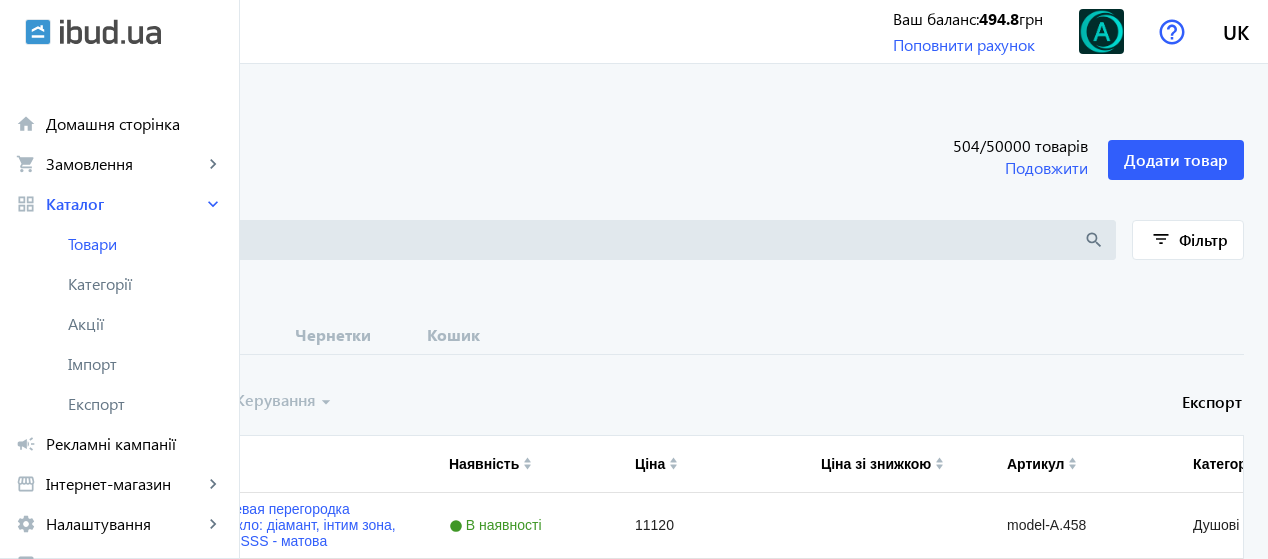 click on "Вибрати все" at bounding box center (119, 401) 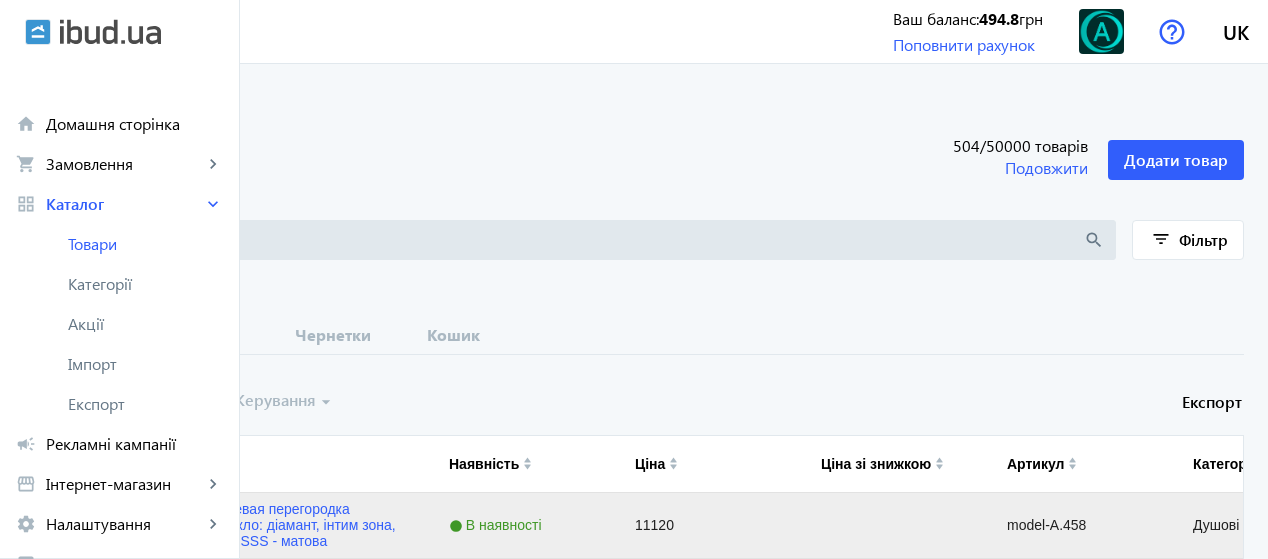 click on "Керування  arrow_drop_down" 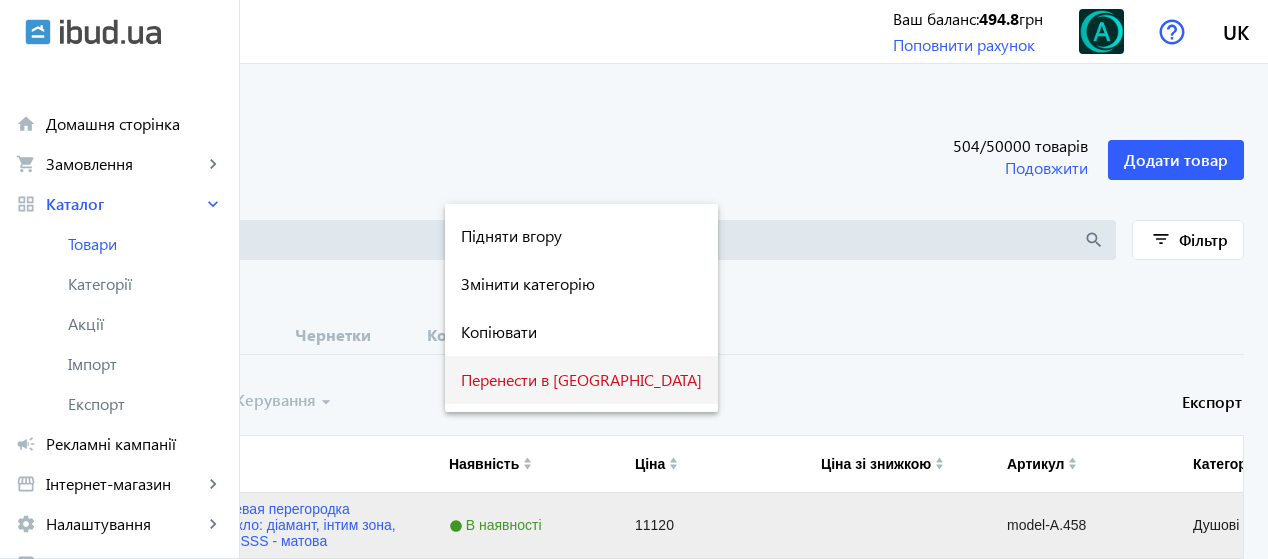 click on "Перенести в [GEOGRAPHIC_DATA]" at bounding box center [581, 380] 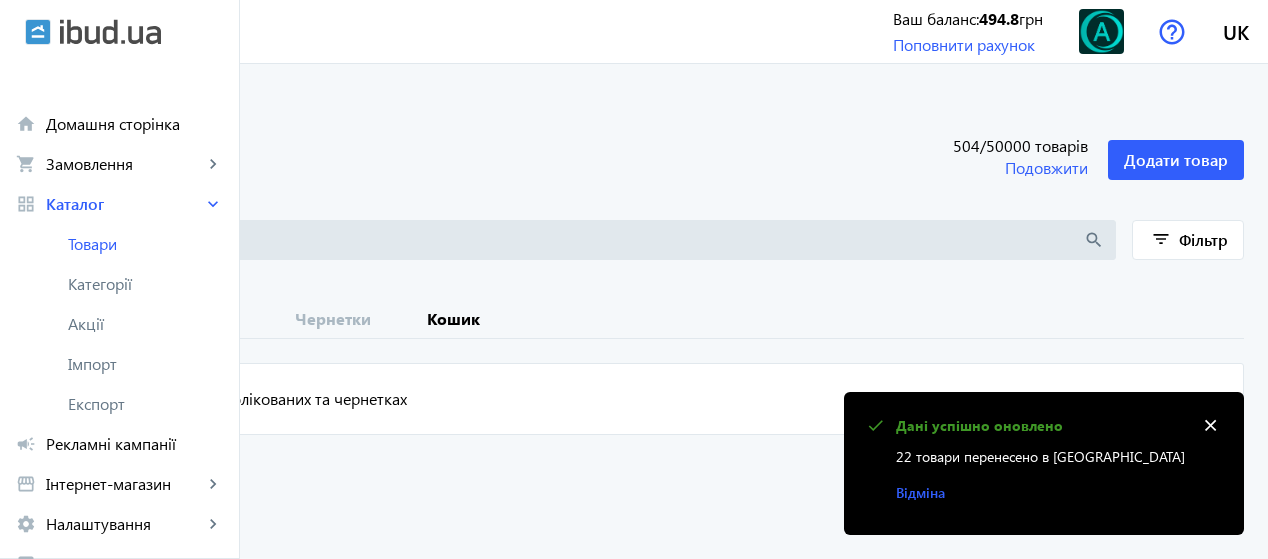 click on "Кошик" at bounding box center (453, 319) 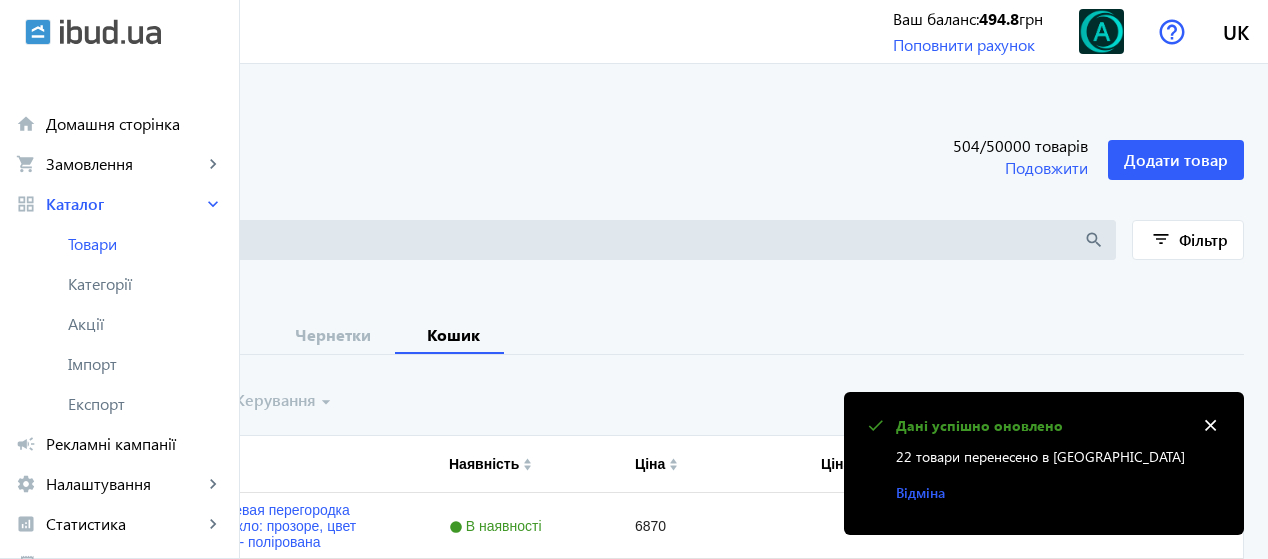 click at bounding box center [56, 401] 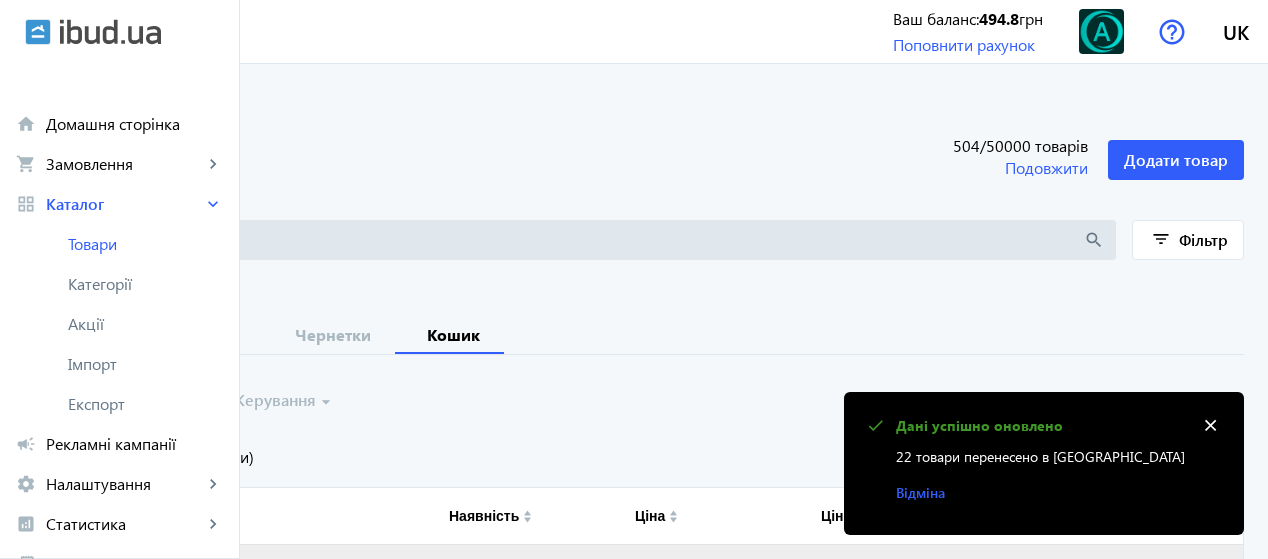 click on "Вибрати все (504 товари)" at bounding box center [151, 457] 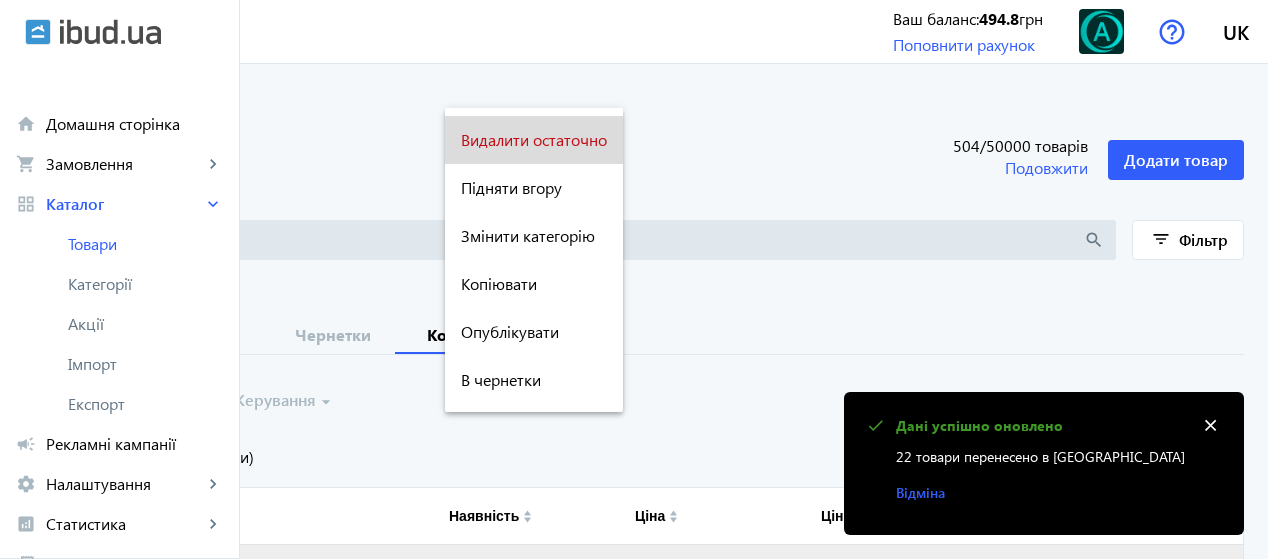 click on "Видалити остаточно" at bounding box center (534, 140) 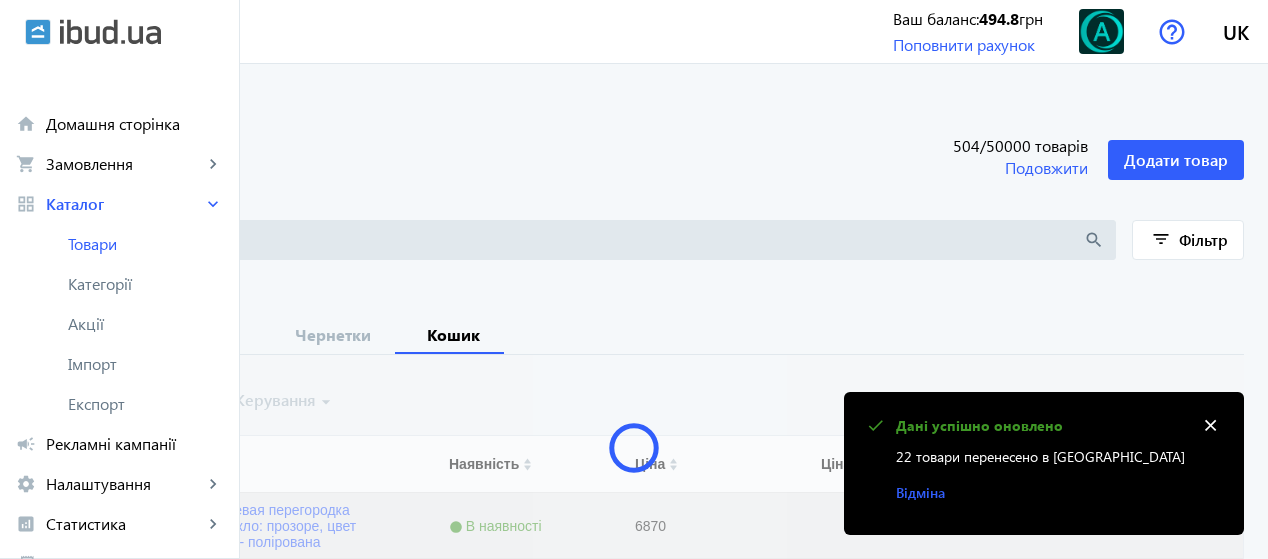 click on "close" at bounding box center (1210, 426) 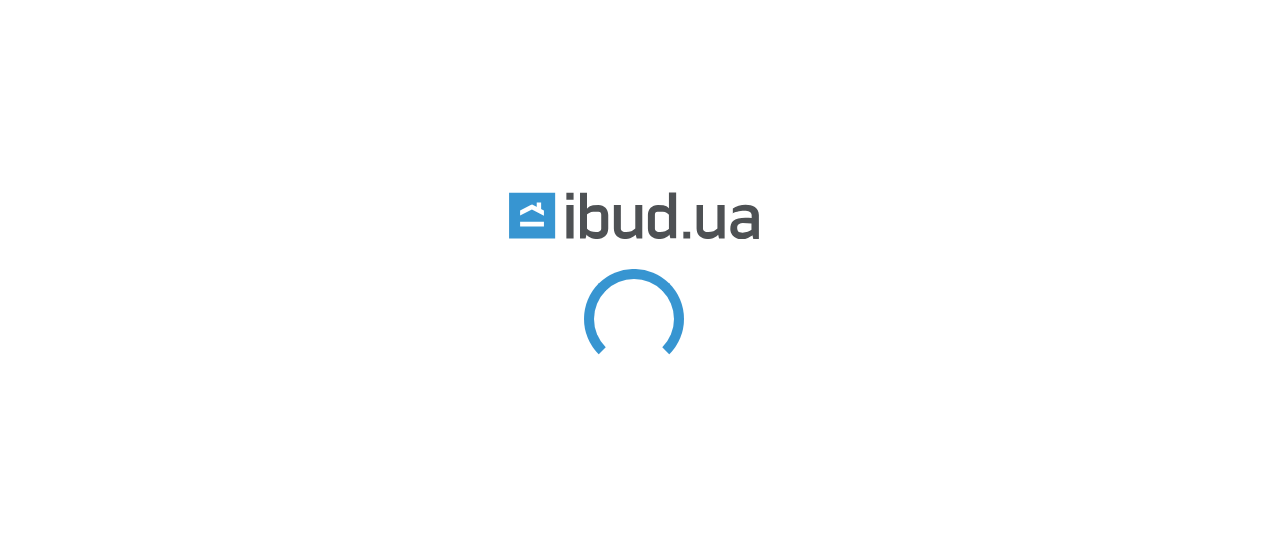 scroll, scrollTop: 0, scrollLeft: 0, axis: both 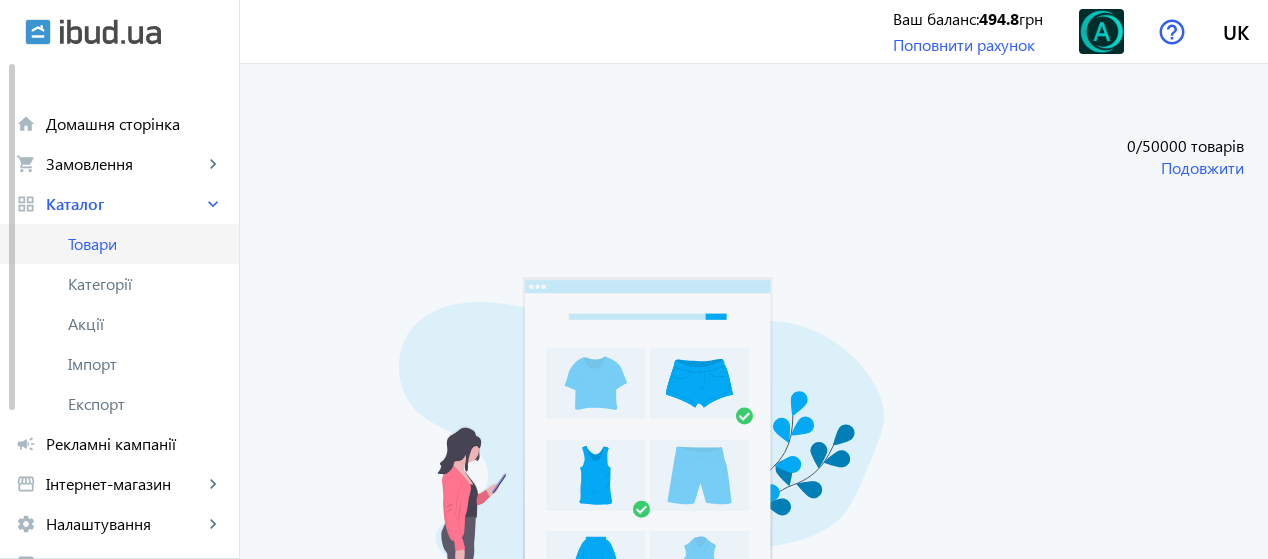 click on "Товари" 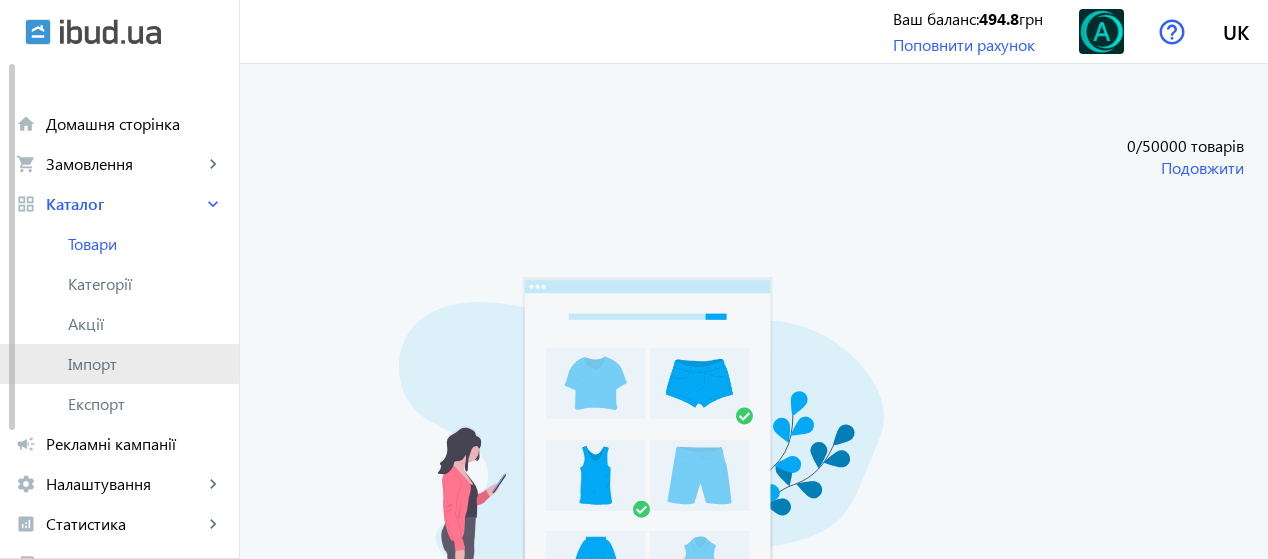 click on "Імпорт" 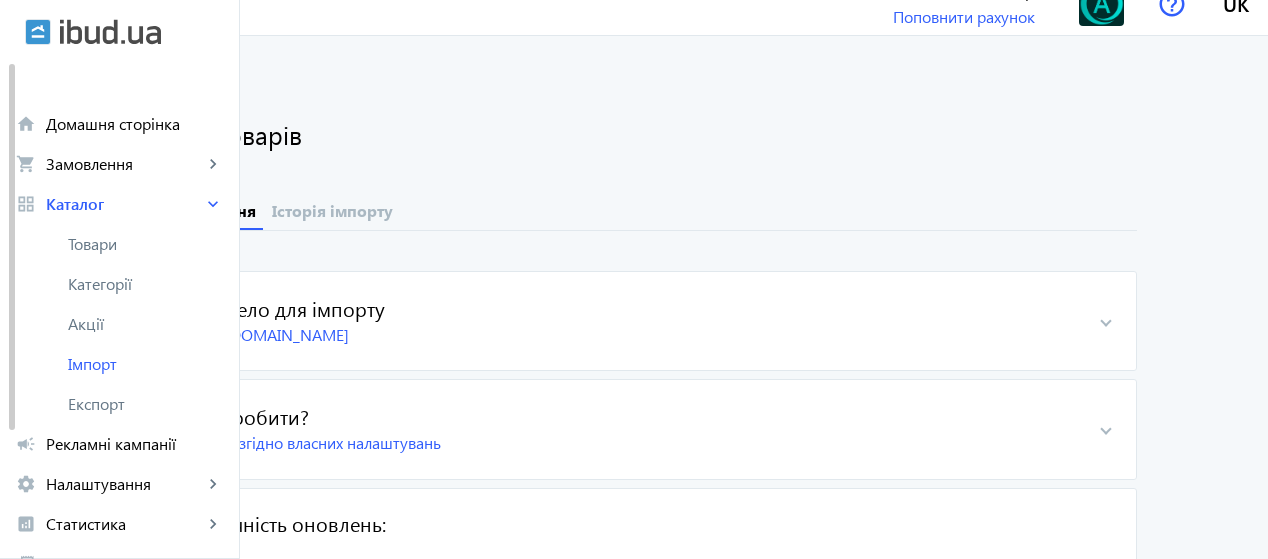 scroll, scrollTop: 68, scrollLeft: 0, axis: vertical 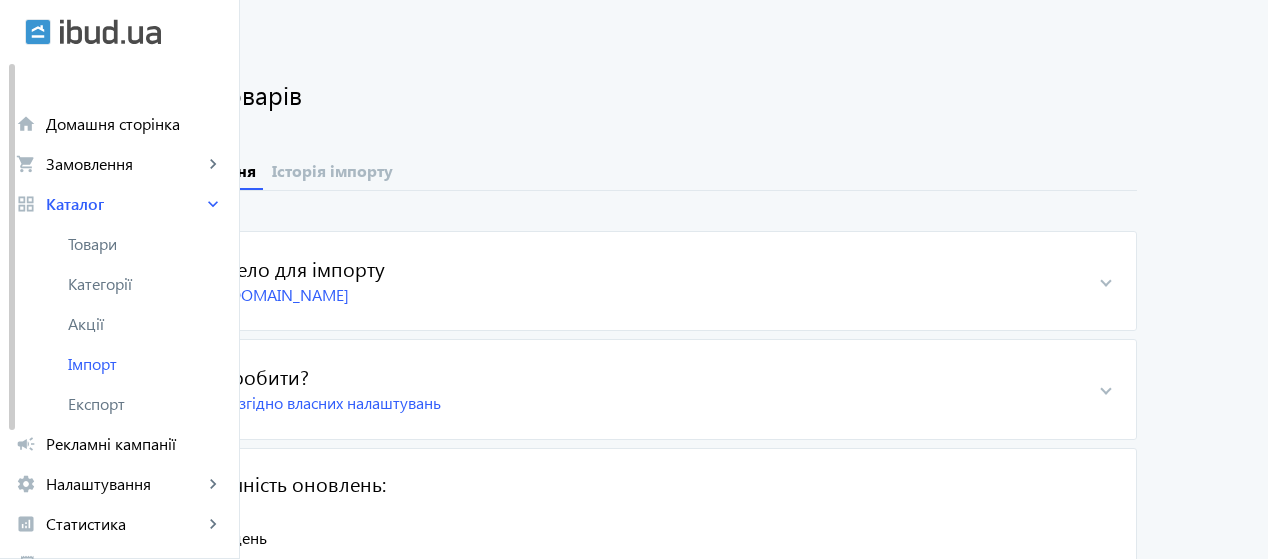 click on "check_circle  Джерело для імпорту   [URL][DOMAIN_NAME]" at bounding box center (634, 281) 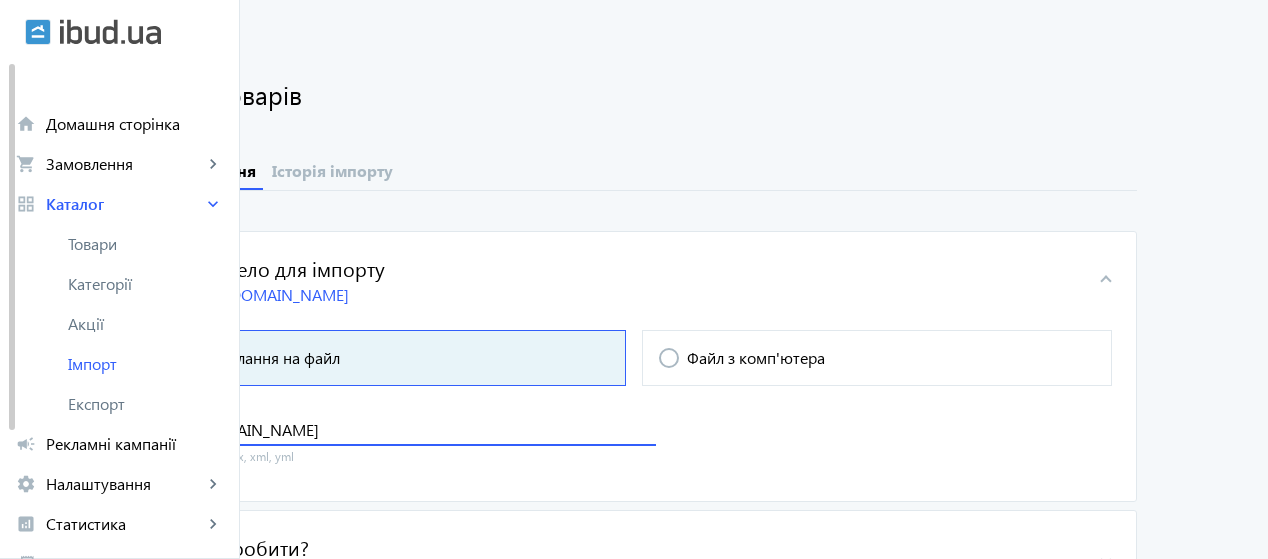 click on "[URL][DOMAIN_NAME]" at bounding box center [406, 429] 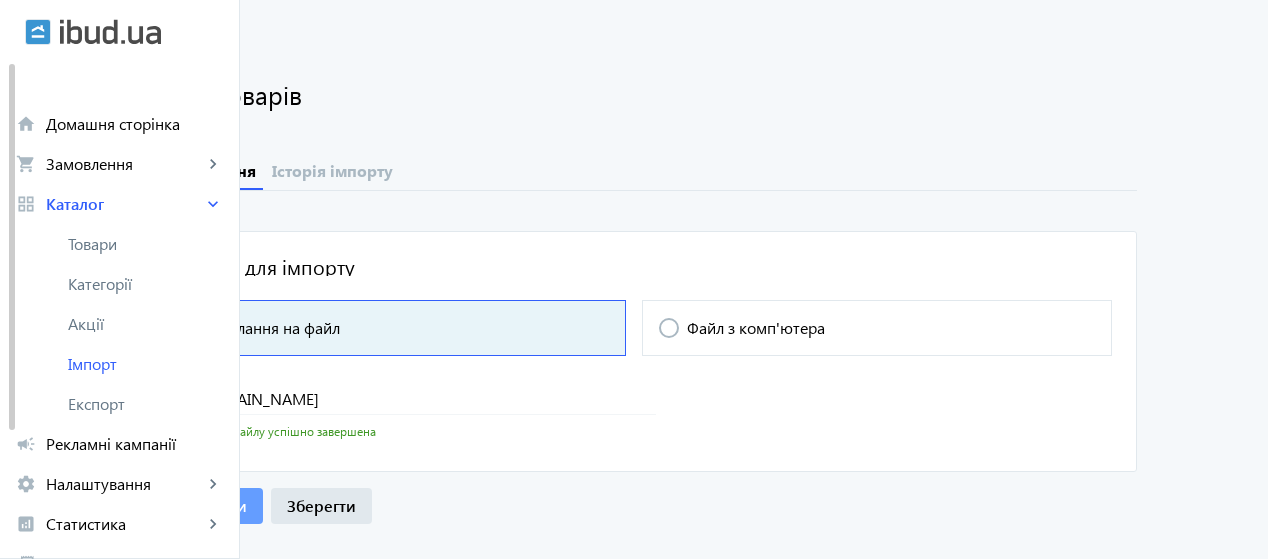 click on "Продовжити" at bounding box center [197, 505] 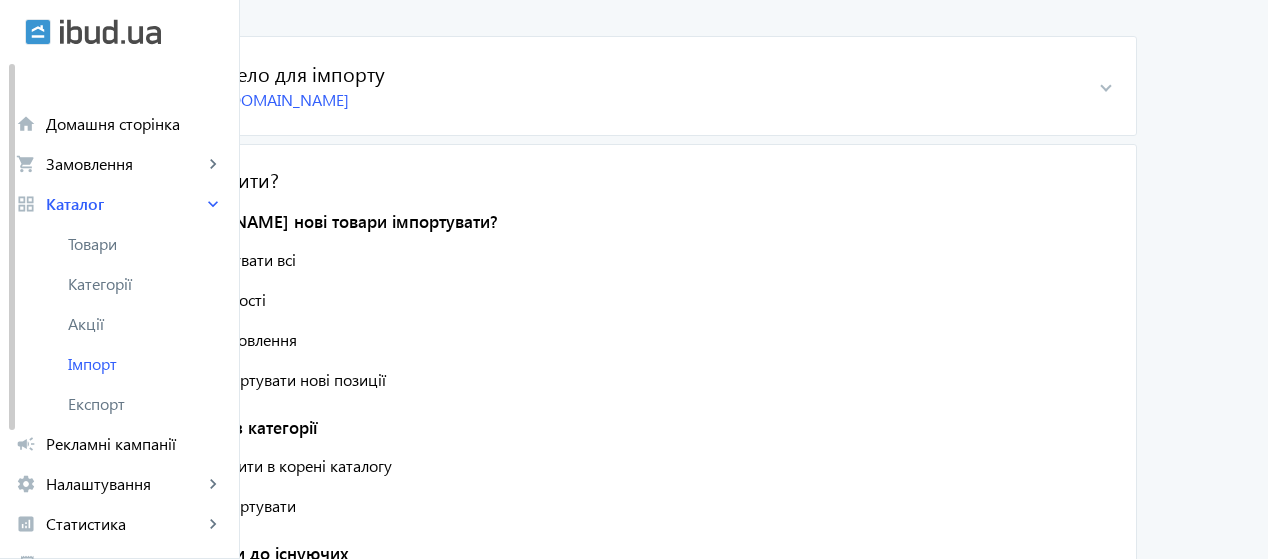 scroll, scrollTop: 268, scrollLeft: 0, axis: vertical 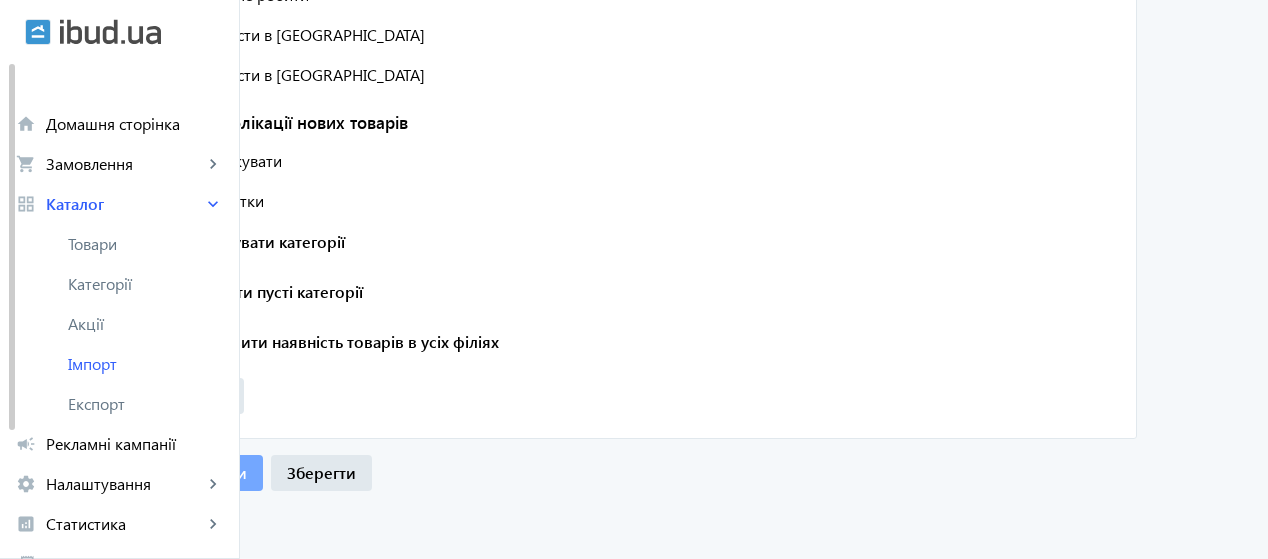 click on "Продовжити" at bounding box center (197, 472) 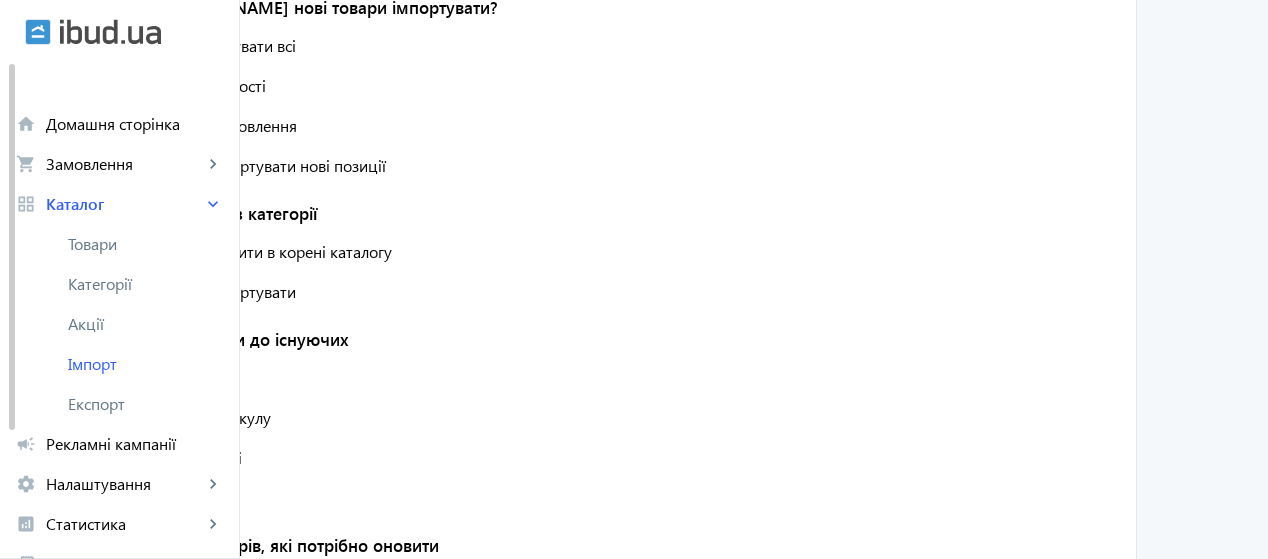 scroll, scrollTop: 468, scrollLeft: 0, axis: vertical 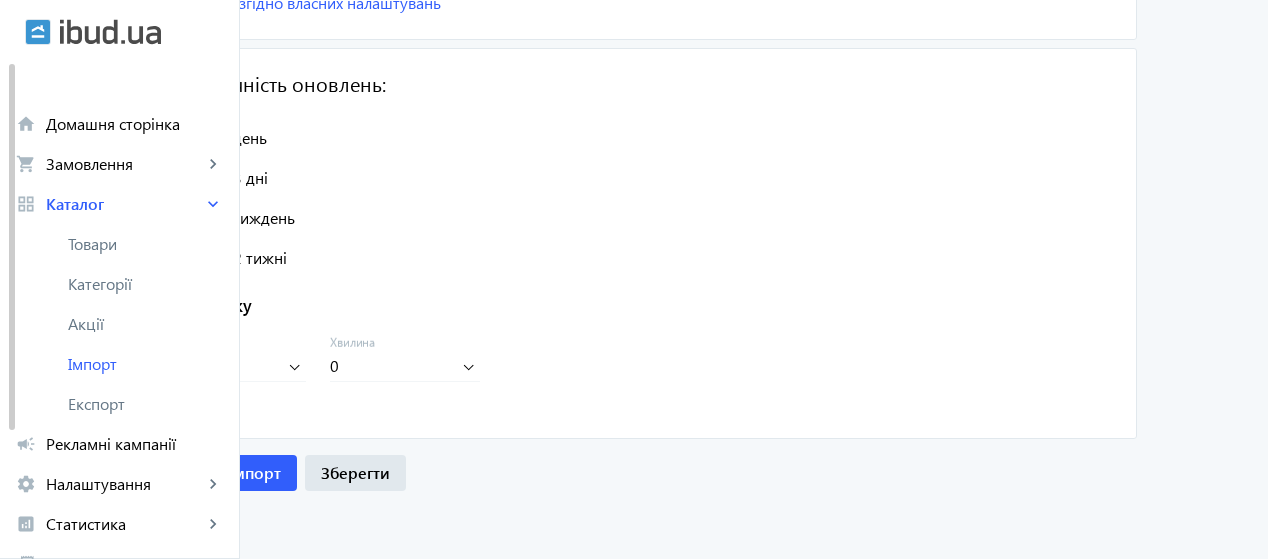 click on "Розпочати імпорт" at bounding box center [214, 472] 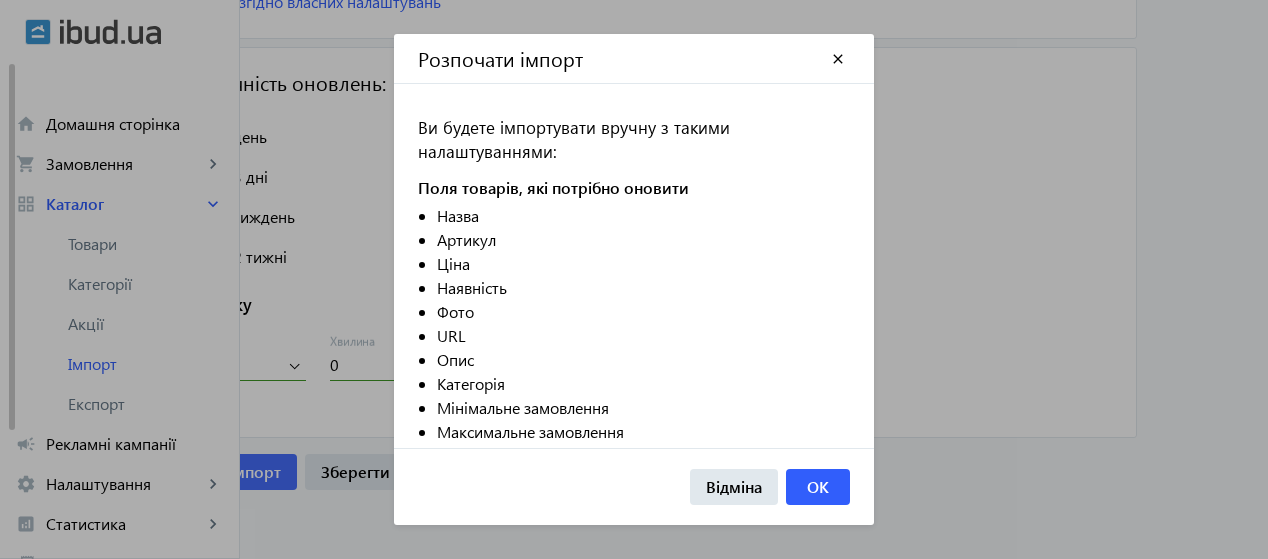 scroll, scrollTop: 0, scrollLeft: 0, axis: both 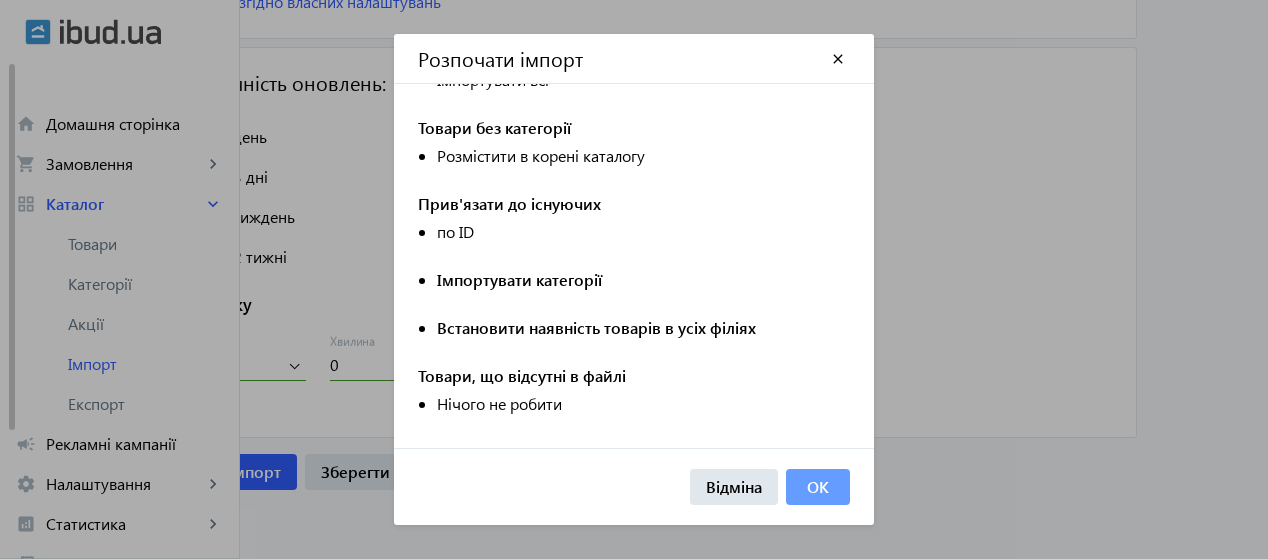 click on "OK" at bounding box center (818, 486) 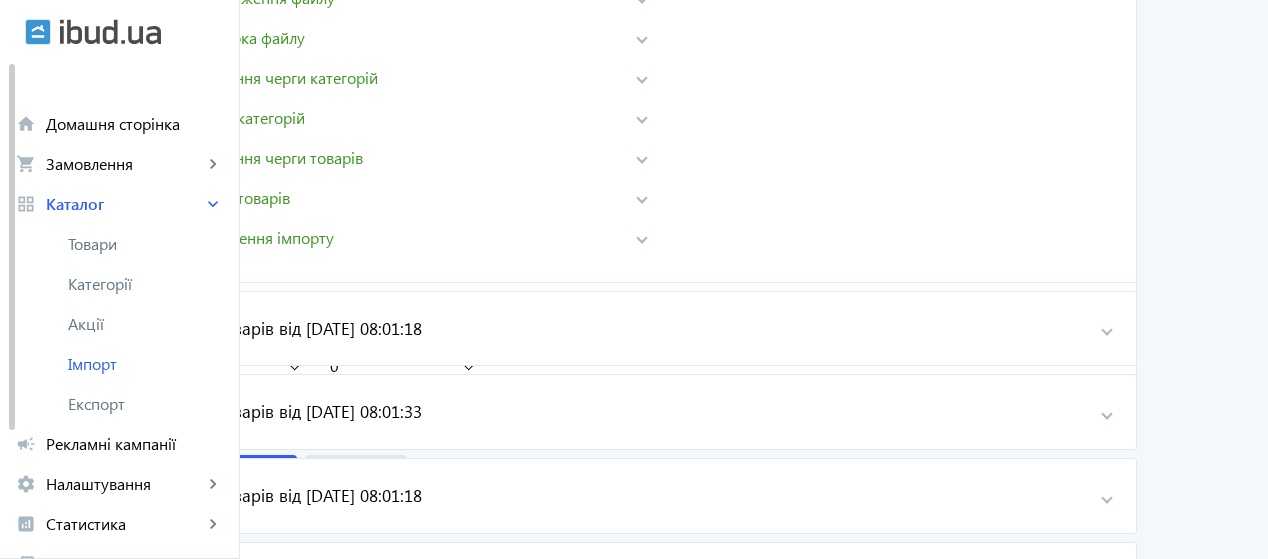 scroll, scrollTop: 0, scrollLeft: 0, axis: both 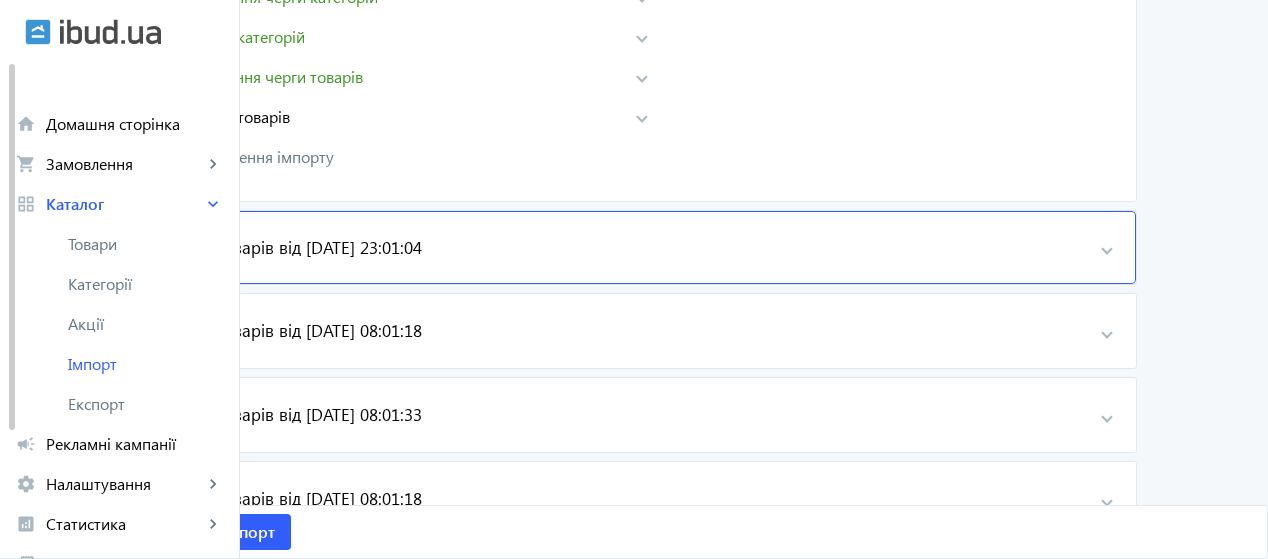 click on "Імпорт товарів від [DATE] 23:01:04" at bounding box center (634, 248) 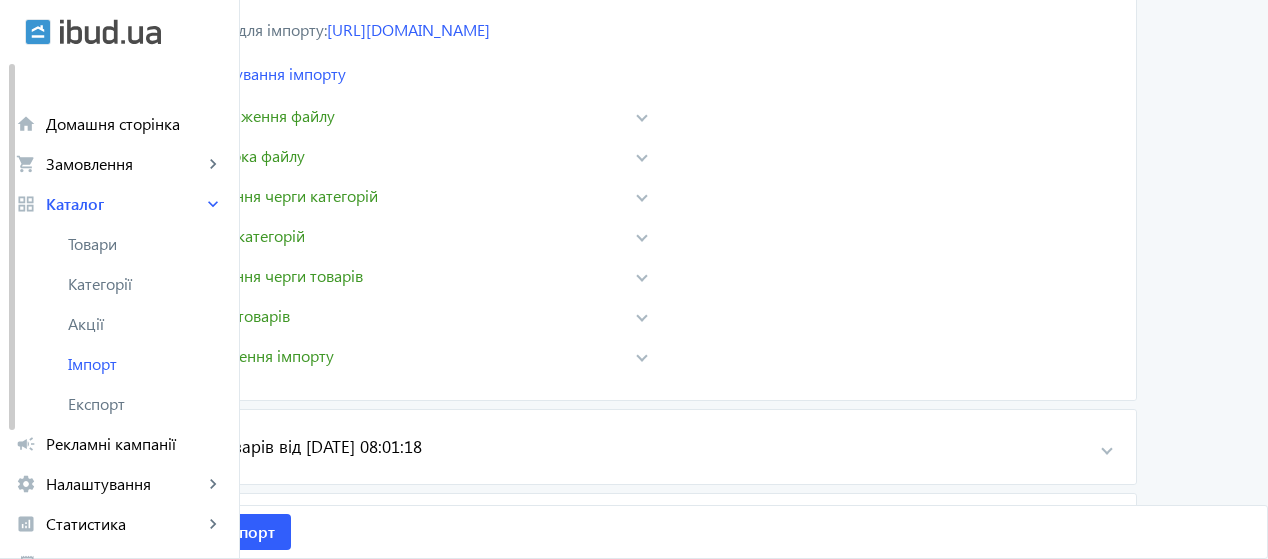 scroll, scrollTop: 812, scrollLeft: 0, axis: vertical 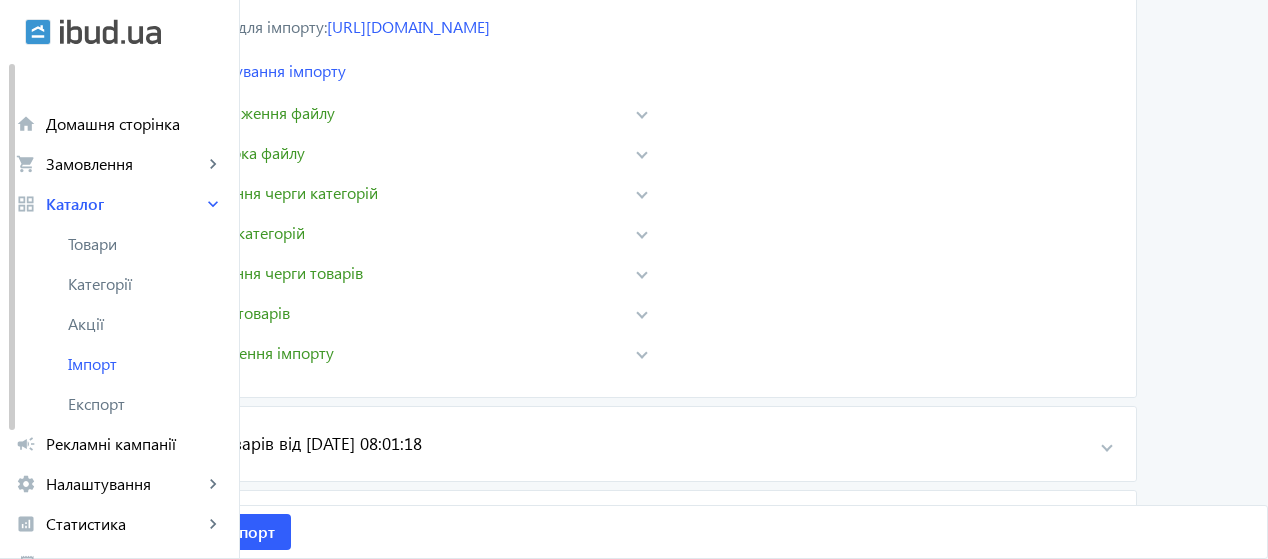 click at bounding box center [642, 113] 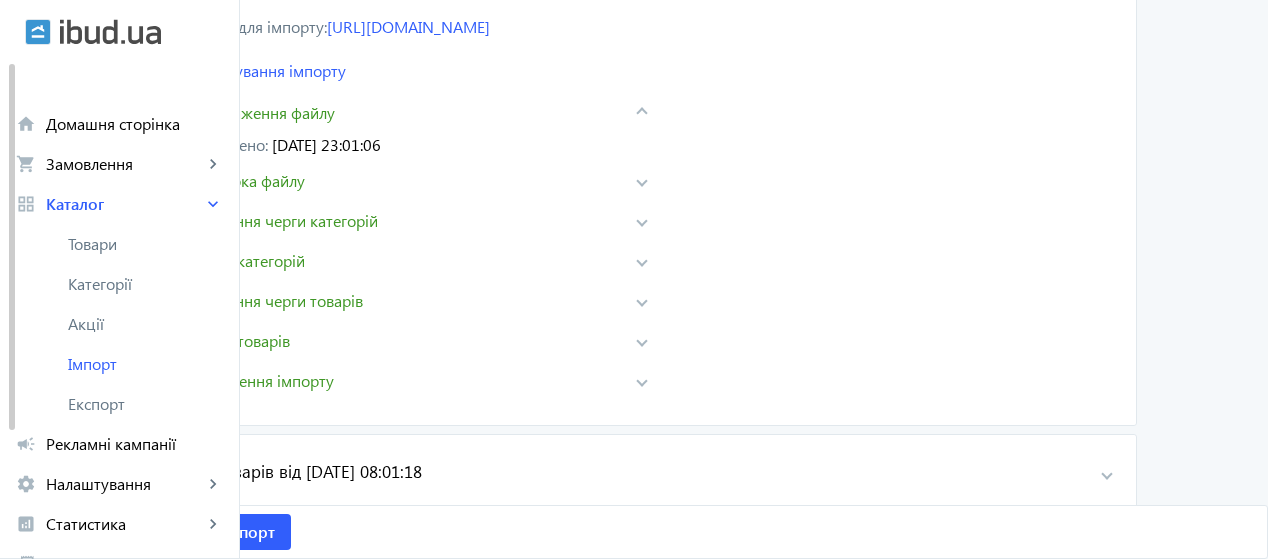 click at bounding box center [642, 113] 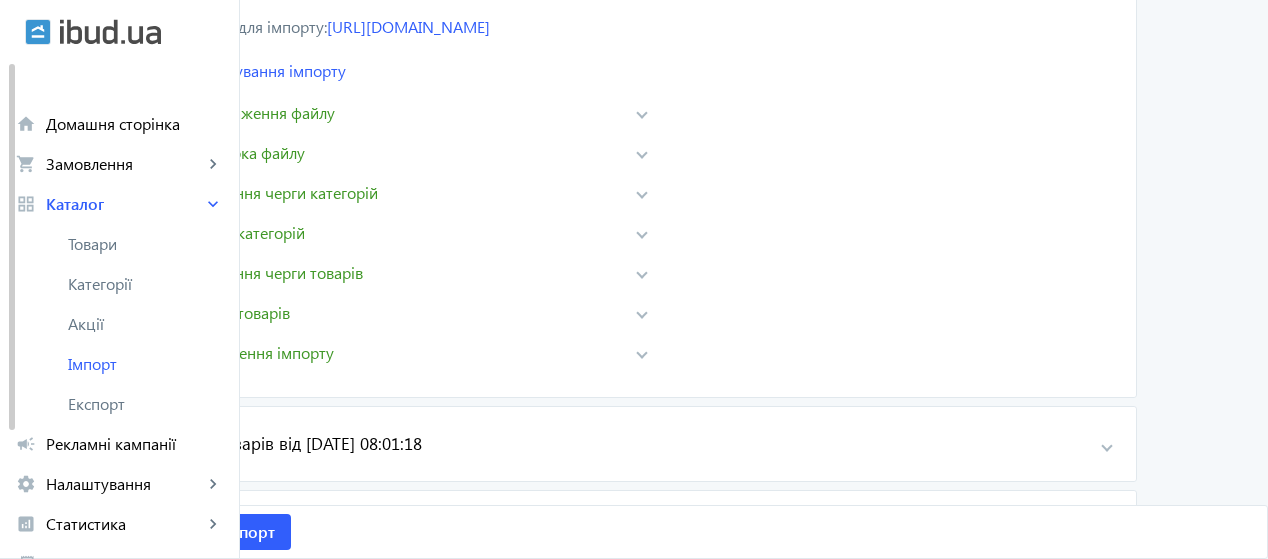 click on "check Перевірка файлу" at bounding box center (402, 153) 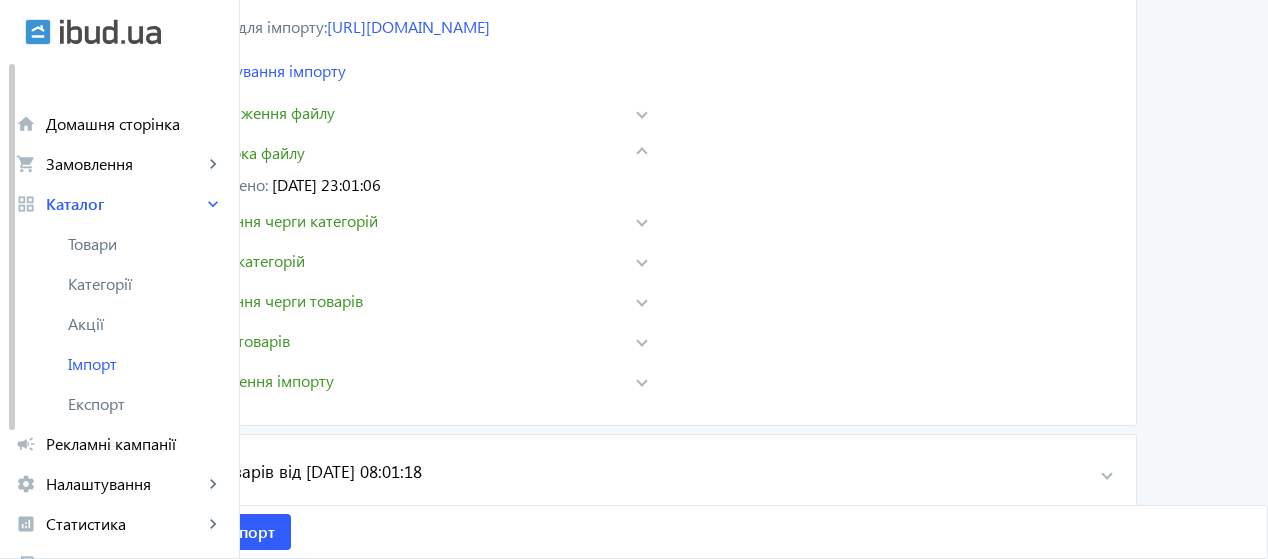 click at bounding box center [642, 153] 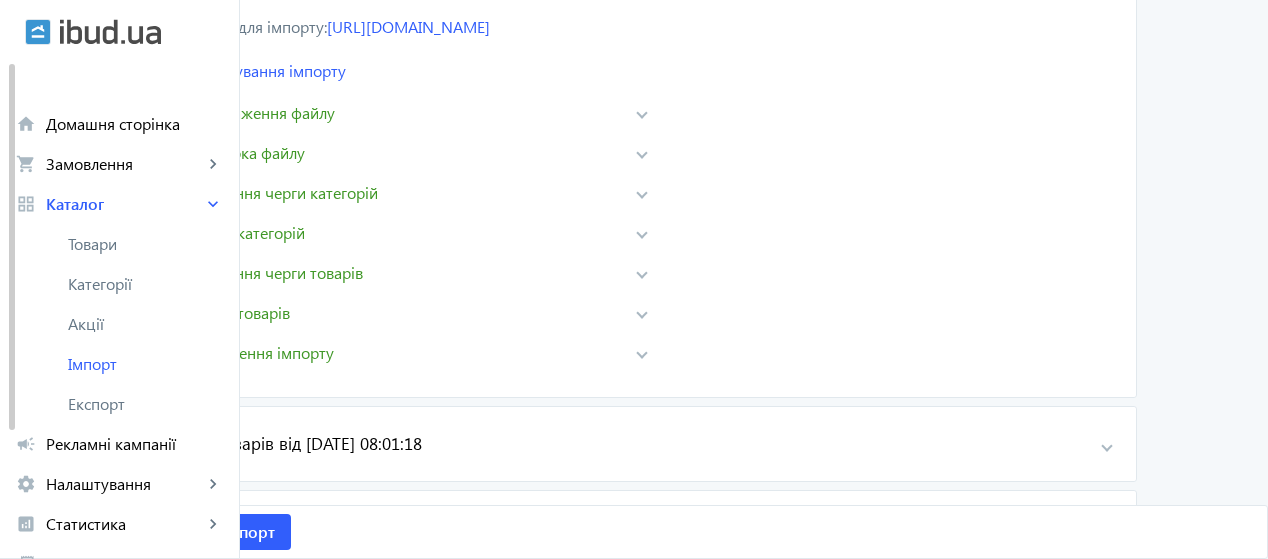 click on "check Створення черги категорій" at bounding box center [402, 193] 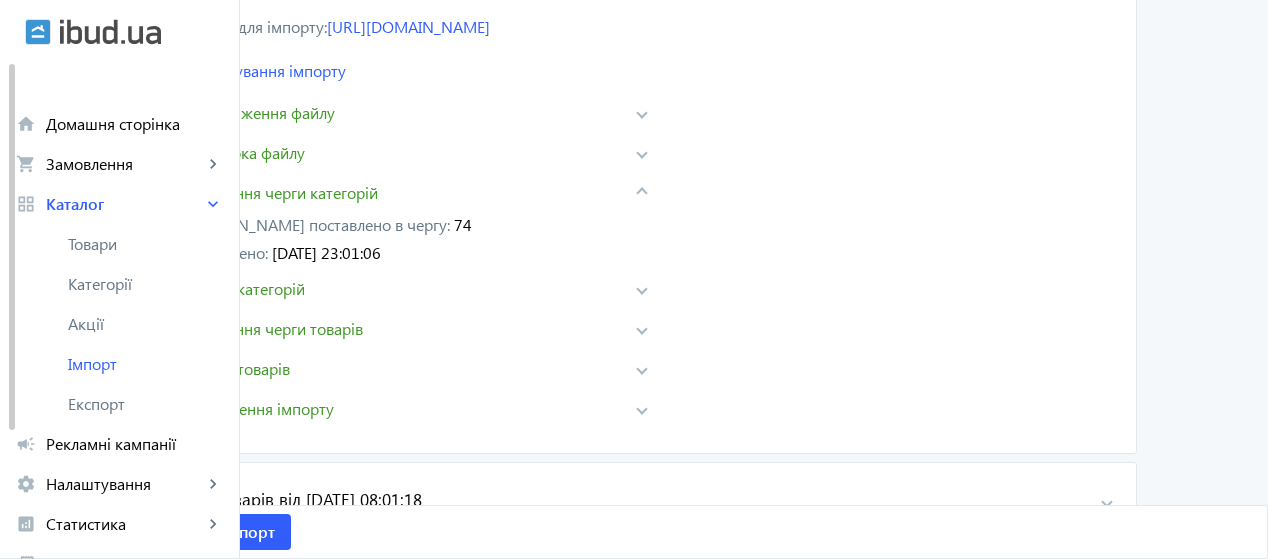 click on "check Створення черги категорій" at bounding box center [402, 193] 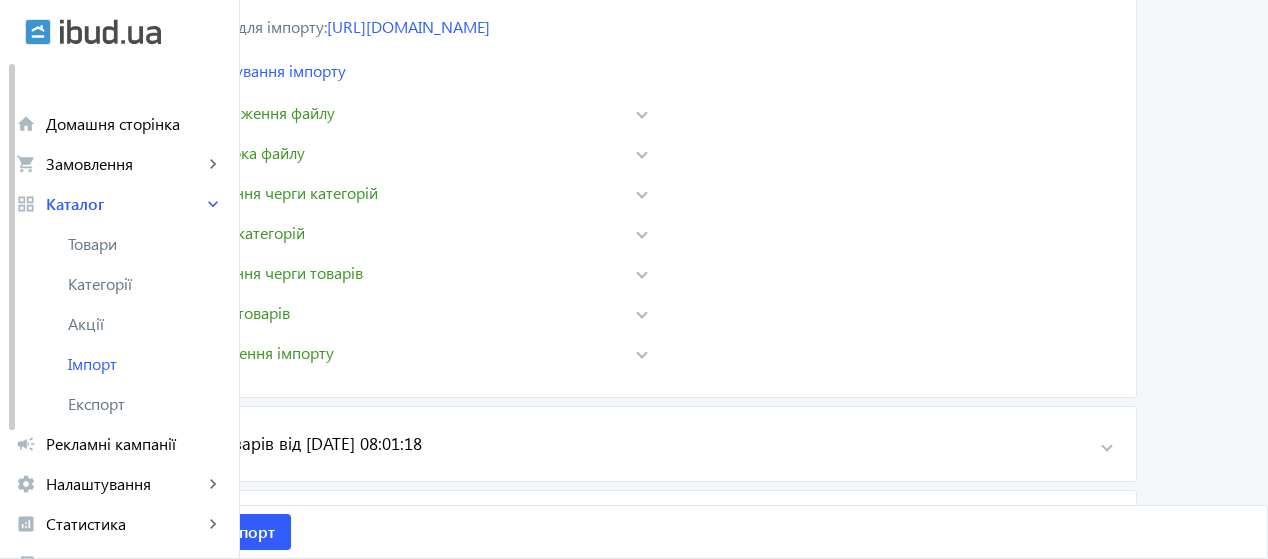 click at bounding box center [642, 233] 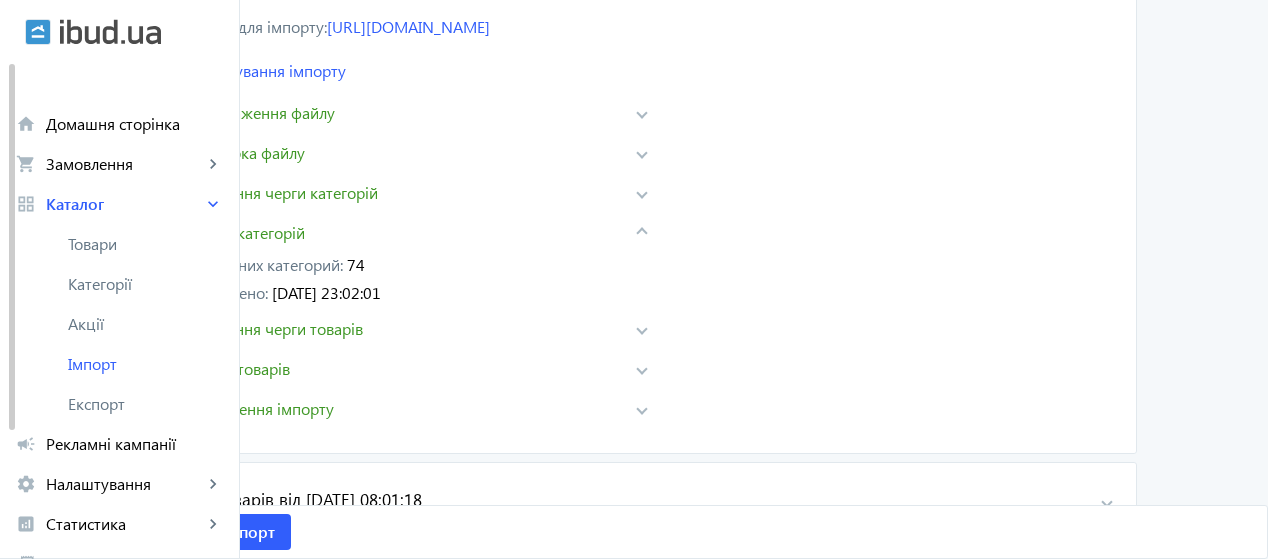 click at bounding box center [642, 233] 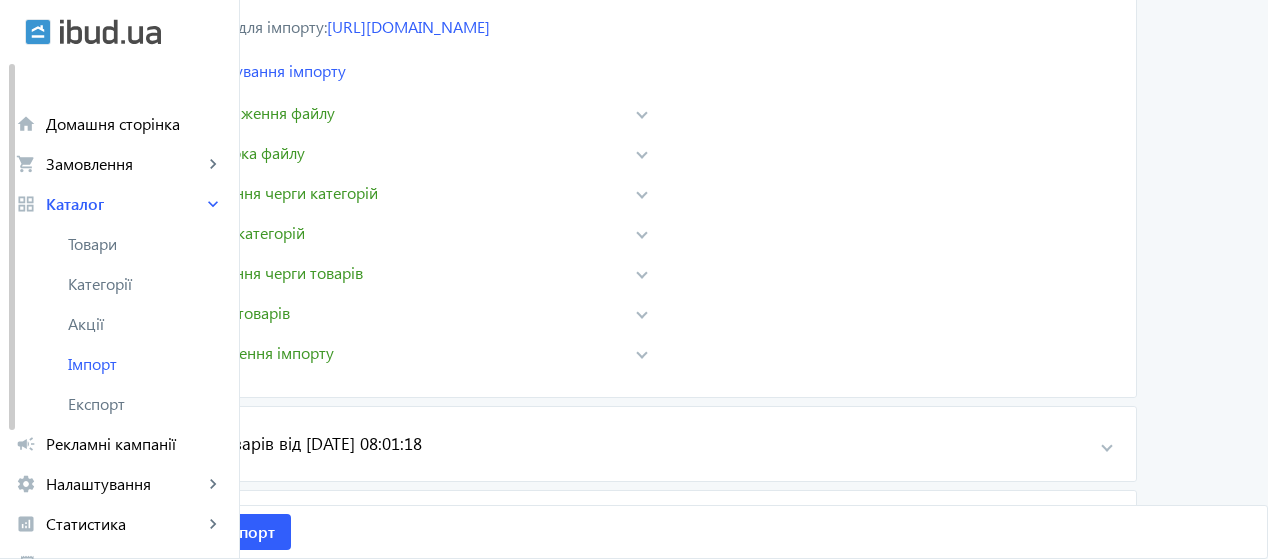 click on "check Створення черги товарів" at bounding box center (402, 273) 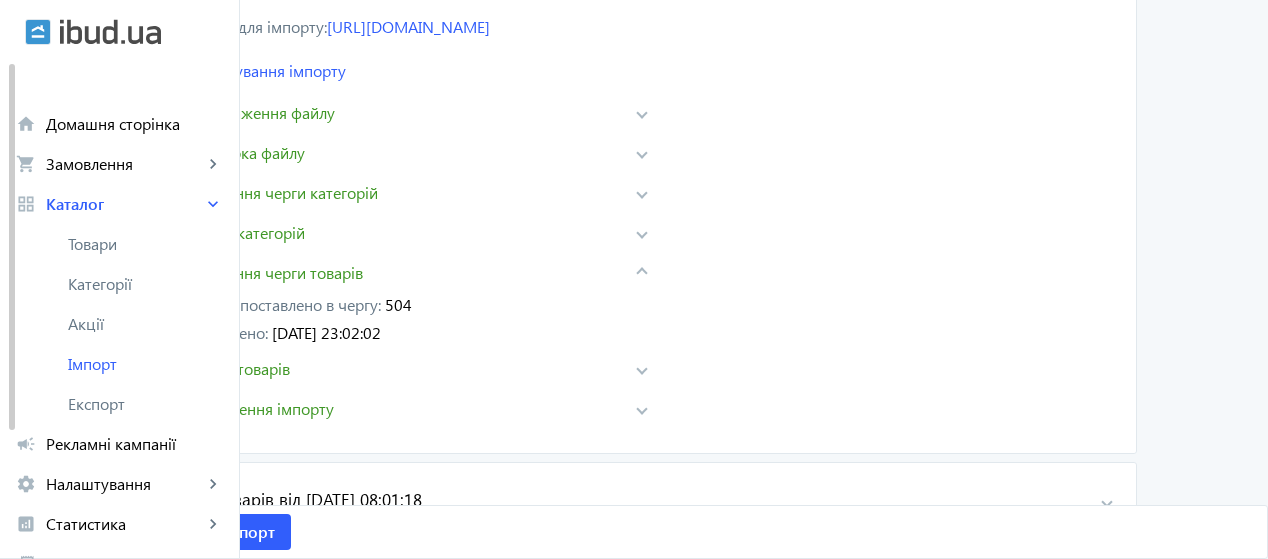 click at bounding box center (642, 273) 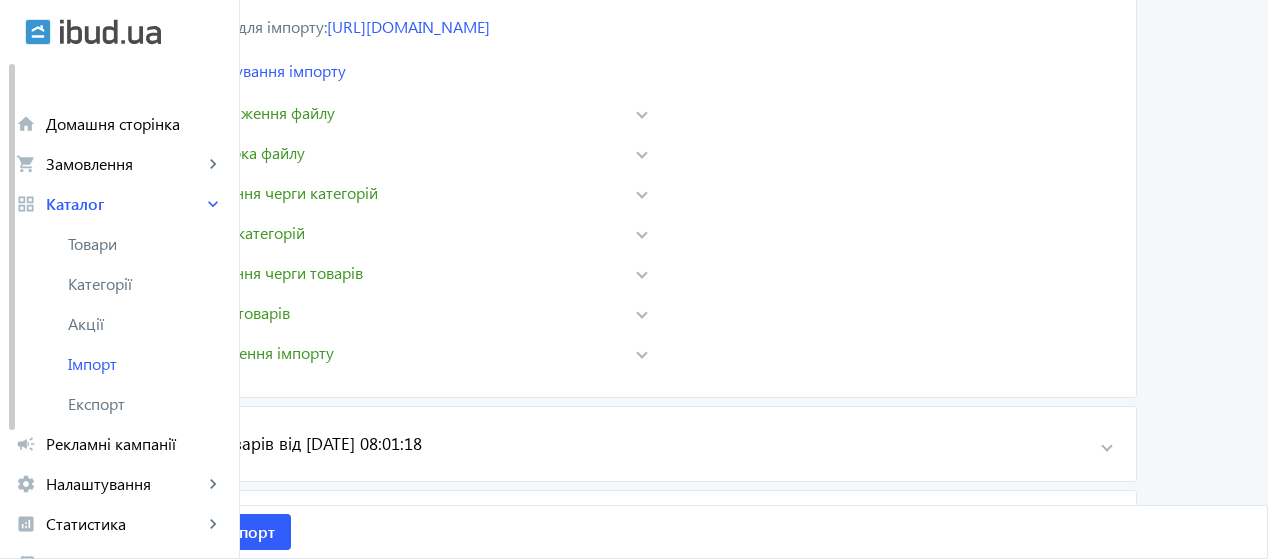 click on "check Імпорт товарів" at bounding box center [402, 313] 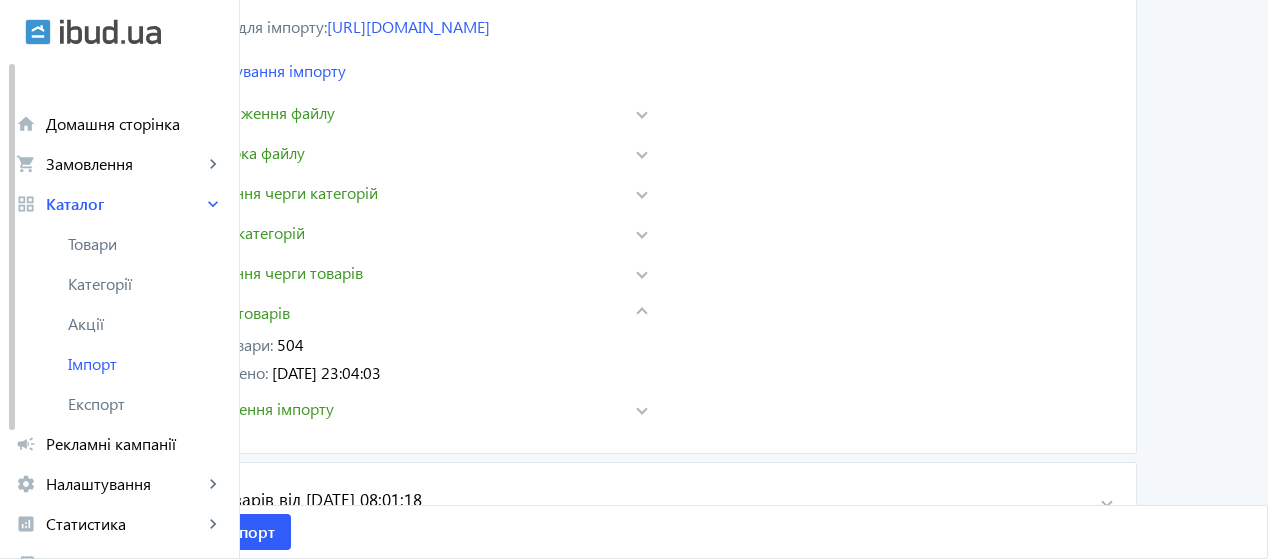click on "check Імпорт товарів" at bounding box center [402, 313] 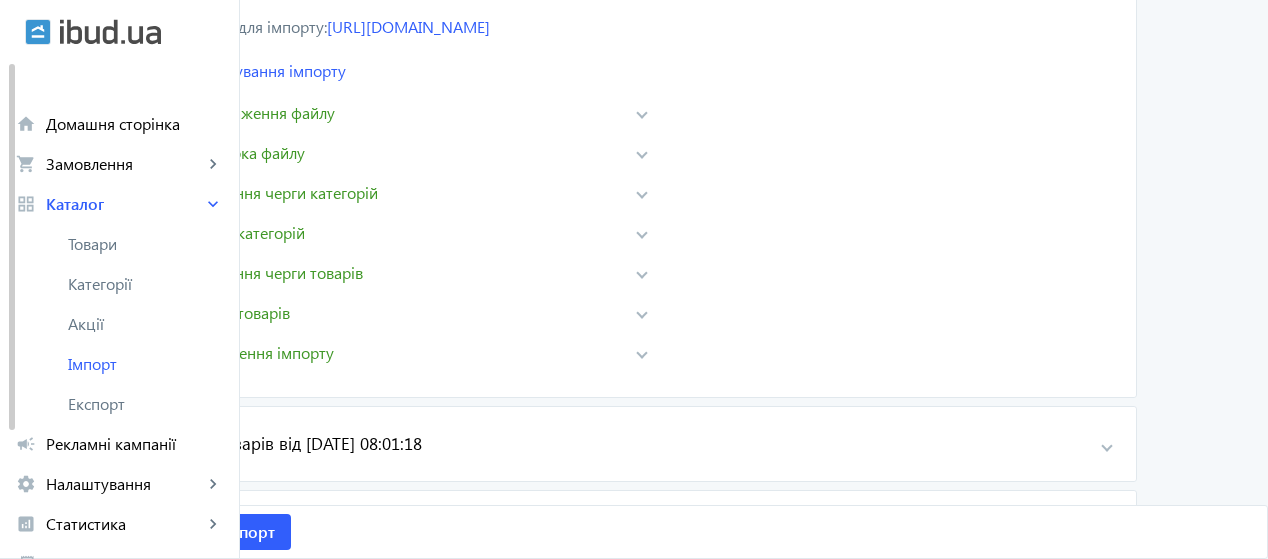 click on "check Імпорт товарів" at bounding box center [402, 313] 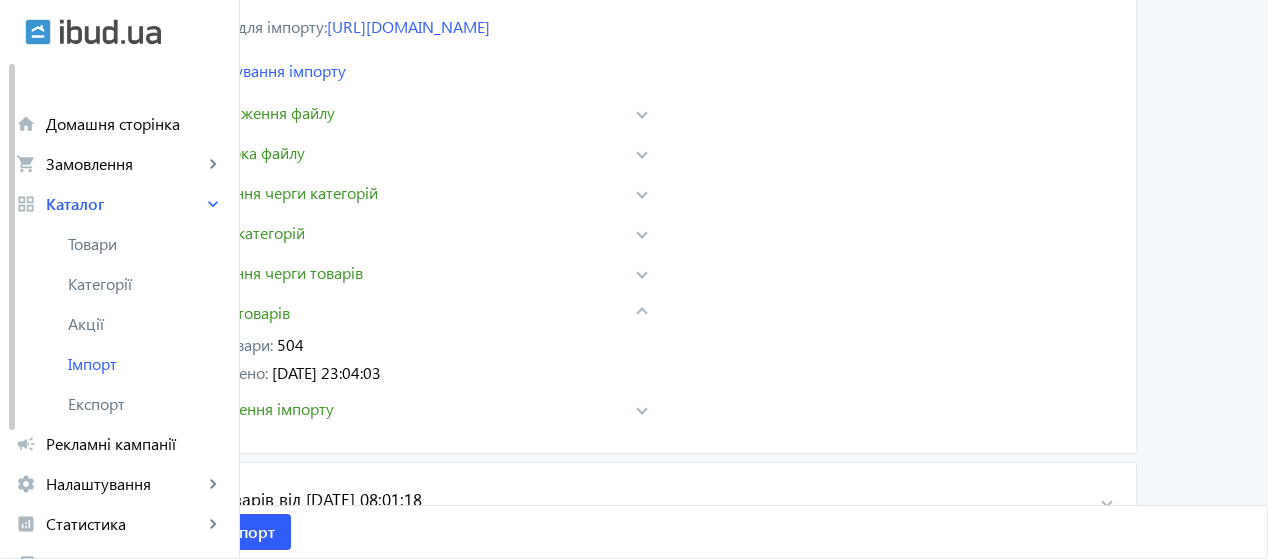 click on "check Імпорт товарів" at bounding box center (402, 313) 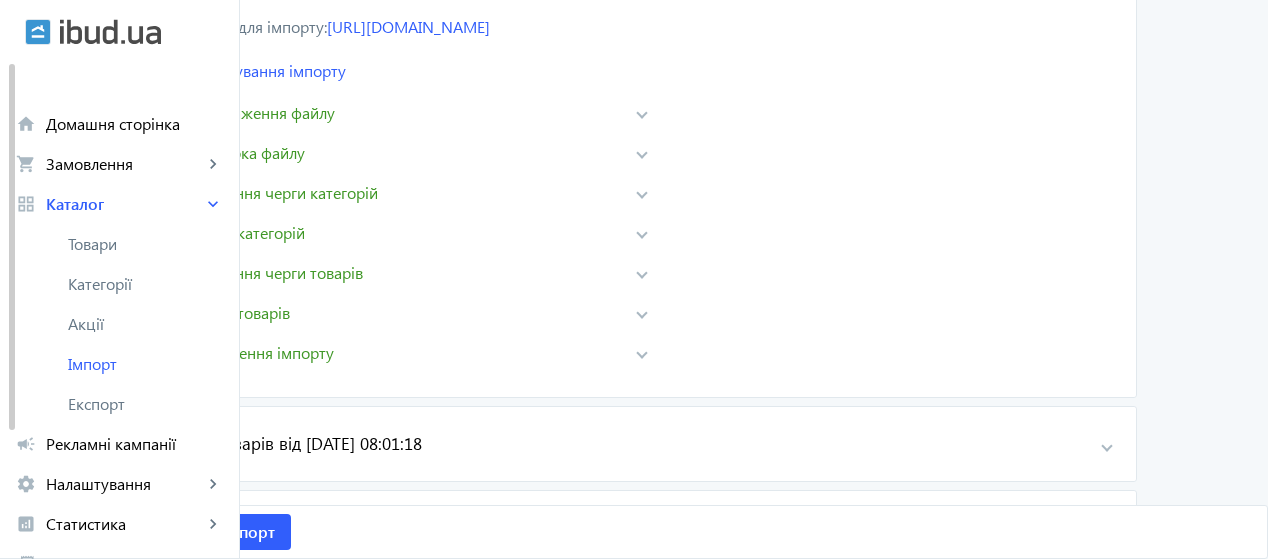 click at bounding box center [642, 353] 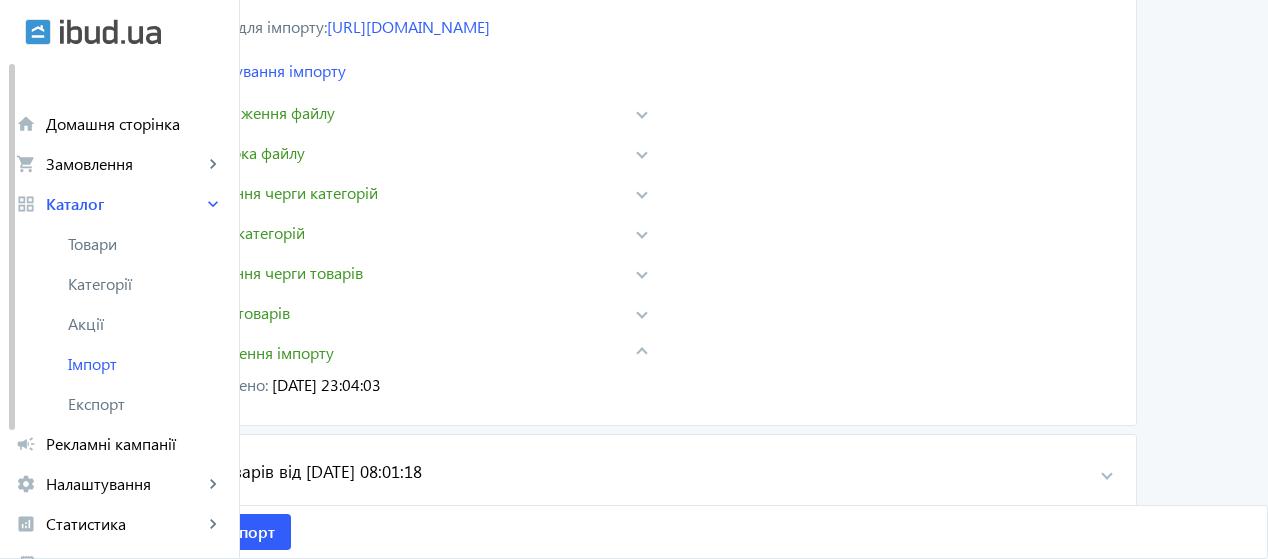 click at bounding box center [642, 353] 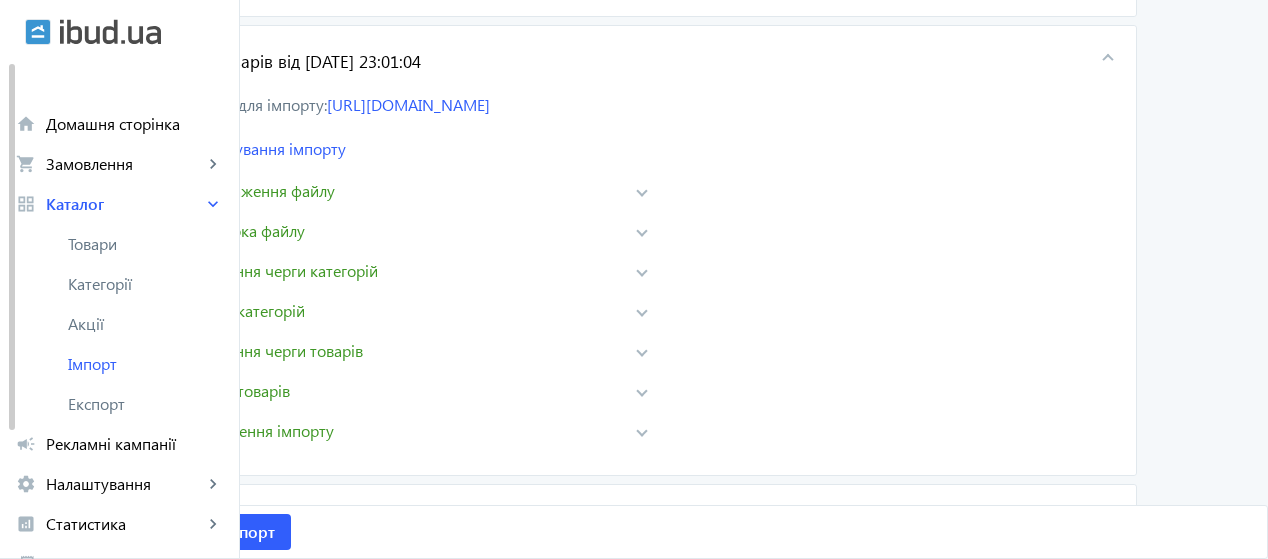 scroll, scrollTop: 725, scrollLeft: 0, axis: vertical 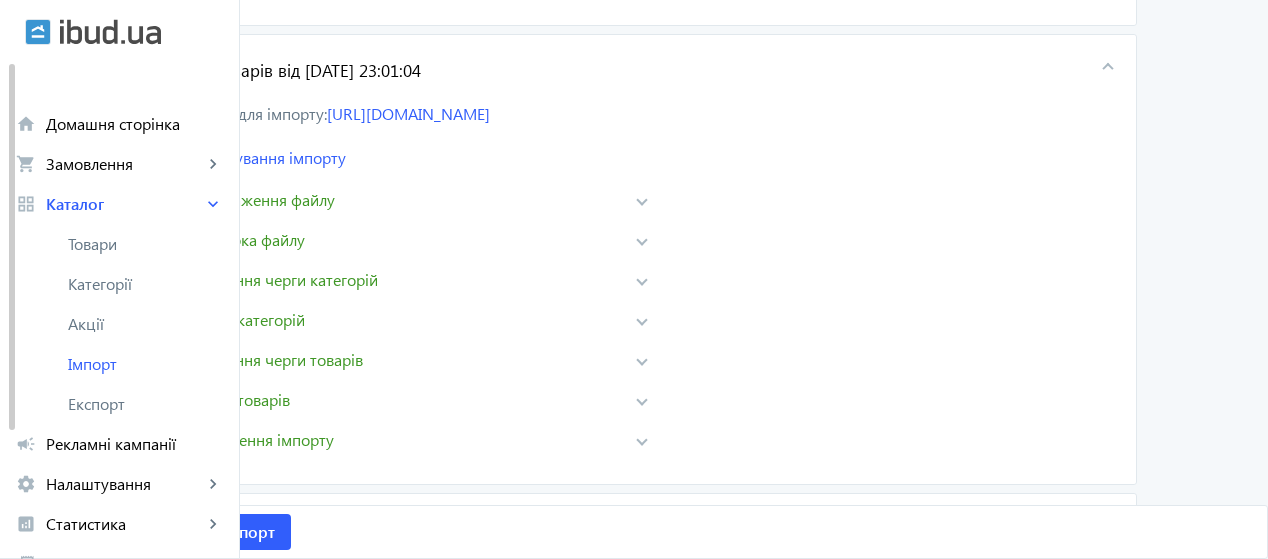 click on "Імпорт товарів від [DATE] 23:01:04" at bounding box center [634, 71] 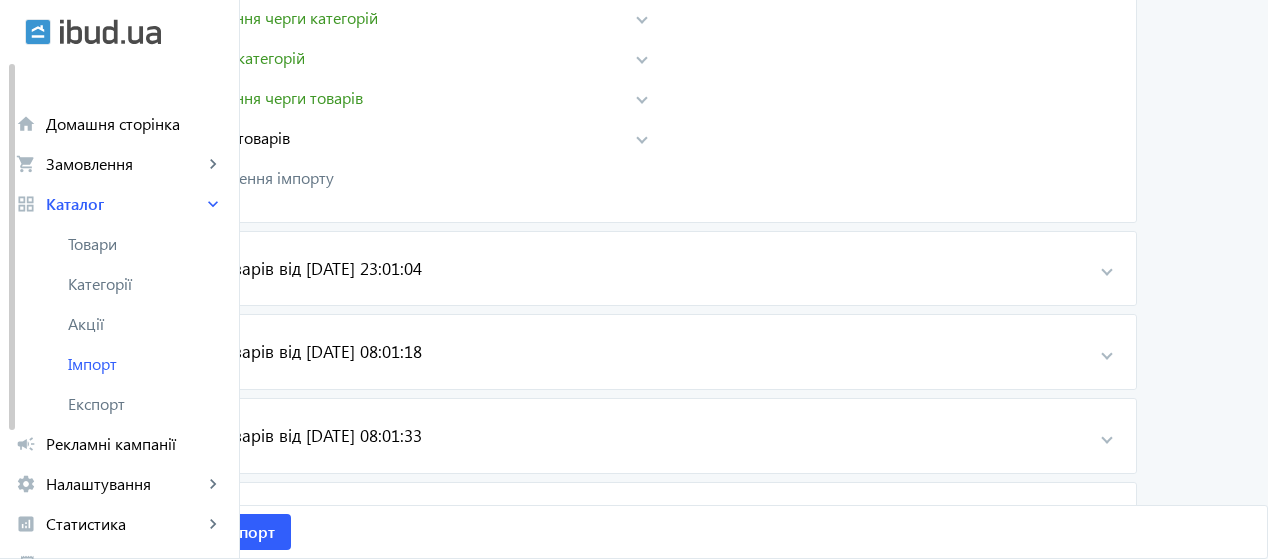 scroll, scrollTop: 390, scrollLeft: 0, axis: vertical 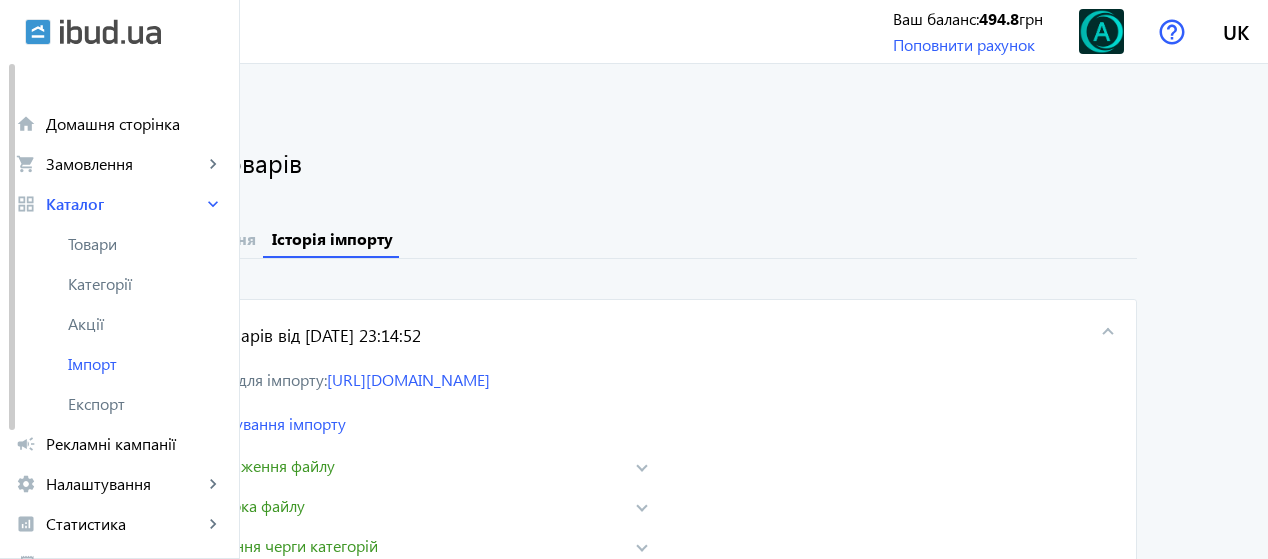 click at bounding box center [1108, 335] 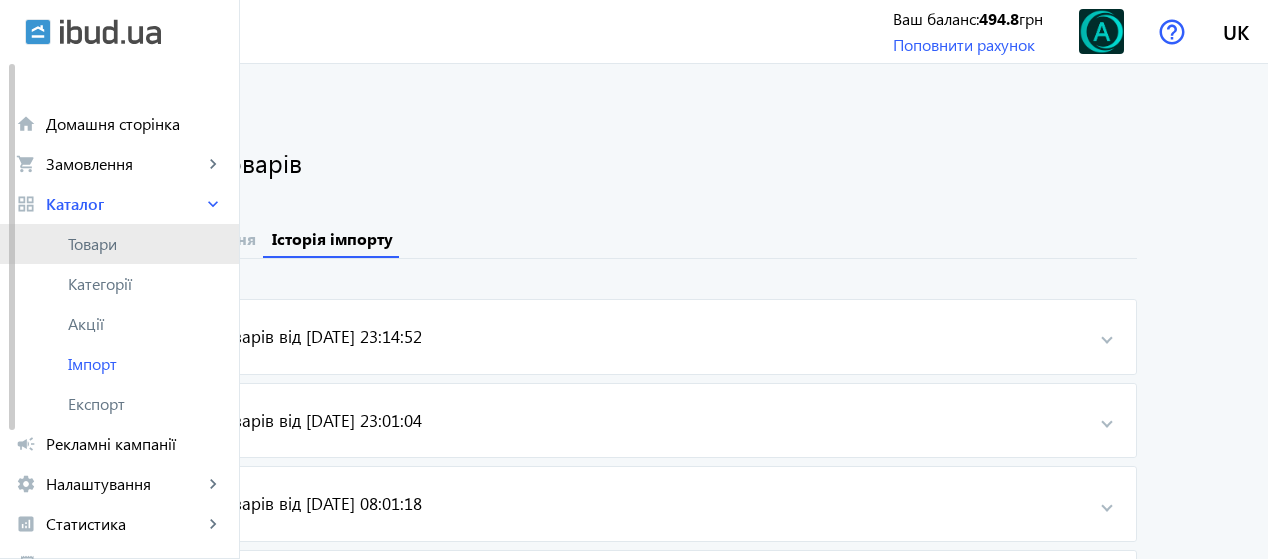 click on "Товари" 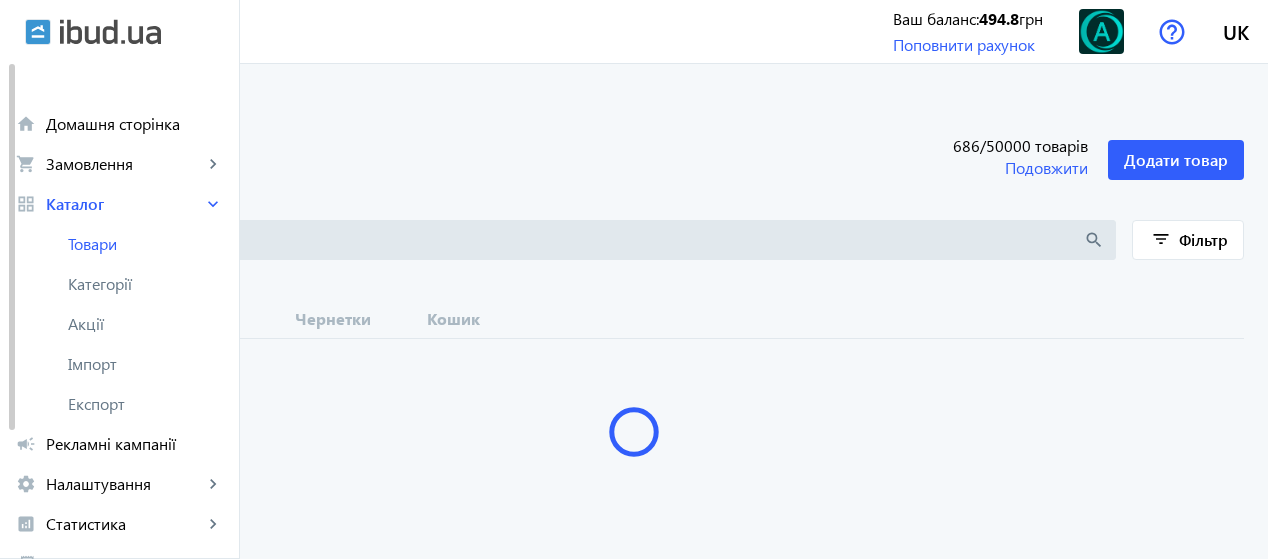 type 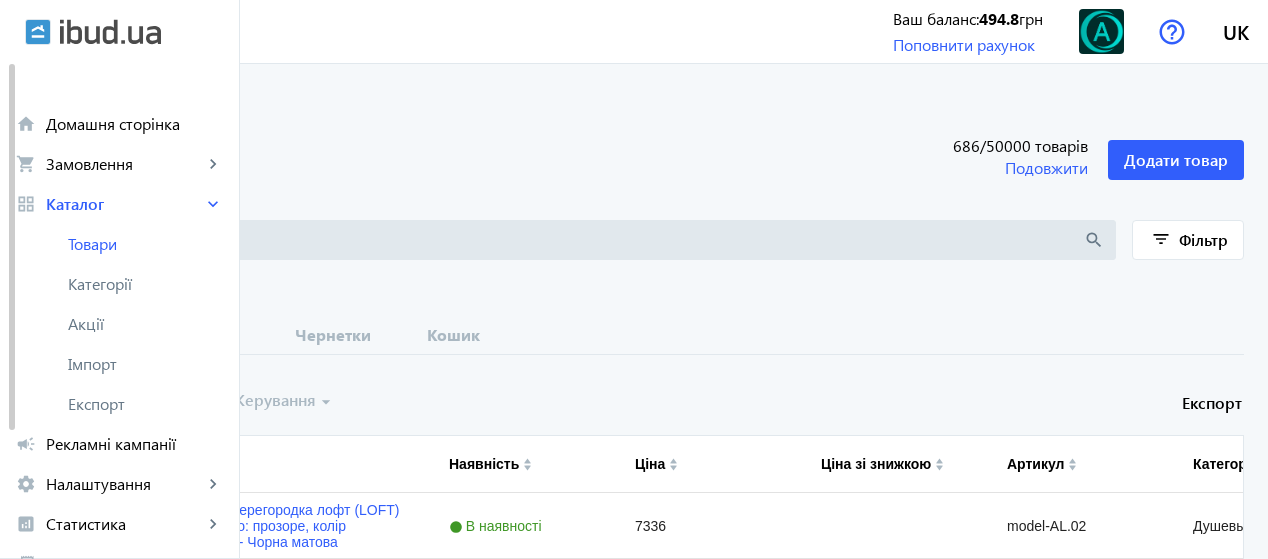 scroll, scrollTop: 489, scrollLeft: 0, axis: vertical 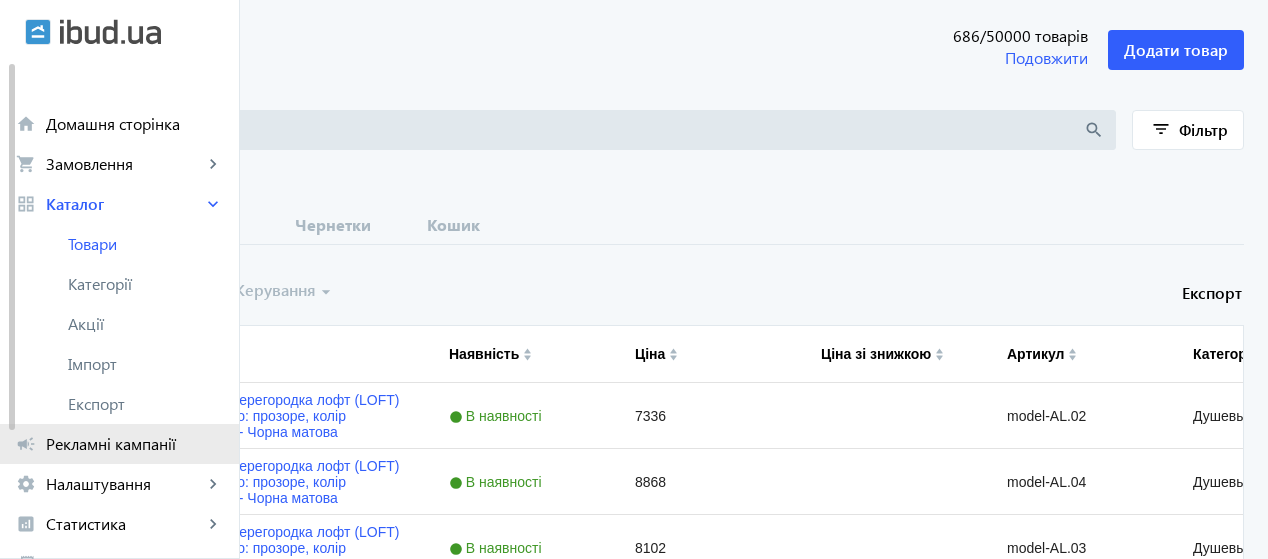 click on "Рекламні кампанії" 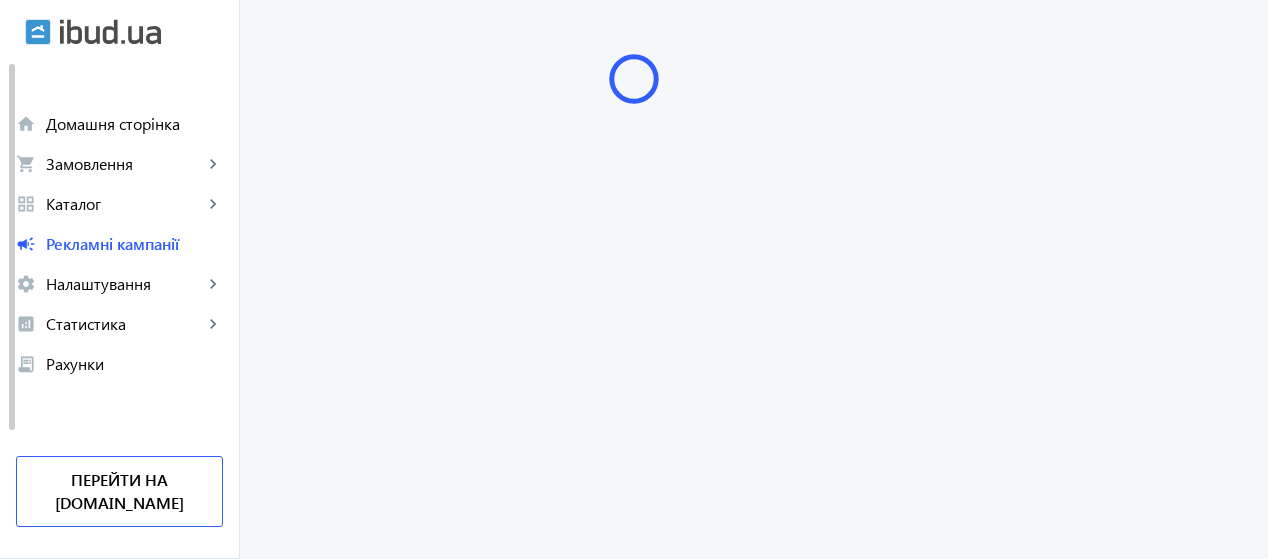 scroll, scrollTop: 0, scrollLeft: 0, axis: both 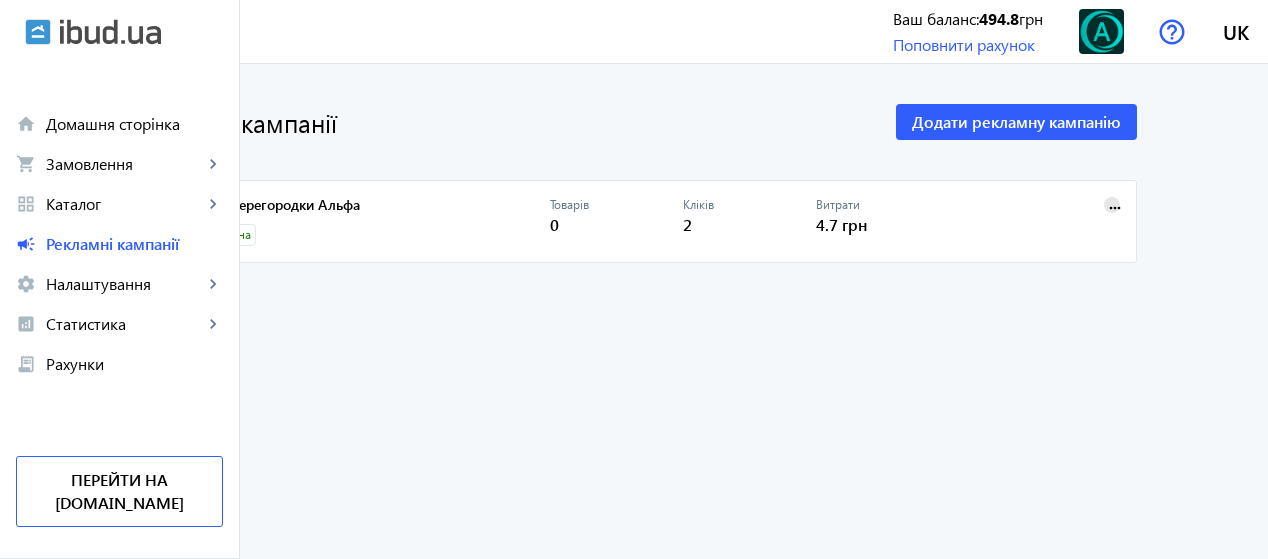 click on "more_horiz" at bounding box center (1115, 208) 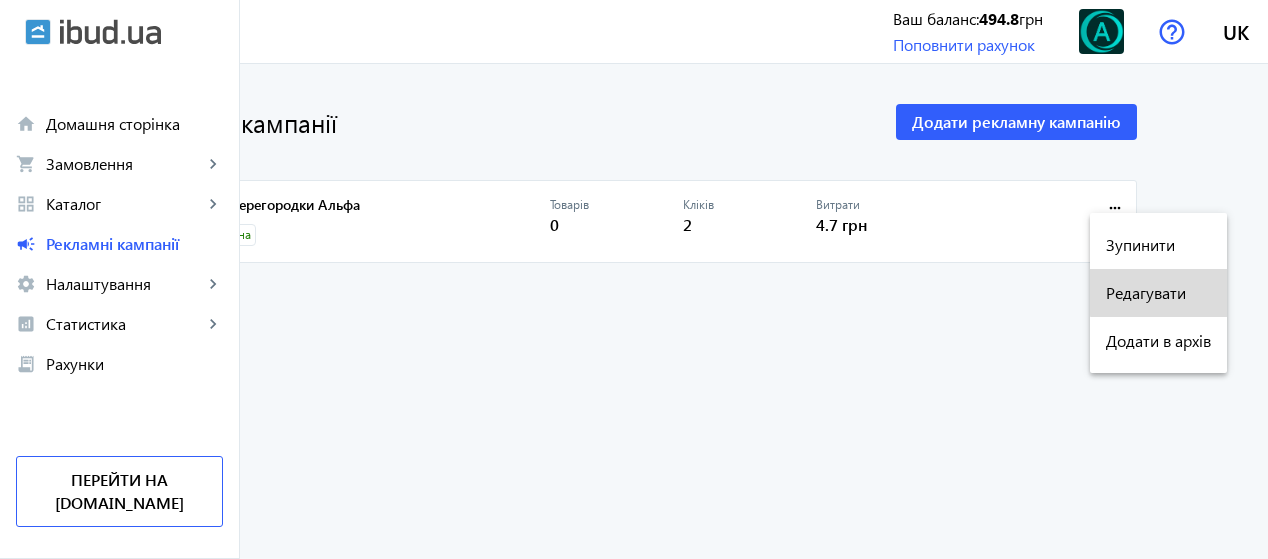 click on "Редагувати" at bounding box center [1158, 293] 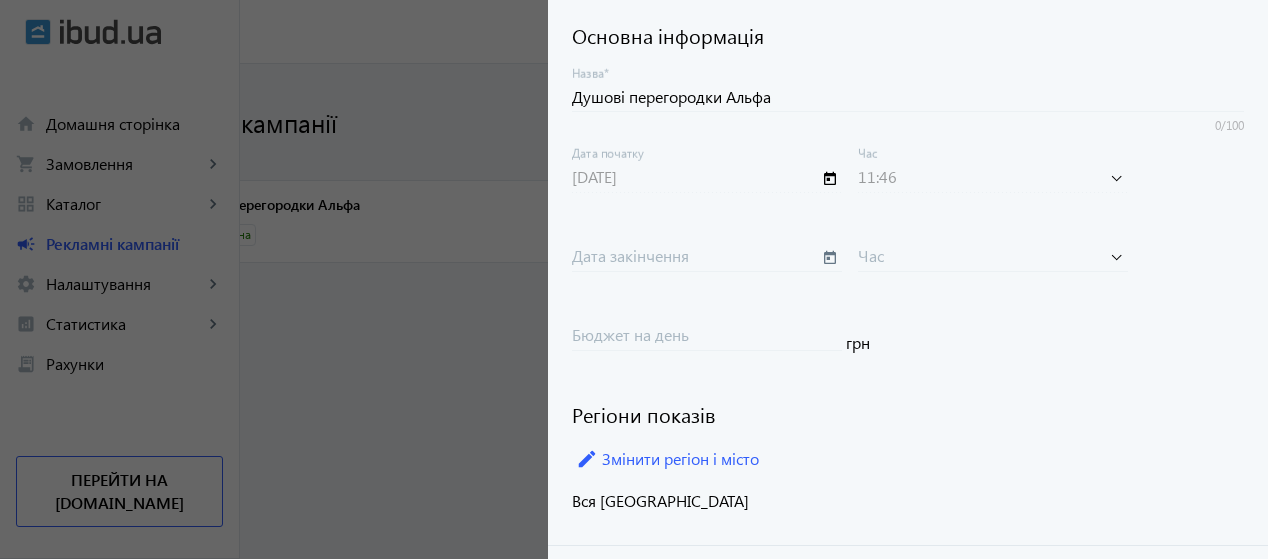 scroll, scrollTop: 79, scrollLeft: 0, axis: vertical 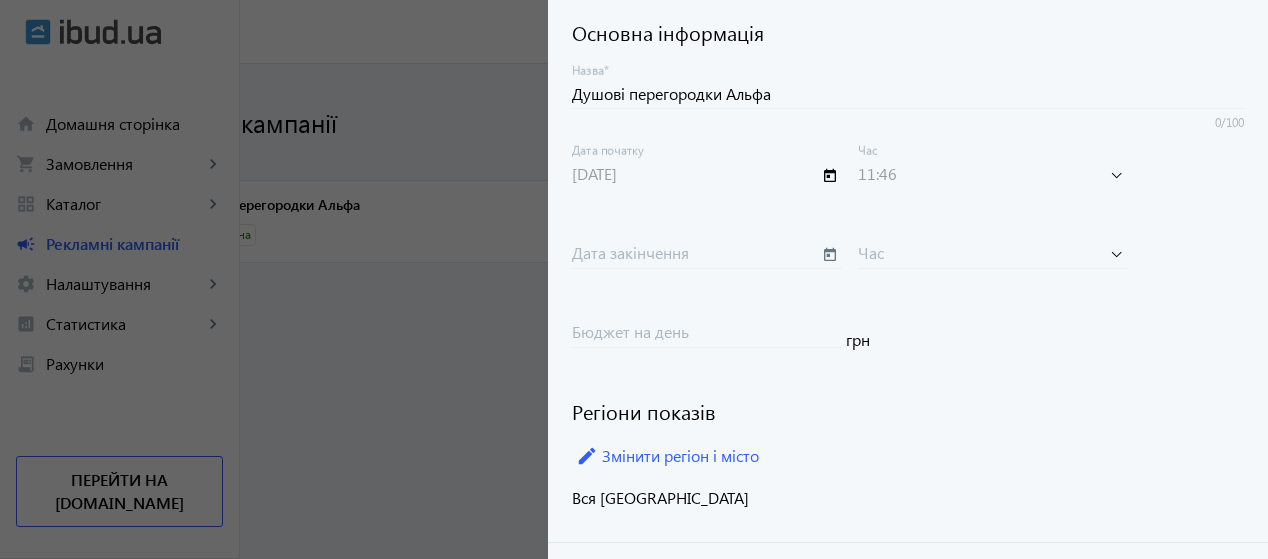 click on "Основна інформація Душові перегородки Альфа Назва  * 0/100 [DATE] Дата початку 11:46 Час Дата закінчення Час Бюджет на день грн Регіони показів edit Змінити регіон і місто  Вся [GEOGRAPHIC_DATA]" 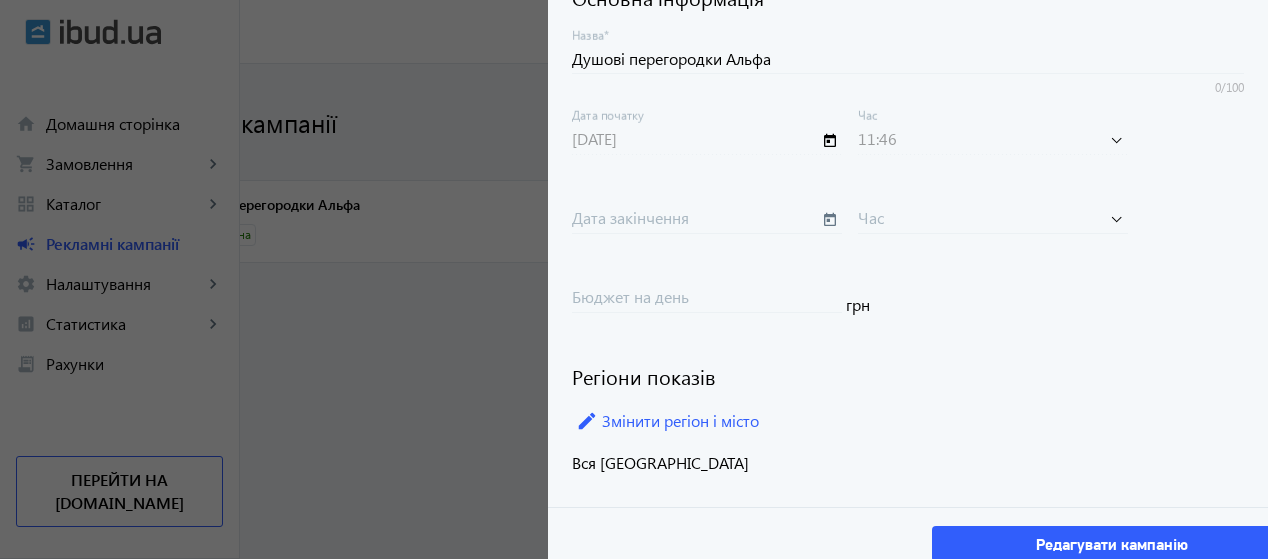 scroll, scrollTop: 147, scrollLeft: 0, axis: vertical 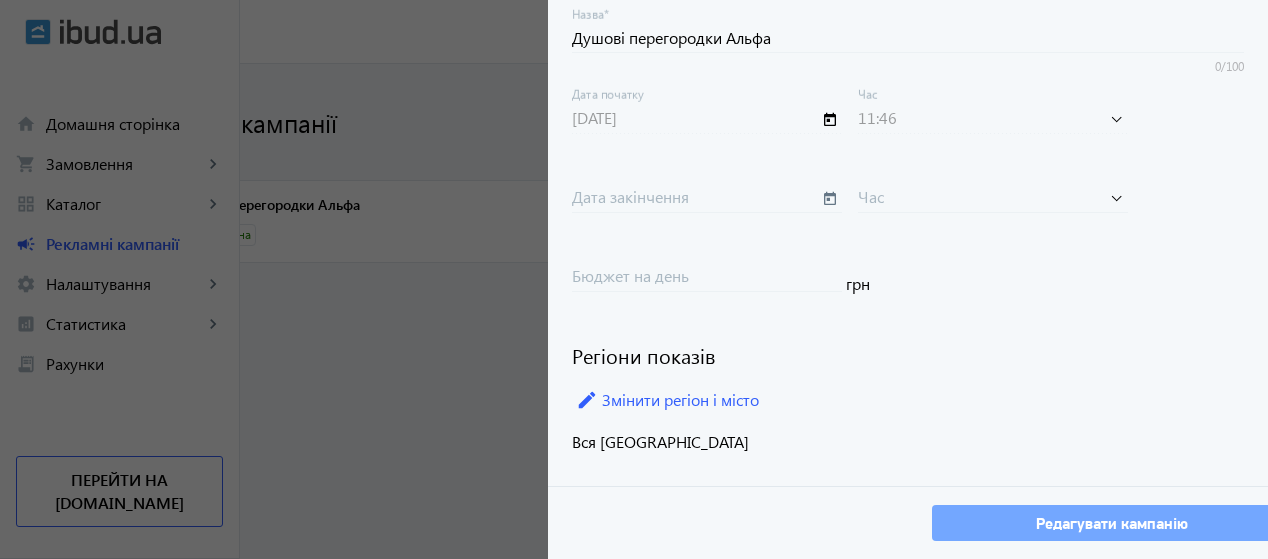 click on "Редагувати кампанію" 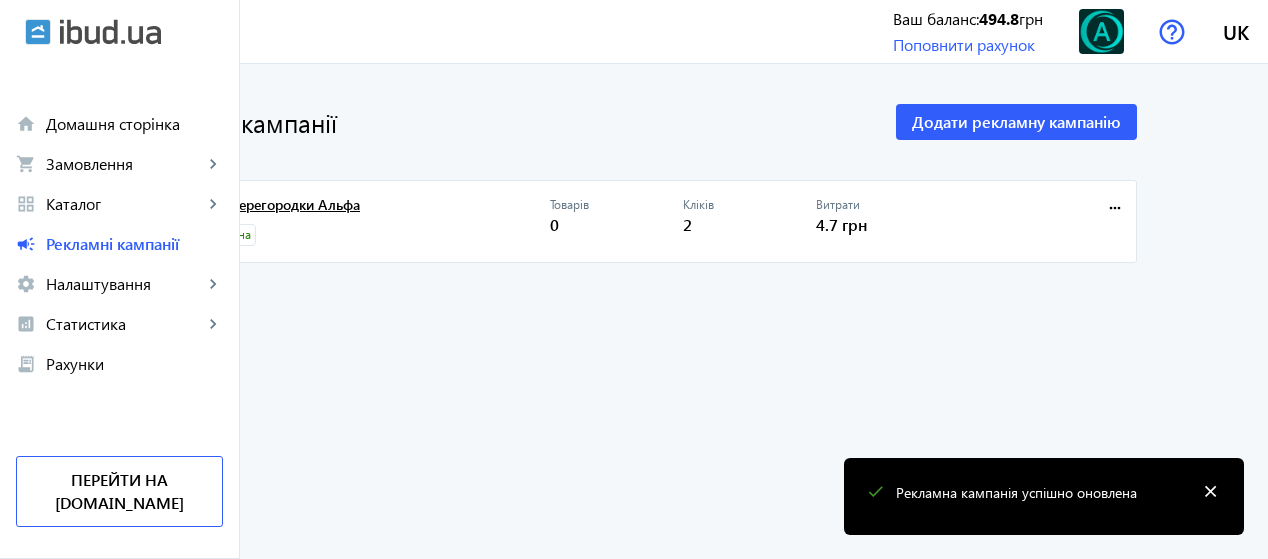 click on "Душові перегородки Альфа" at bounding box center (364, 211) 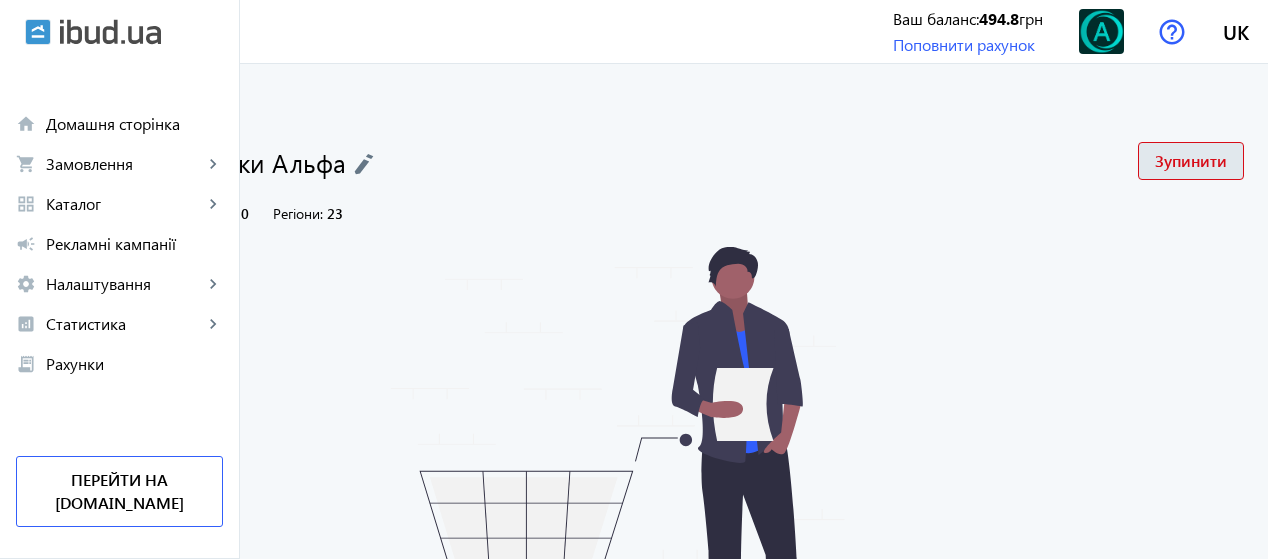 click 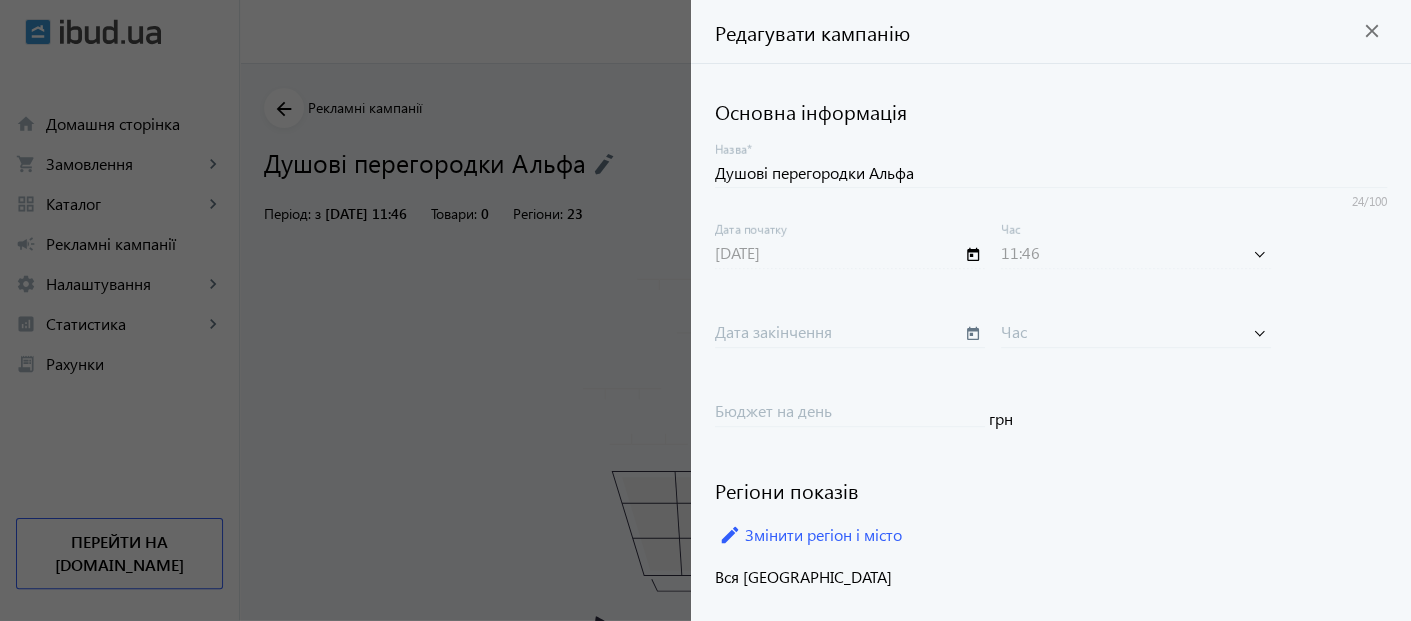 scroll, scrollTop: 84, scrollLeft: 0, axis: vertical 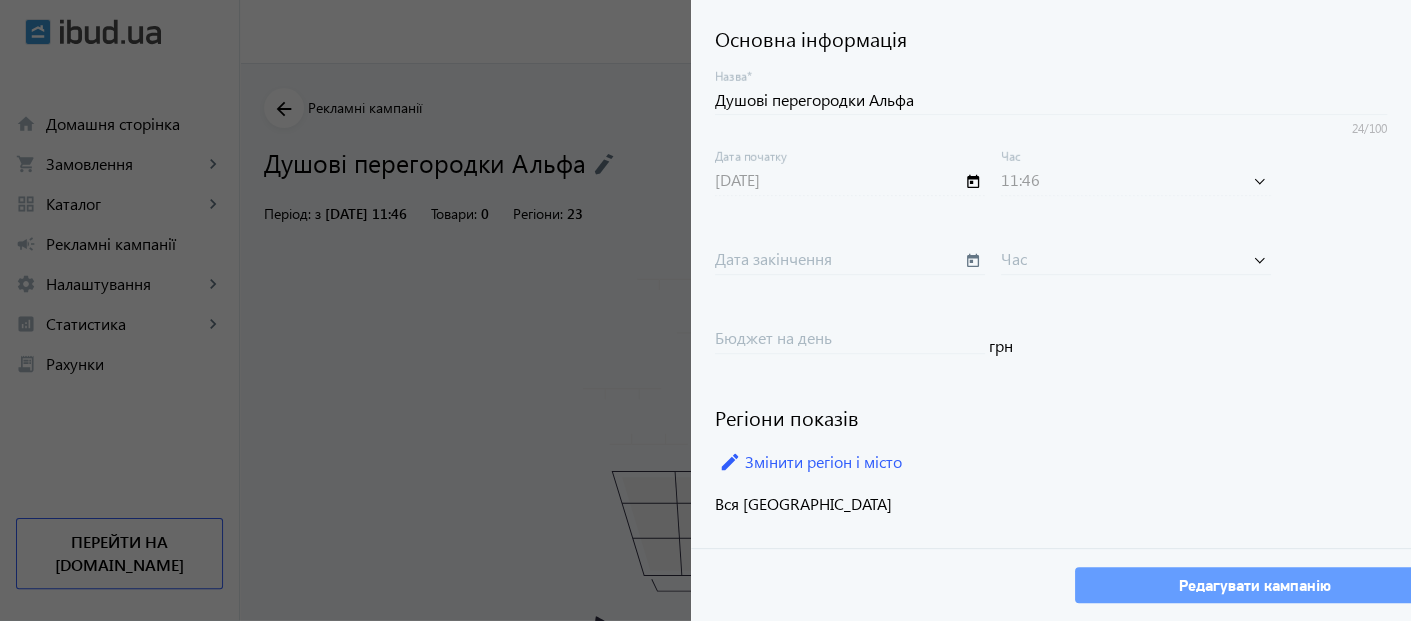 click on "Редагувати кампанію" 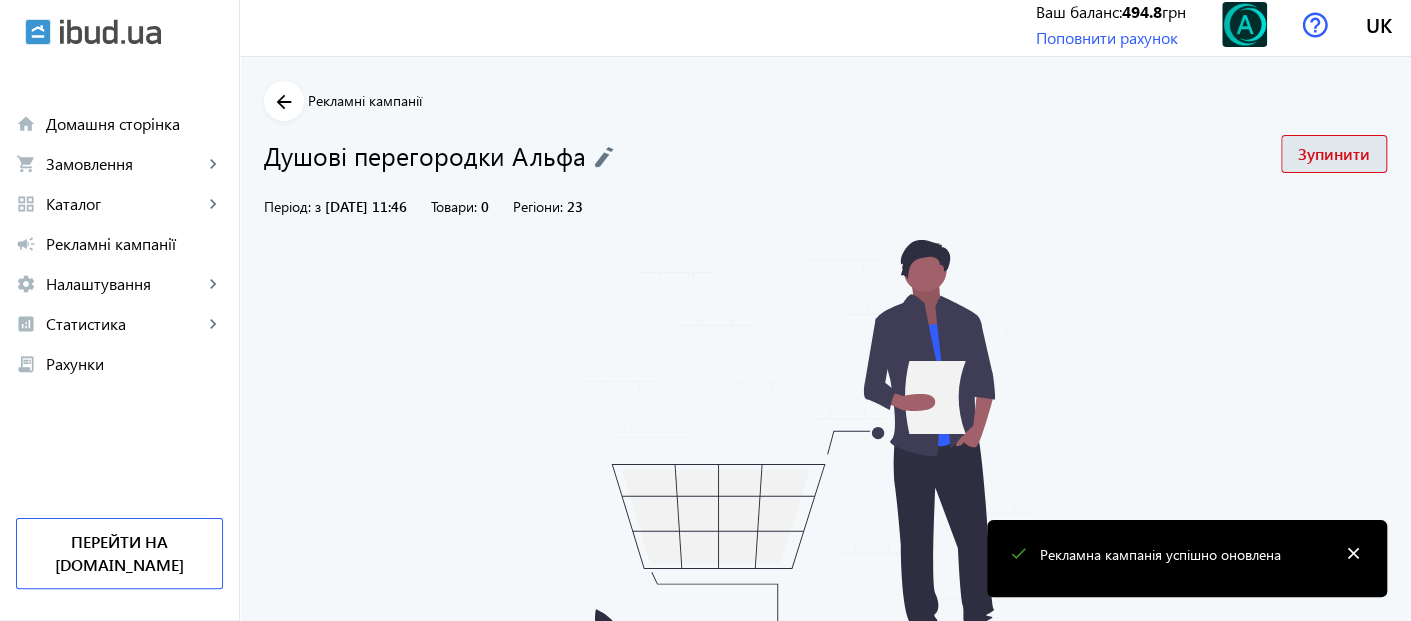 scroll, scrollTop: 201, scrollLeft: 0, axis: vertical 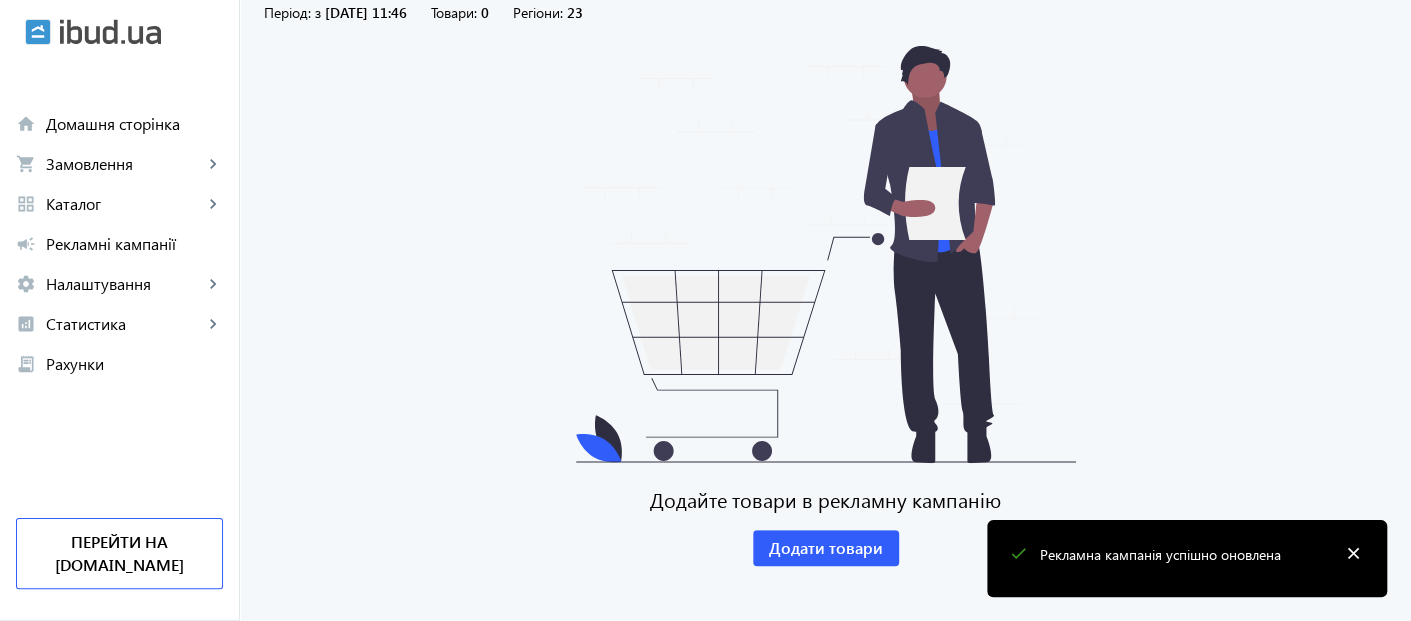 click on "Додайте товари в рекламну кампанію  Додати товари" 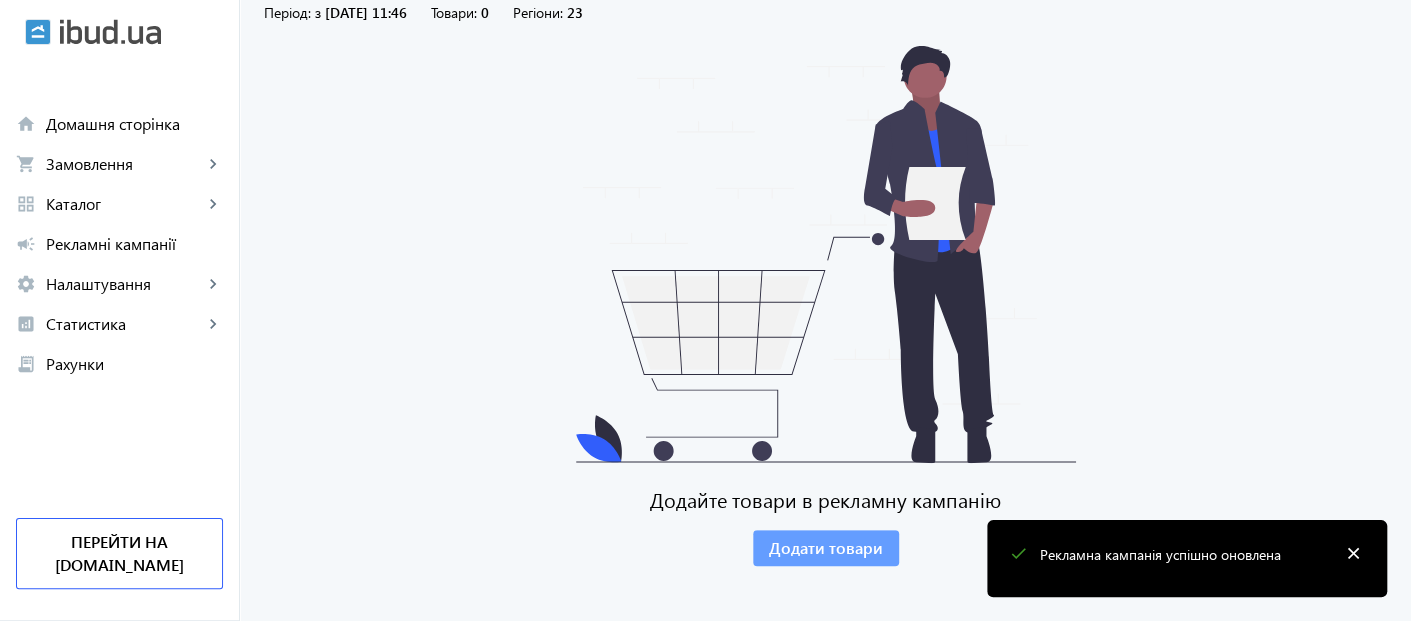 click on "Додати товари" 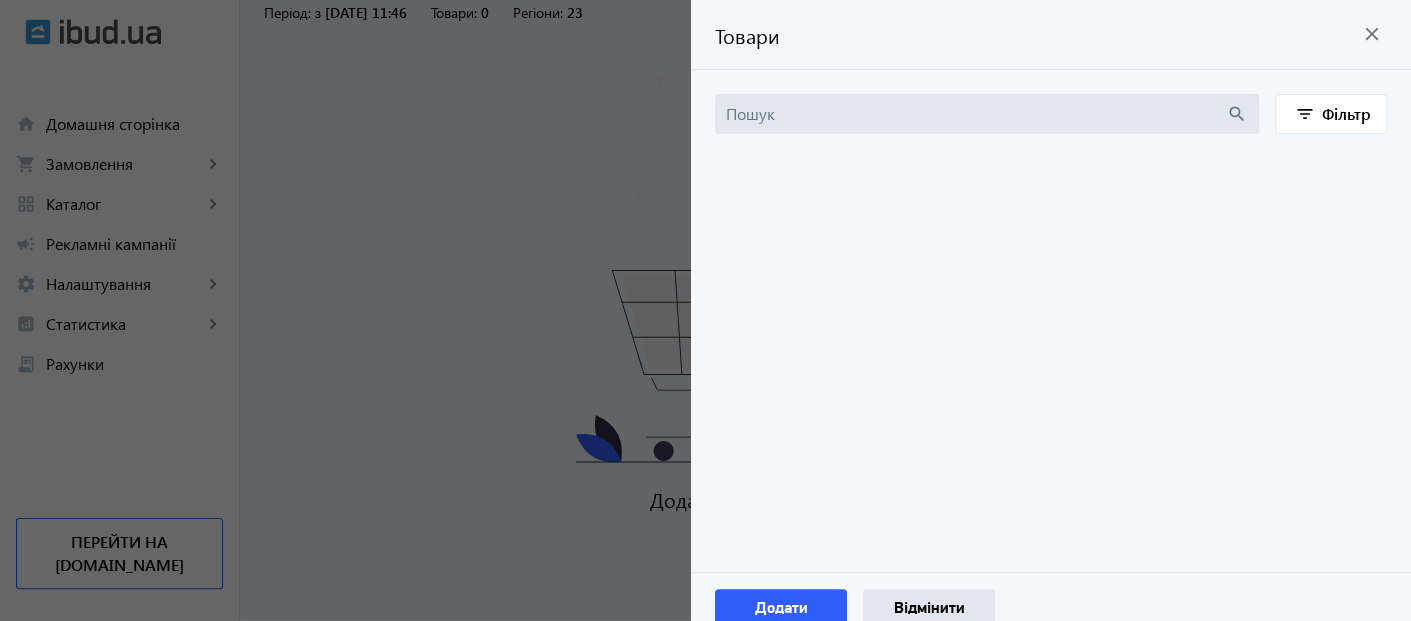 click at bounding box center (976, 114) 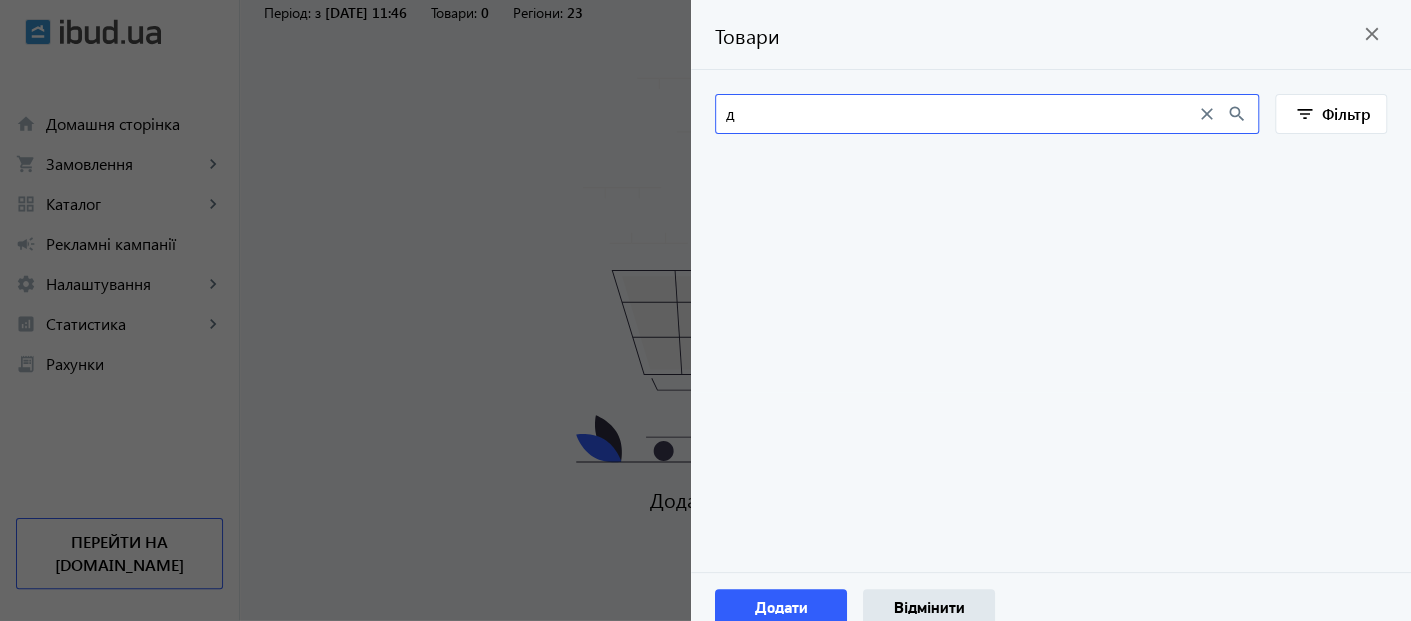 scroll, scrollTop: 0, scrollLeft: 0, axis: both 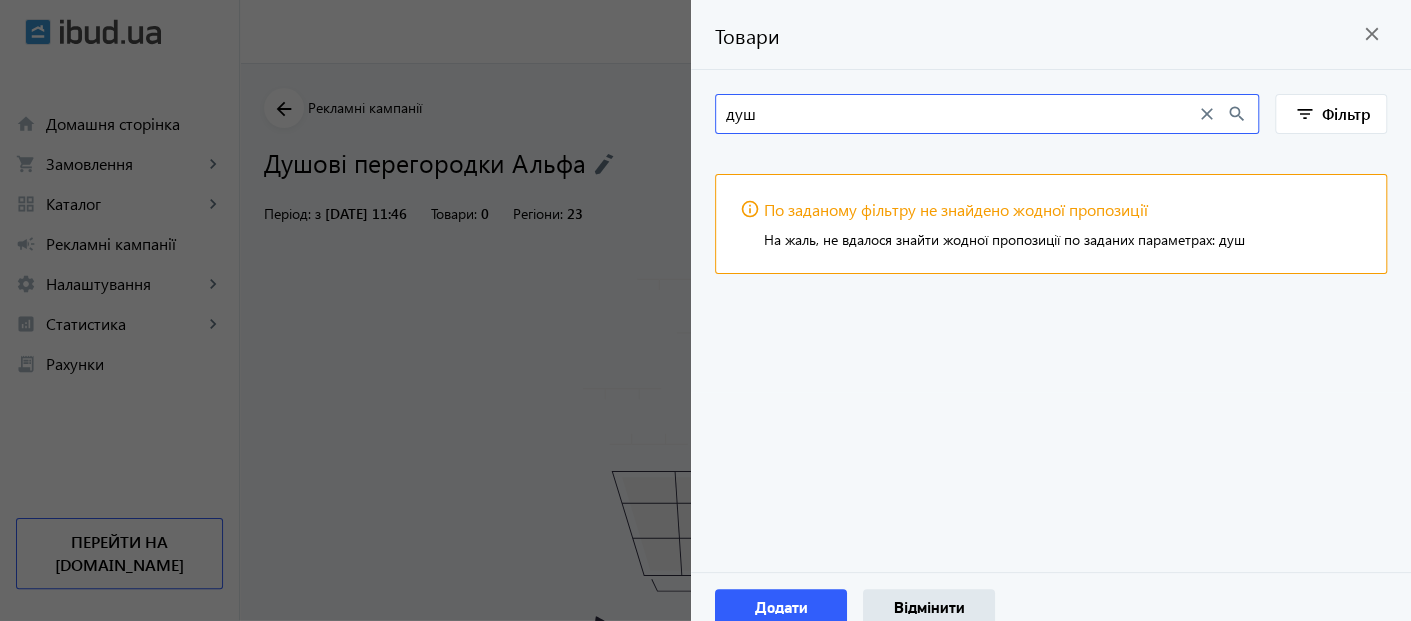 type on "душ" 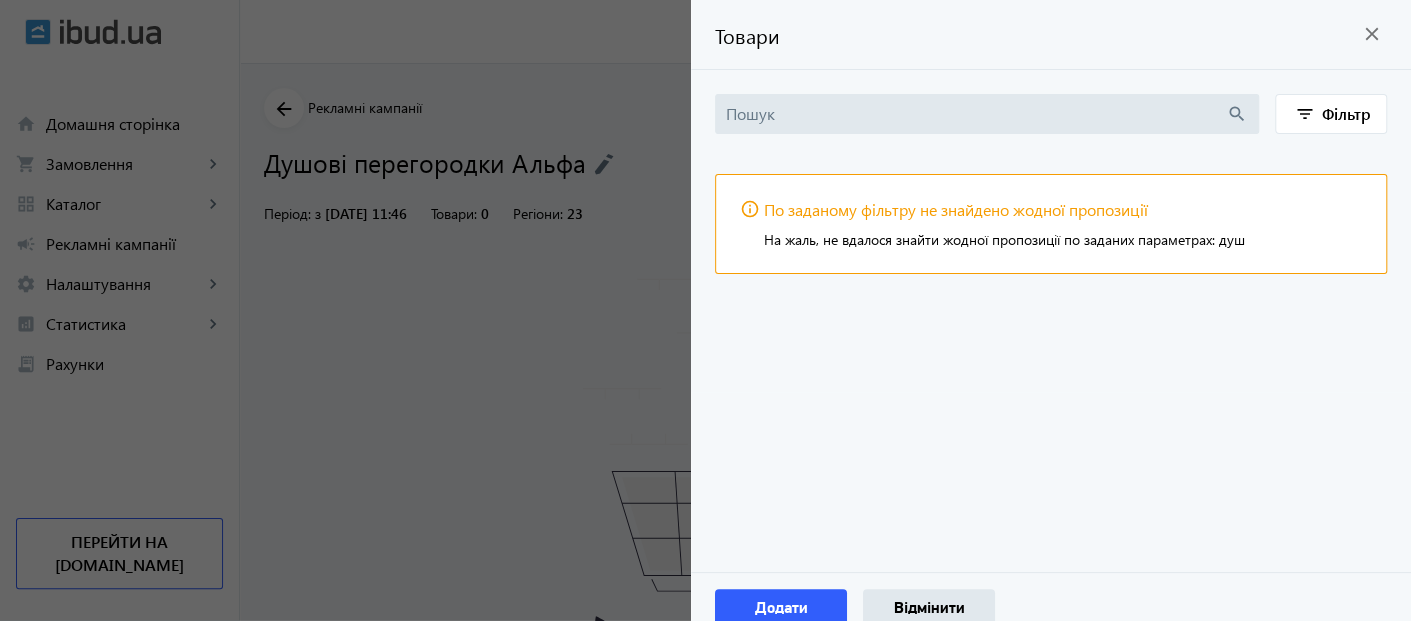 type 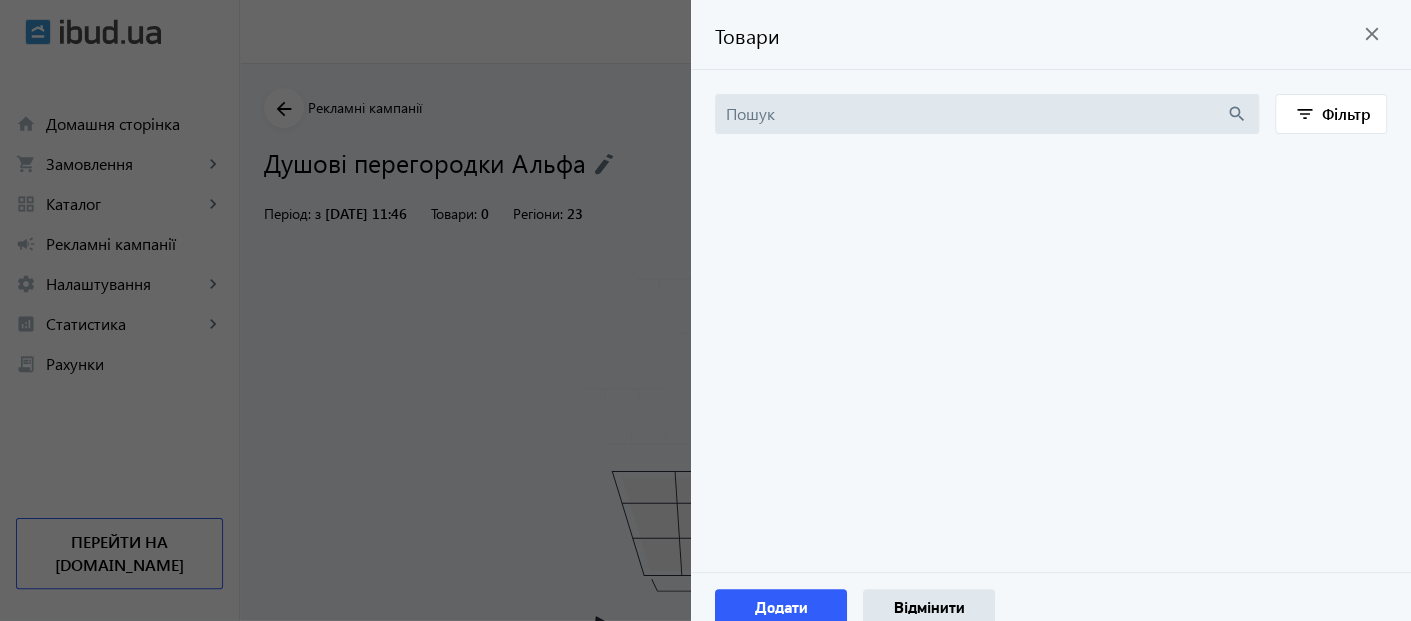 click on "filter_list Фільтр" 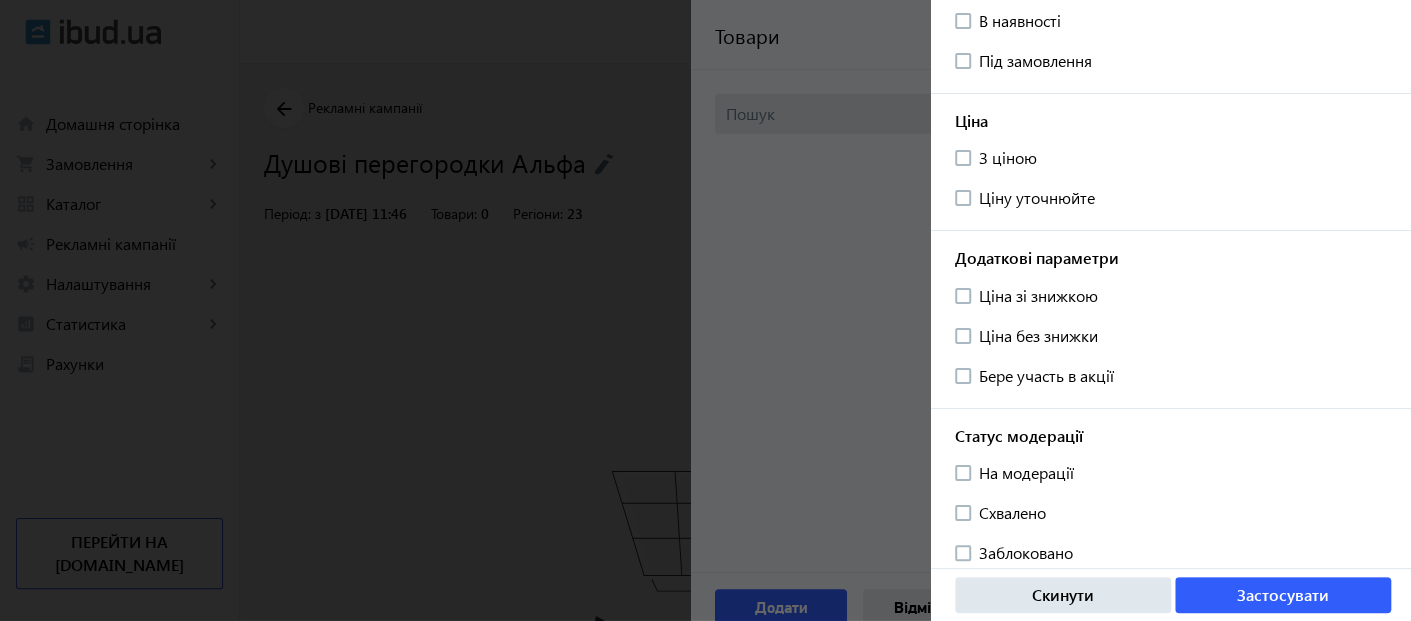 scroll, scrollTop: 242, scrollLeft: 0, axis: vertical 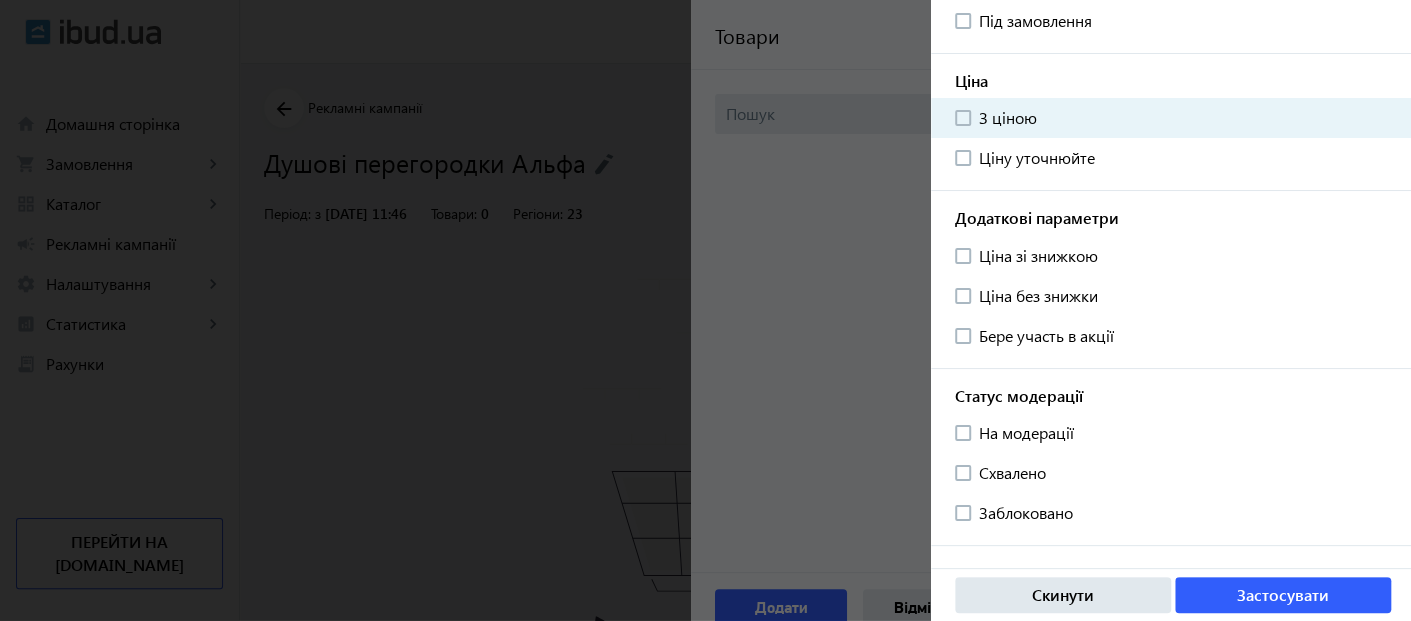 click on "З ціною" at bounding box center (1183, 118) 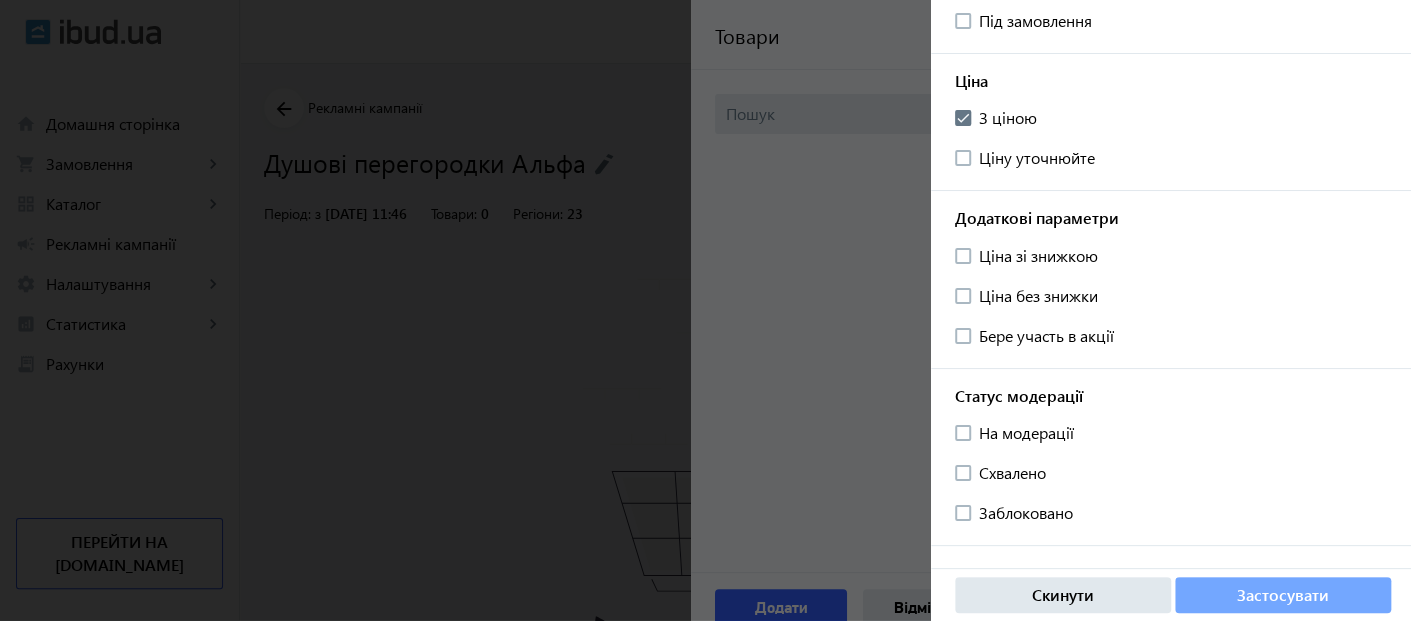 click on "Застосувати" 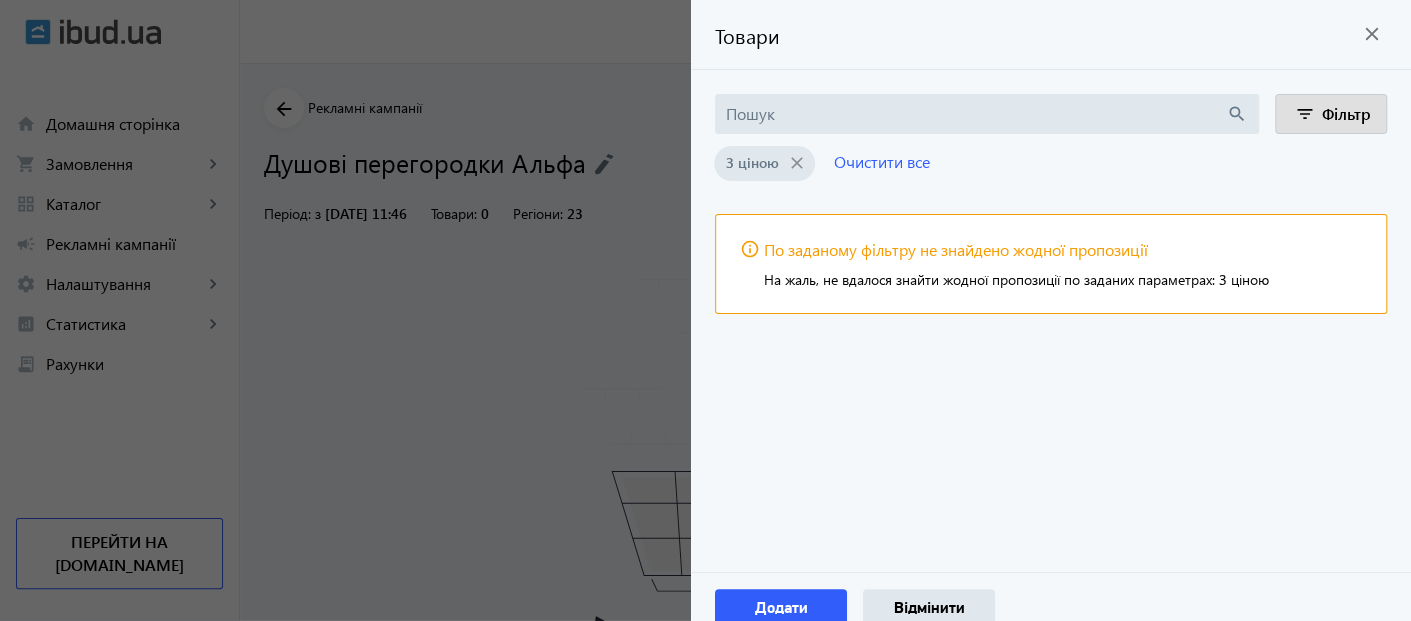 click on "Очистити все" at bounding box center (882, 161) 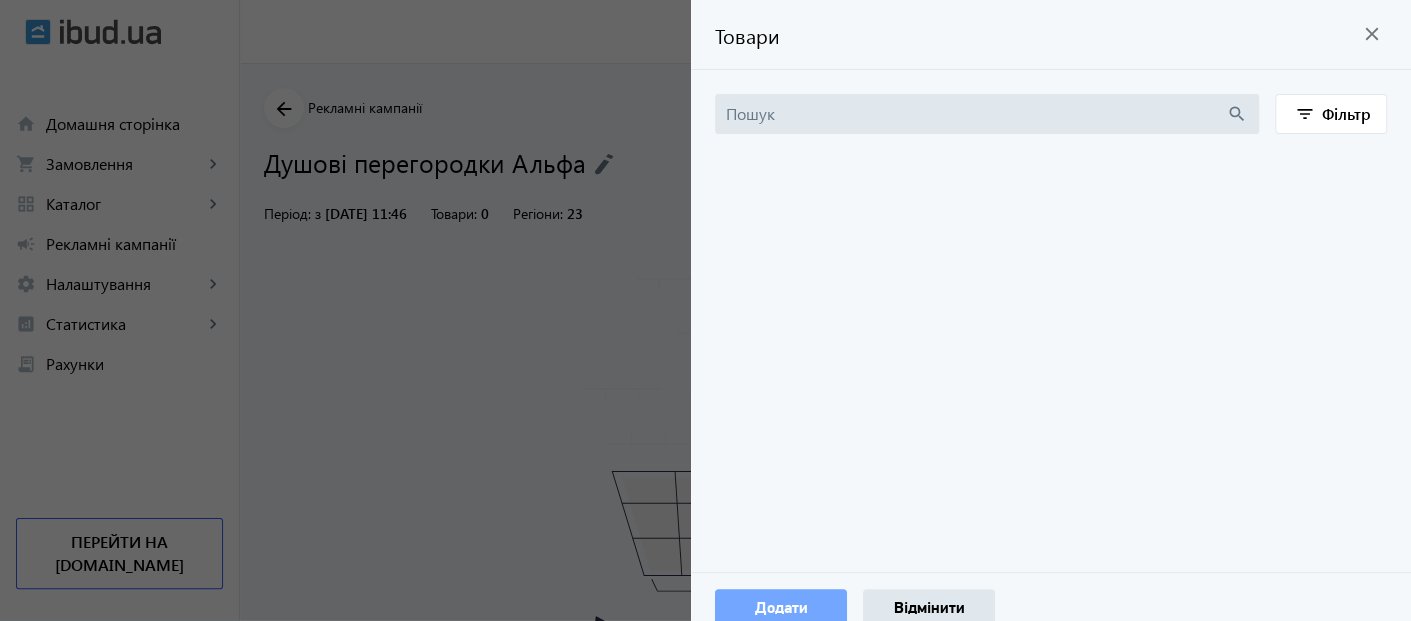 click on "Додати" 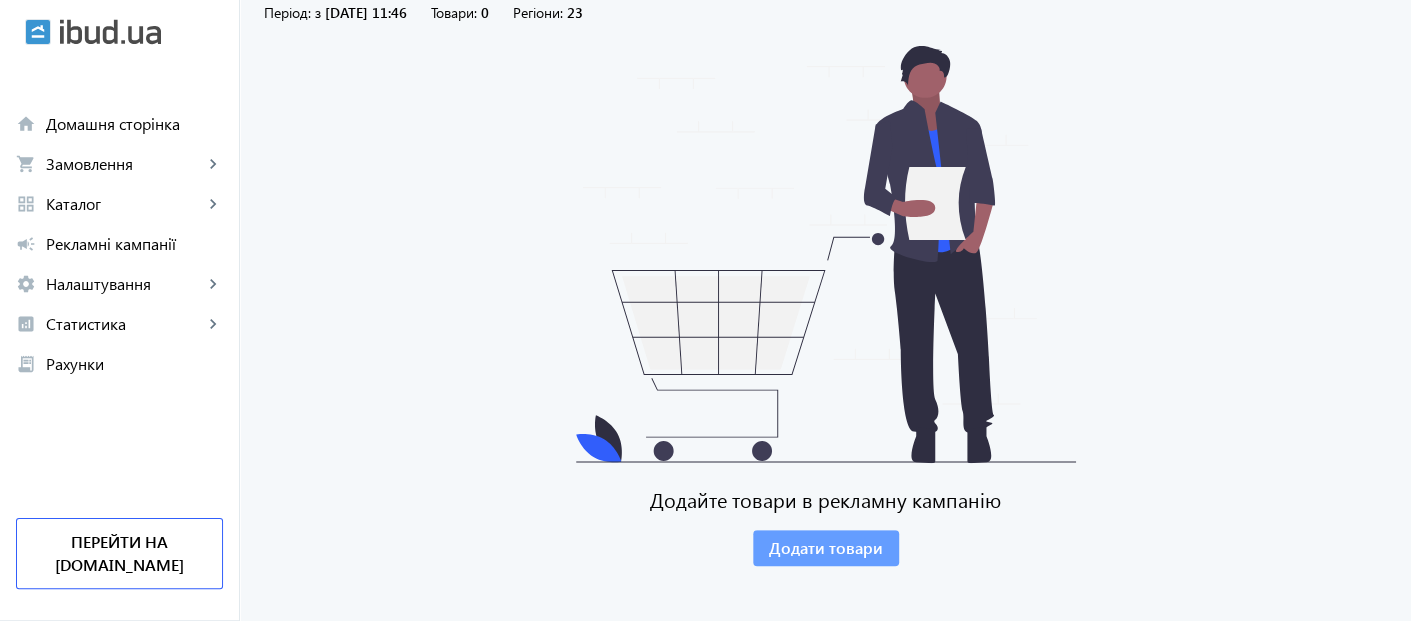 click on "Додати товари" 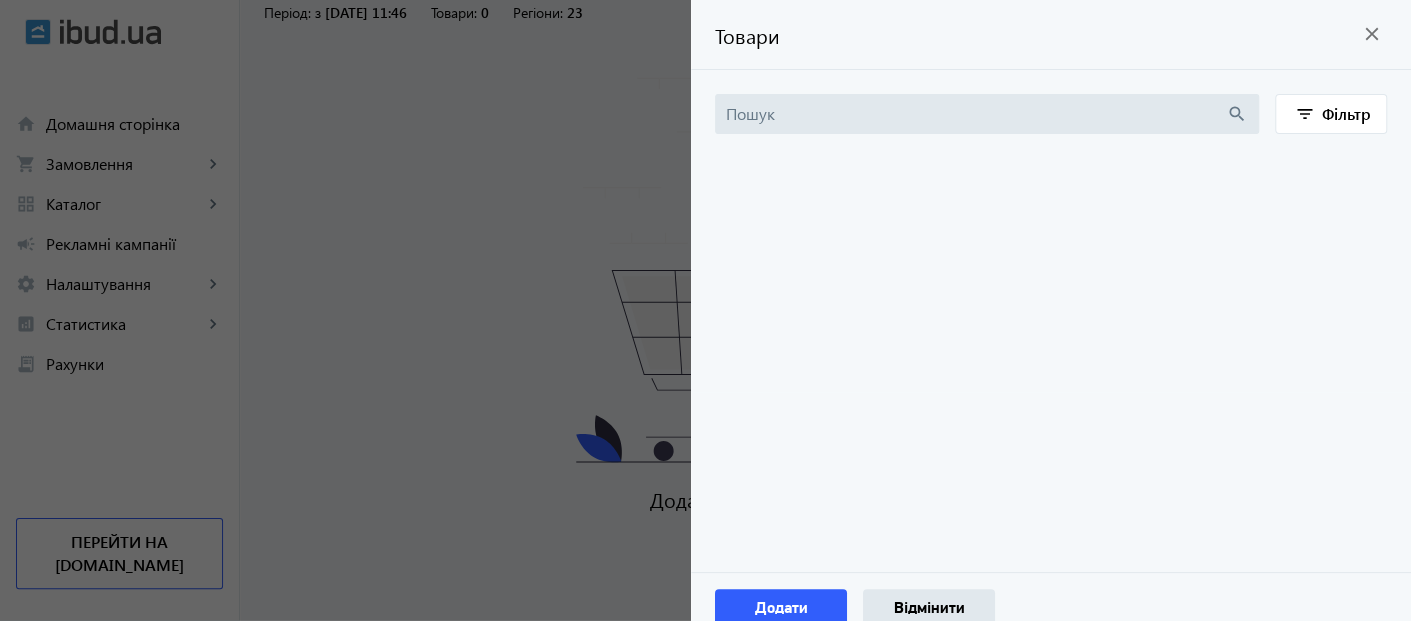 click on "search" 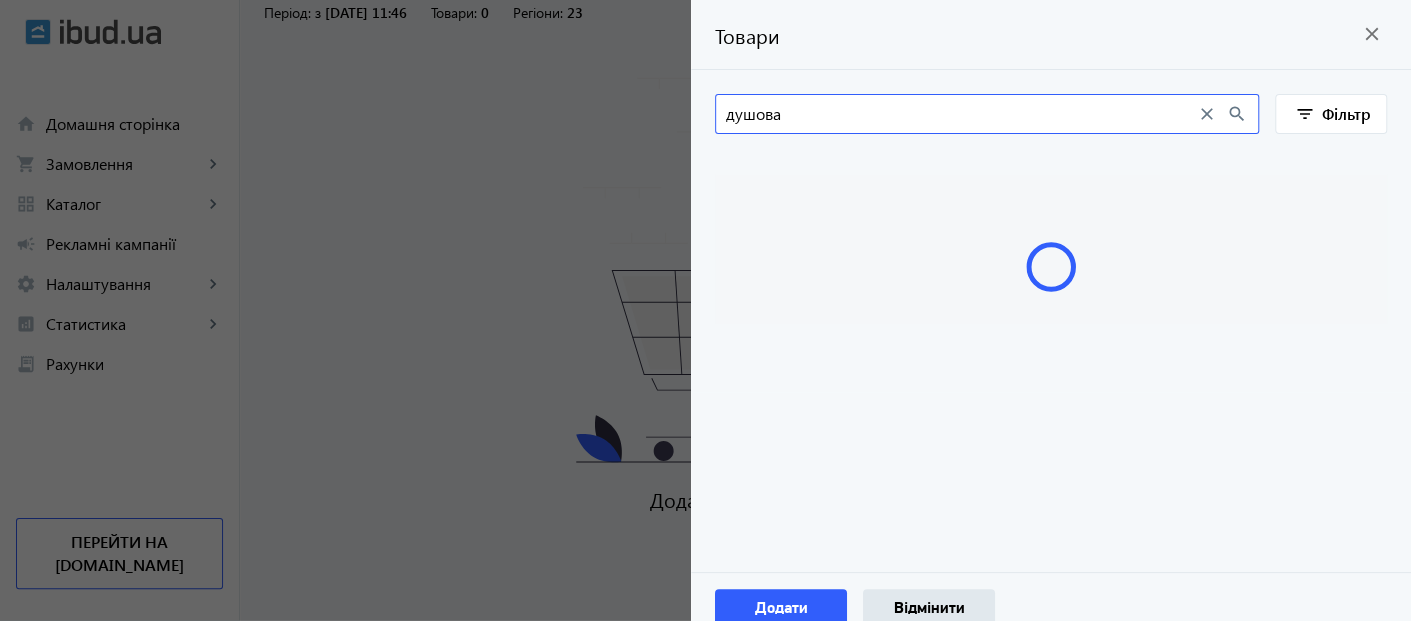 scroll, scrollTop: 0, scrollLeft: 0, axis: both 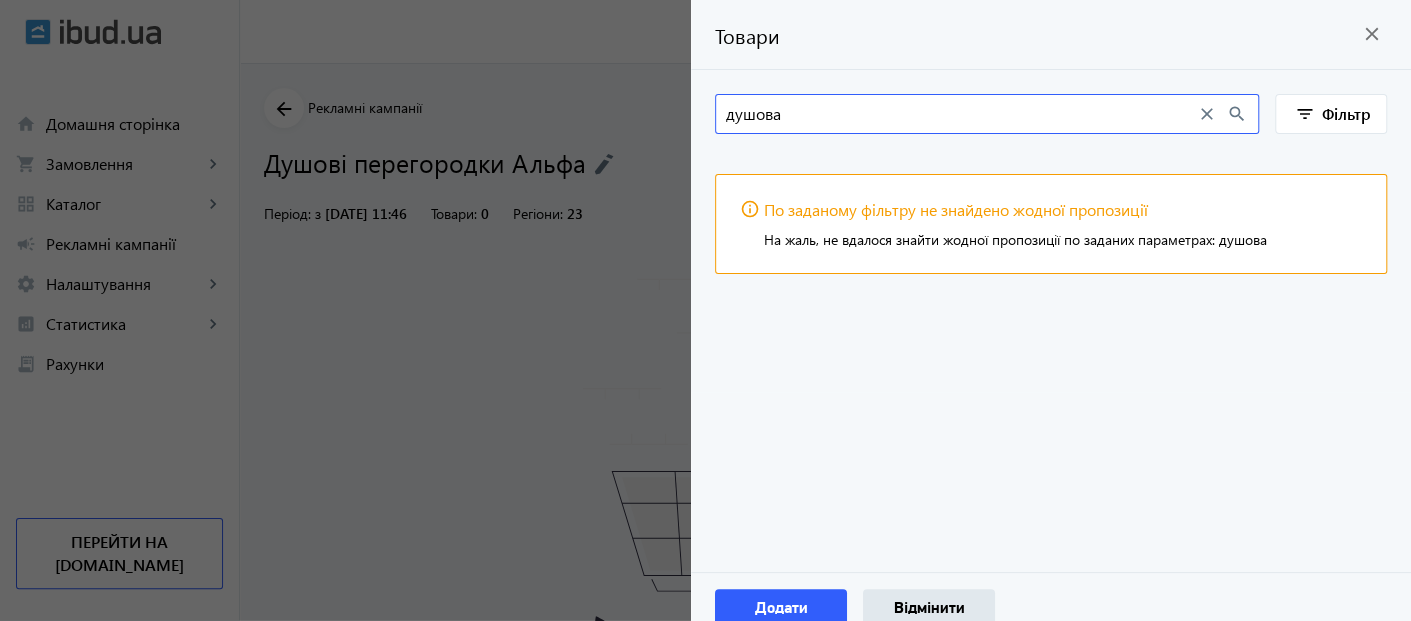 type on "душова" 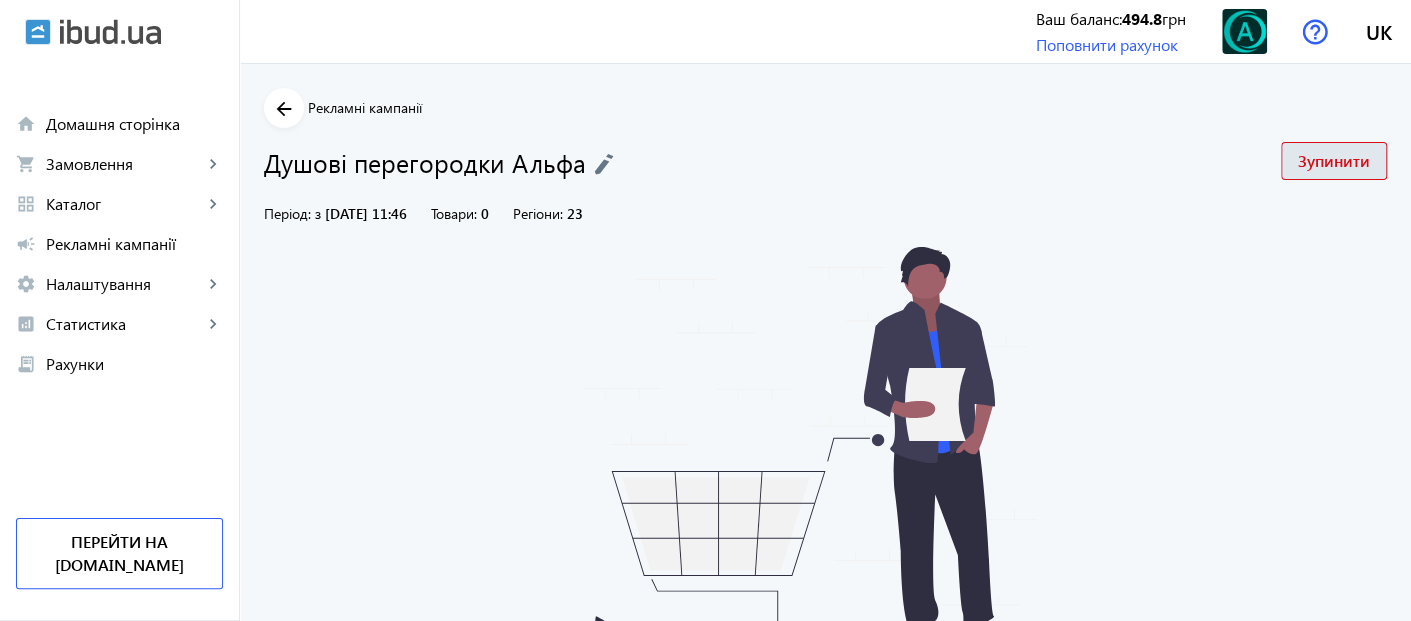 scroll, scrollTop: 201, scrollLeft: 0, axis: vertical 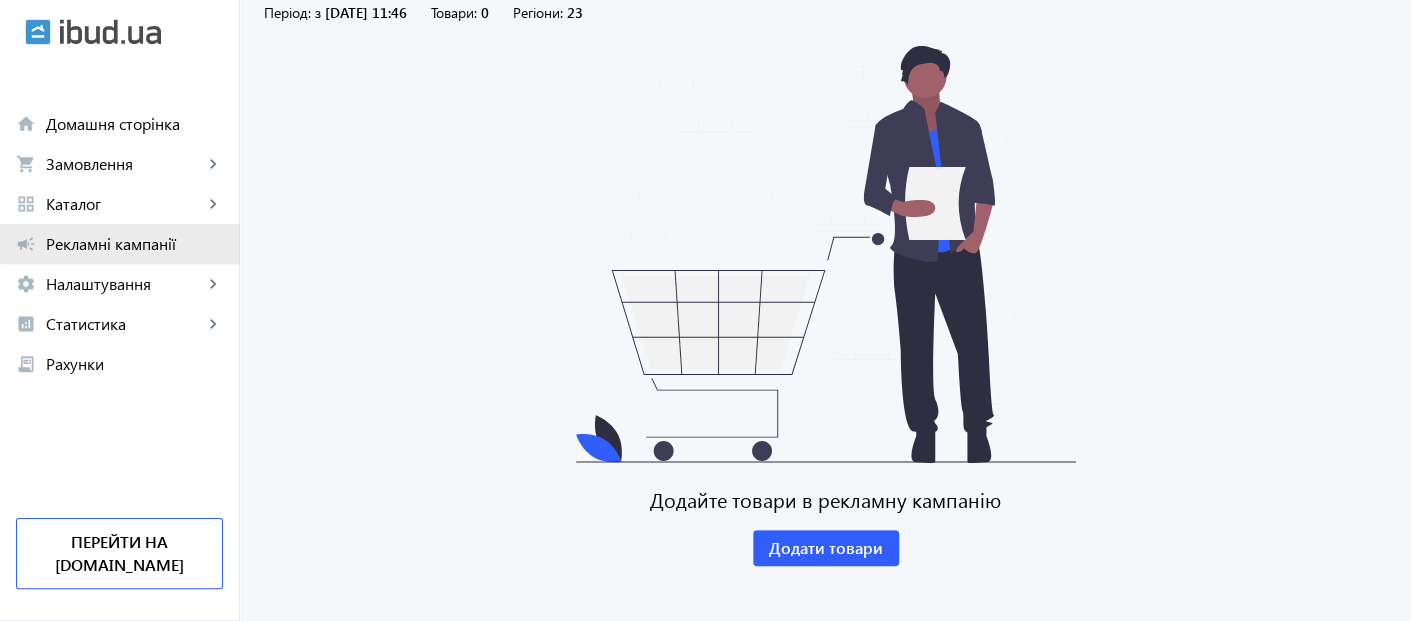 click on "Рекламні кампанії" 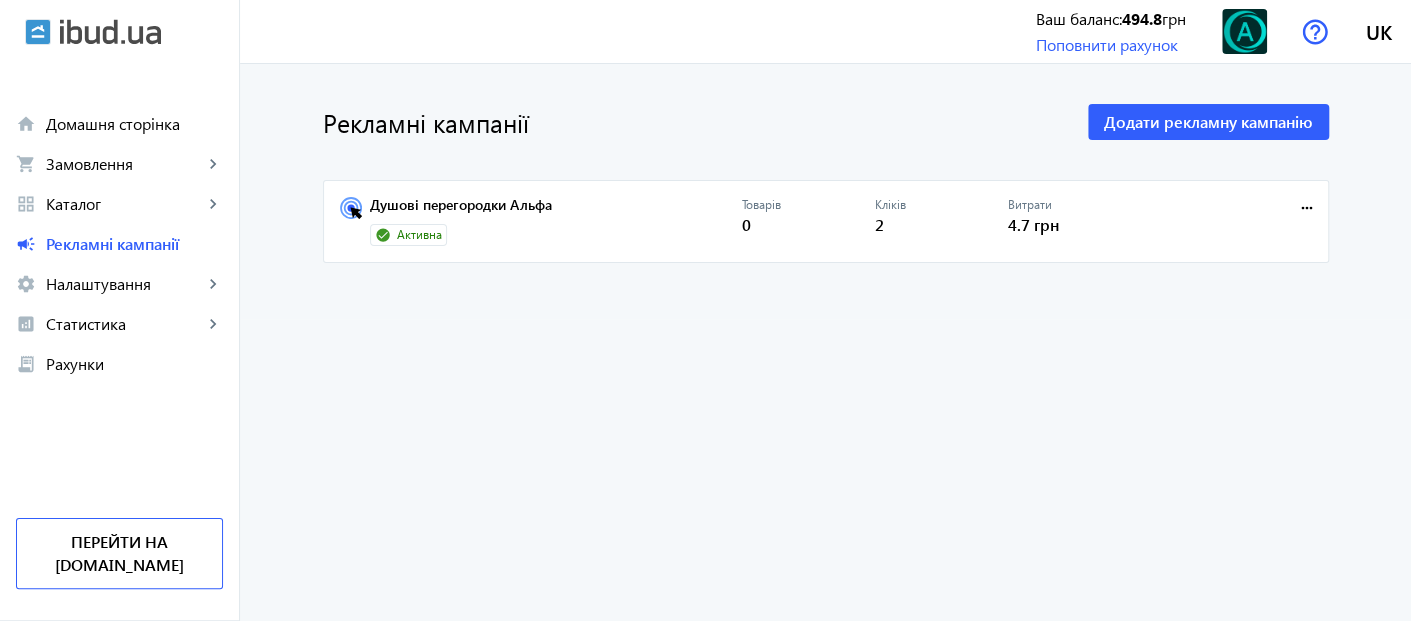 scroll, scrollTop: 0, scrollLeft: 0, axis: both 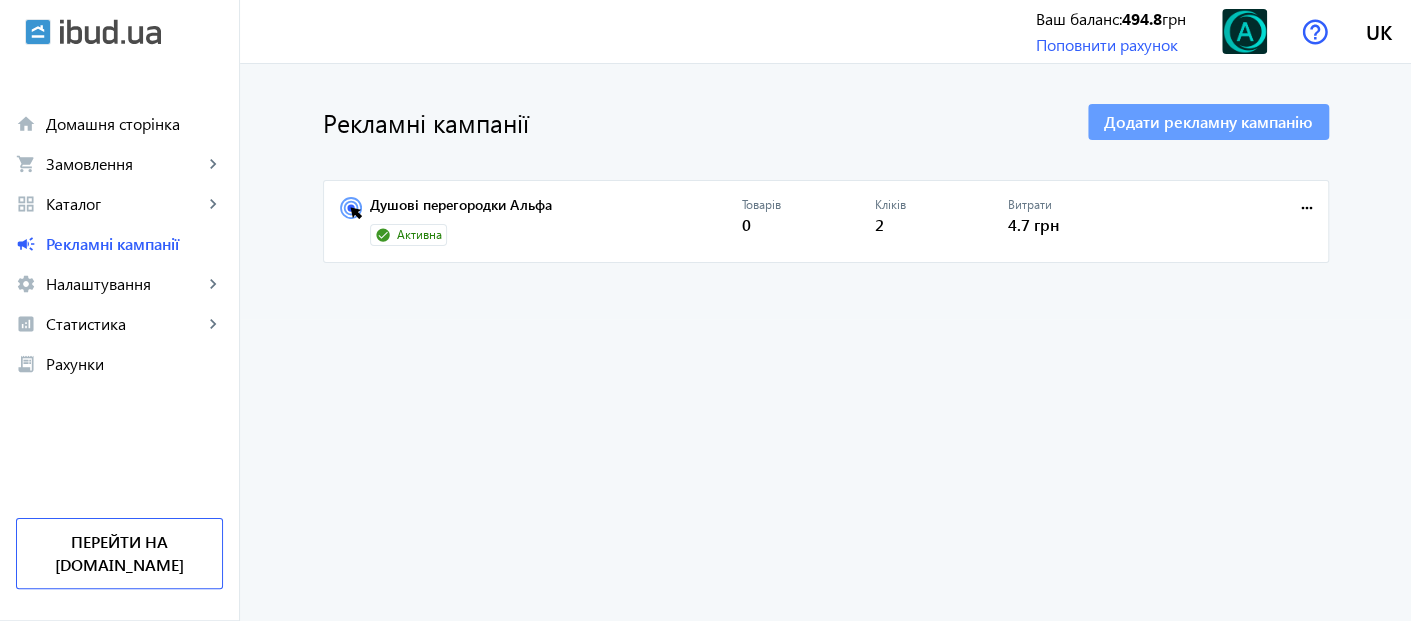 click on "Додати рекламну кампанію" 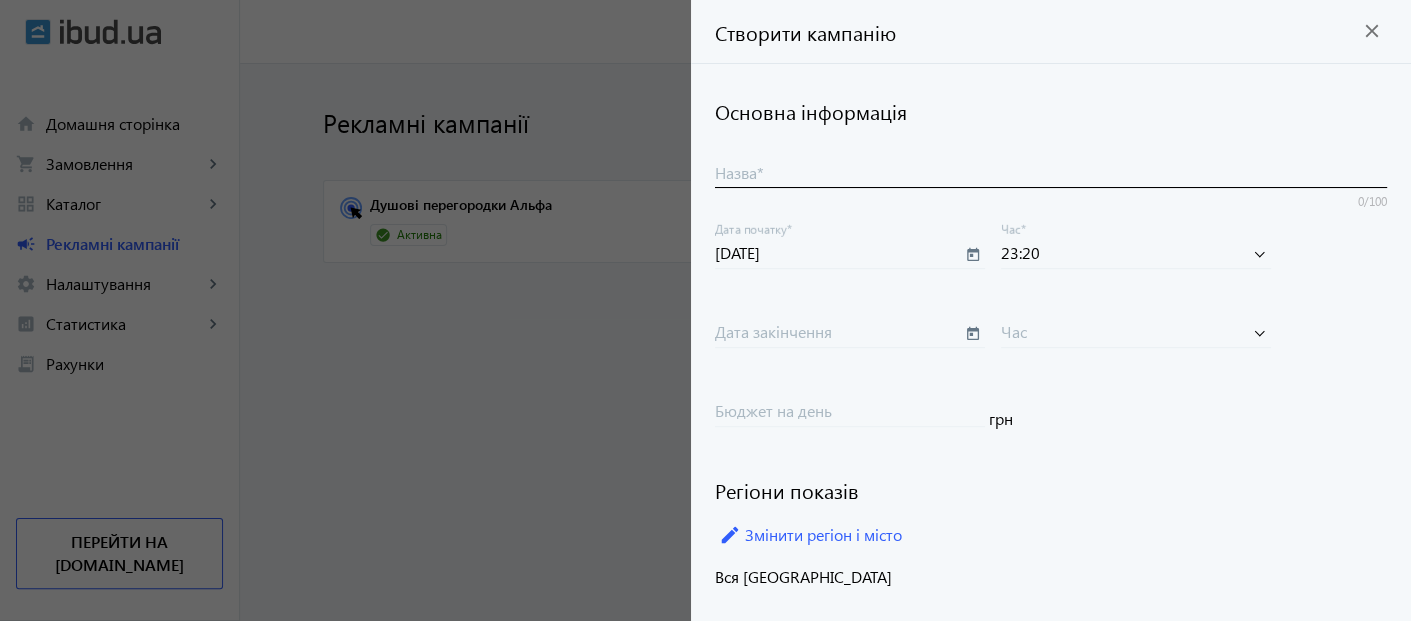 click on "Назва  *" at bounding box center [1051, 172] 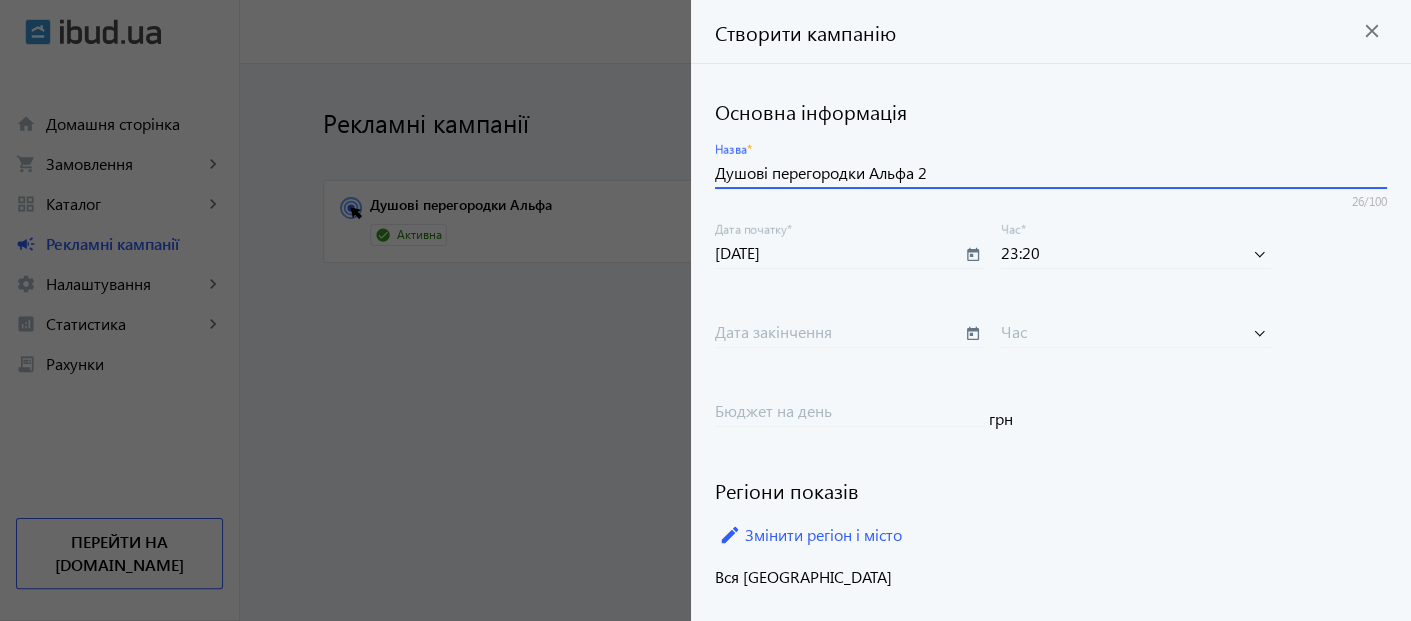 type on "Душові перегородки Альфа 2" 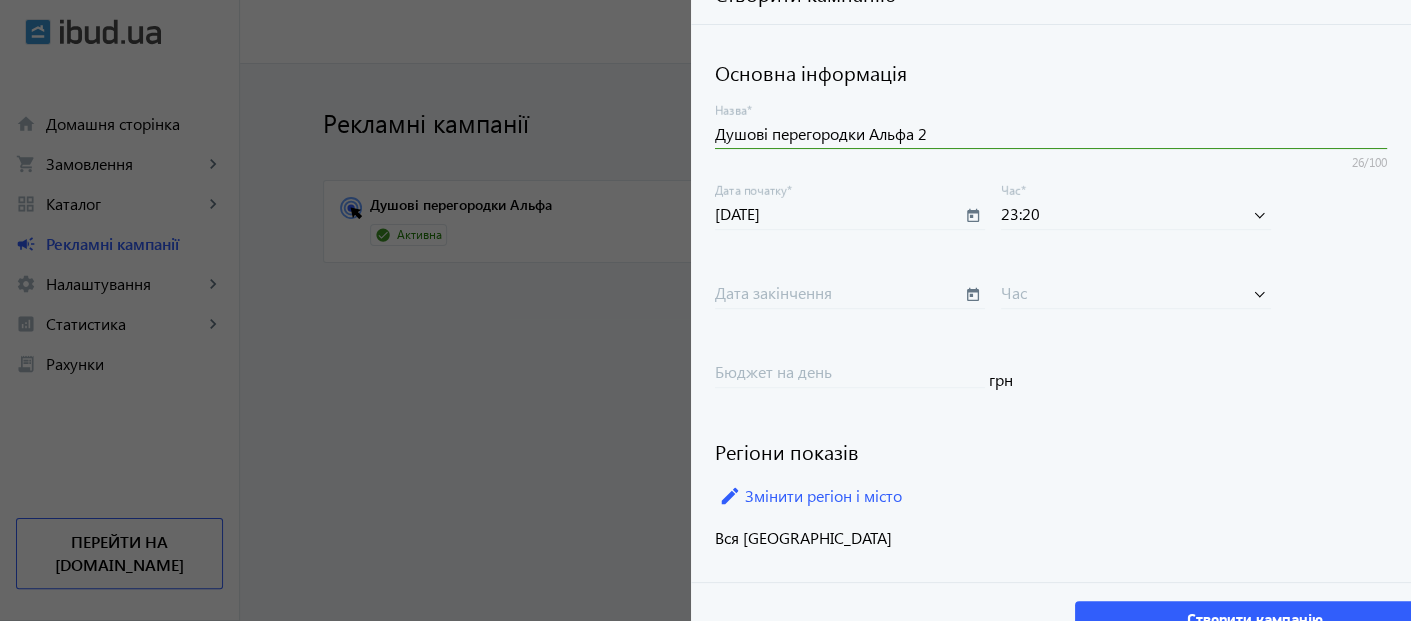 scroll, scrollTop: 84, scrollLeft: 0, axis: vertical 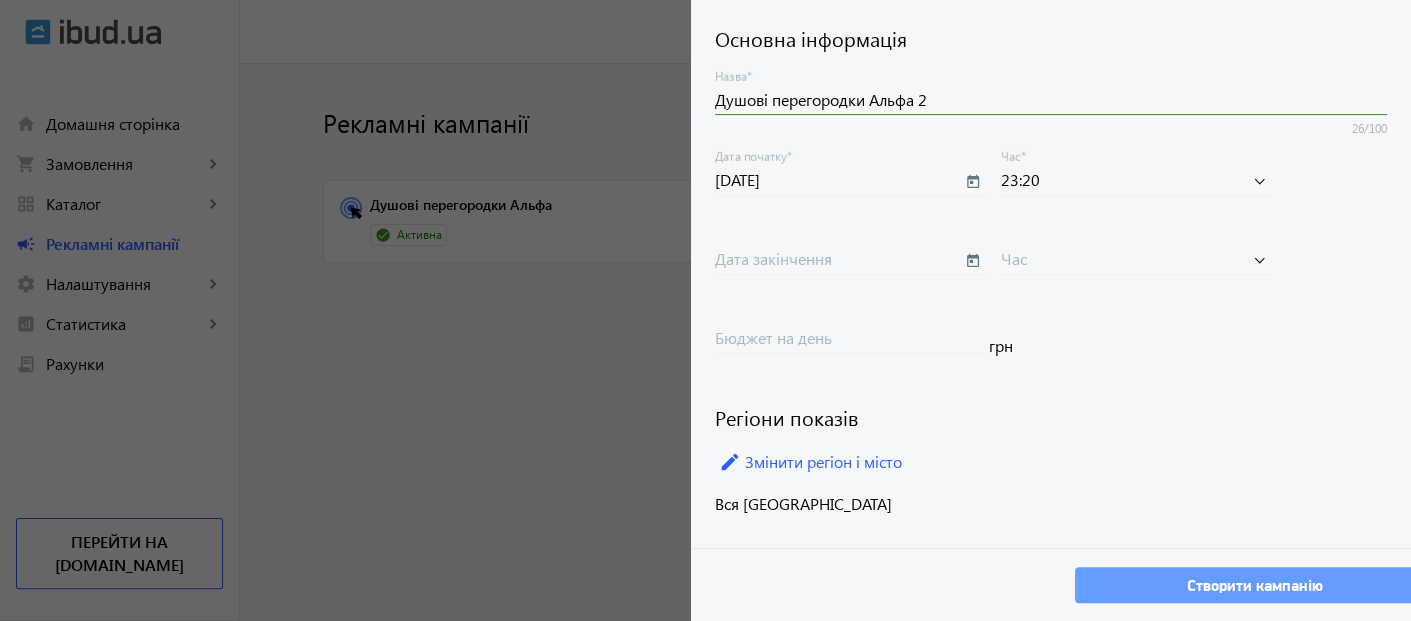 click on "Створити кампанію" 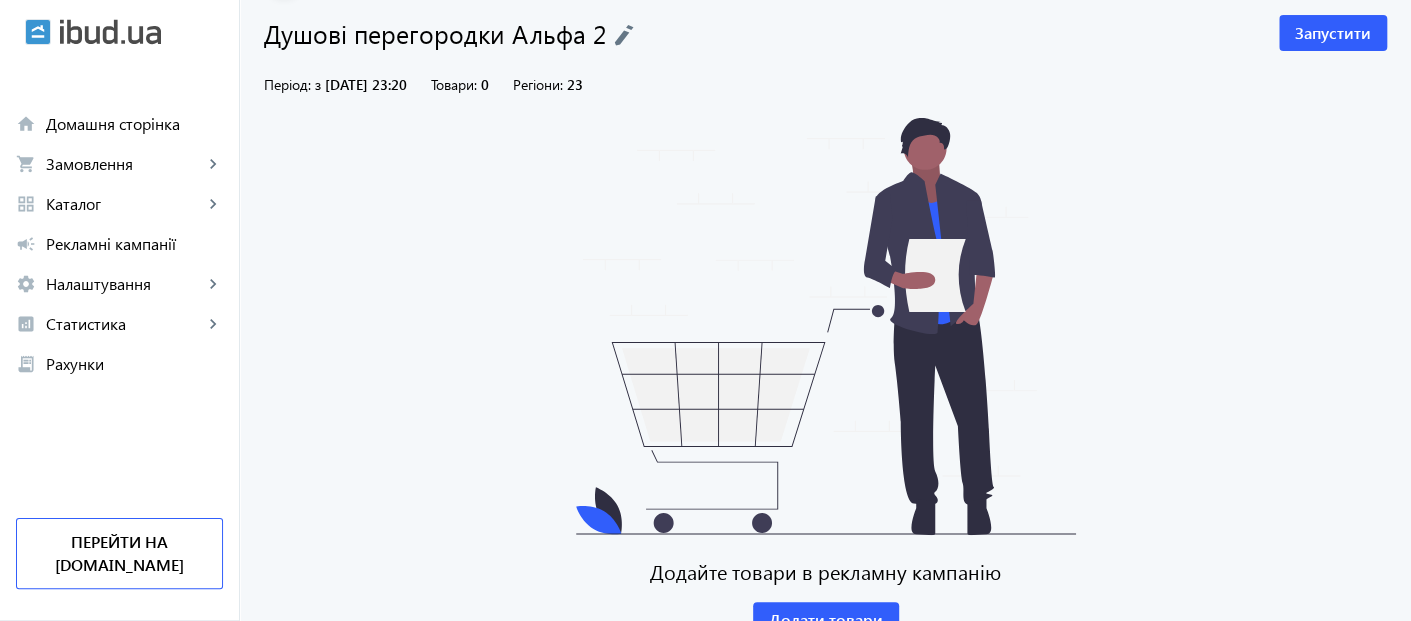 scroll, scrollTop: 137, scrollLeft: 0, axis: vertical 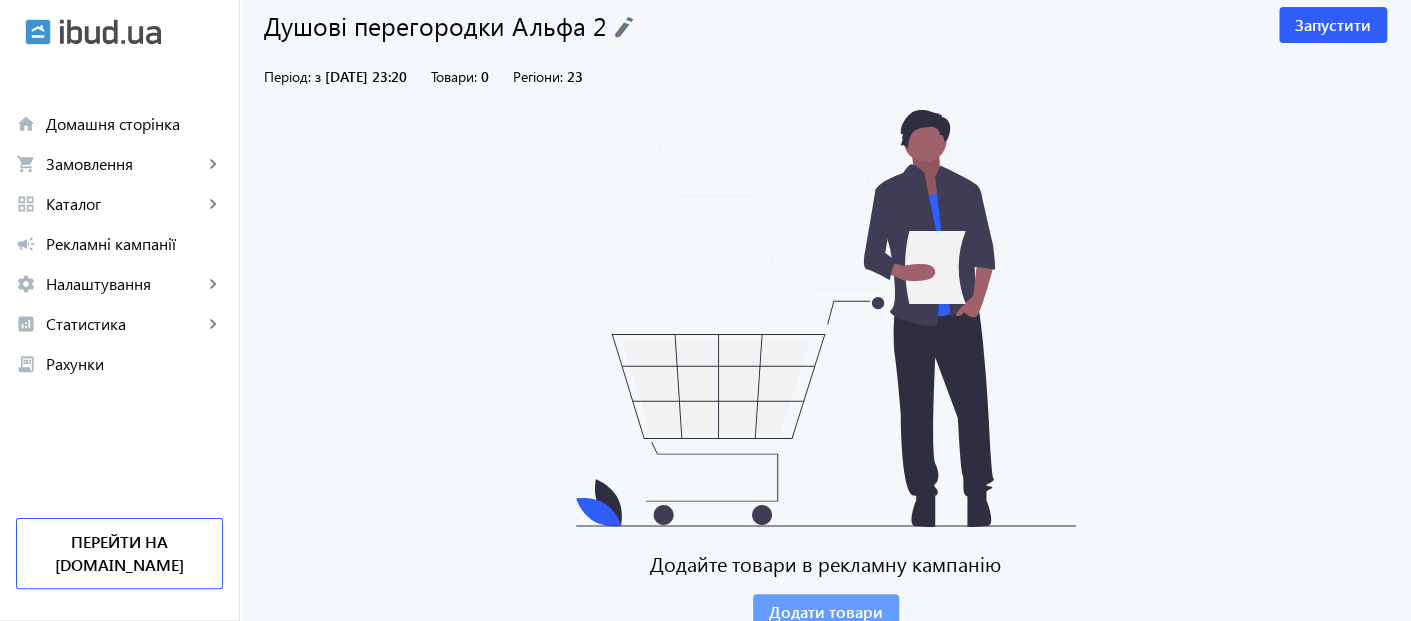 click on "Додати товари" 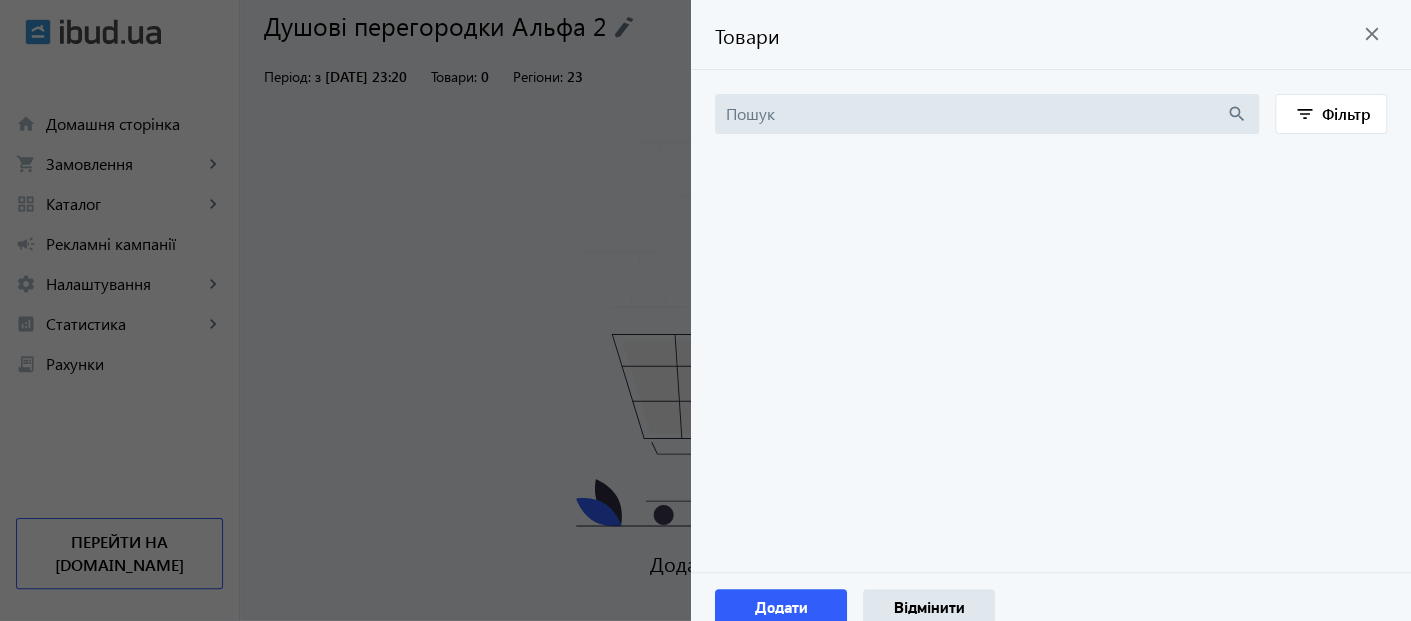 click at bounding box center [976, 114] 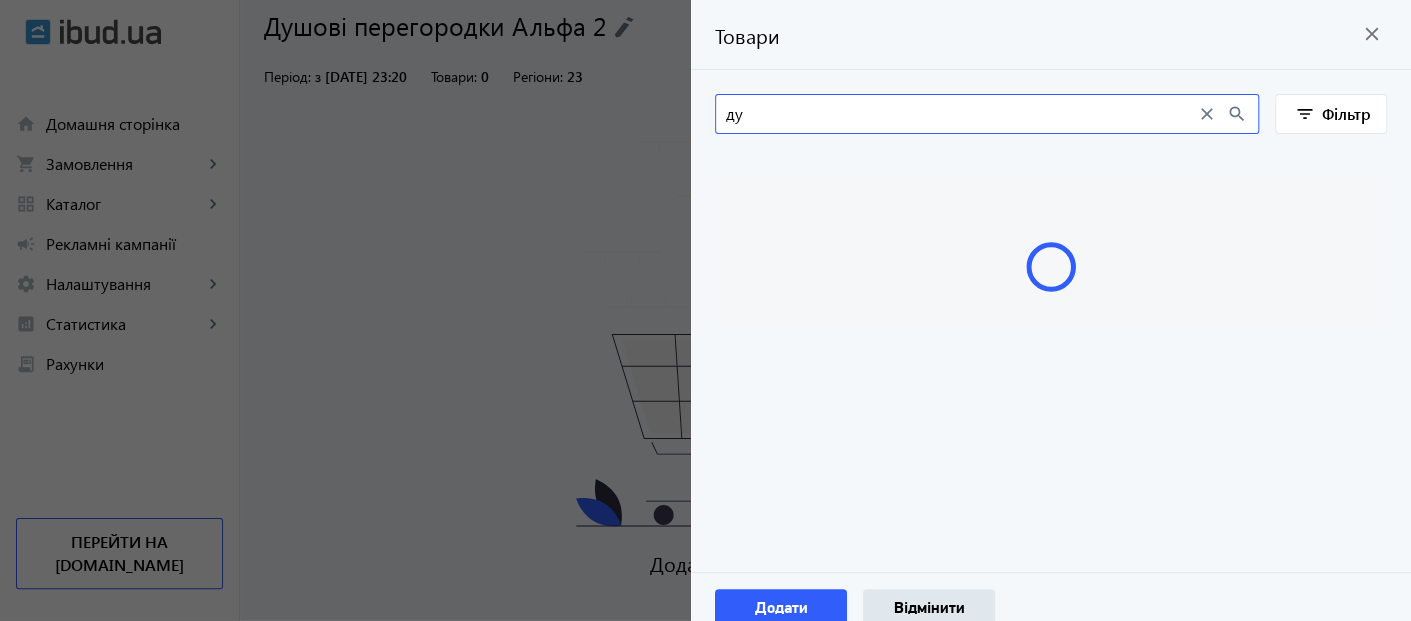 scroll, scrollTop: 0, scrollLeft: 0, axis: both 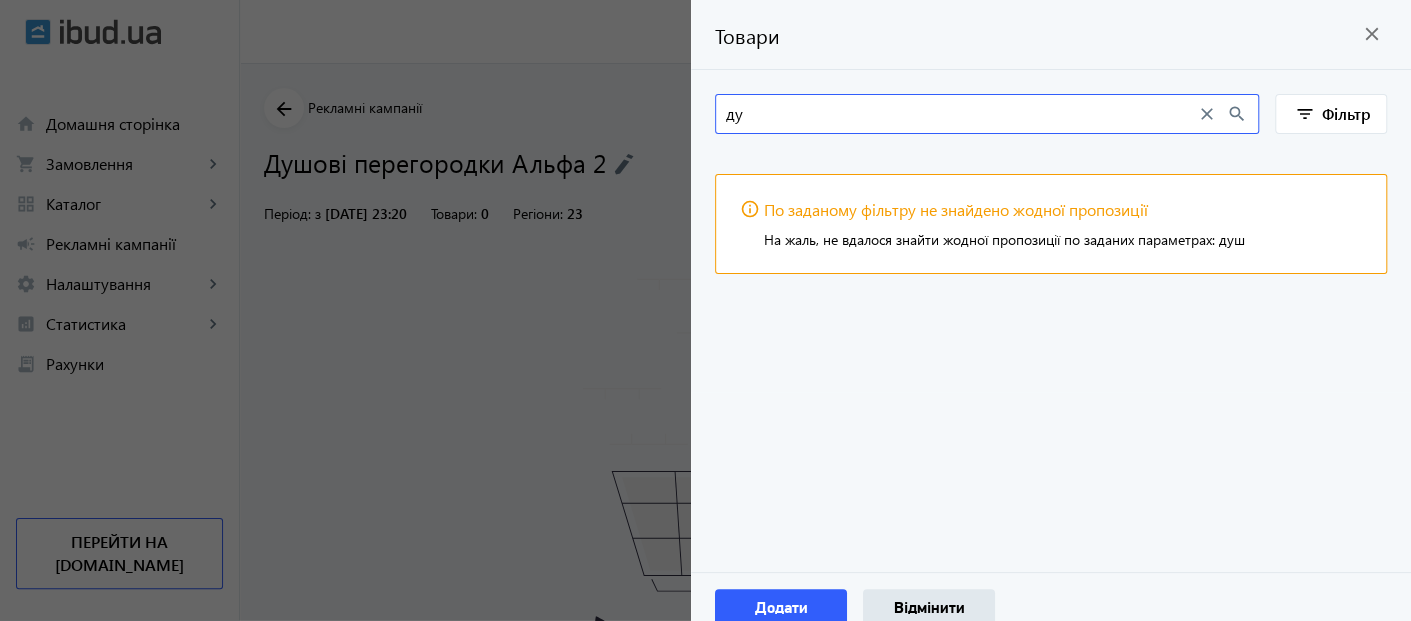 type on "д" 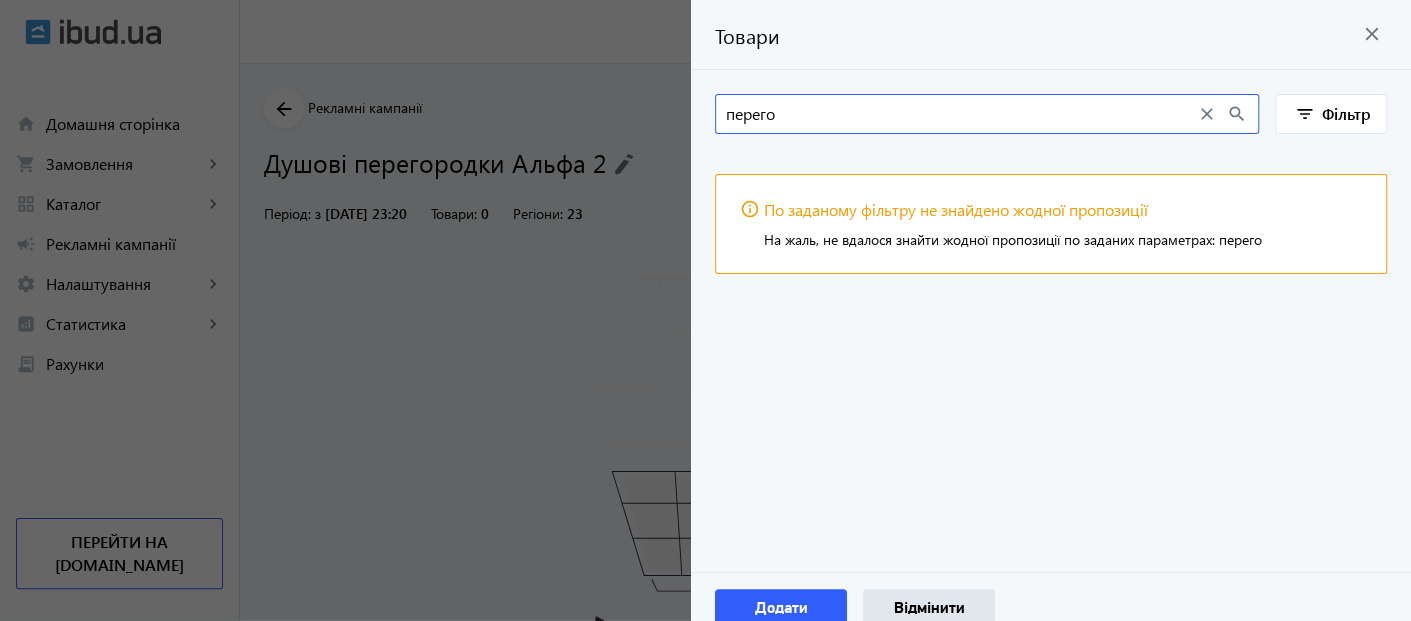 type on "перего" 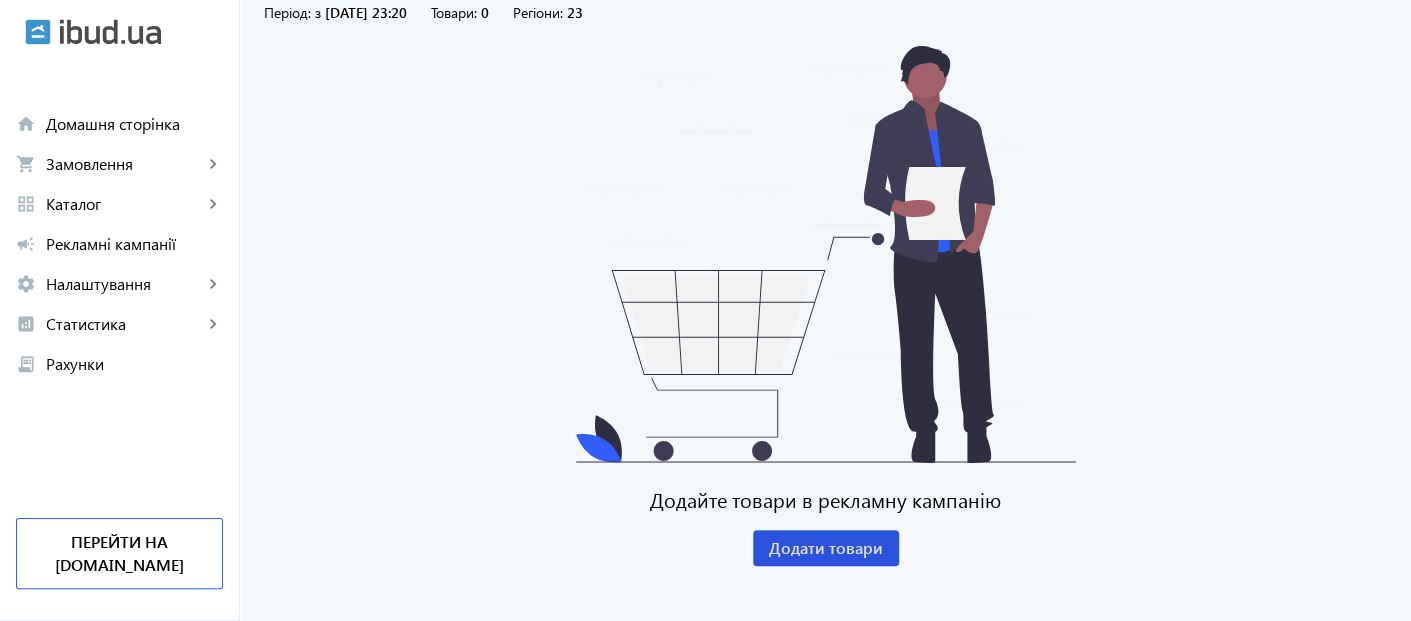 type 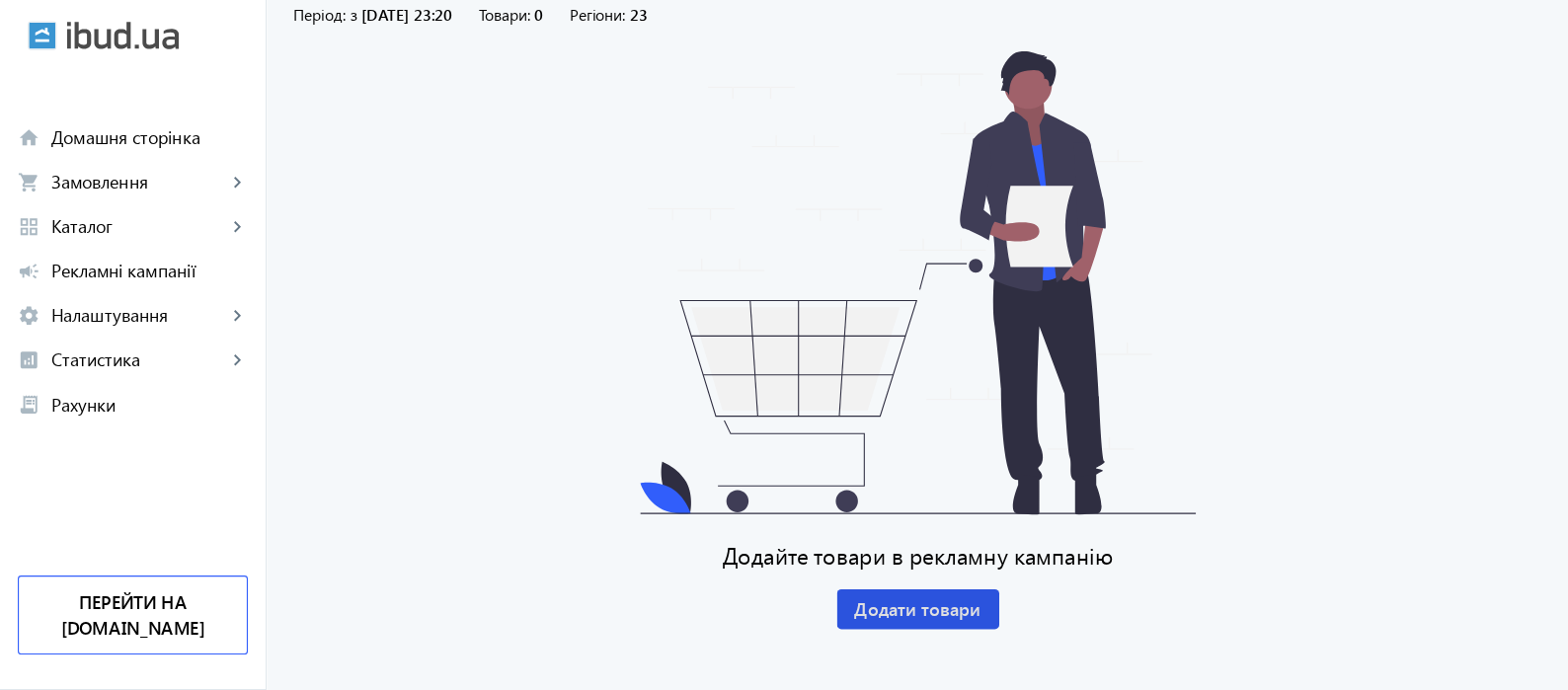 scroll, scrollTop: 122, scrollLeft: 0, axis: vertical 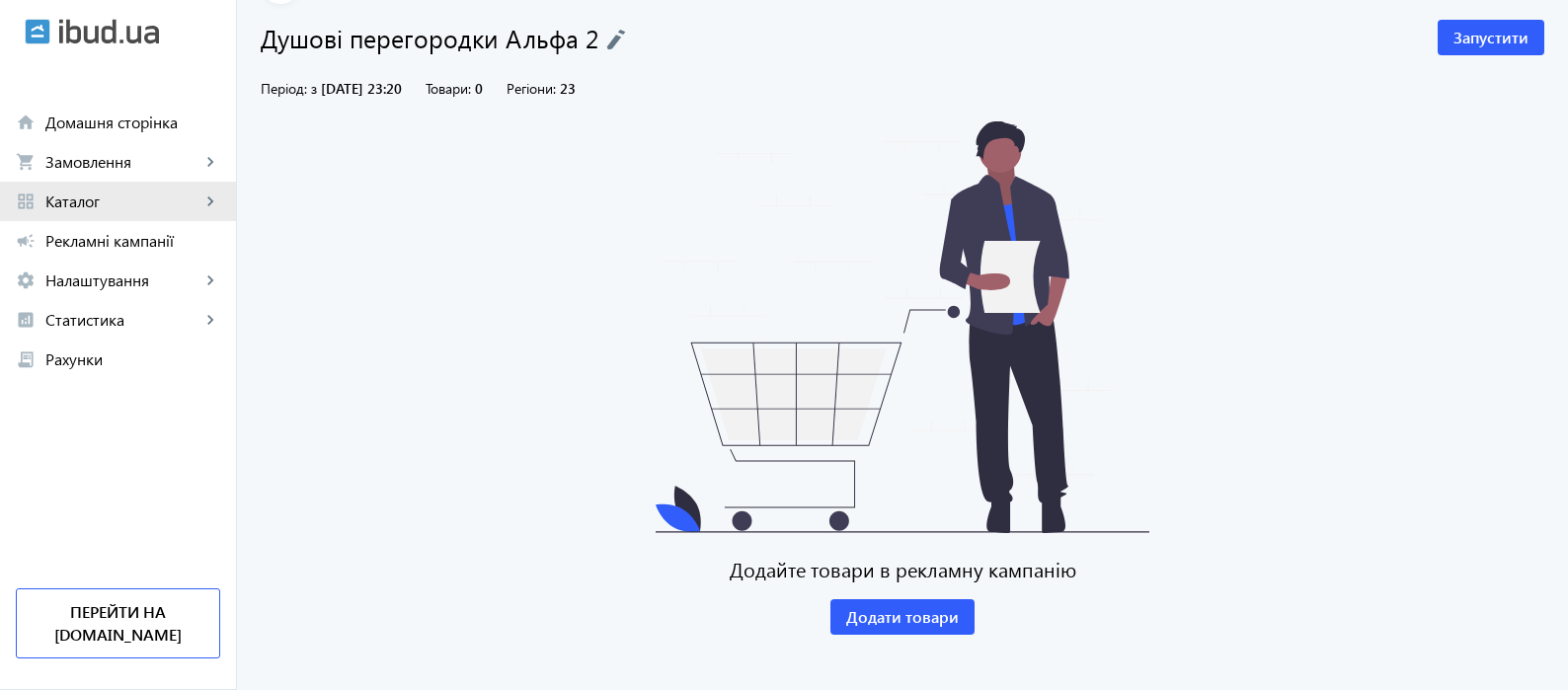 click on "grid_view Каталог keyboard_arrow_right" 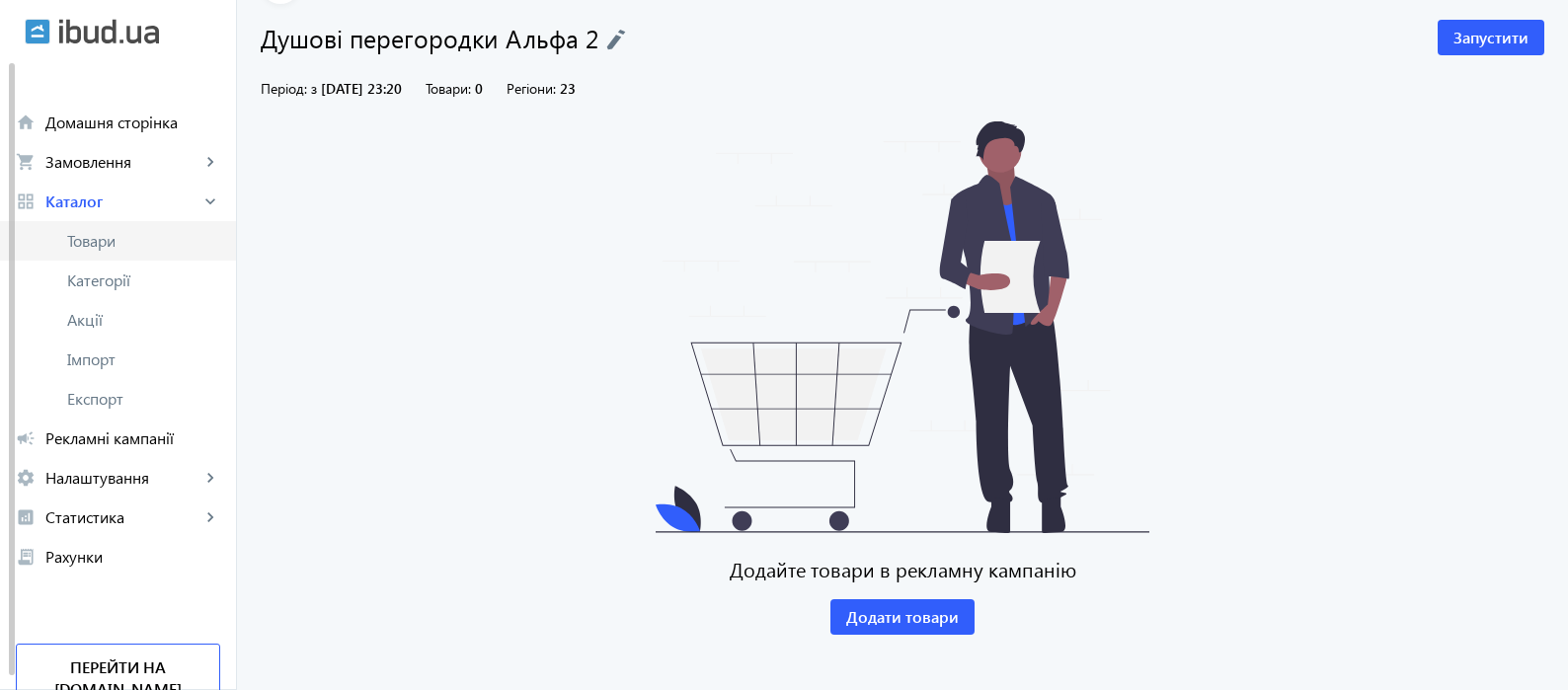 click on "Товари" 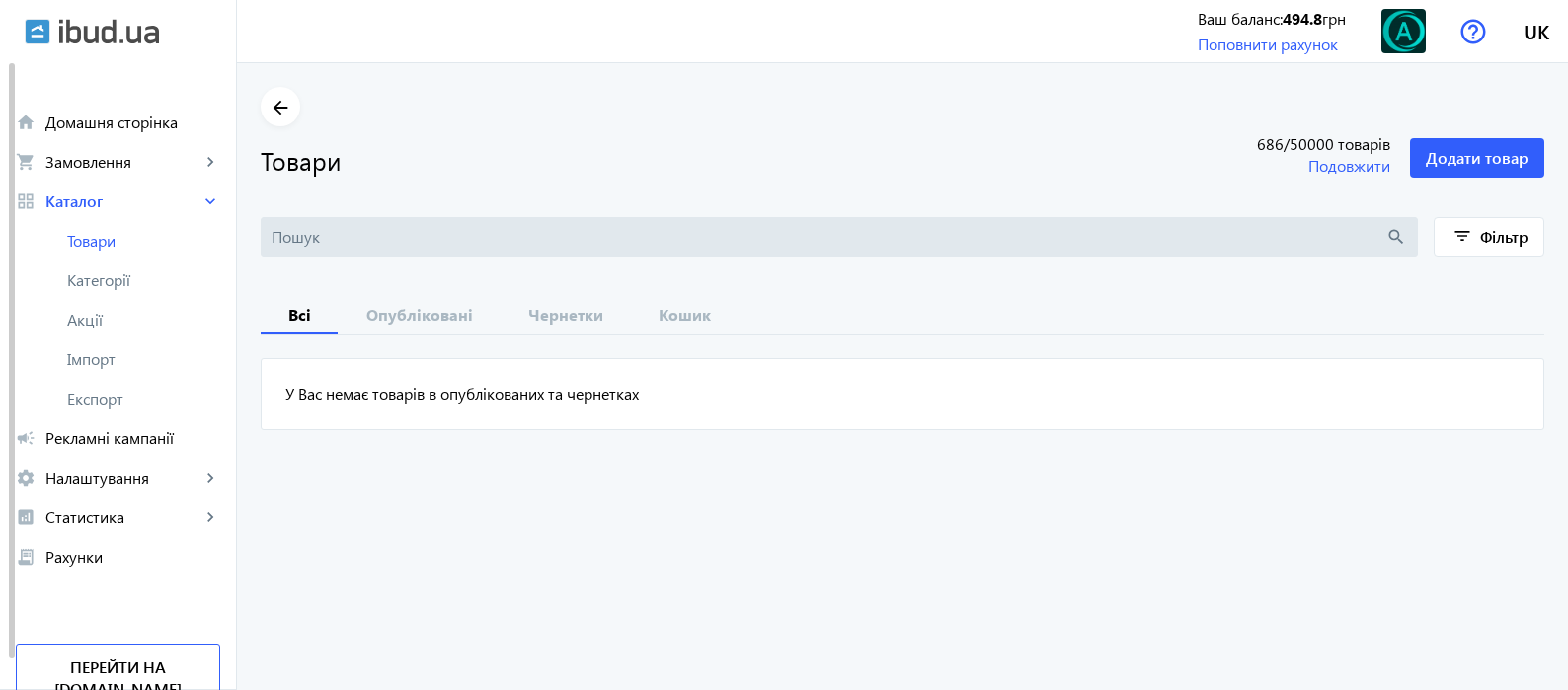 scroll, scrollTop: 0, scrollLeft: 0, axis: both 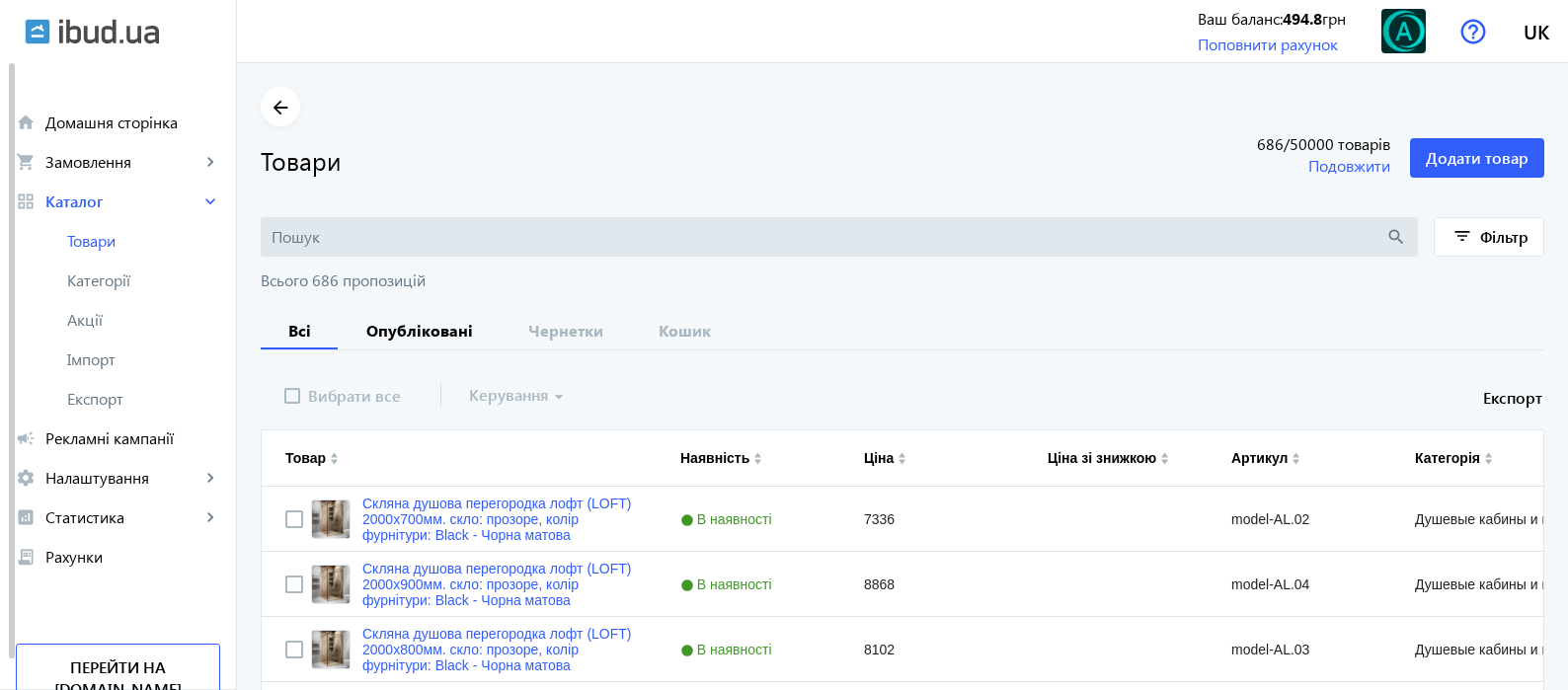 click on "Опубліковані" at bounding box center [420, 331] 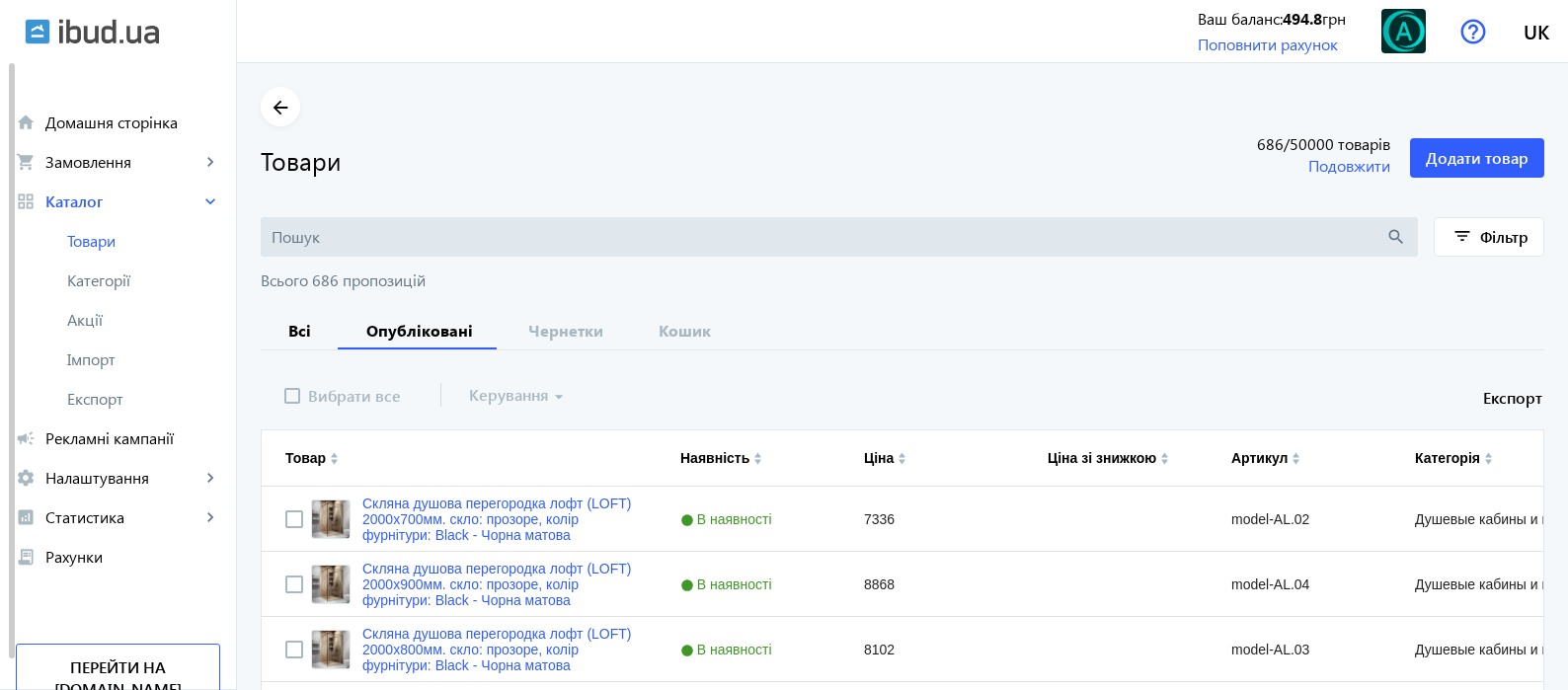 click on "Всі" at bounding box center (299, 331) 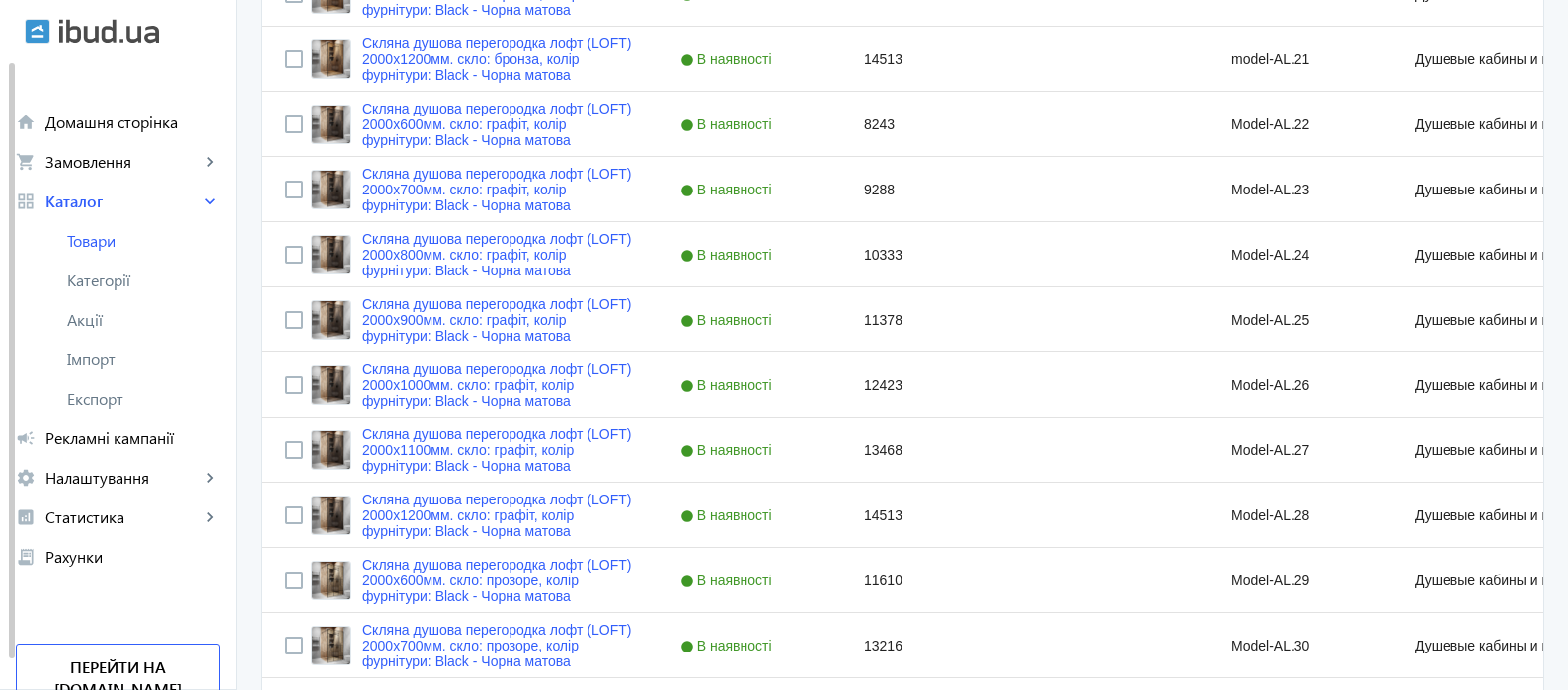 scroll, scrollTop: 1940, scrollLeft: 0, axis: vertical 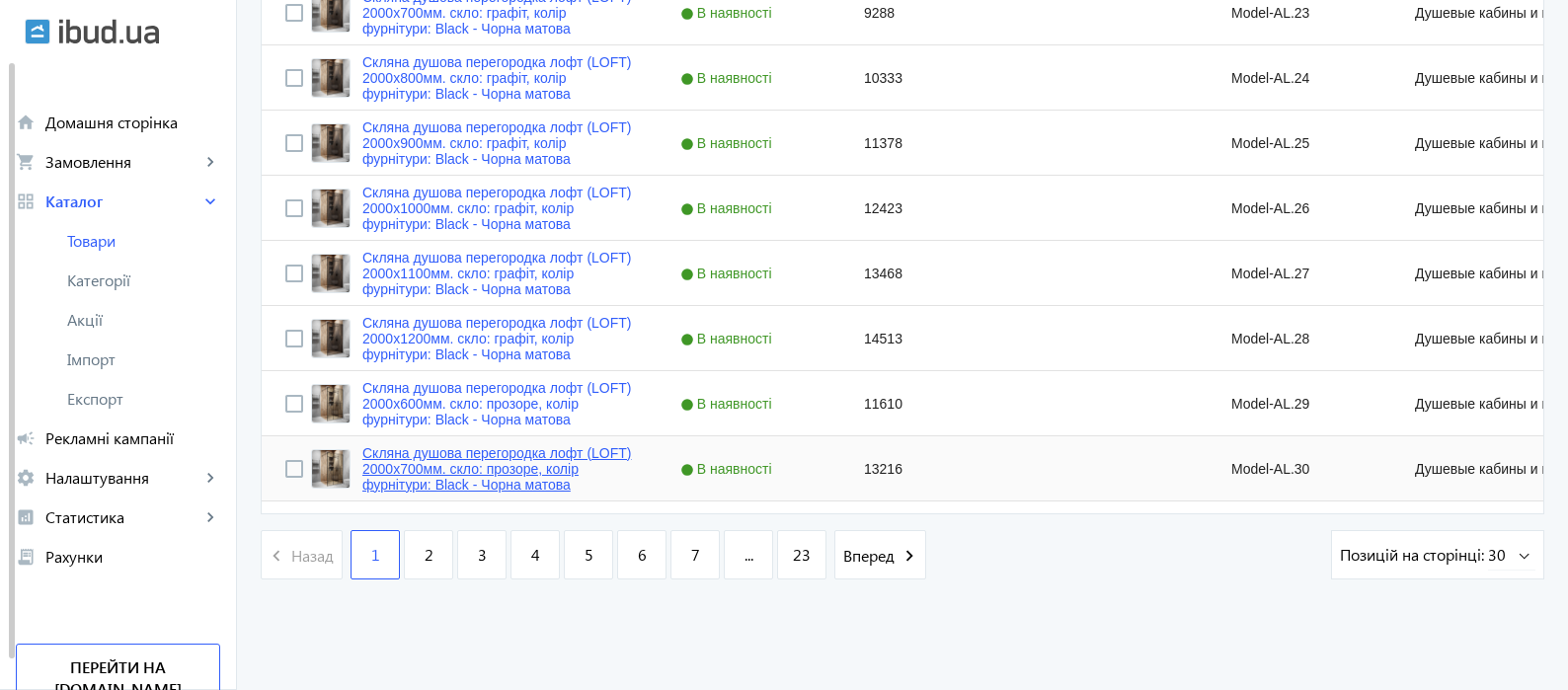 click on "Скляна душова перегородка лофт (LOFT) 2000х700мм. скло: прозоре, колір фурнітури: Black - Чорна матова" 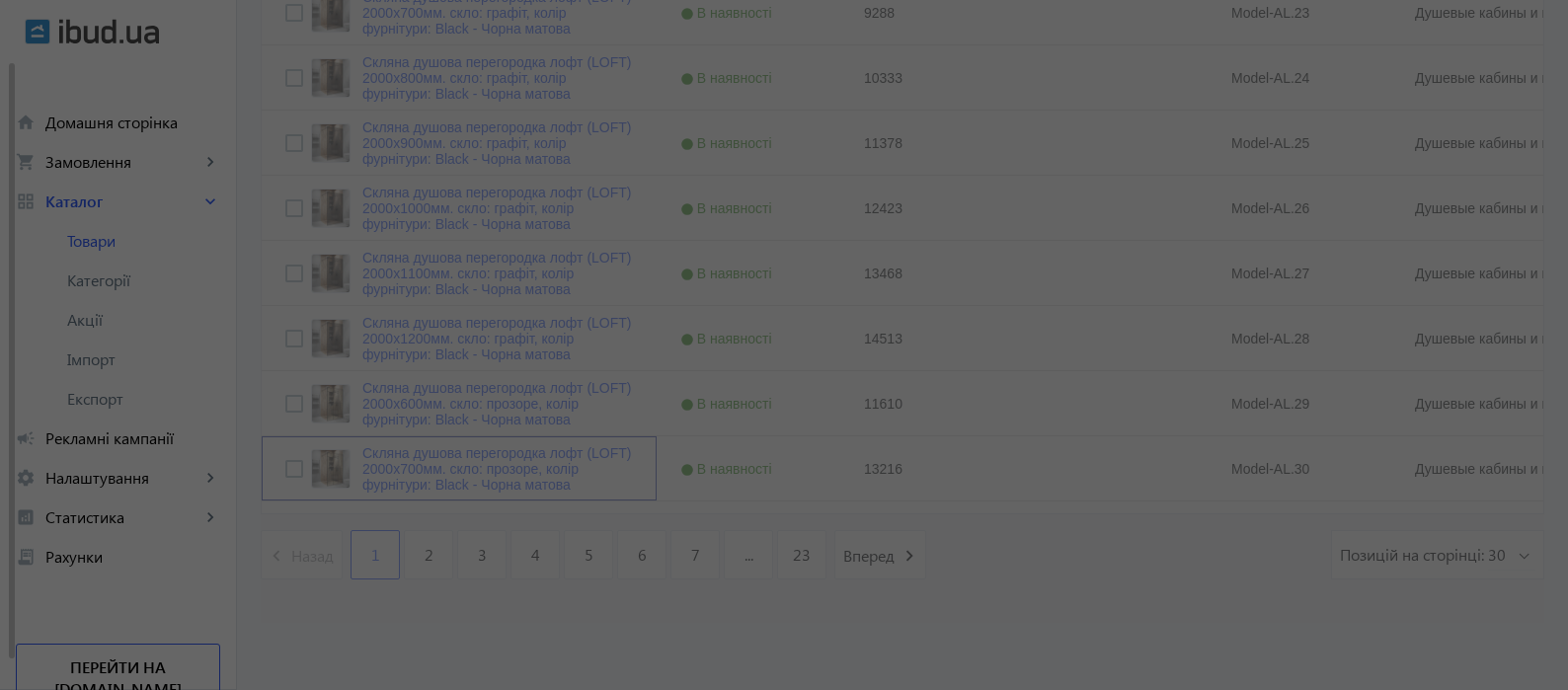 type on "Скляна душова перегородка лофт (LOFT) 2000х700мм. скло: прозоре, колір фурнітури: Black - Чорна матова" 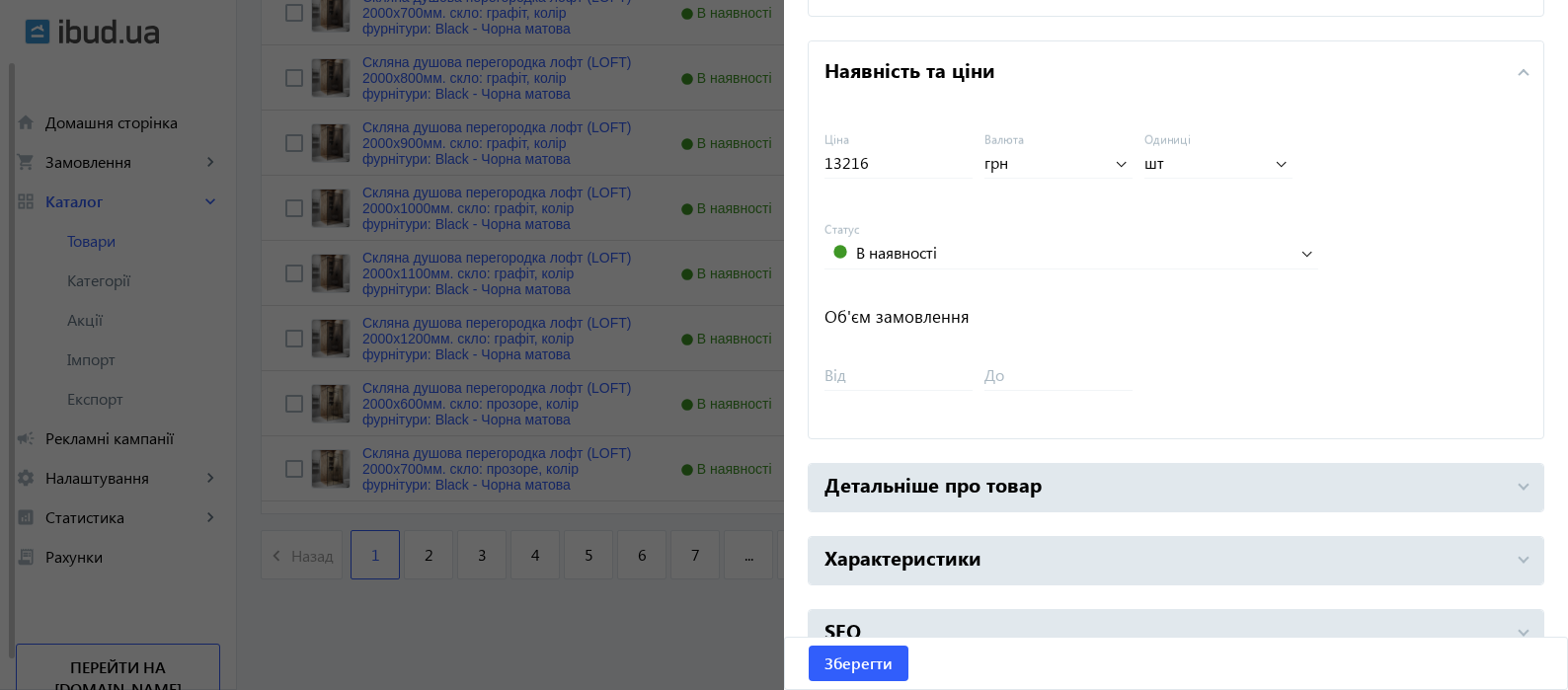 scroll, scrollTop: 963, scrollLeft: 0, axis: vertical 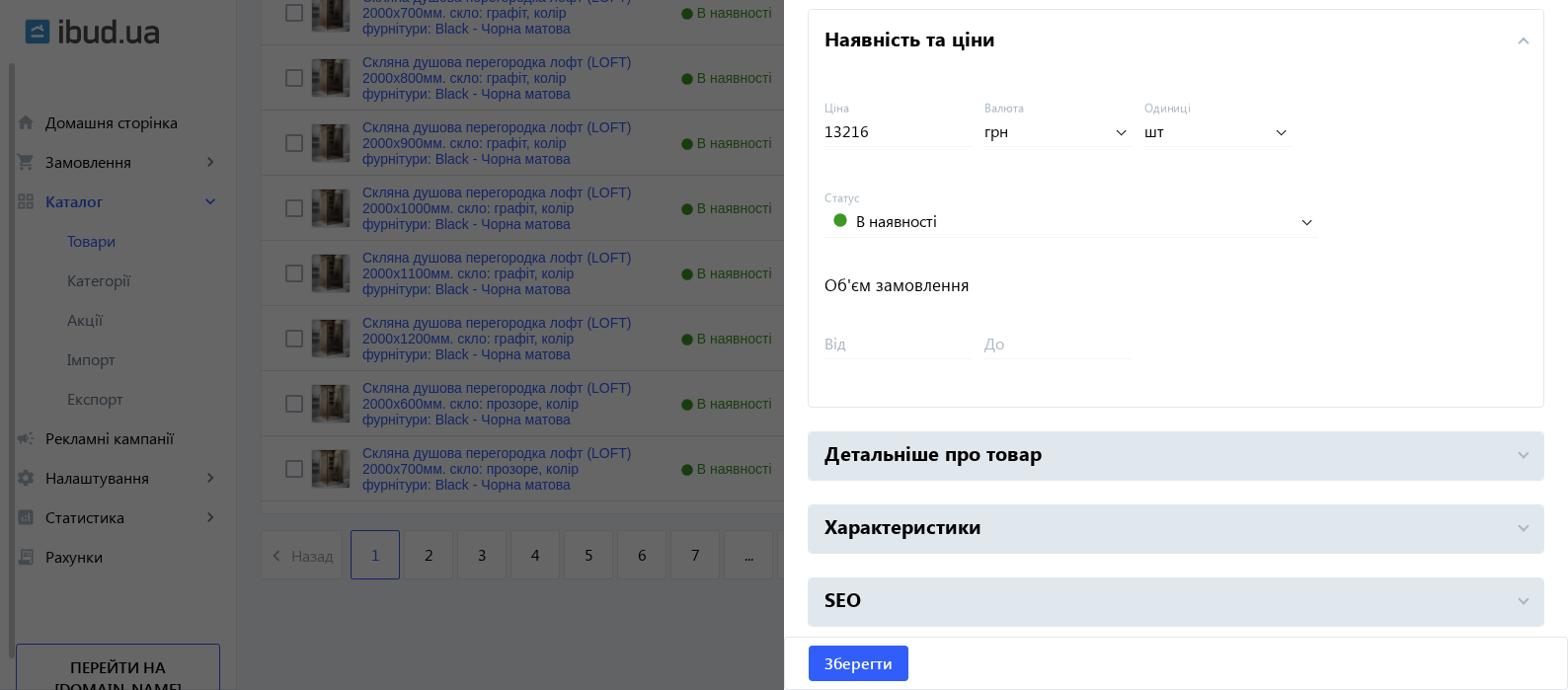 click on "Основна інформація Виберіть  або перетягніть сюди Ваш файл 32418687d4e6c5fe995811003658811-2812a35276.jpg 32418687d4e6c5fe995811003658811-2812a35276.jpg 889 KB Назва товару
Скляна душова перегородка лофт (LOFT) 2000х700мм. скло: прозоре, колір фурнітури: Black - Чорна матова українською  * 0/150 Скляна душова перегородка лофт (LOFT) 2000х700мм. скло: прозоре, колір фурнітури: Black - Чорна матова російською  * 0/150 Model-AL.30 Артикул https://alfa-glass.com.ua/skliana-dushova-perehorodka-loft-loft-2000kh700mm.-sklo-prozore-kolir-furnitury-black-chorna-matova/25541/ Посилання Душевые кабины и панели Категорія   Тільки в інтернет-магазині   Рекомендований товар Наявність та ціни 13216" 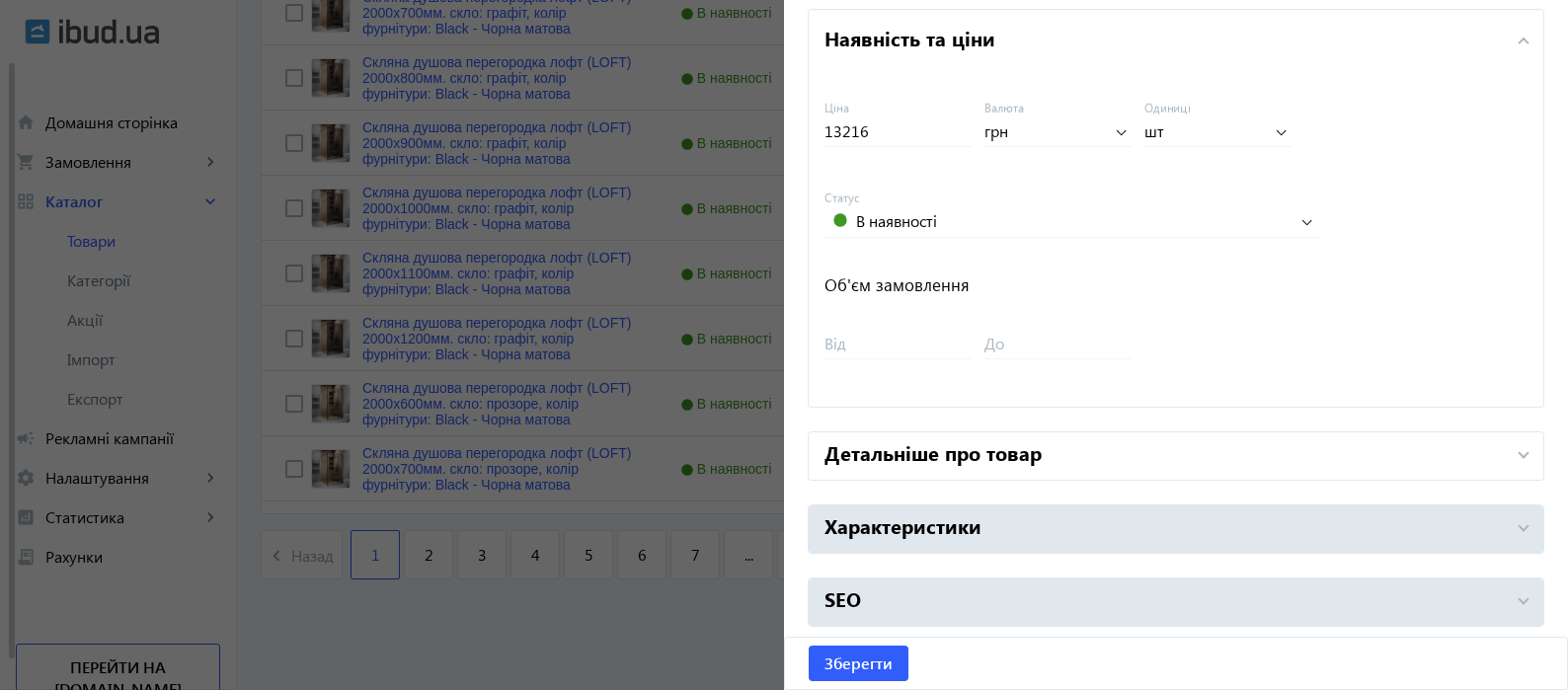 click on "Детальніше про товар" at bounding box center (1164, 456) 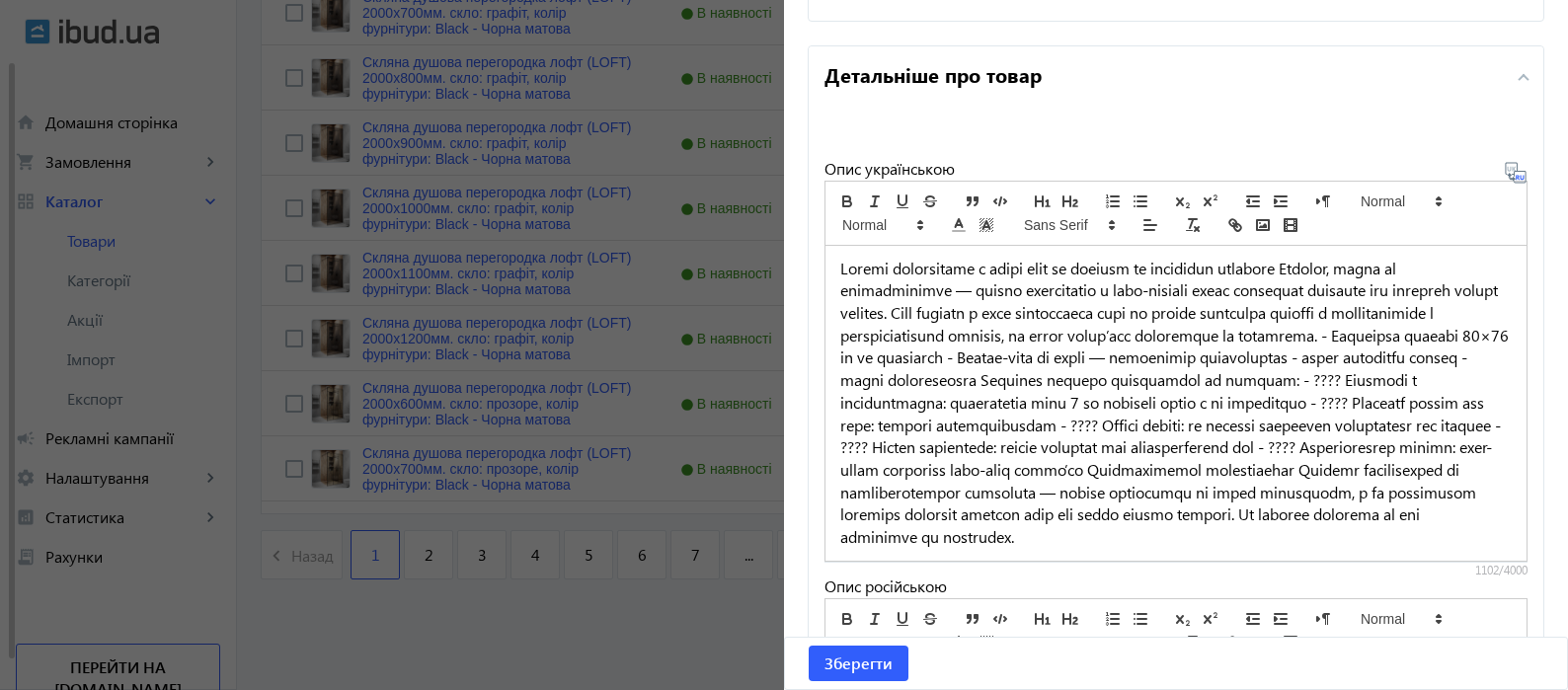scroll, scrollTop: 1319, scrollLeft: 0, axis: vertical 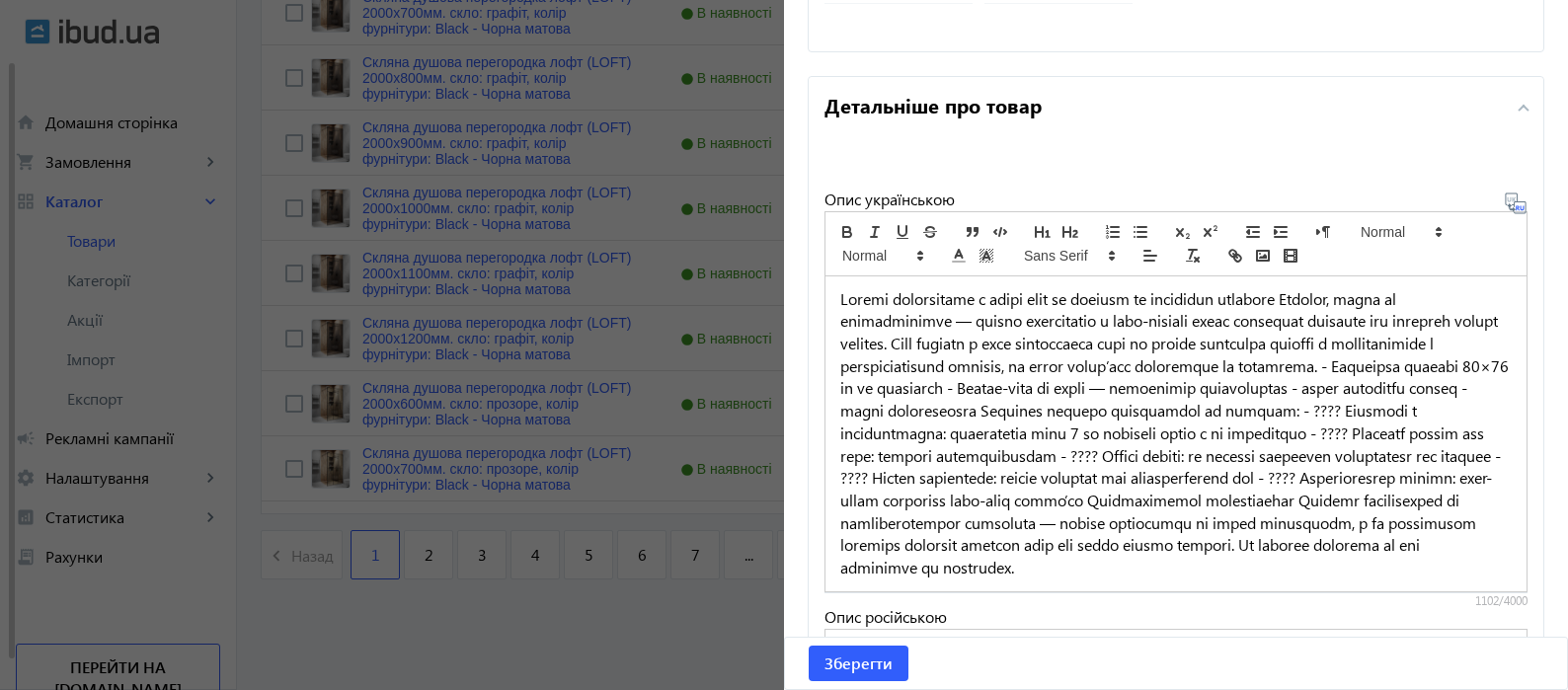 click on "Детальніше про товар" at bounding box center [1172, 109] 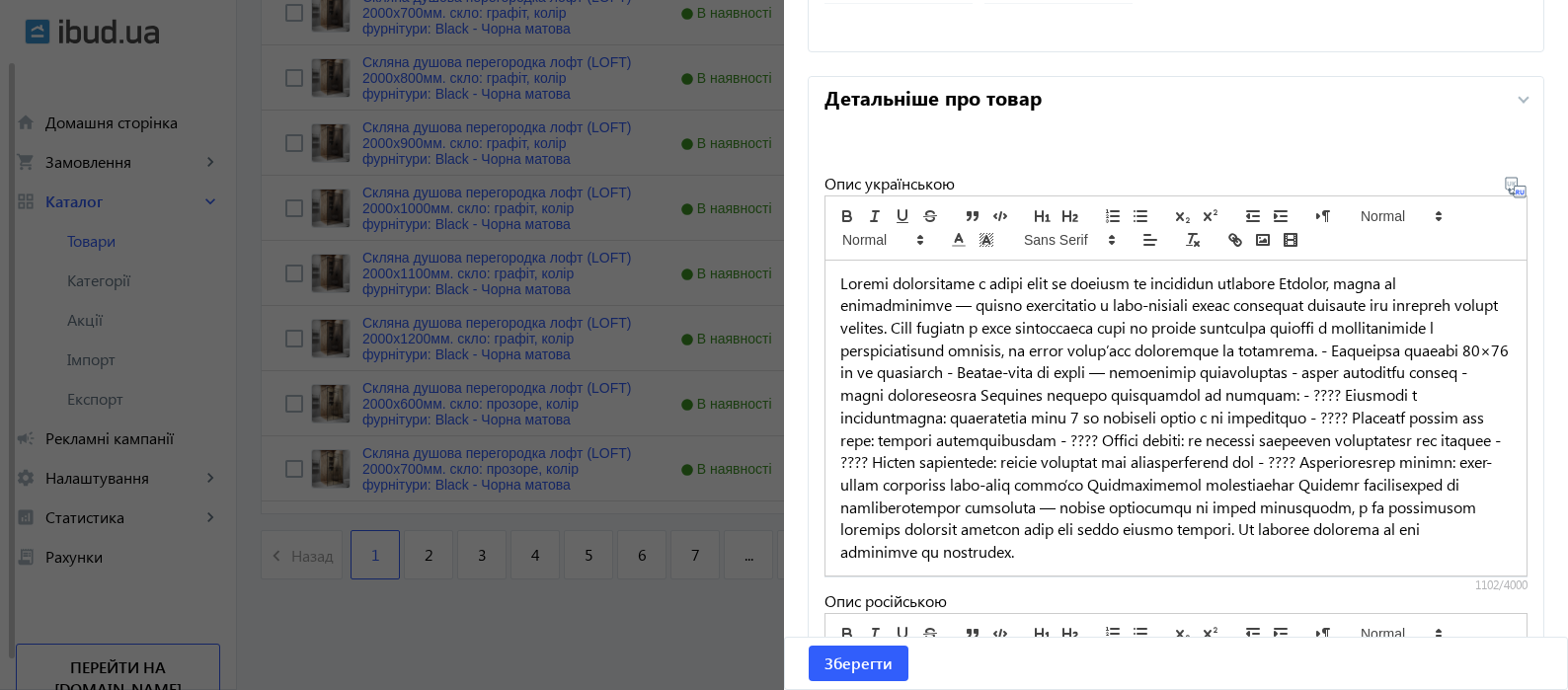 scroll, scrollTop: 963, scrollLeft: 0, axis: vertical 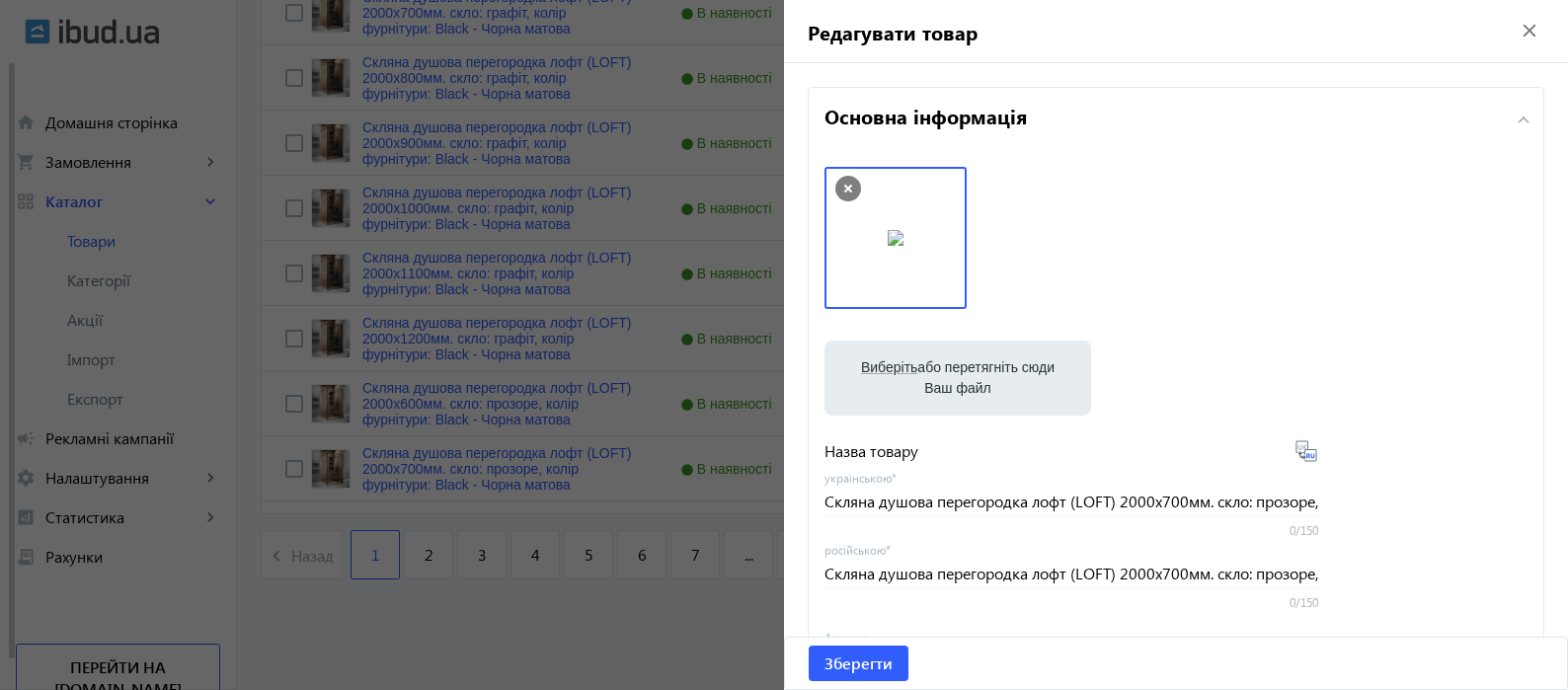 click on "close" 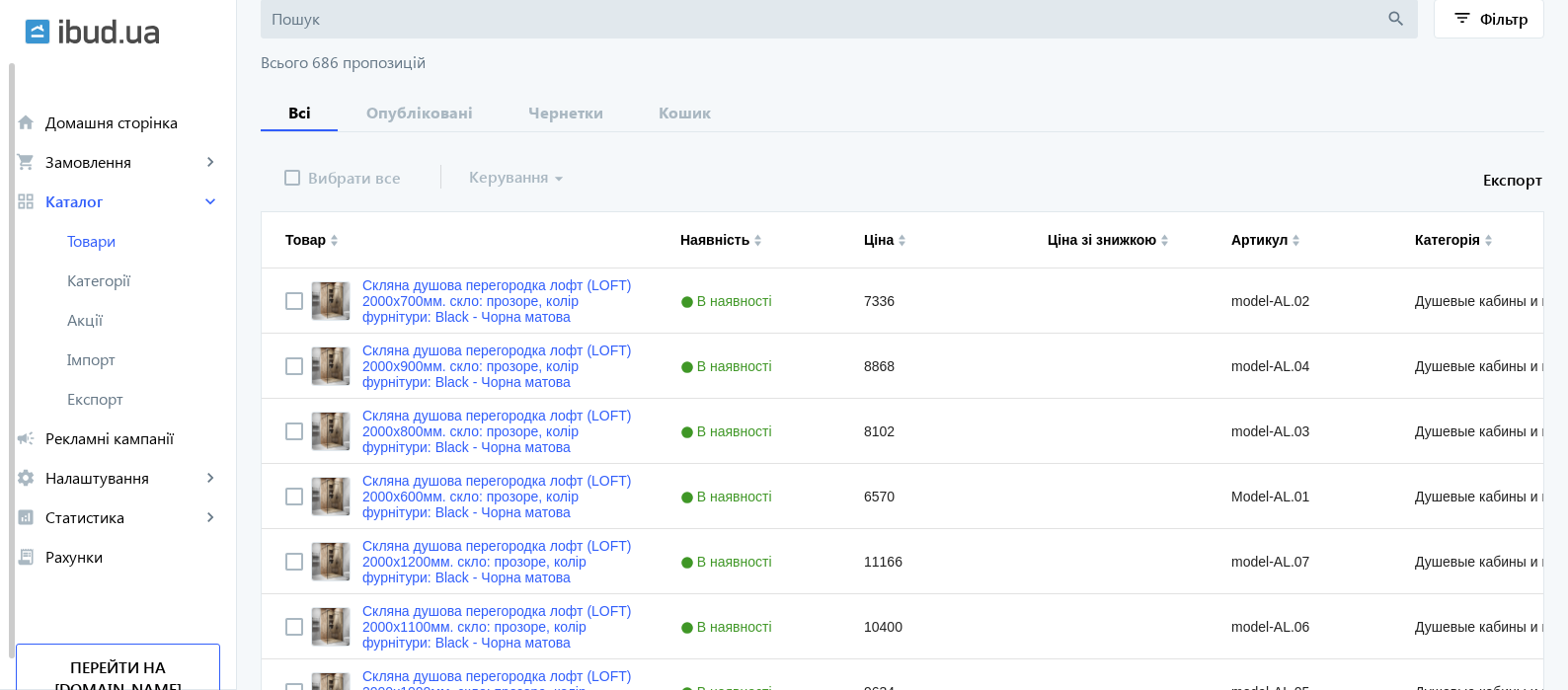 scroll, scrollTop: 0, scrollLeft: 0, axis: both 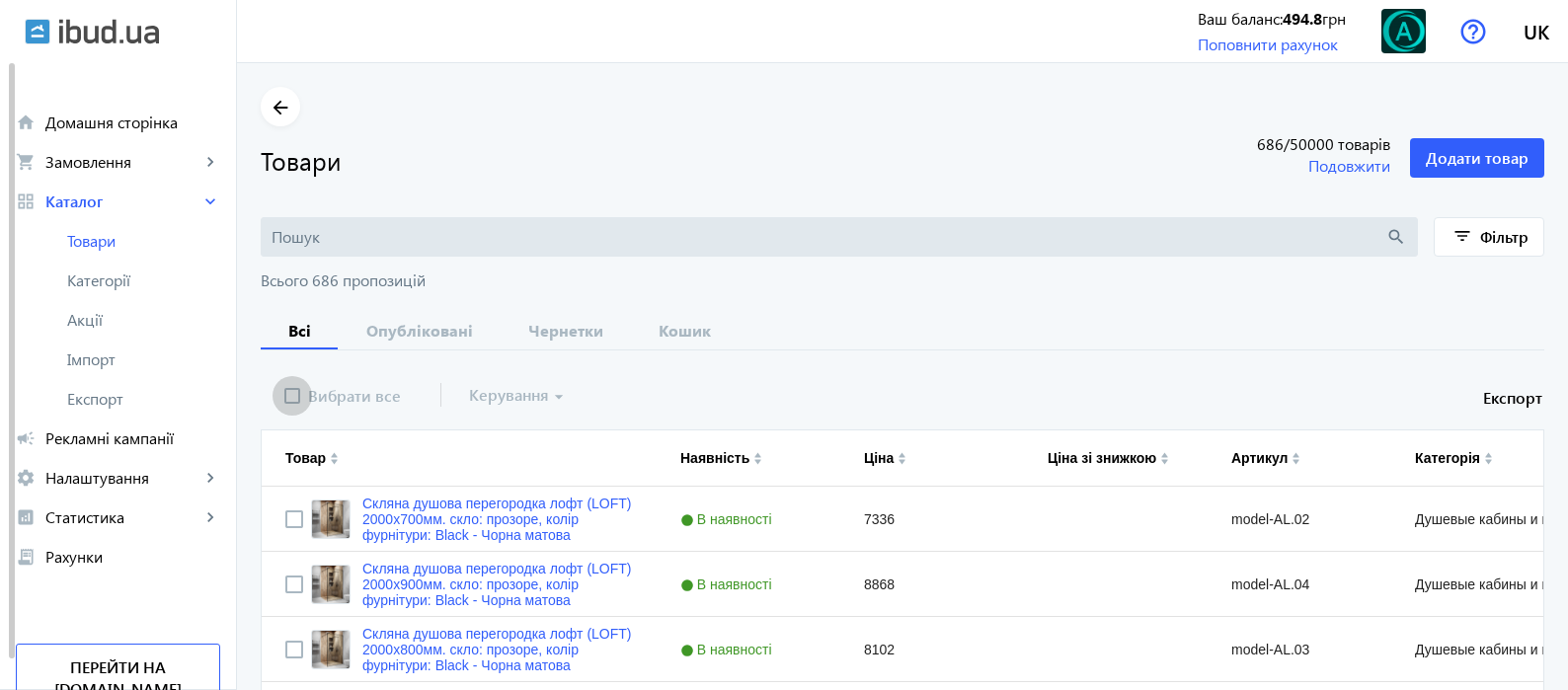 click at bounding box center [292, 396] 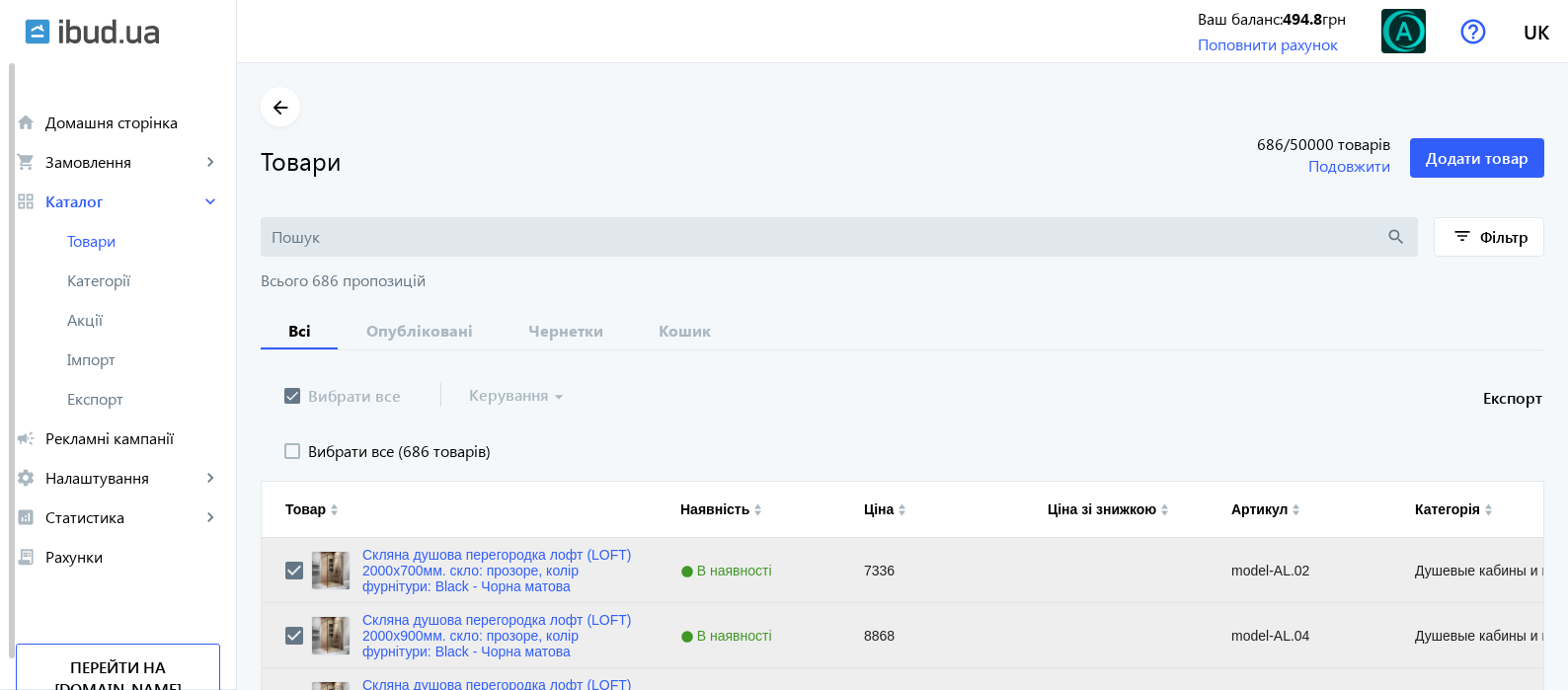 click at bounding box center [292, 451] 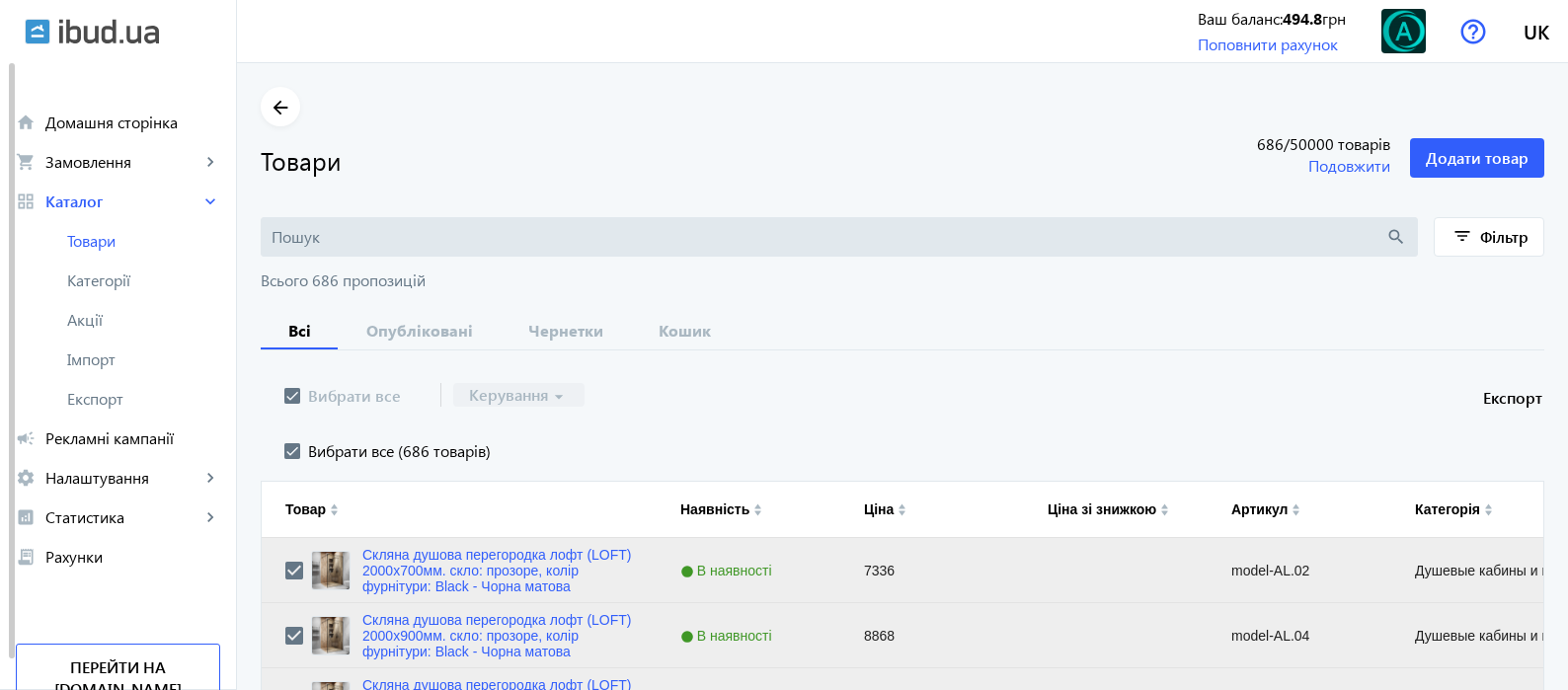 click on "Керування  arrow_drop_down" 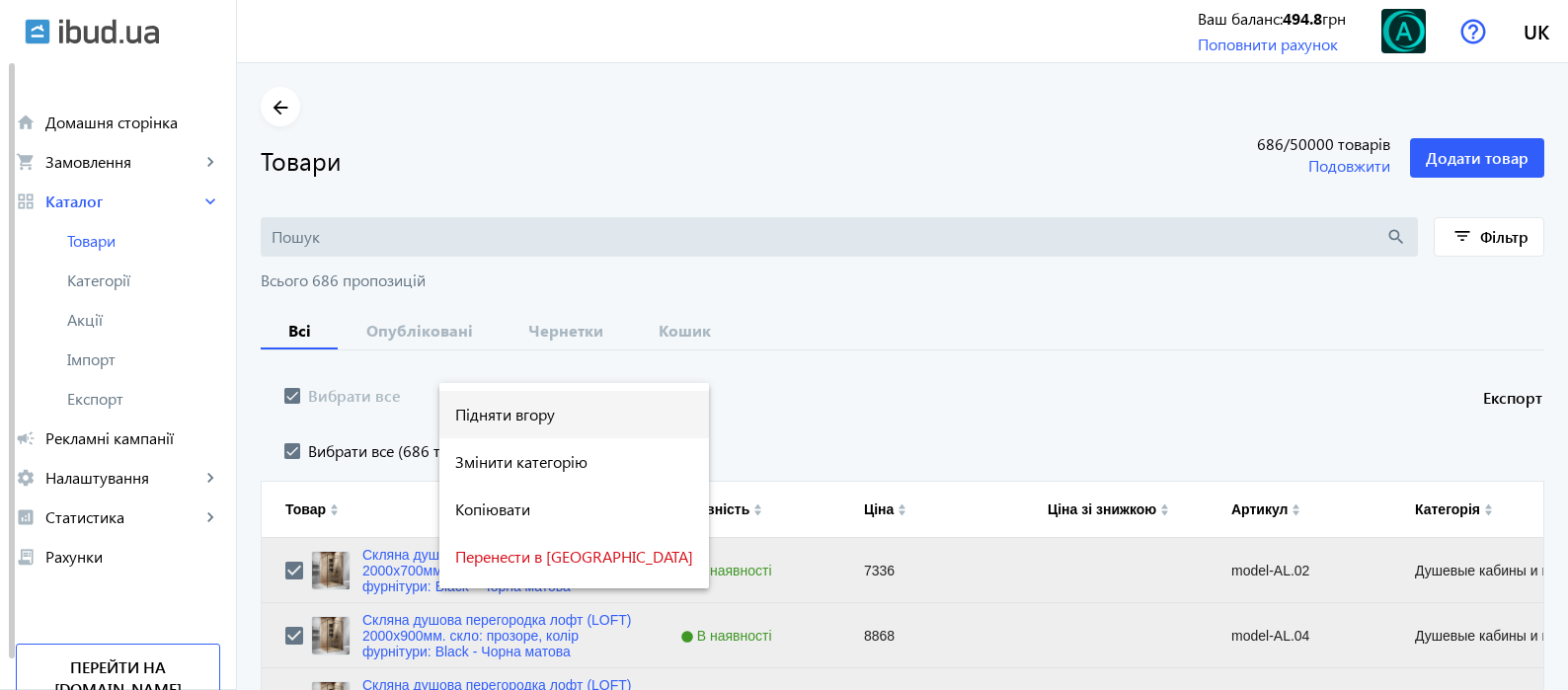 click on "Підняти вгору" at bounding box center (574, 415) 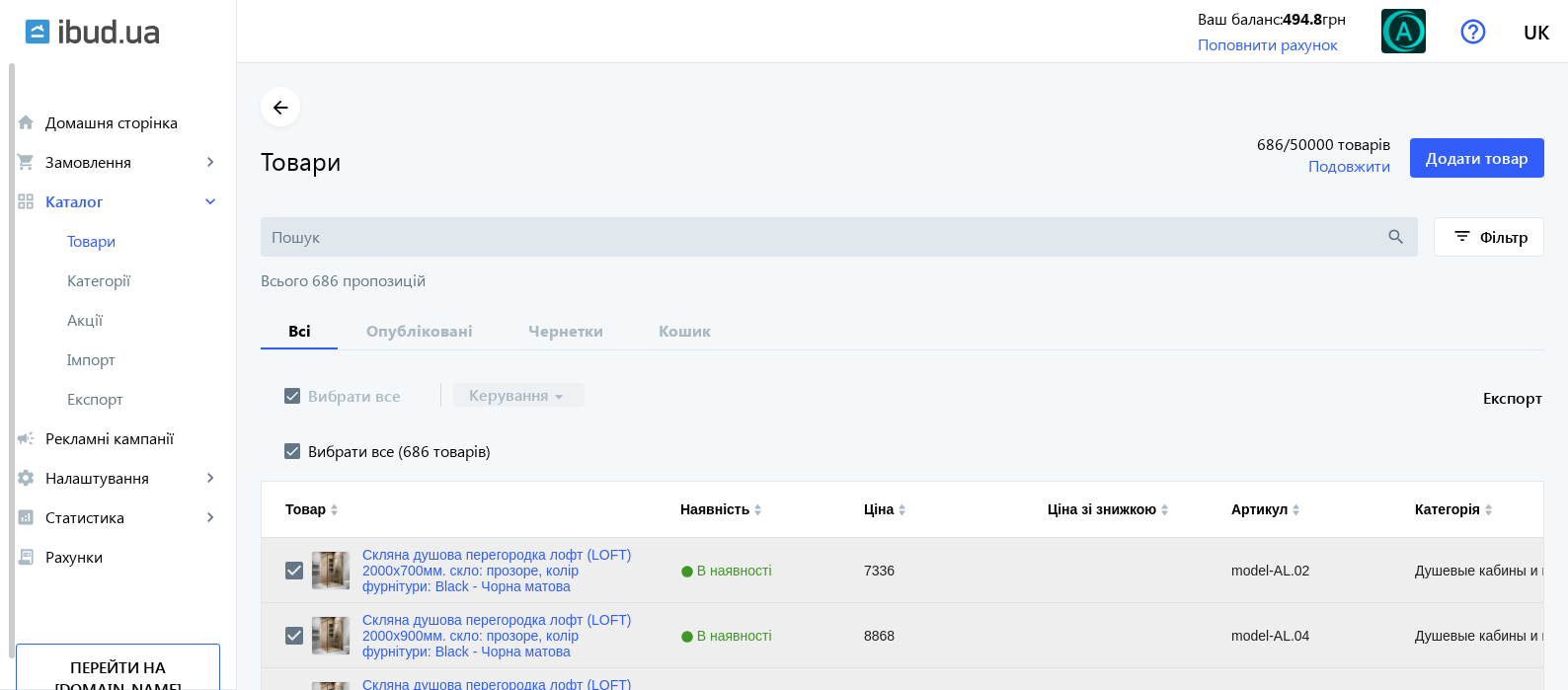 click on "arrow_drop_down" 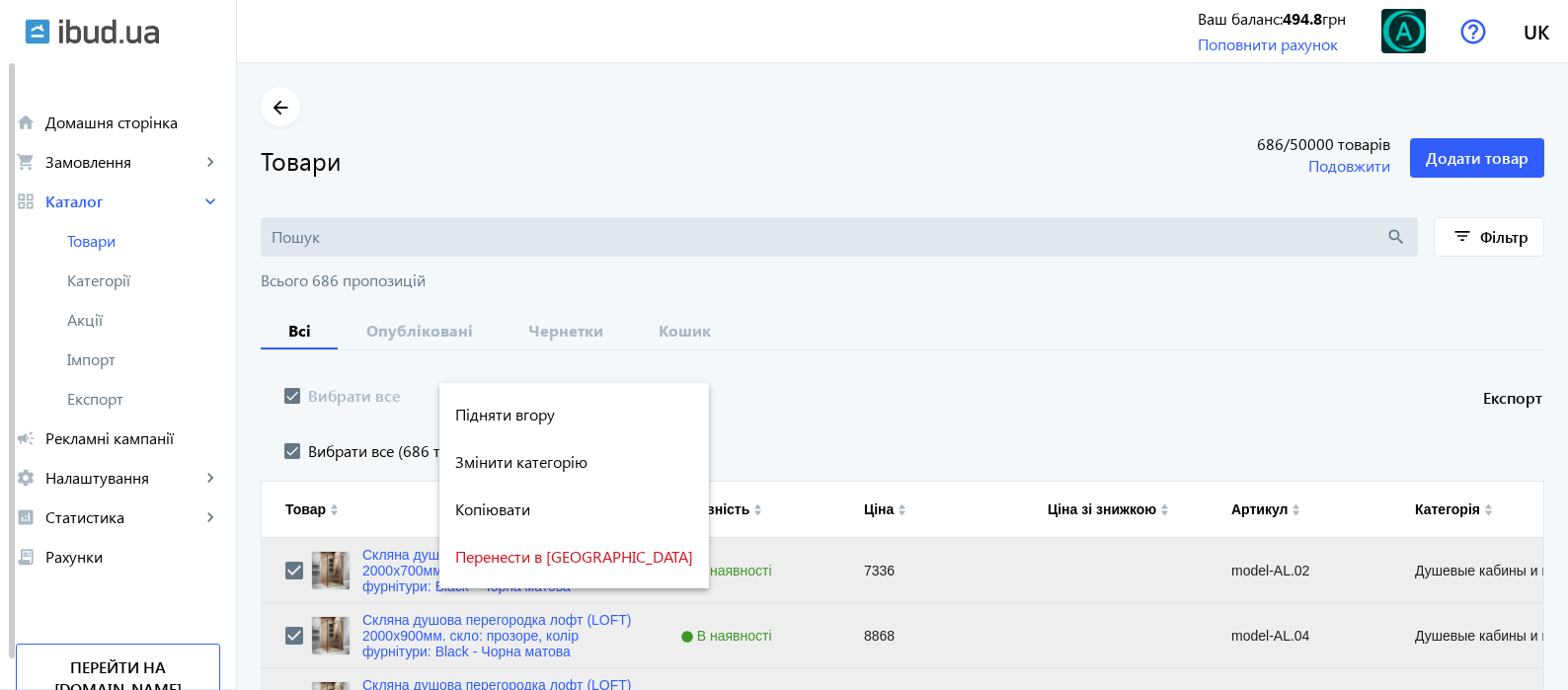 click at bounding box center (784, 345) 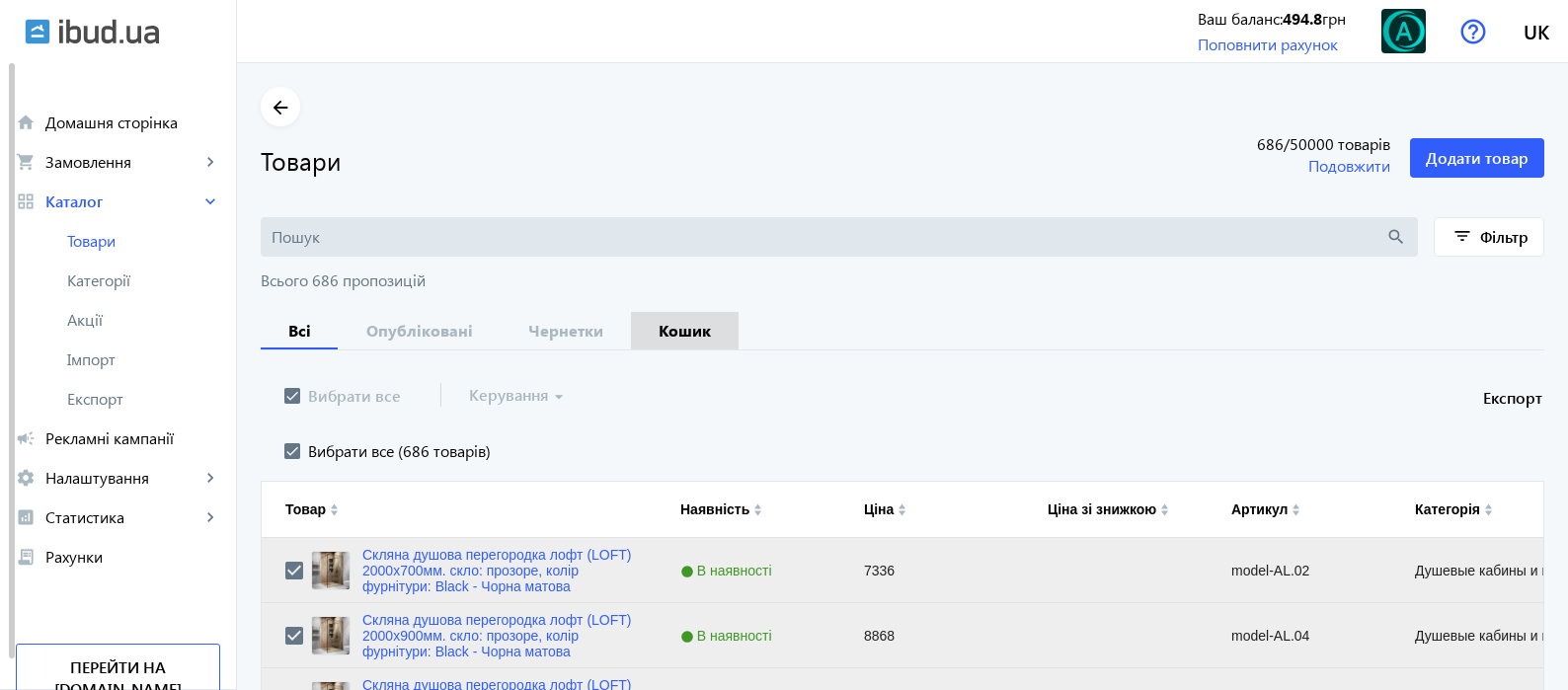 click on "Кошик" at bounding box center [684, 331] 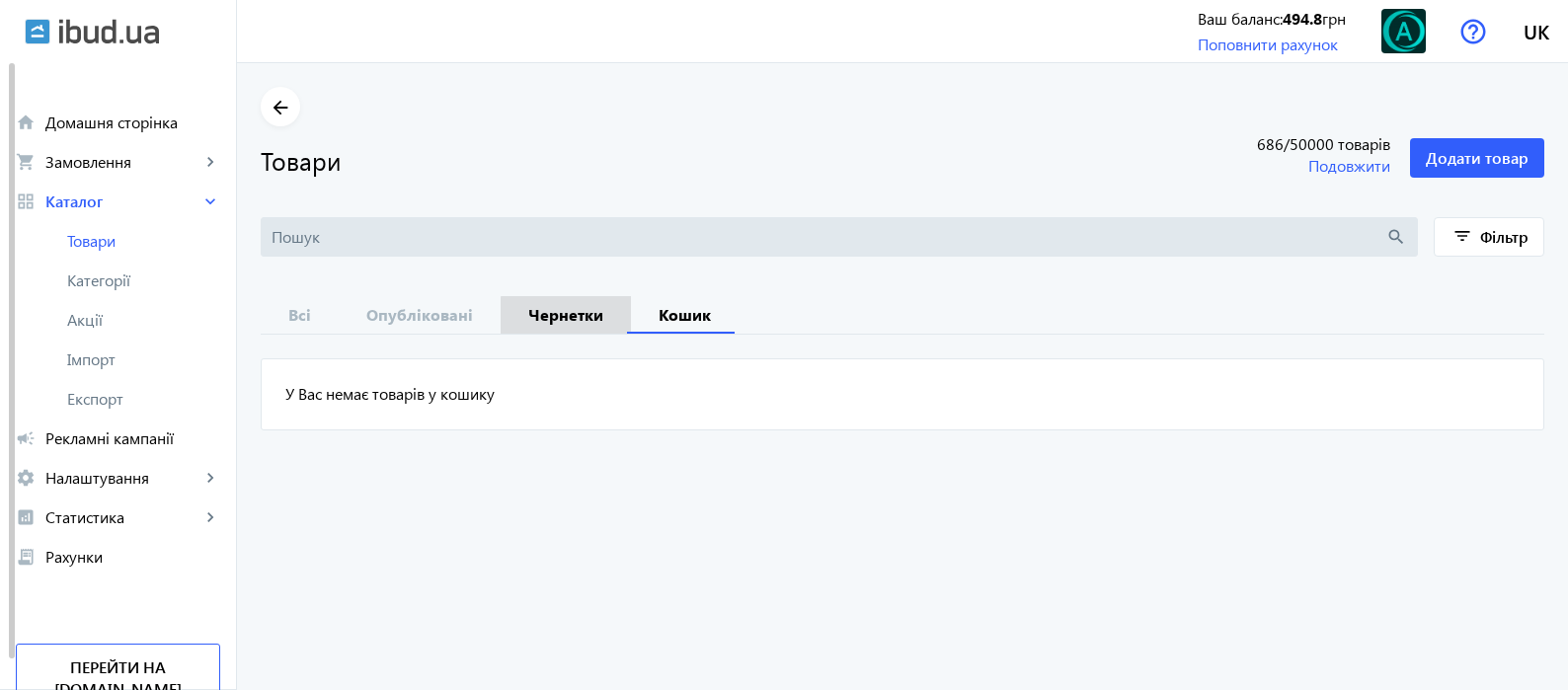 click on "Чернетки" at bounding box center (566, 315) 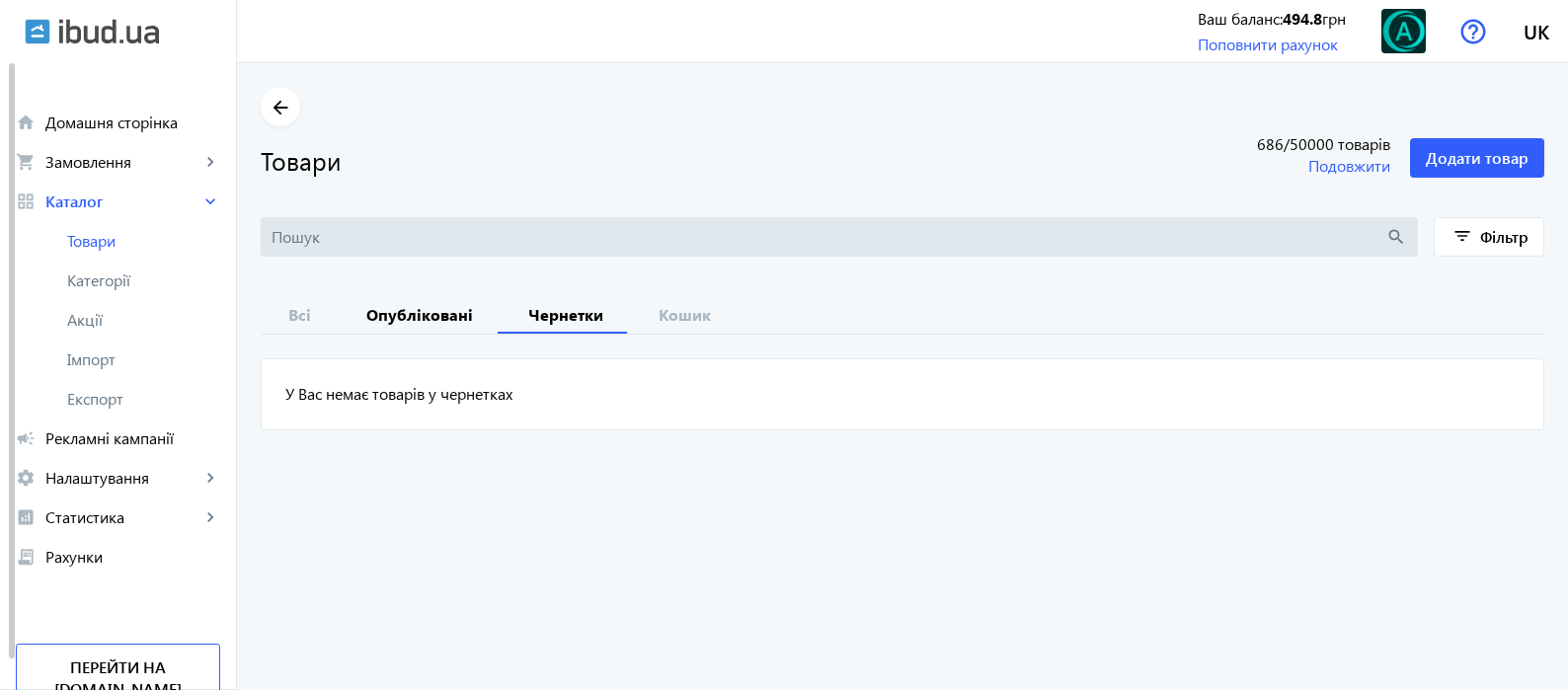 click on "Опубліковані" at bounding box center [420, 315] 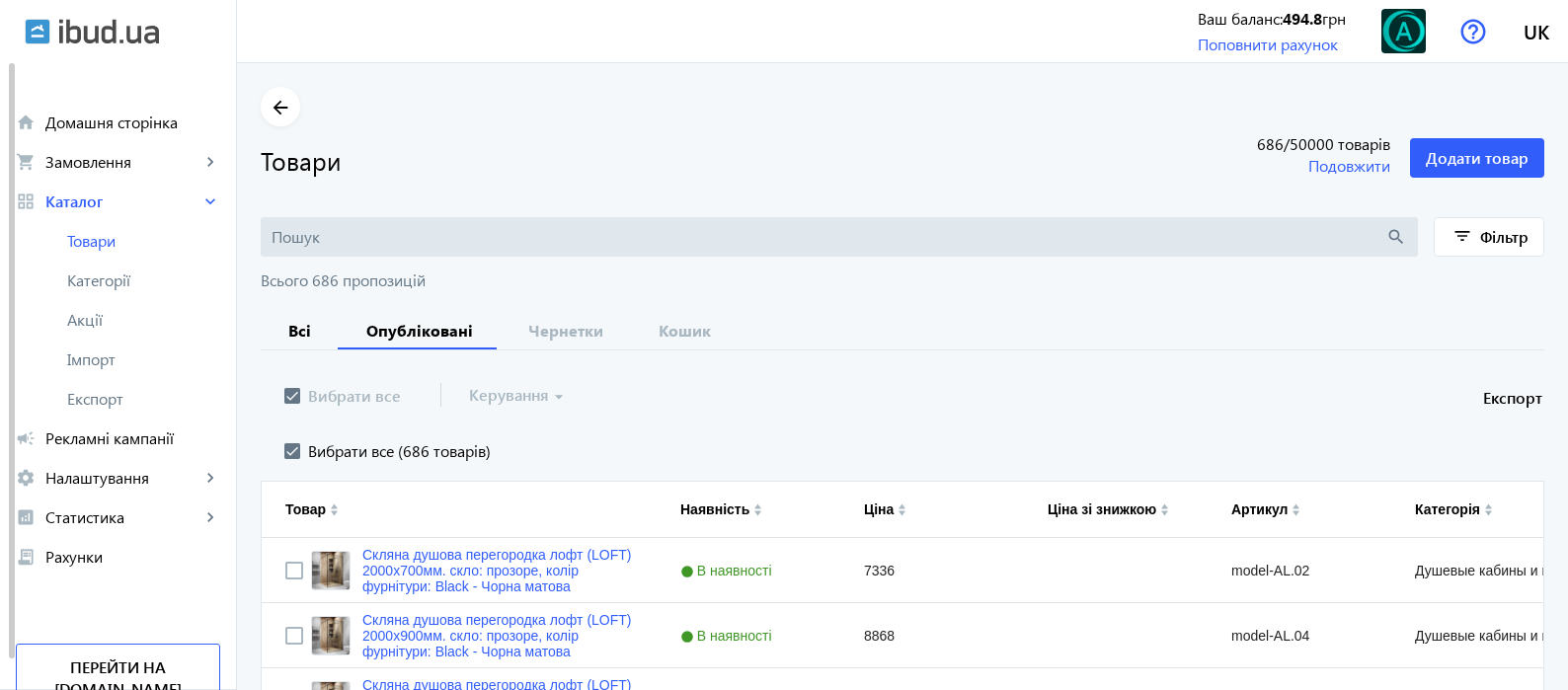 click on "Всі" at bounding box center (299, 331) 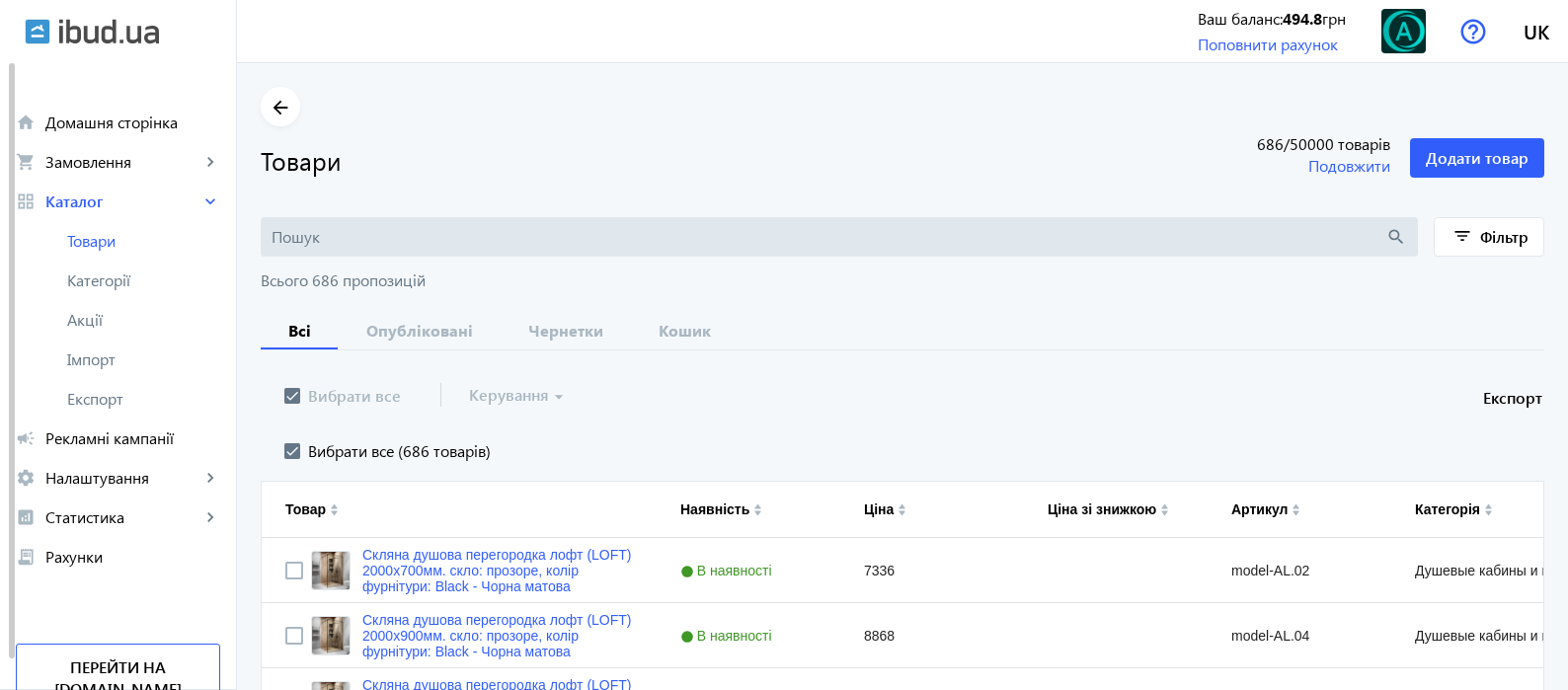 click on "Керування  arrow_drop_down" 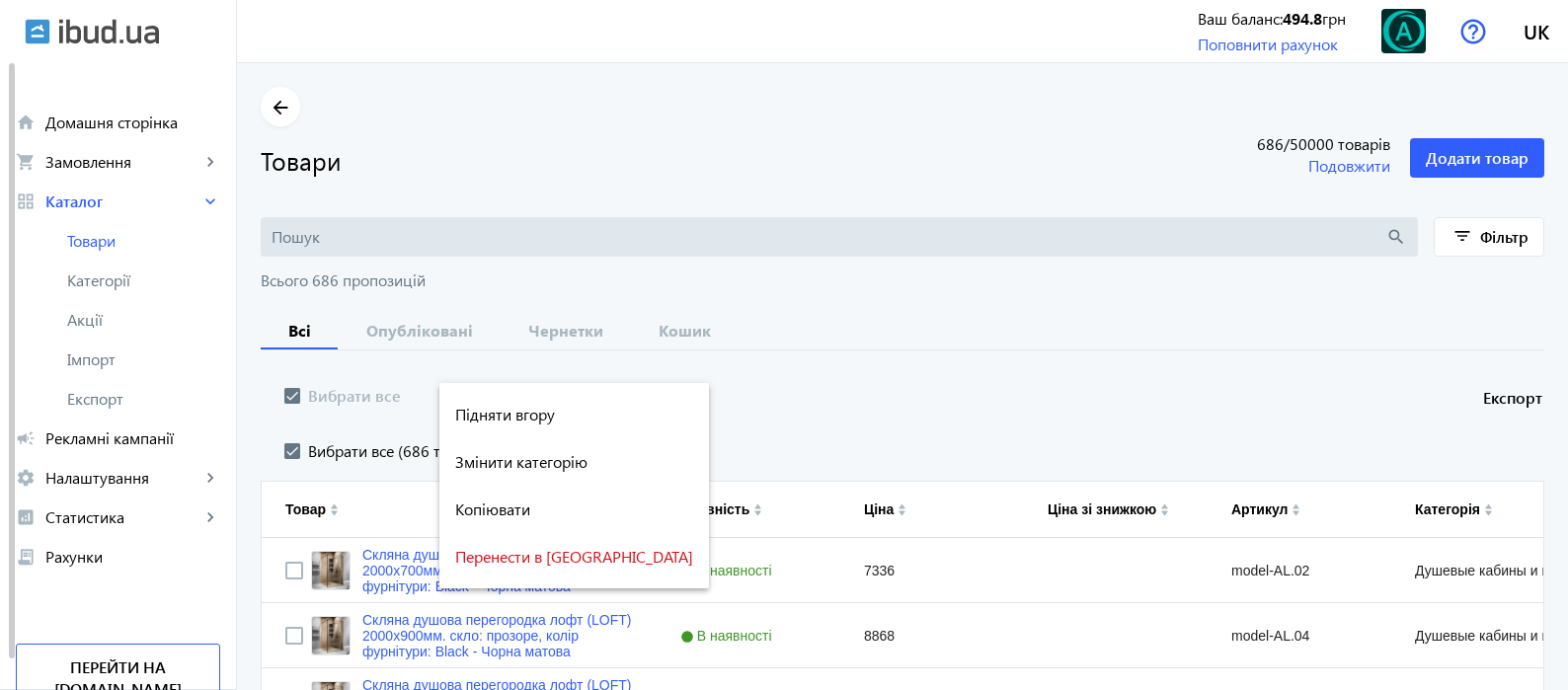 click at bounding box center (784, 345) 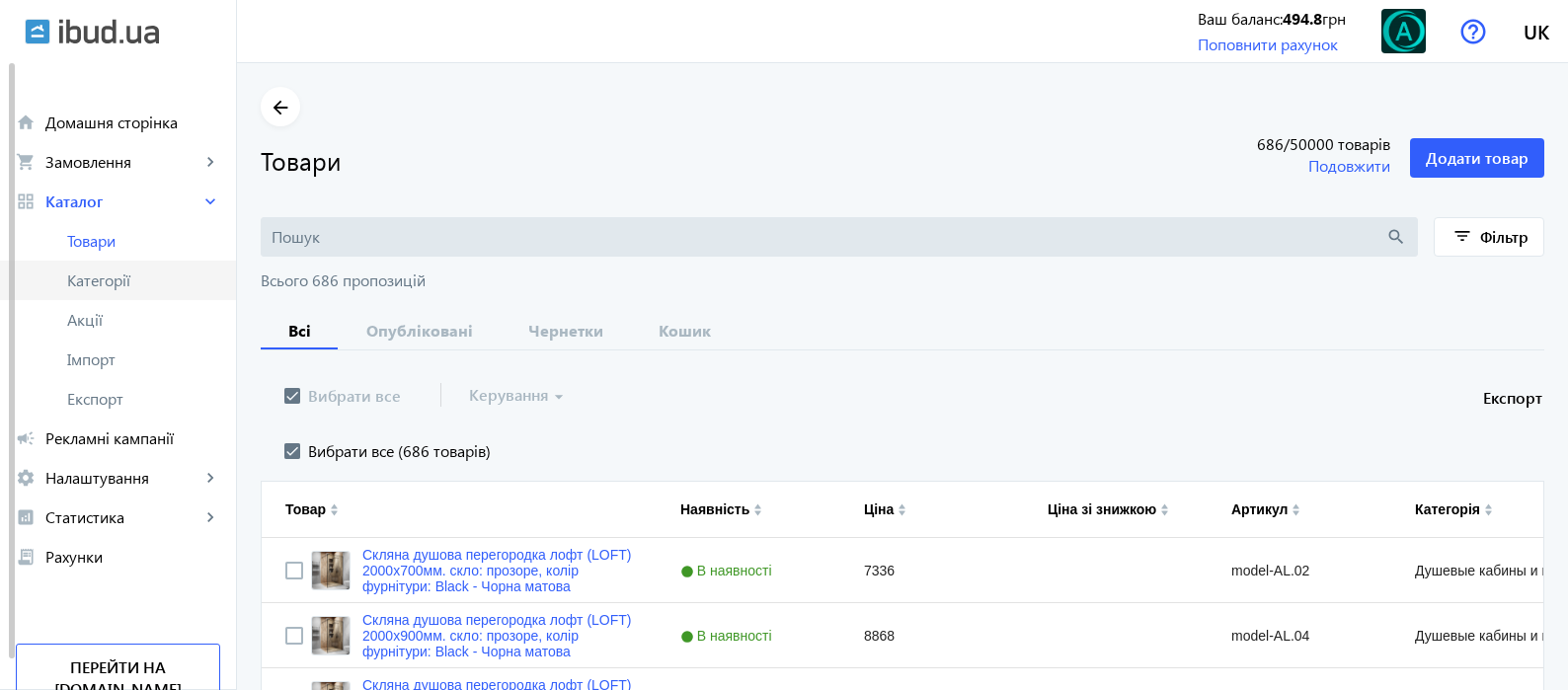 click on "Категорії" 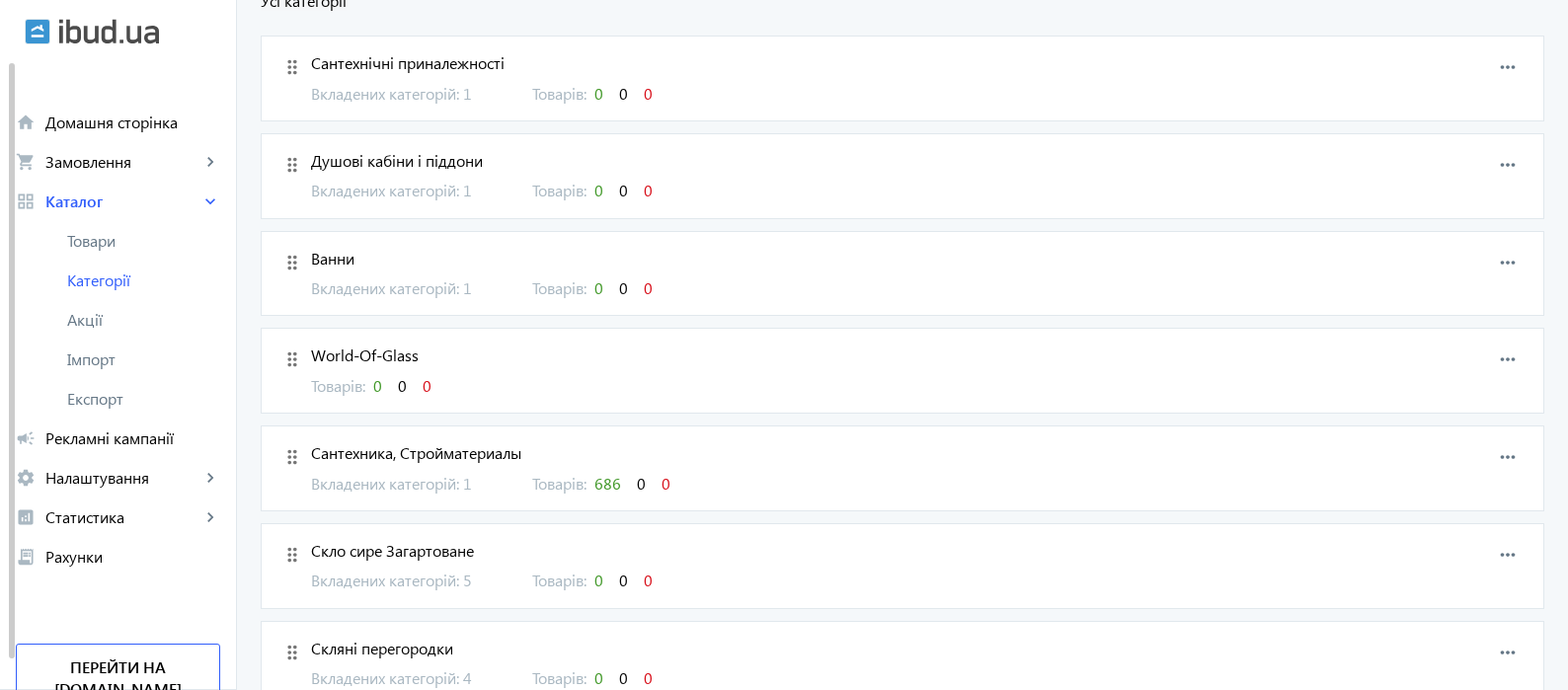 scroll, scrollTop: 223, scrollLeft: 0, axis: vertical 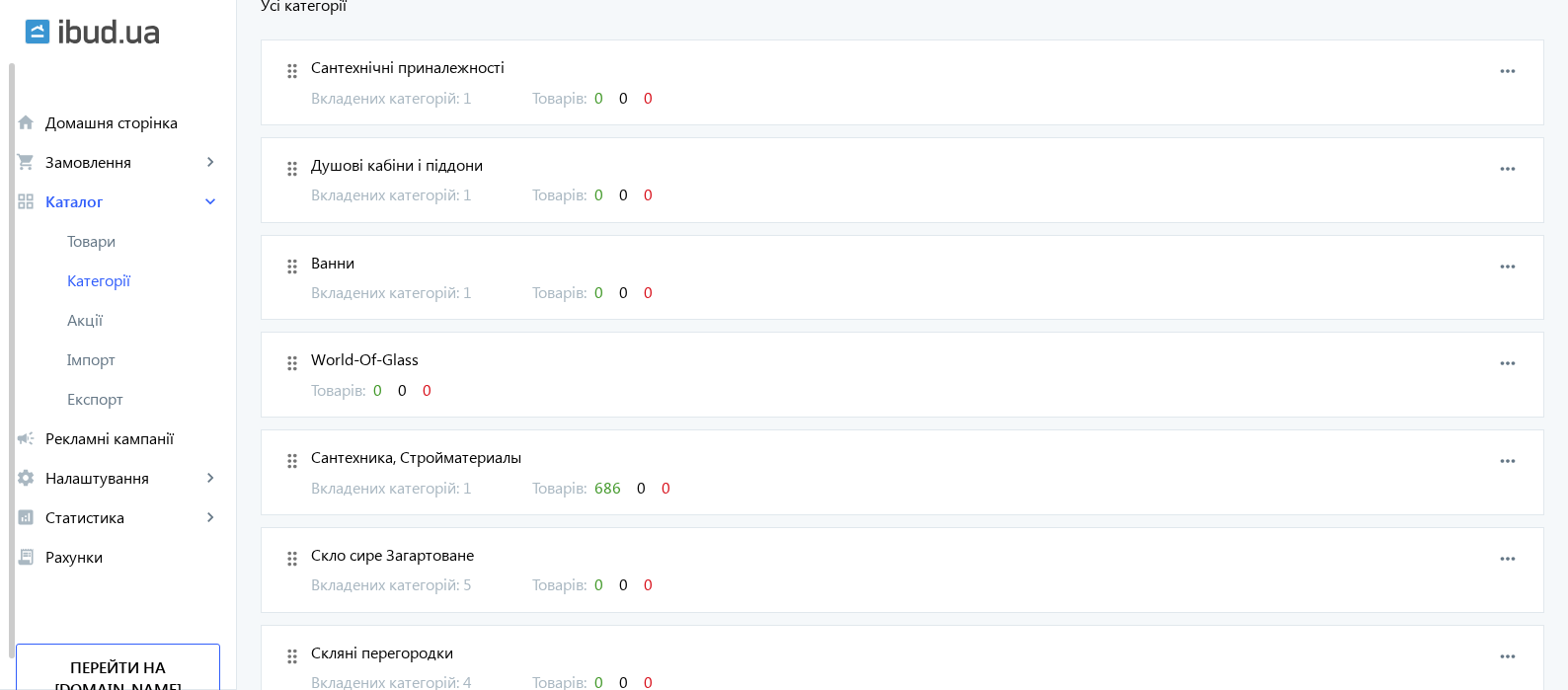 click on "Сантехника, Стройматериалы" at bounding box center [809, 457] 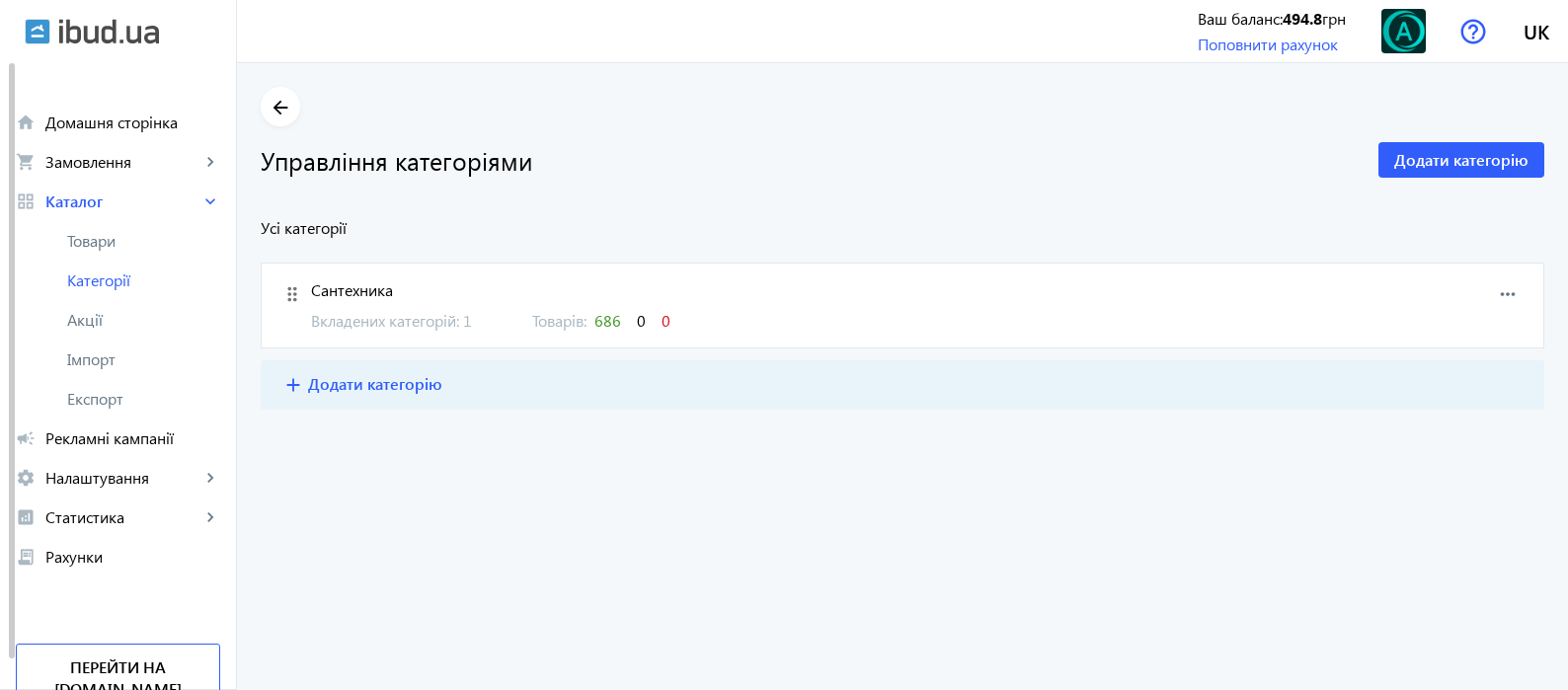 scroll, scrollTop: 0, scrollLeft: 0, axis: both 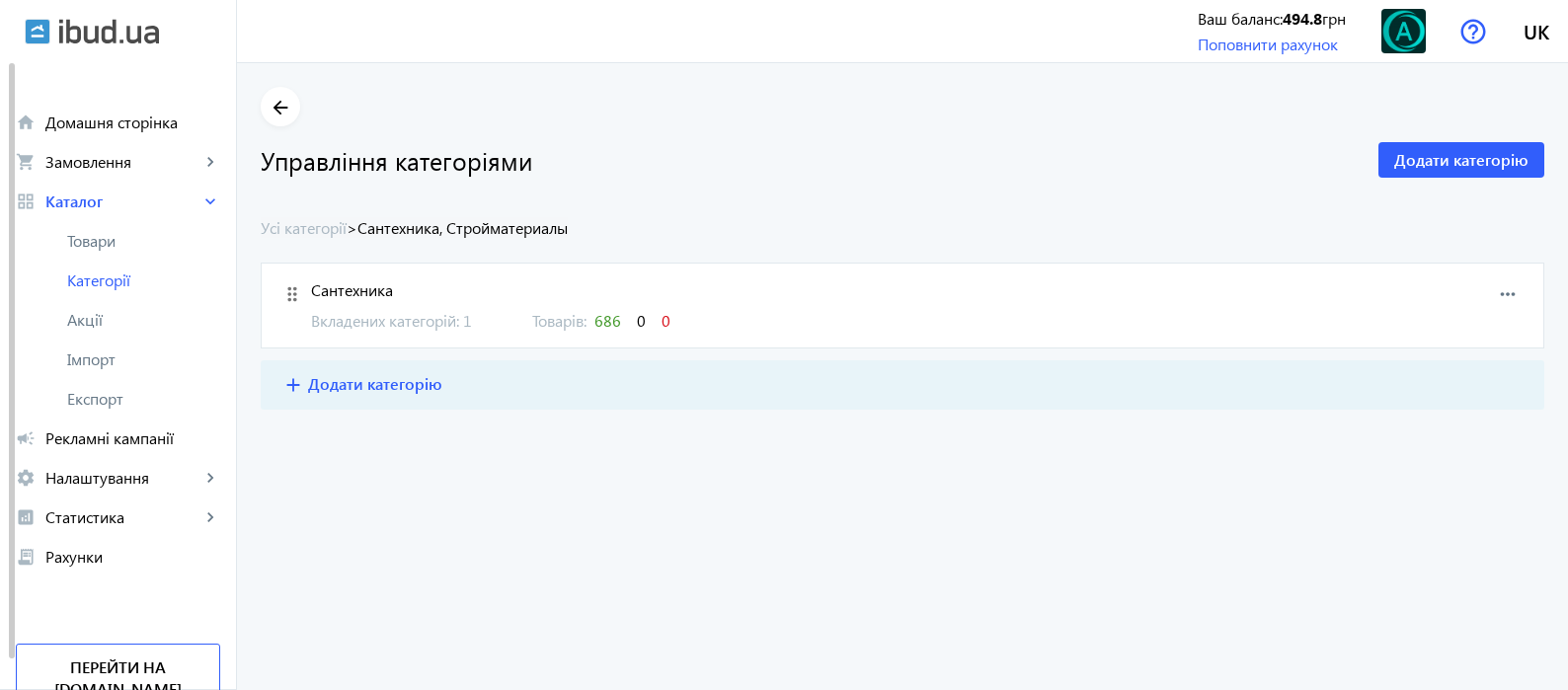 click on "Вкладених категорій: 1" at bounding box center [410, 321] 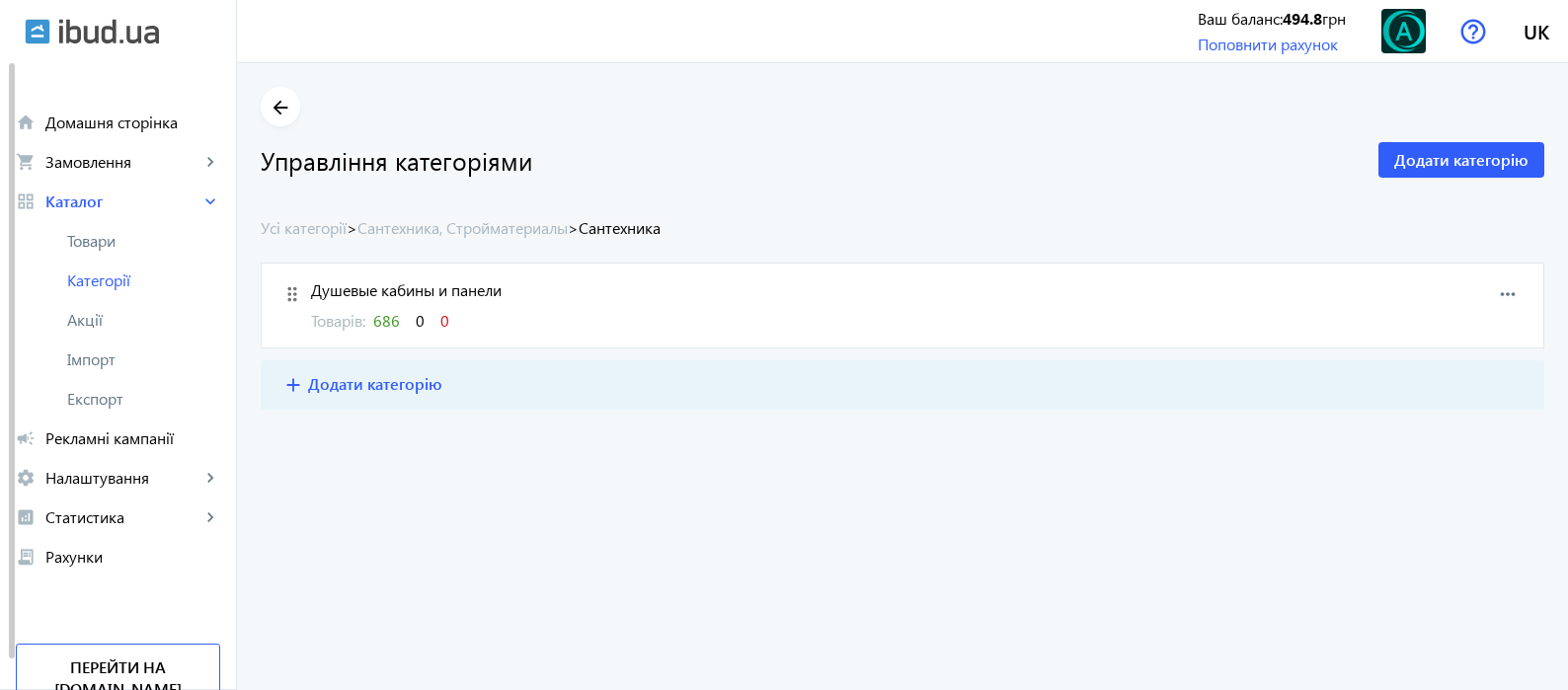 click on "more_horiz" at bounding box center [1508, 294] 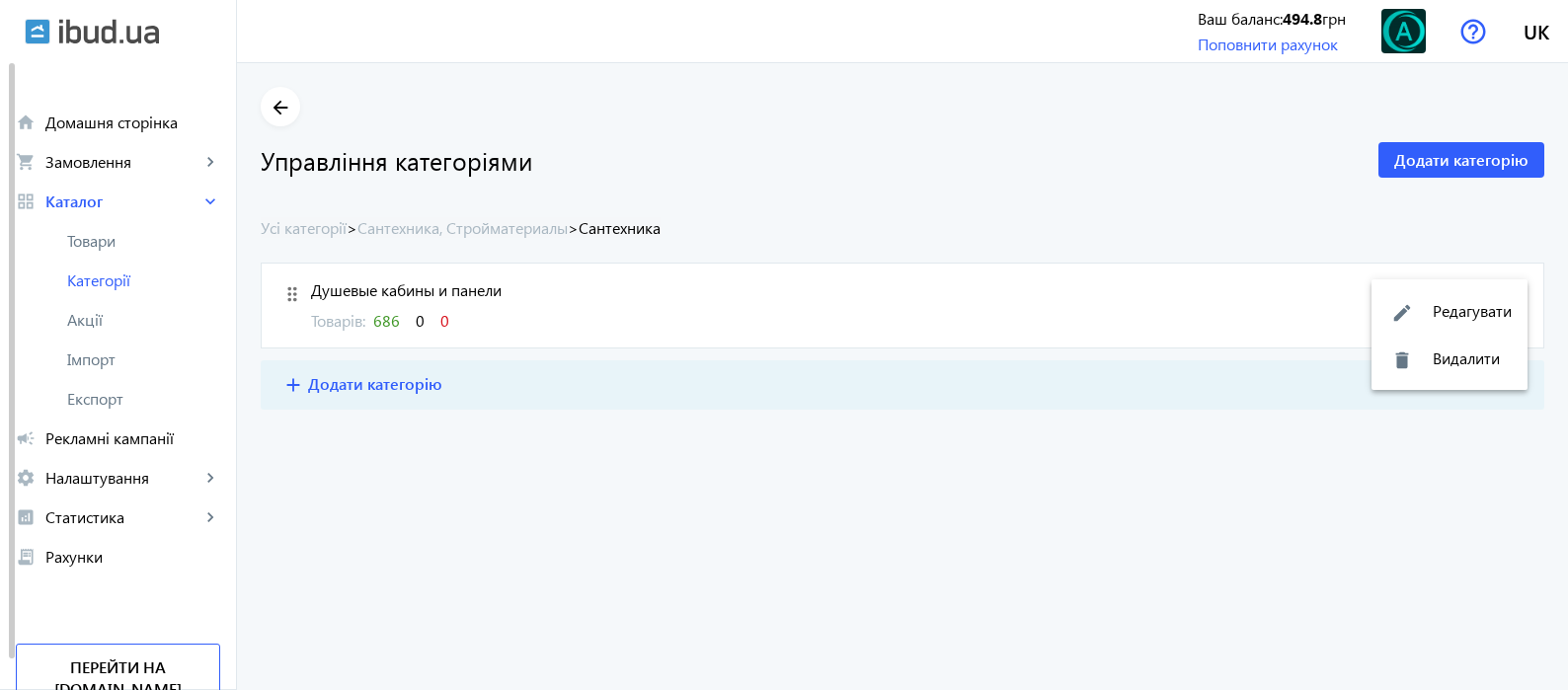 click at bounding box center (784, 345) 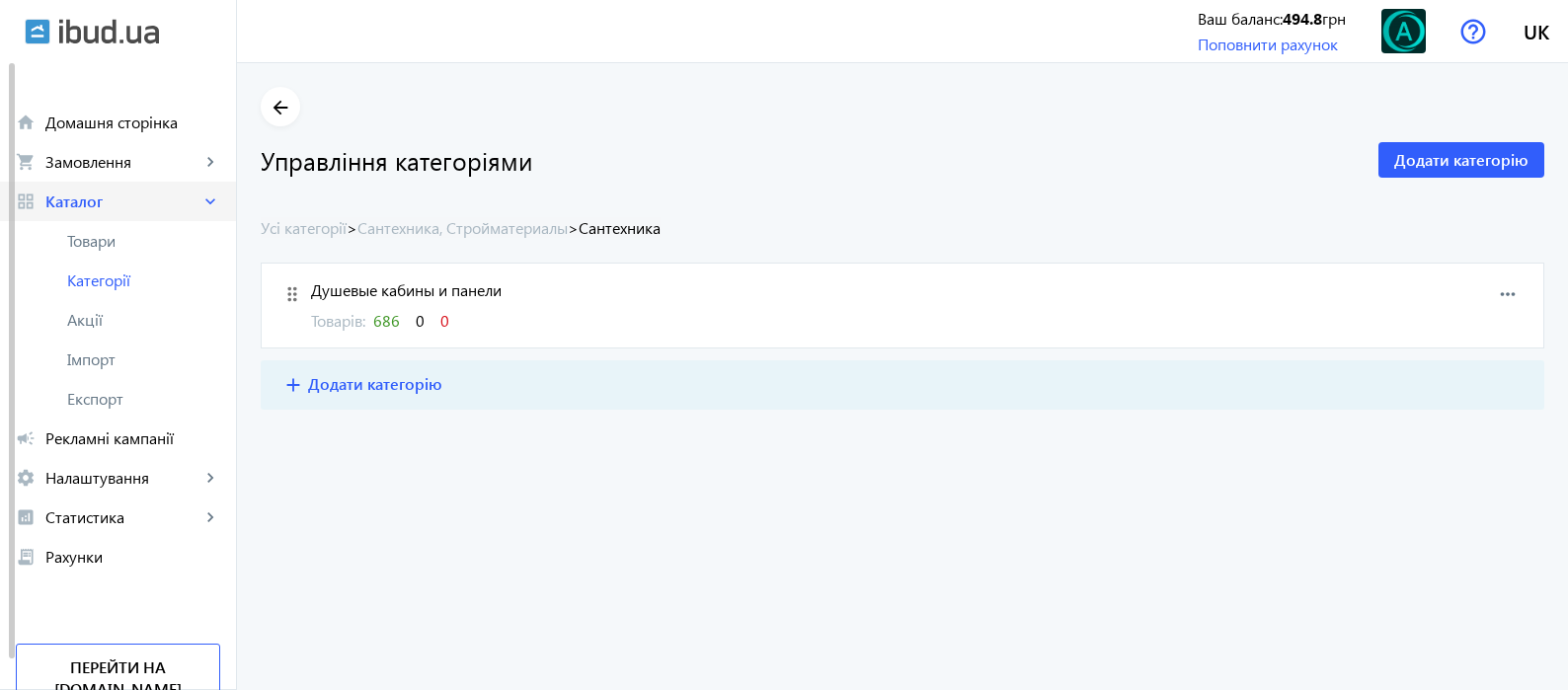 click on "Каталог" 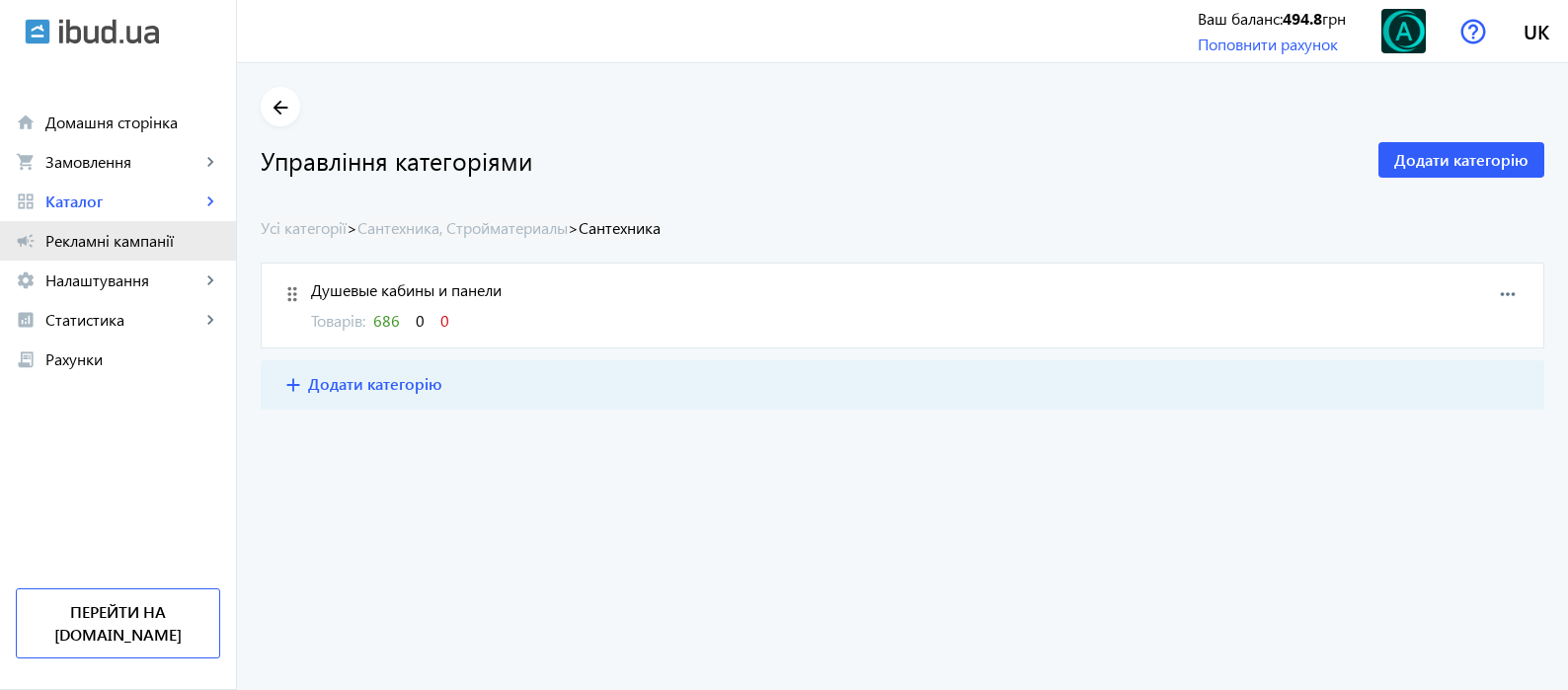 click on "campaign Рекламні кампанії" 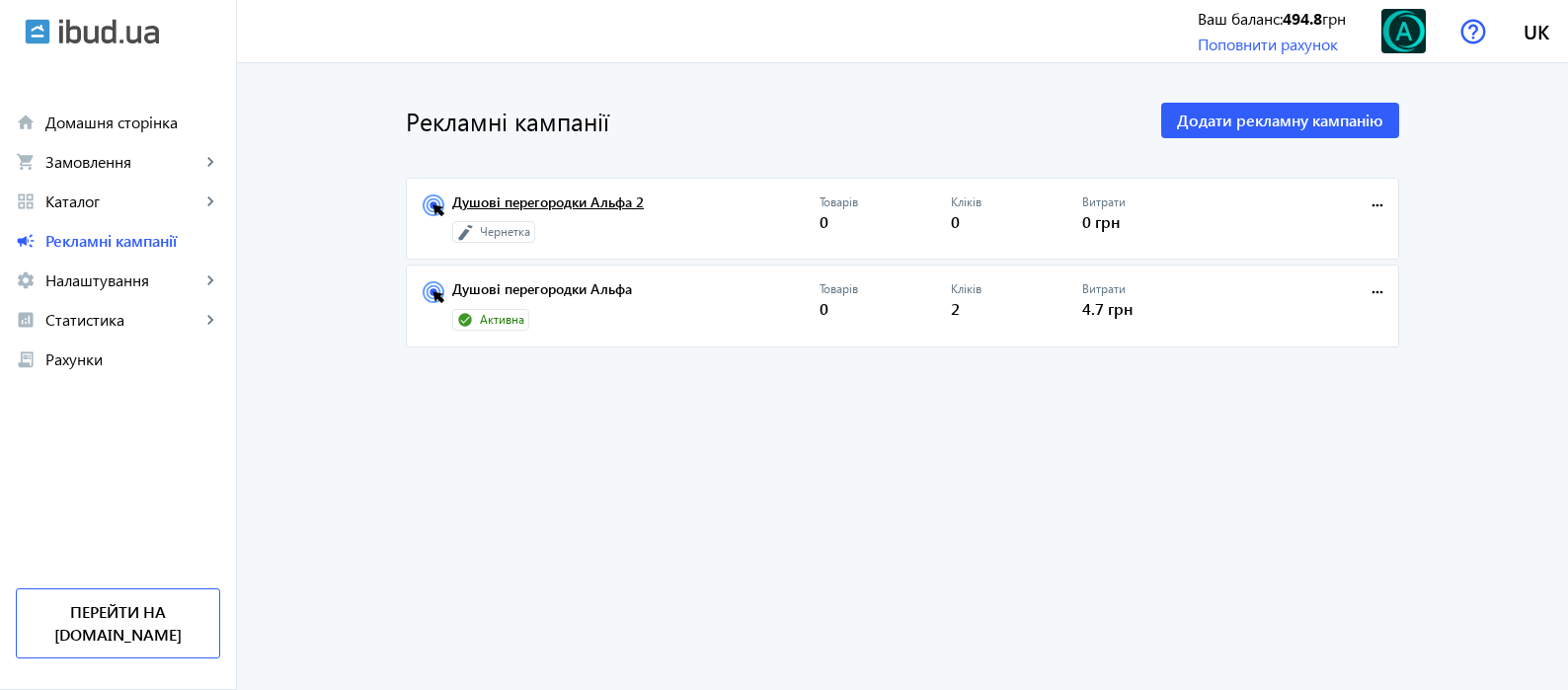 click on "Душові перегородки Альфа 2" at bounding box center [636, 208] 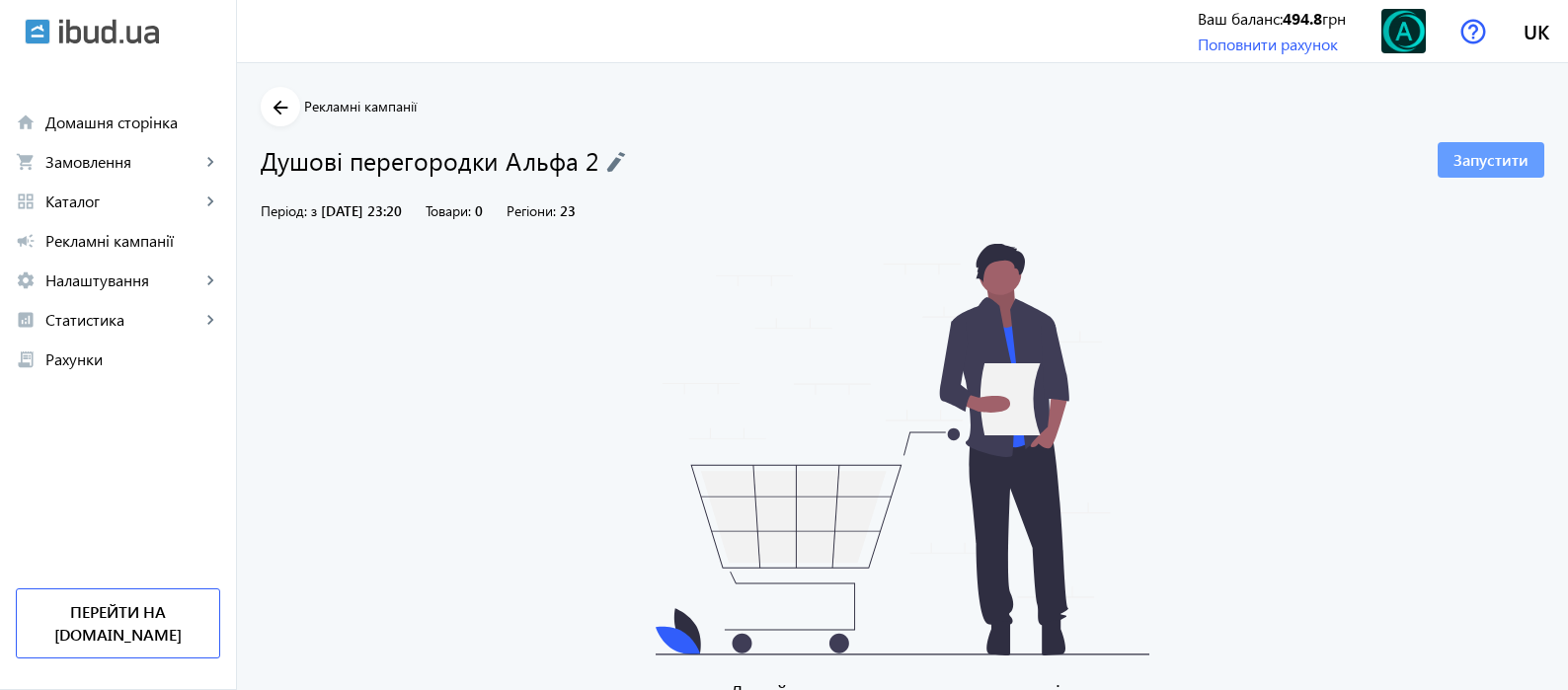 click on "Запустити" 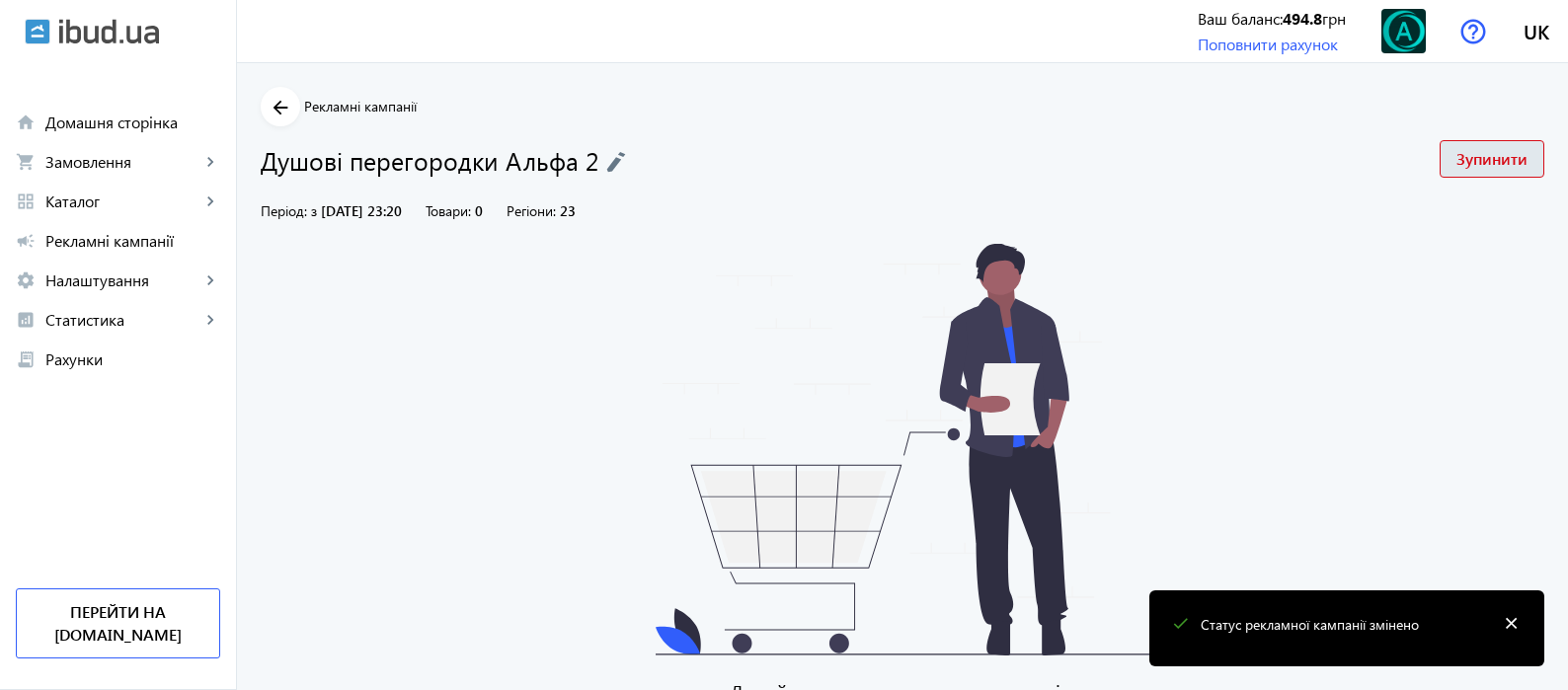click on "arrow_back" 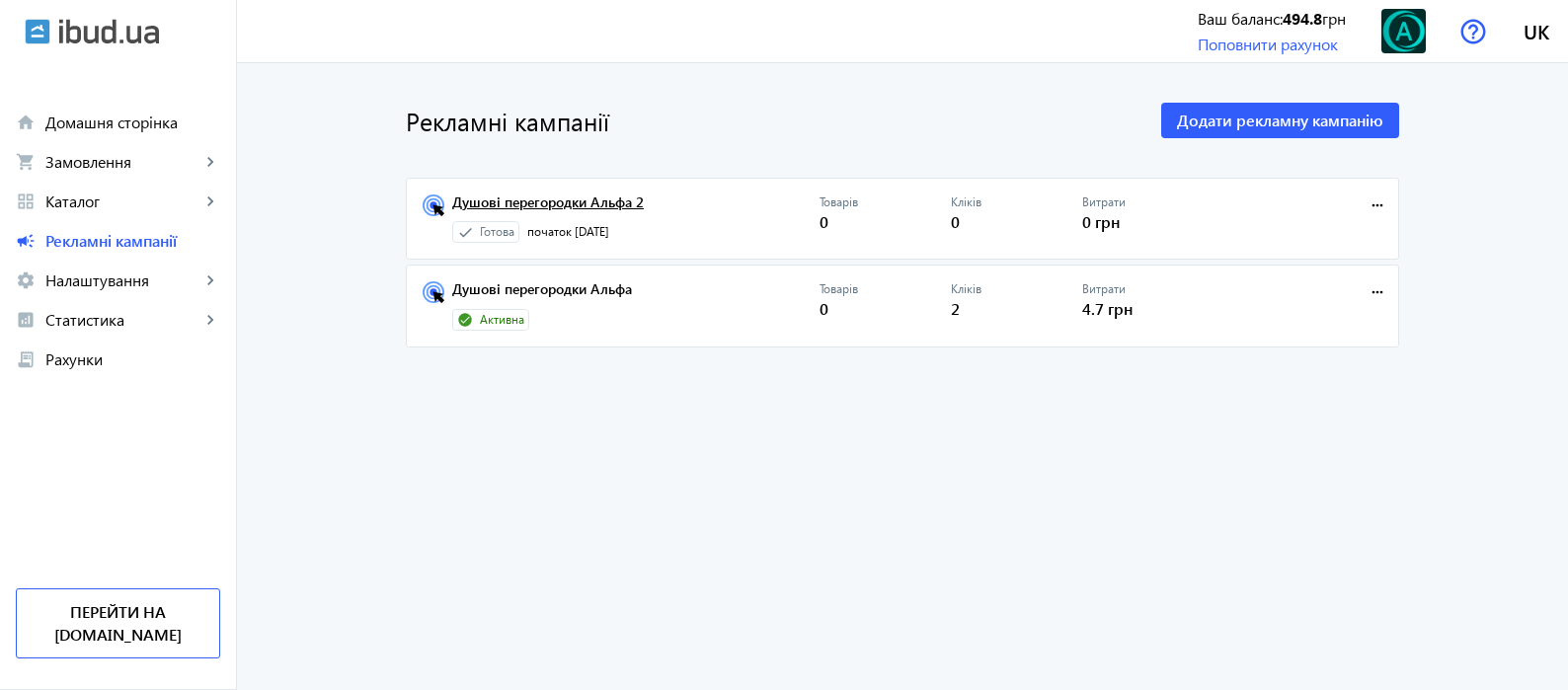 click on "Душові перегородки Альфа 2" at bounding box center [636, 208] 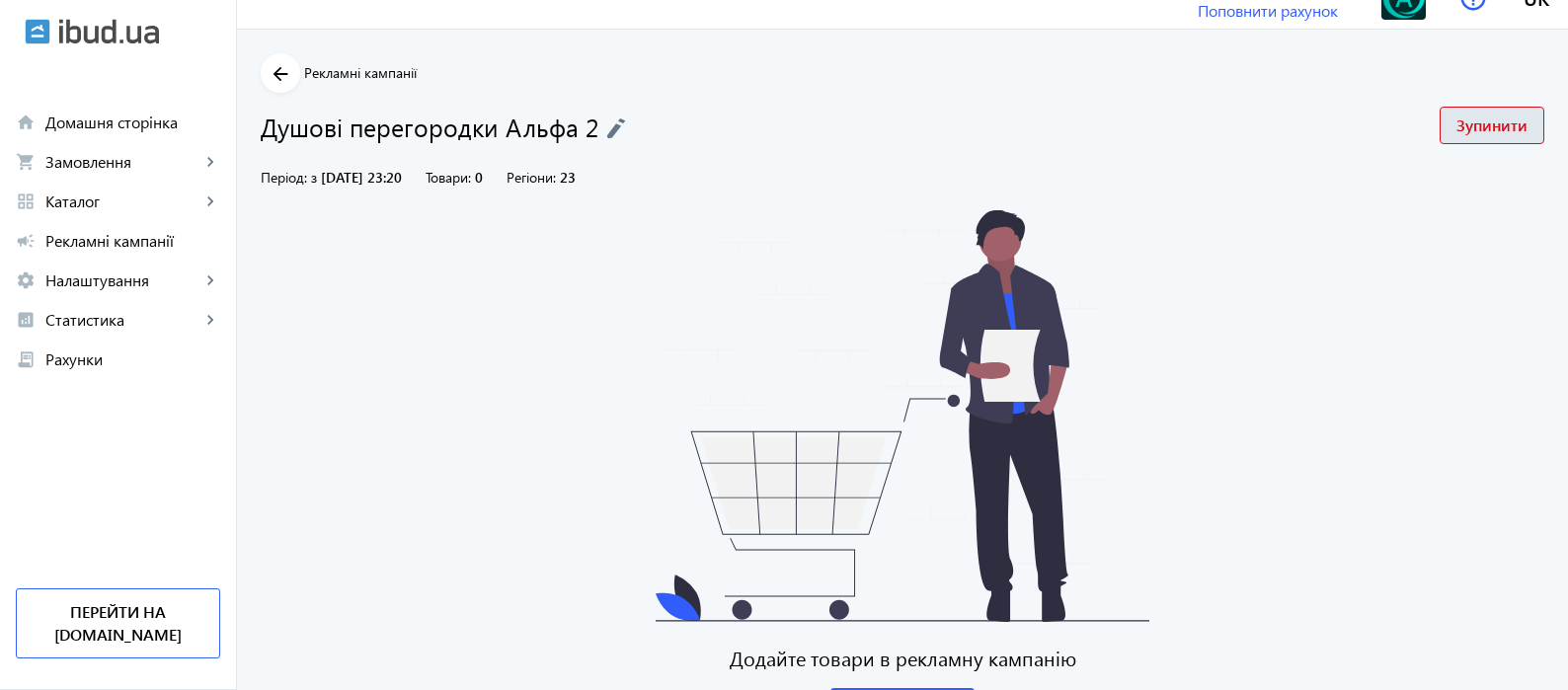 scroll, scrollTop: 122, scrollLeft: 0, axis: vertical 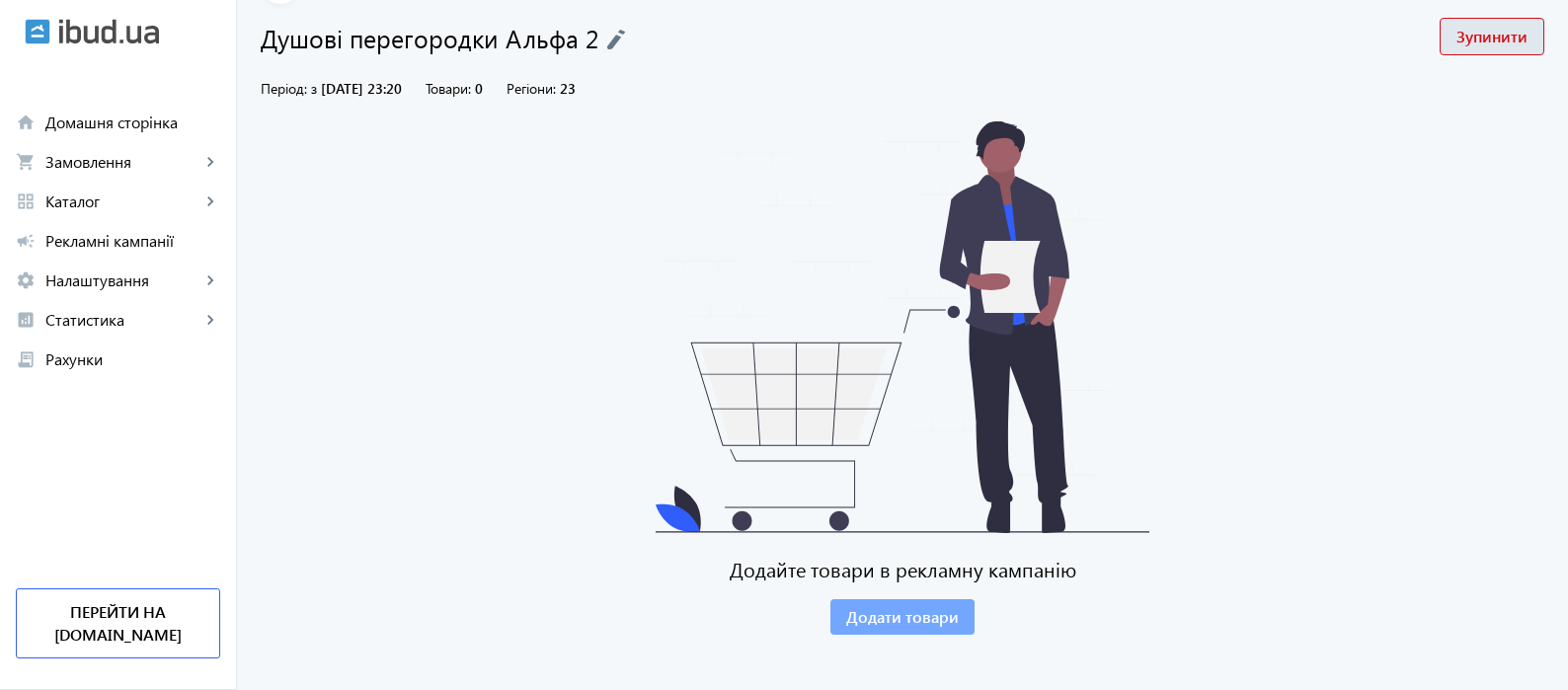 click on "Додати товари" 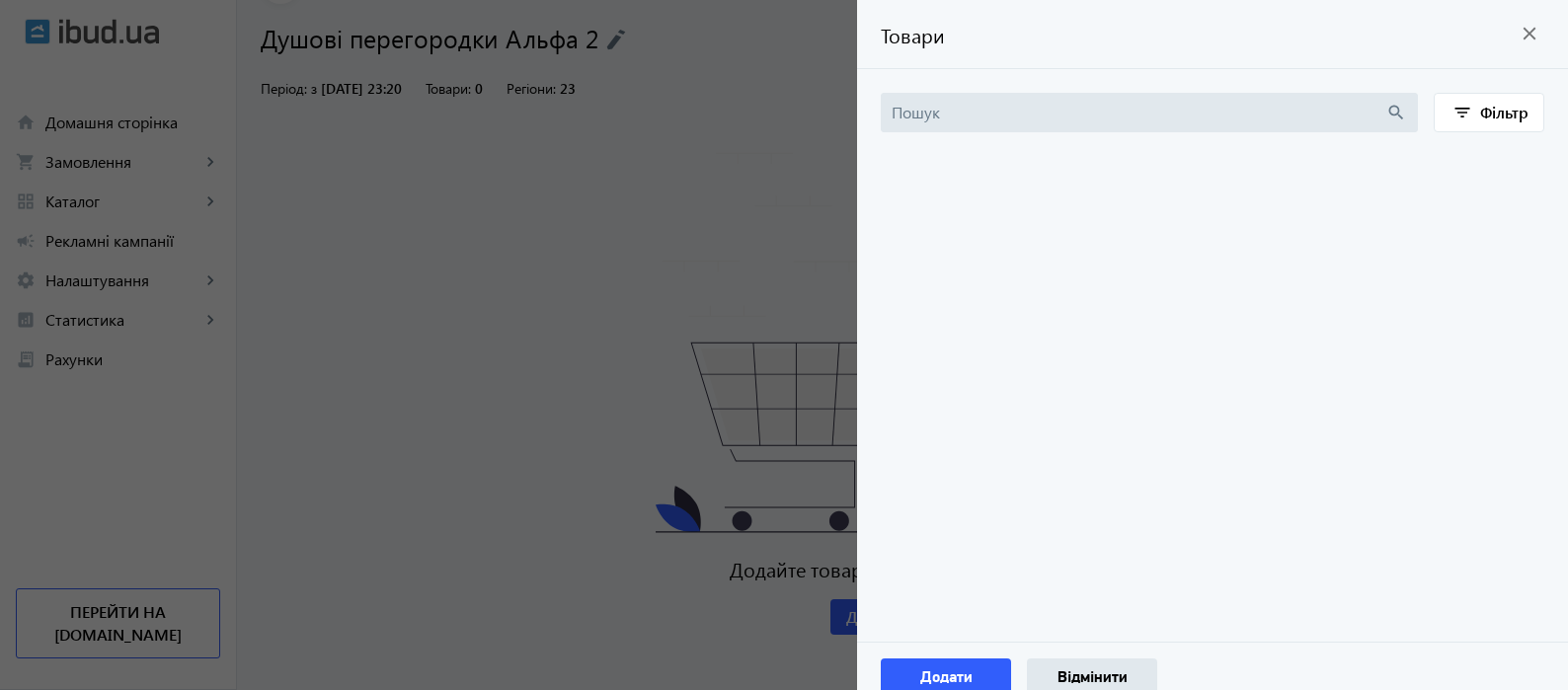 click at bounding box center [1138, 113] 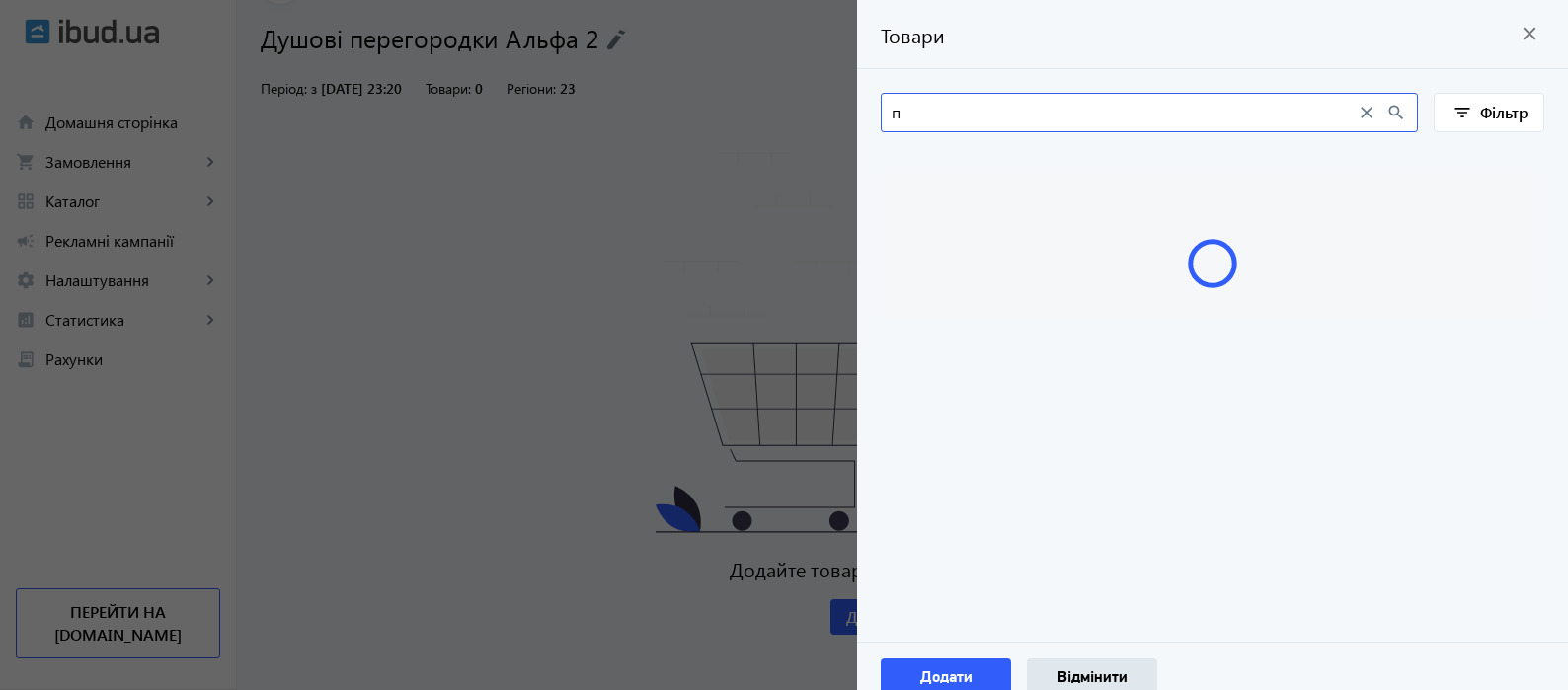 scroll, scrollTop: 0, scrollLeft: 0, axis: both 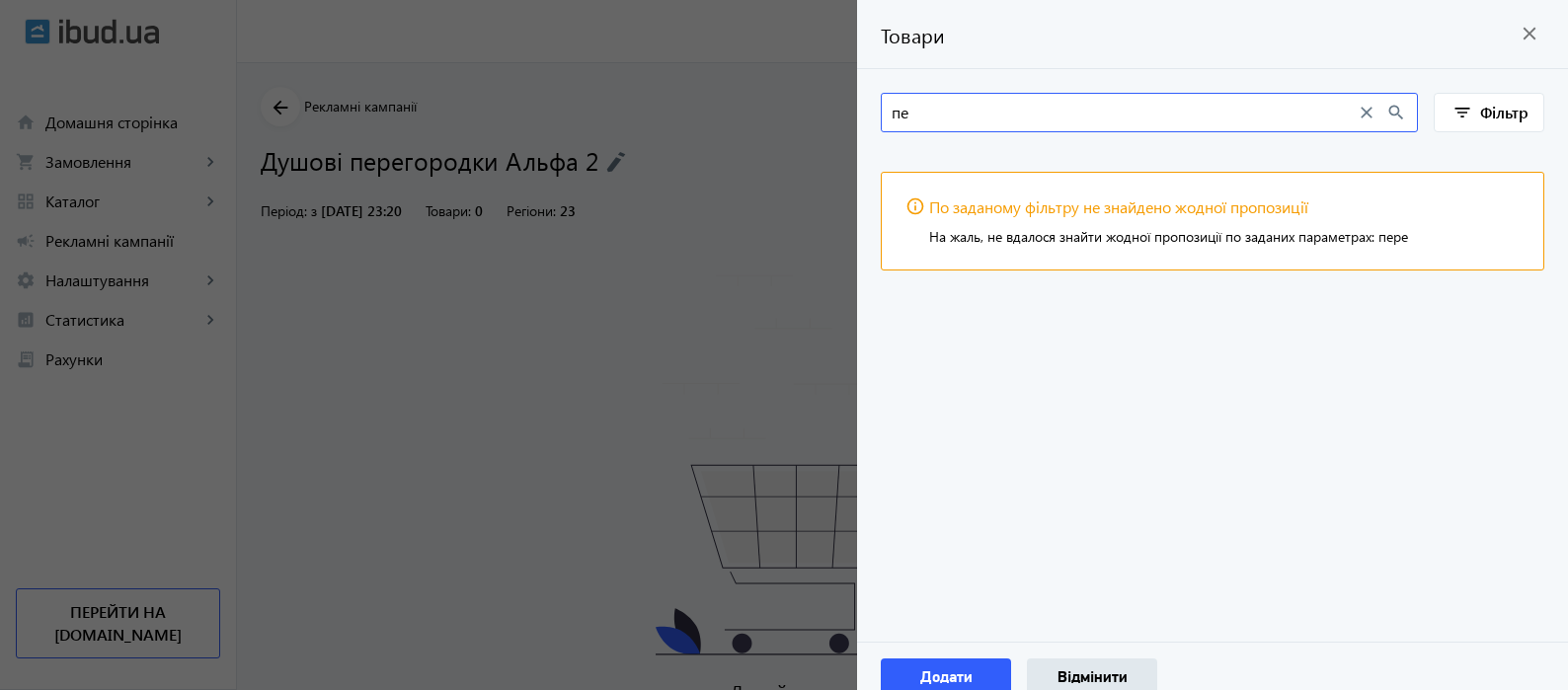type on "п" 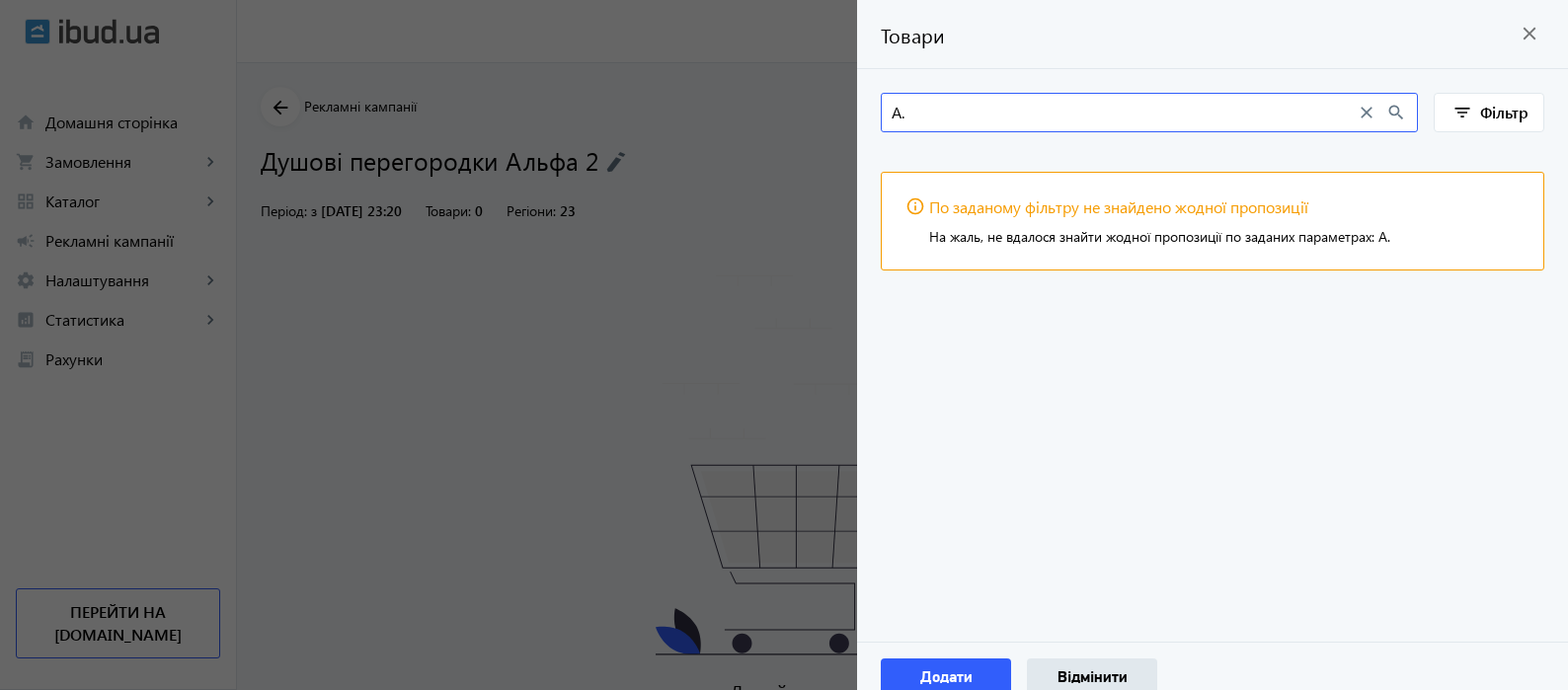 type on "A." 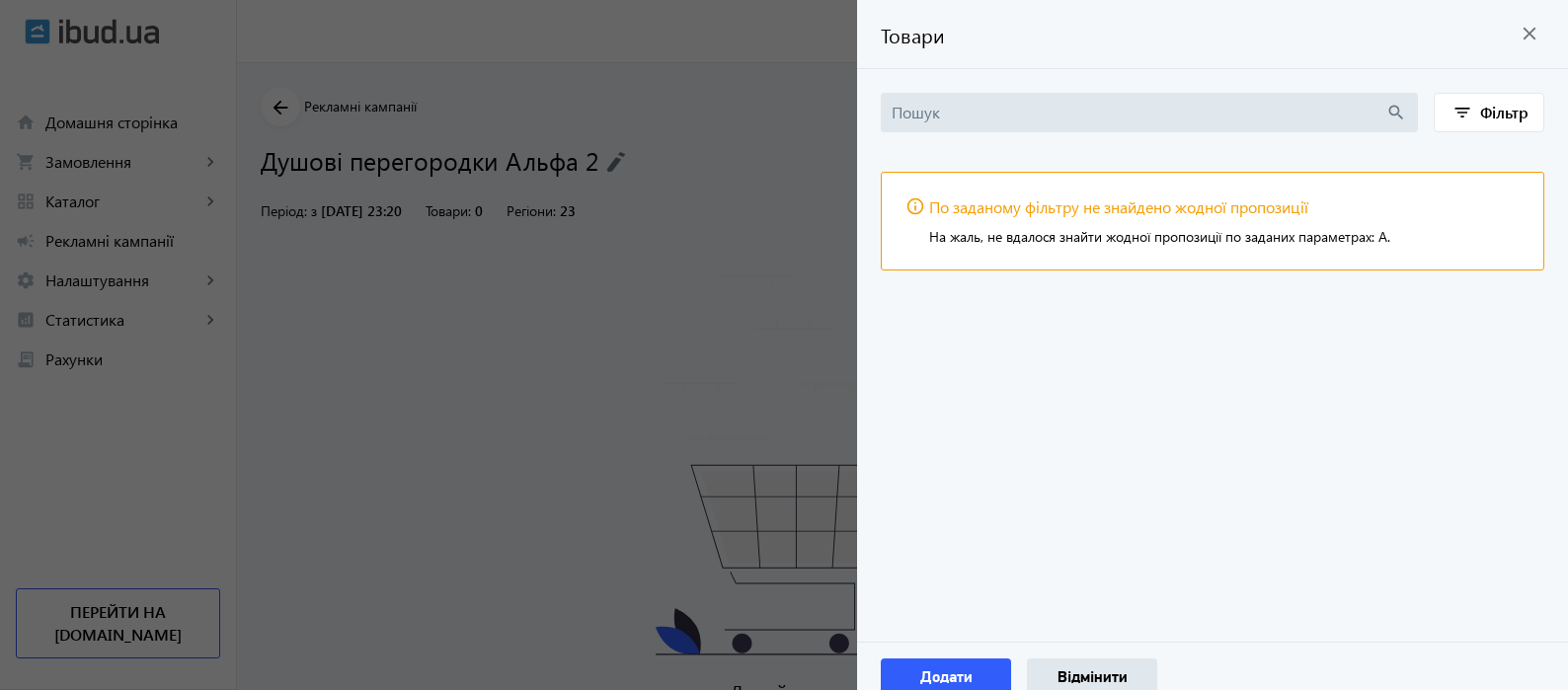 type 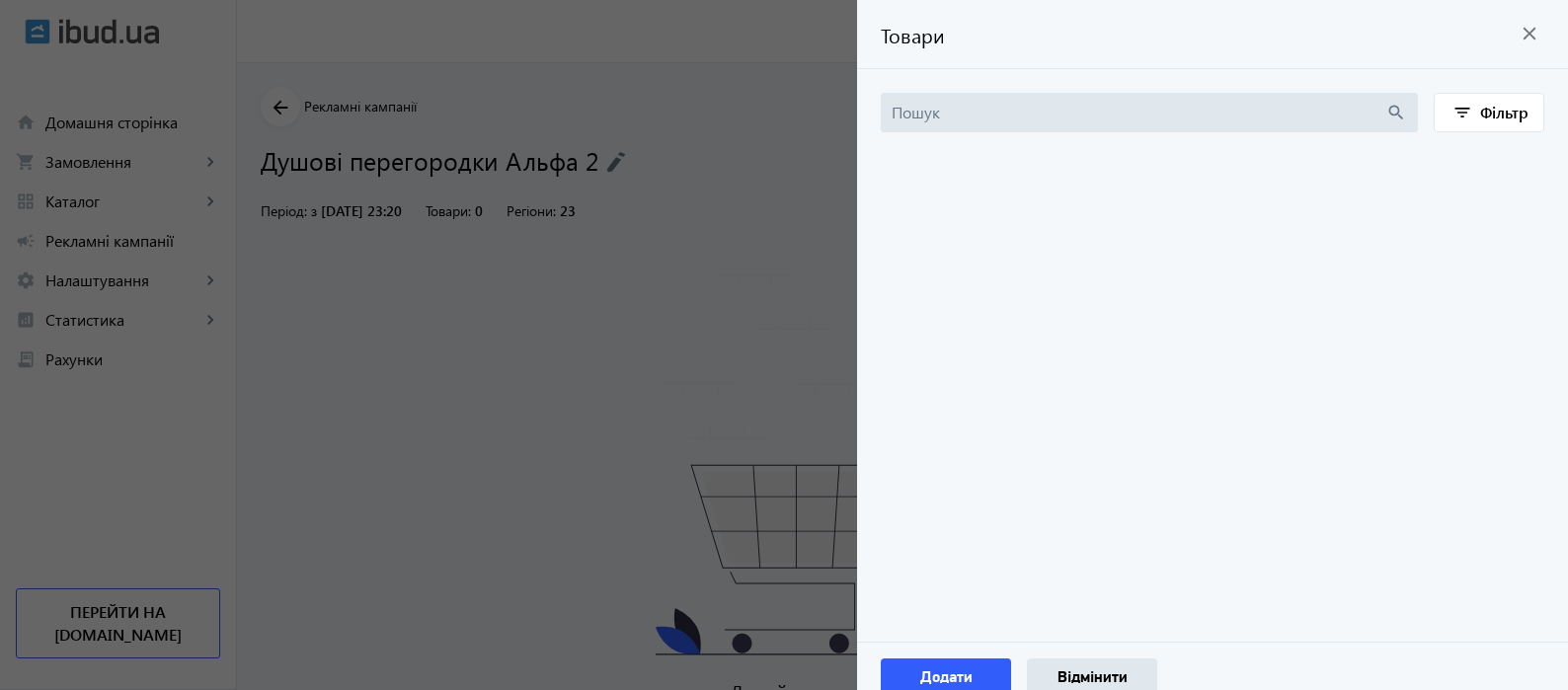 click on "filter_list" 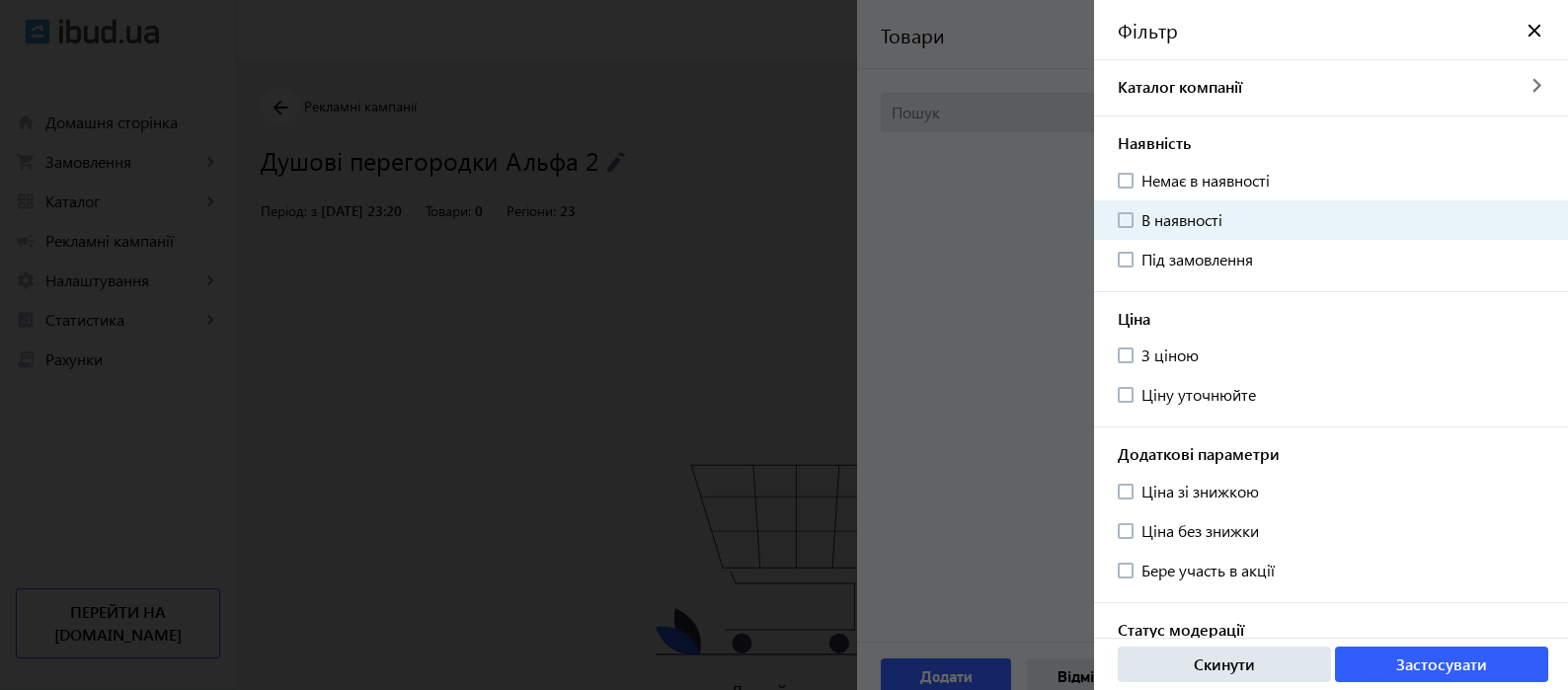 click on "В наявності" 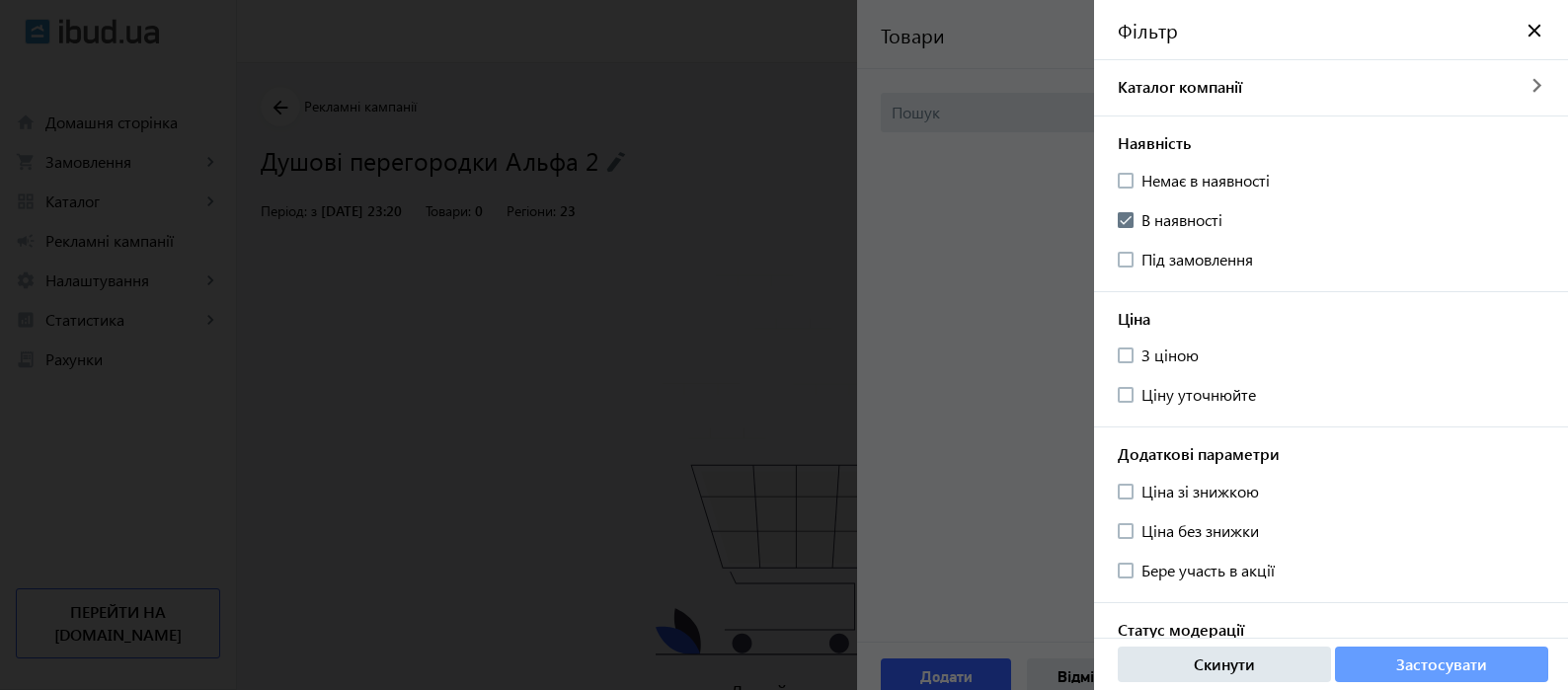 click on "Застосувати" 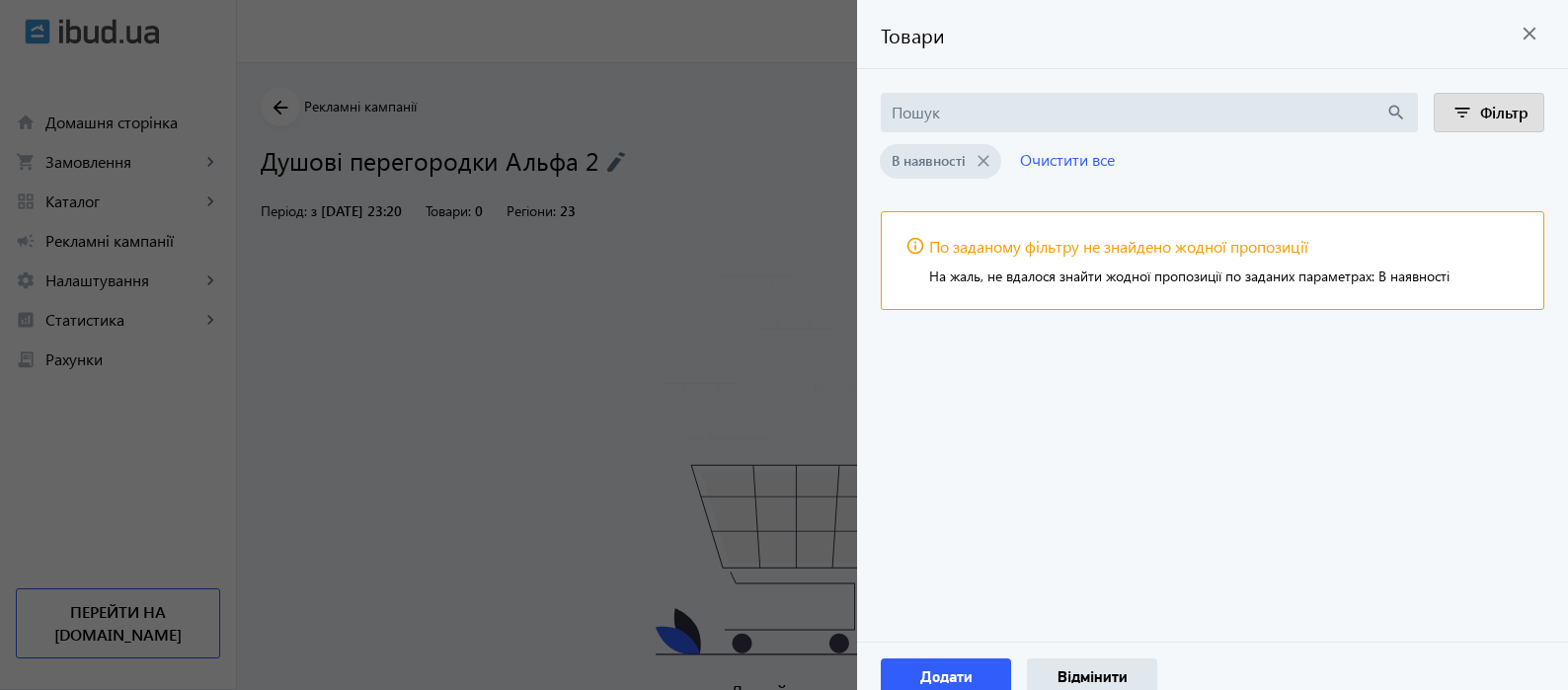 click on "close" 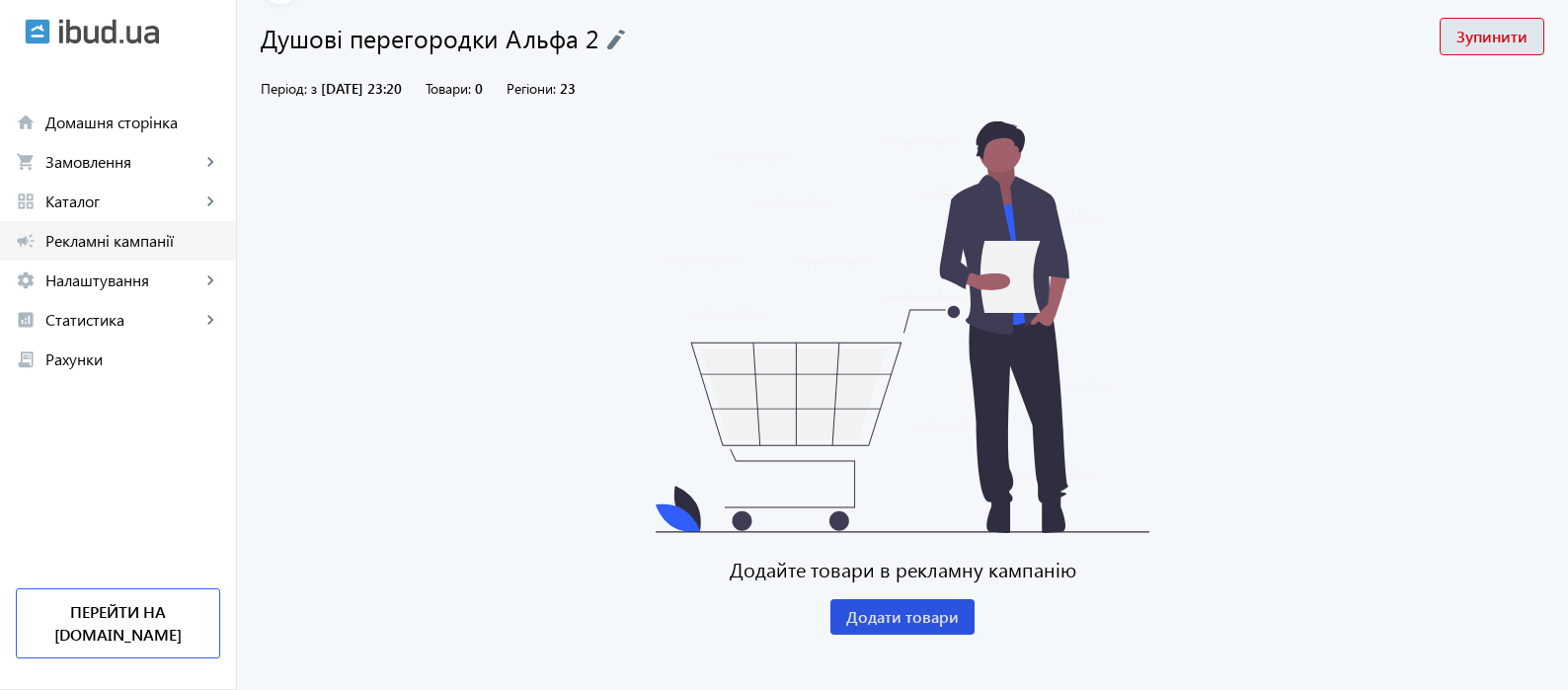 click on "Рекламні кампанії" 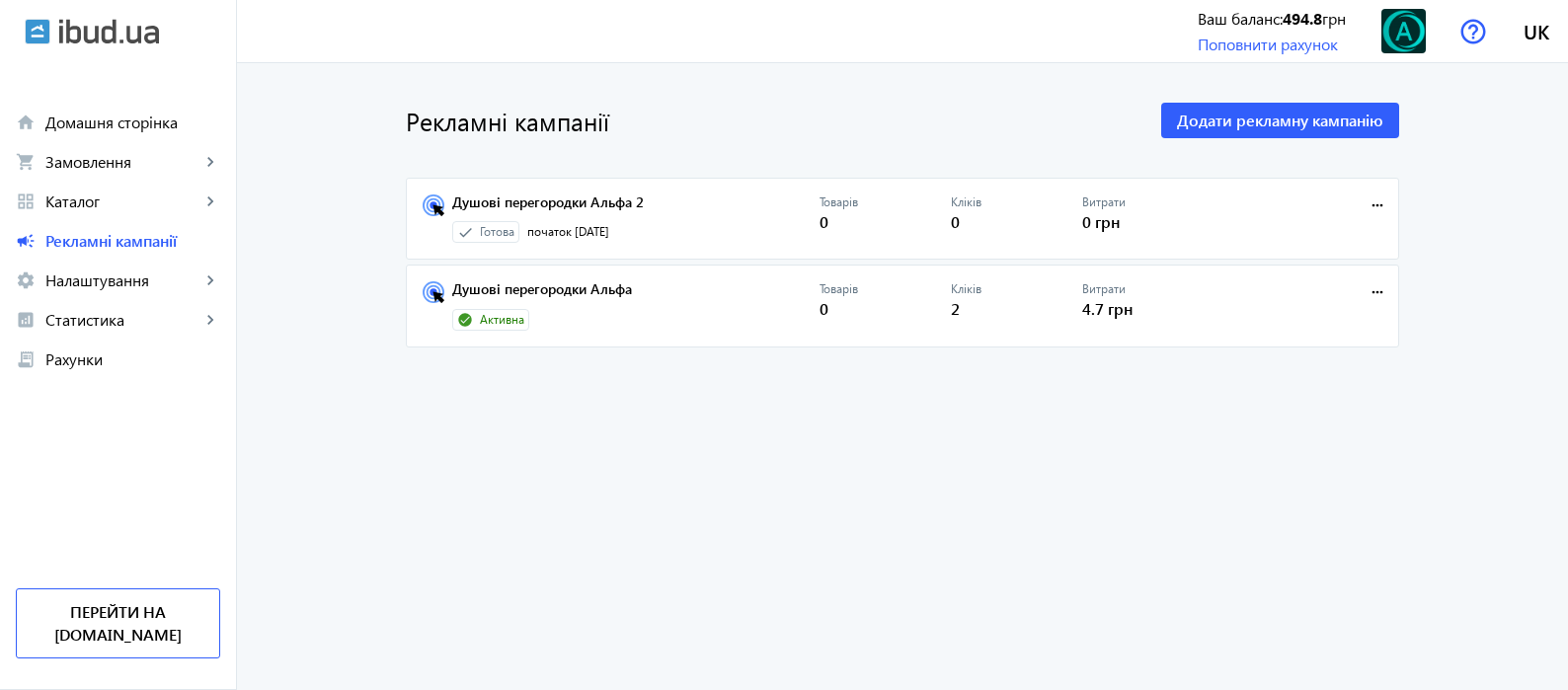 scroll, scrollTop: 0, scrollLeft: 0, axis: both 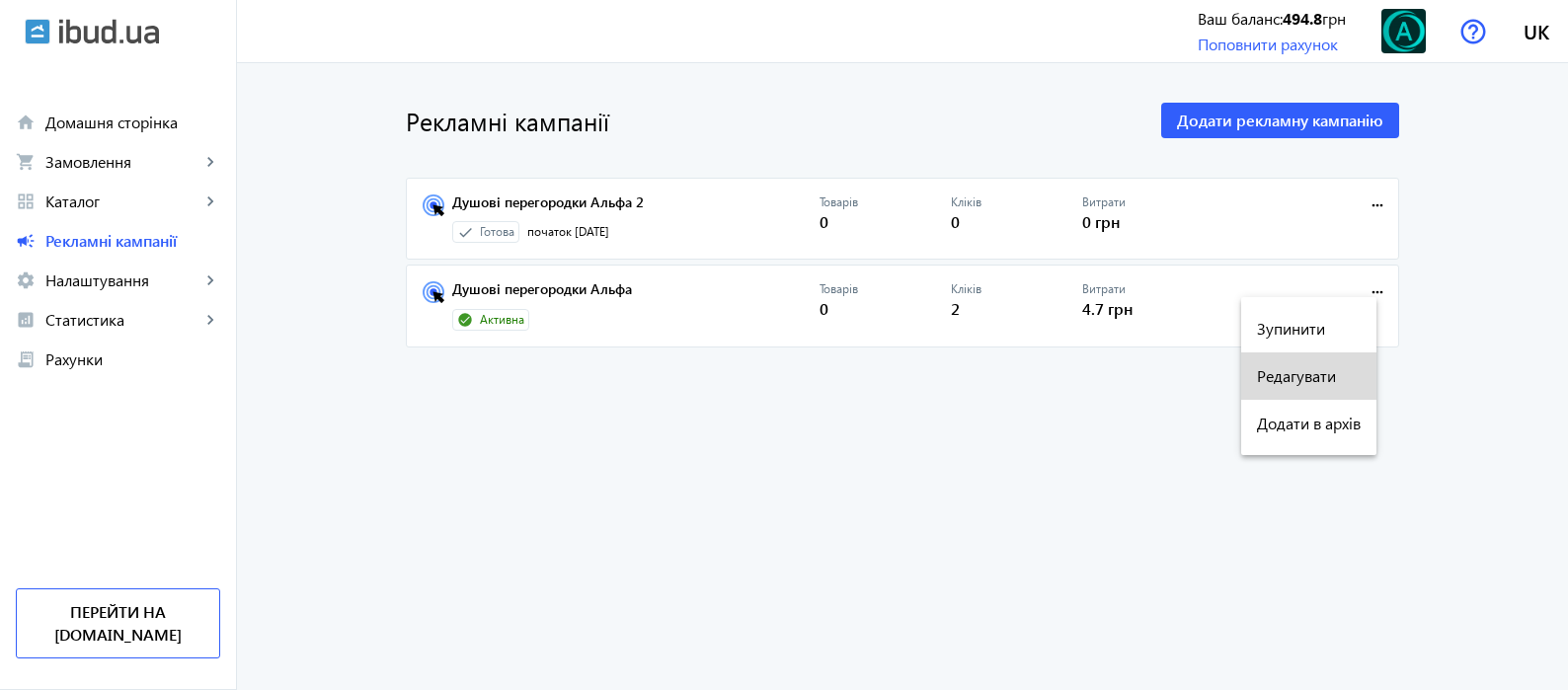 click on "Редагувати" at bounding box center (1308, 376) 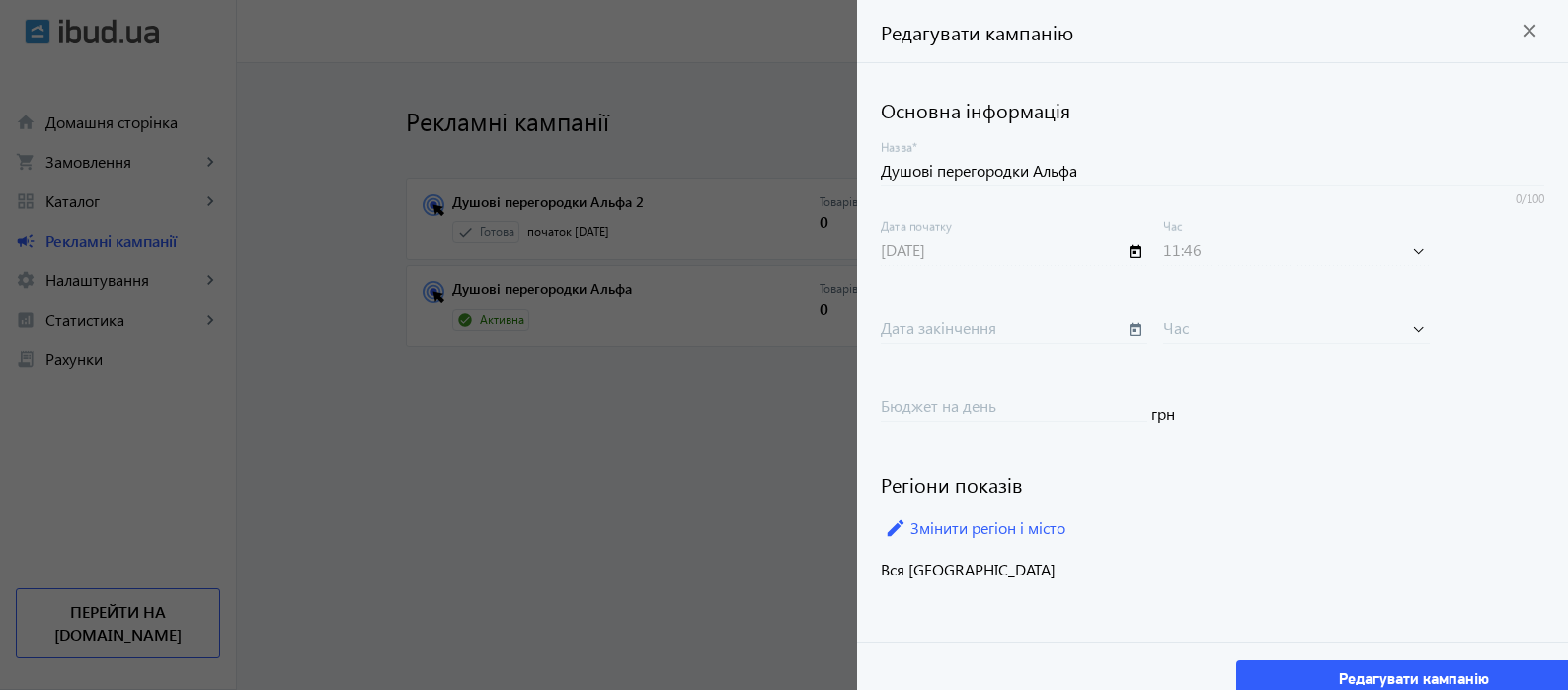 click on "11:46" at bounding box center (1182, 249) 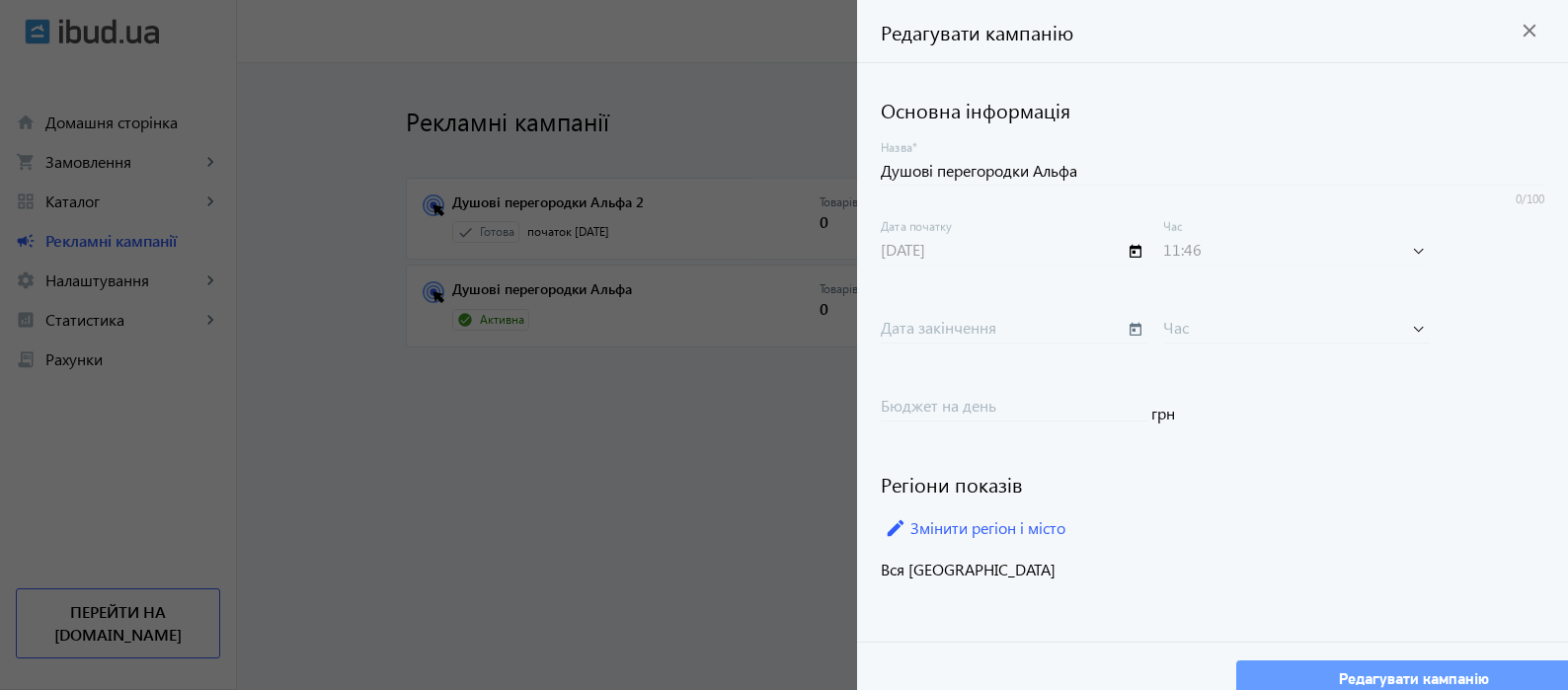 click on "Редагувати кампанію" 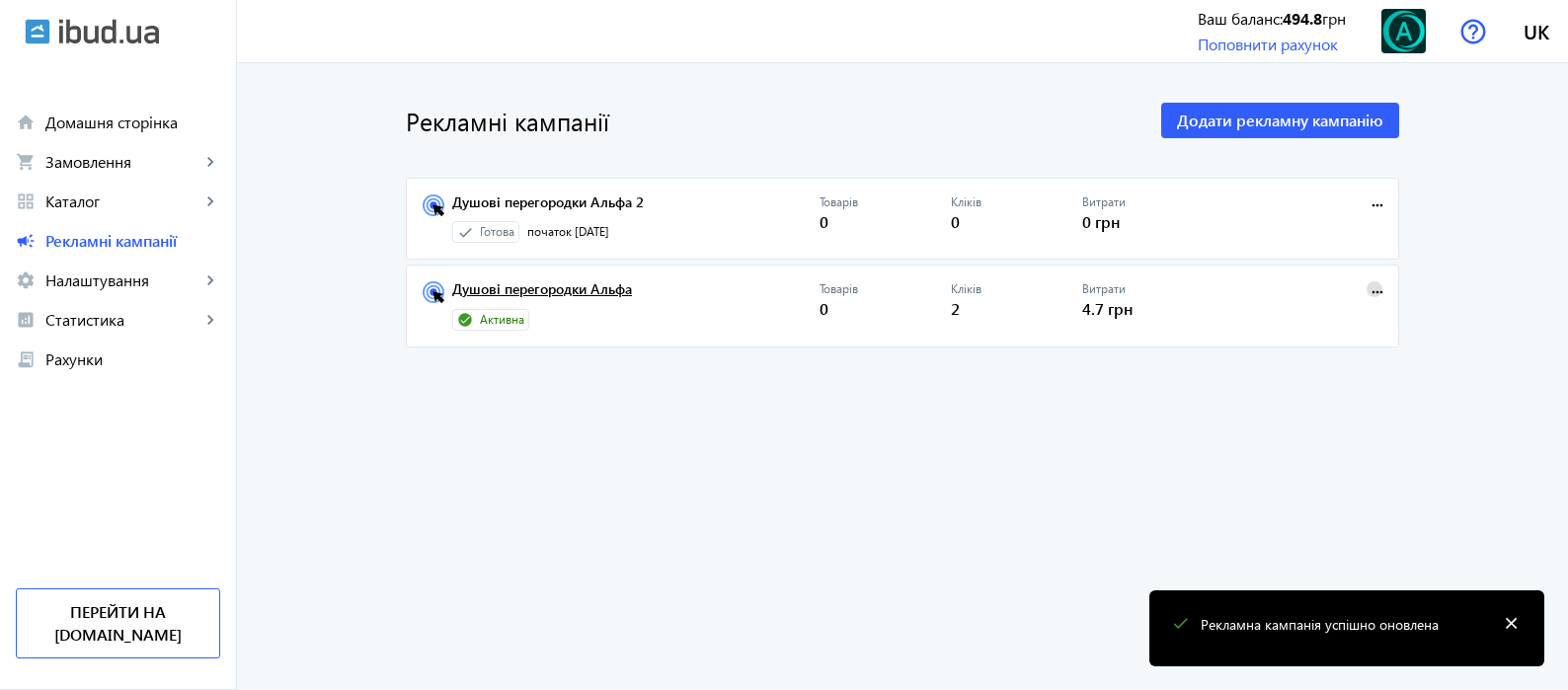 click on "Душові перегородки Альфа" at bounding box center (636, 295) 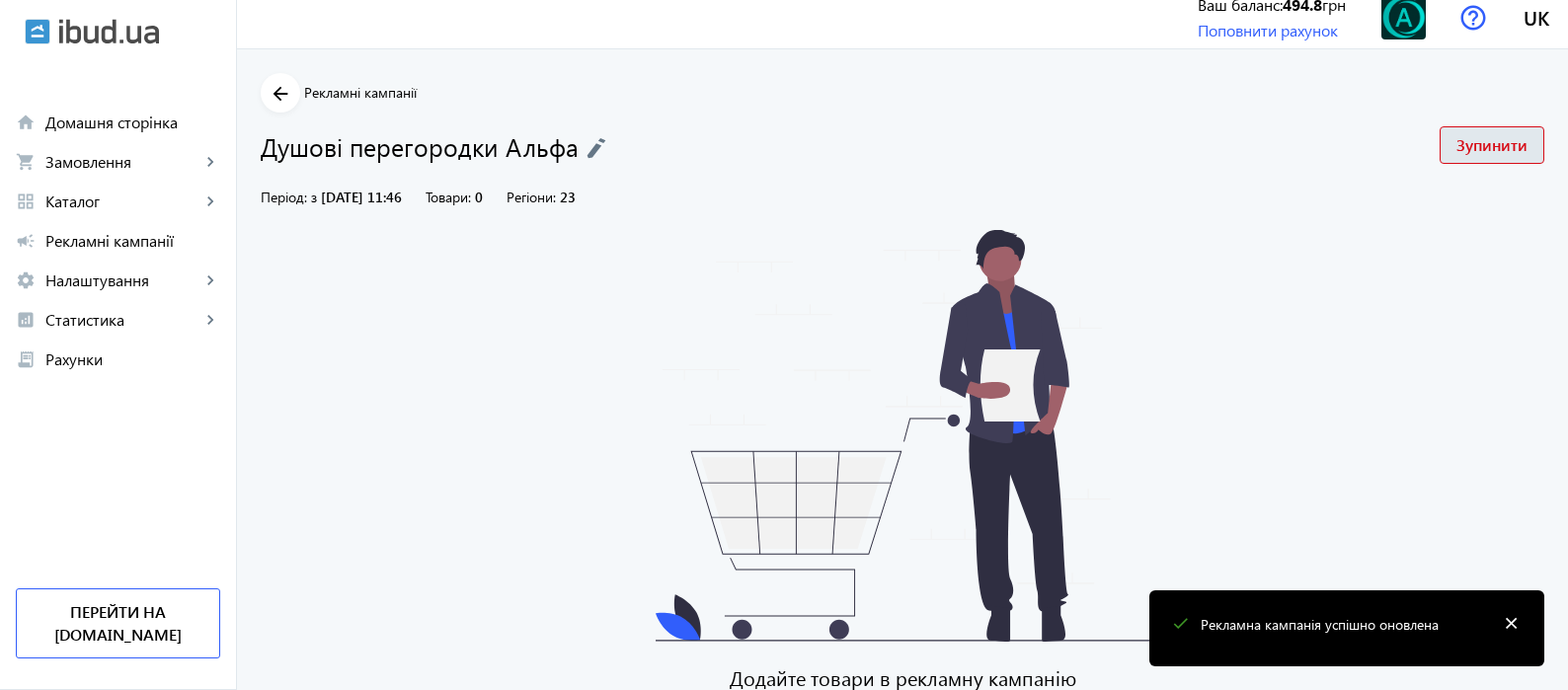 scroll, scrollTop: 122, scrollLeft: 0, axis: vertical 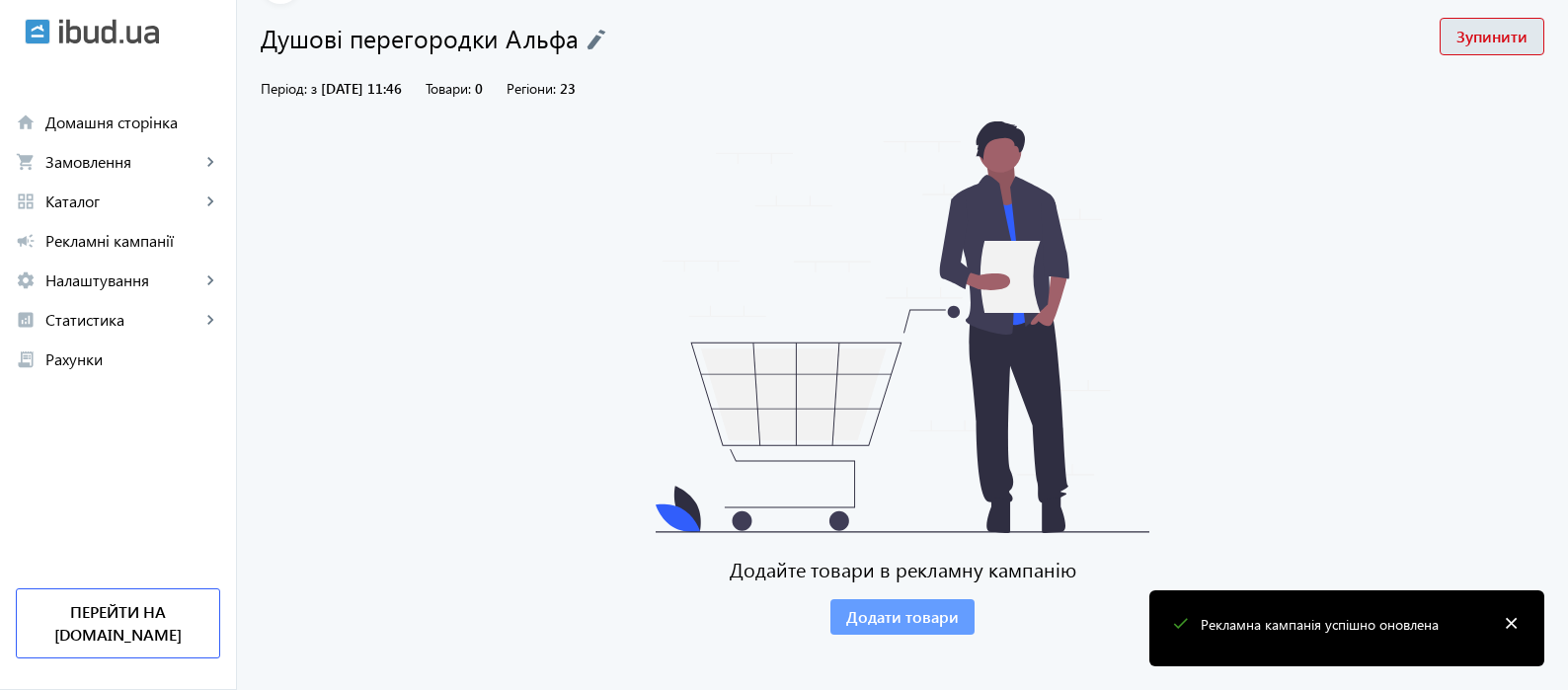 click on "Додати товари" 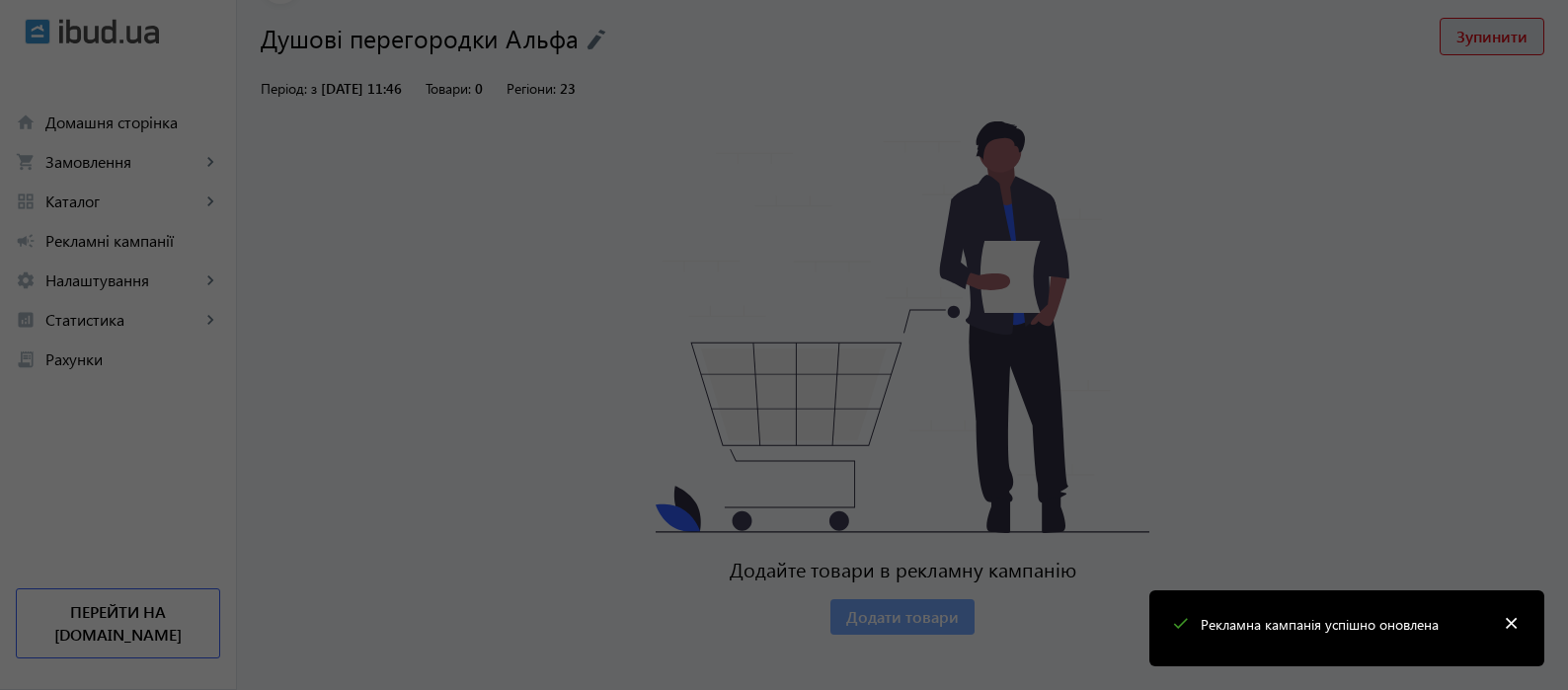 type 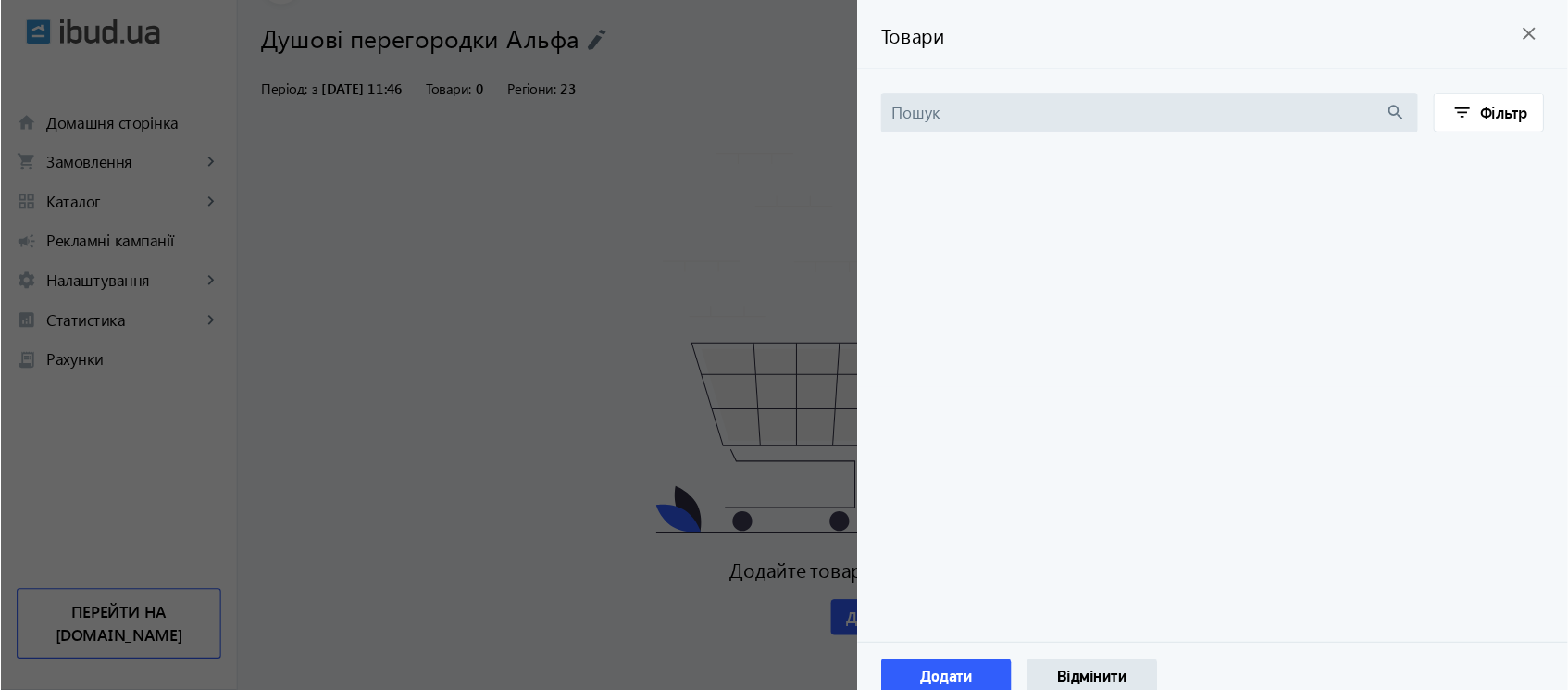 scroll, scrollTop: 70, scrollLeft: 0, axis: vertical 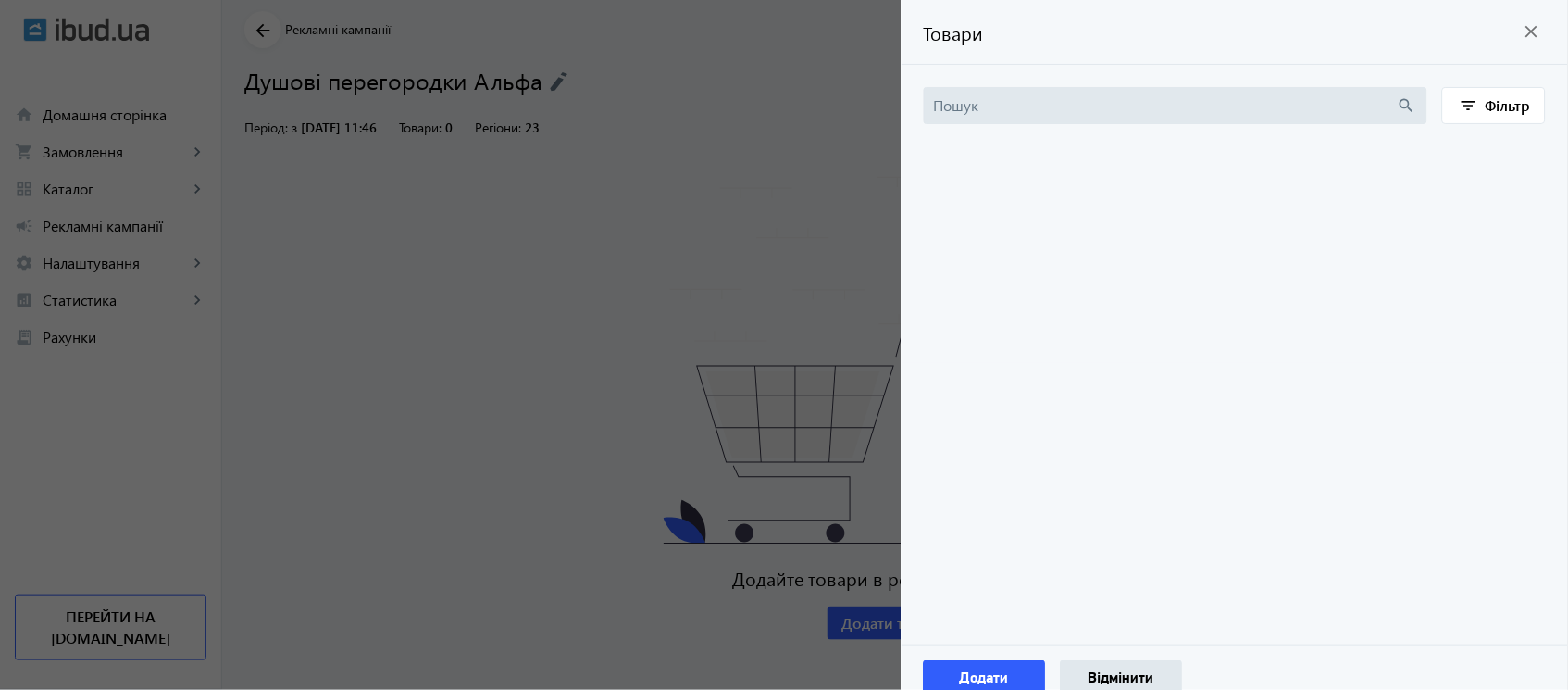 click on "close" 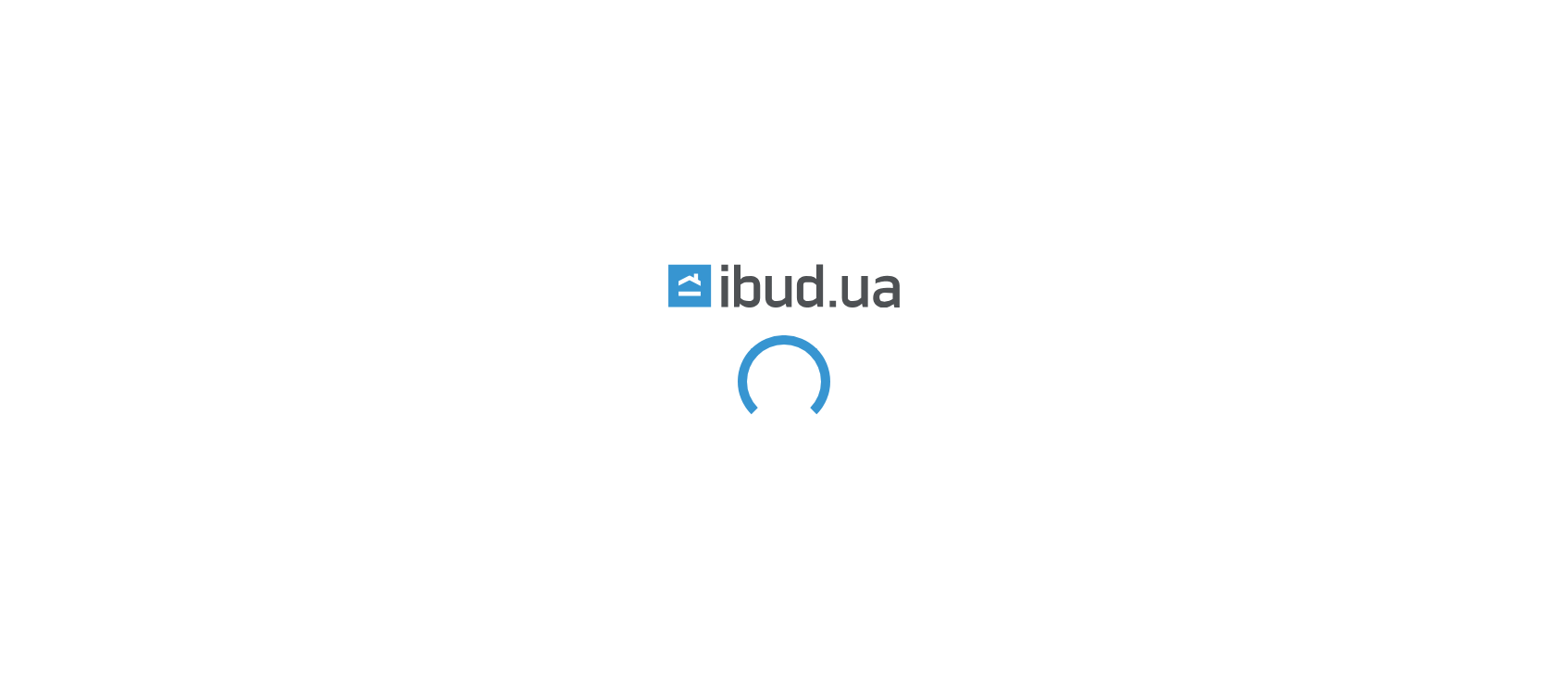 scroll, scrollTop: 0, scrollLeft: 0, axis: both 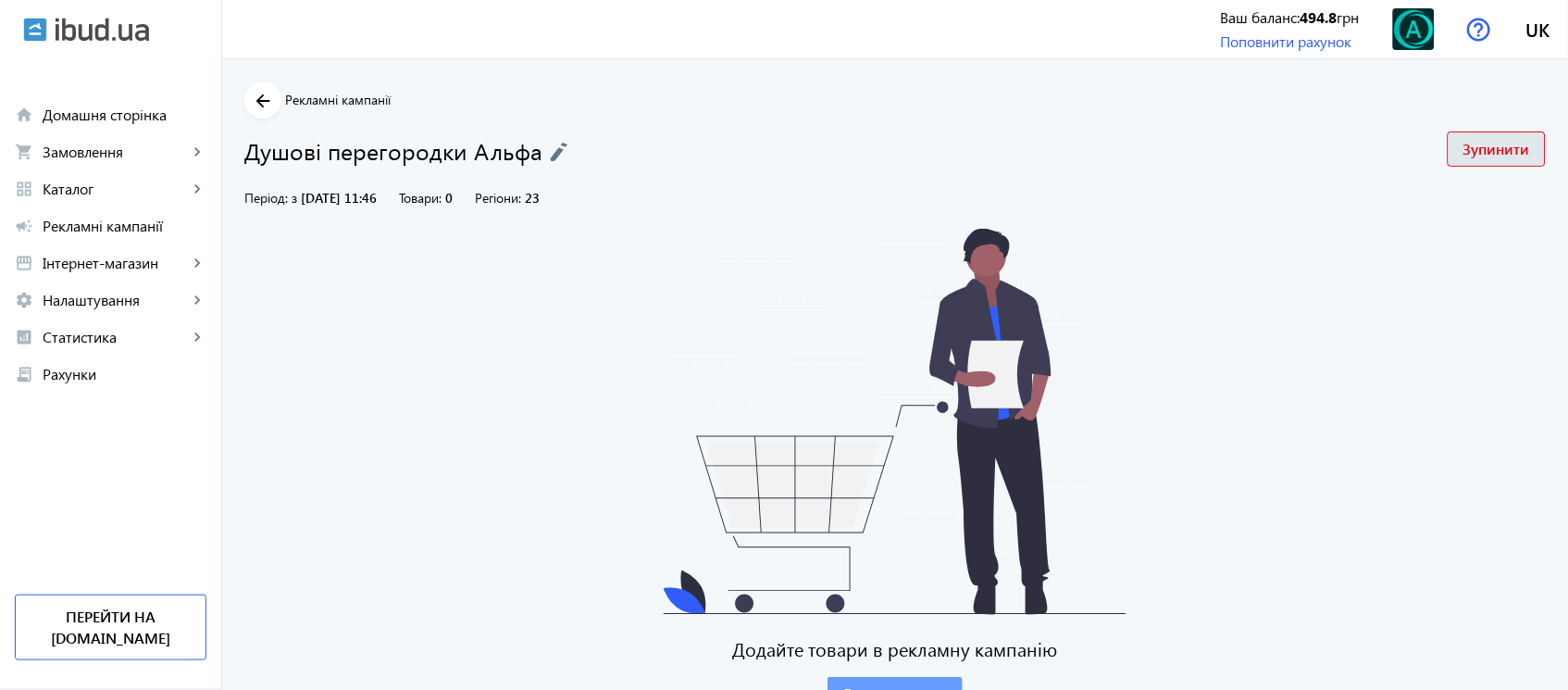 click on "Додати товари" 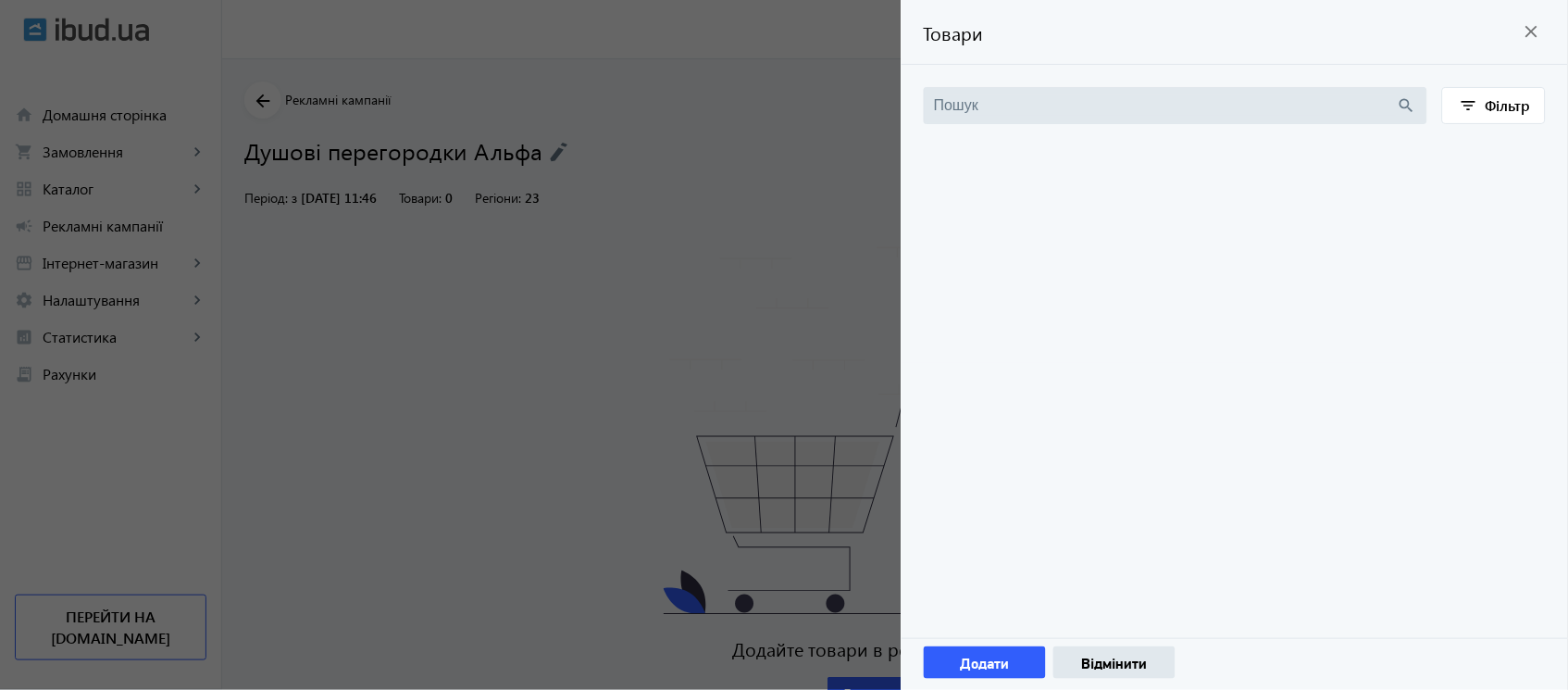 click at bounding box center [1165, 106] 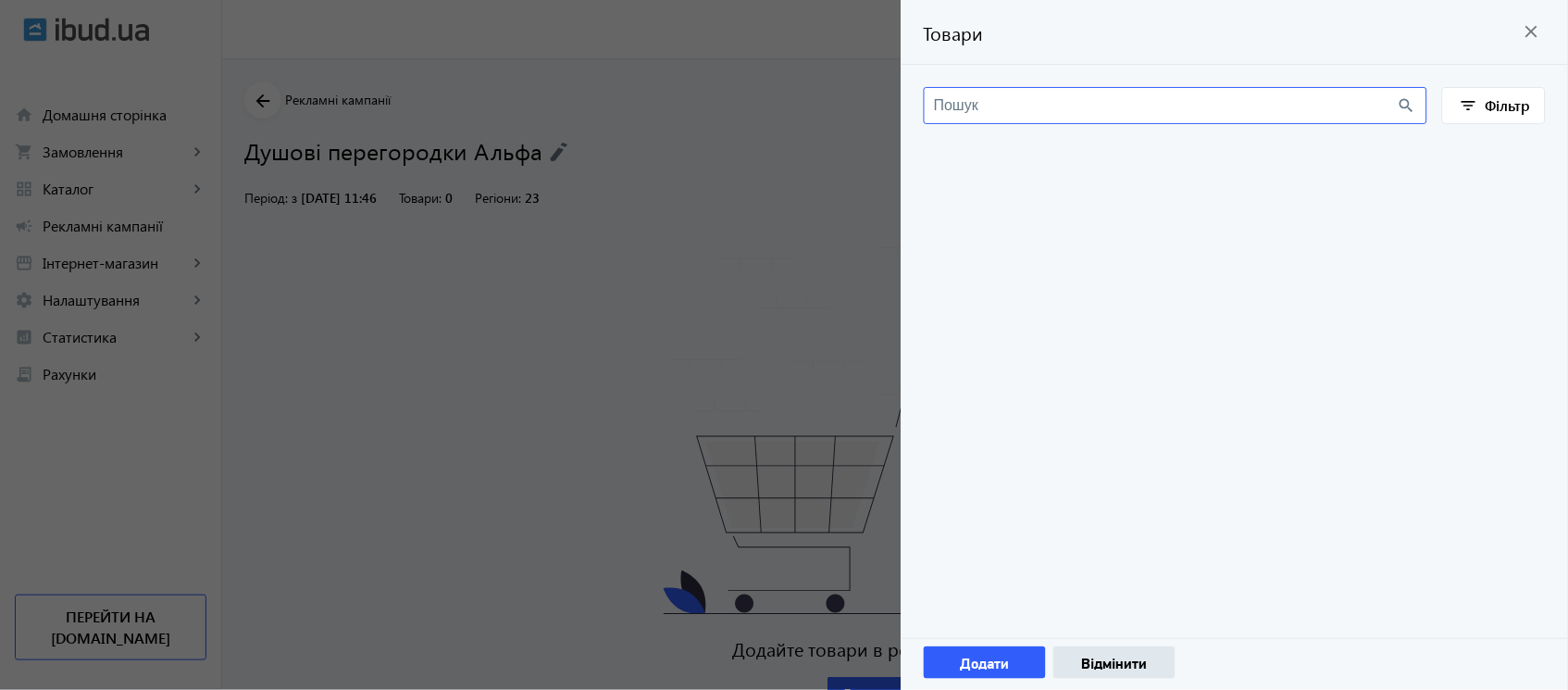 type on "l" 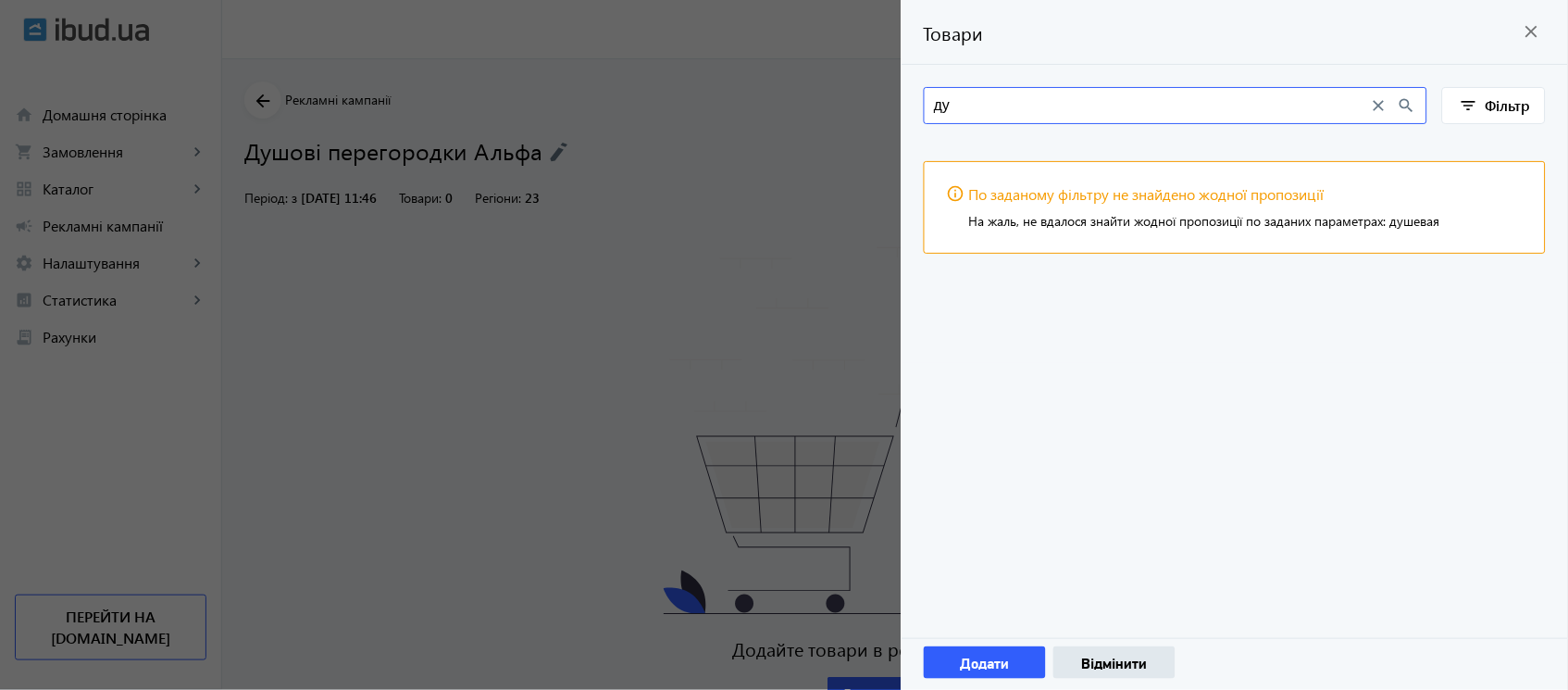type on "д" 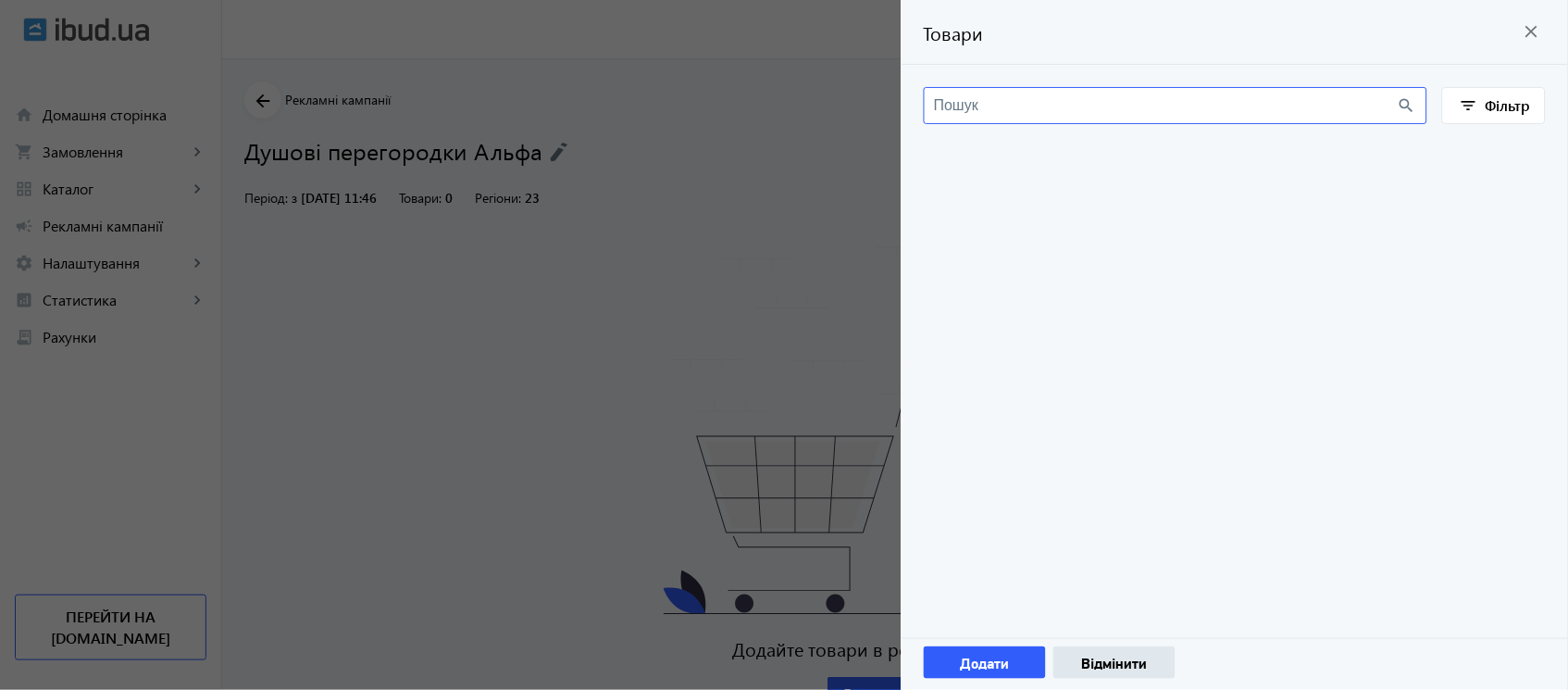 type 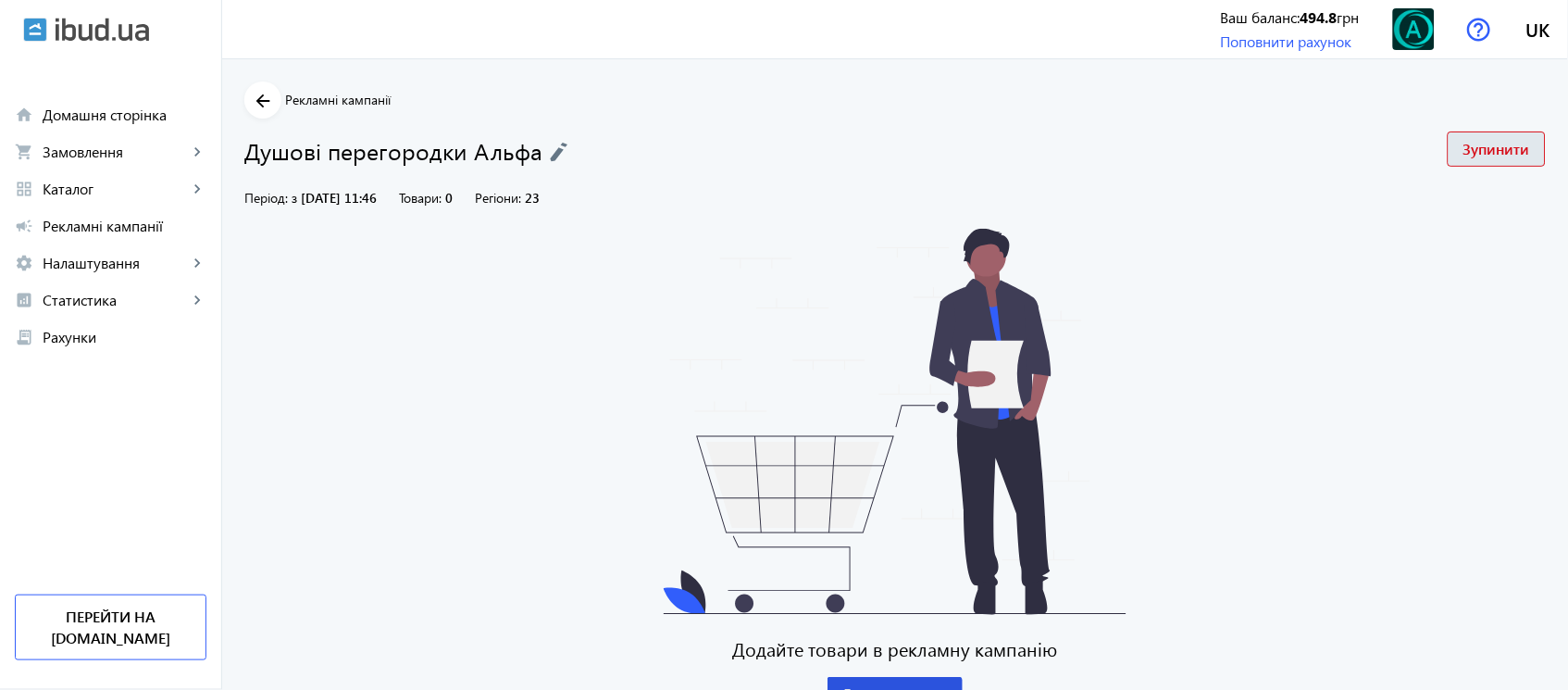 scroll, scrollTop: 19, scrollLeft: 0, axis: vertical 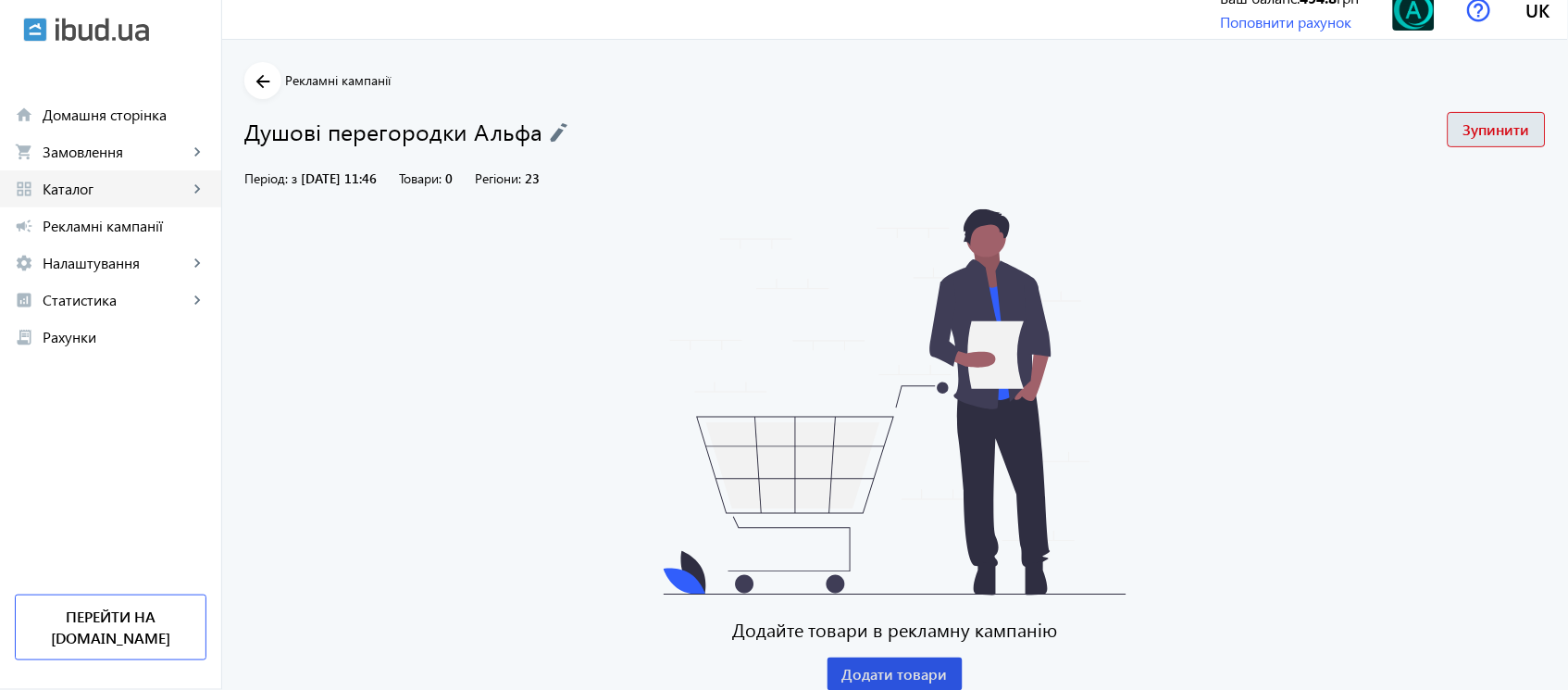 click on "grid_view Каталог keyboard_arrow_right" 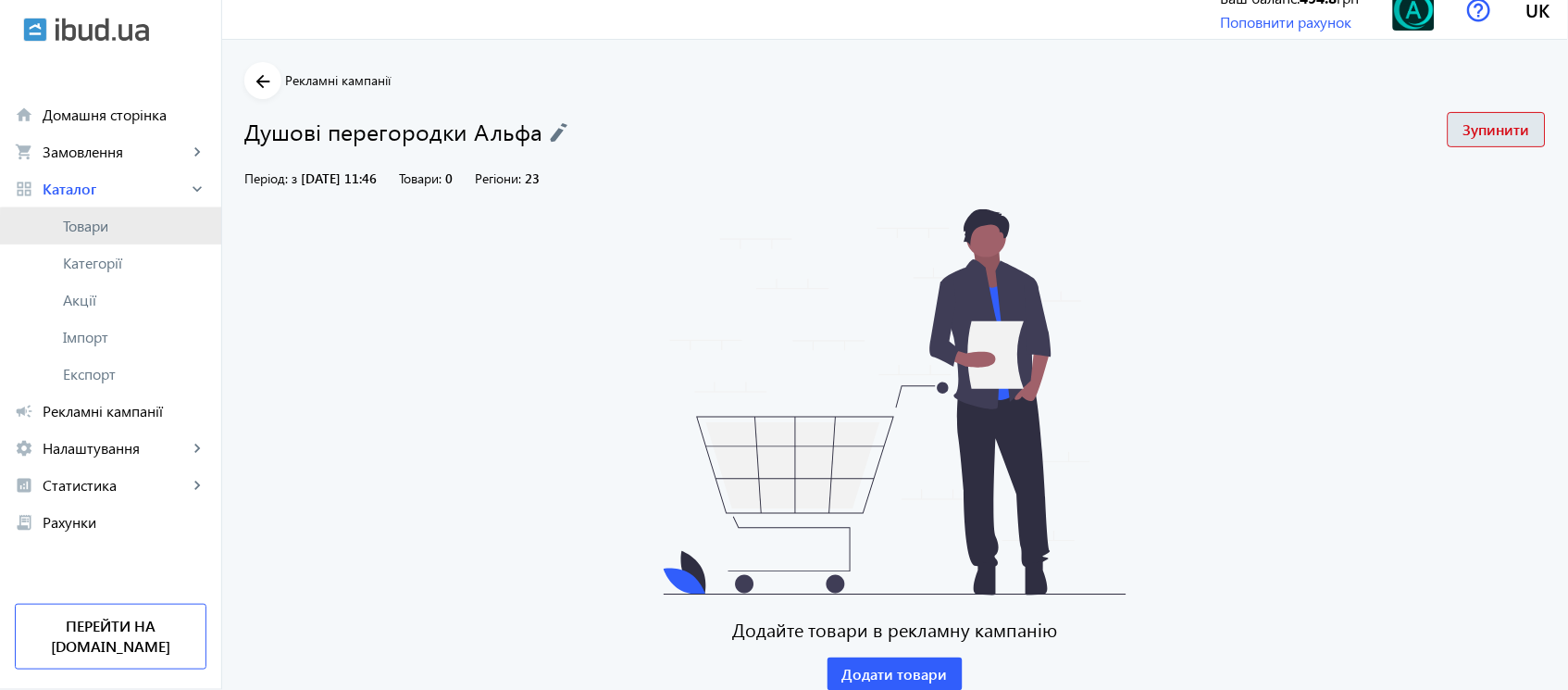 click on "Товари" 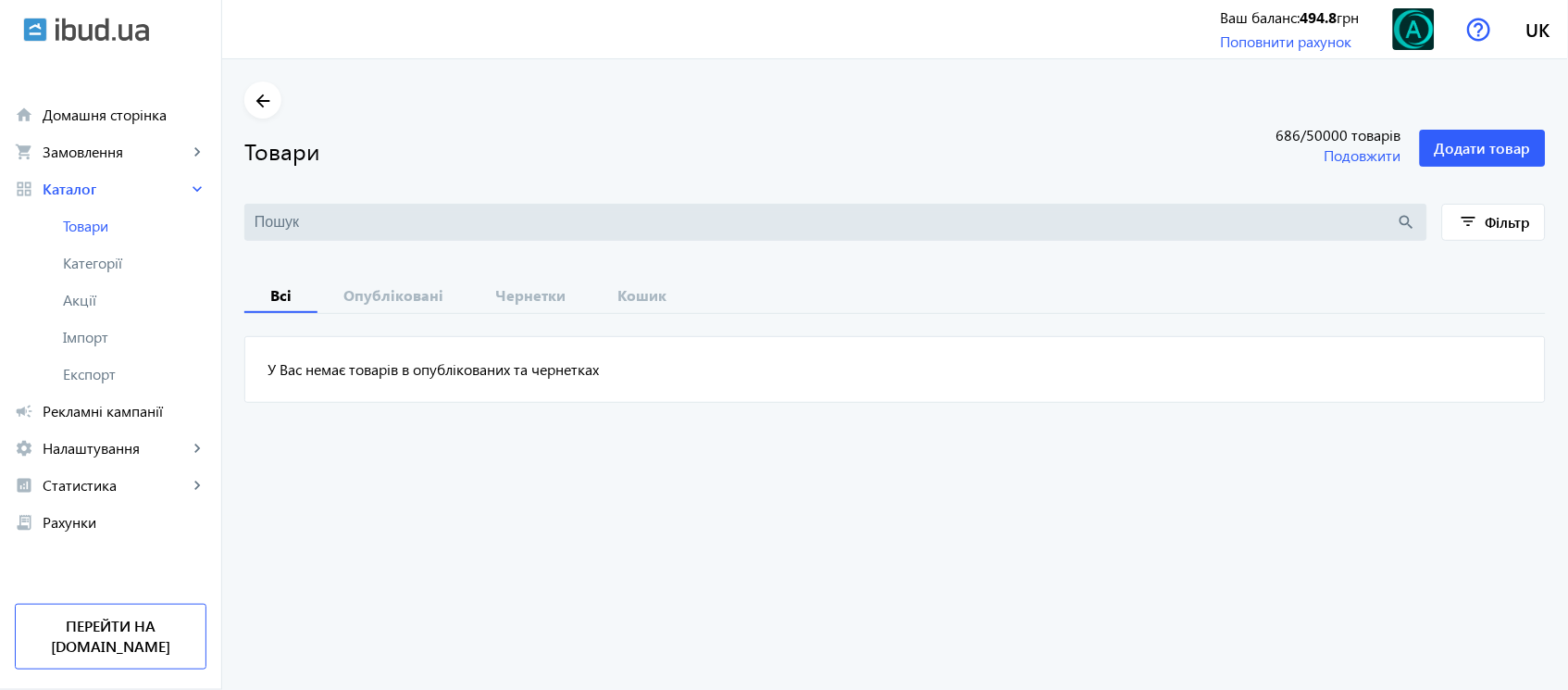 scroll, scrollTop: 0, scrollLeft: 0, axis: both 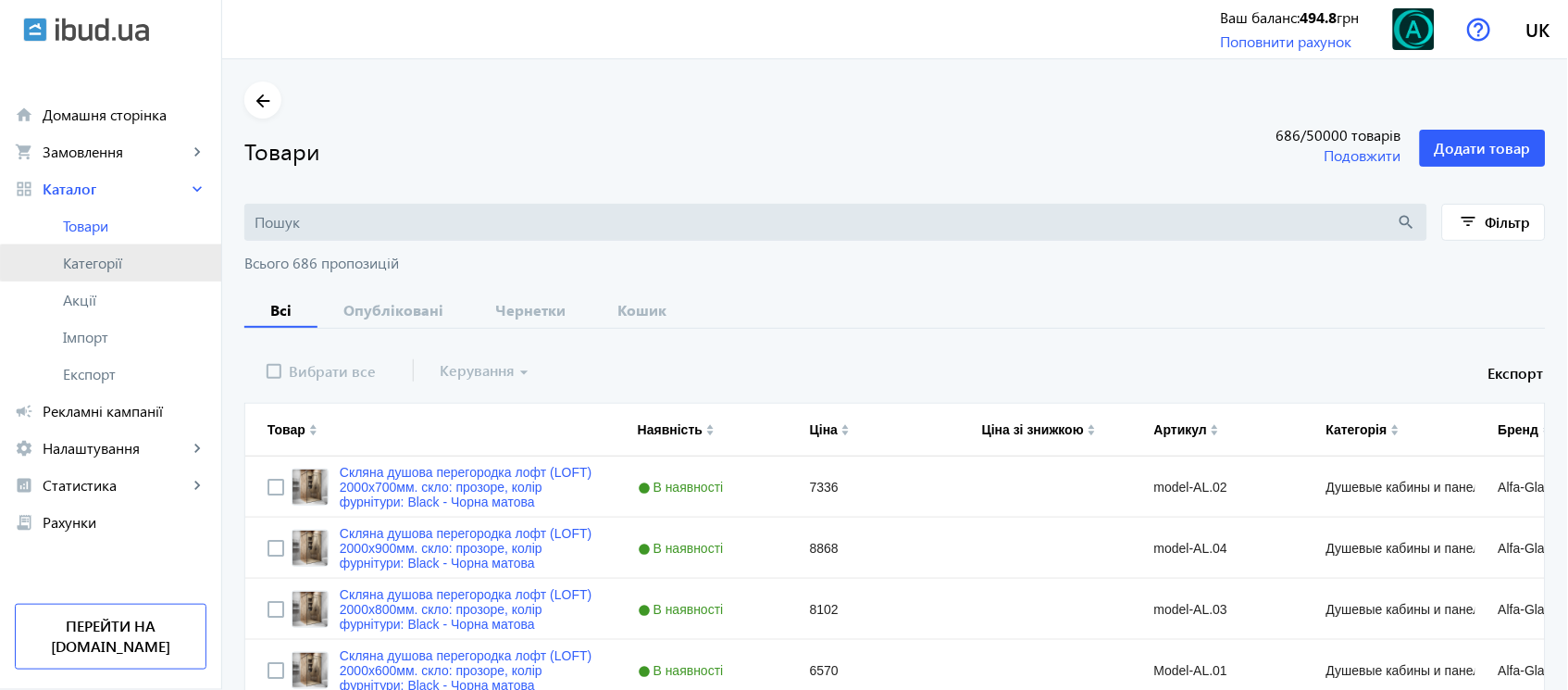 click on "Категорії" 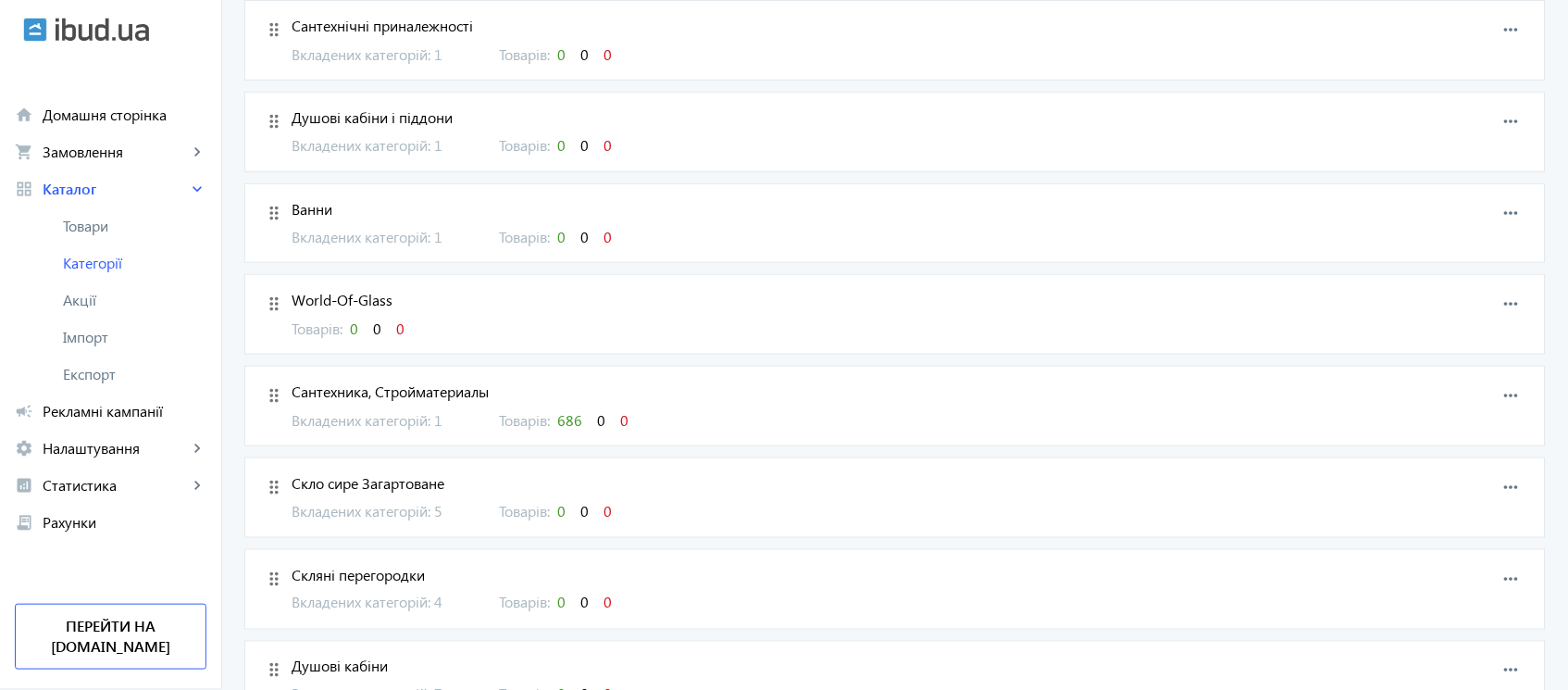 scroll, scrollTop: 0, scrollLeft: 0, axis: both 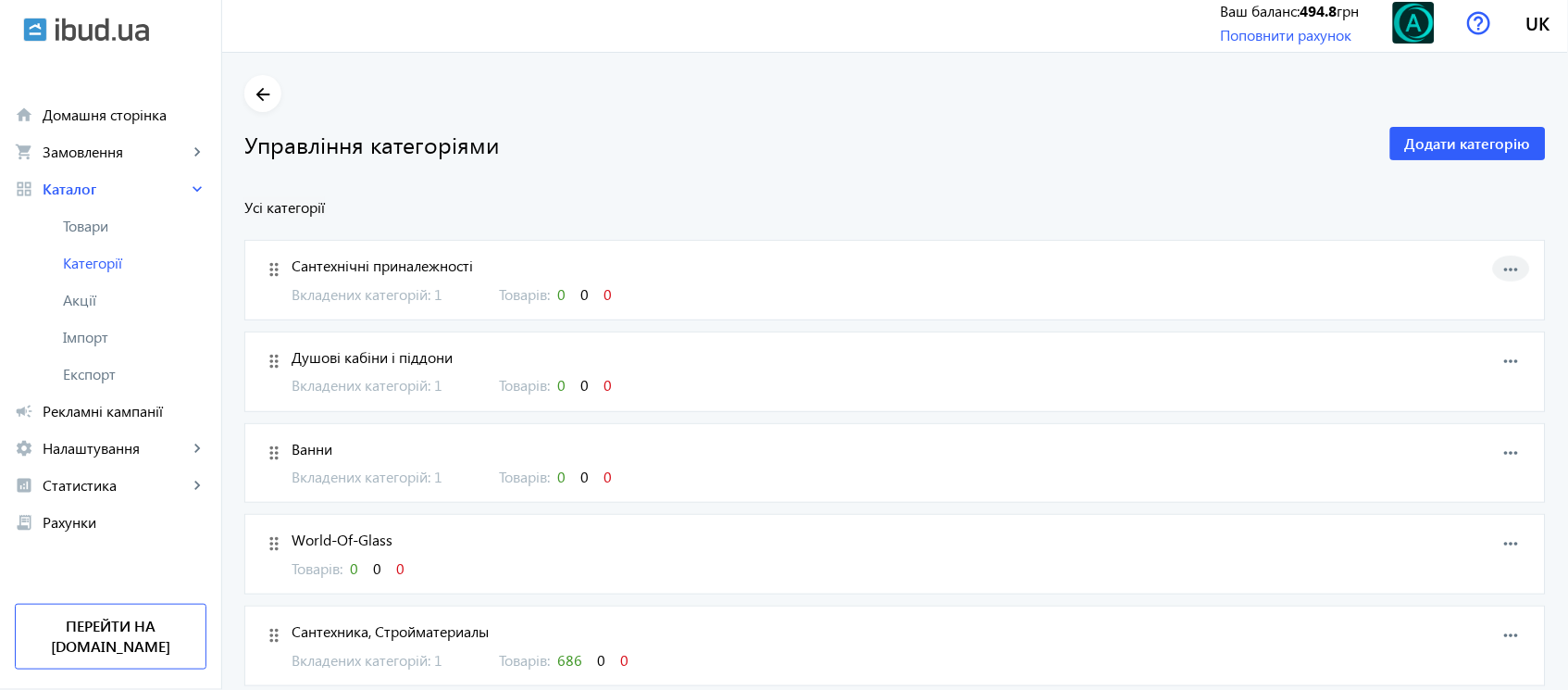 click on "more_horiz" at bounding box center [1512, 270] 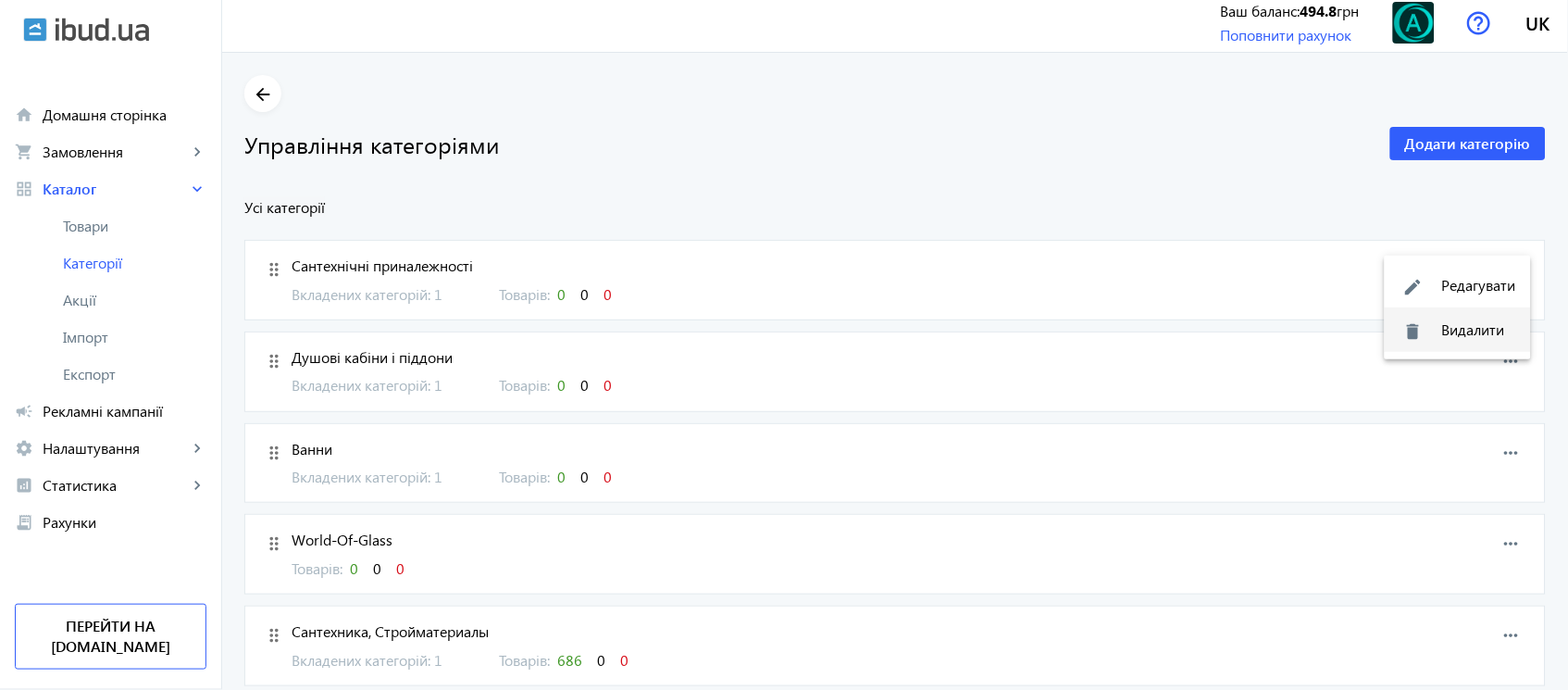 click on "delete Видалити" at bounding box center [1458, 330] 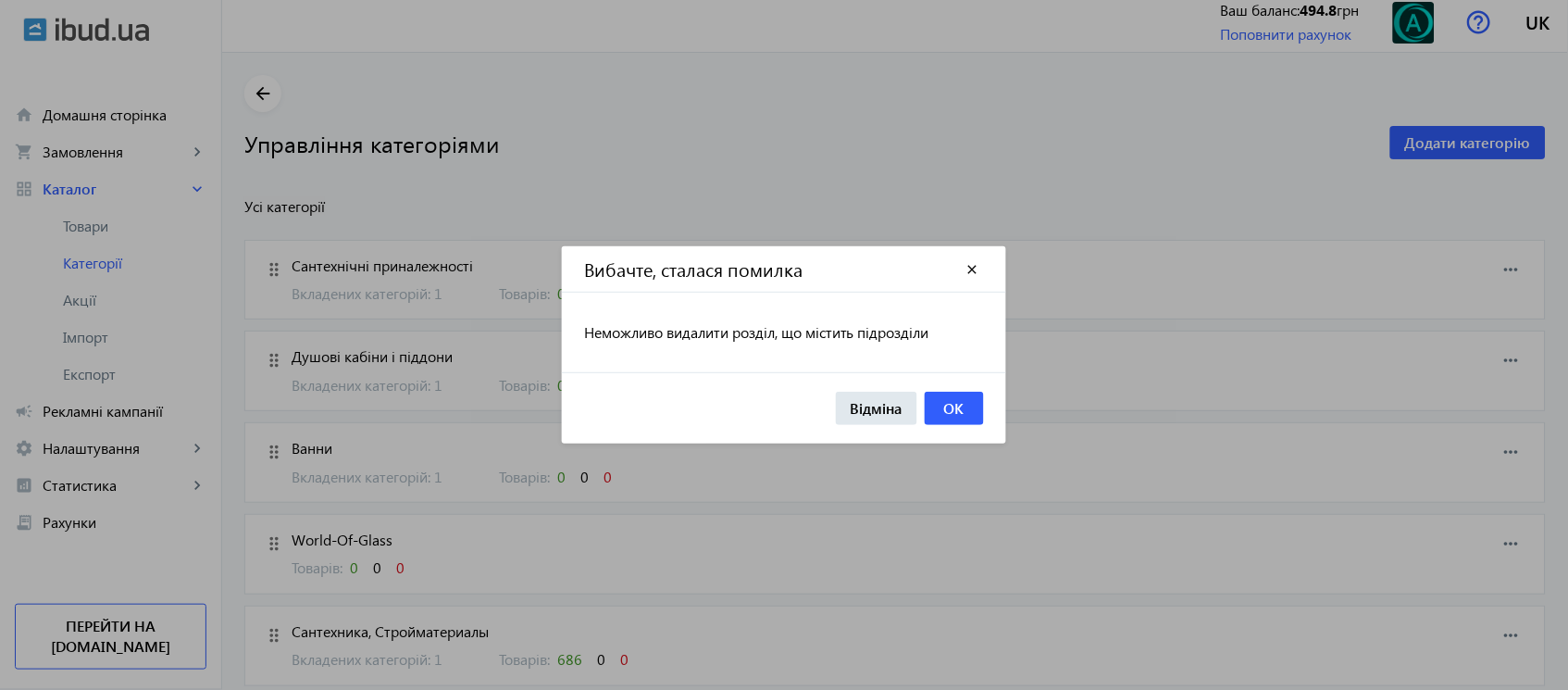 scroll, scrollTop: 0, scrollLeft: 0, axis: both 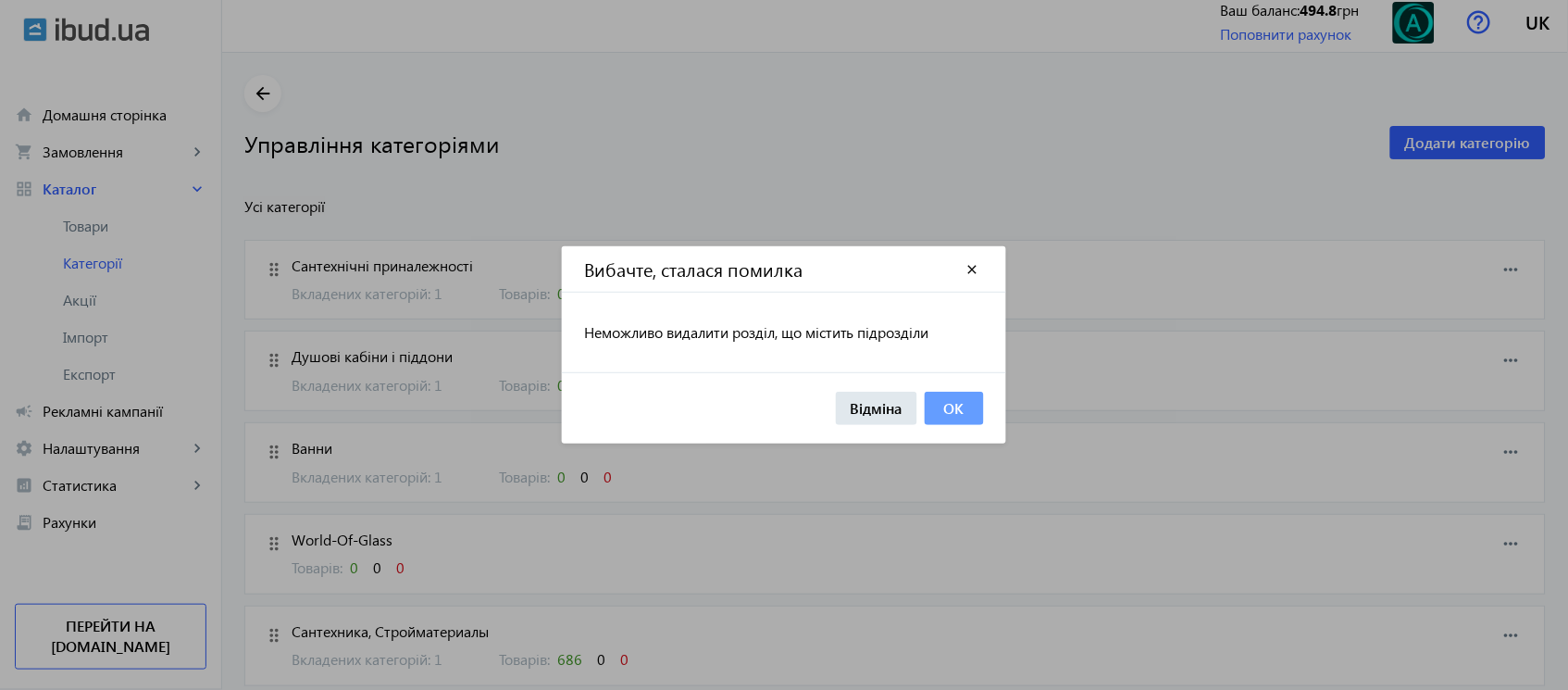click on "OK" at bounding box center [954, 408] 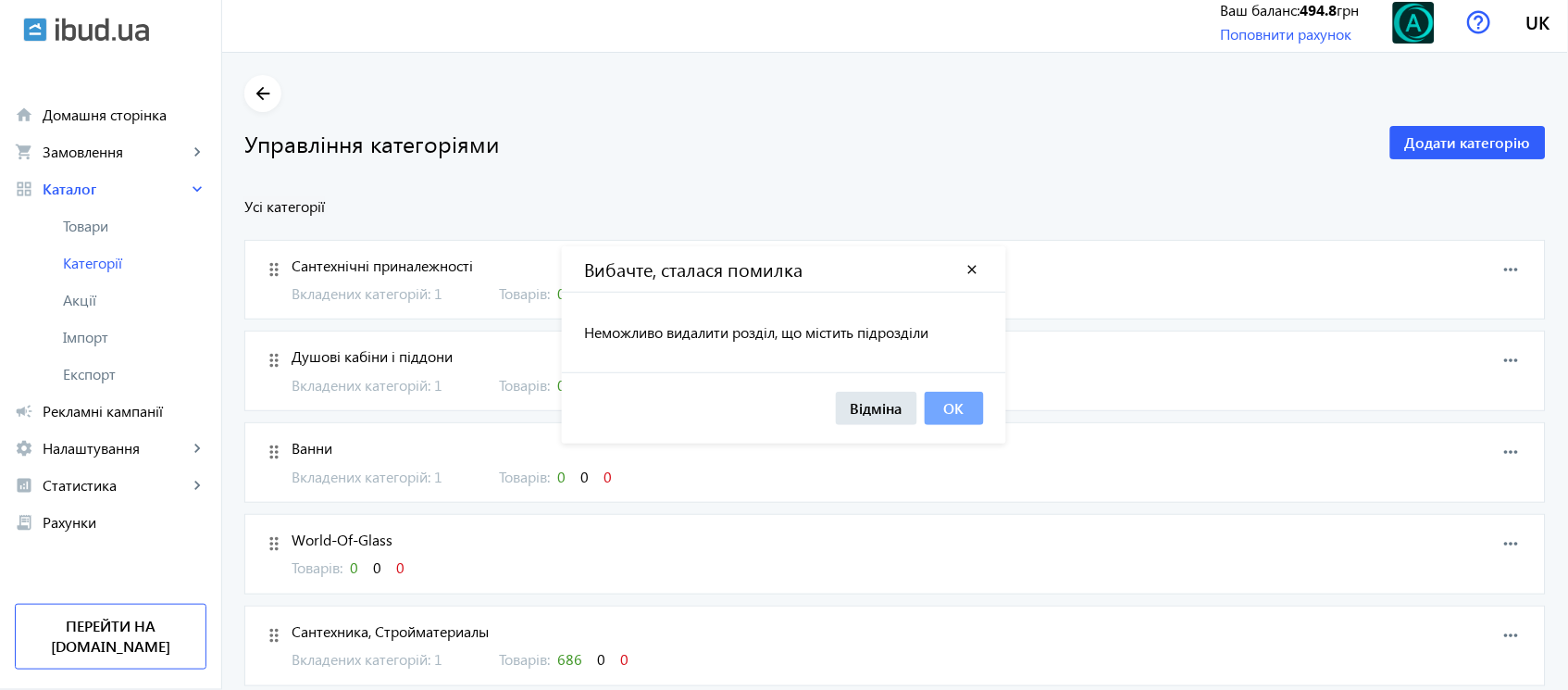 scroll, scrollTop: 6, scrollLeft: 0, axis: vertical 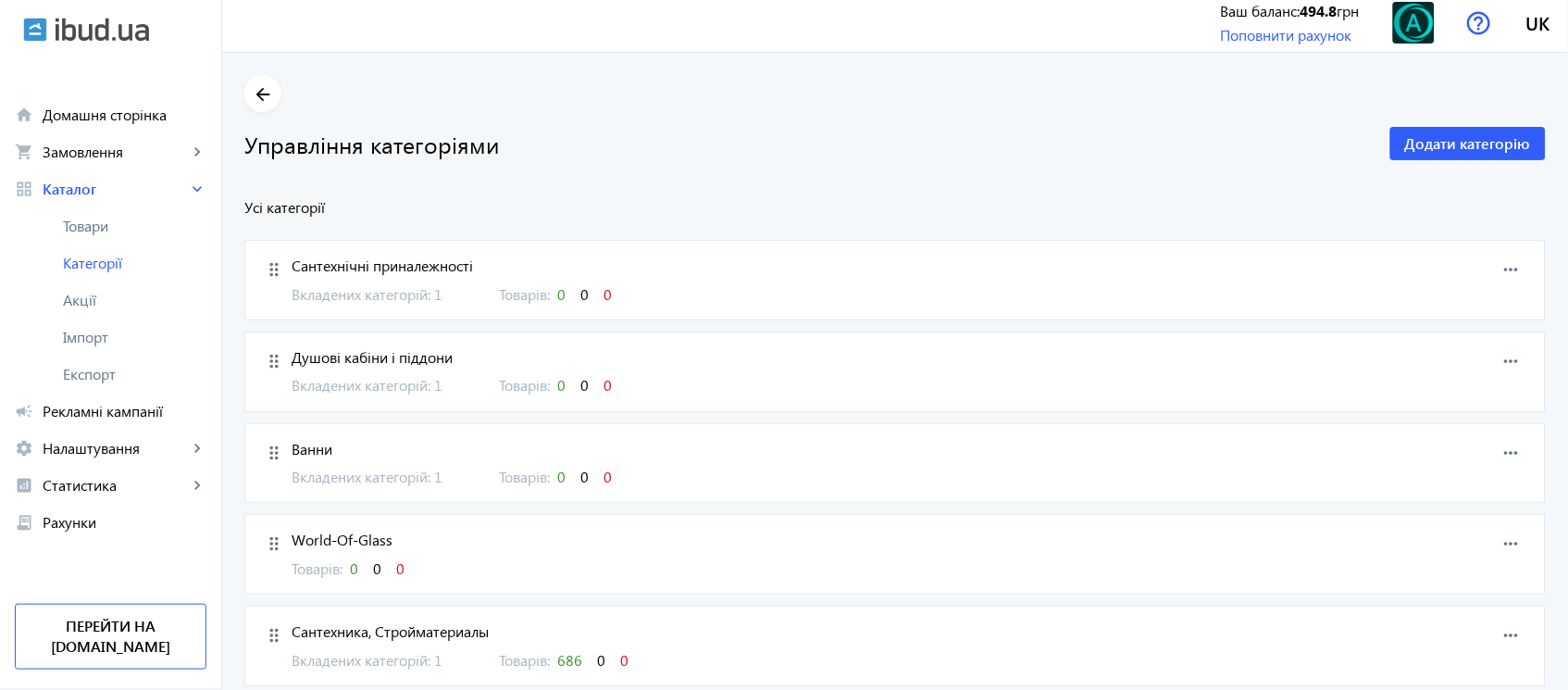 click on "more_horiz" at bounding box center (1512, 270) 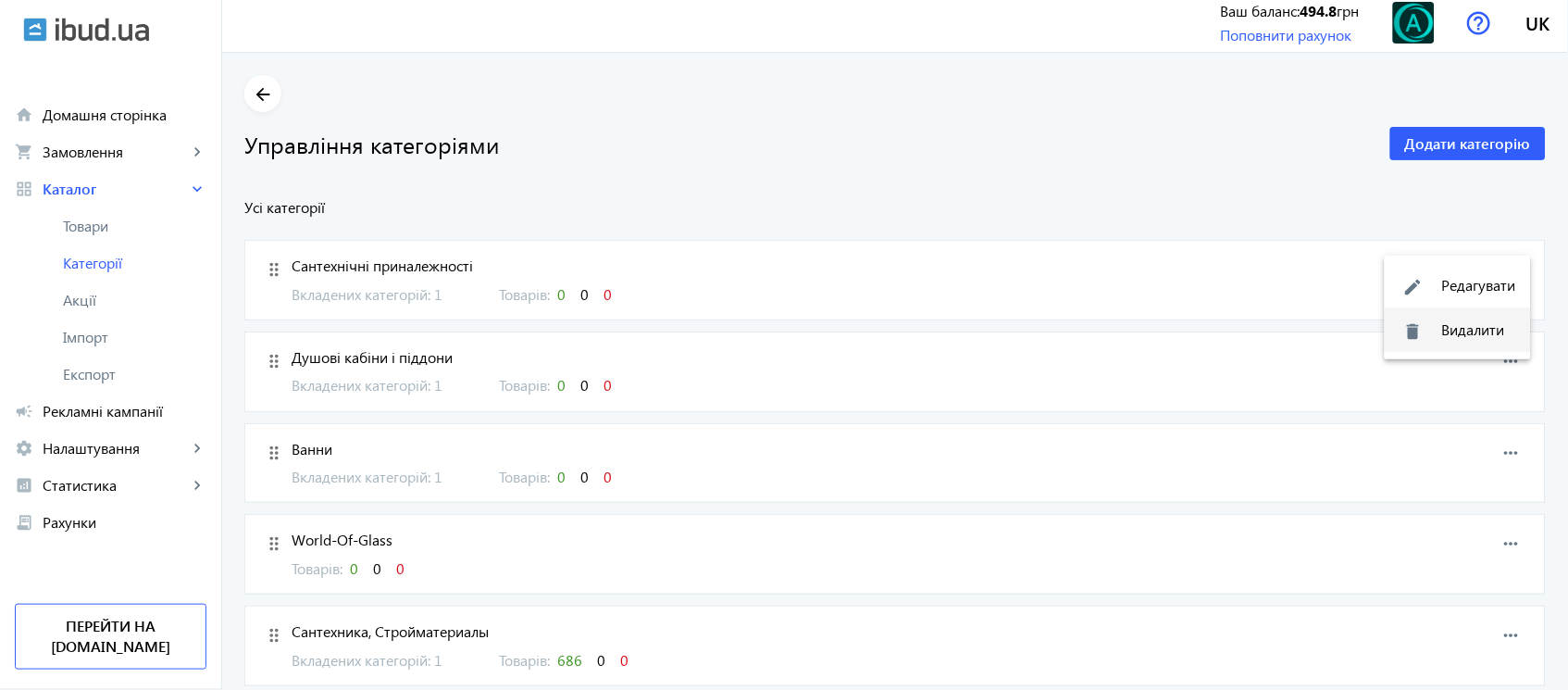 click on "delete Видалити" at bounding box center [1458, 330] 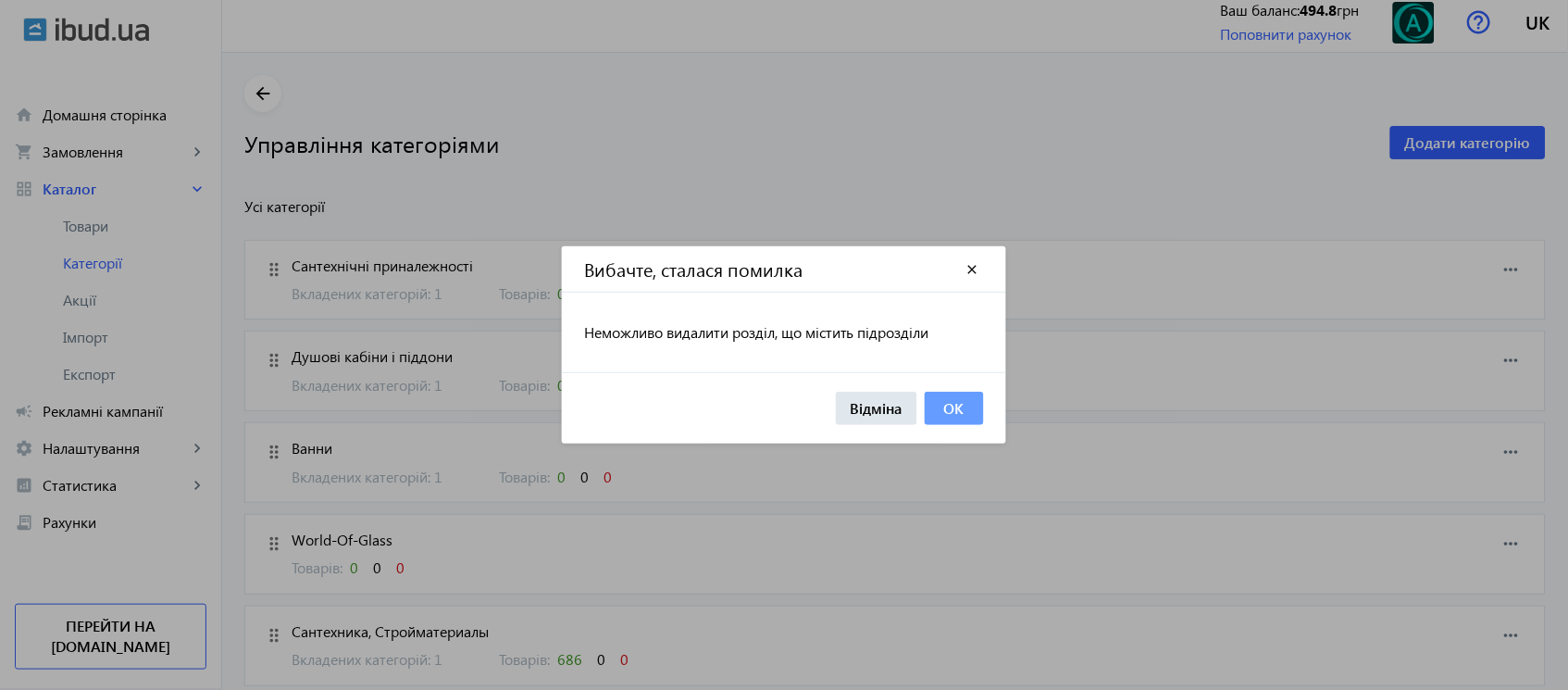click on "OK" at bounding box center (954, 408) 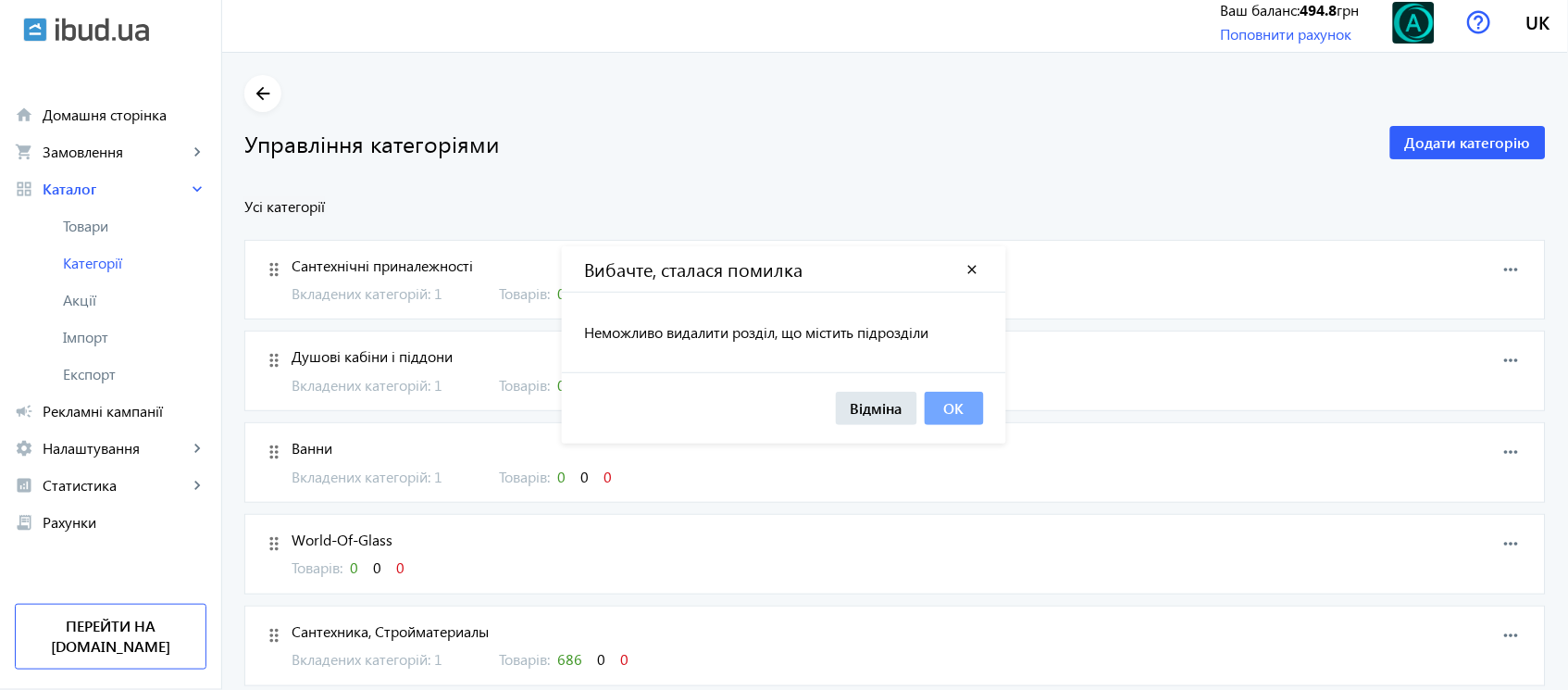 scroll, scrollTop: 6, scrollLeft: 0, axis: vertical 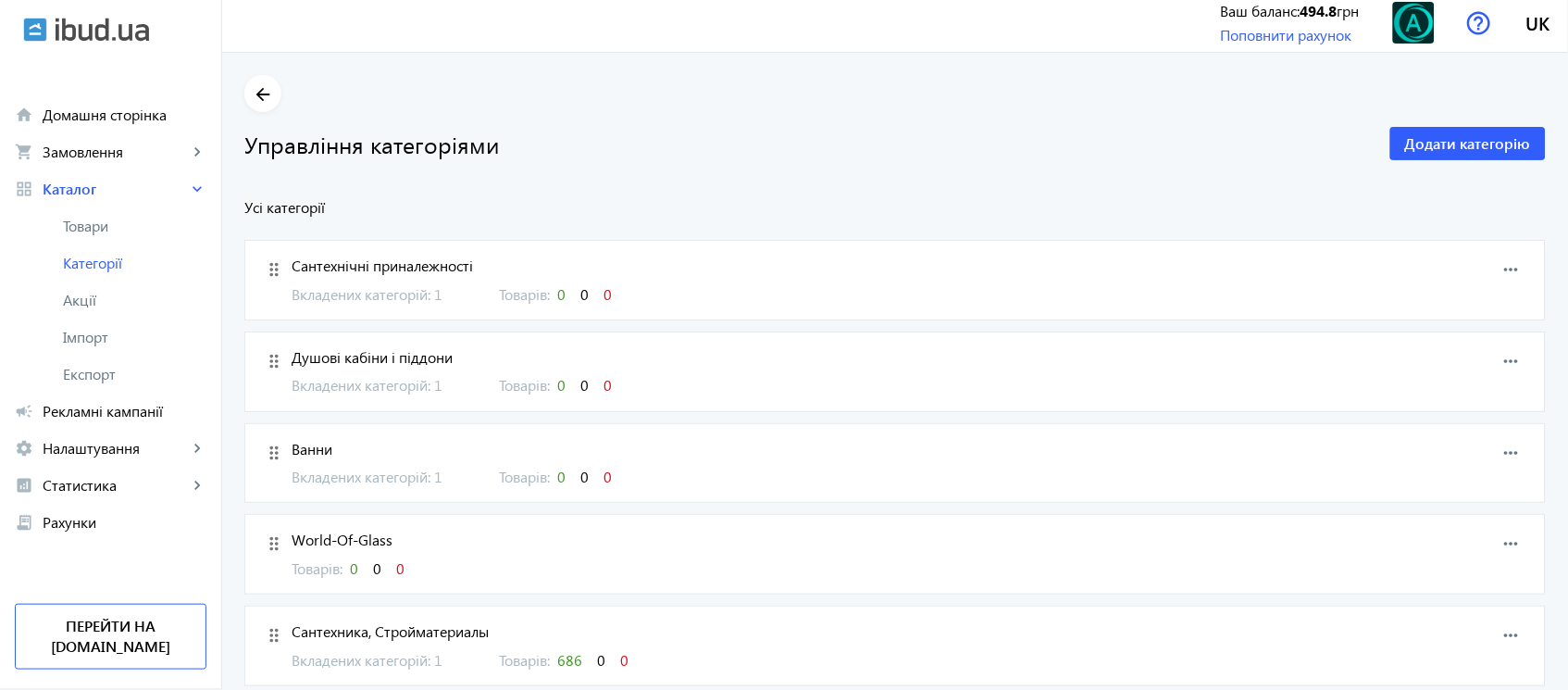 click on "more_horiz" at bounding box center [1512, 361] 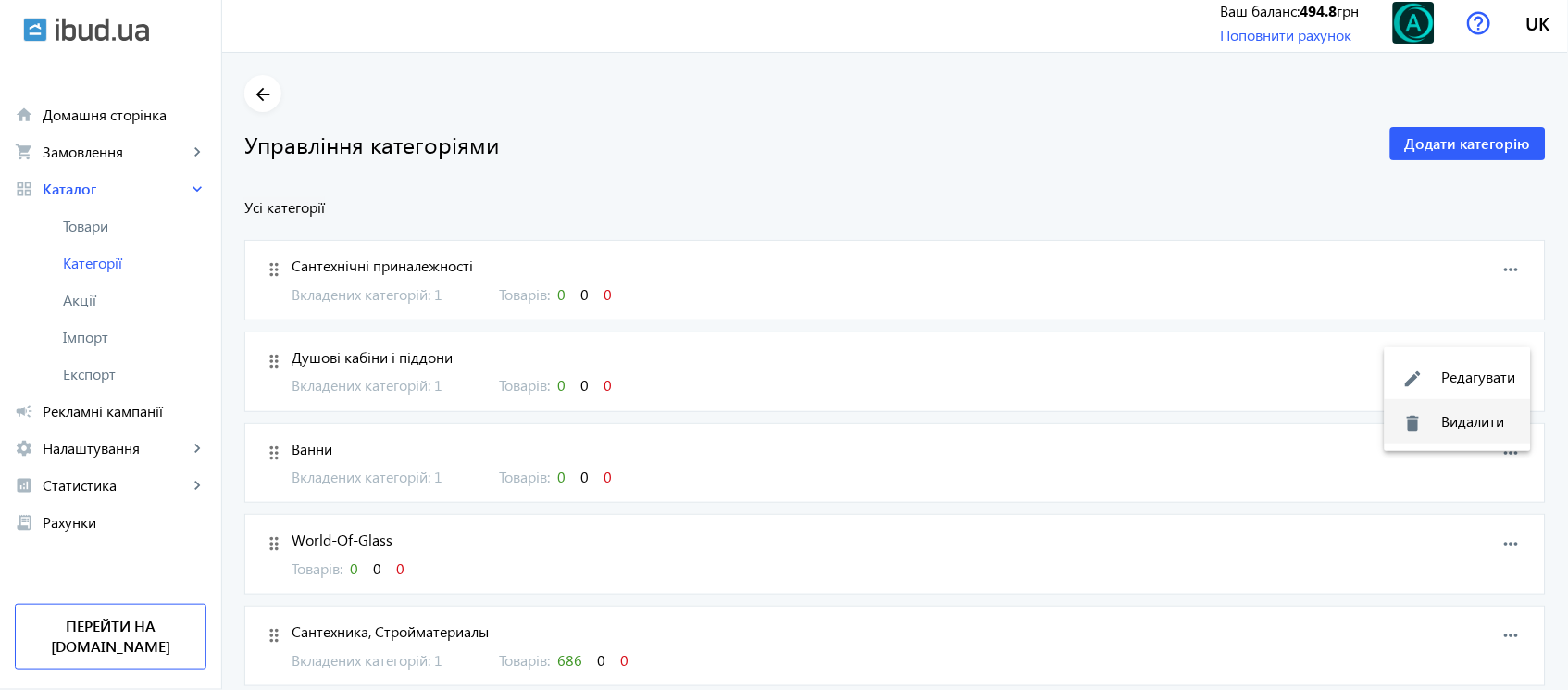 click on "delete Видалити" at bounding box center (1458, 421) 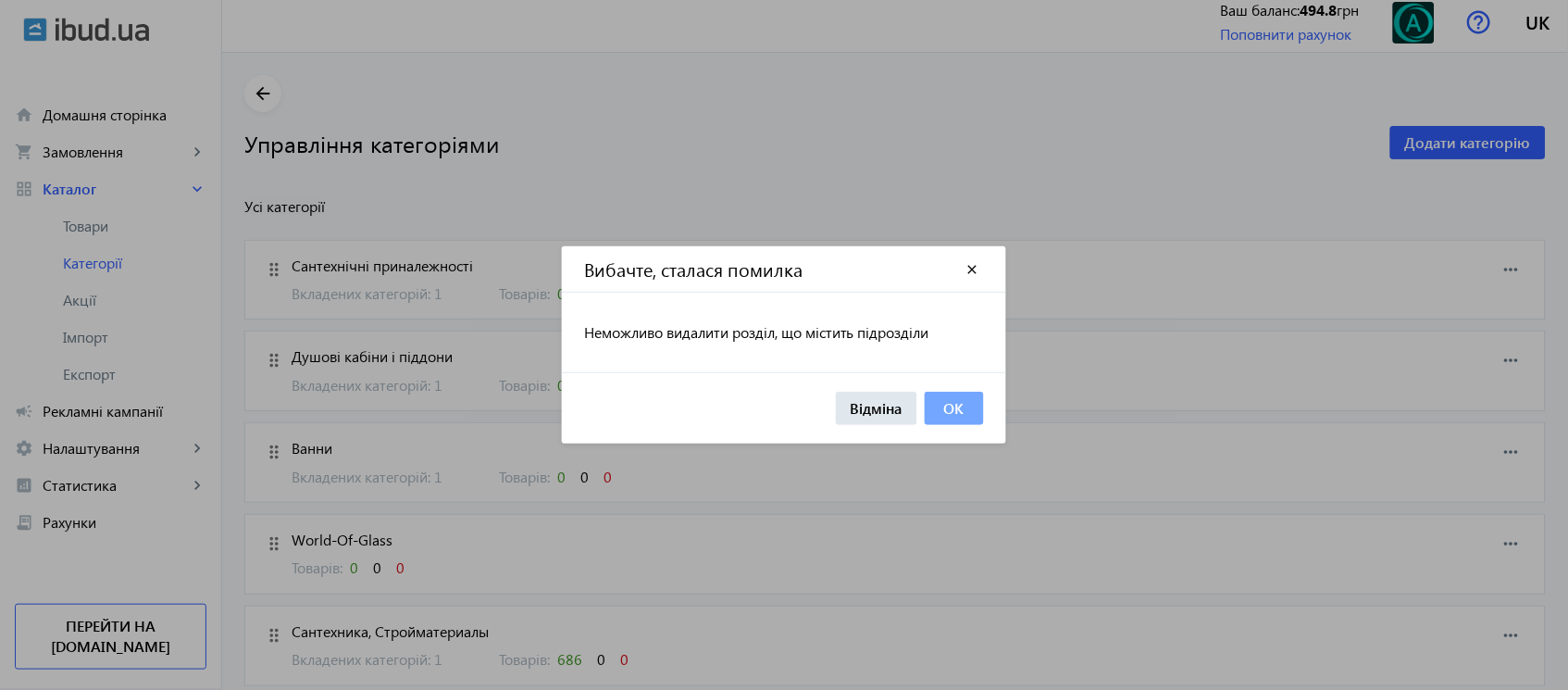 click on "OK" at bounding box center (954, 408) 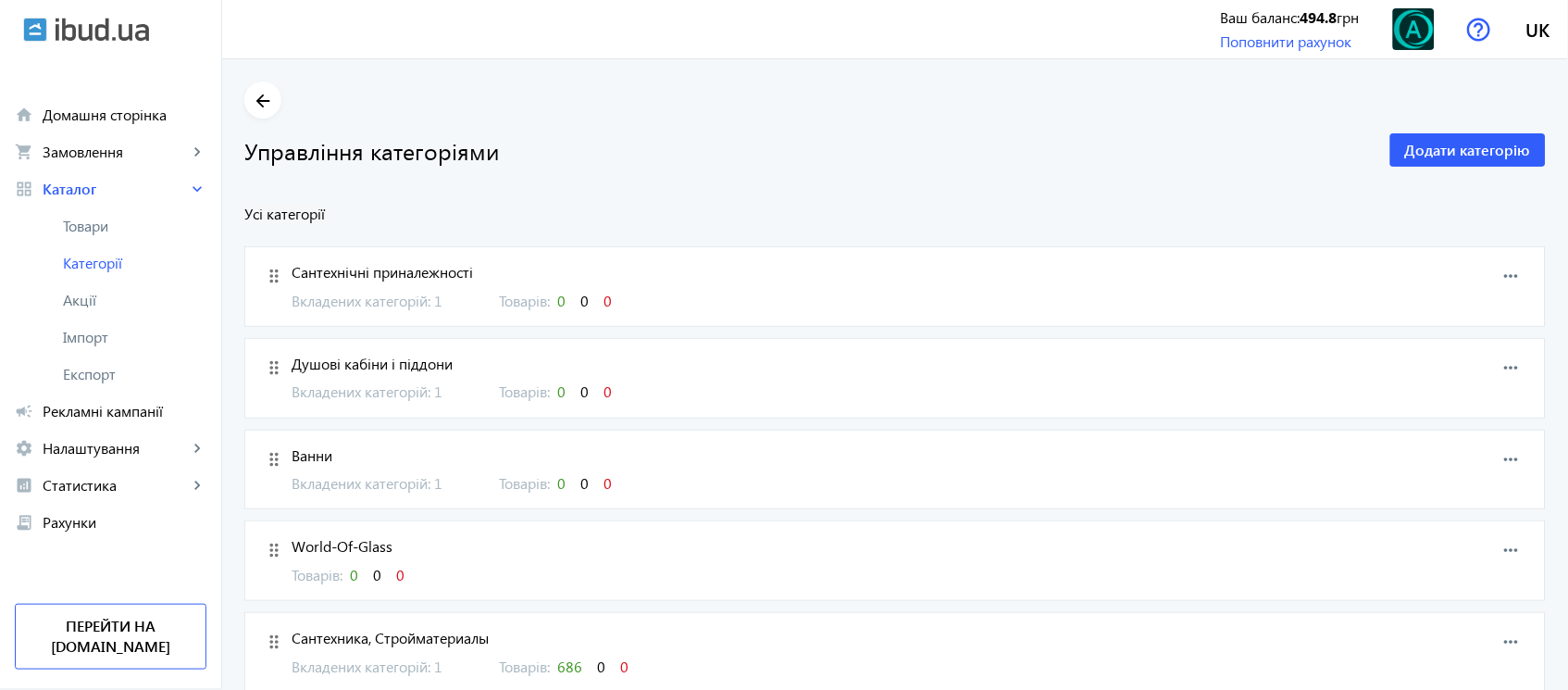 scroll, scrollTop: 6, scrollLeft: 0, axis: vertical 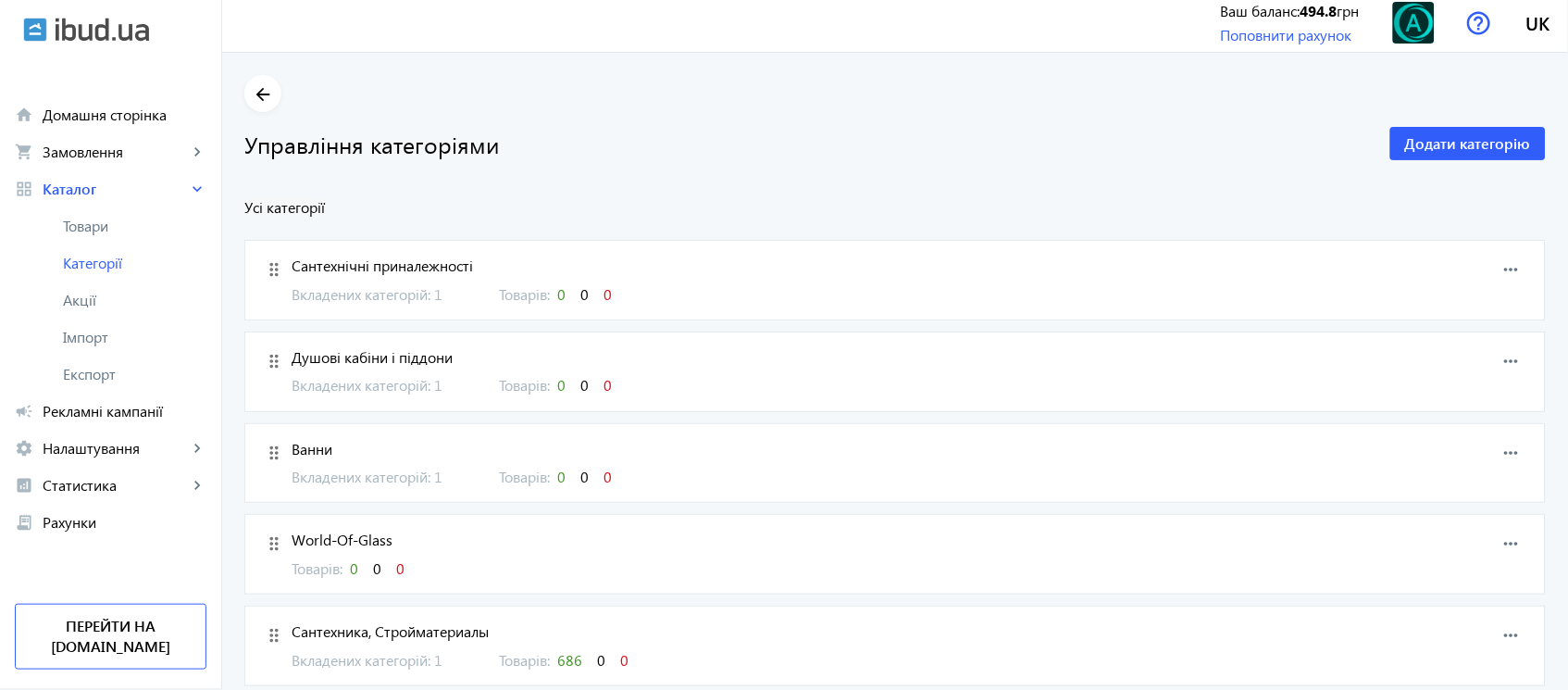 click on "more_horiz" at bounding box center [1512, 453] 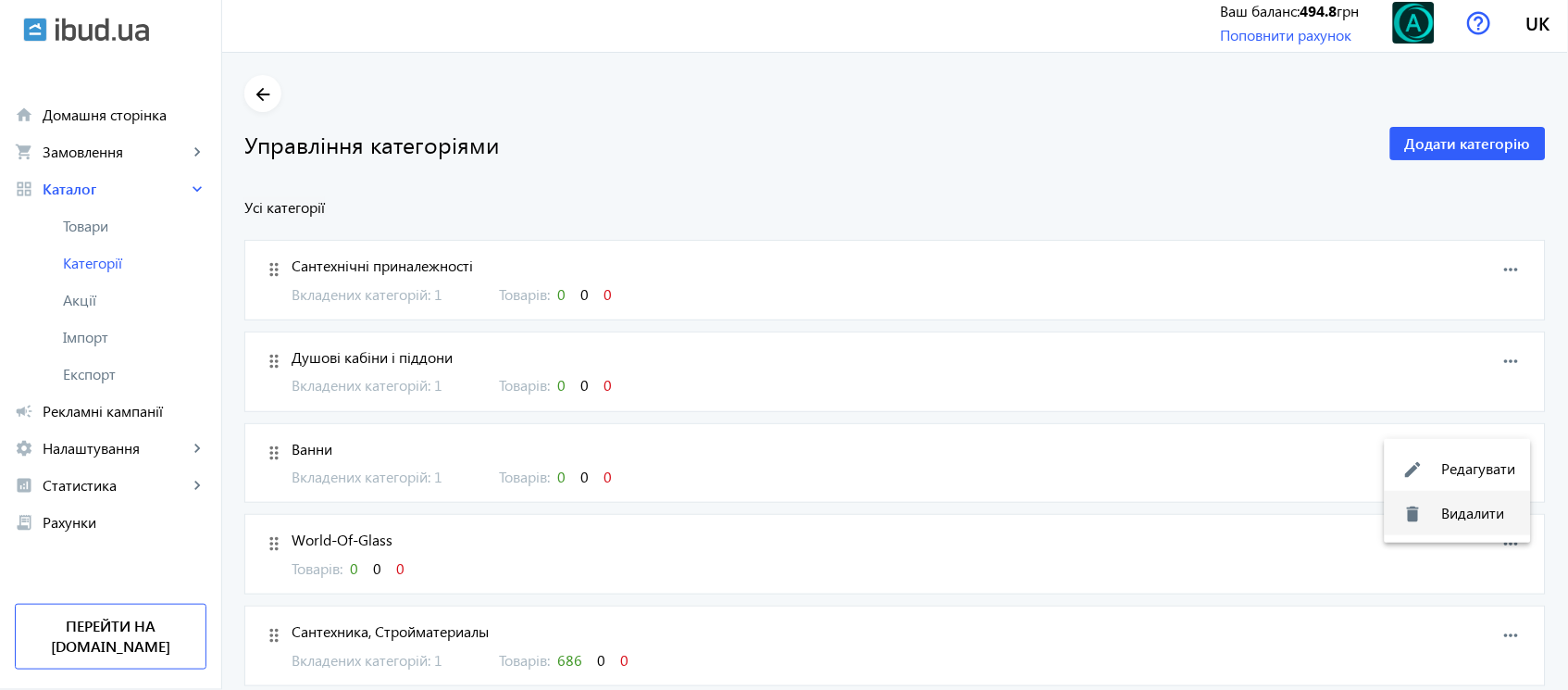 click on "delete Видалити" at bounding box center (1458, 513) 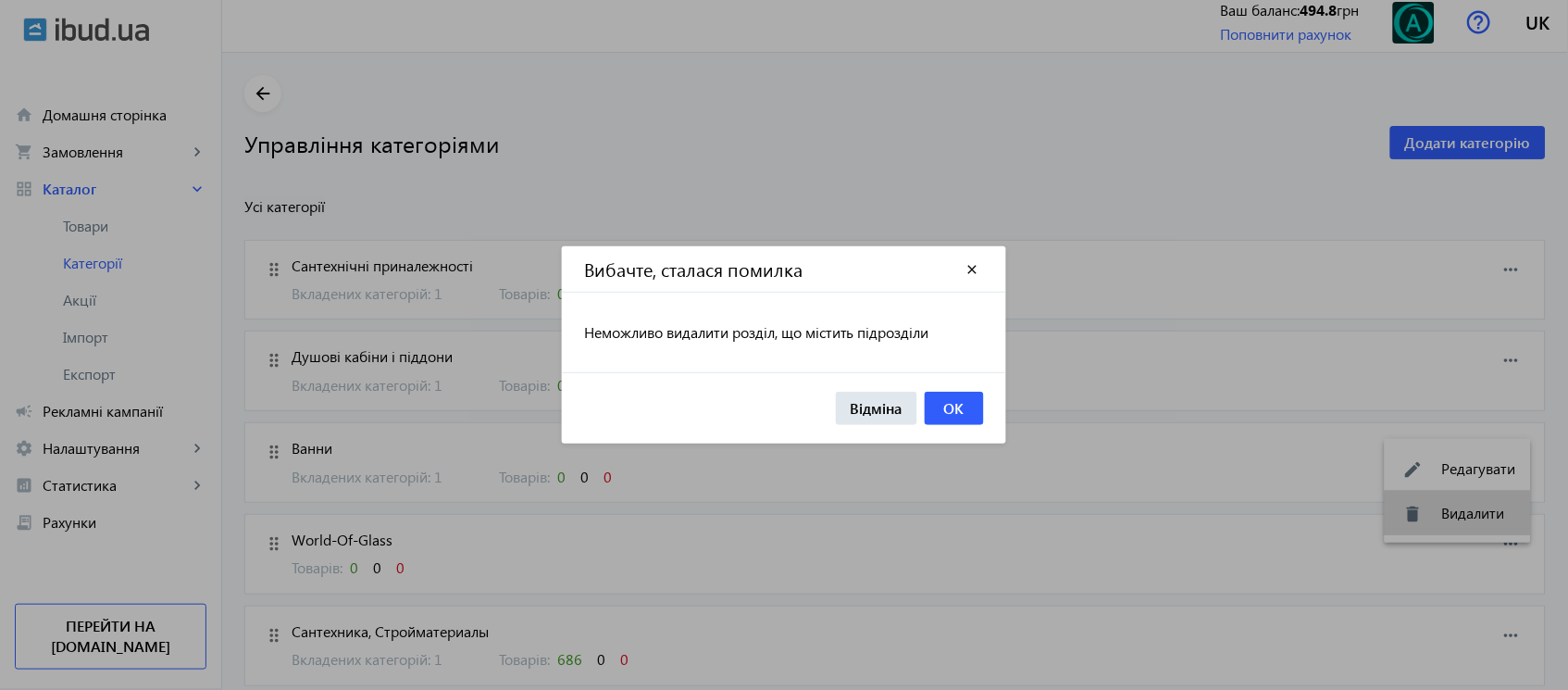 scroll, scrollTop: 0, scrollLeft: 0, axis: both 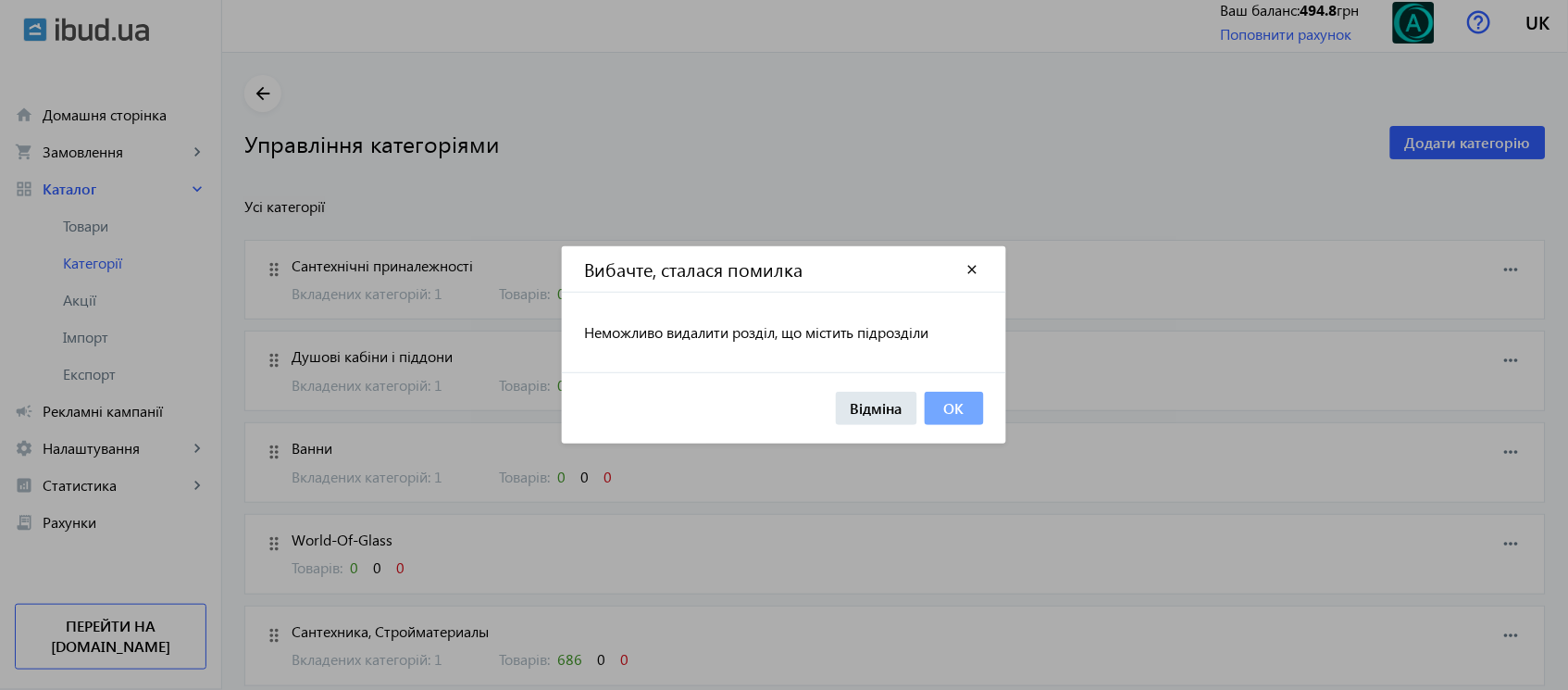 click on "OK" at bounding box center [954, 408] 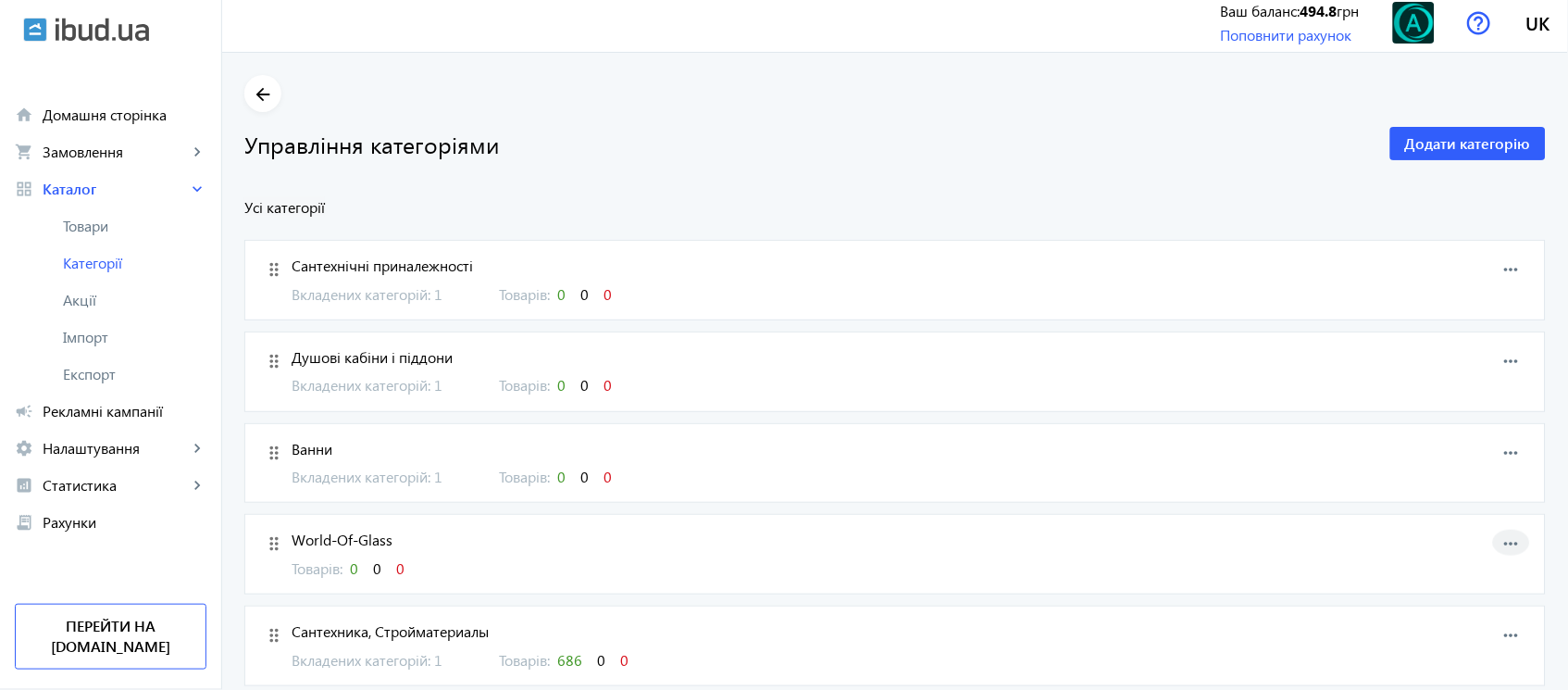 click on "more_horiz" at bounding box center (1512, 544) 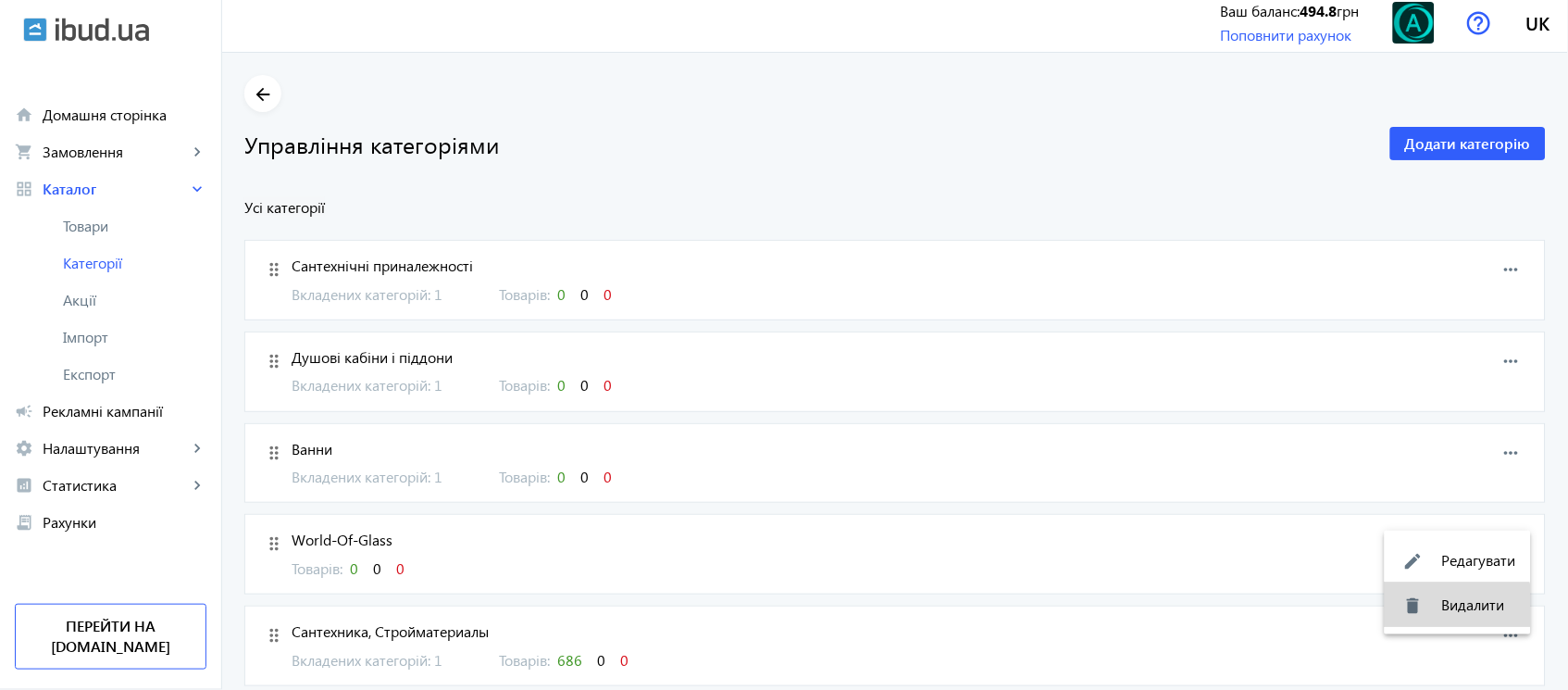 click on "delete Видалити" at bounding box center [1458, 605] 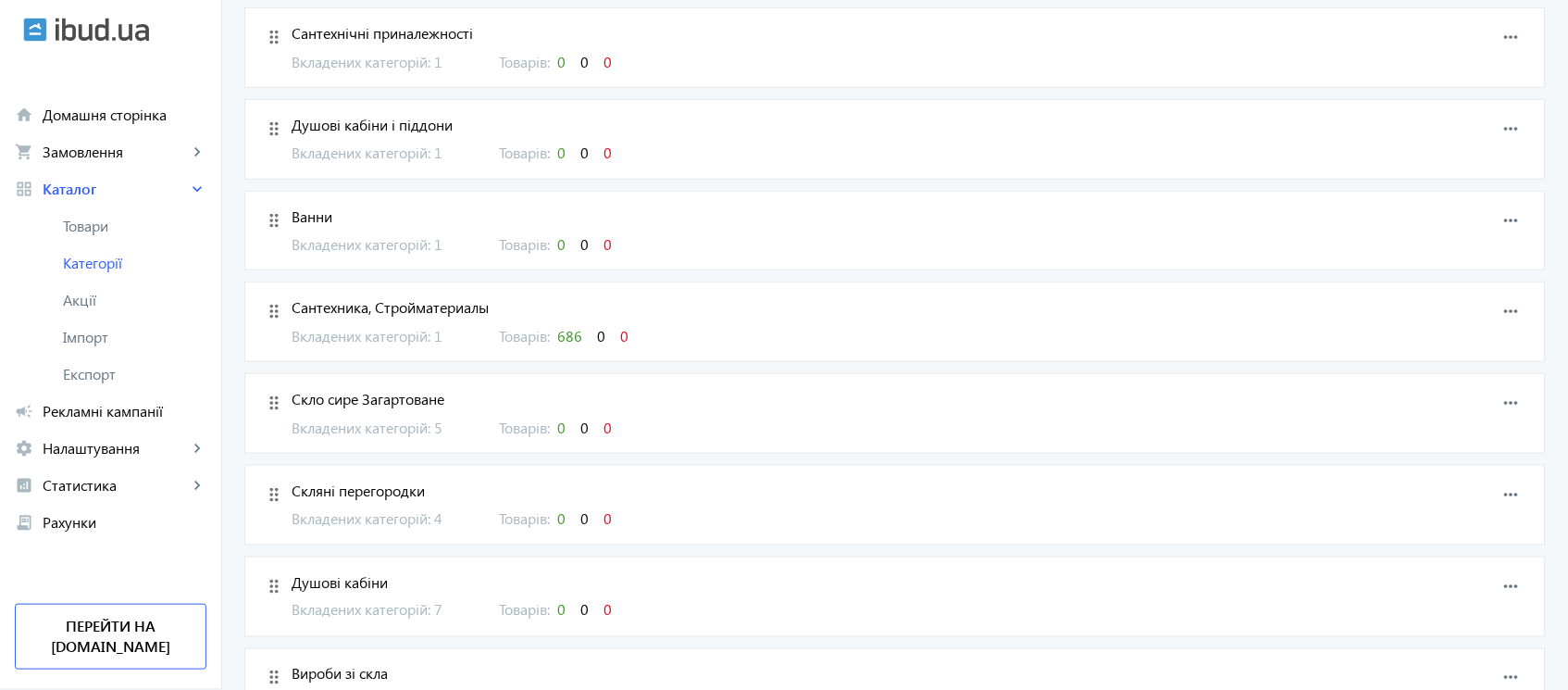 scroll, scrollTop: 278, scrollLeft: 0, axis: vertical 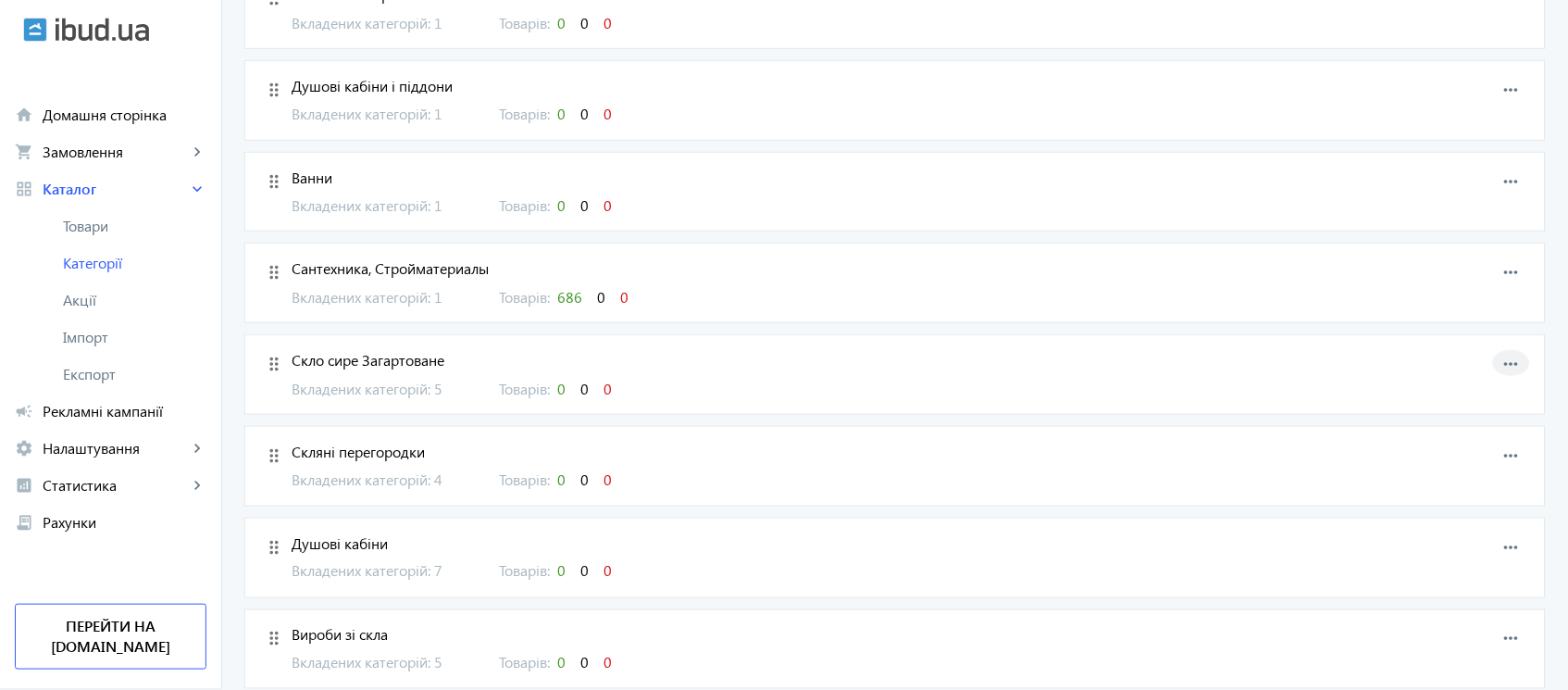 click on "more_horiz" at bounding box center (1512, 364) 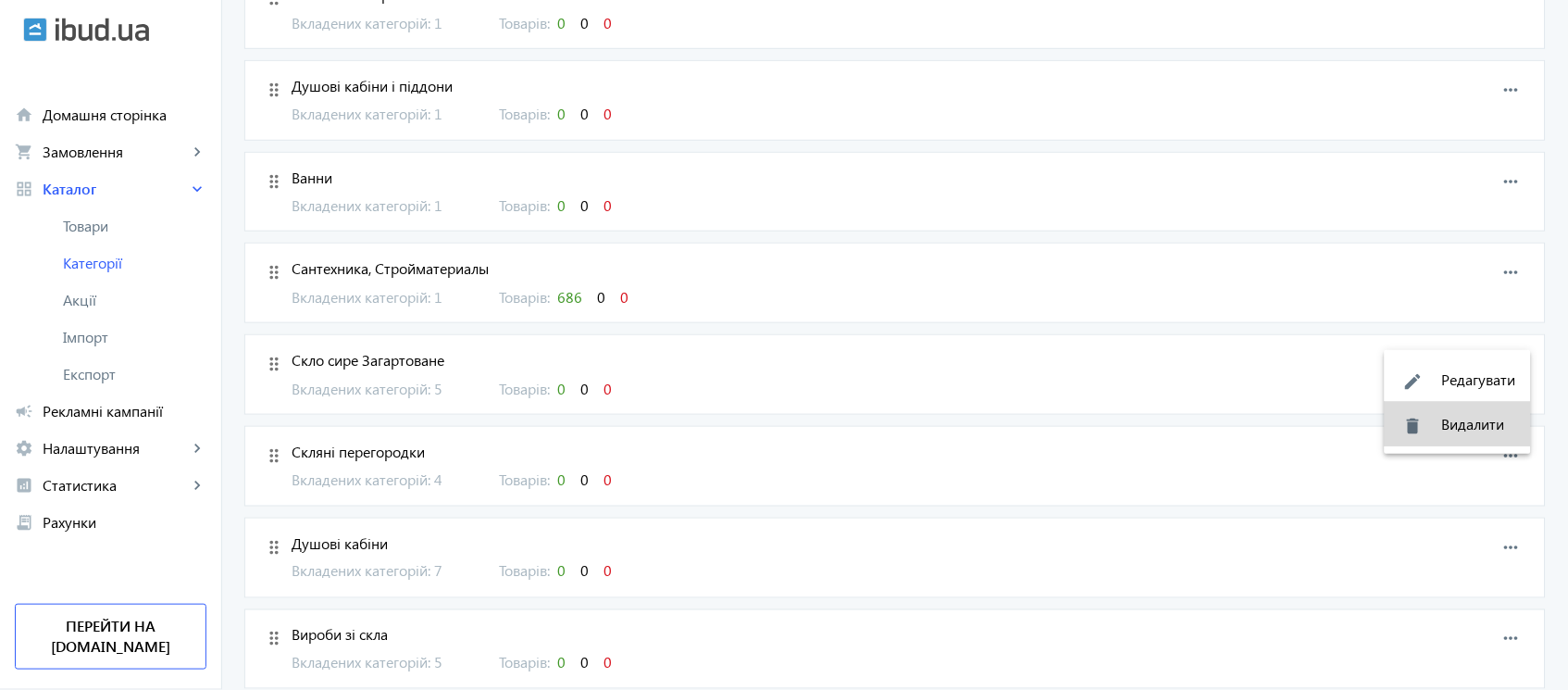 click on "delete Видалити" at bounding box center [1458, 424] 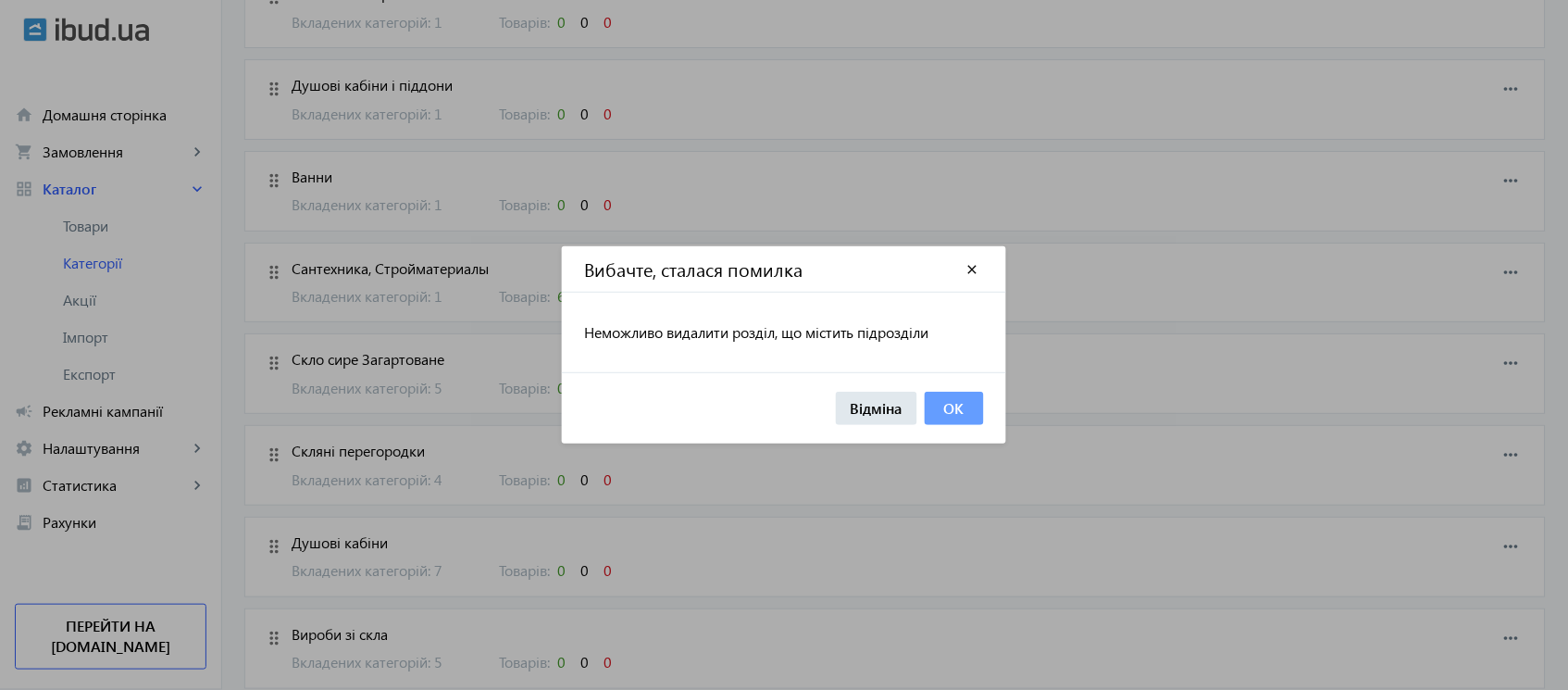 click on "OK" at bounding box center (954, 408) 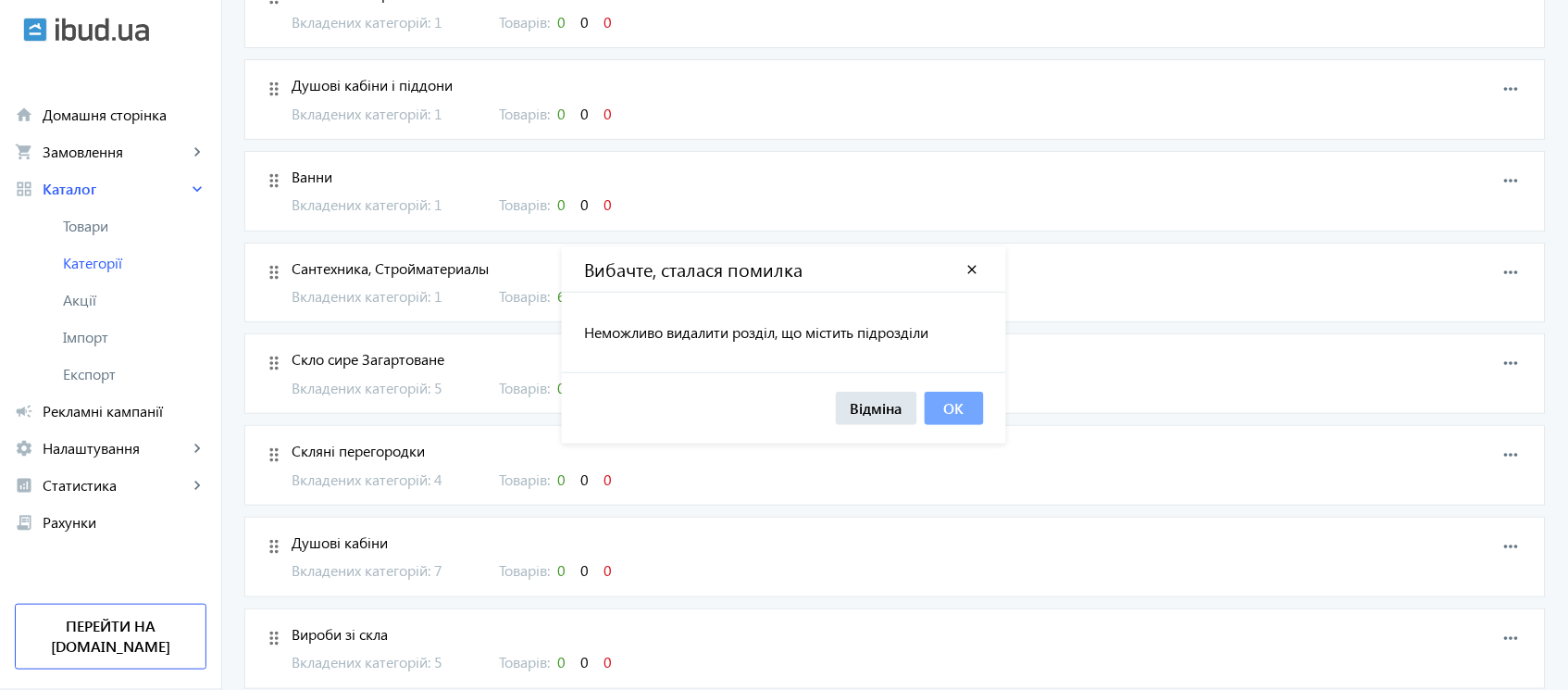 scroll, scrollTop: 278, scrollLeft: 0, axis: vertical 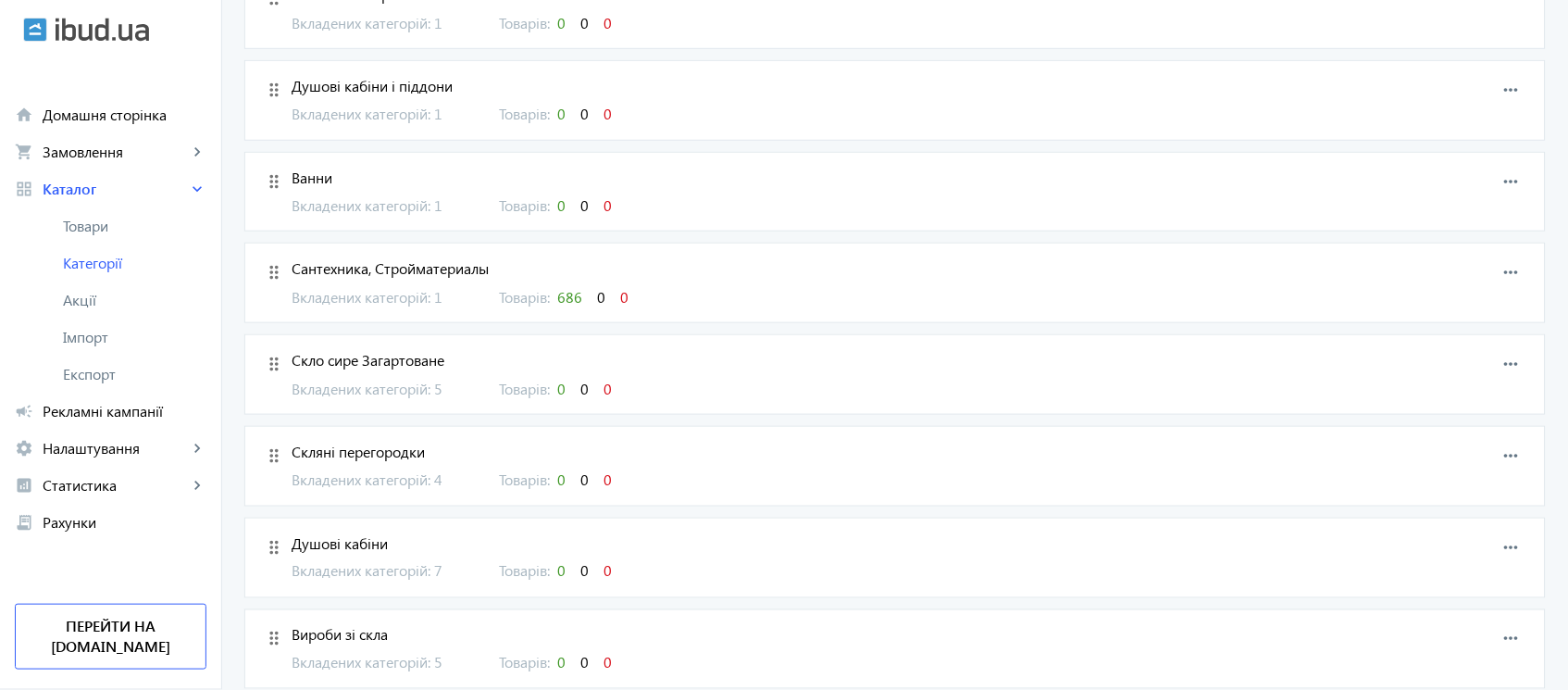 click on "more_horiz" at bounding box center [1512, 182] 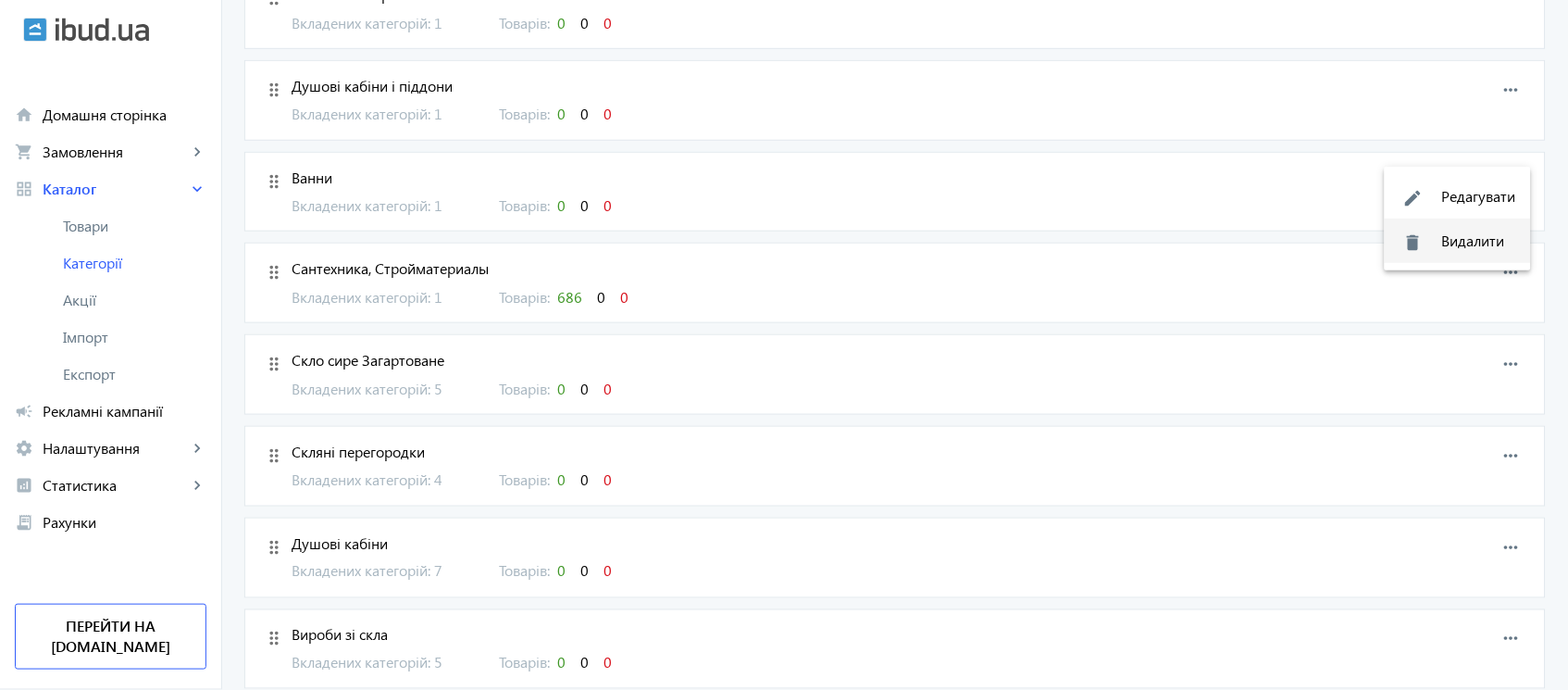 click on "delete Видалити" at bounding box center (1458, 241) 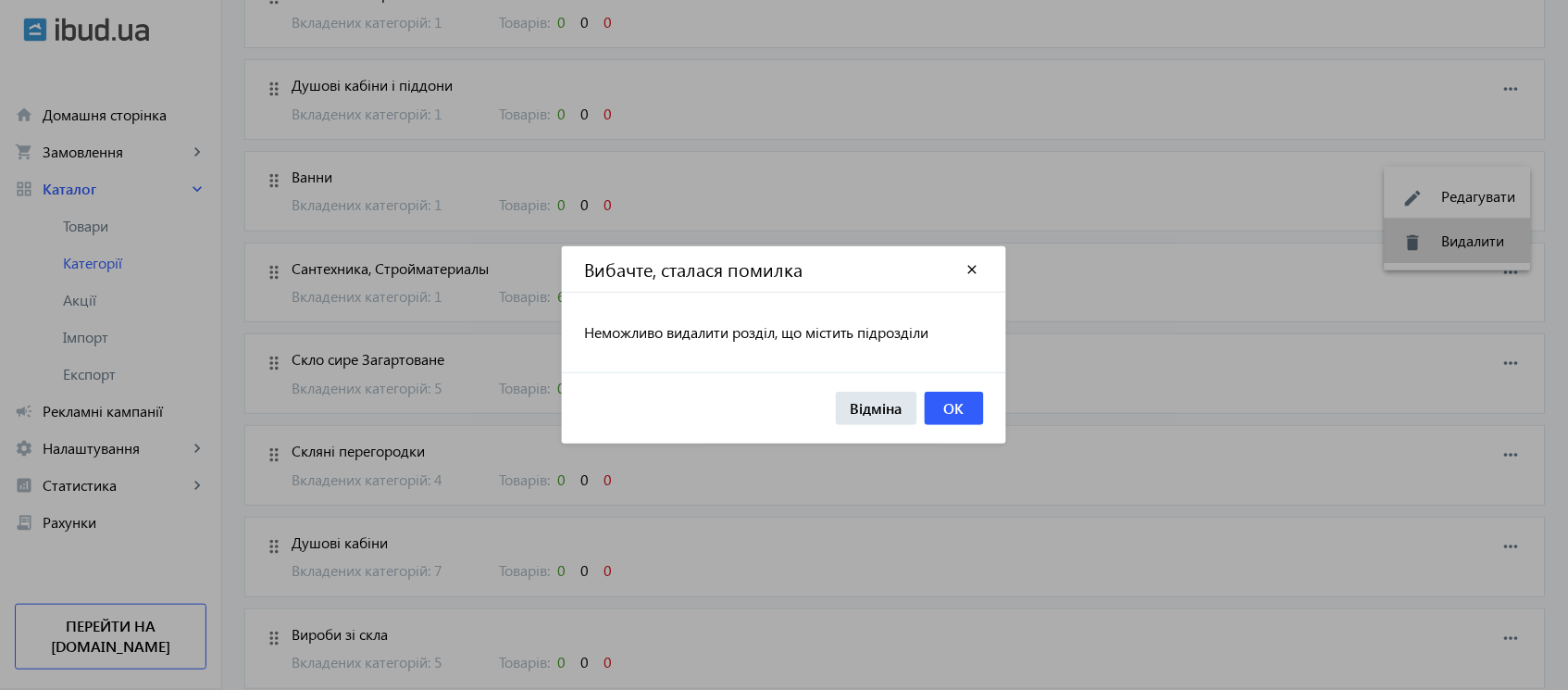 scroll, scrollTop: 0, scrollLeft: 0, axis: both 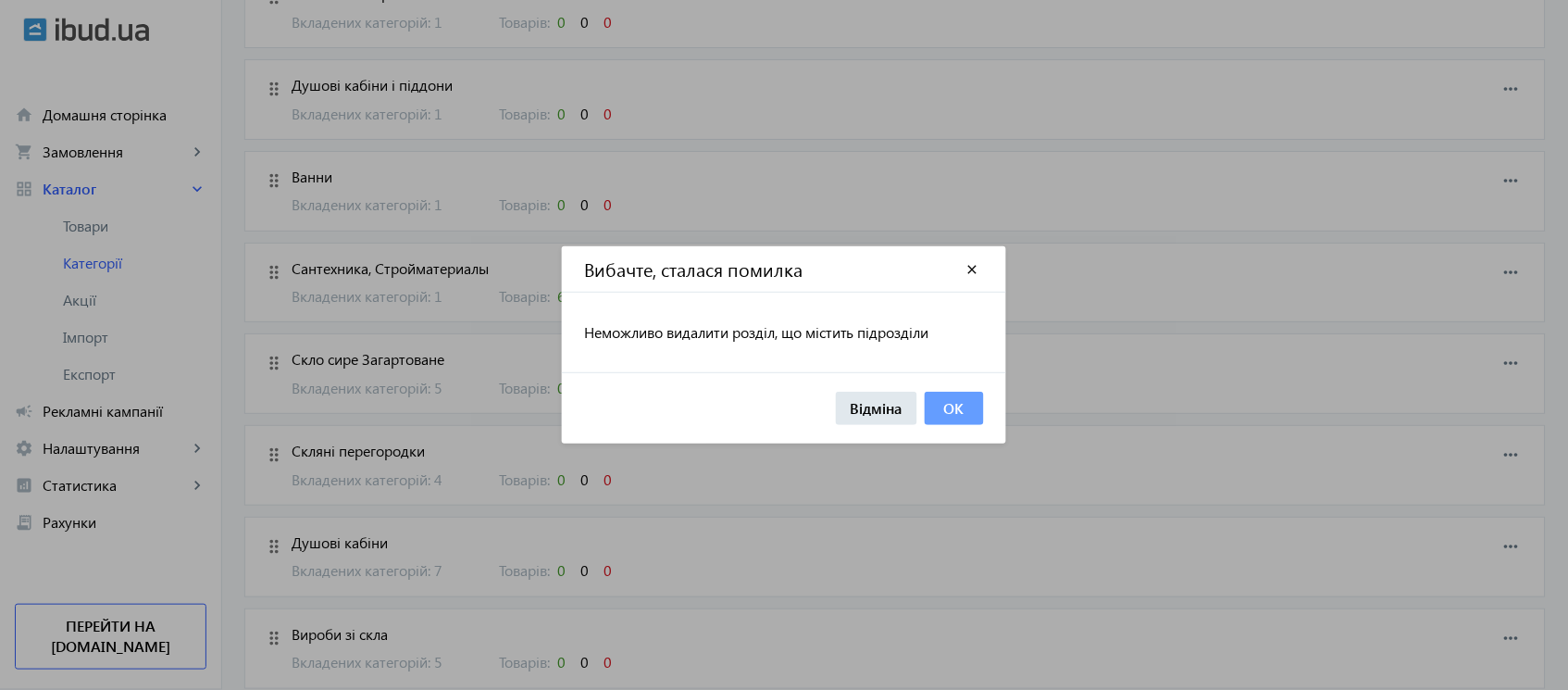 click on "OK" at bounding box center [954, 408] 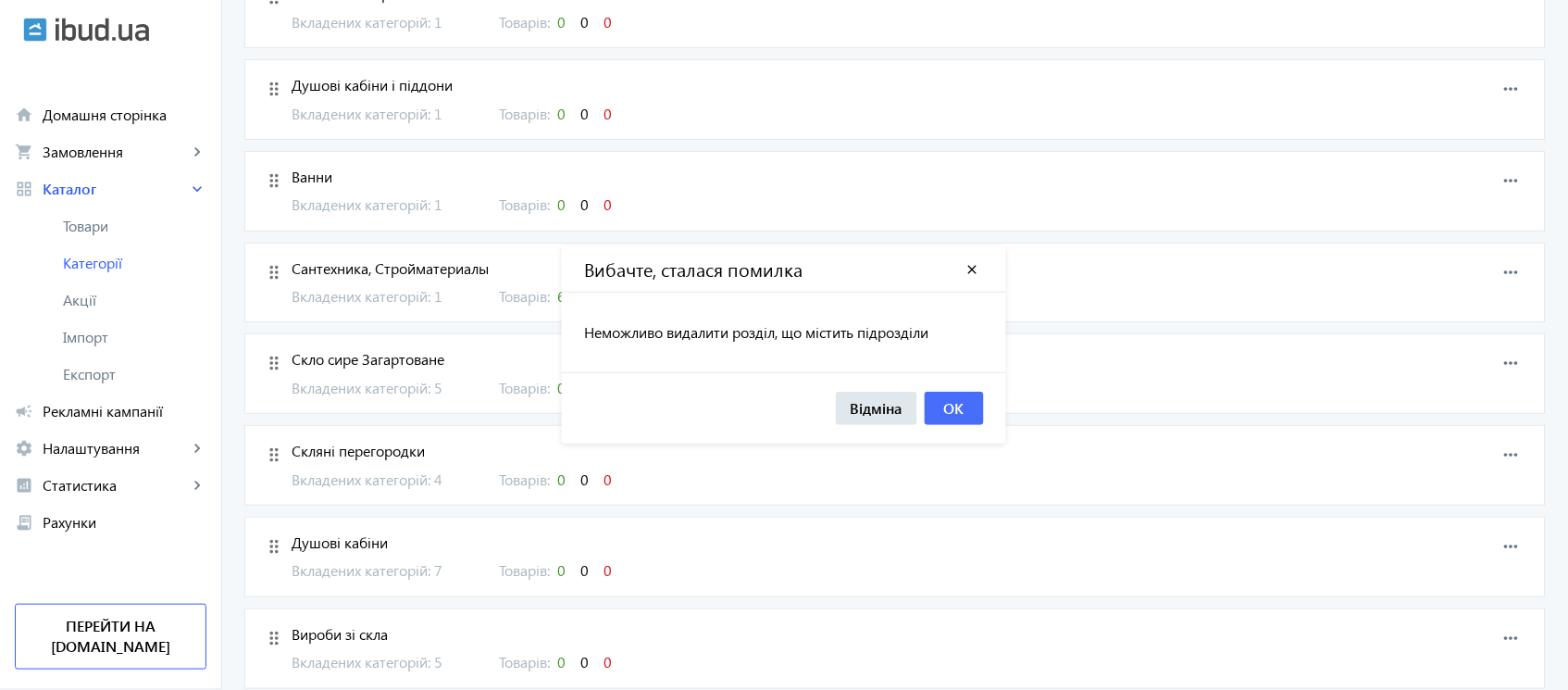 scroll, scrollTop: 278, scrollLeft: 0, axis: vertical 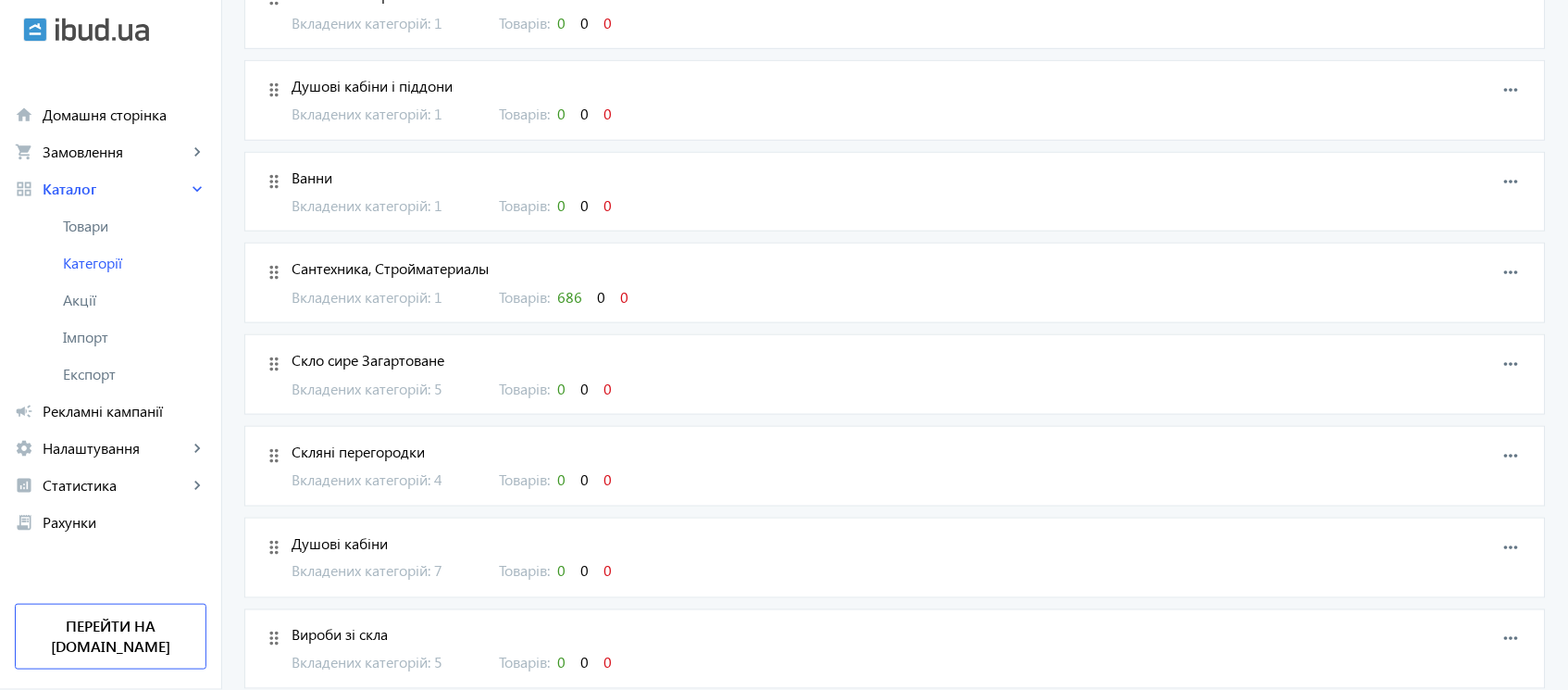 click on "drag_indicator Ванни Вкладених категорій: 1 Товарів:  0 0 0 more_horiz" at bounding box center [895, 192] 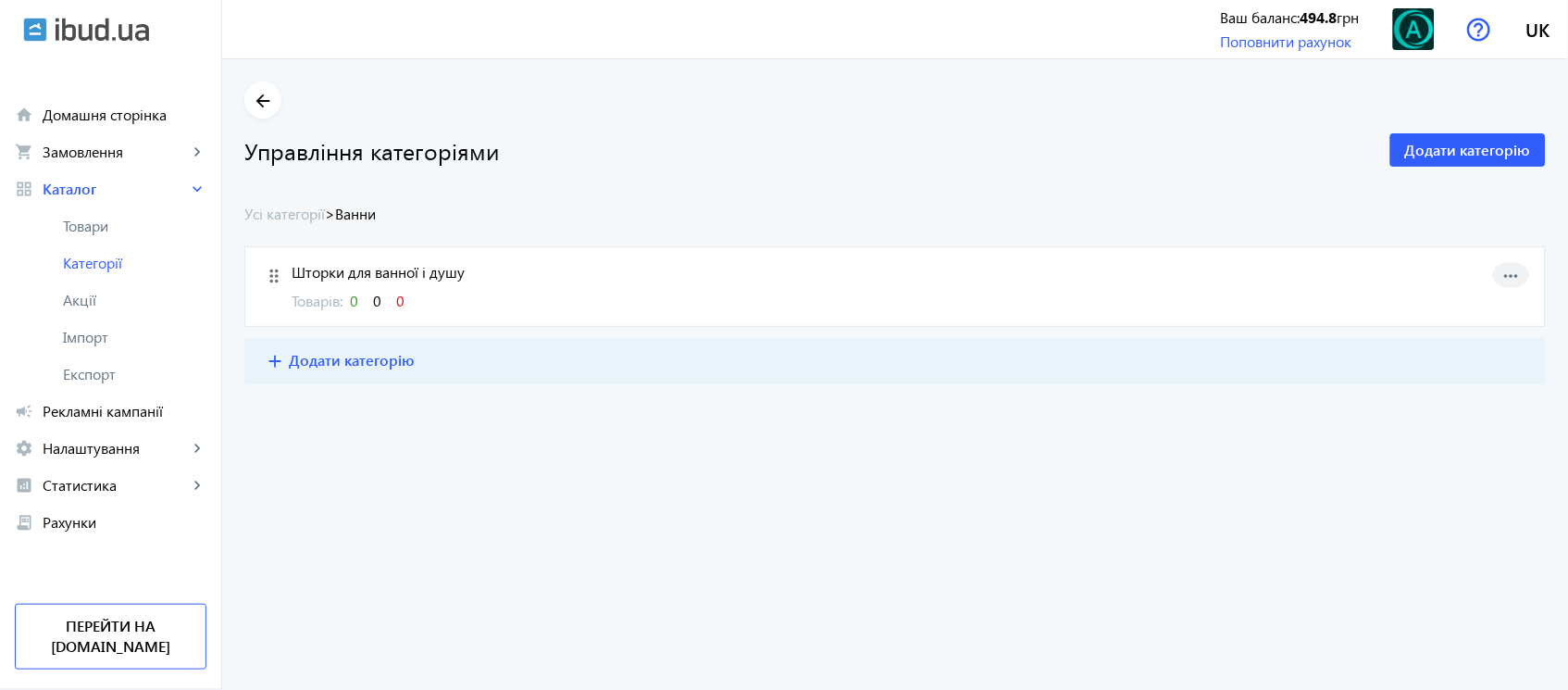 click on "more_horiz" at bounding box center [1512, 276] 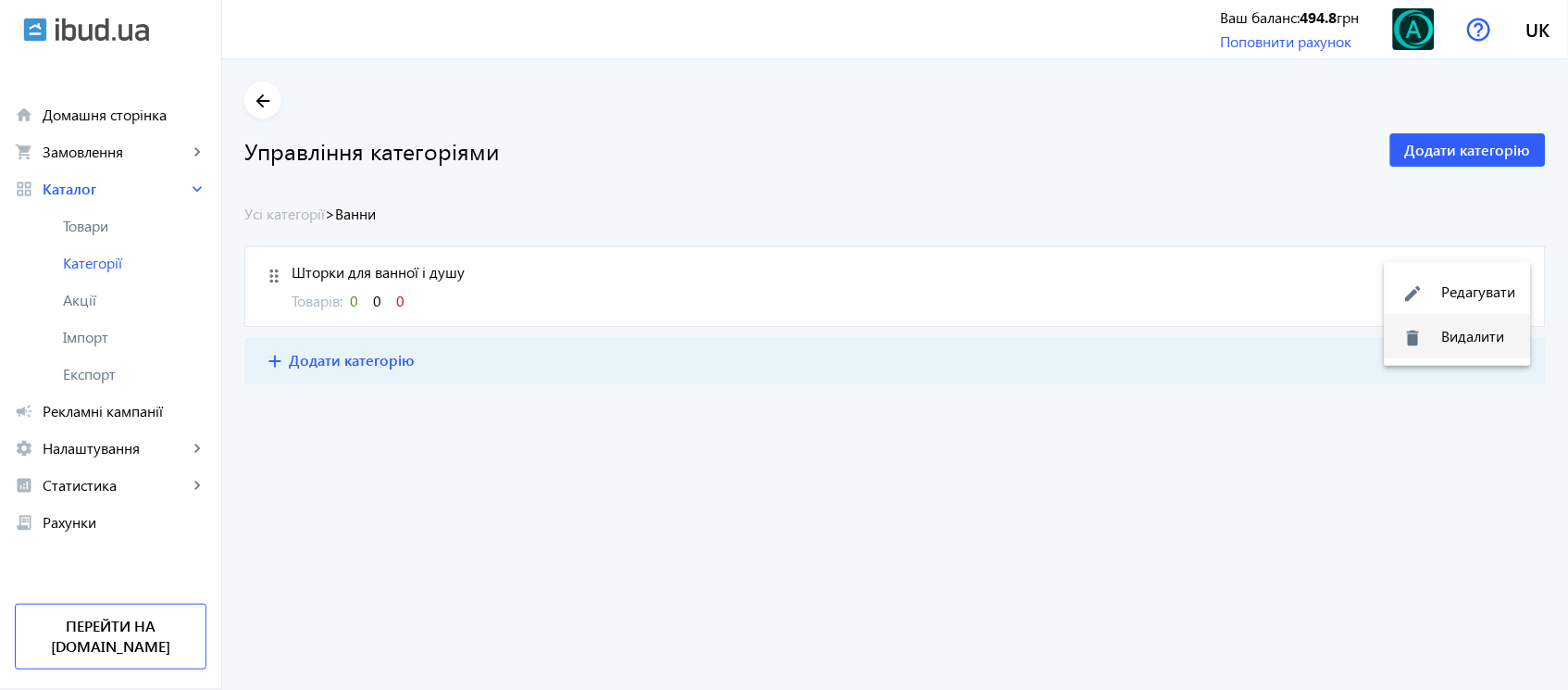 click on "delete Видалити" at bounding box center (1458, 336) 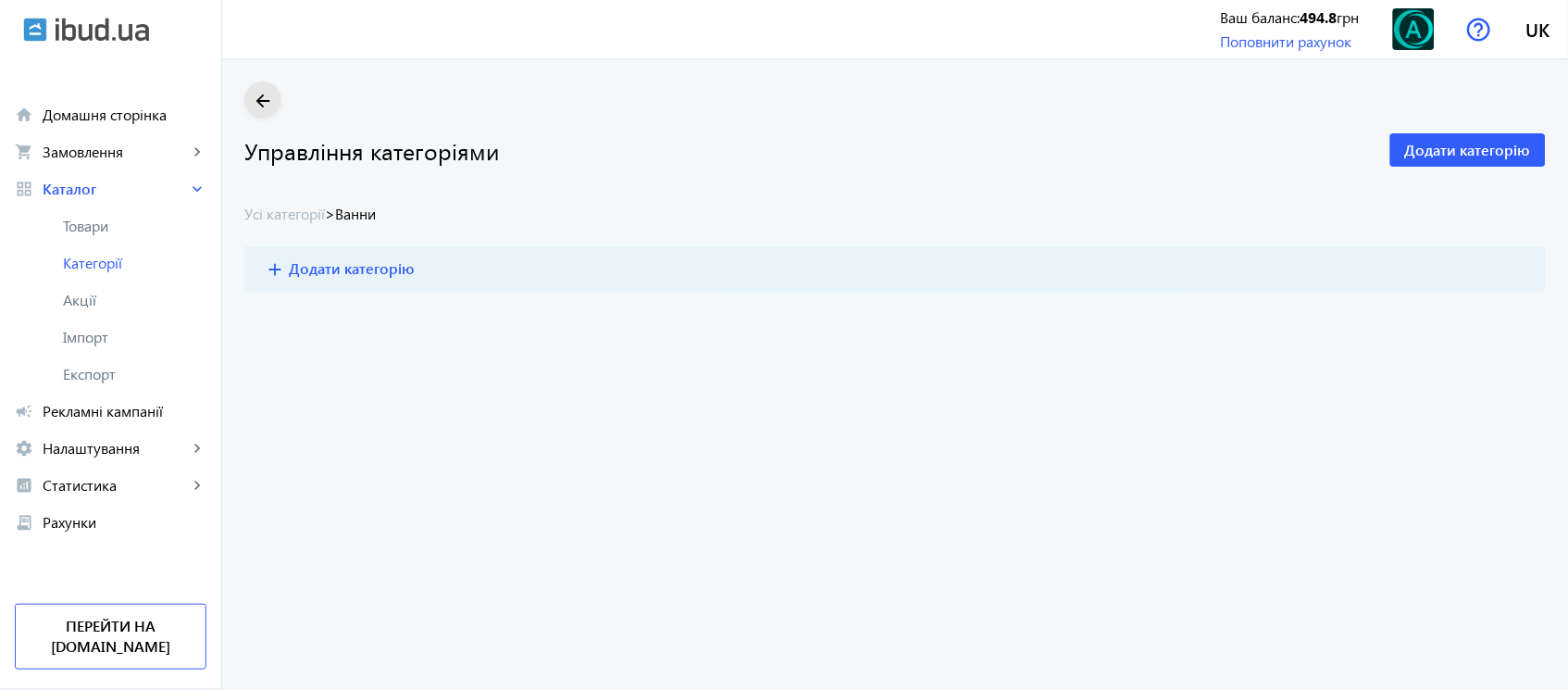 click on "arrow_back" 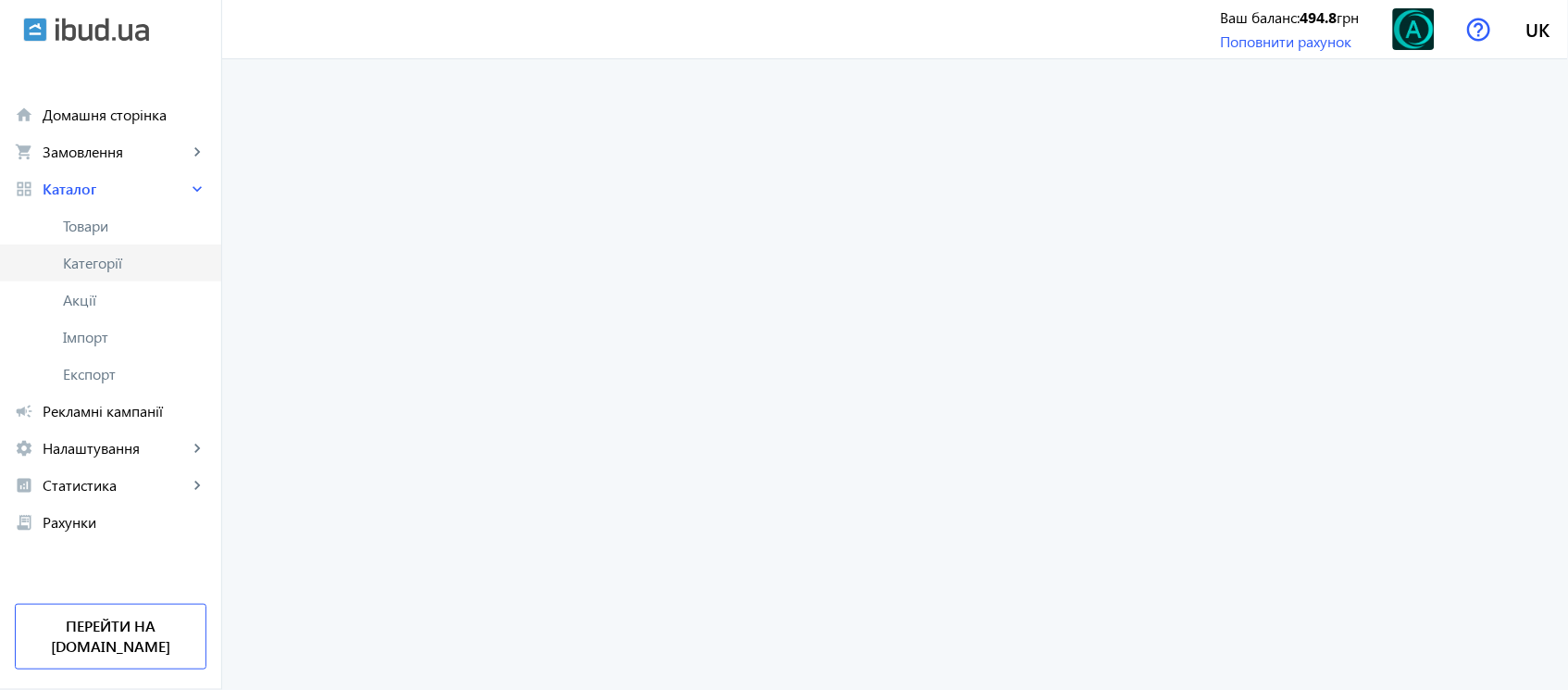 click on "Категорії" 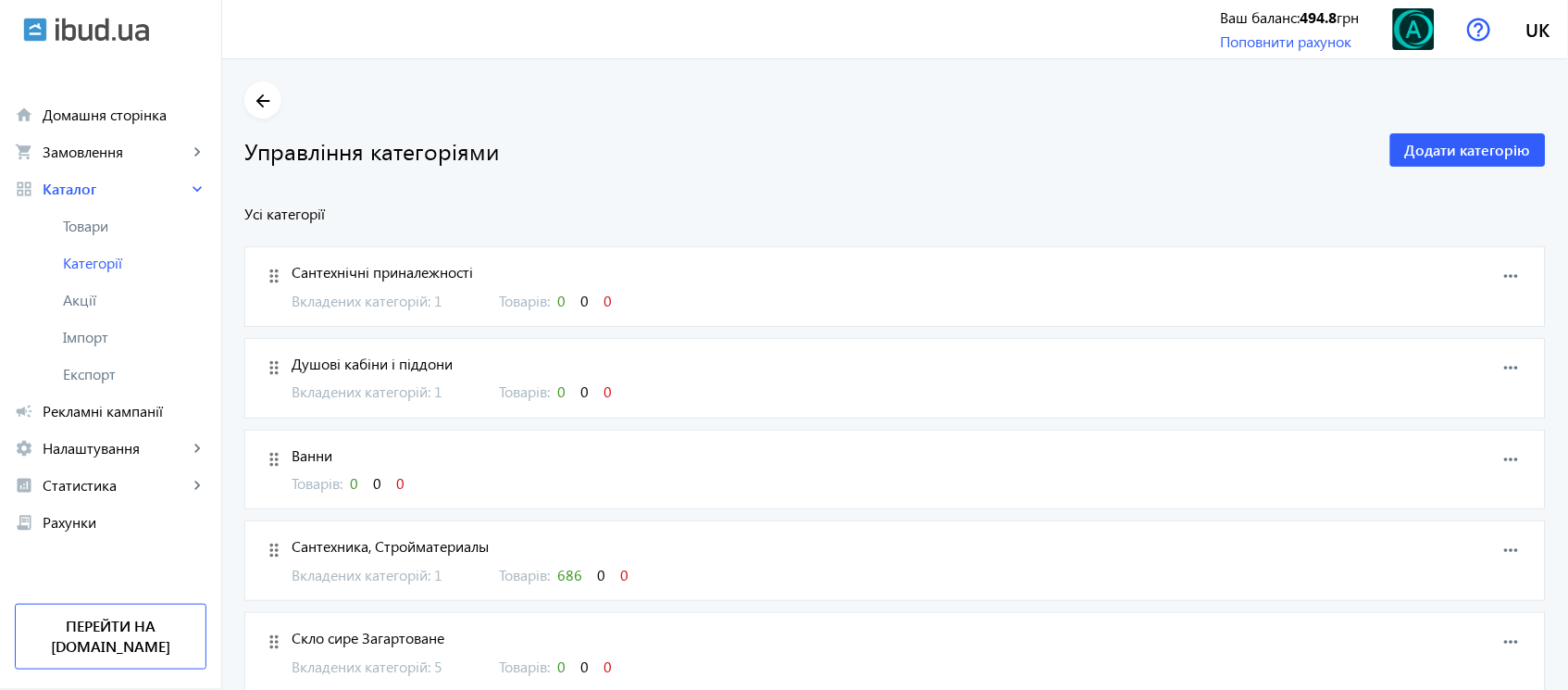 click on "Вкладених категорій: 1" at bounding box center (384, 301) 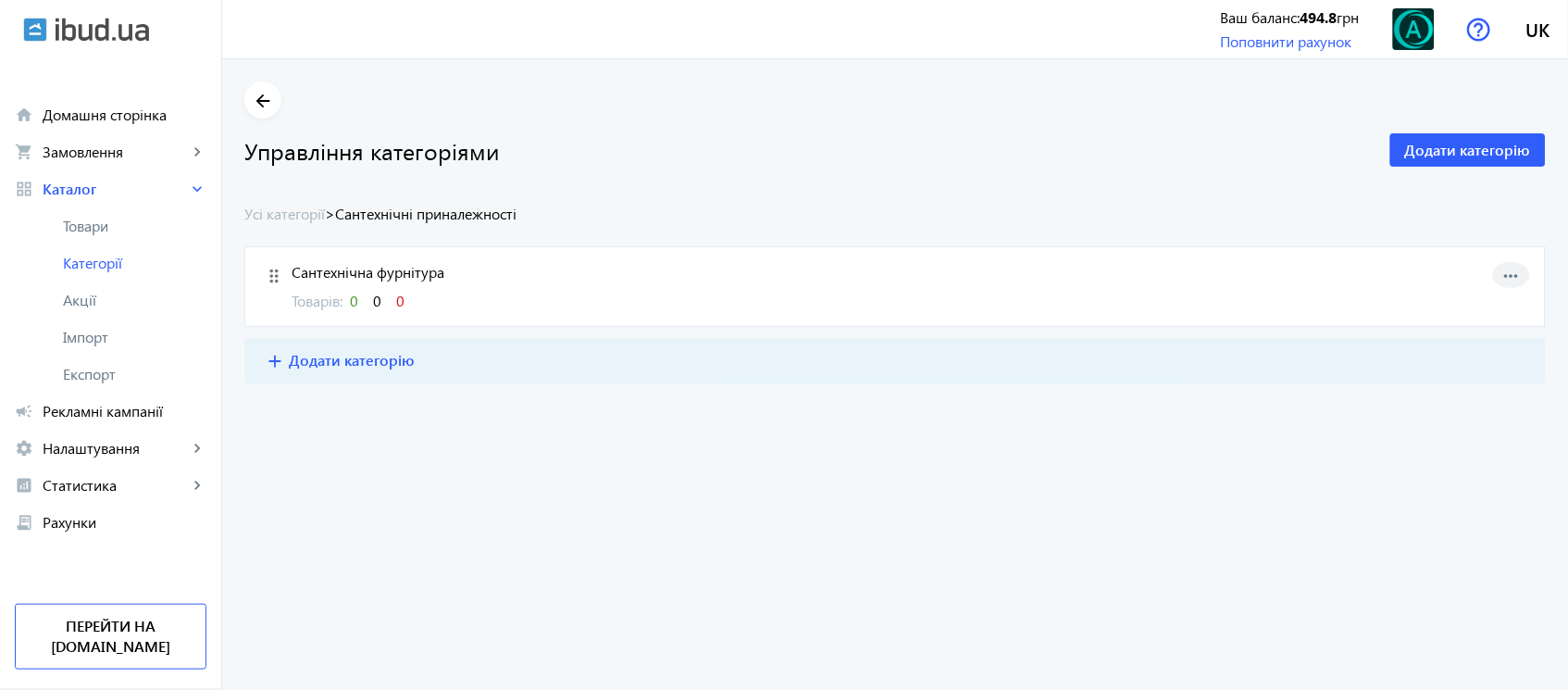 click on "more_horiz" at bounding box center (1512, 276) 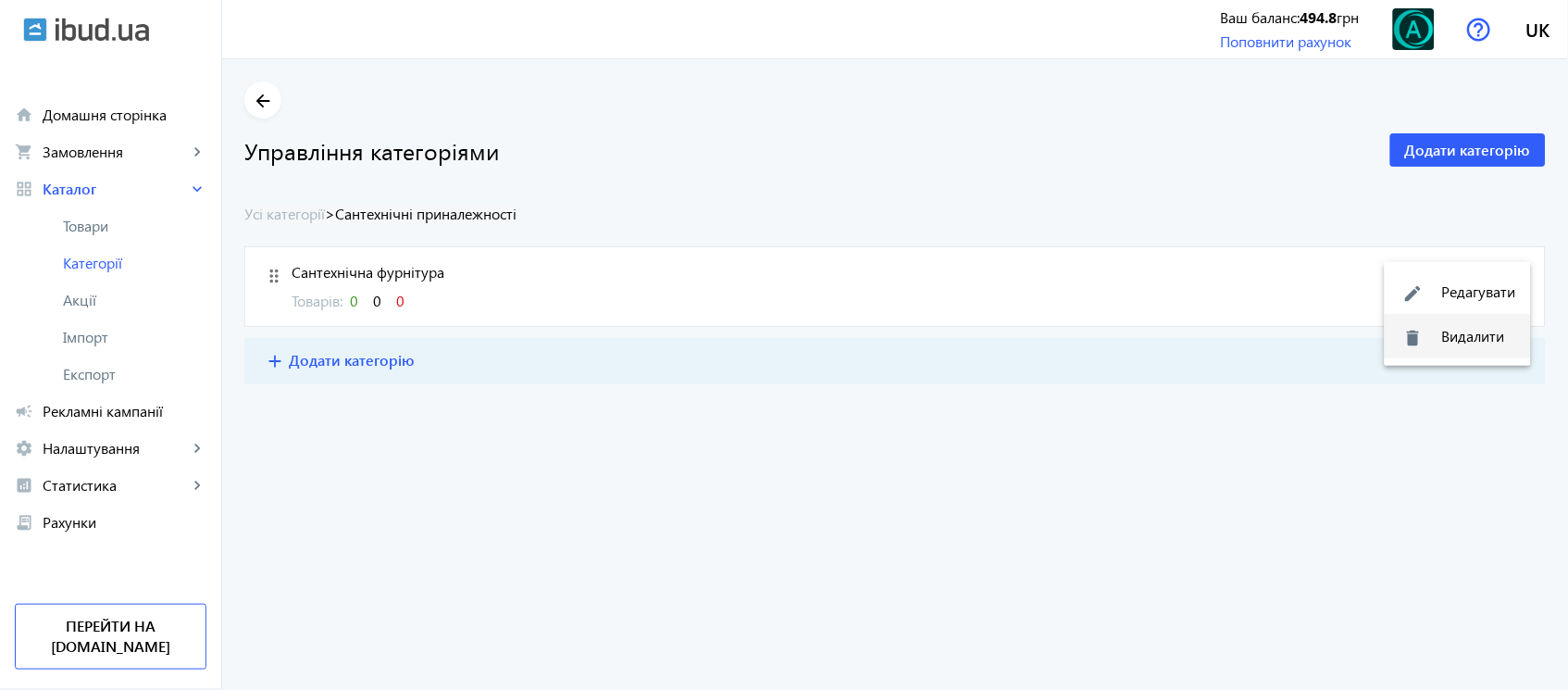 click on "delete Видалити" at bounding box center (1458, 336) 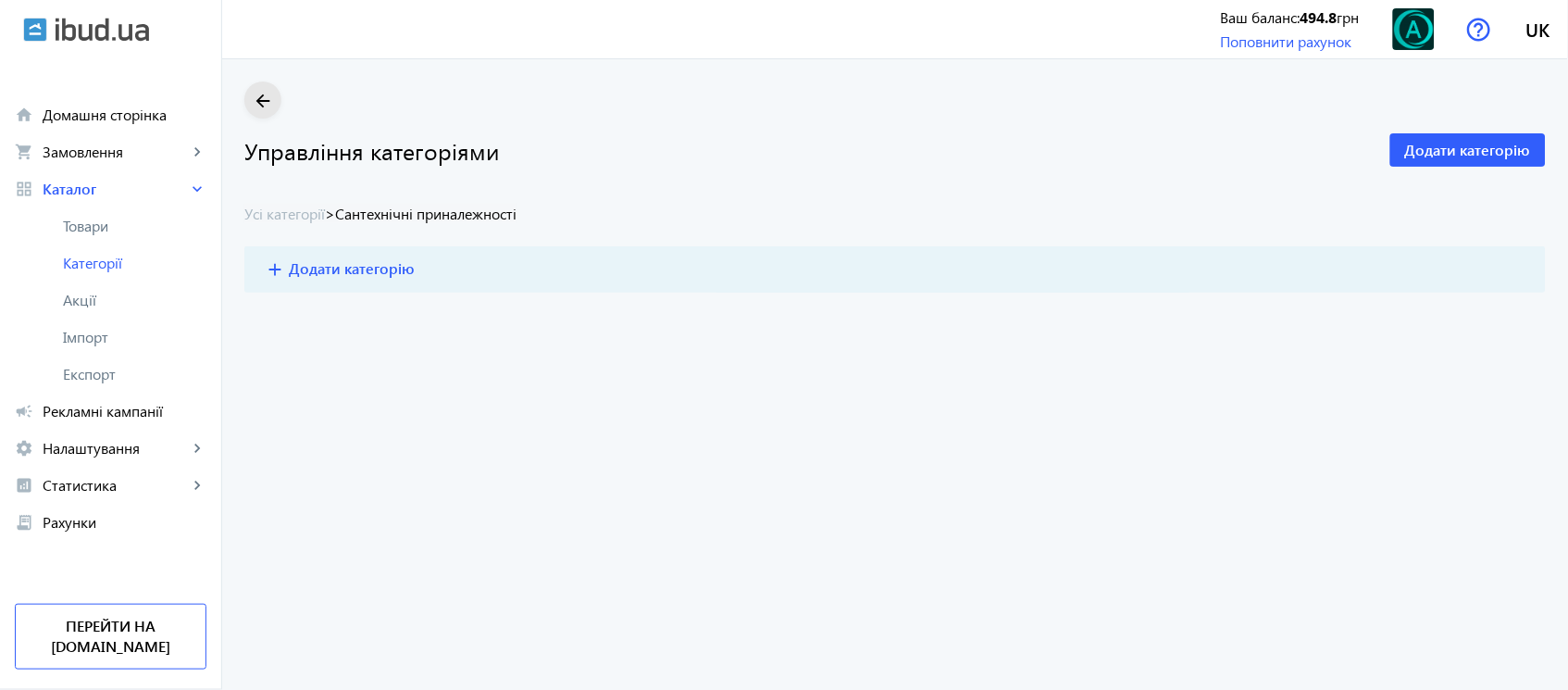 click on "arrow_back" 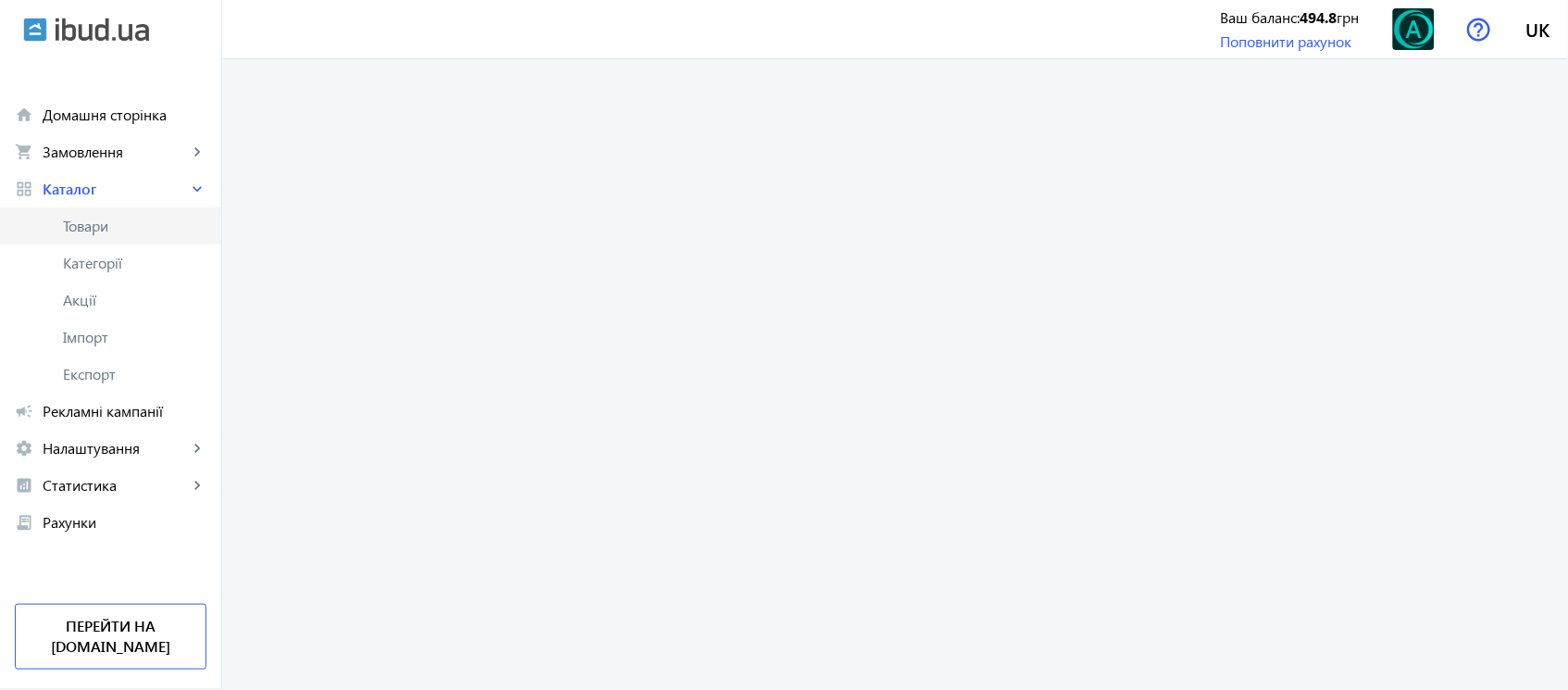 click on "Товари" 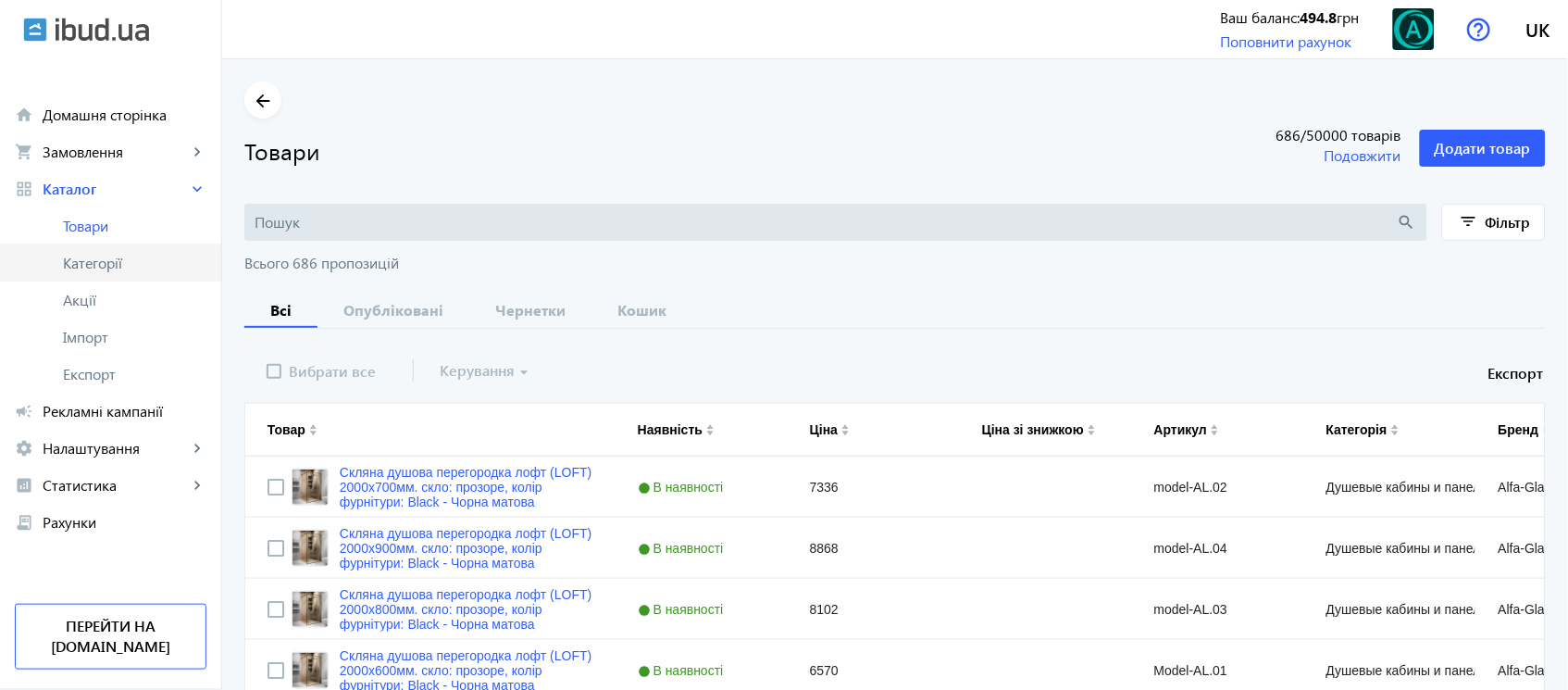 click on "Категорії" 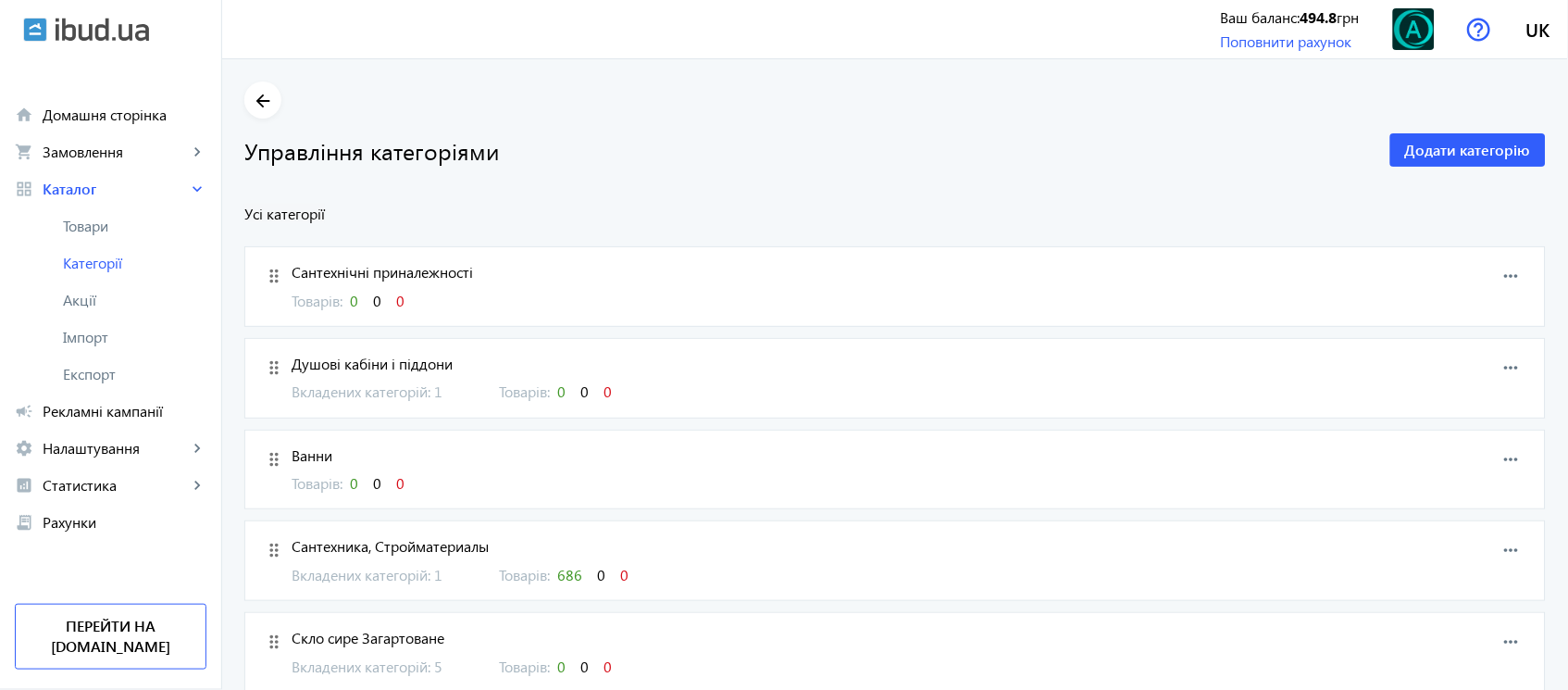 click on "more_horiz" at bounding box center (1512, 276) 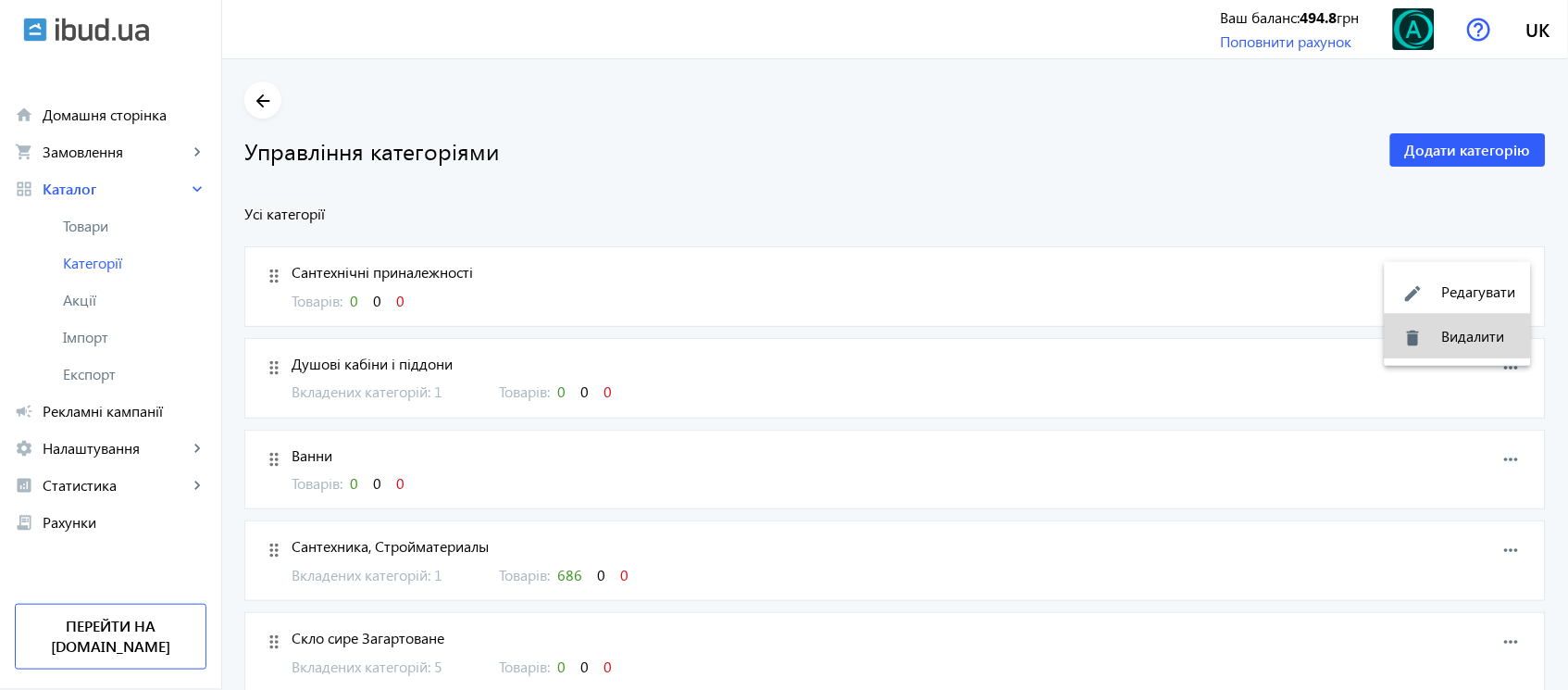 click on "delete Видалити" at bounding box center [1458, 336] 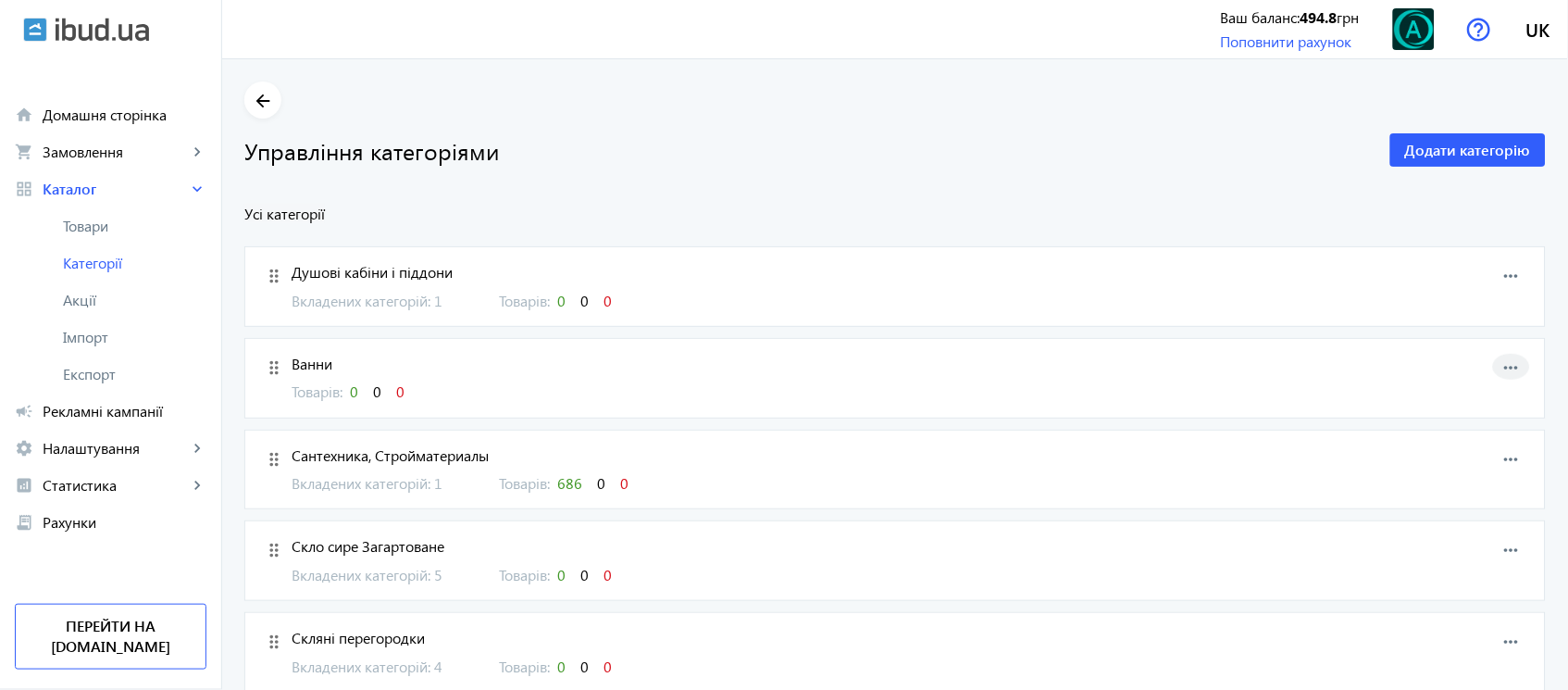 click on "more_horiz" at bounding box center (1512, 368) 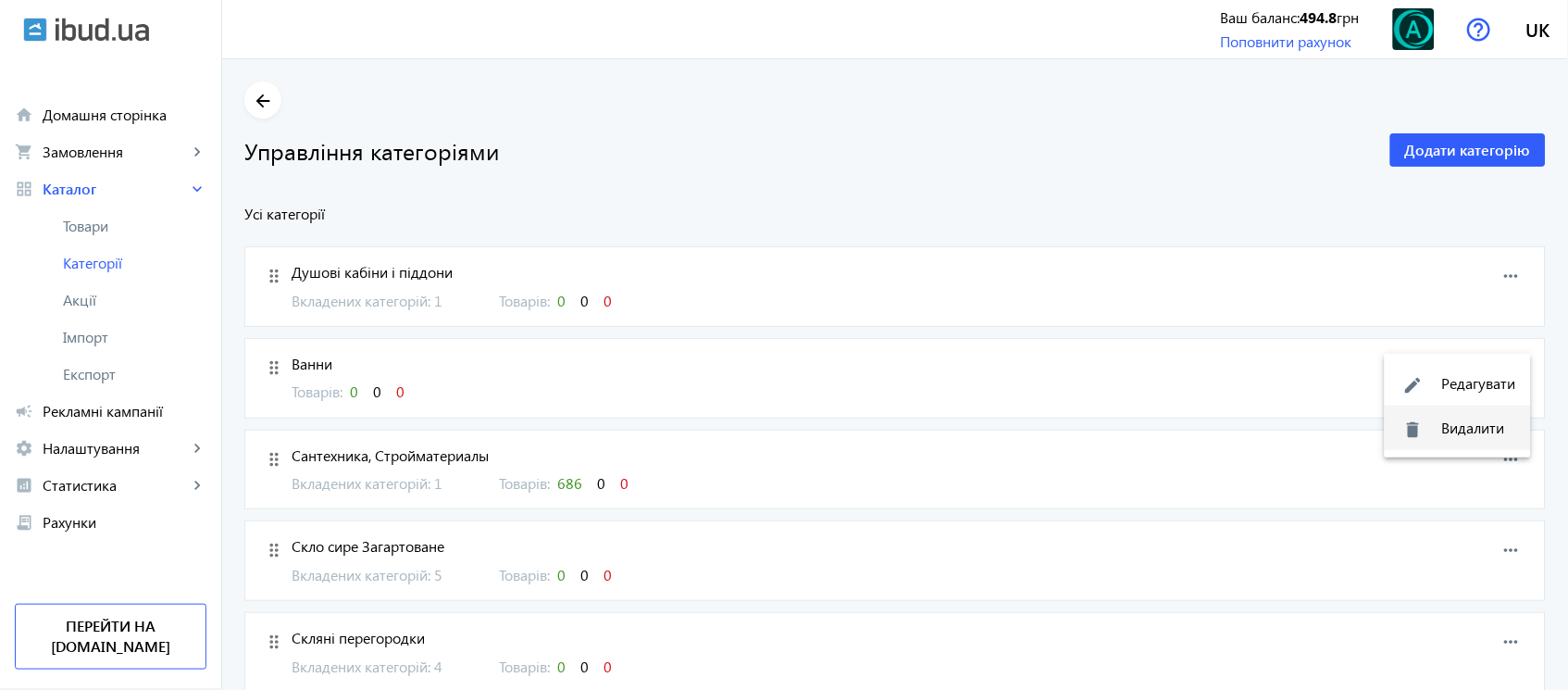 click on "delete Видалити" at bounding box center (1458, 428) 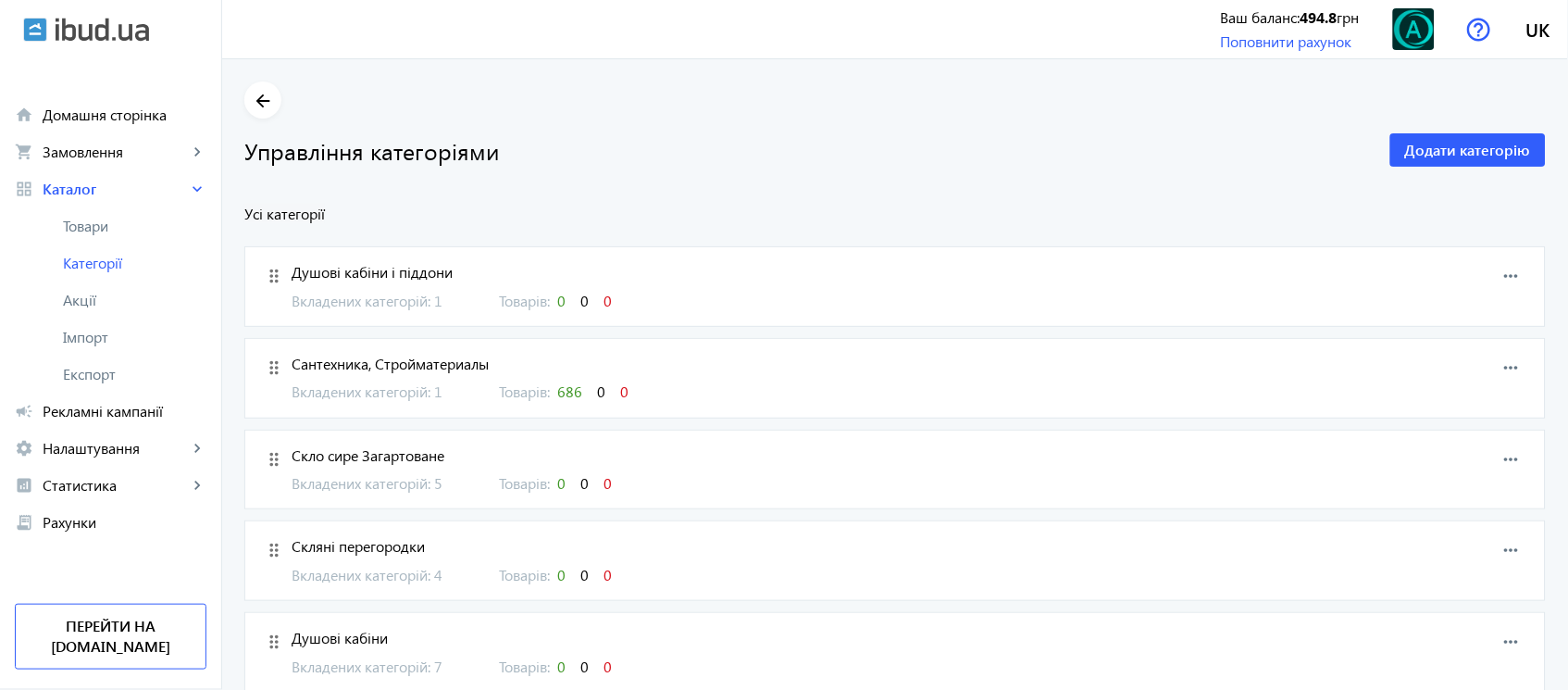 click on "Вкладених категорій: 1" at bounding box center (384, 301) 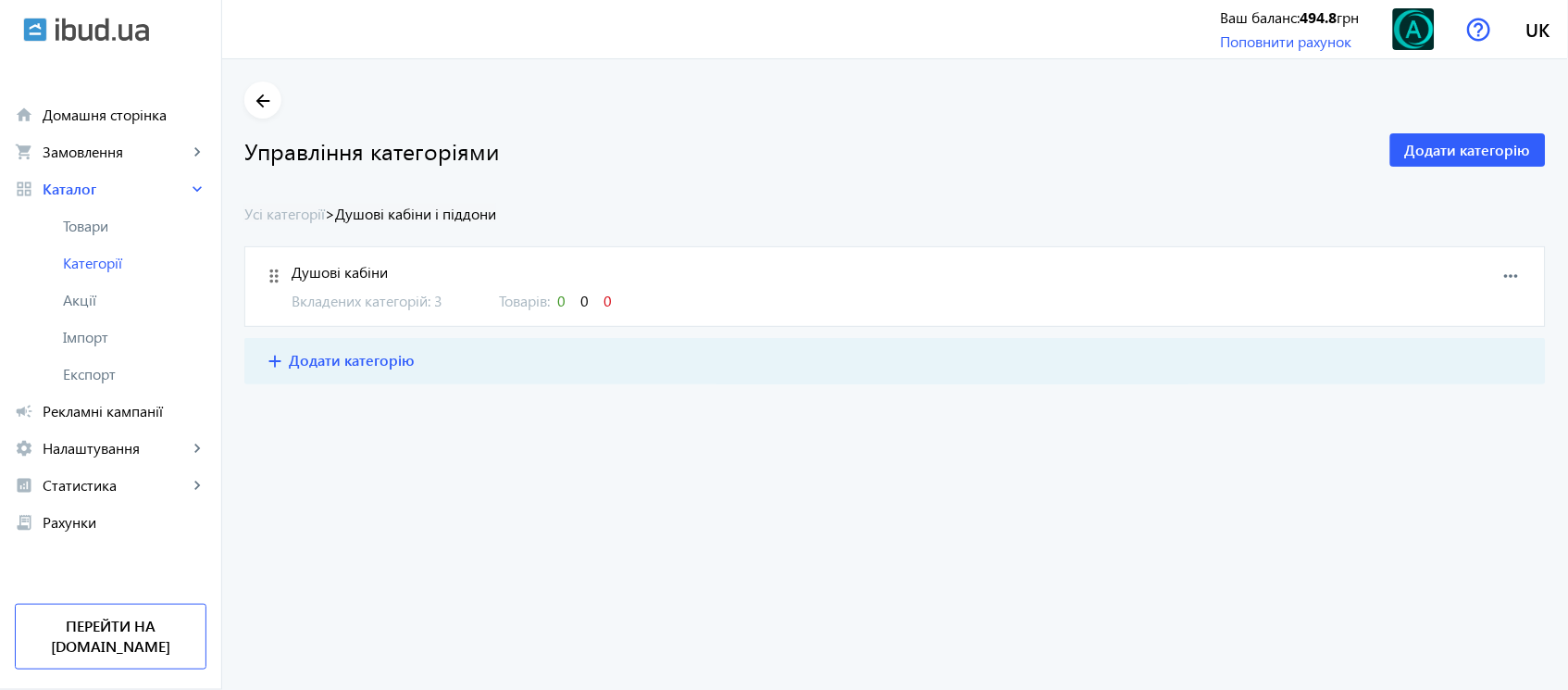 click on "Вкладених категорій: 3" at bounding box center [384, 301] 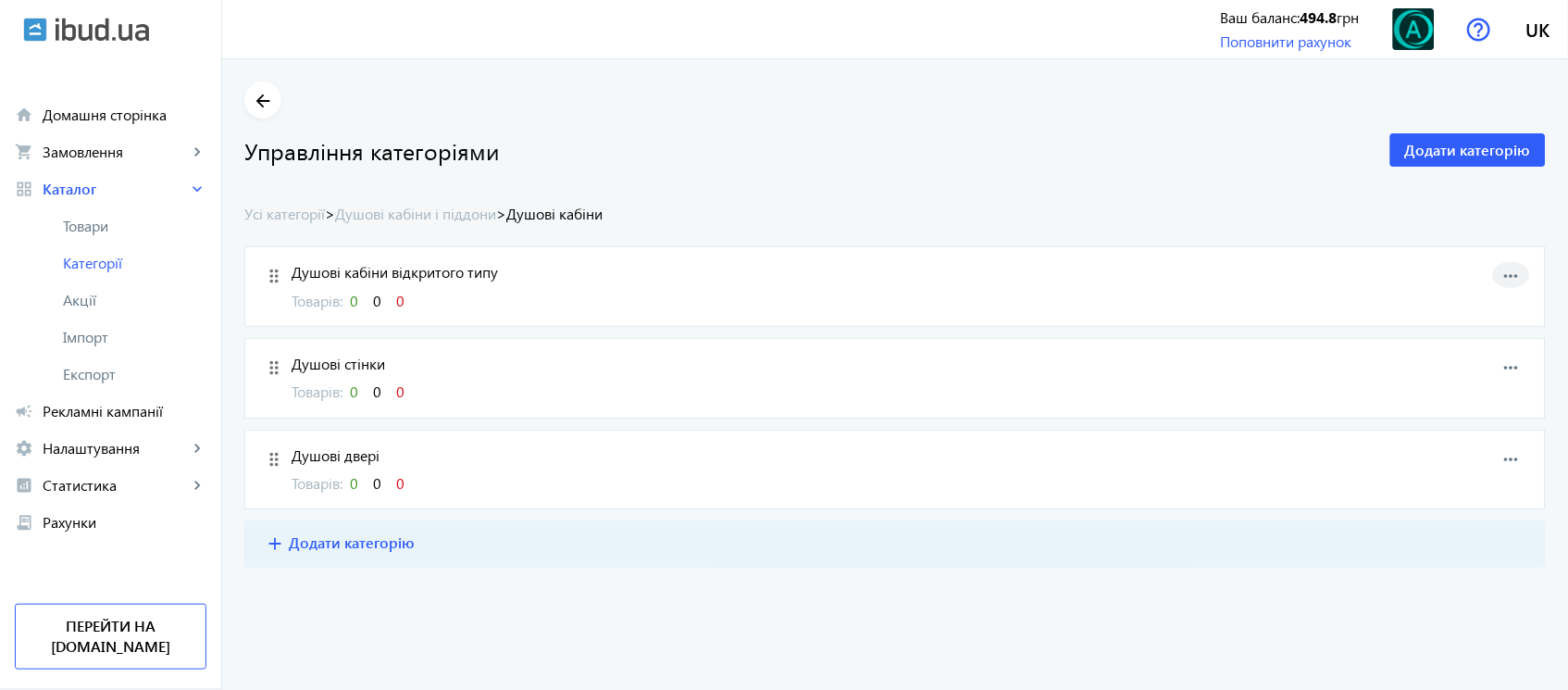 click on "more_horiz" at bounding box center [1512, 276] 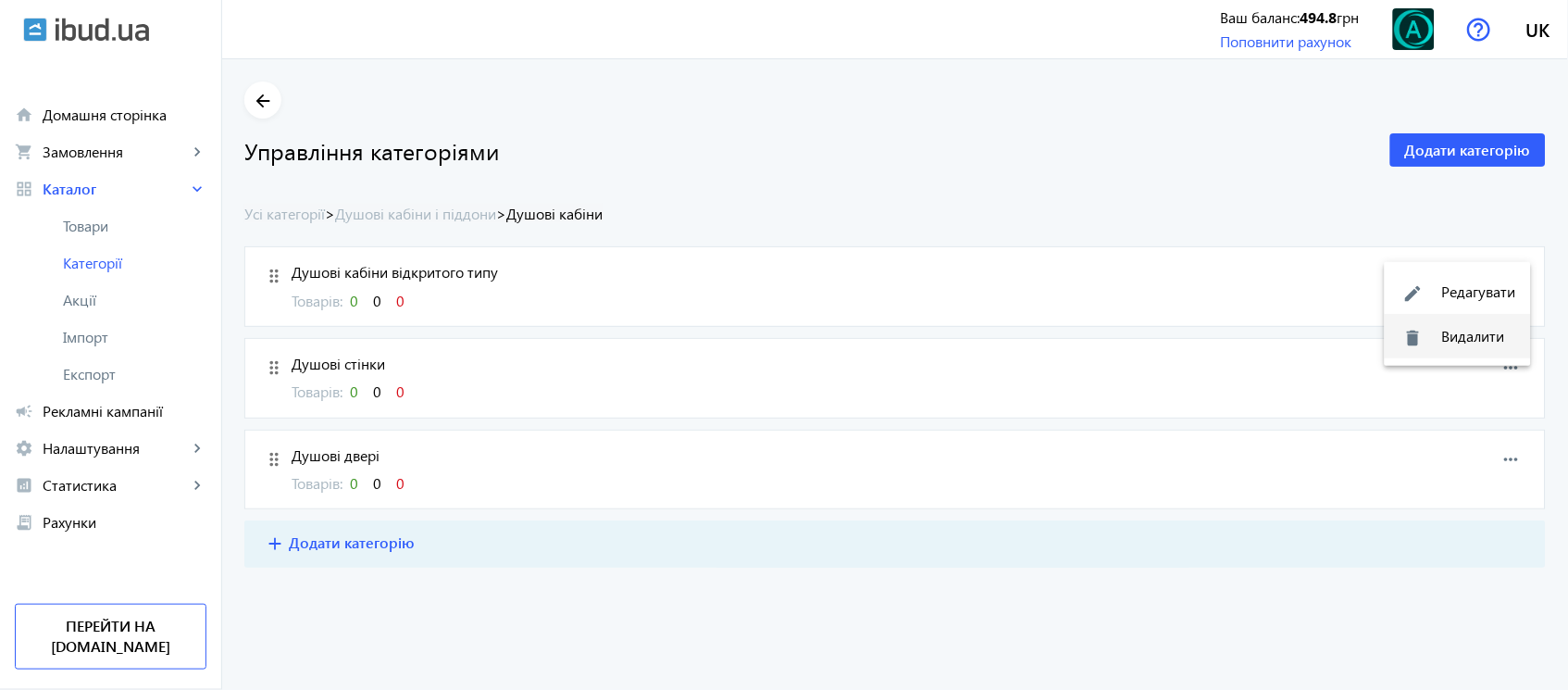 click on "delete Видалити" at bounding box center (1458, 336) 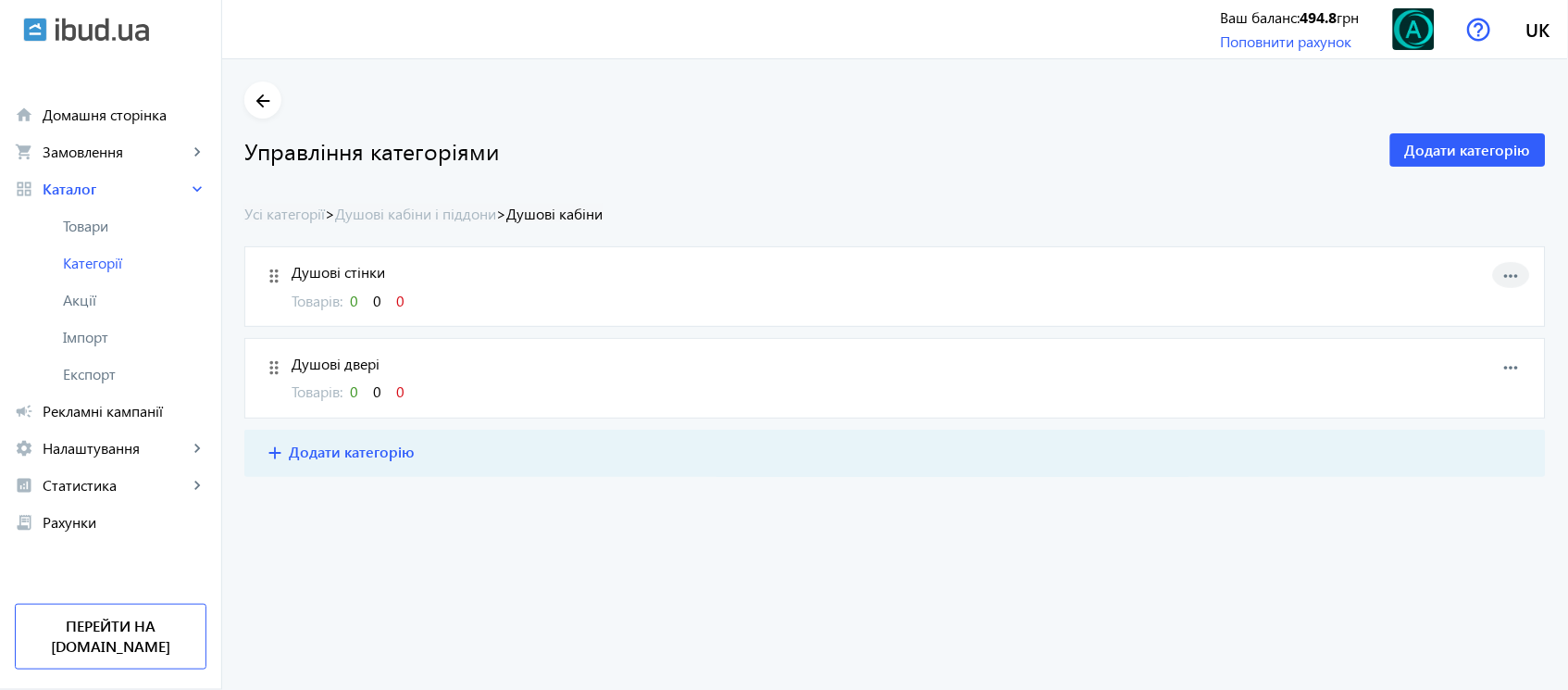 click on "more_horiz" at bounding box center (1512, 276) 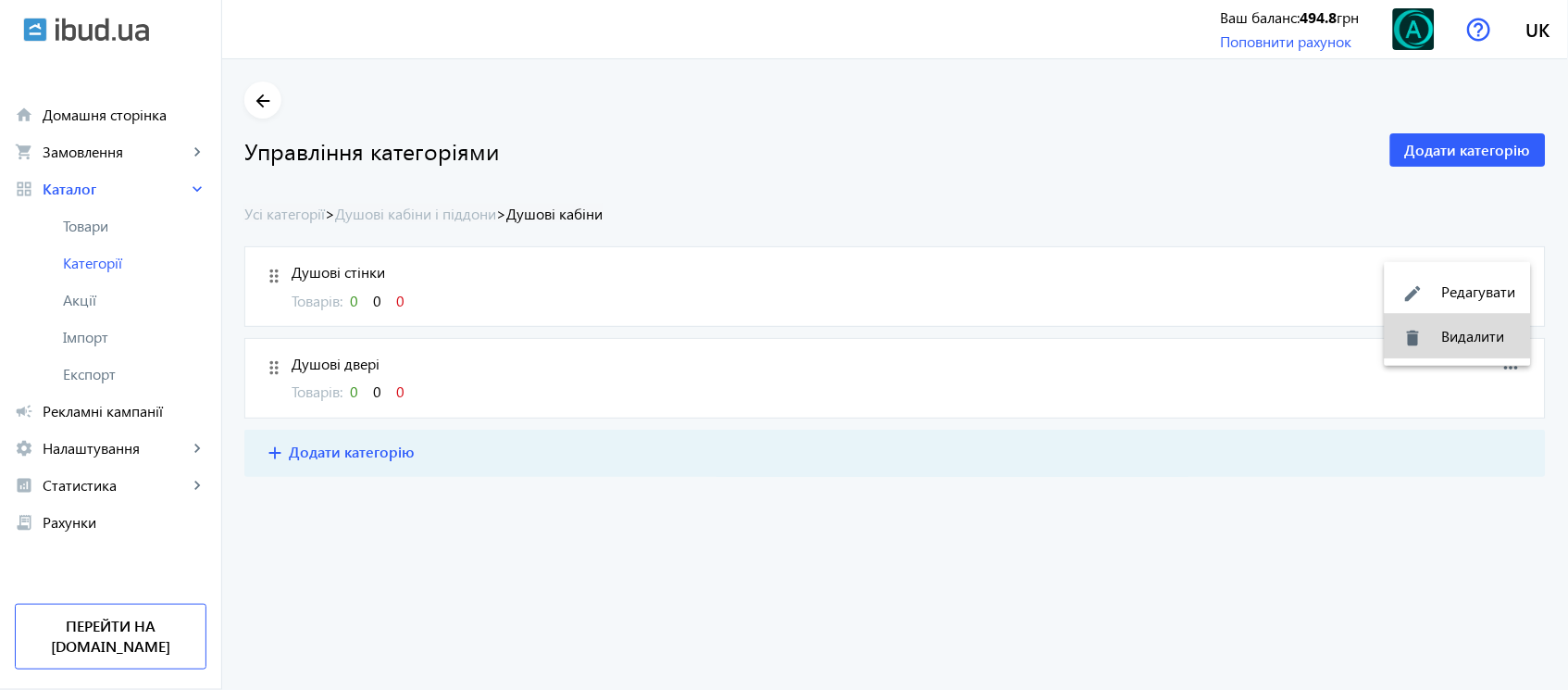 click on "delete Видалити" at bounding box center [1458, 336] 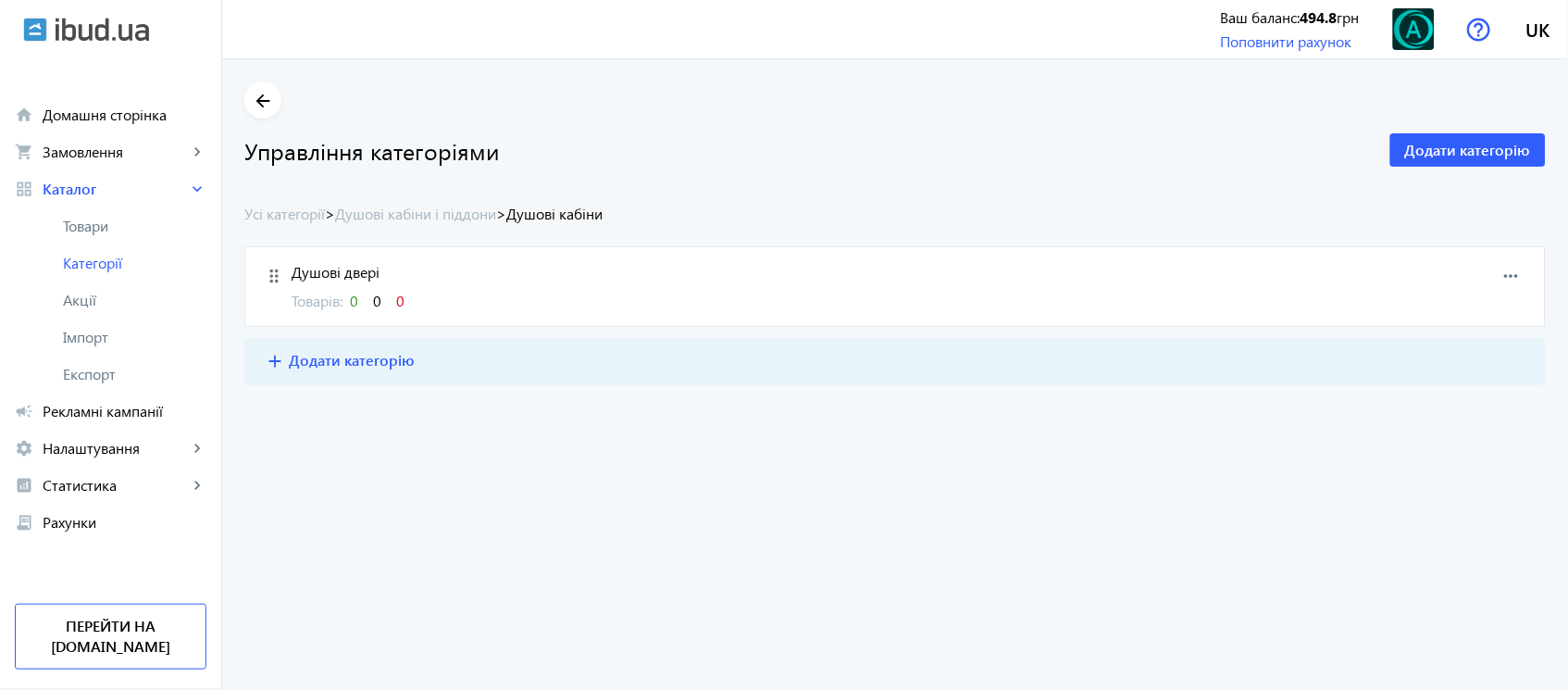 click on "more_horiz" at bounding box center (1512, 276) 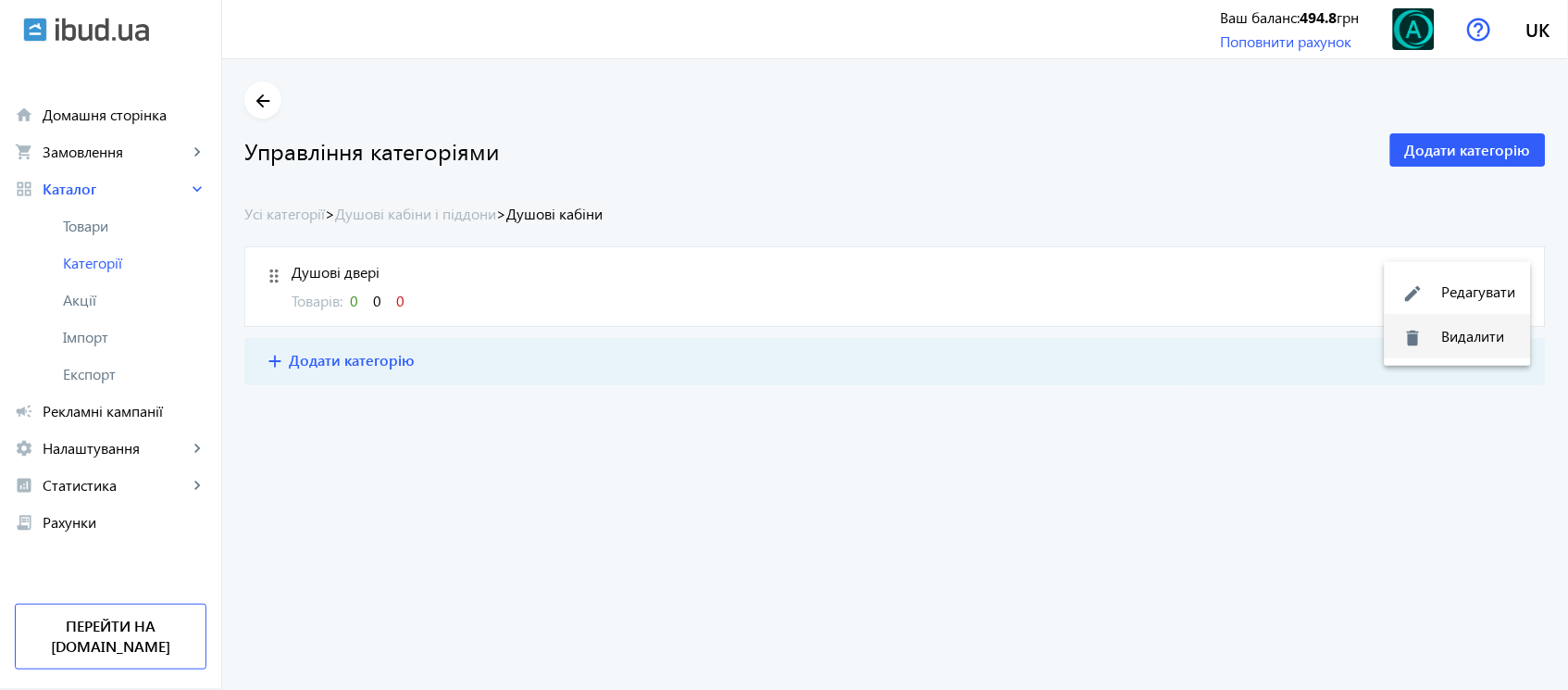 click on "delete Видалити" at bounding box center (1458, 336) 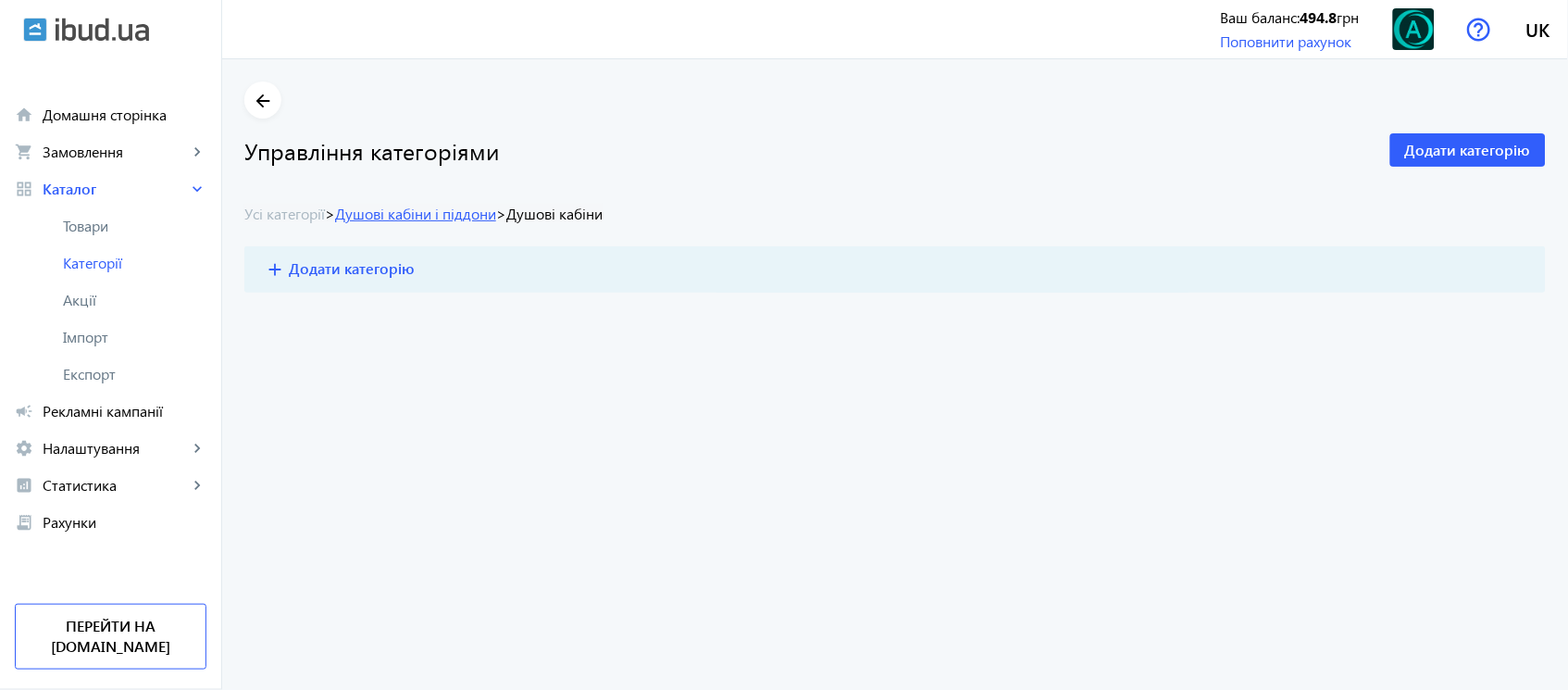 click on "Душові кабіни і піддони" 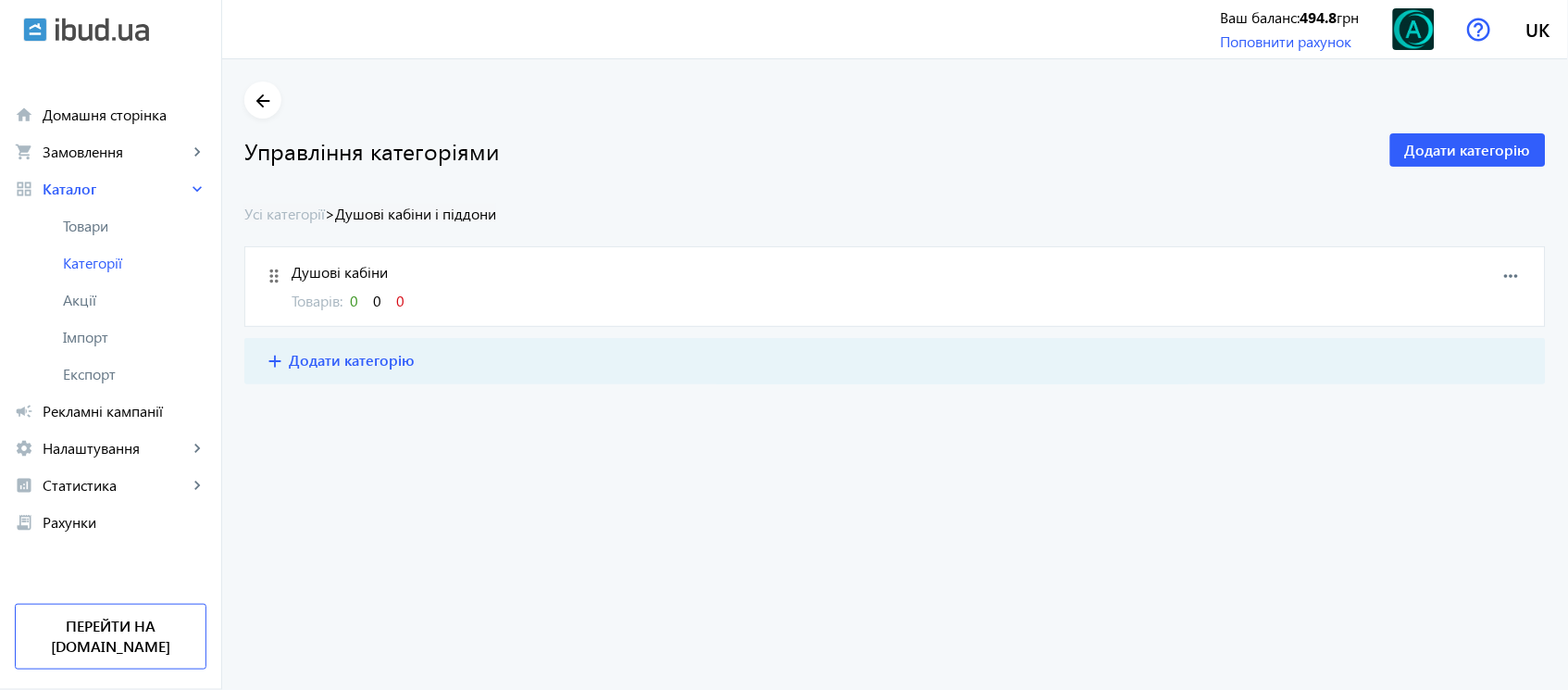 click on "more_horiz" at bounding box center (1512, 276) 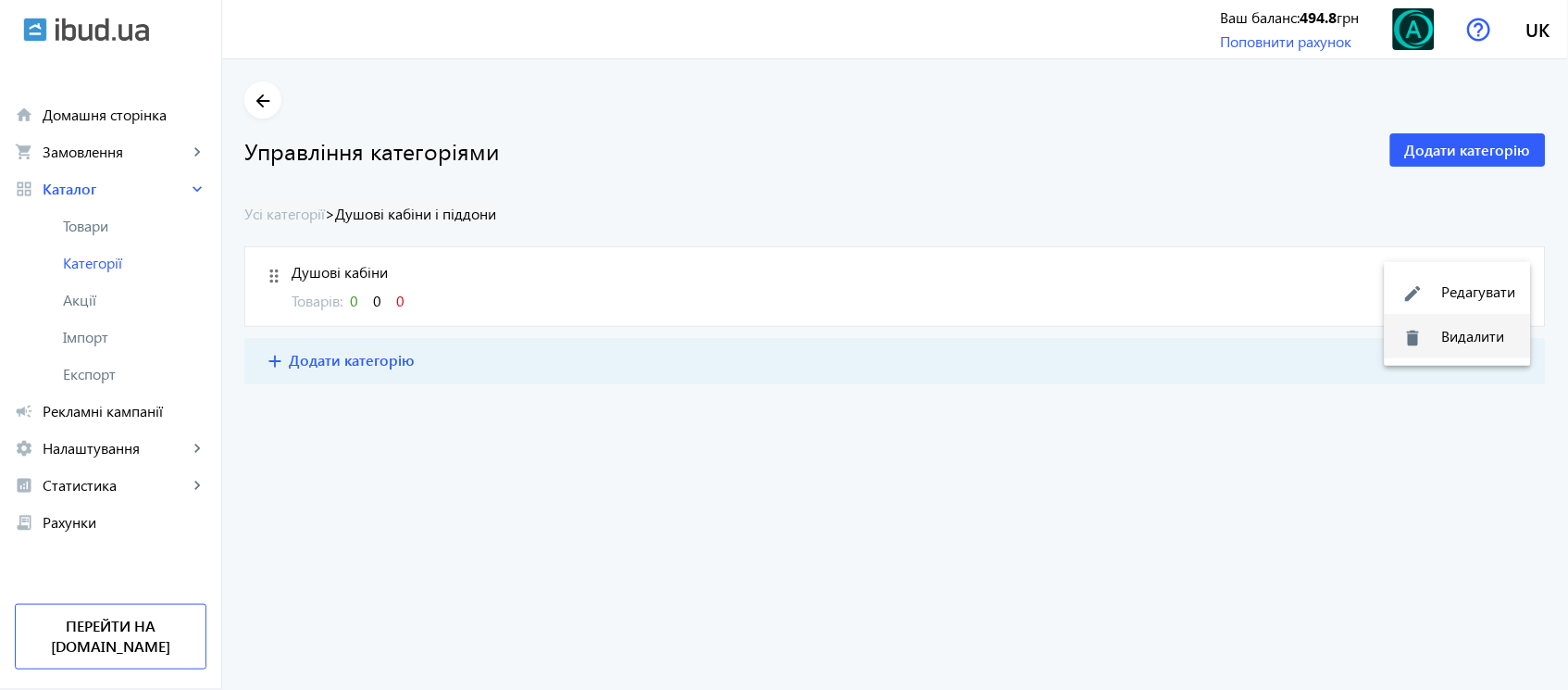 click on "delete Видалити" at bounding box center [1458, 336] 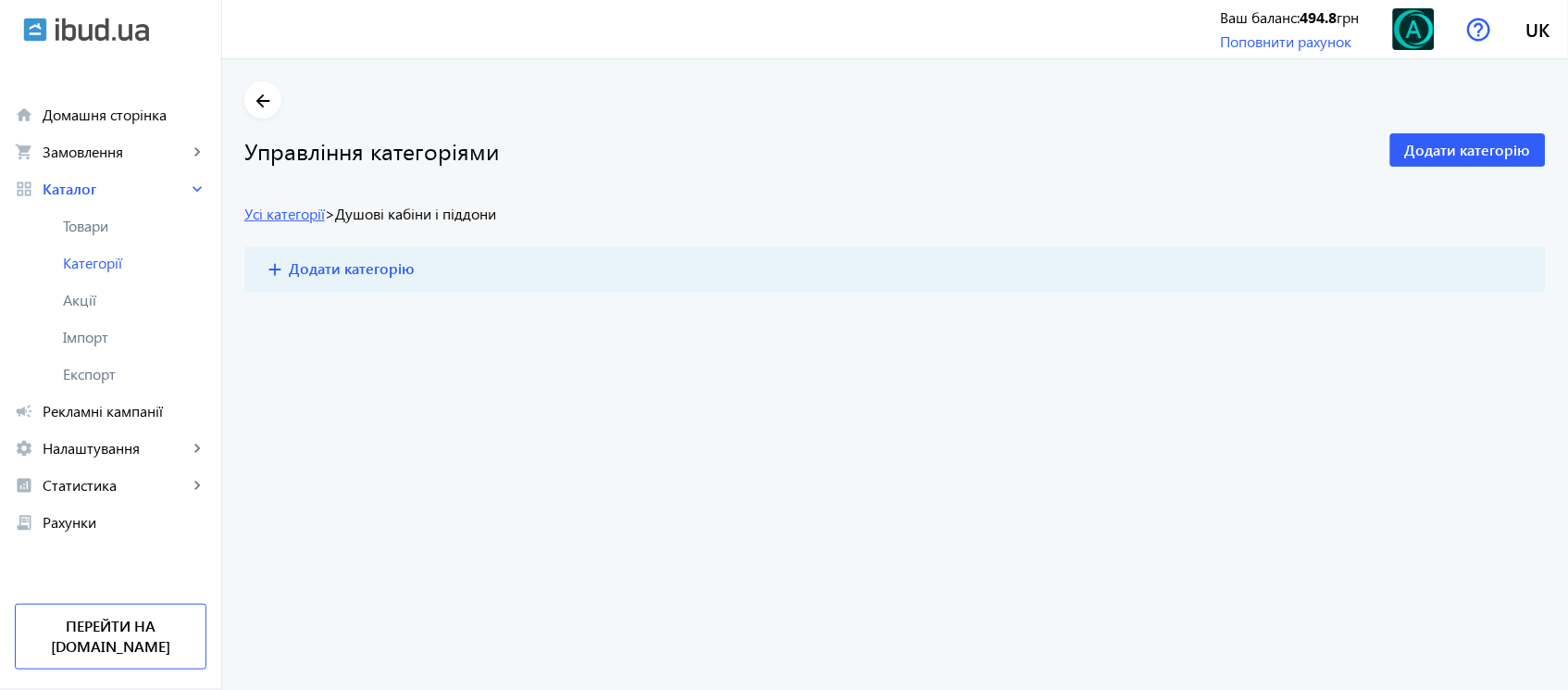 click on "Усі категорії" 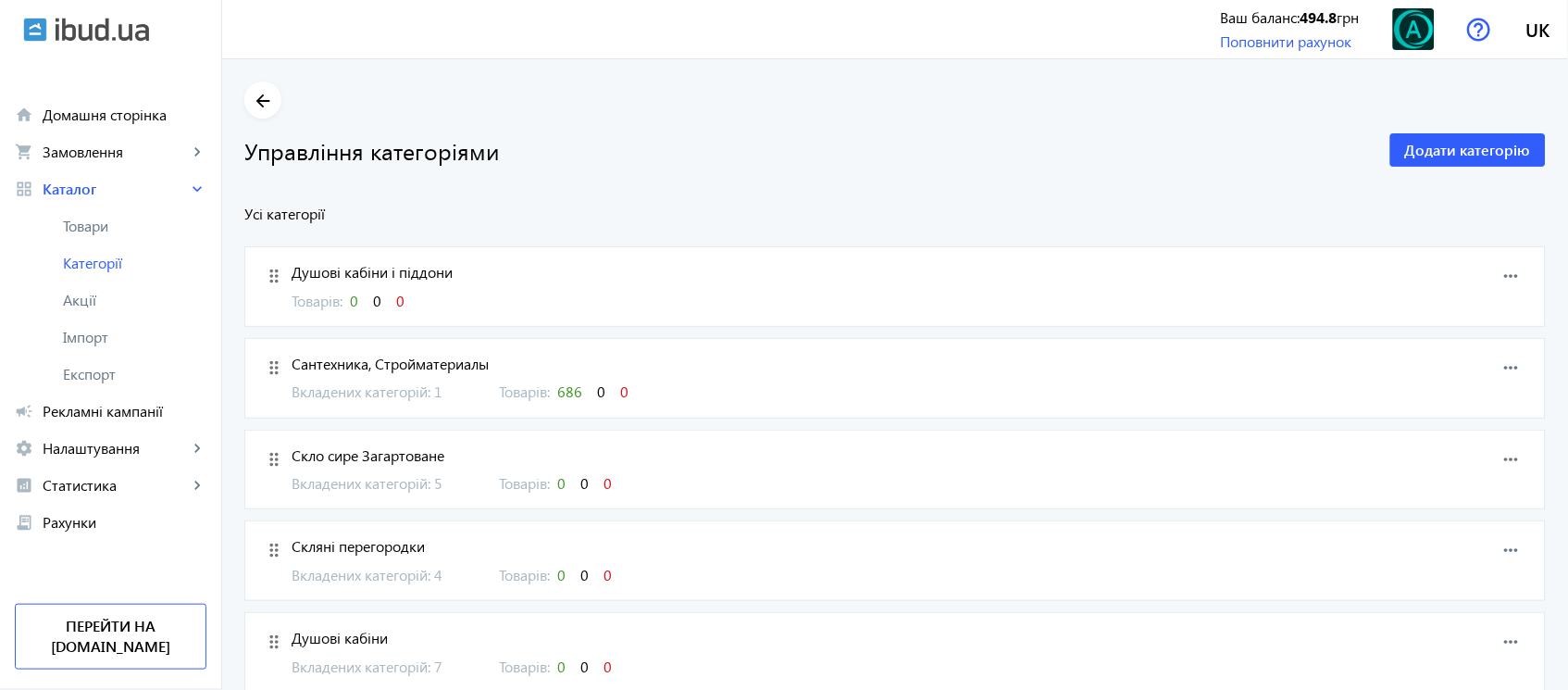 click on "more_horiz" at bounding box center (1512, 276) 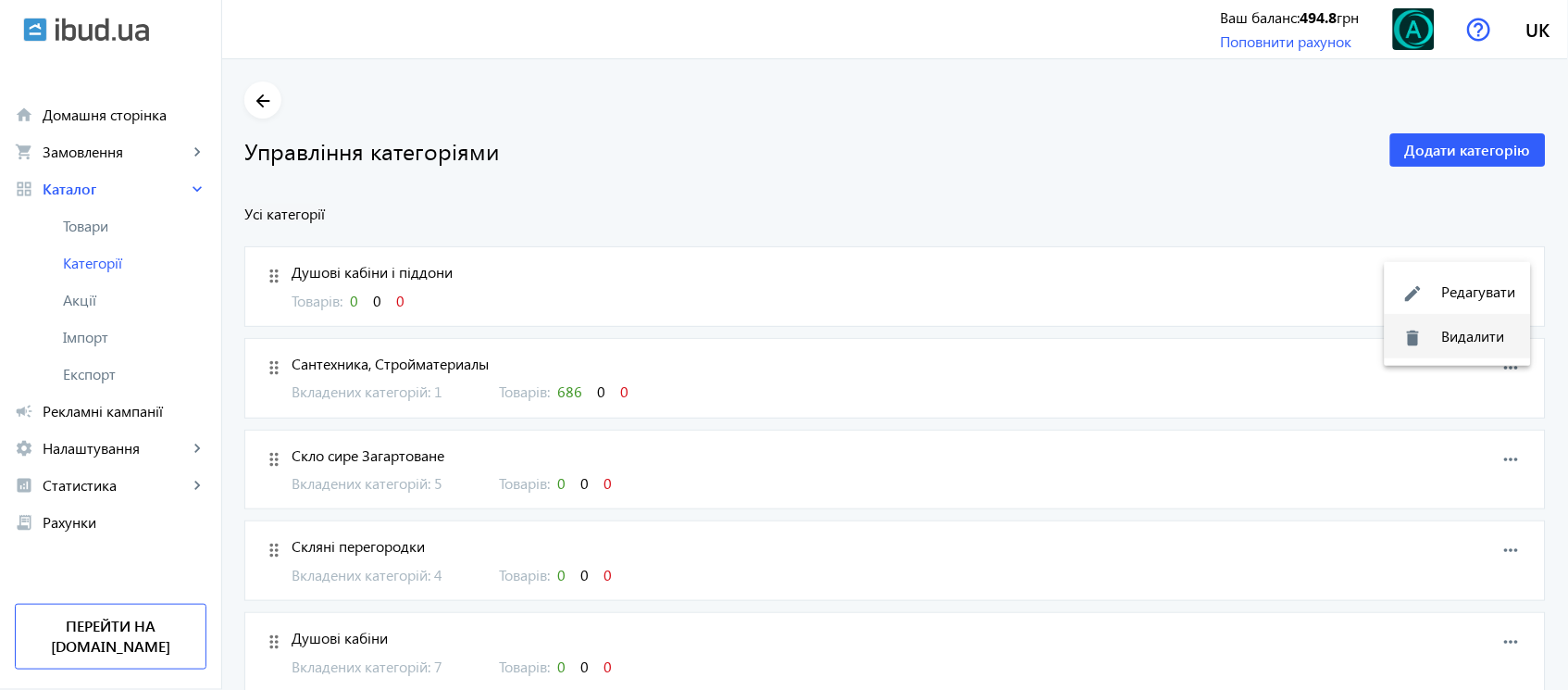 click on "delete Видалити" at bounding box center [1458, 336] 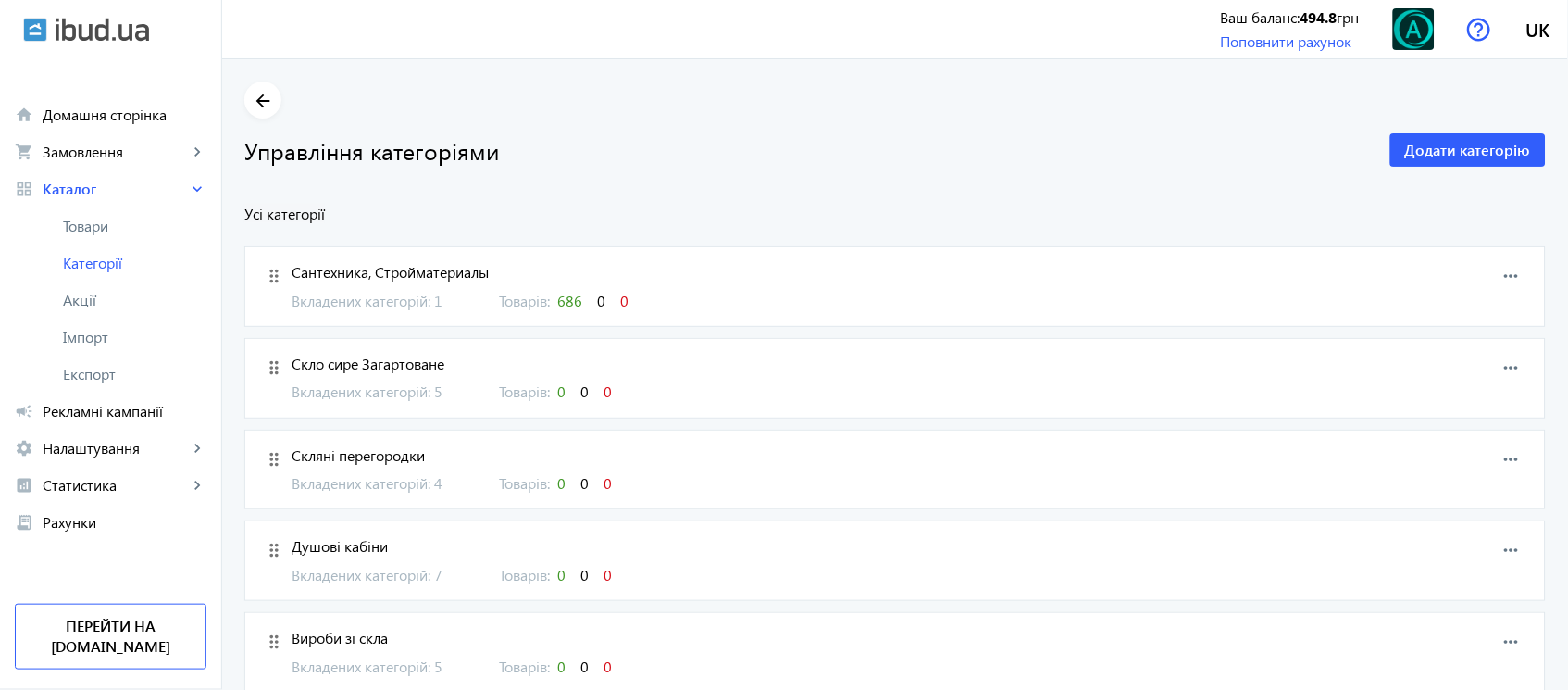 click on "Скло сире Загартоване" at bounding box center [798, 364] 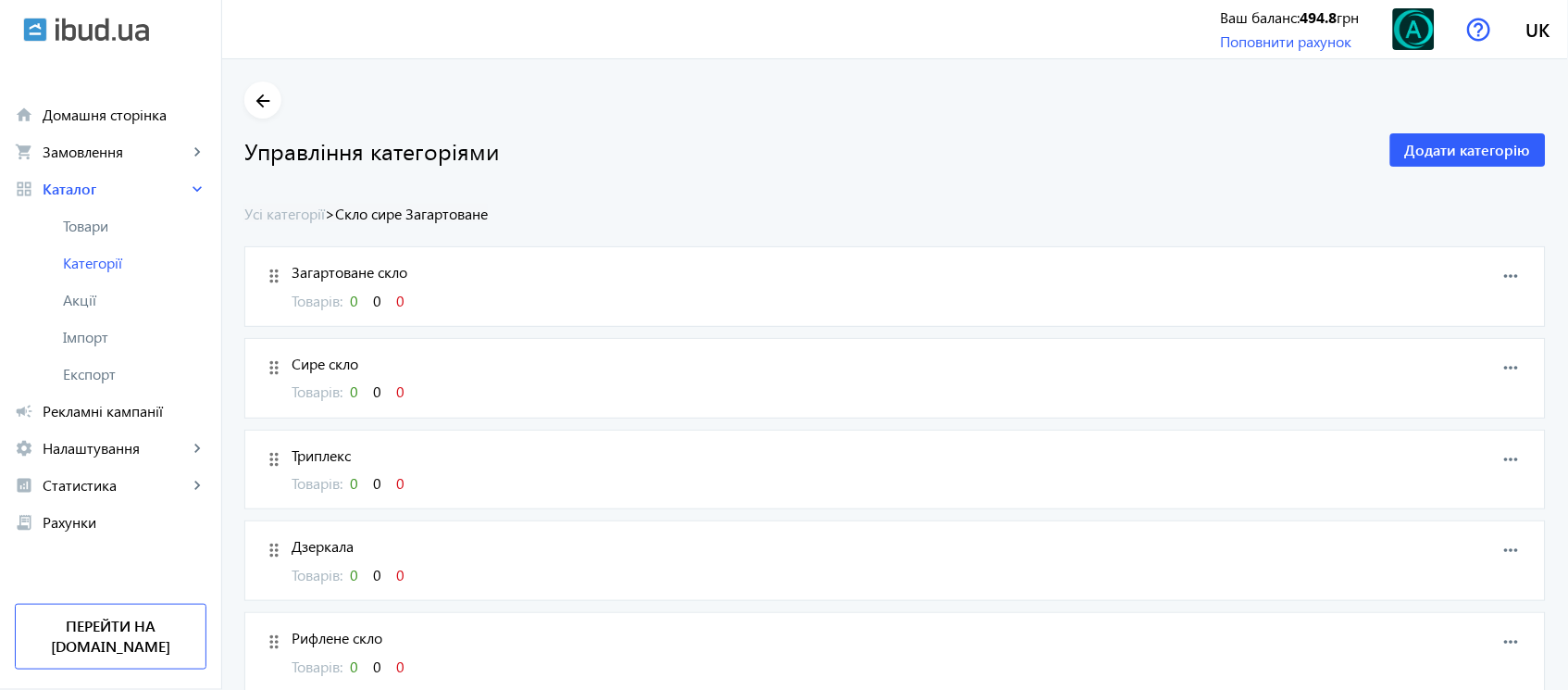 click on "more_horiz" at bounding box center [1512, 276] 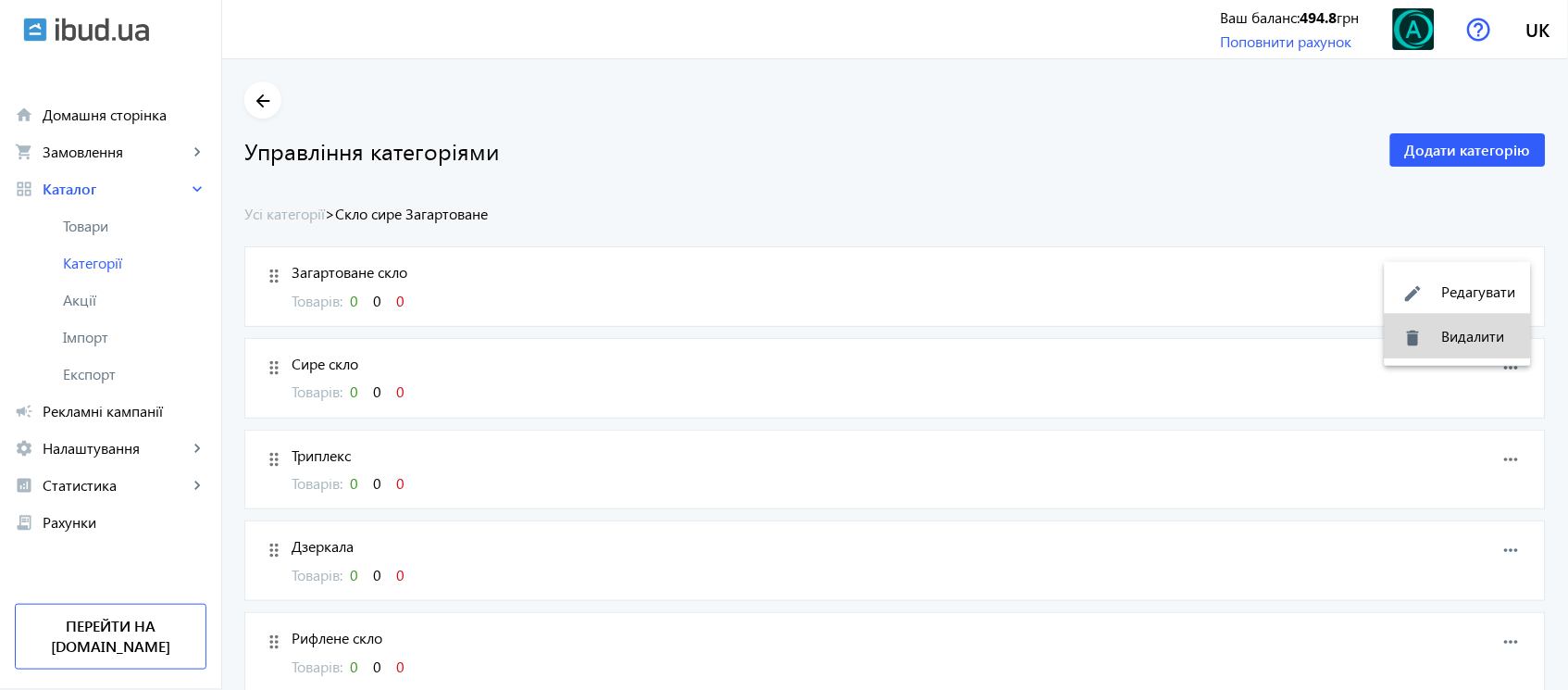 click on "delete Видалити" at bounding box center (1458, 336) 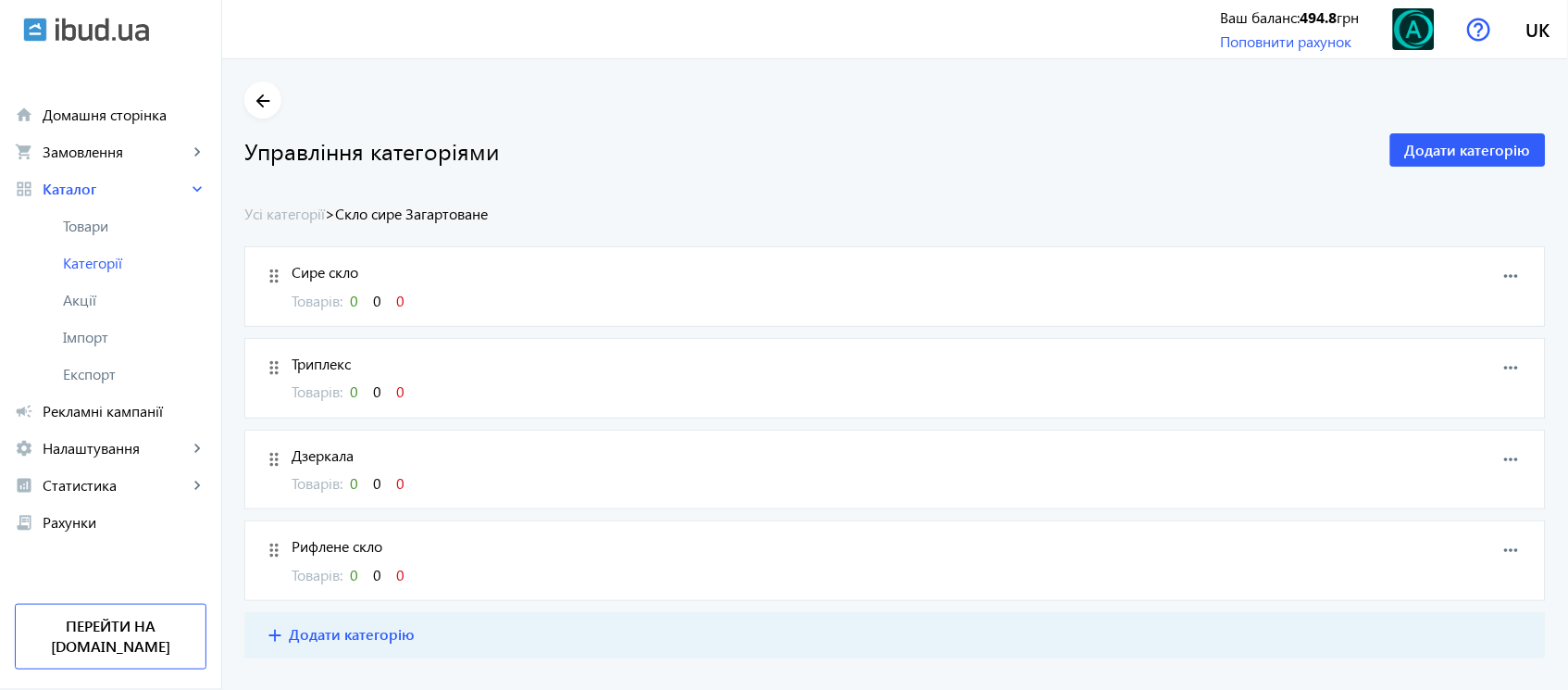 click on "more_horiz" at bounding box center (1512, 276) 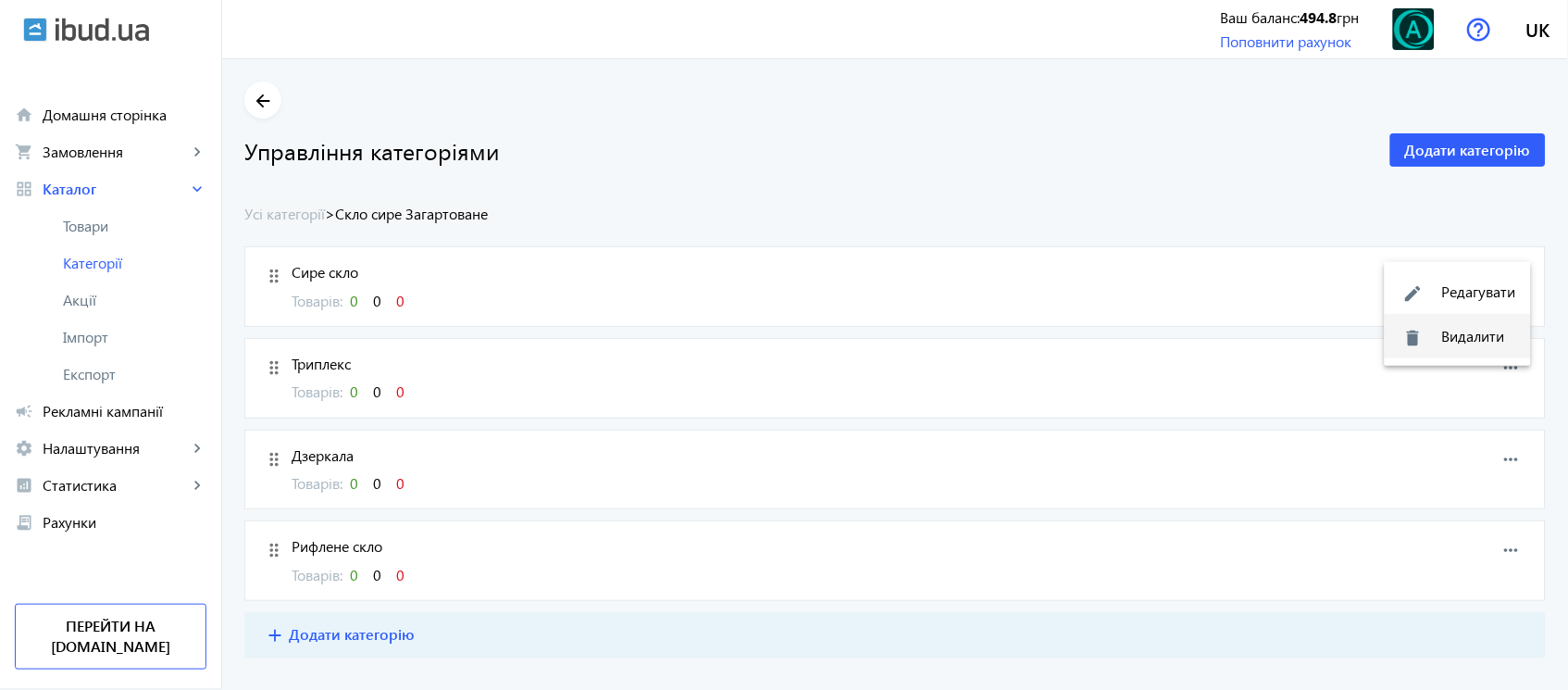 click on "delete Видалити" at bounding box center (1458, 336) 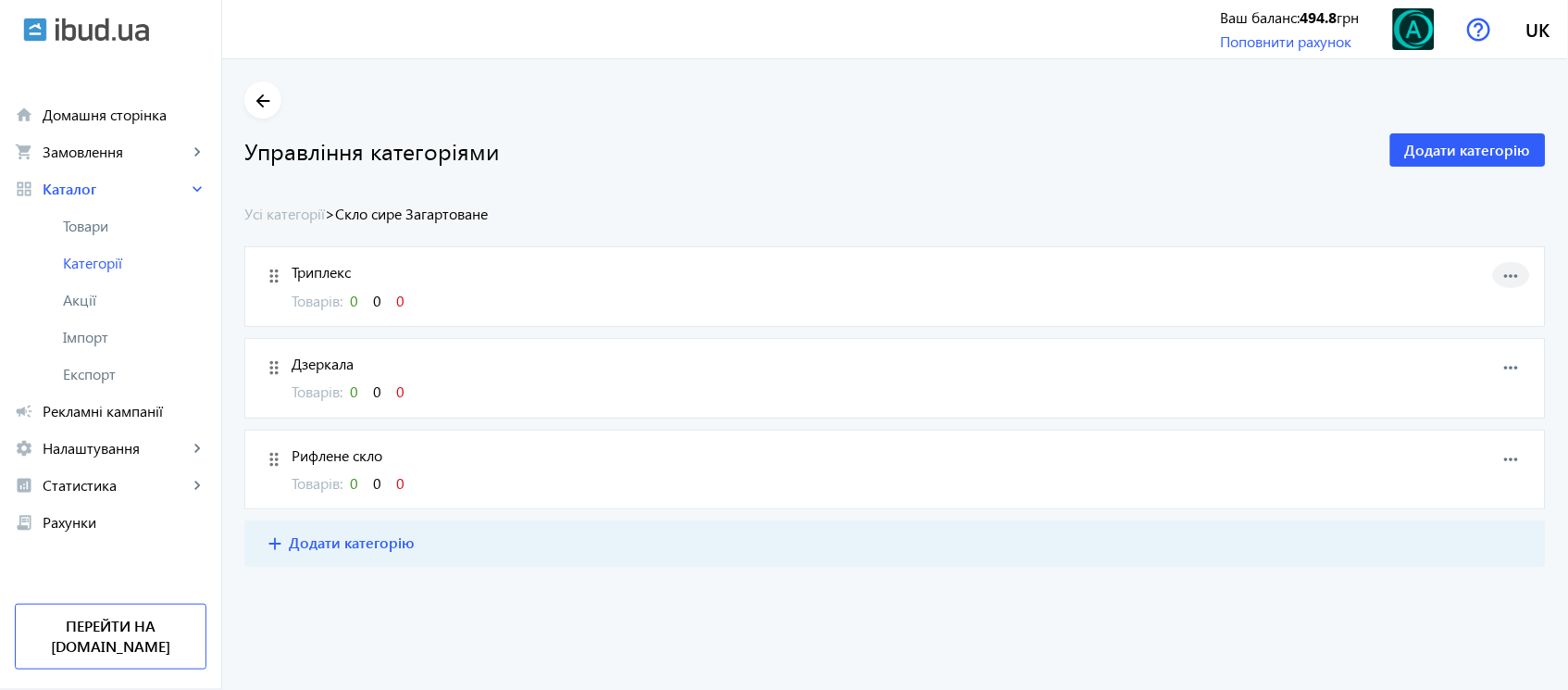 click on "more_horiz" at bounding box center [1512, 276] 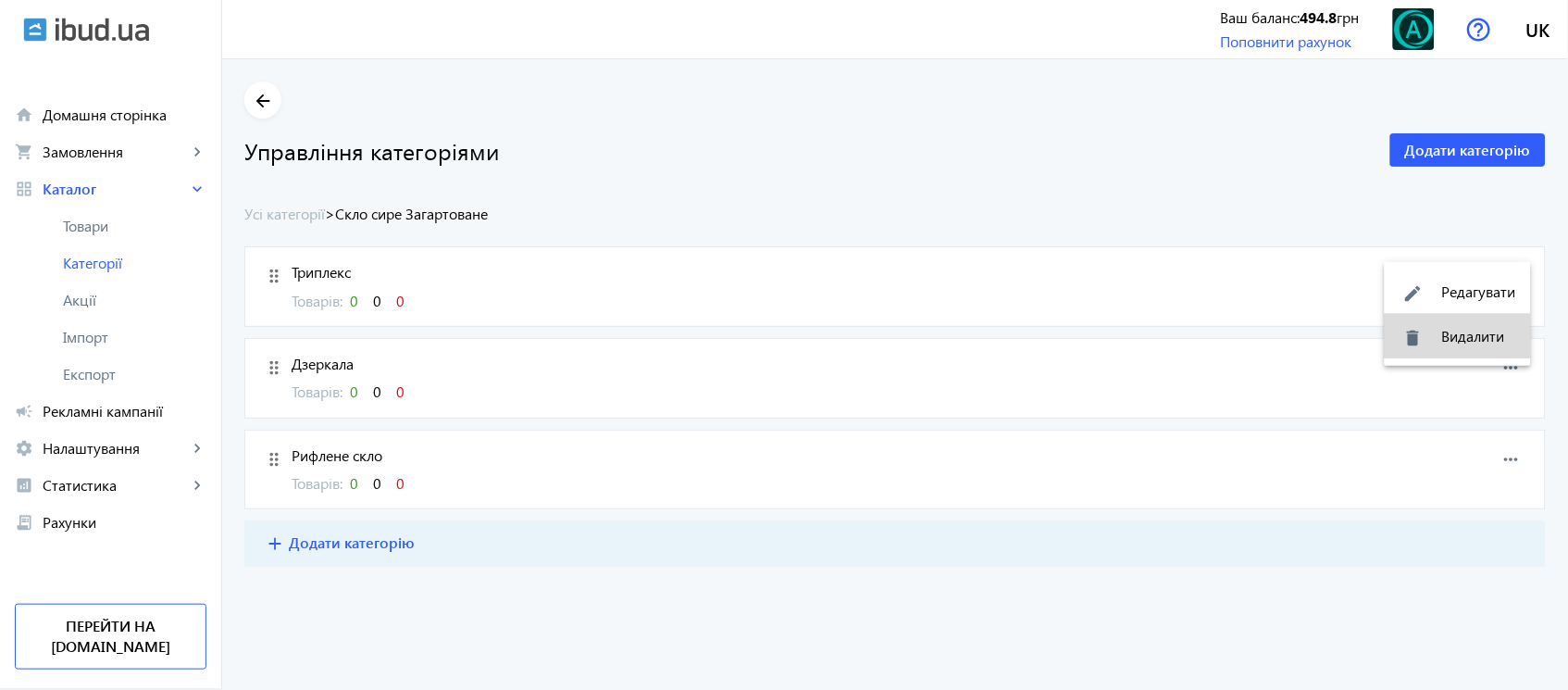 click on "delete Видалити" at bounding box center (1458, 336) 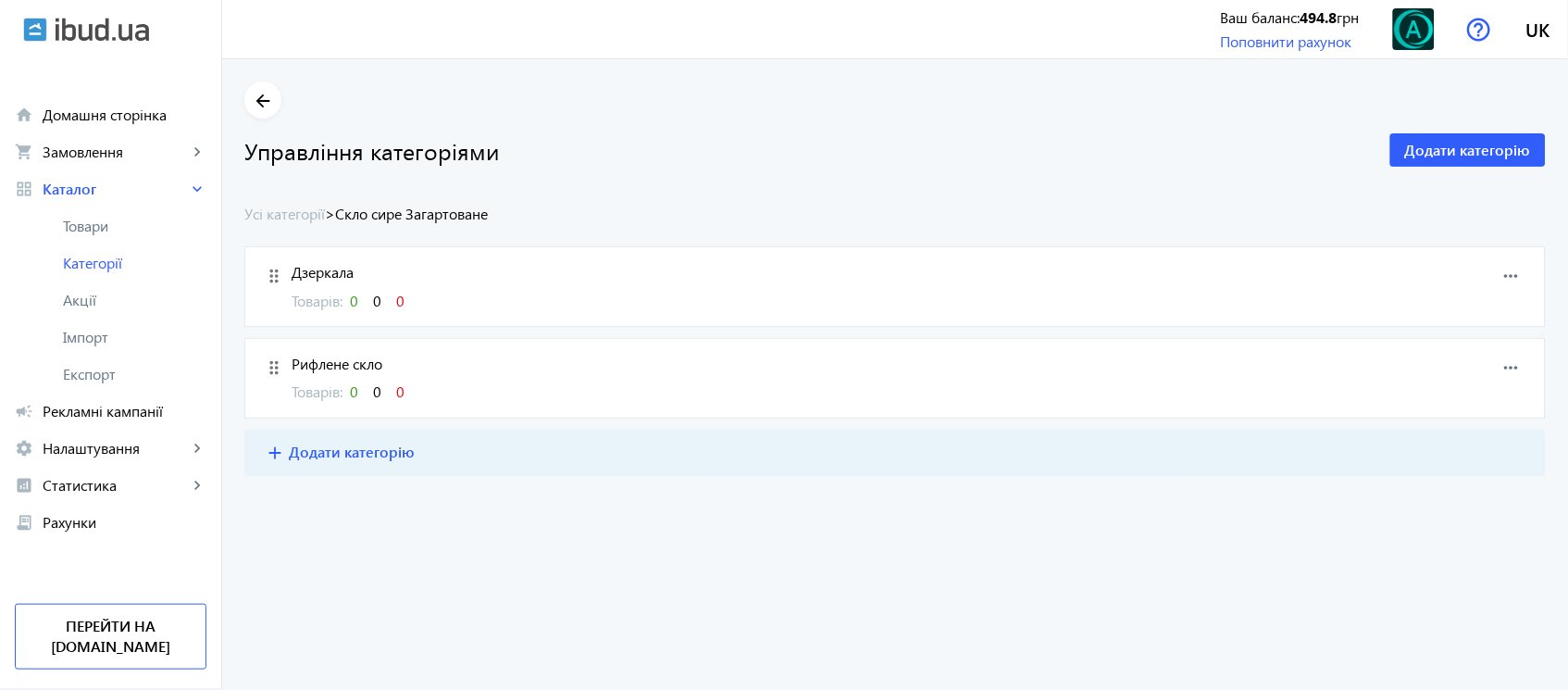 click on "more_horiz" at bounding box center [1512, 276] 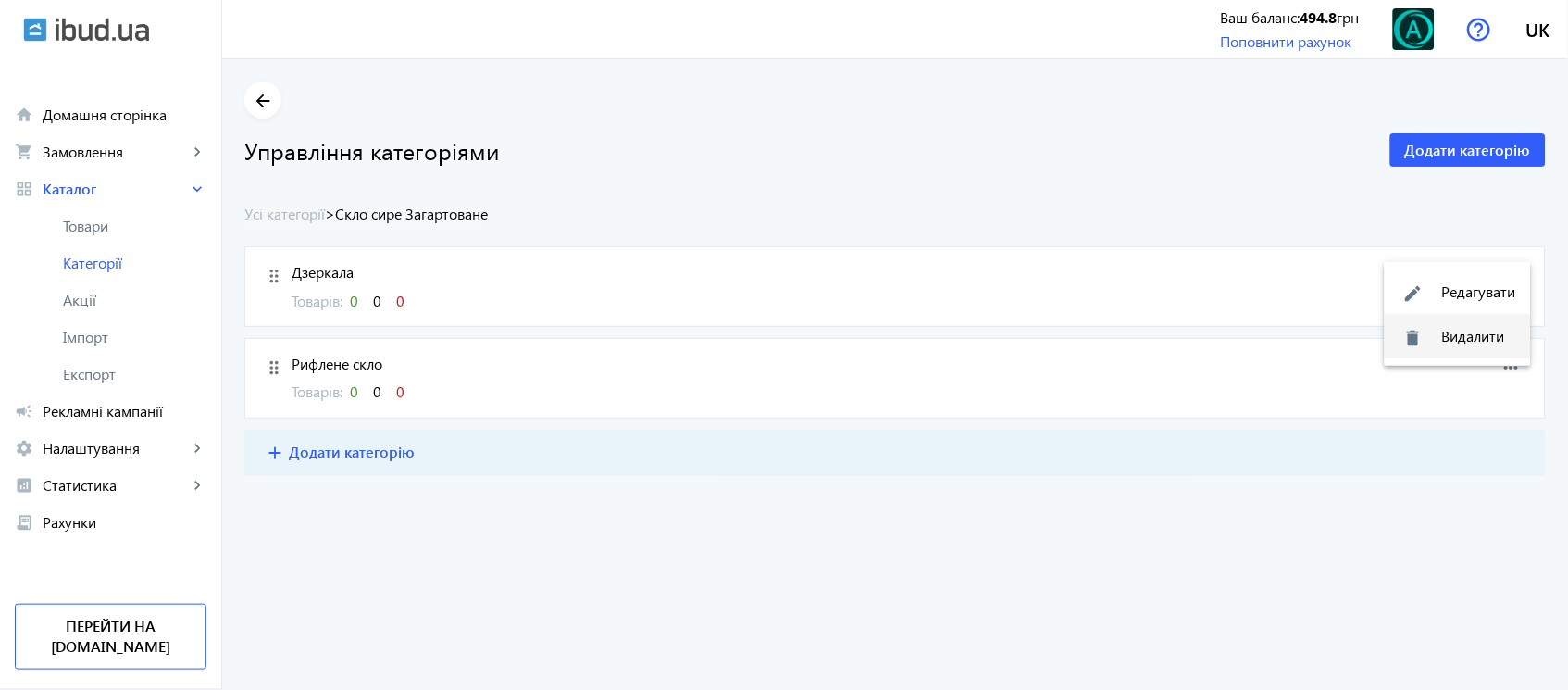 click on "delete Видалити" at bounding box center [1458, 336] 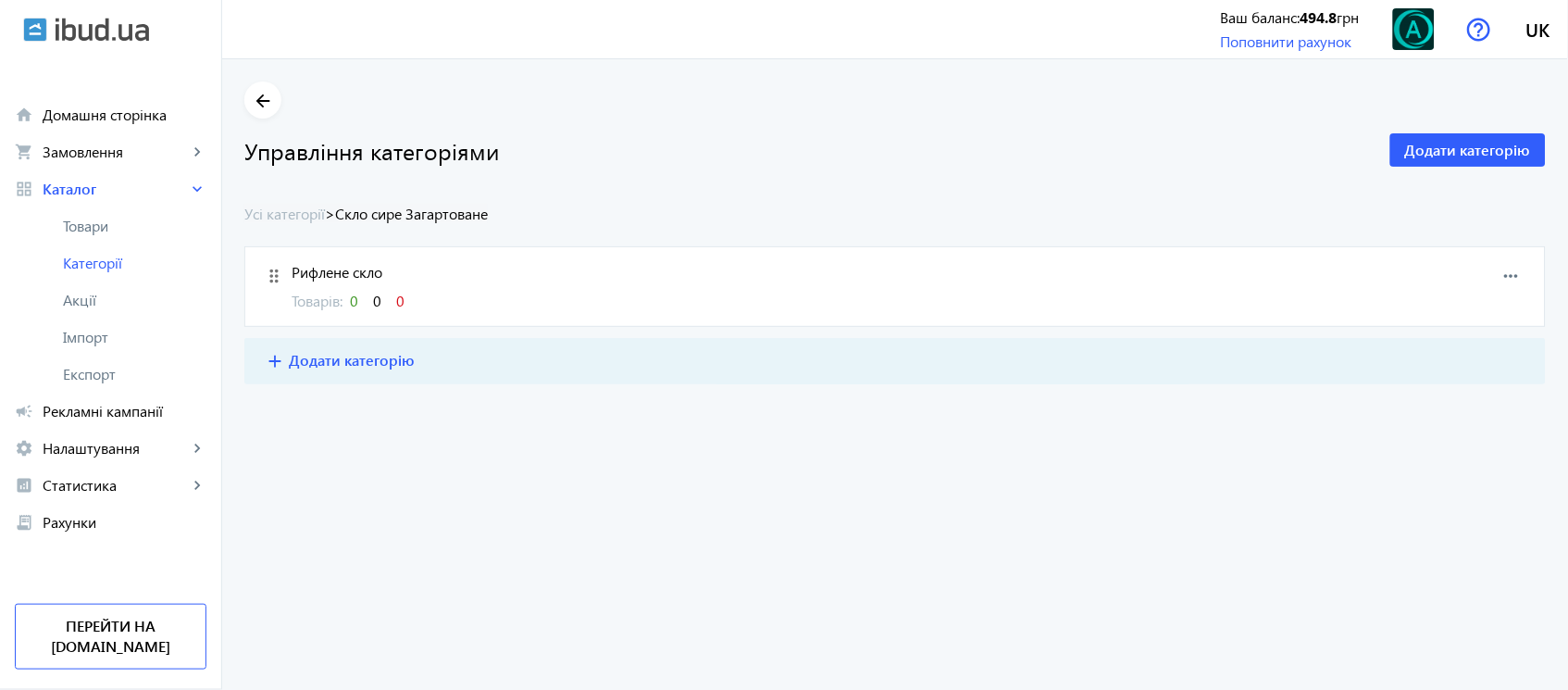 click on "more_horiz" at bounding box center [1512, 276] 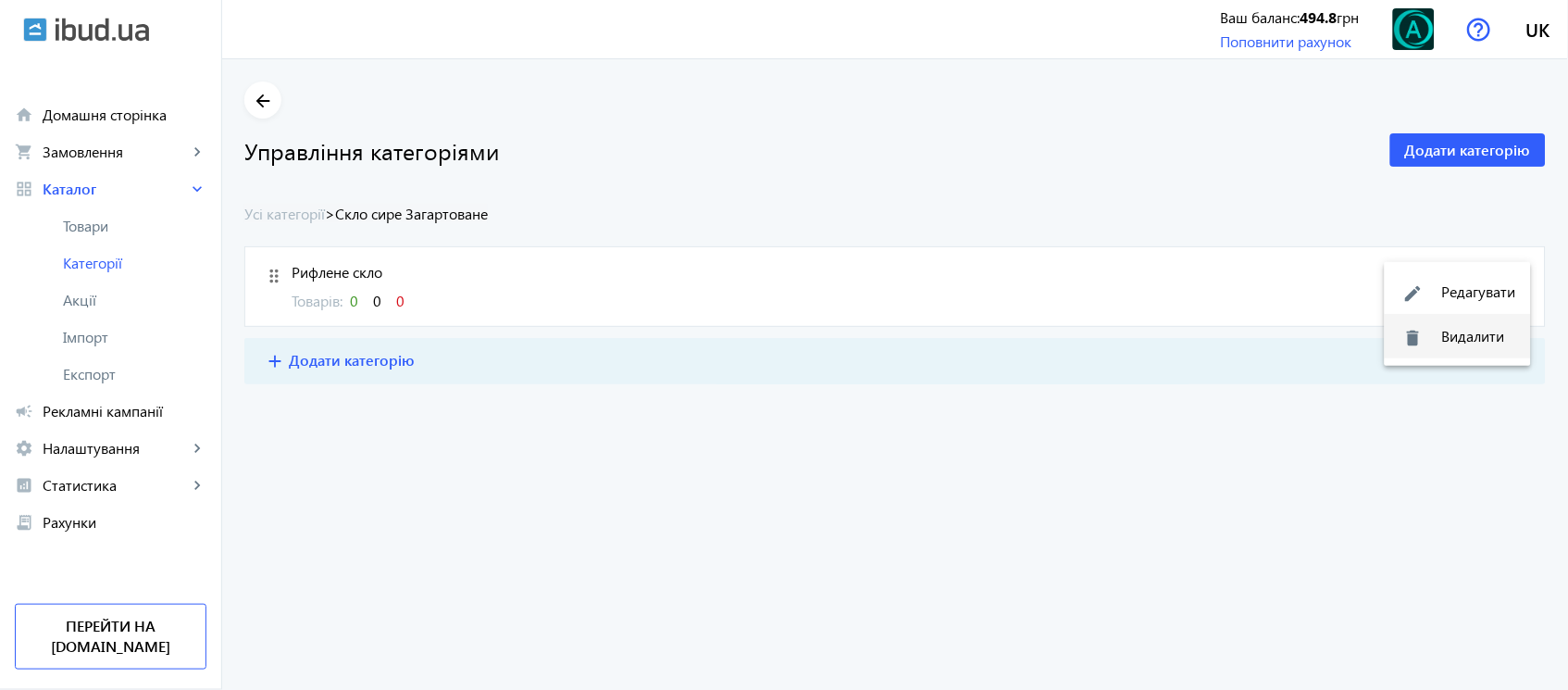 click on "delete Видалити" at bounding box center (1458, 336) 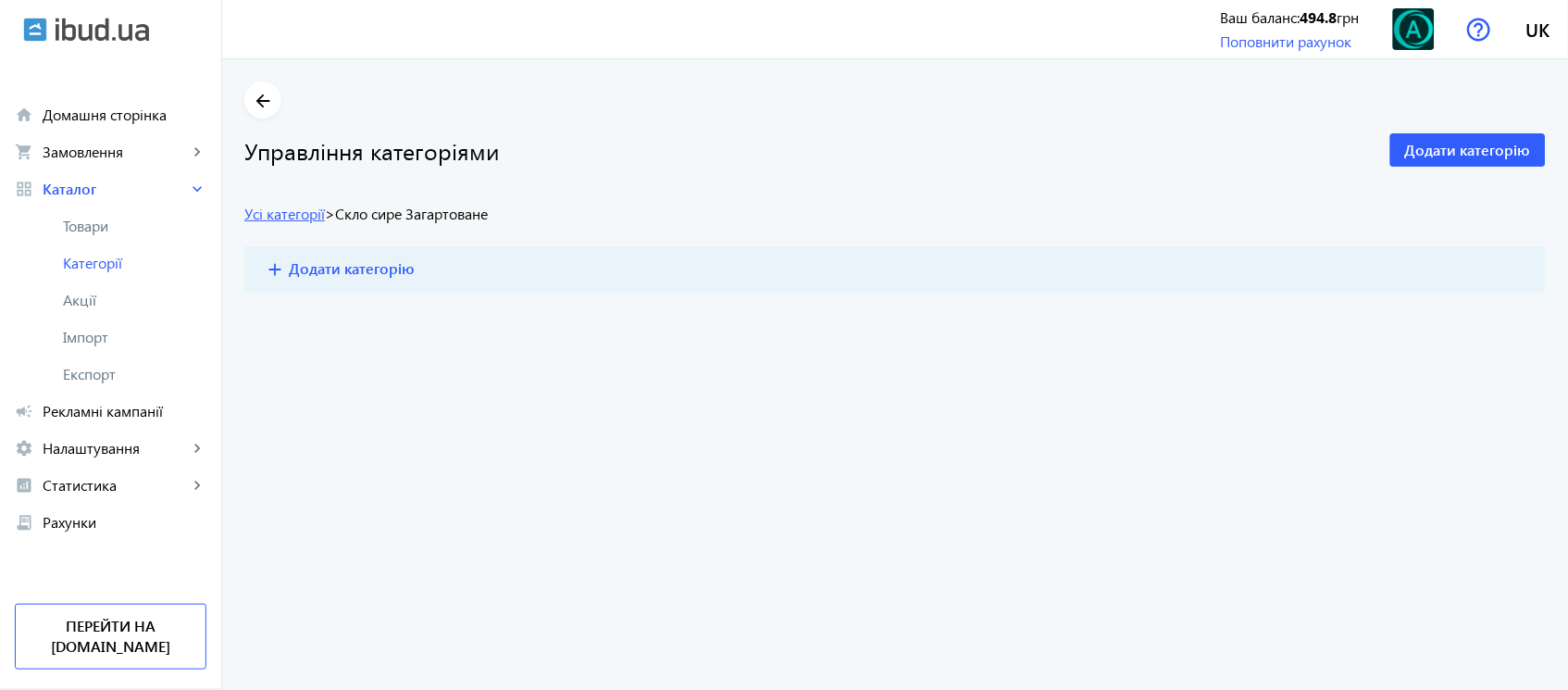 click on "Усі категорії" 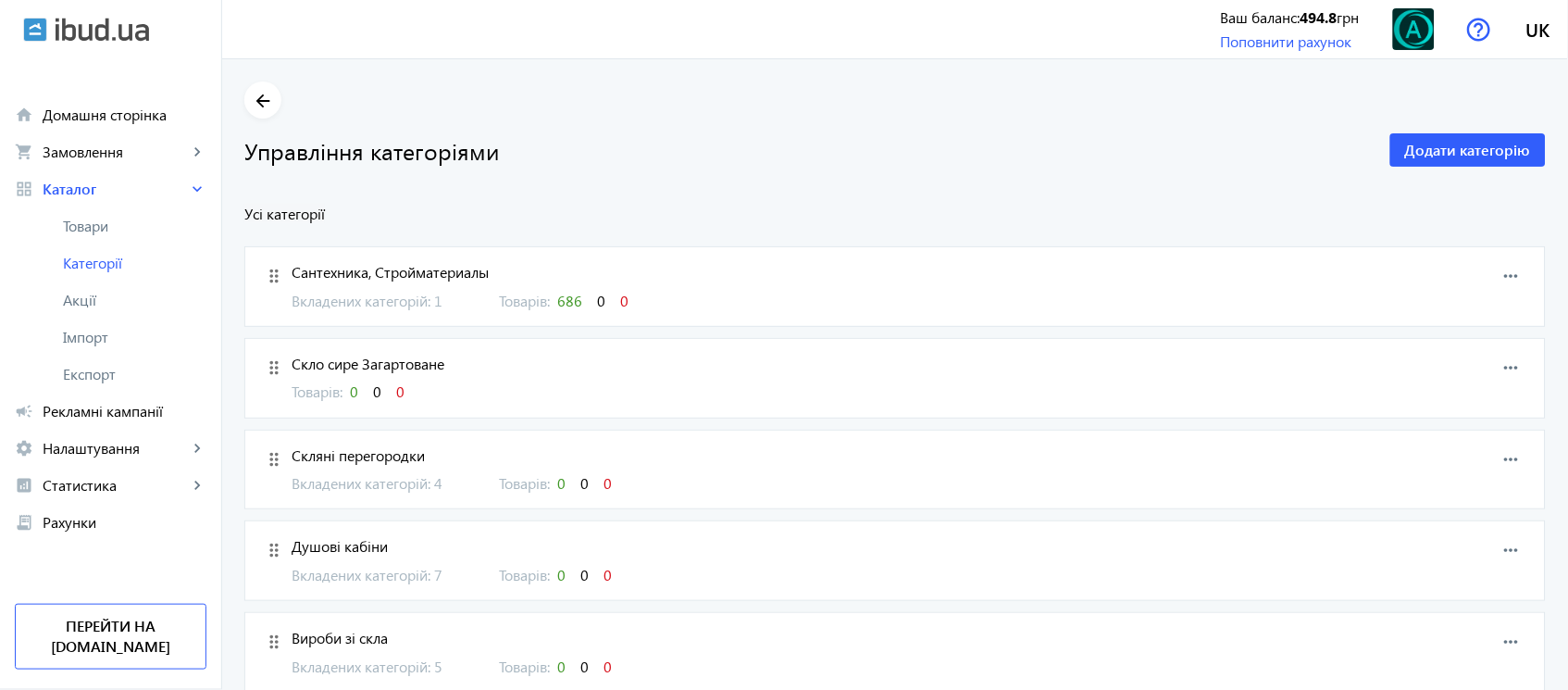 click on "more_horiz" at bounding box center [1512, 368] 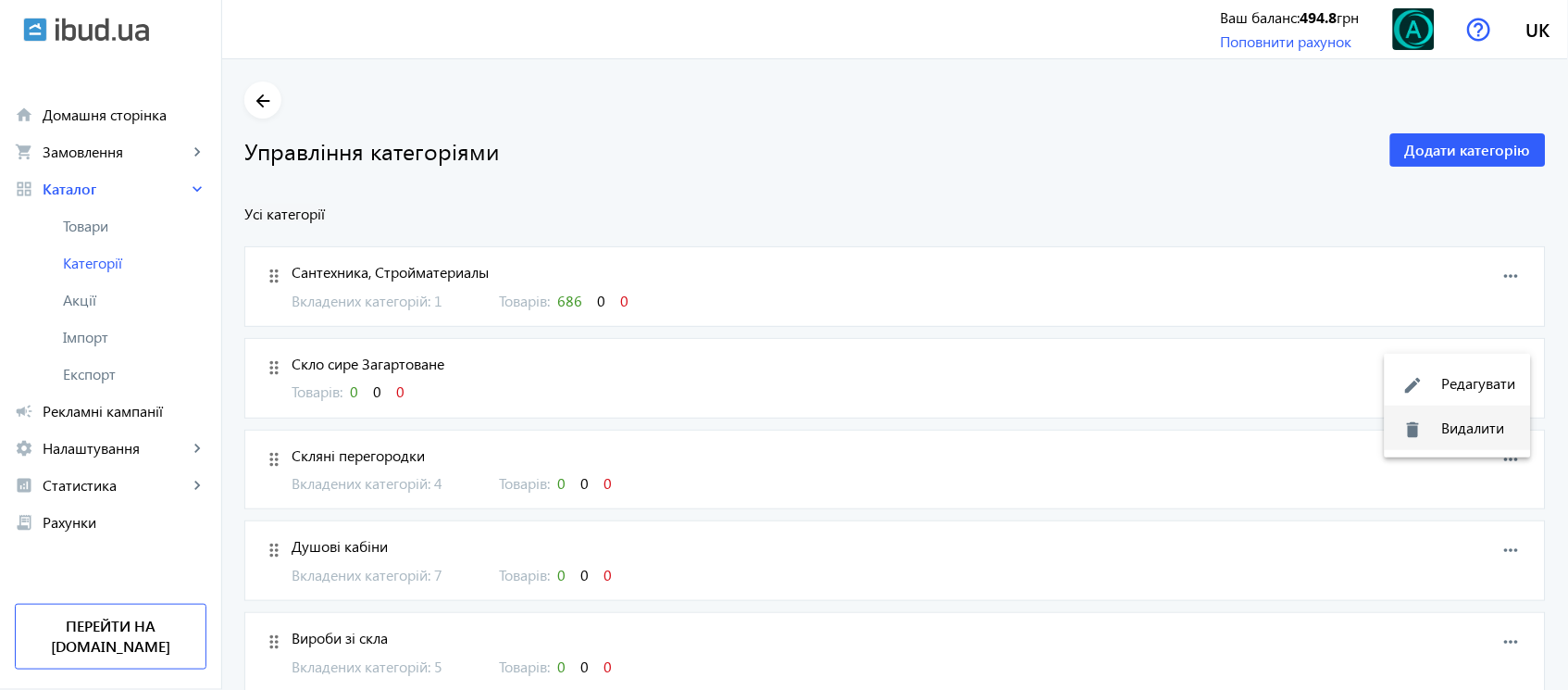 click on "delete Видалити" at bounding box center [1458, 428] 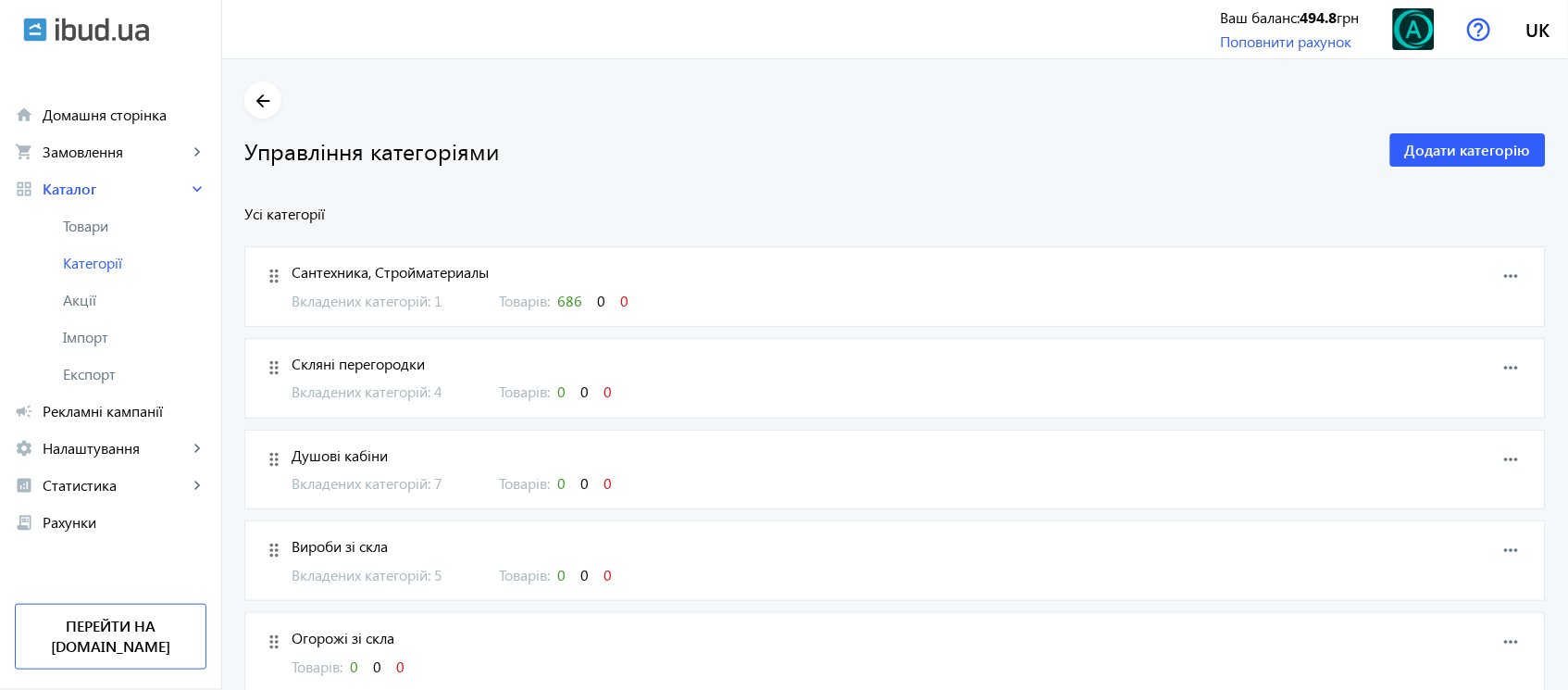 click on "Скляні перегородки Вкладених категорій: 4 Товарів:  0 0 0" at bounding box center [796, 378] 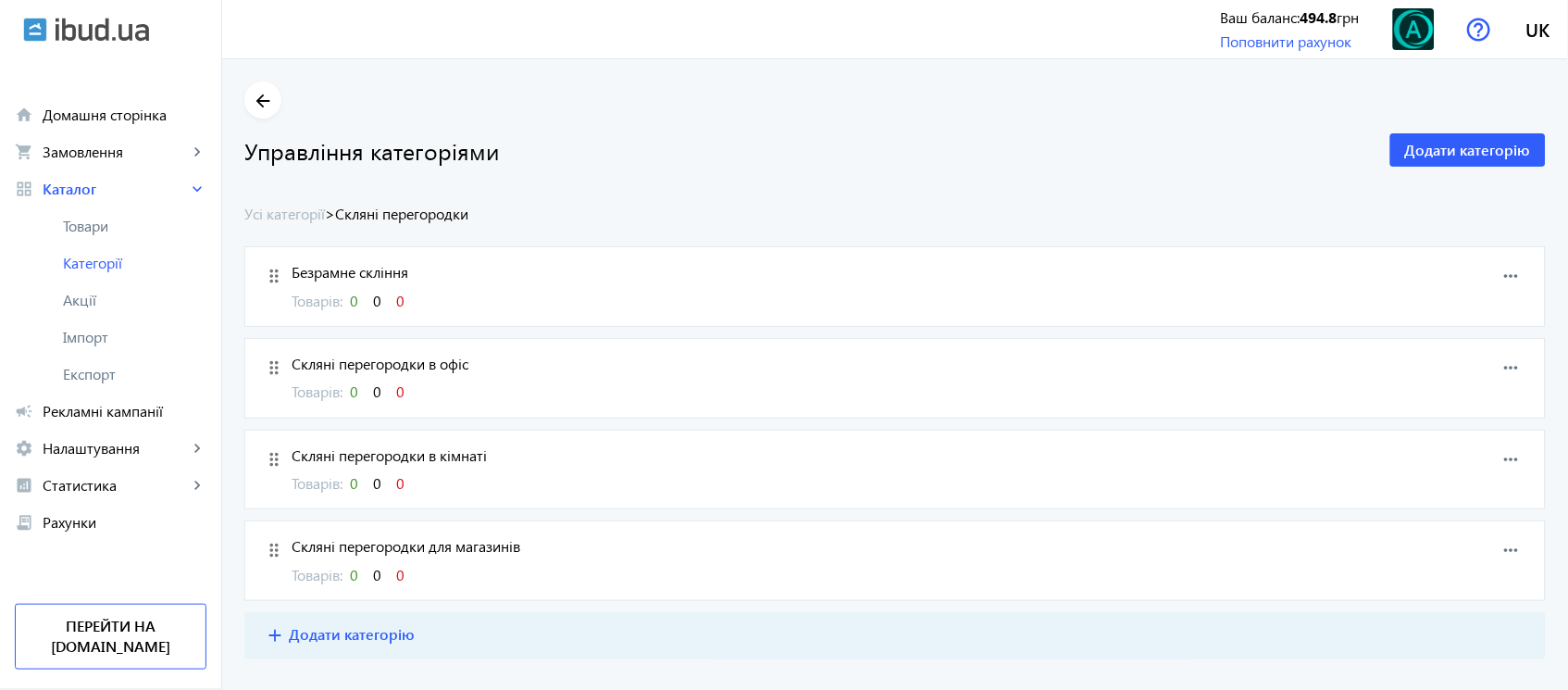 click on "more_horiz" at bounding box center [1512, 276] 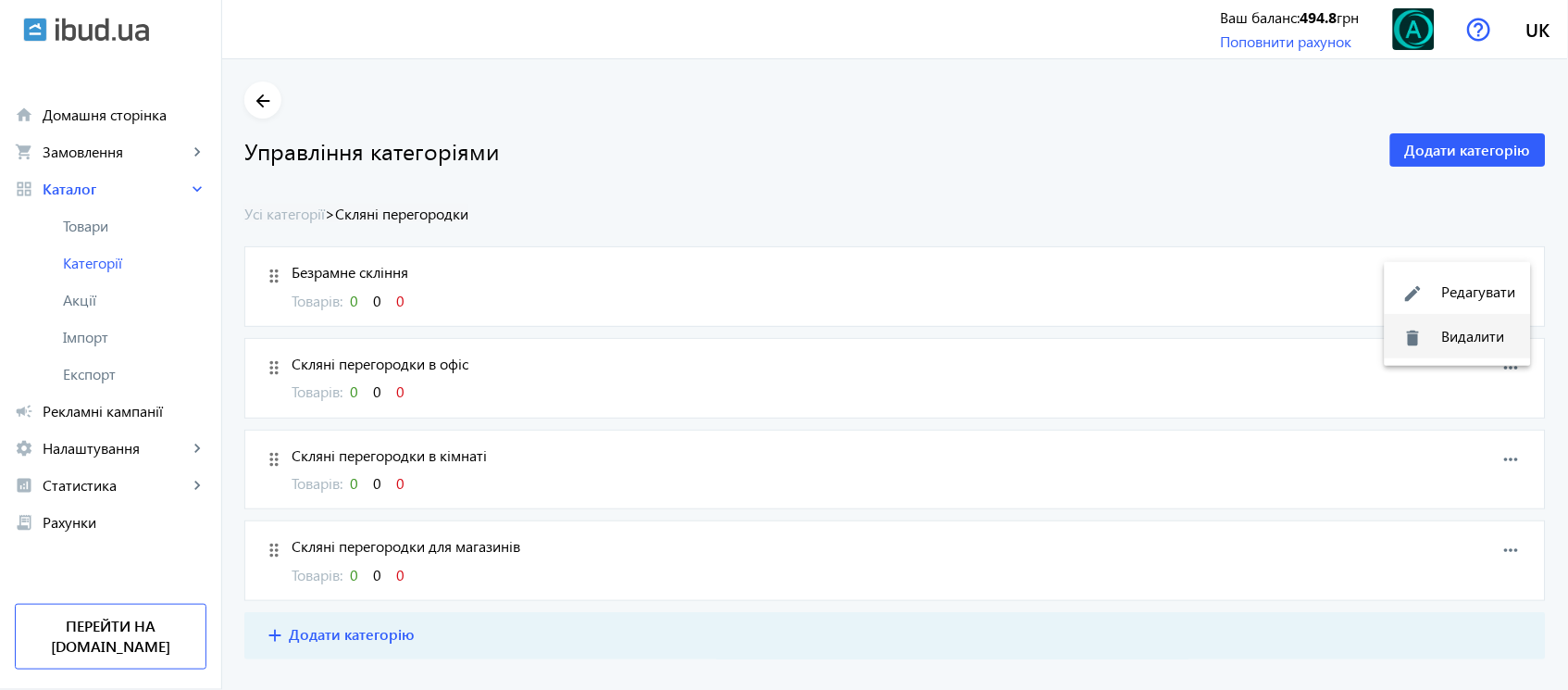 click on "delete Видалити" at bounding box center [1458, 336] 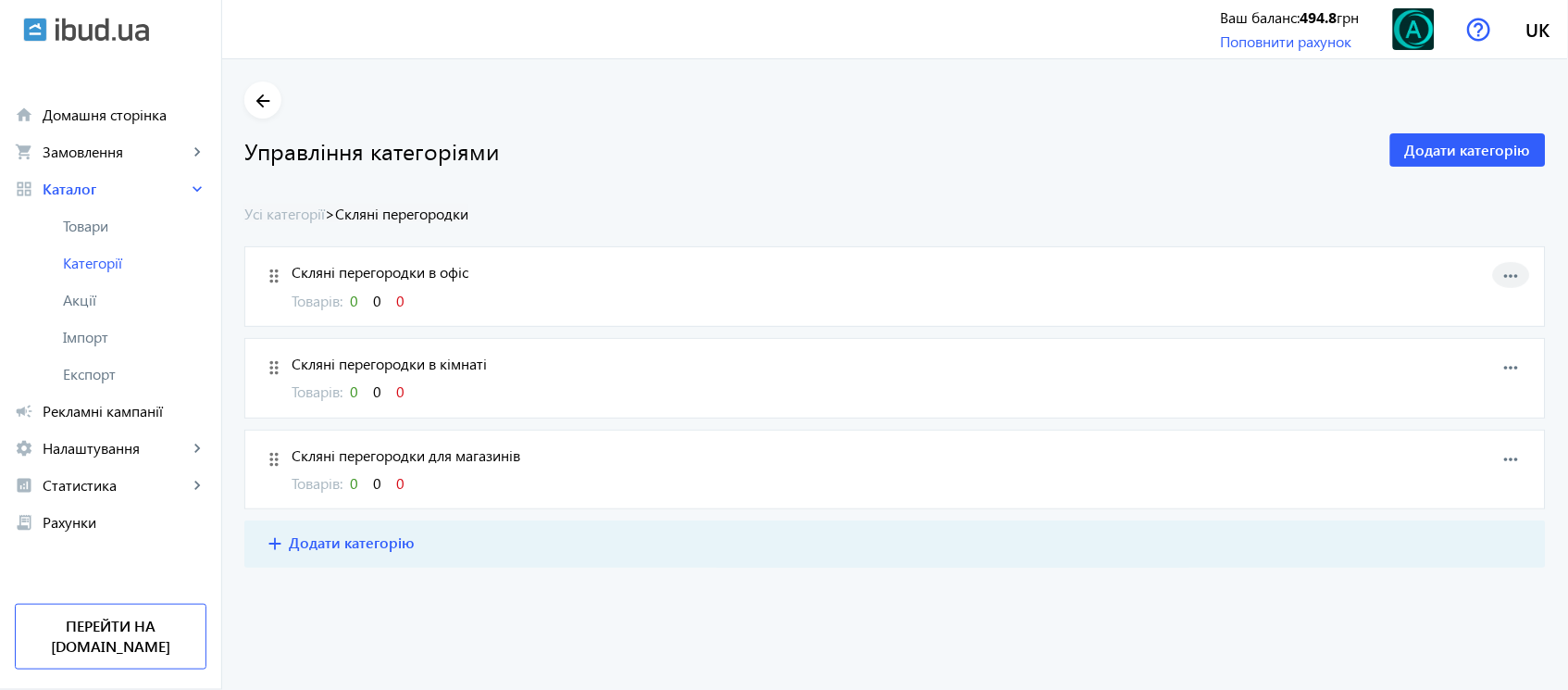 click on "more_horiz" at bounding box center [1512, 276] 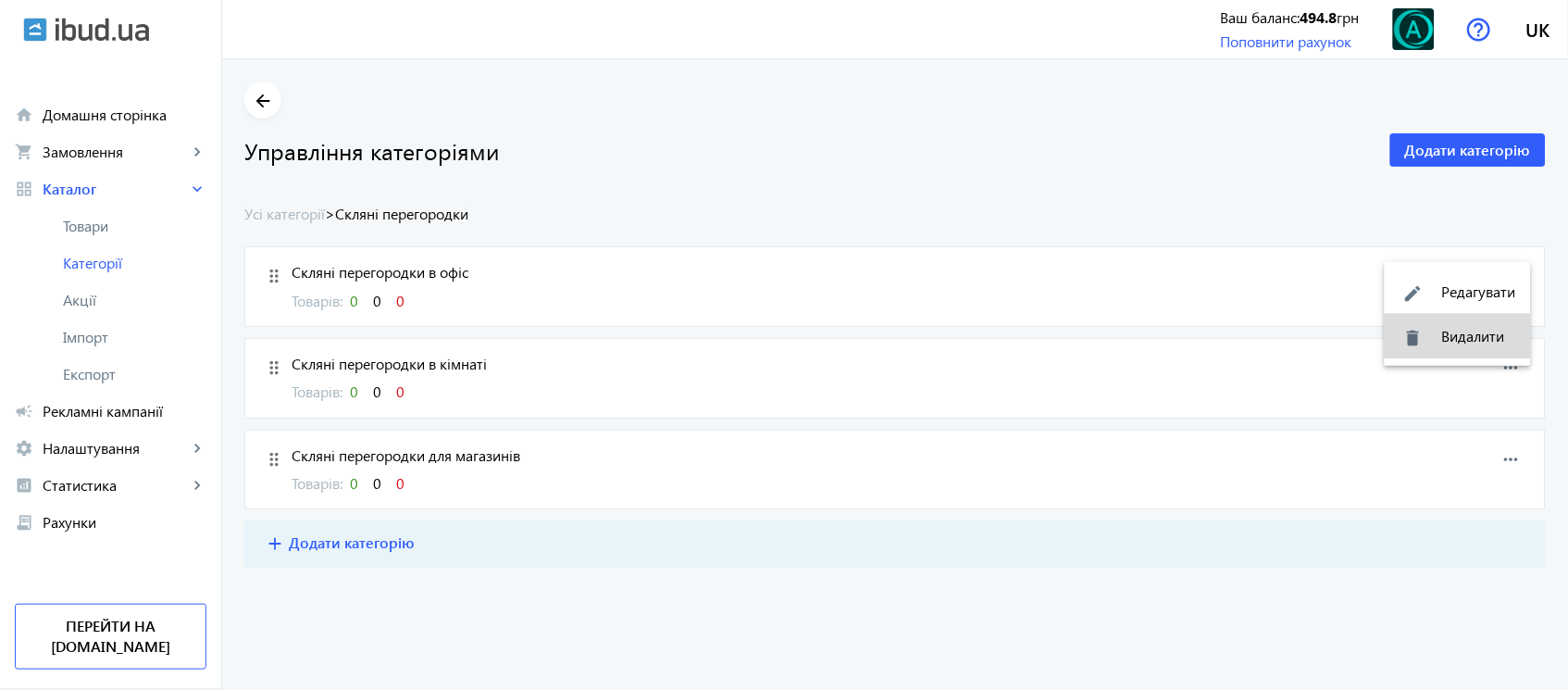 click on "delete Видалити" at bounding box center (1458, 336) 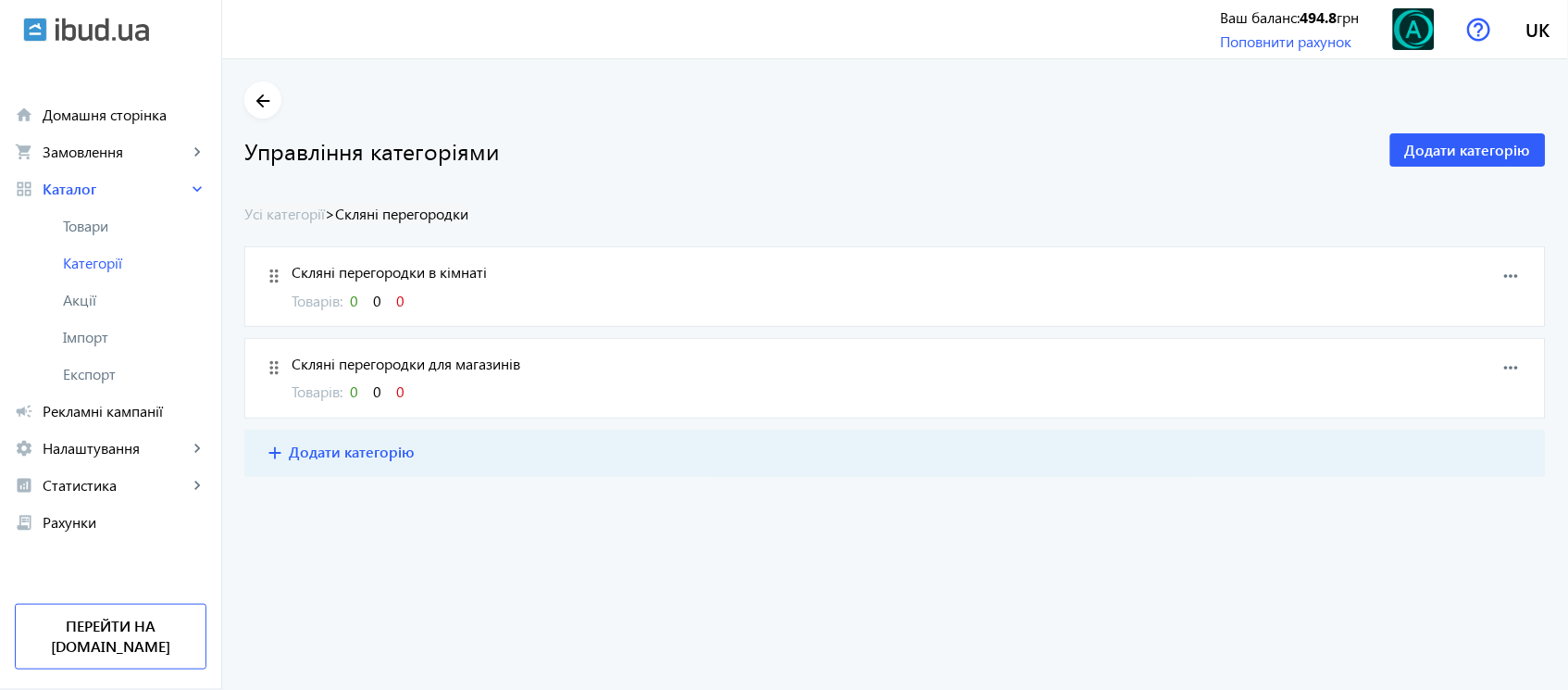 click on "more_horiz" at bounding box center (1512, 276) 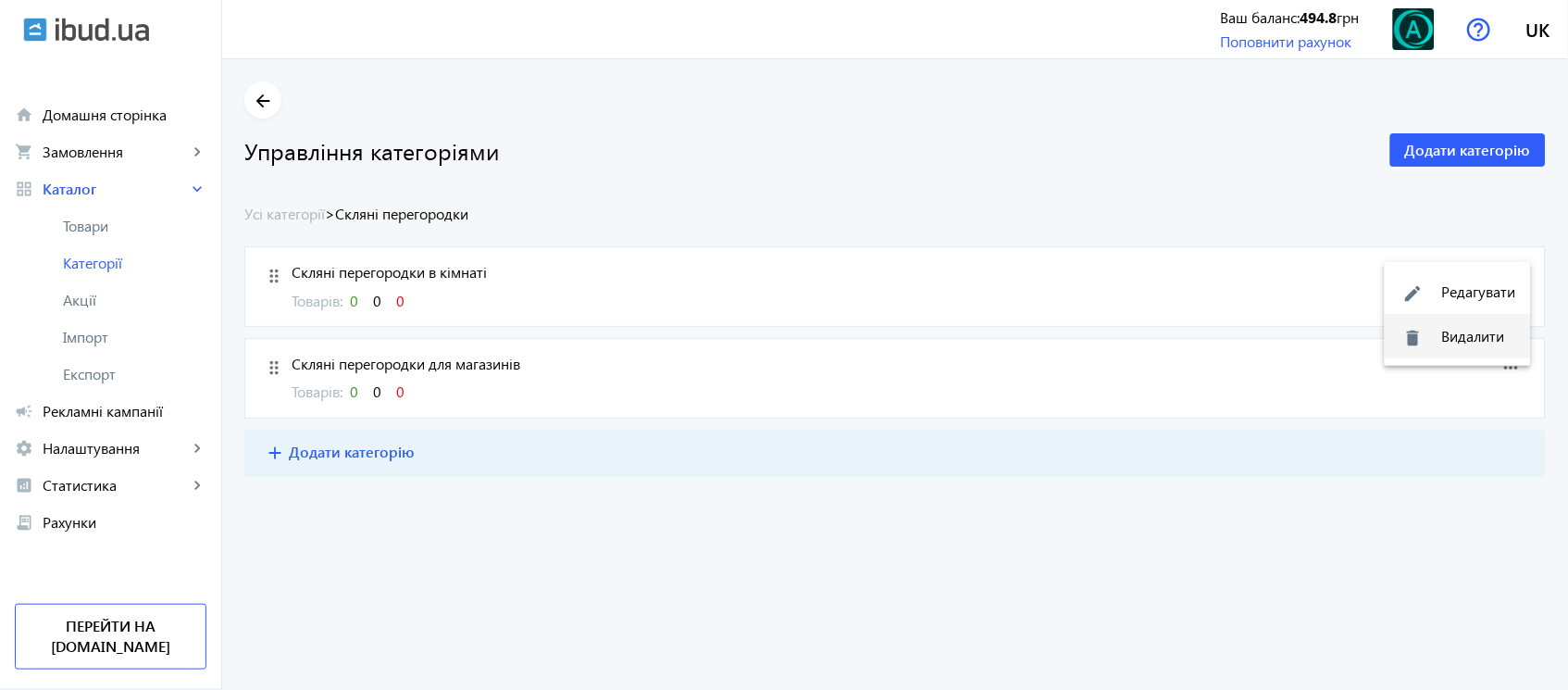 click on "delete Видалити" at bounding box center [1458, 336] 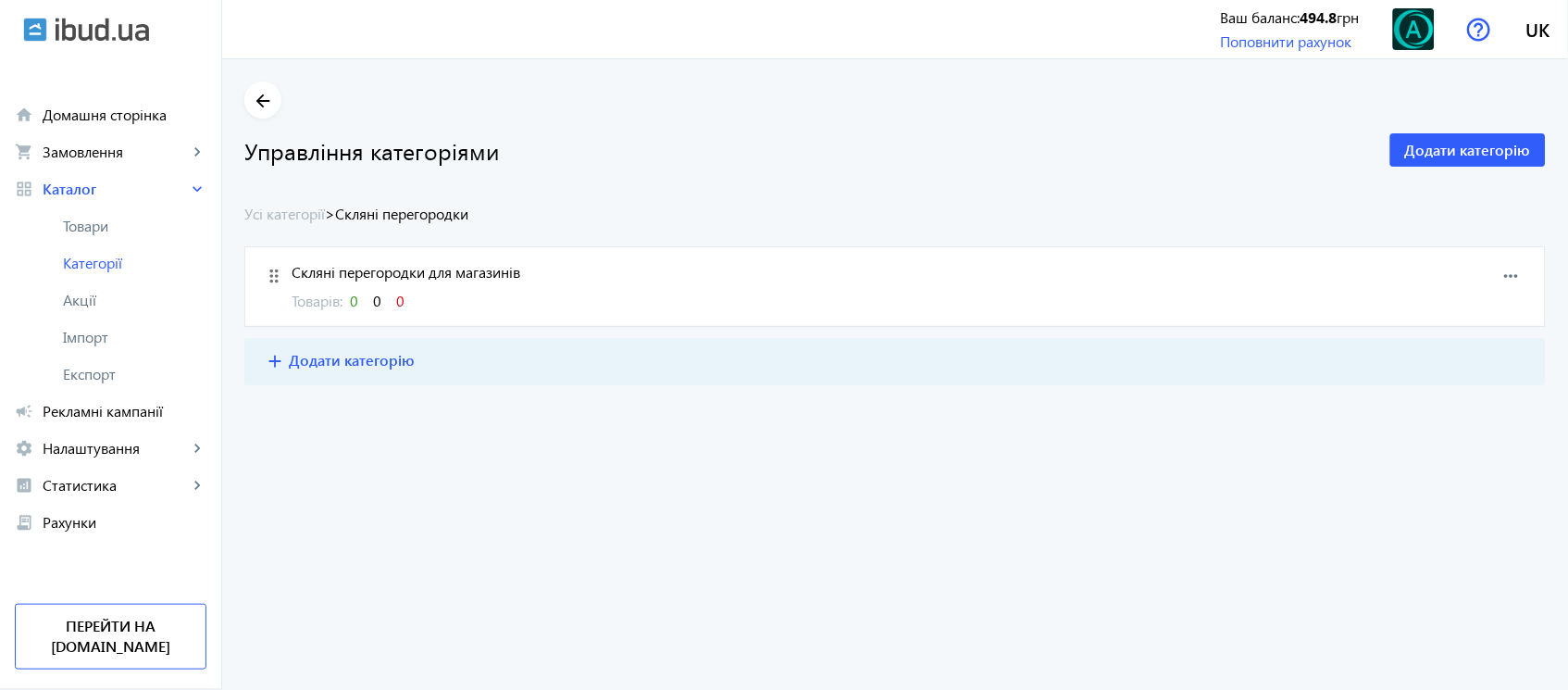 click on "more_horiz" at bounding box center [1512, 276] 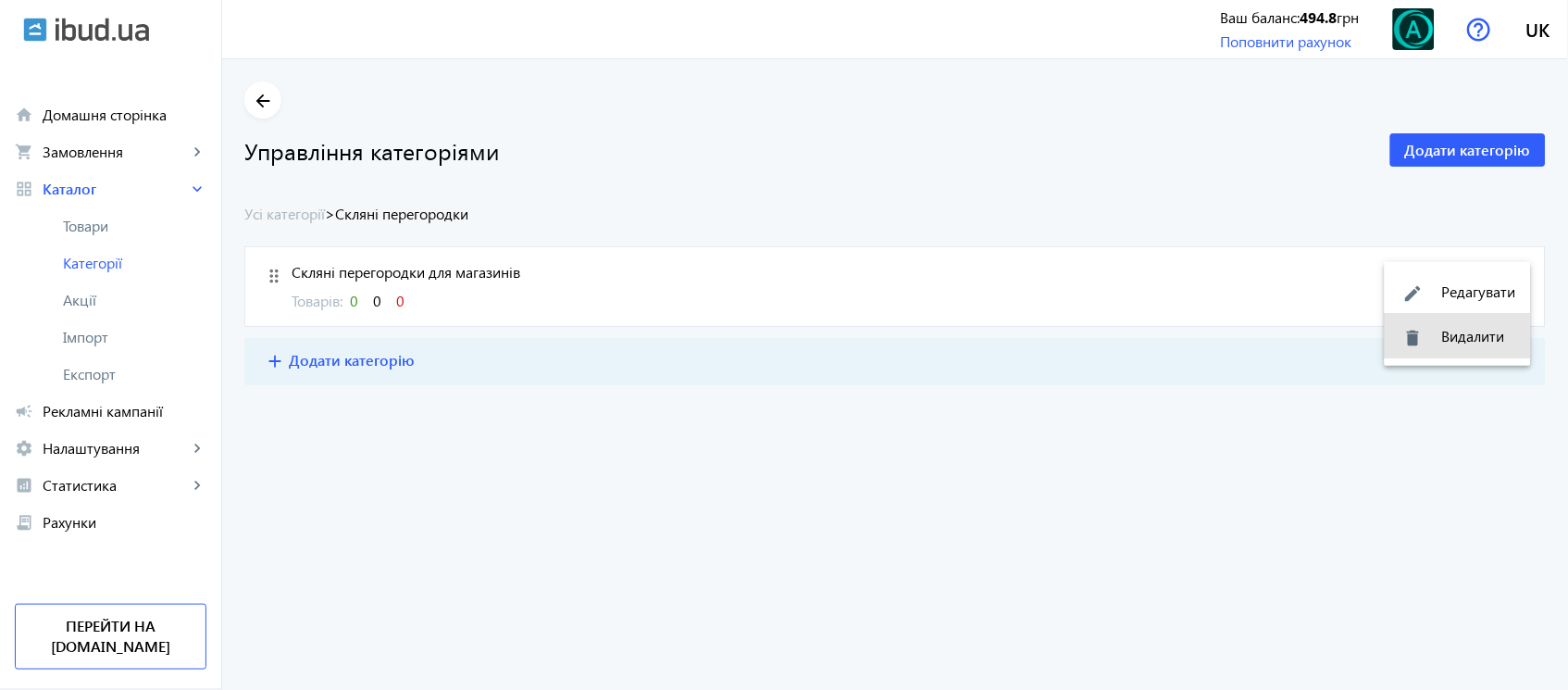 click on "delete Видалити" at bounding box center (1458, 336) 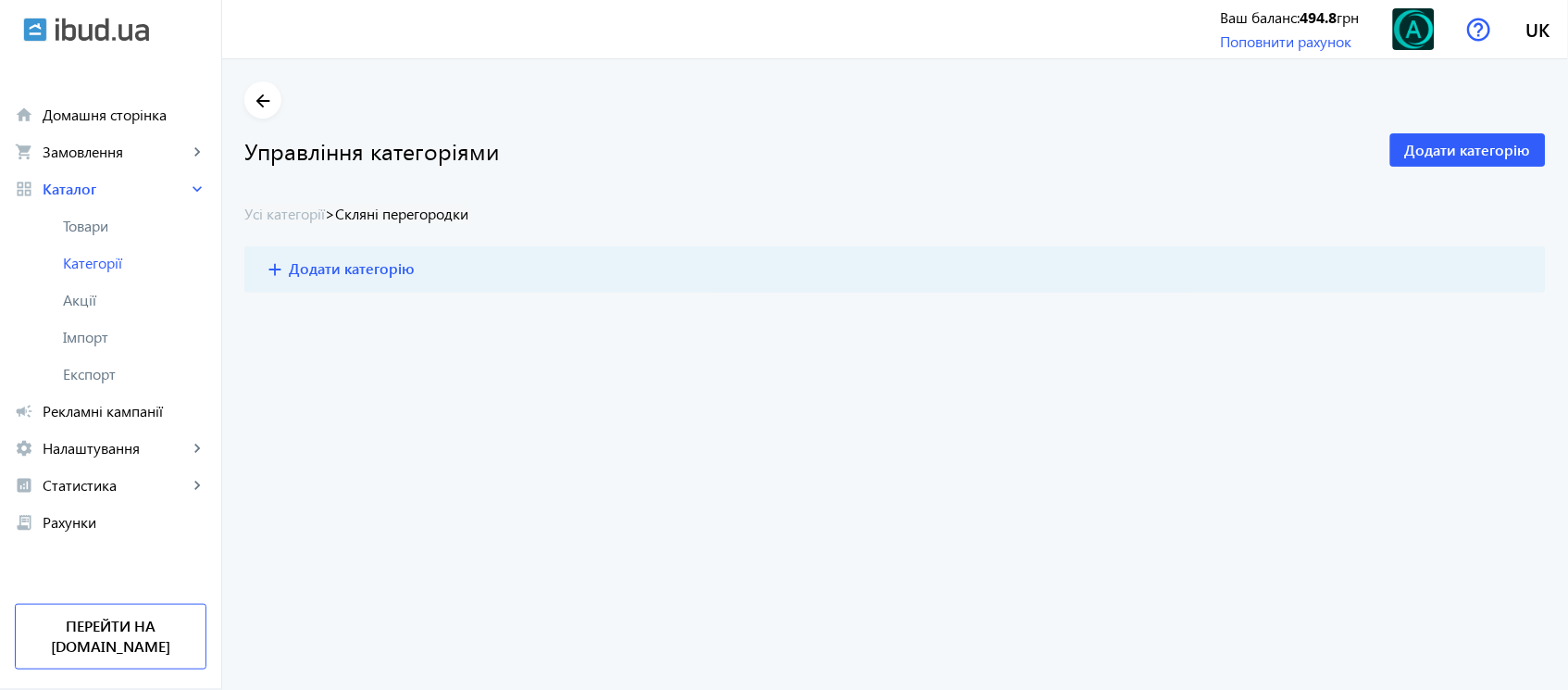 click on "arrow_back Управління категоріями  Додати категорію   Усі категорії  >  Скляні перегородки add  Додати категорію" 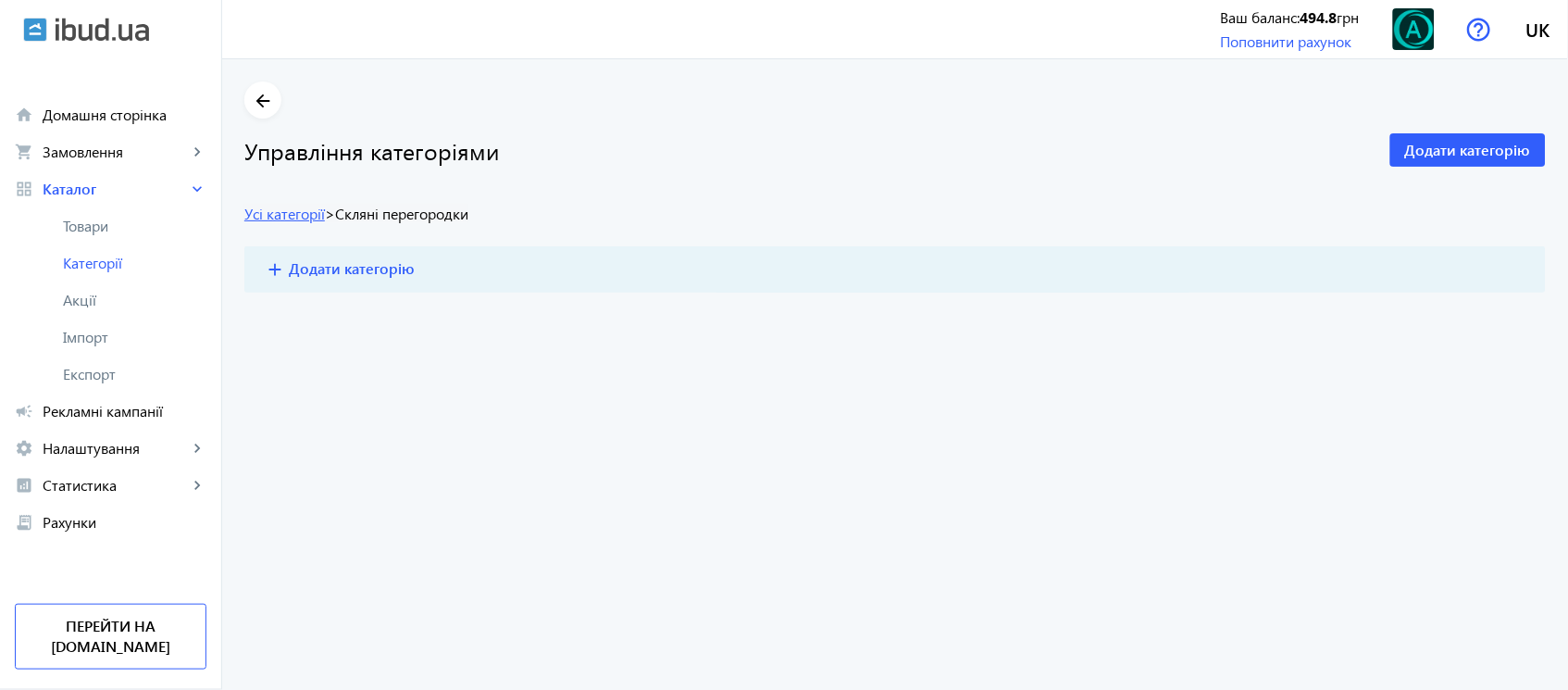 click on "Усі категорії" 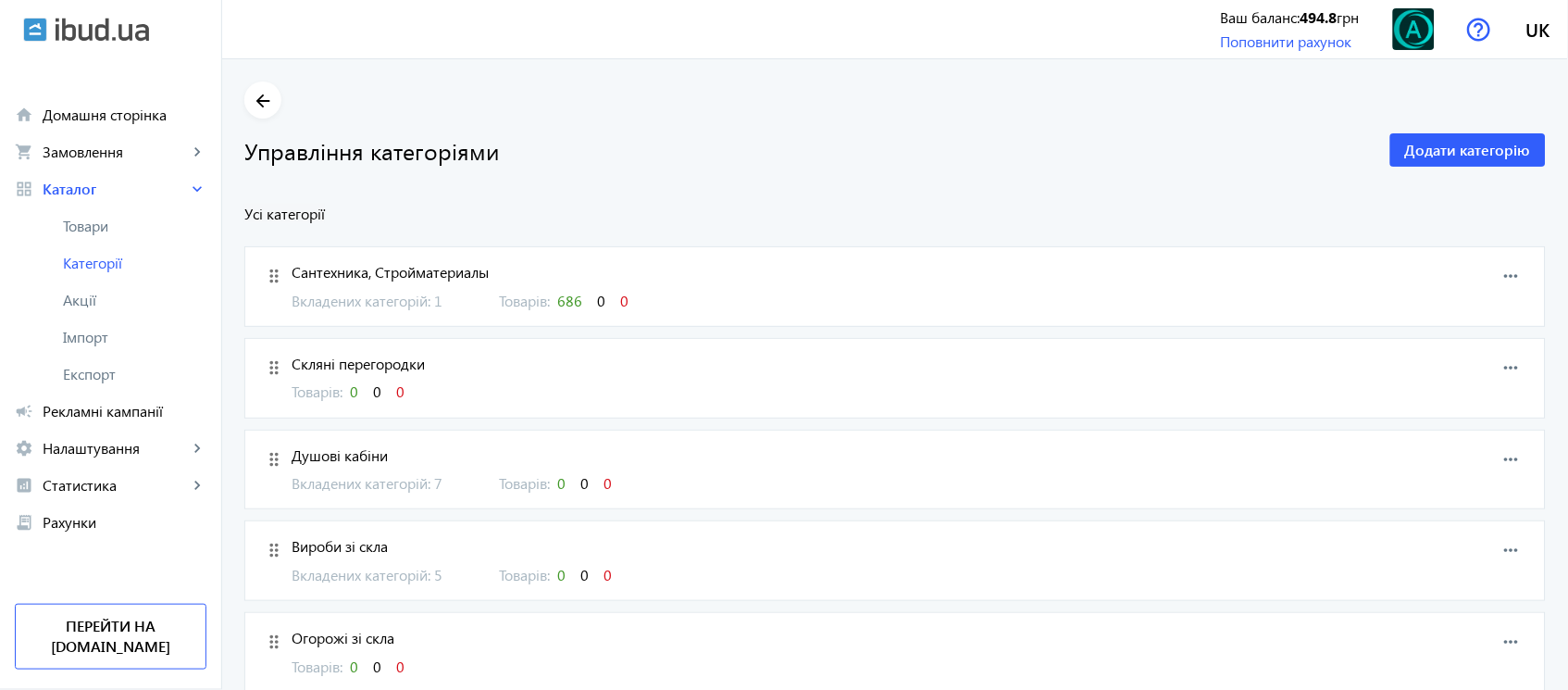 click on "Скляні перегородки" at bounding box center (798, 364) 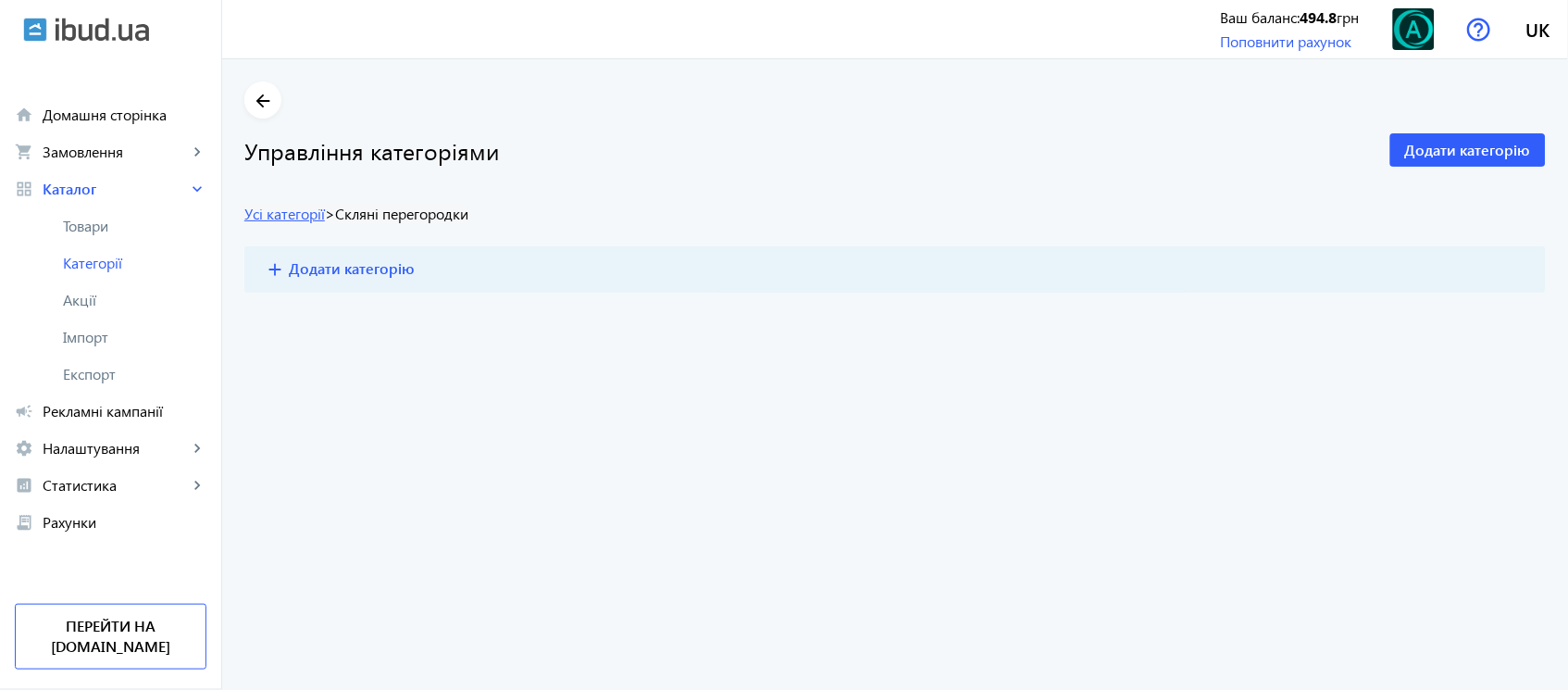 click on "arrow_back Управління категоріями  Додати категорію   Усі категорії  >  Скляні перегородки add  Додати категорію" 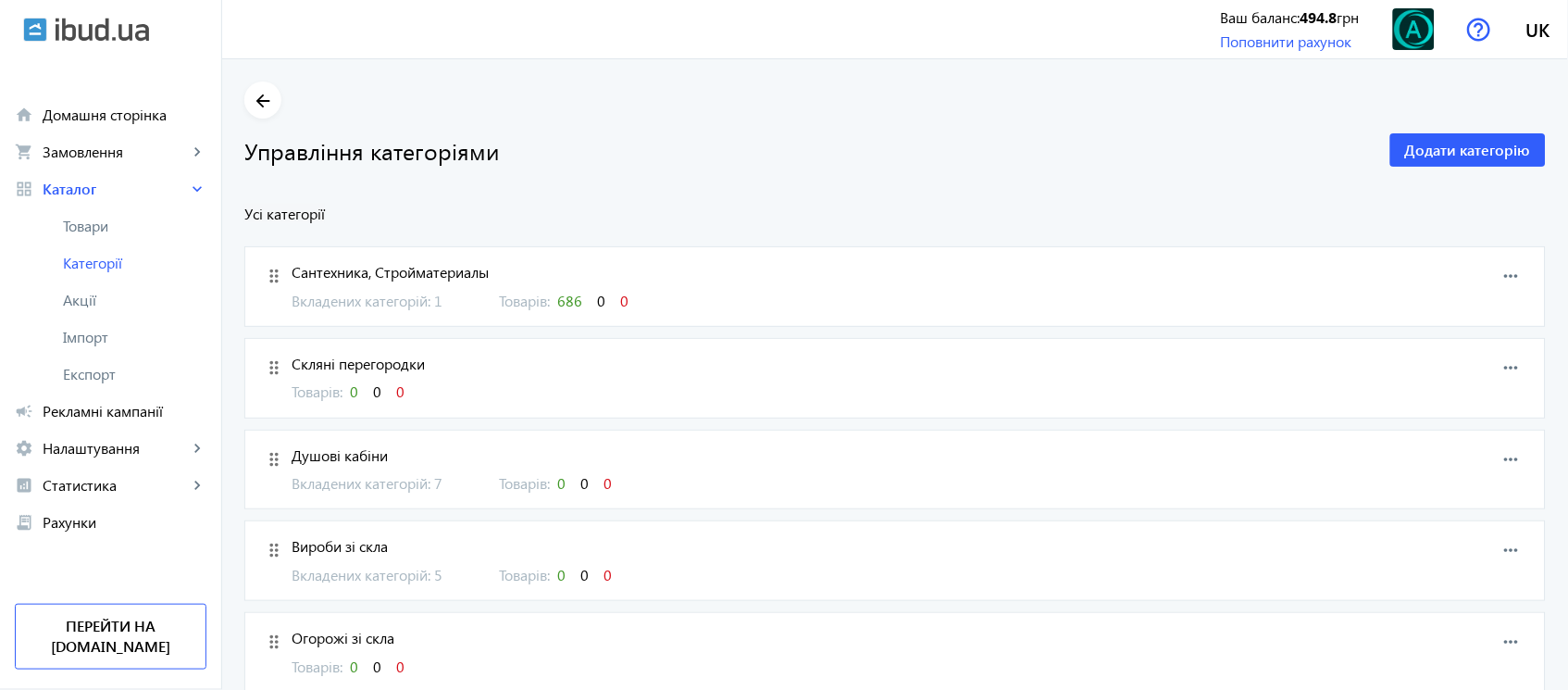 click on "more_horiz" at bounding box center (1512, 368) 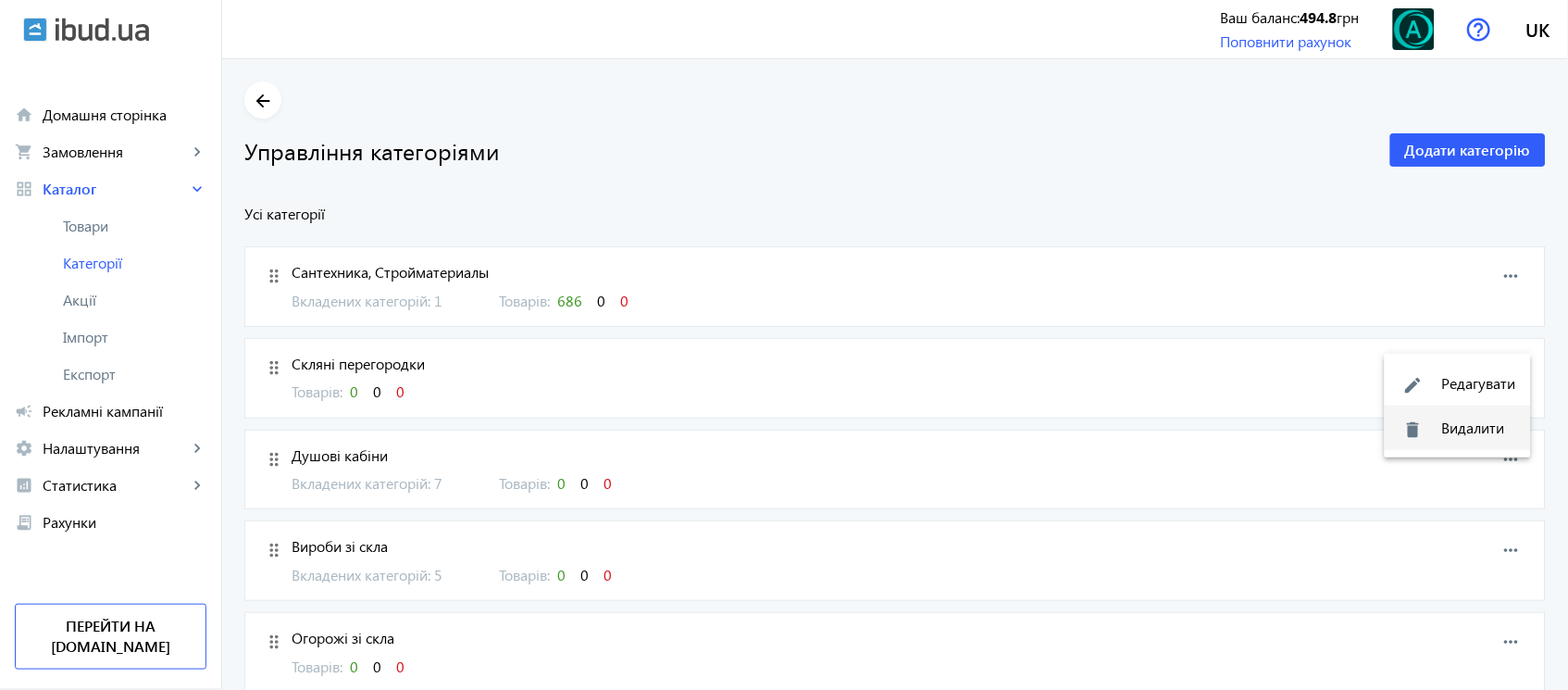 click on "delete Видалити" at bounding box center (1458, 428) 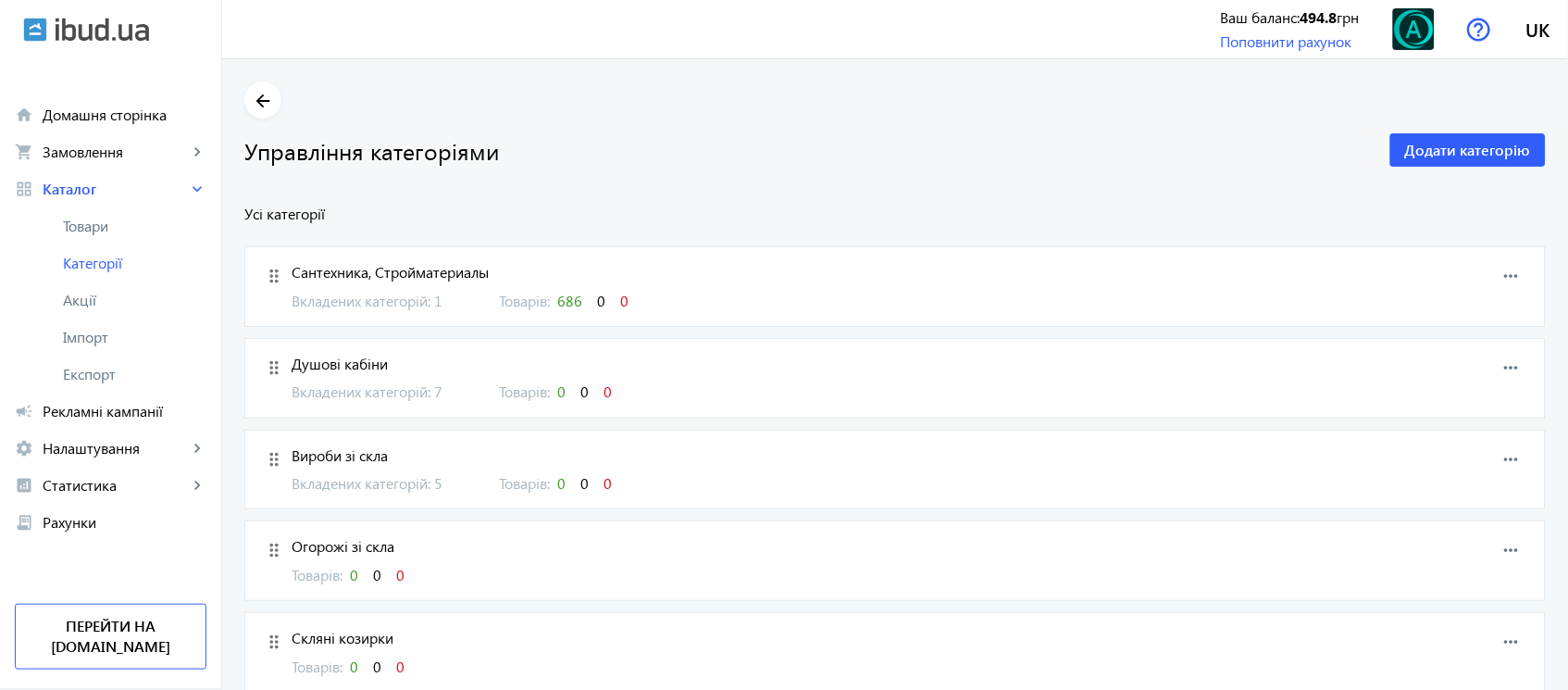 click on "Душові кабіни" at bounding box center (798, 364) 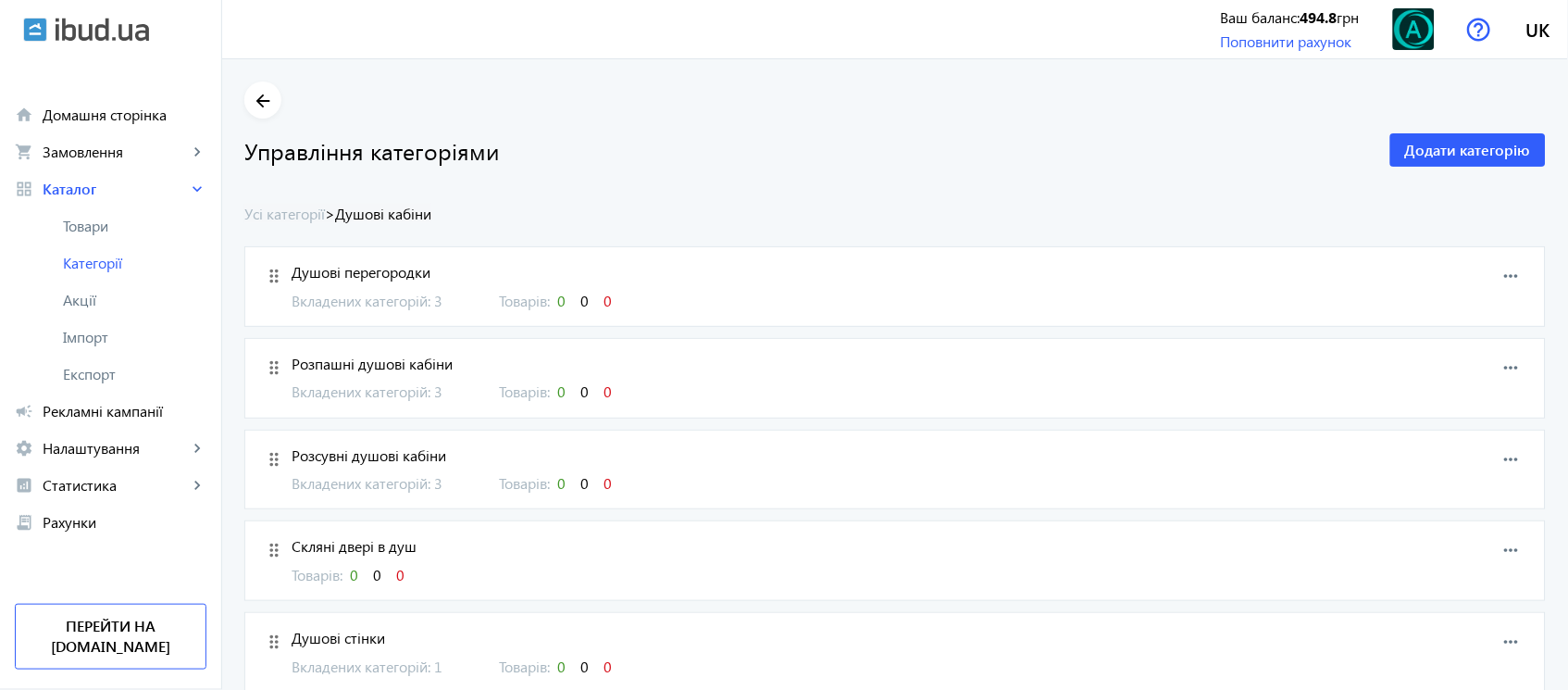 click on "drag_indicator Душові перегородки Вкладених категорій: 3 Товарів:  0 0 0 more_horiz" at bounding box center [895, 286] 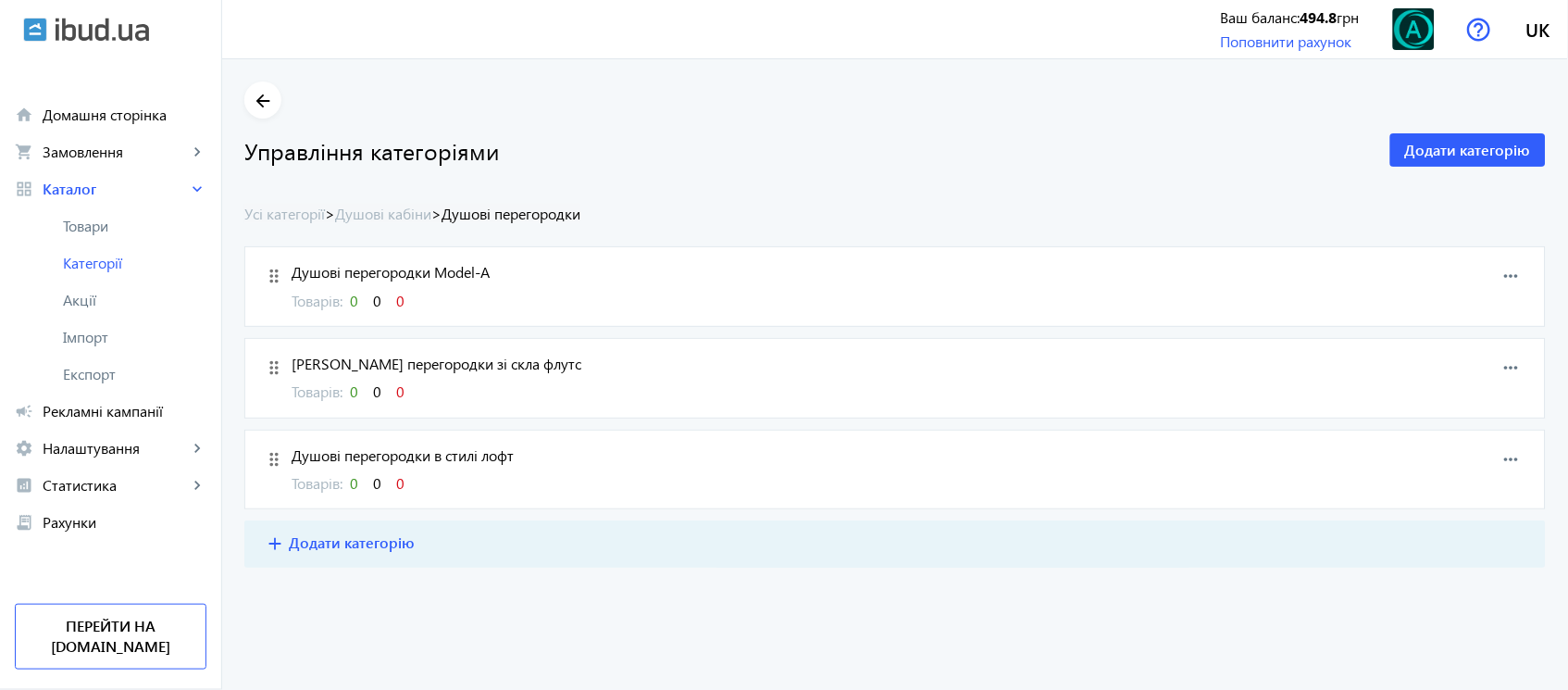 click on "more_horiz" at bounding box center (1512, 276) 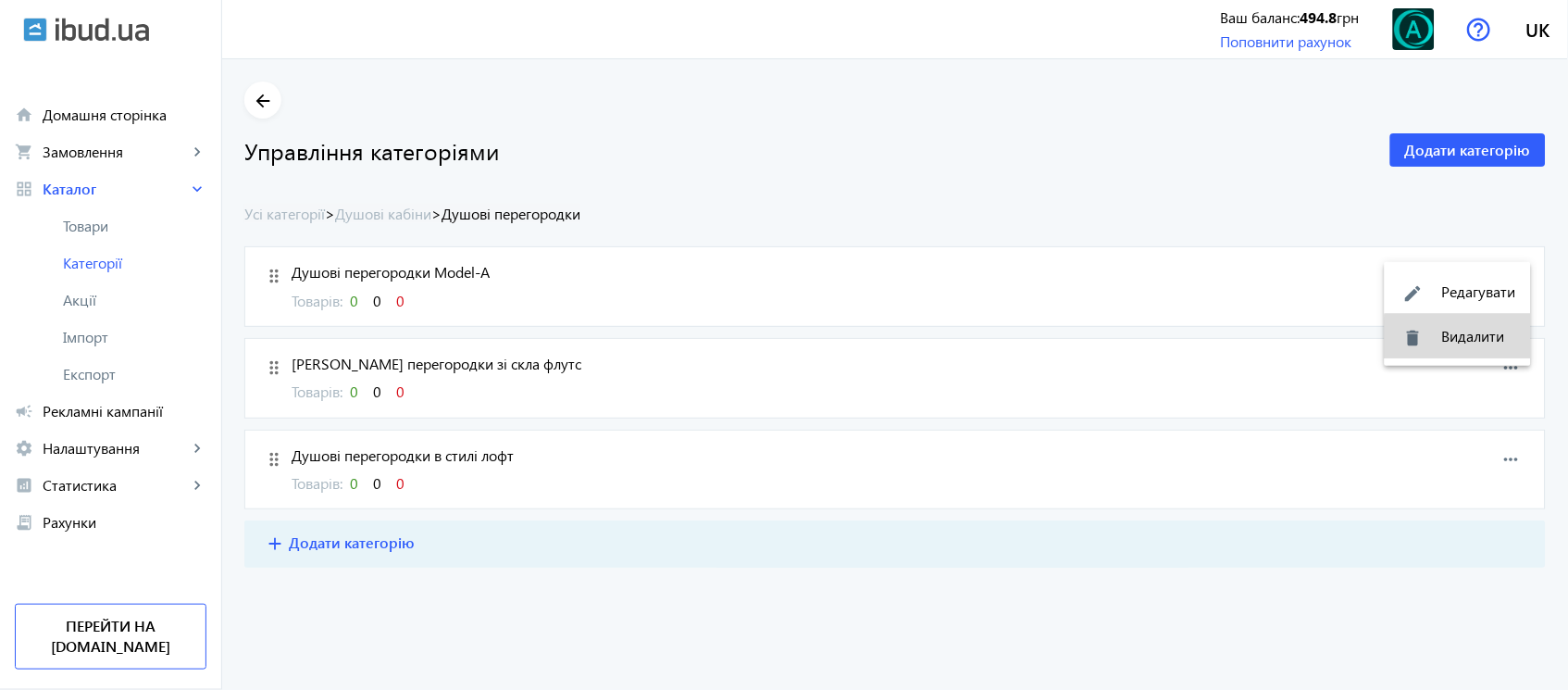 click on "delete Видалити" at bounding box center (1458, 336) 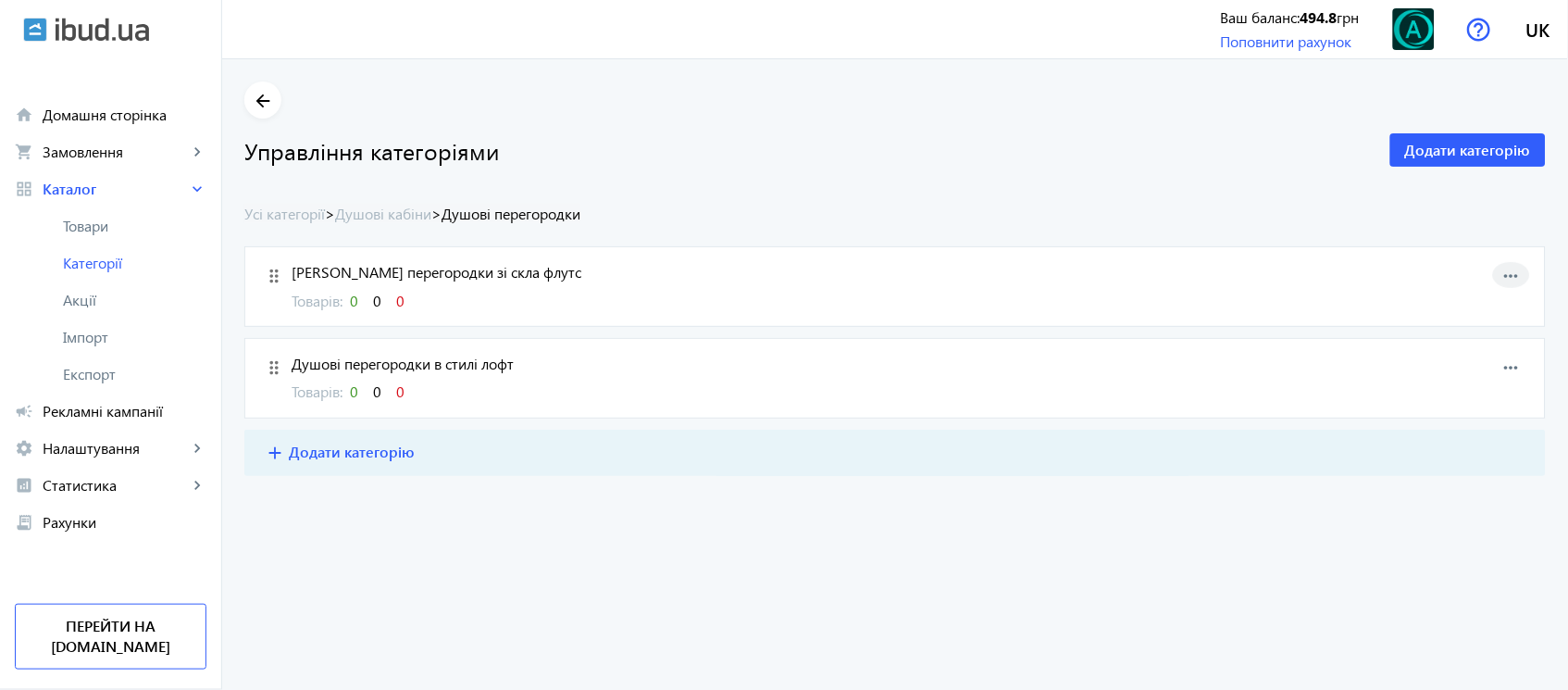 click on "more_horiz" at bounding box center (1512, 276) 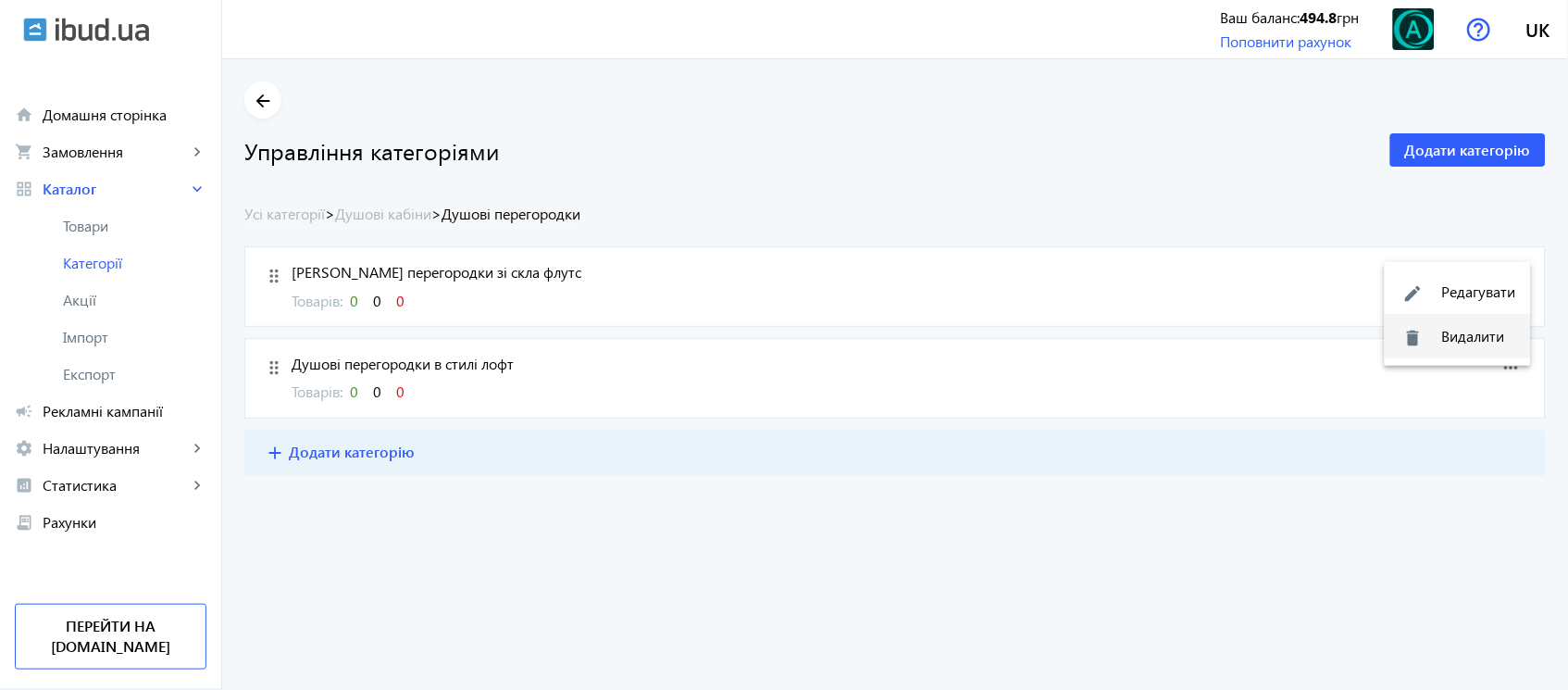 click on "delete Видалити" at bounding box center (1458, 336) 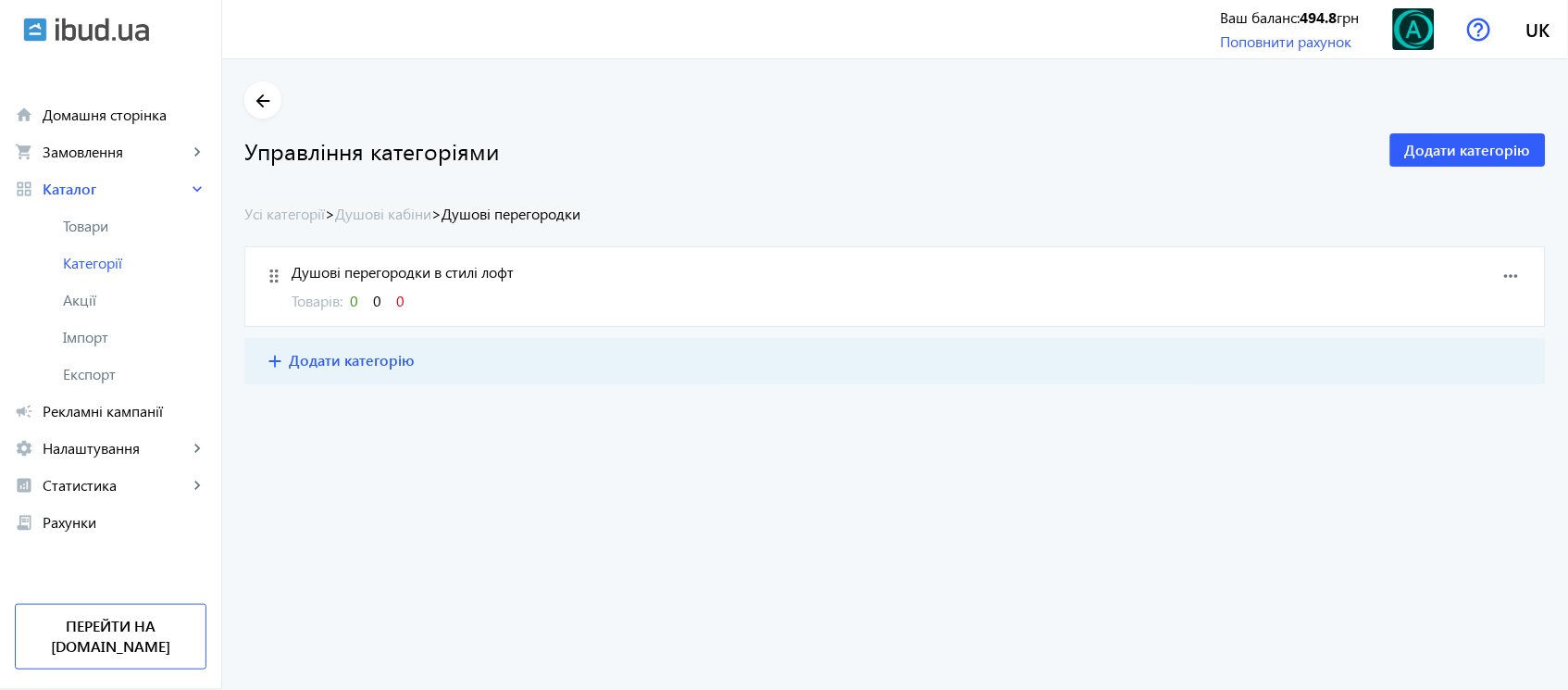 click on "more_horiz" at bounding box center (1512, 276) 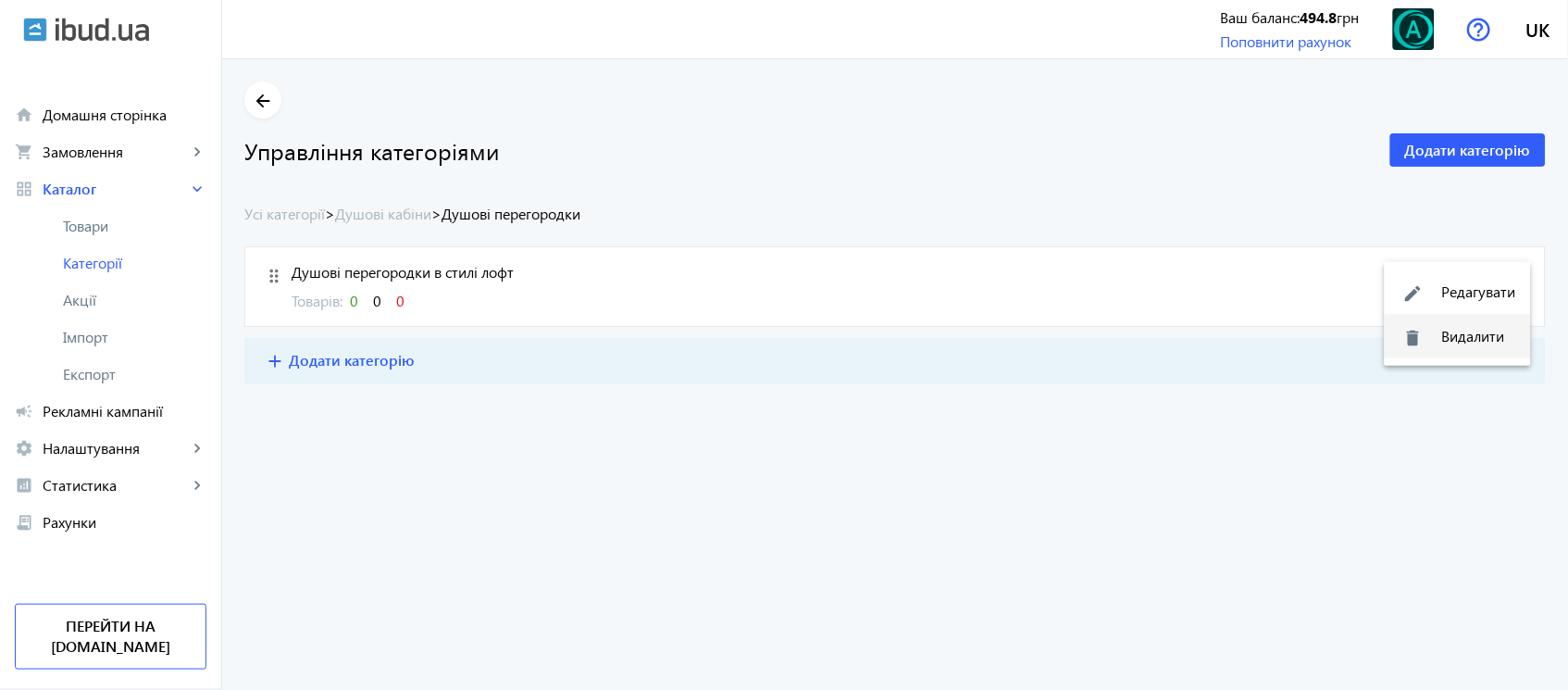 click on "delete Видалити" at bounding box center (1458, 336) 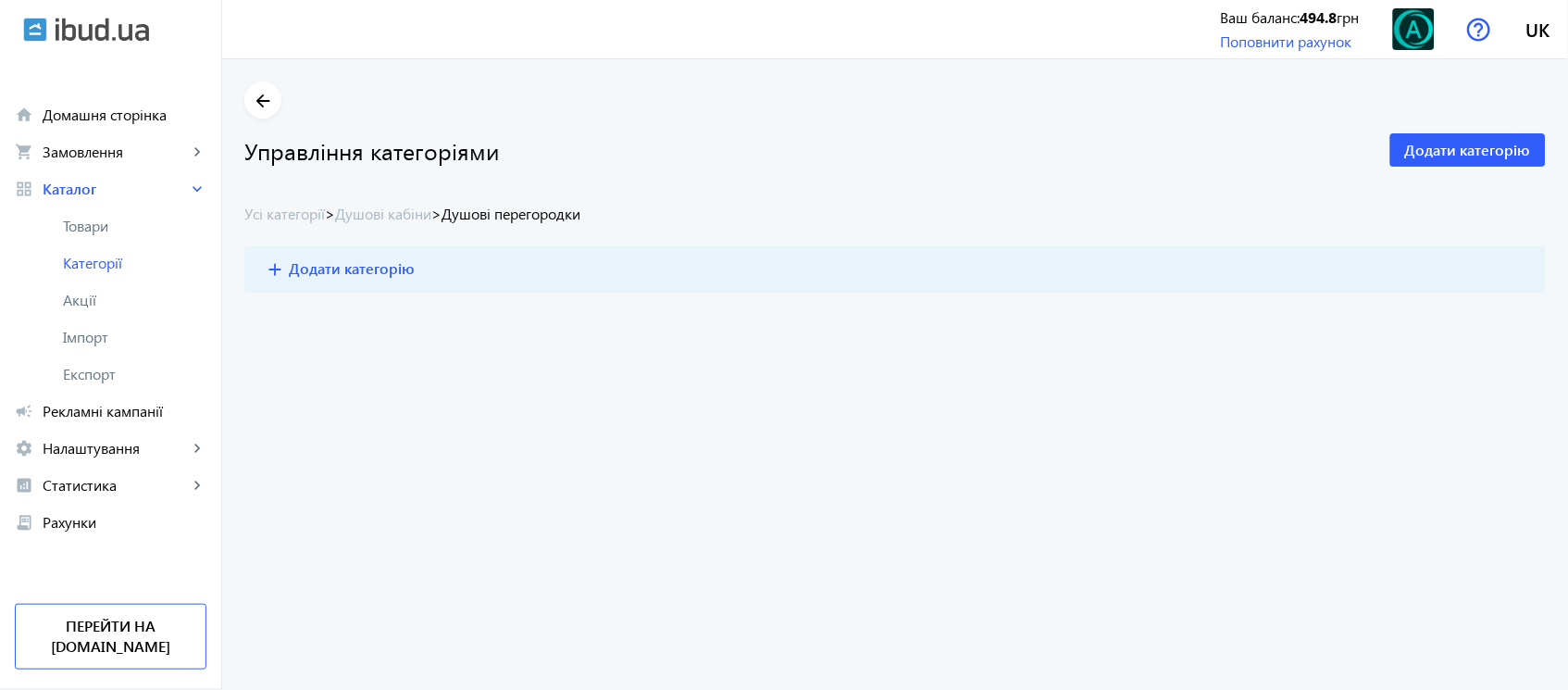 click on "Усі категорії  >   Душові кабіни  >  Душові перегородки" 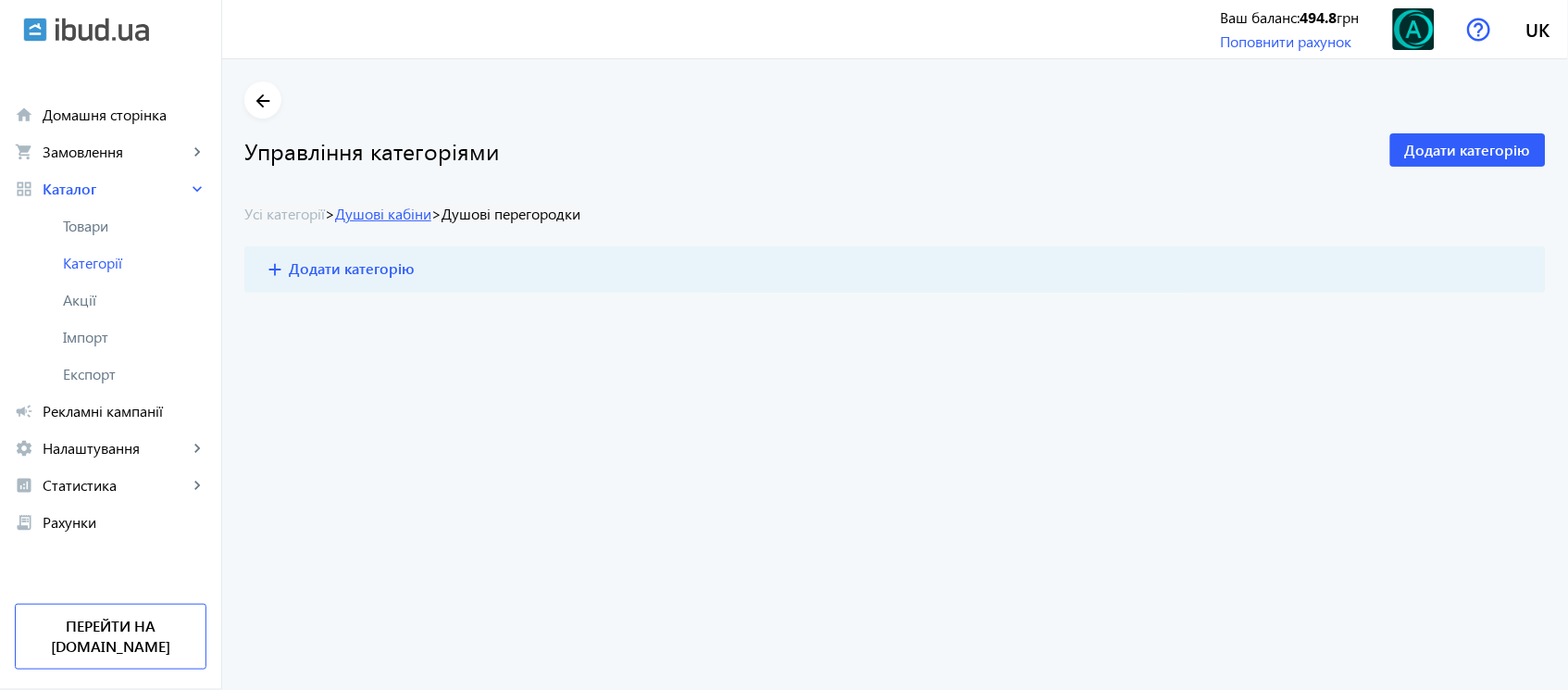 click on "Душові кабіни" 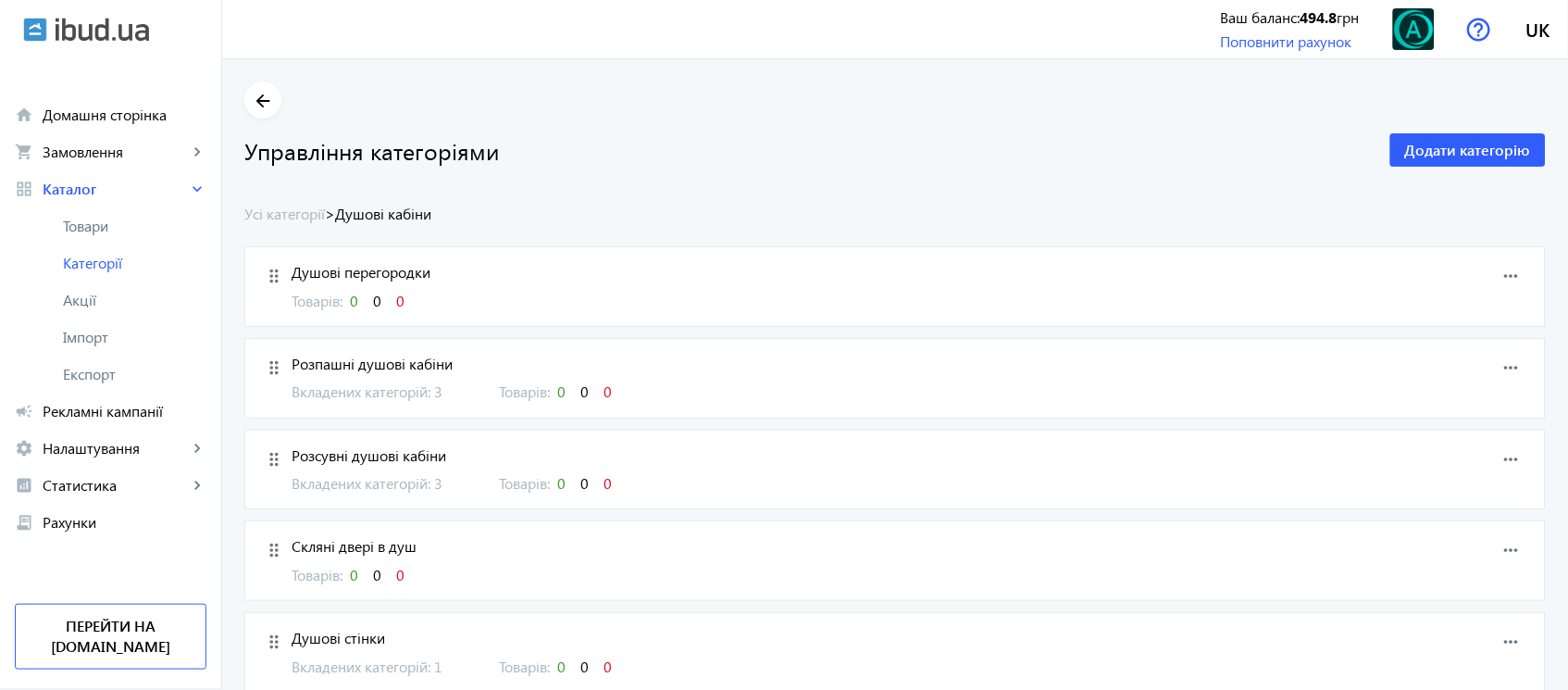 click on "more_horiz" at bounding box center [1512, 276] 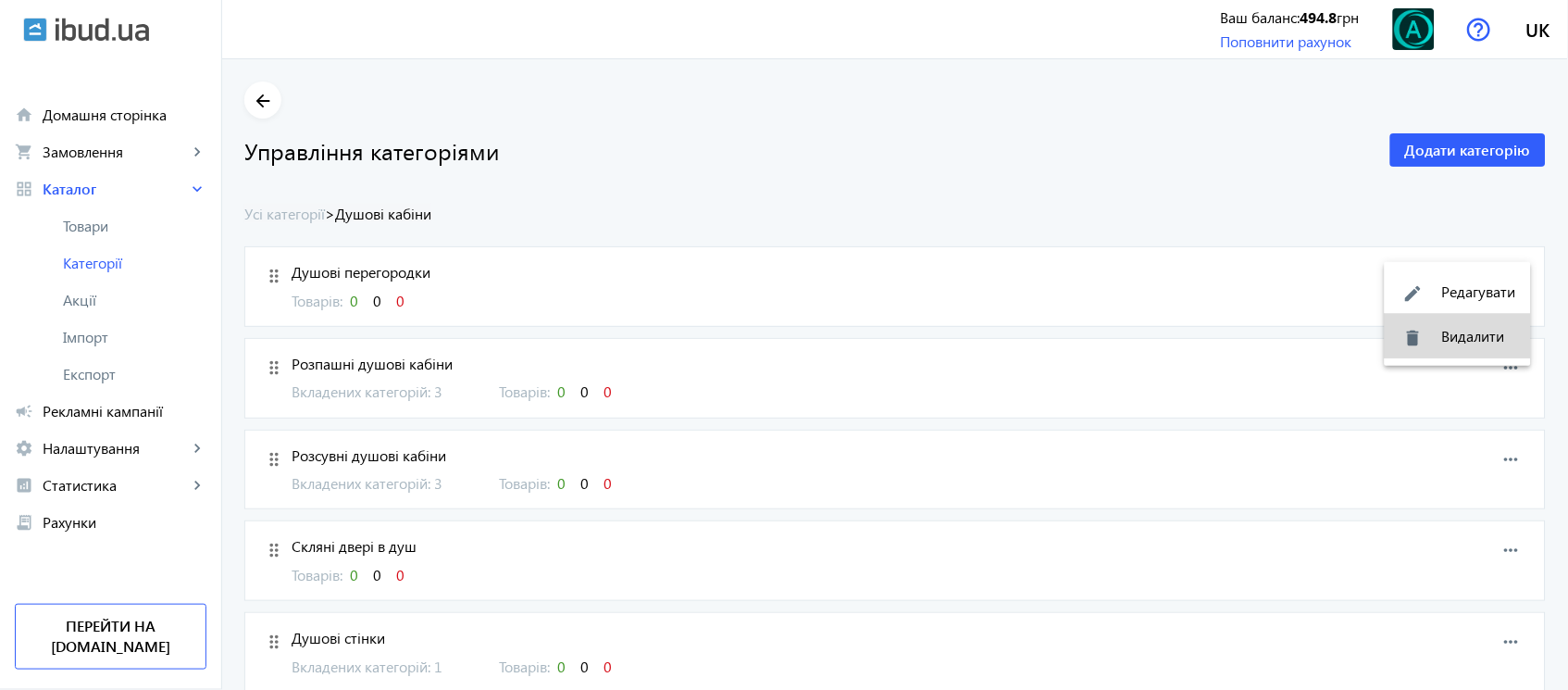 click on "delete Видалити" at bounding box center [1458, 336] 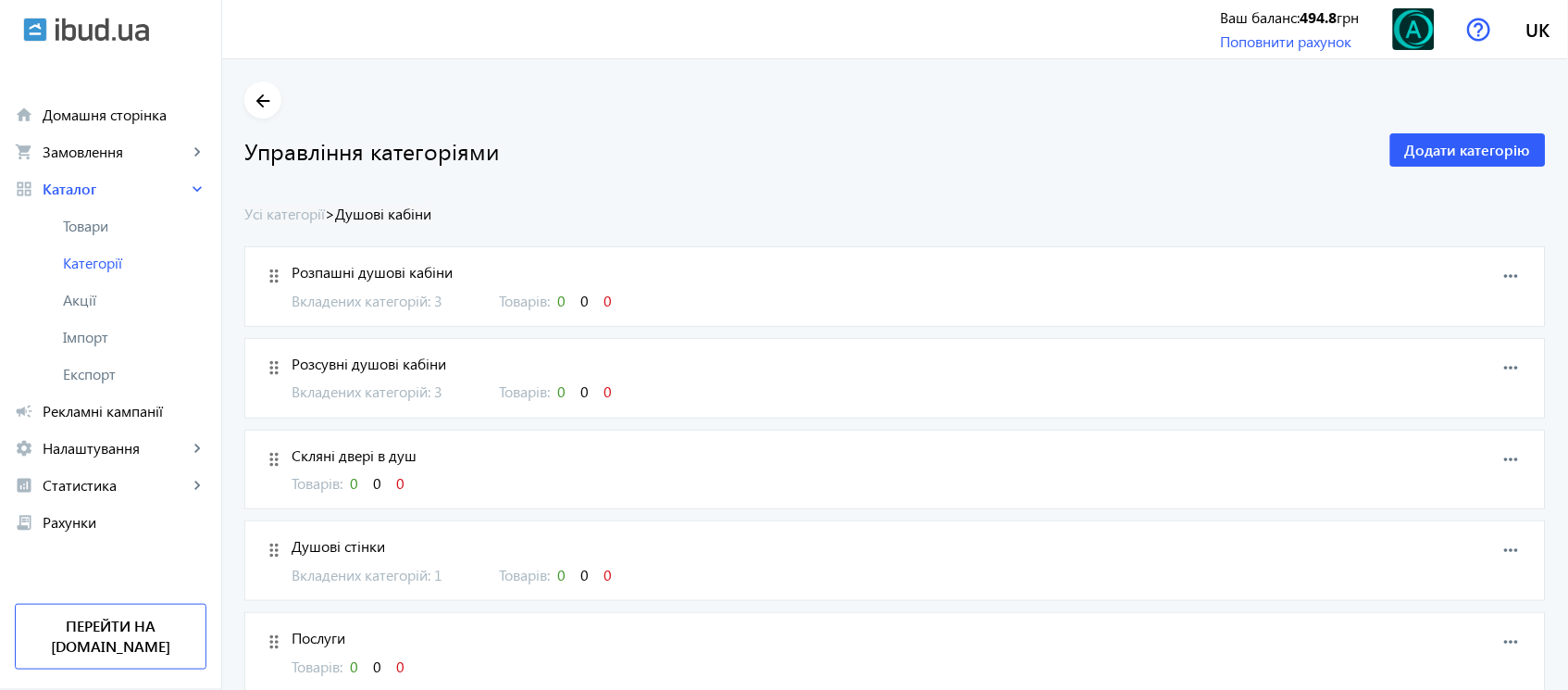 click on "Розпашні душові кабіни Вкладених категорій: 3 Товарів:  0 0 0" at bounding box center [796, 286] 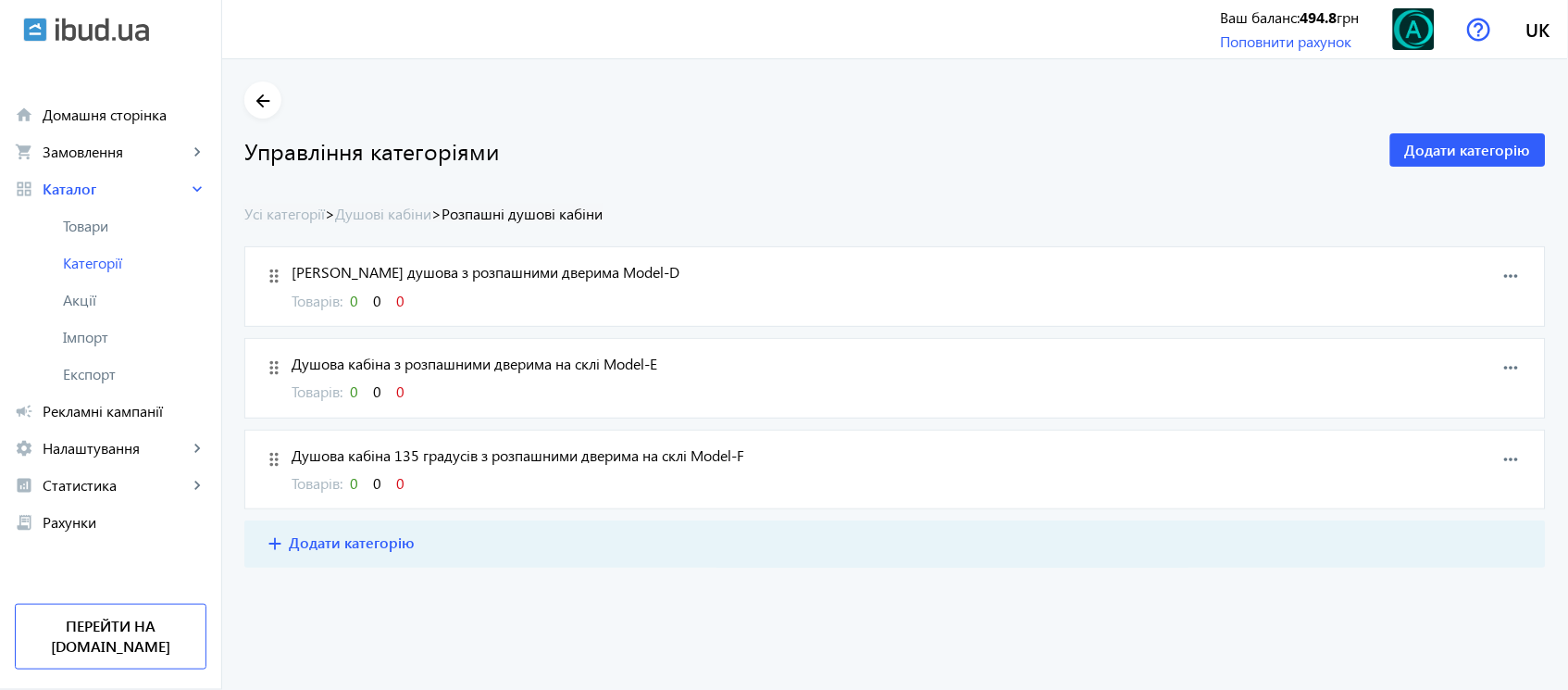 click on "more_horiz" at bounding box center [1512, 276] 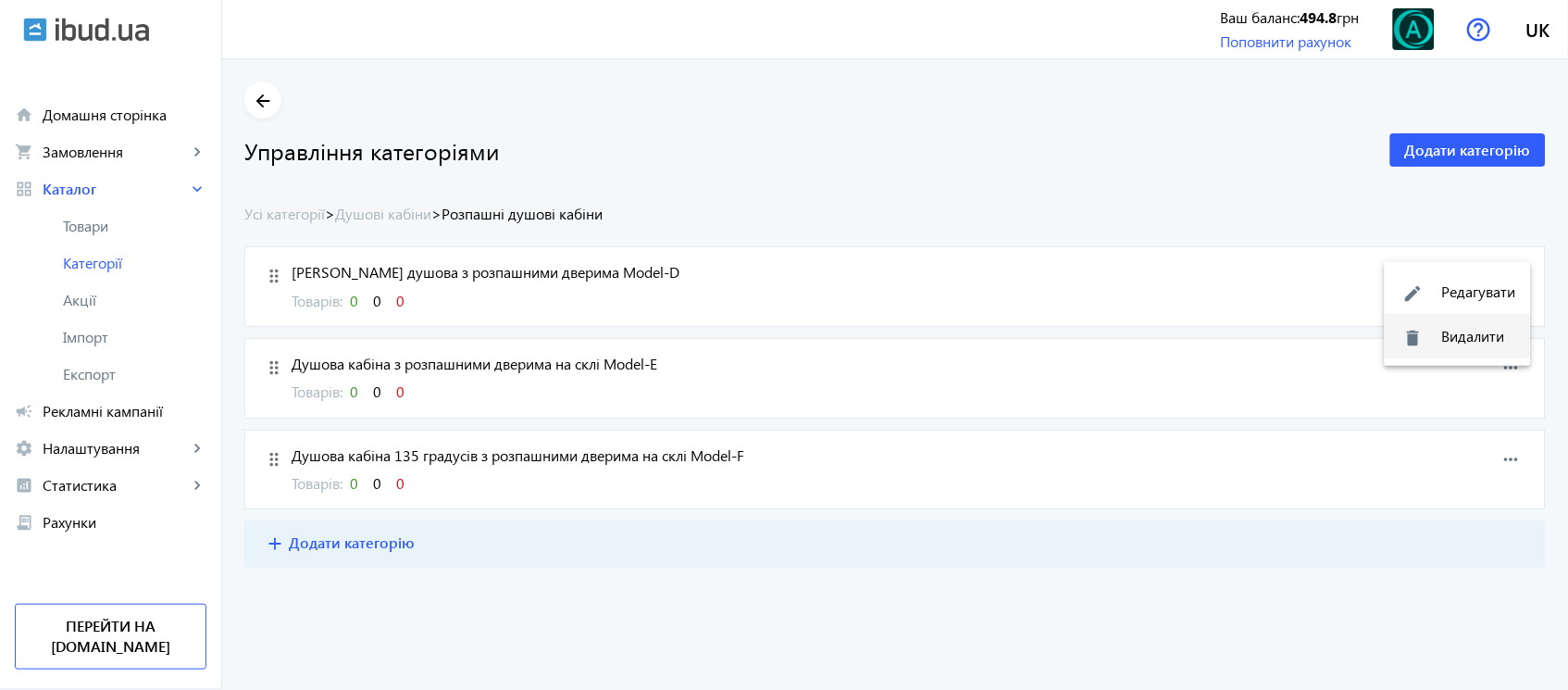 click on "delete Видалити" at bounding box center [1458, 336] 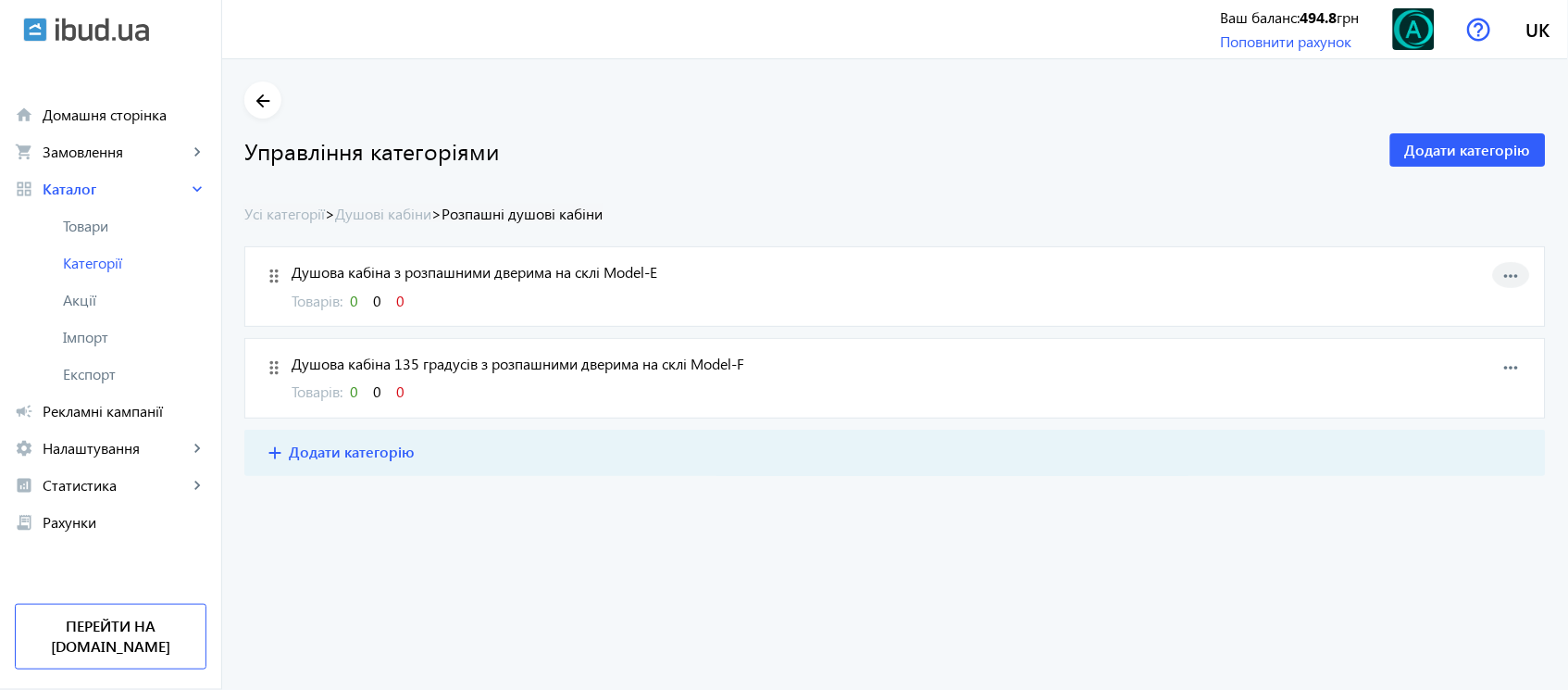 click on "more_horiz" at bounding box center [1512, 276] 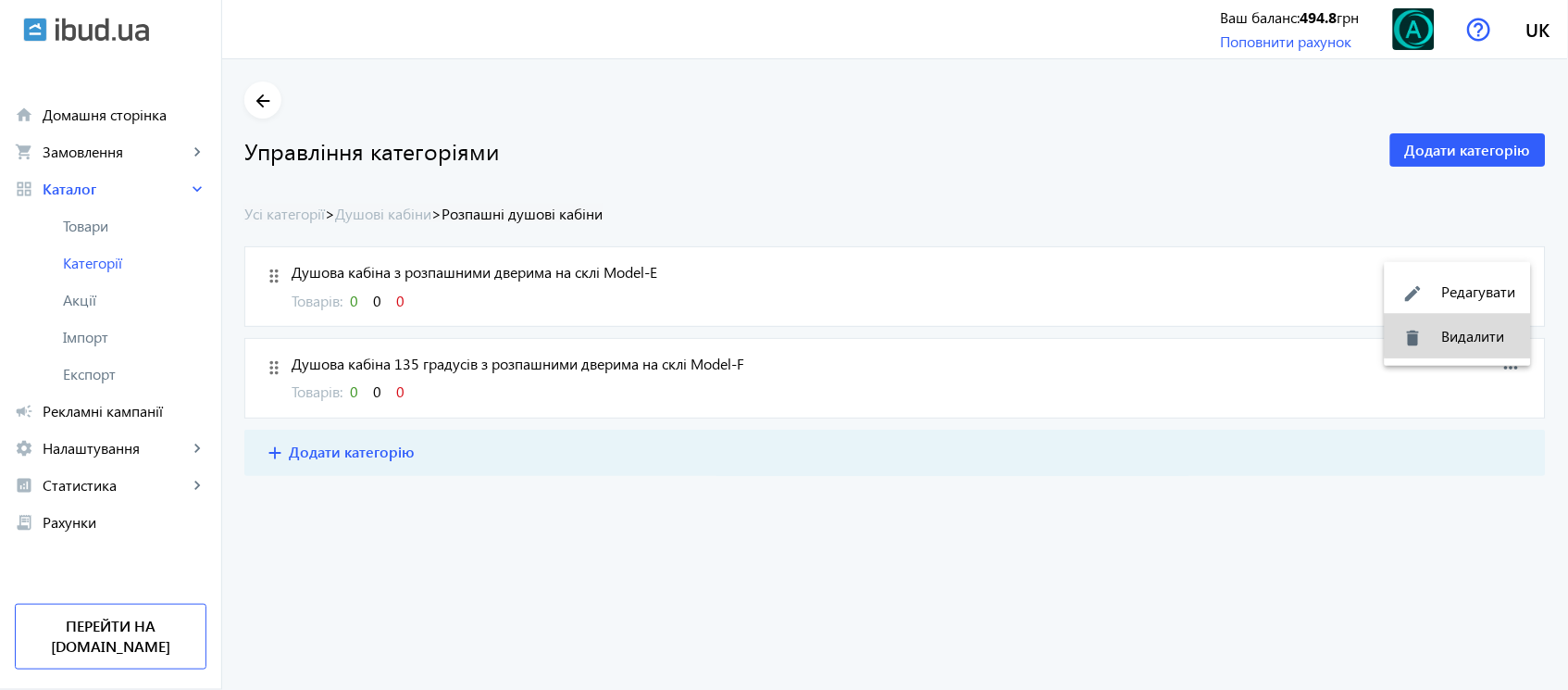 click on "delete Видалити" at bounding box center [1458, 336] 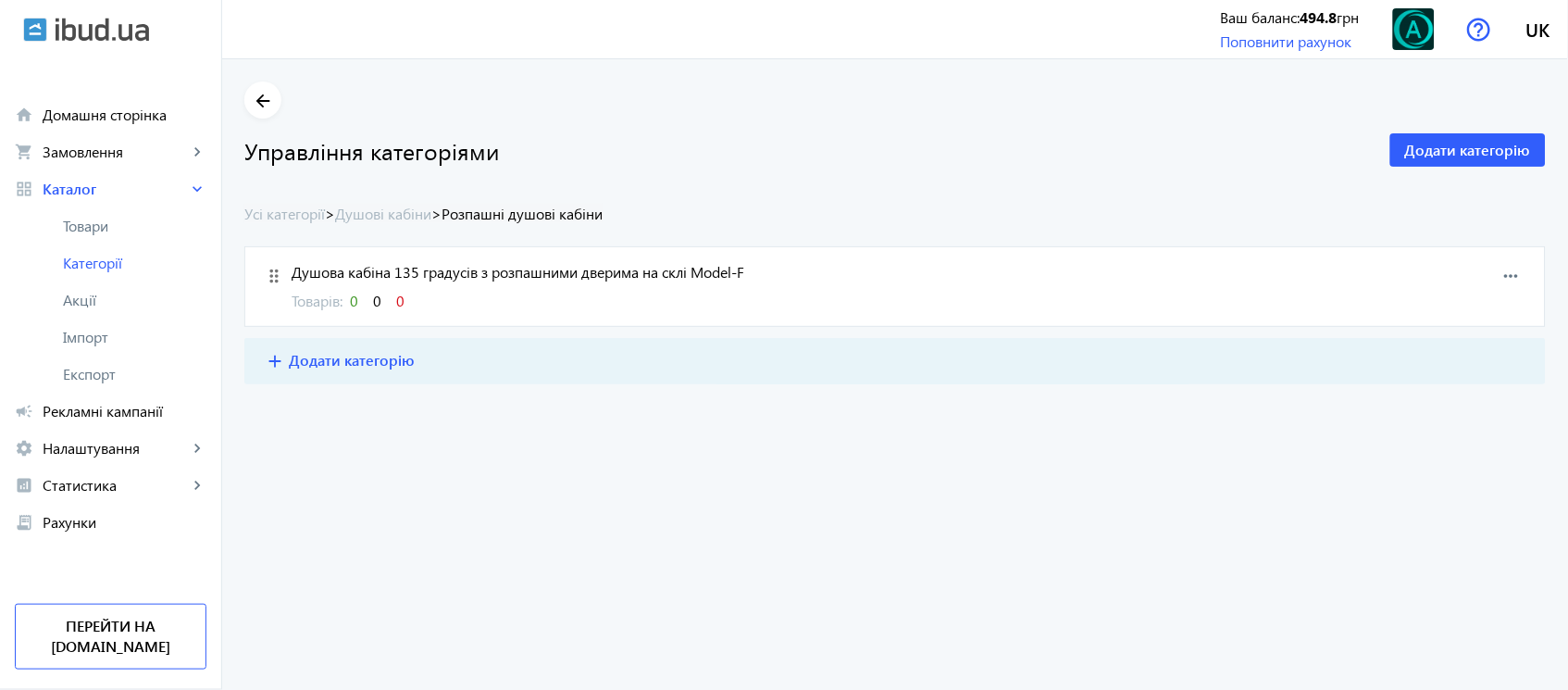 click on "more_horiz" at bounding box center (1512, 276) 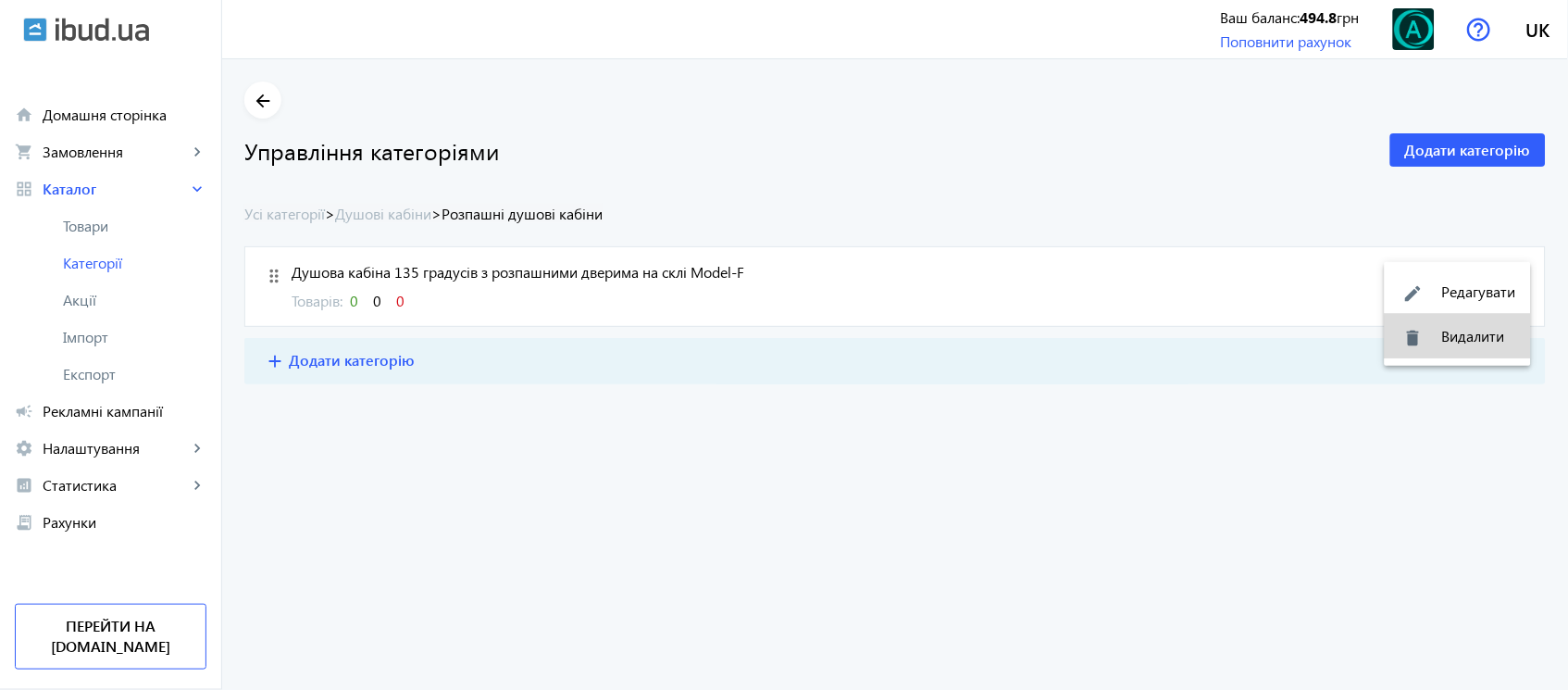 click on "delete Видалити" at bounding box center (1458, 336) 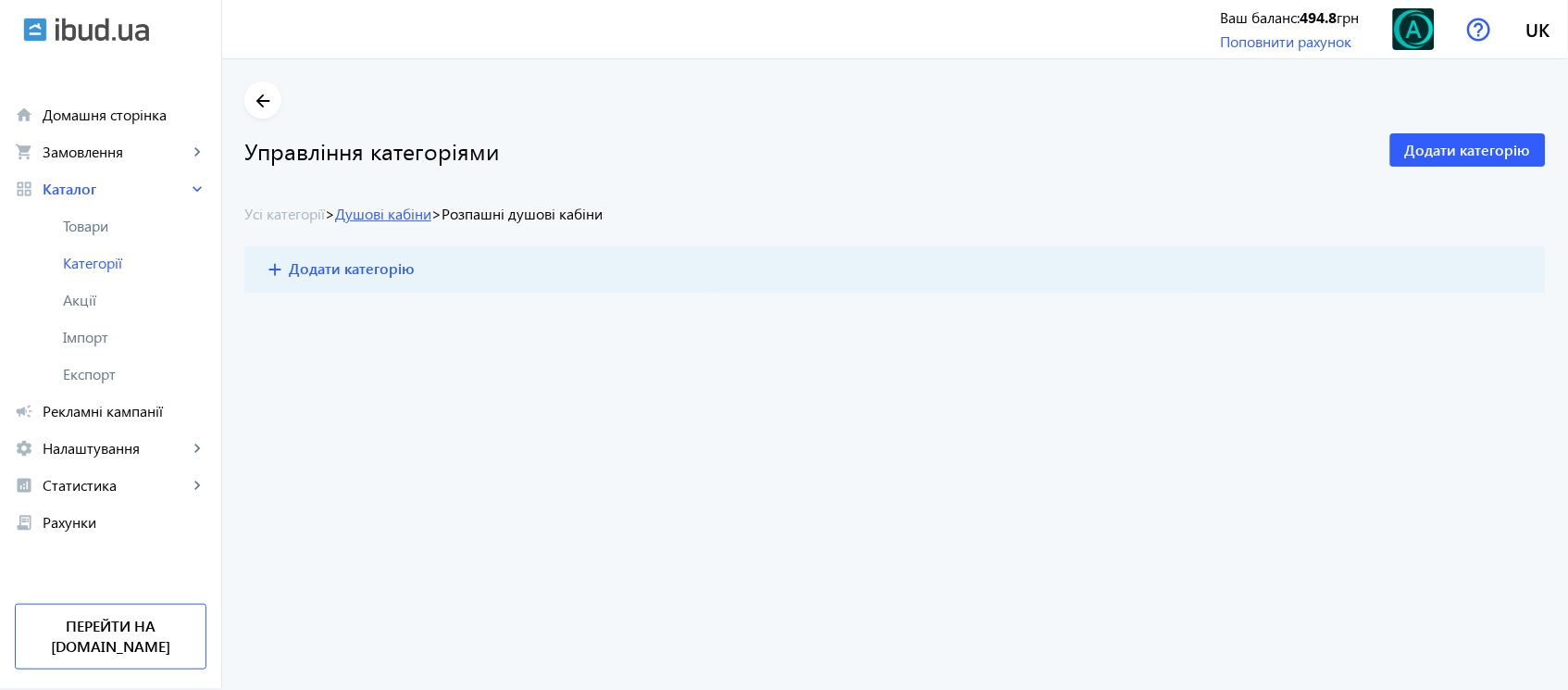 click on "Душові кабіни" 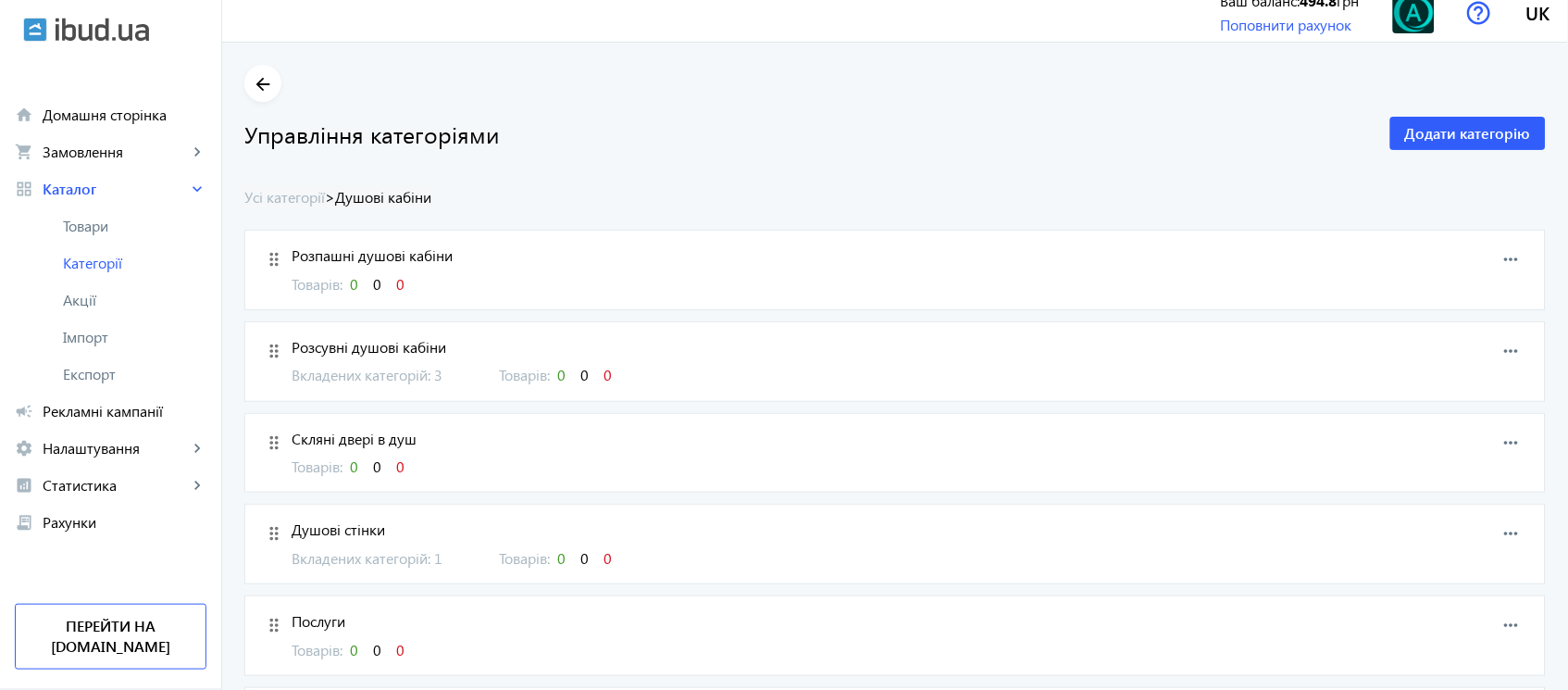 scroll, scrollTop: 13, scrollLeft: 0, axis: vertical 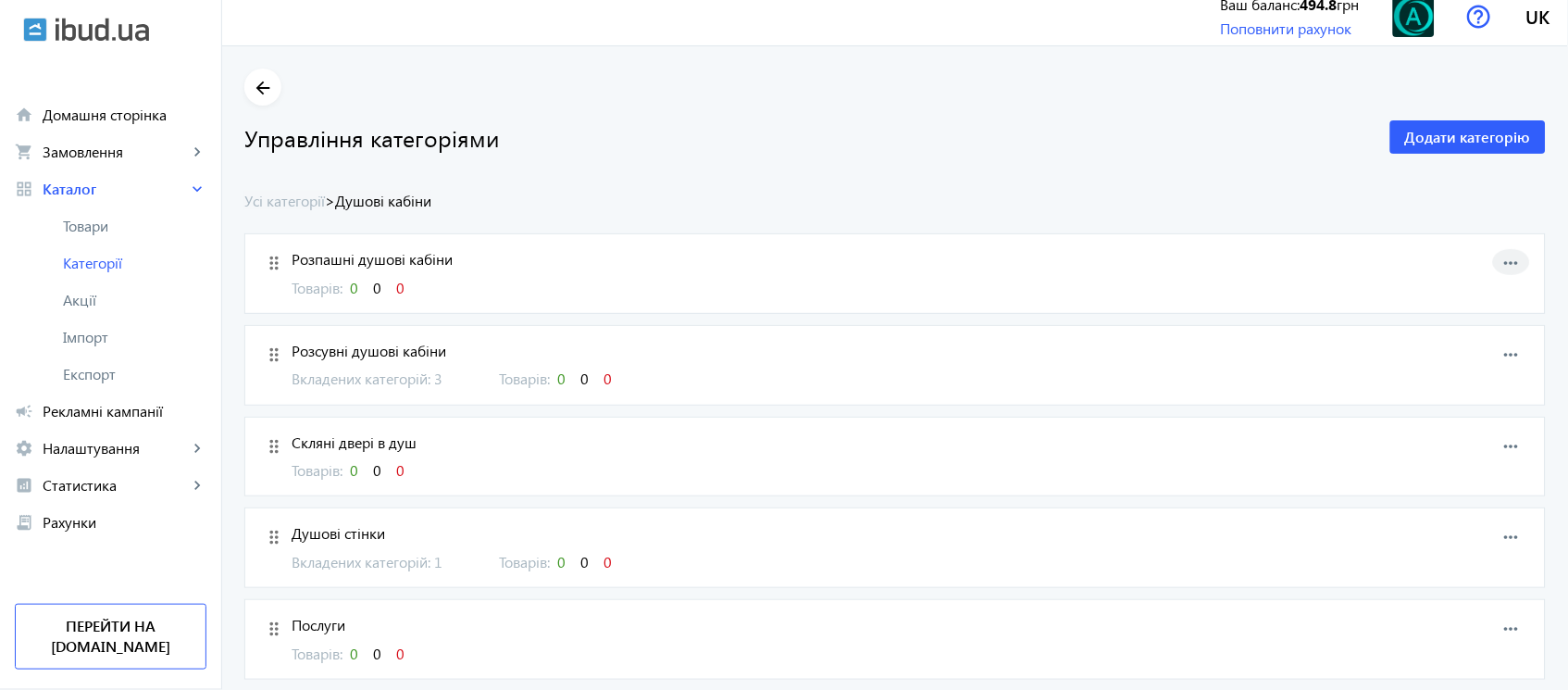 click on "more_horiz" at bounding box center [1512, 263] 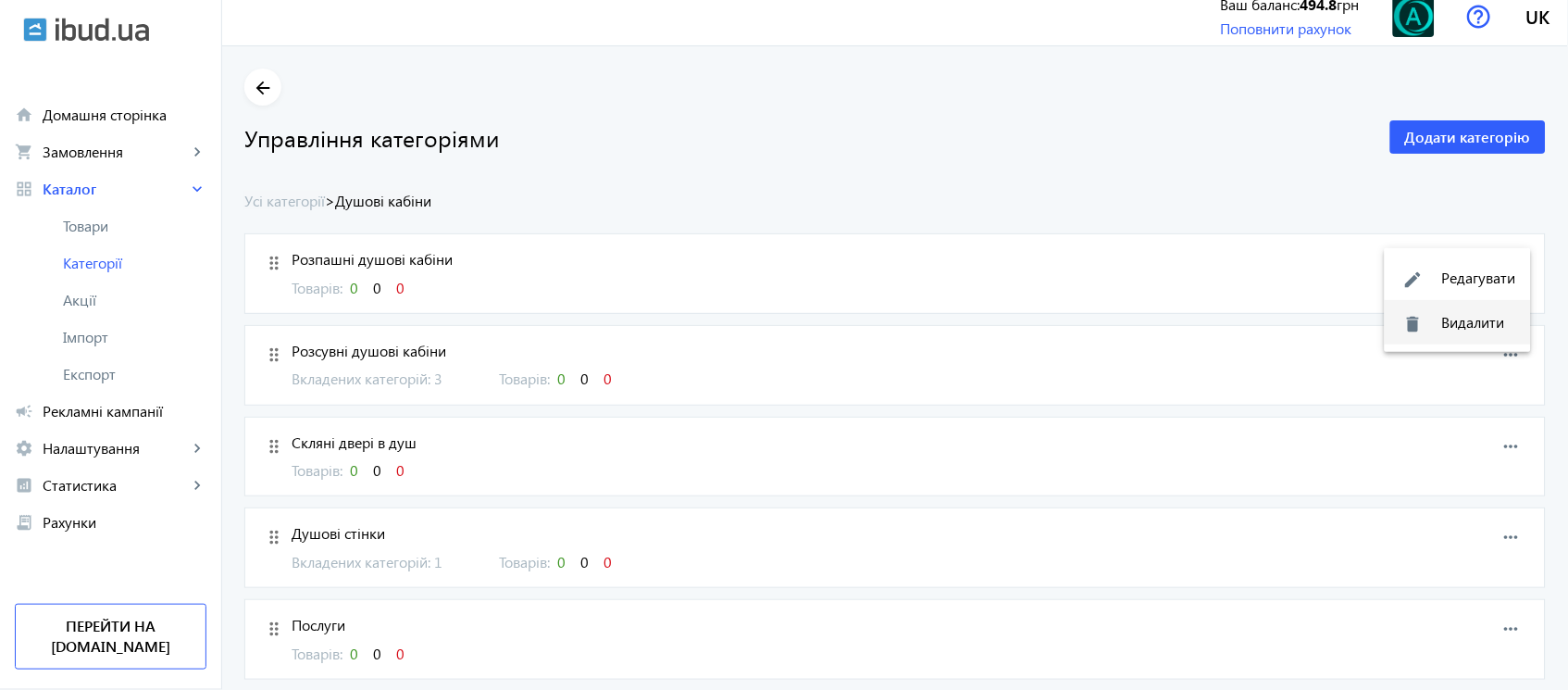 click on "delete Видалити" at bounding box center (1458, 322) 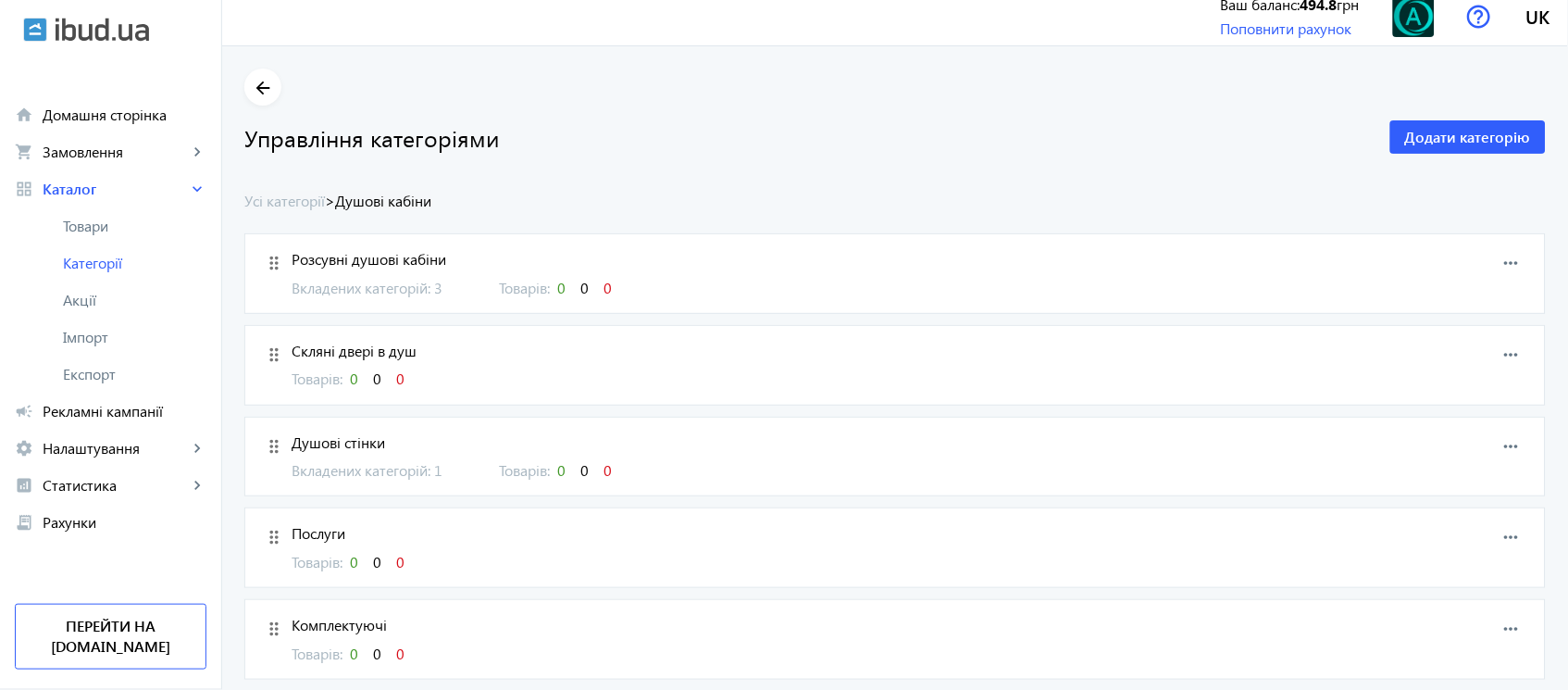 click on "Вкладених категорій: 3" at bounding box center [384, 288] 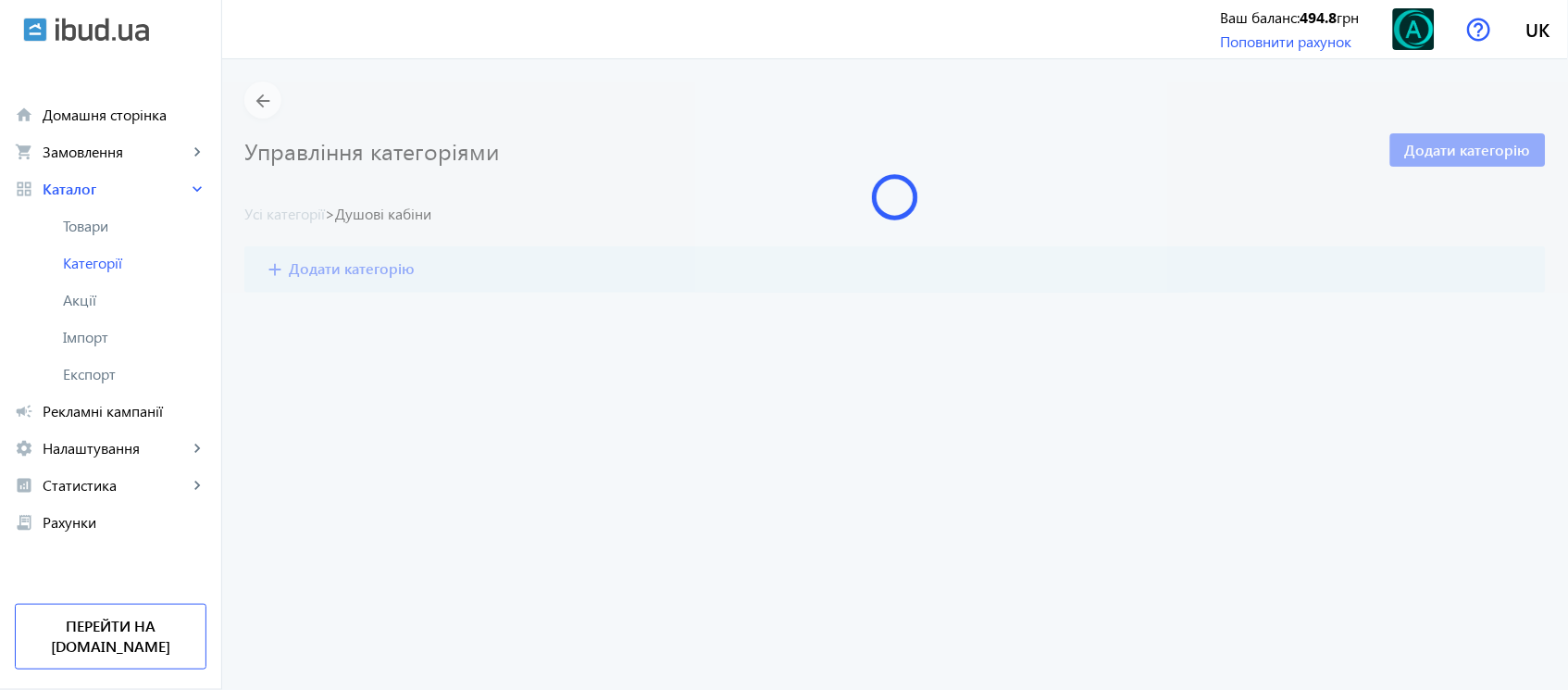 scroll, scrollTop: 0, scrollLeft: 0, axis: both 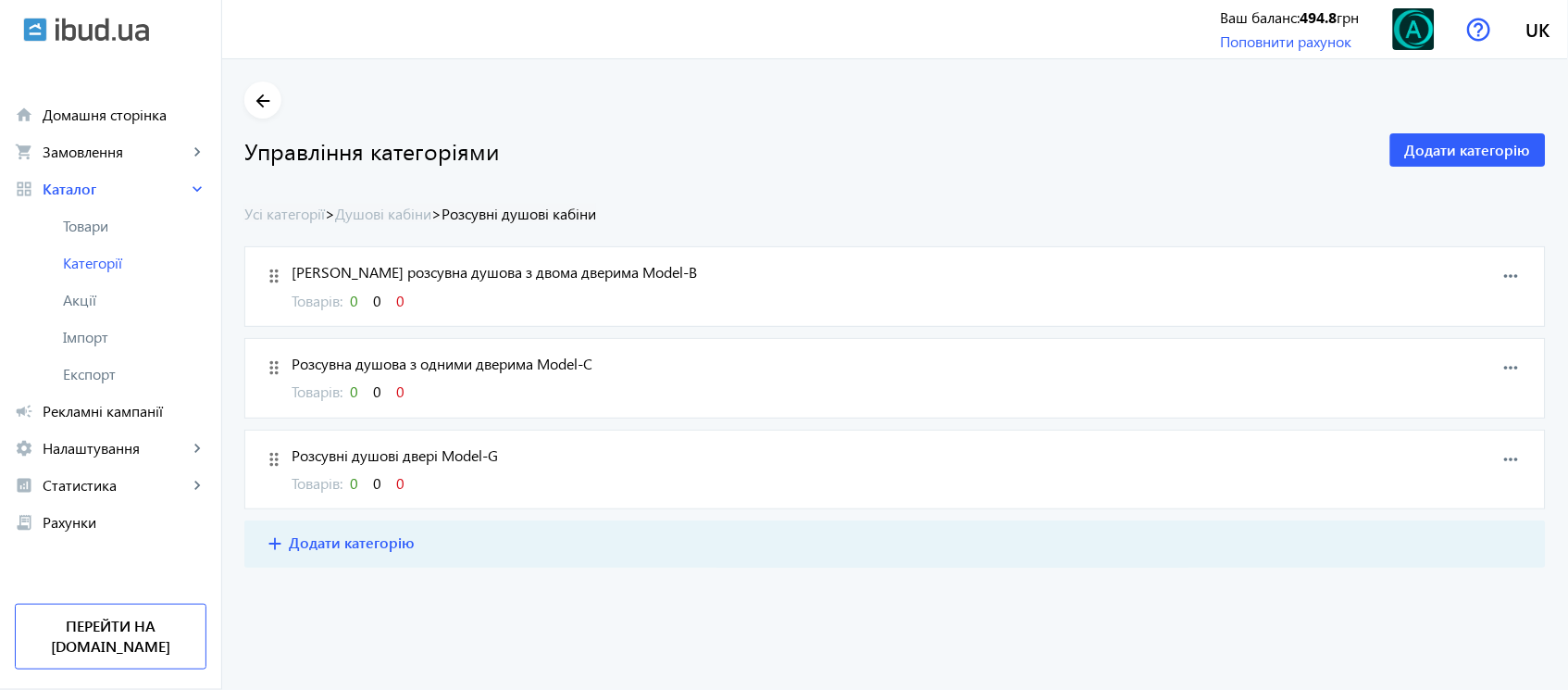 click on "drag_indicator Кутова розсувна душова з двома дверима Model-B Товарів:  0 0 0 more_horiz" at bounding box center [895, 286] 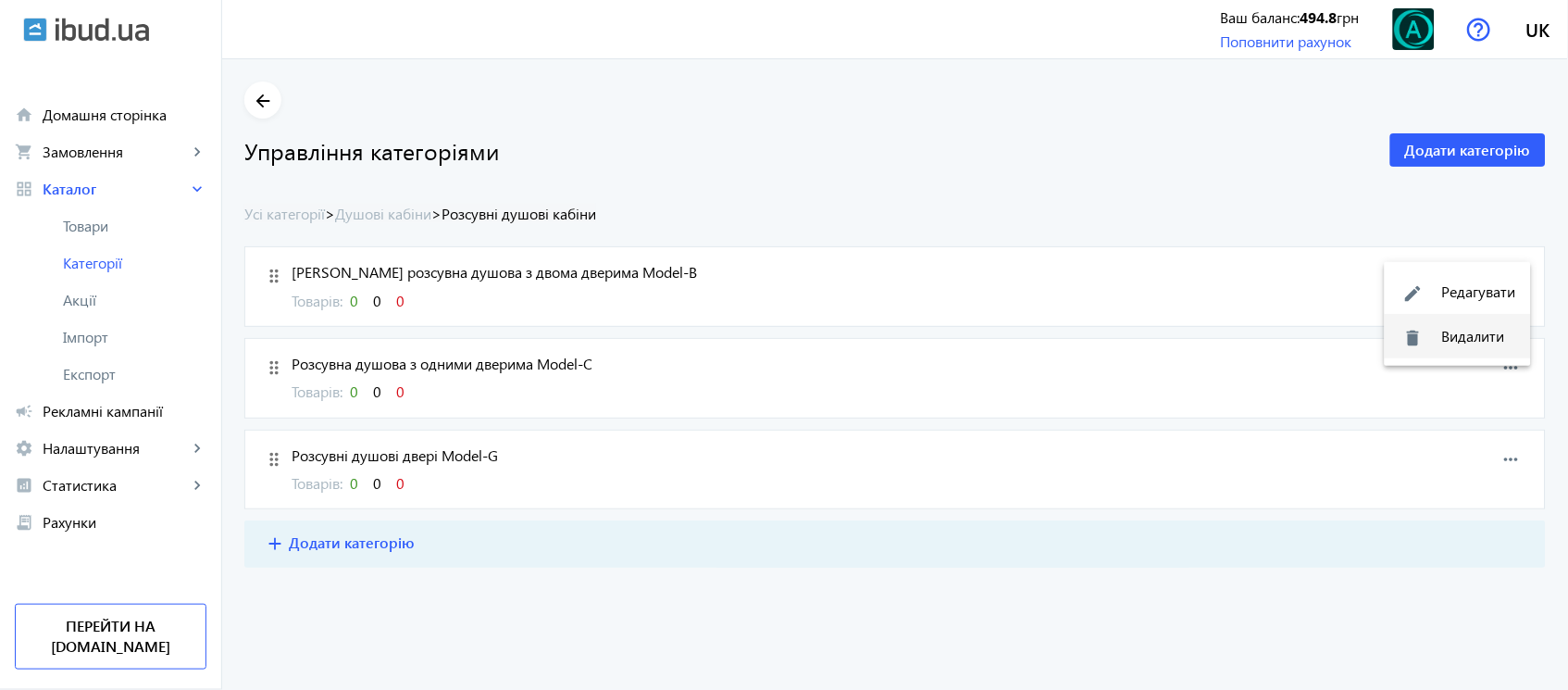 click on "delete Видалити" at bounding box center (1458, 336) 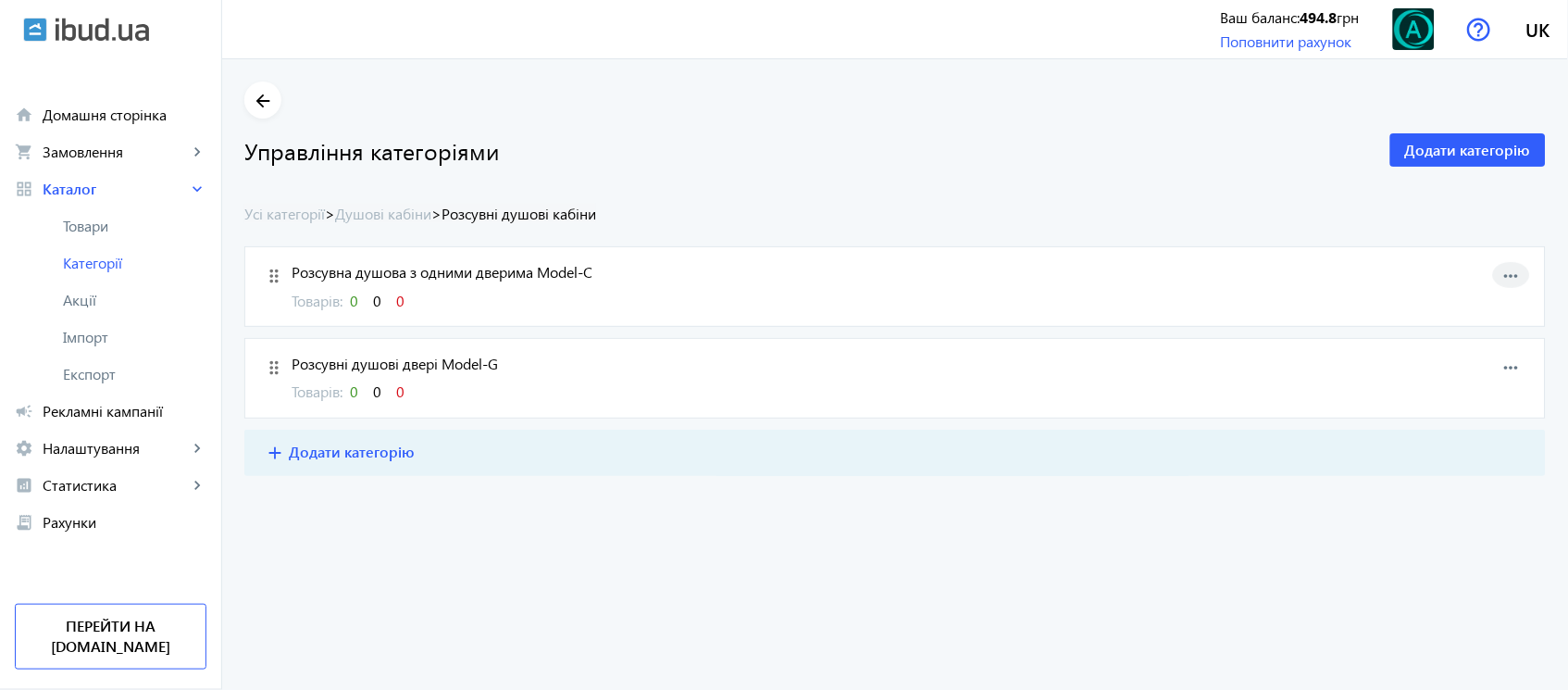click on "more_horiz" at bounding box center (1512, 276) 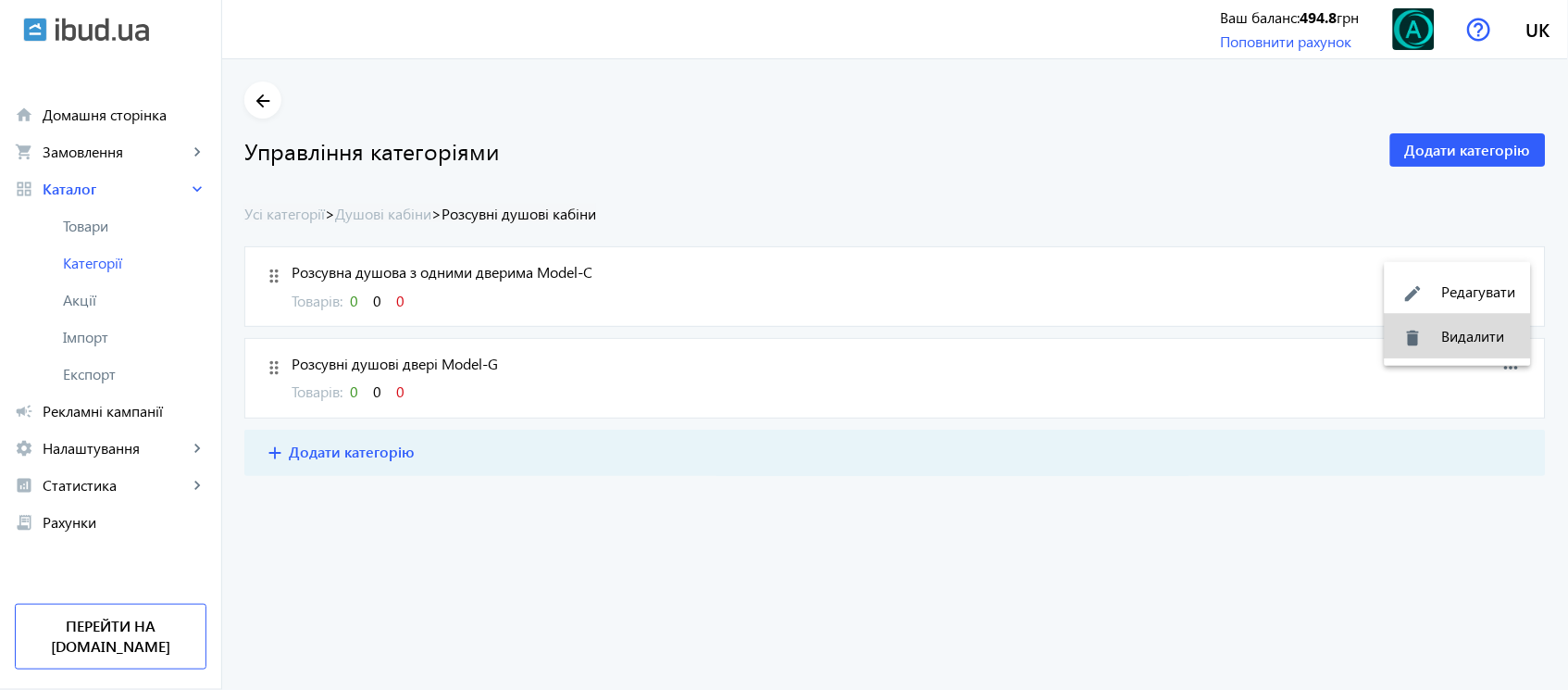 click on "delete Видалити" at bounding box center [1458, 336] 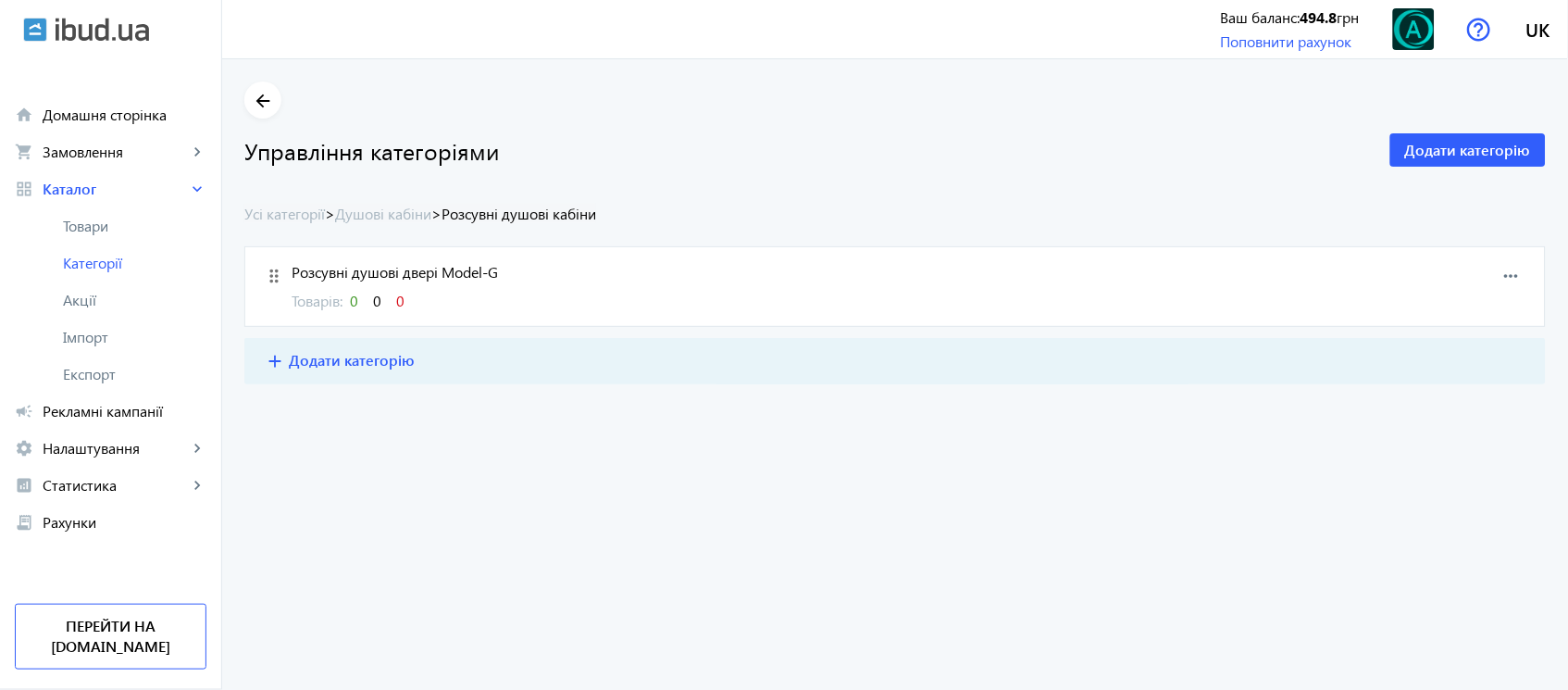 click on "more_horiz" at bounding box center (1512, 276) 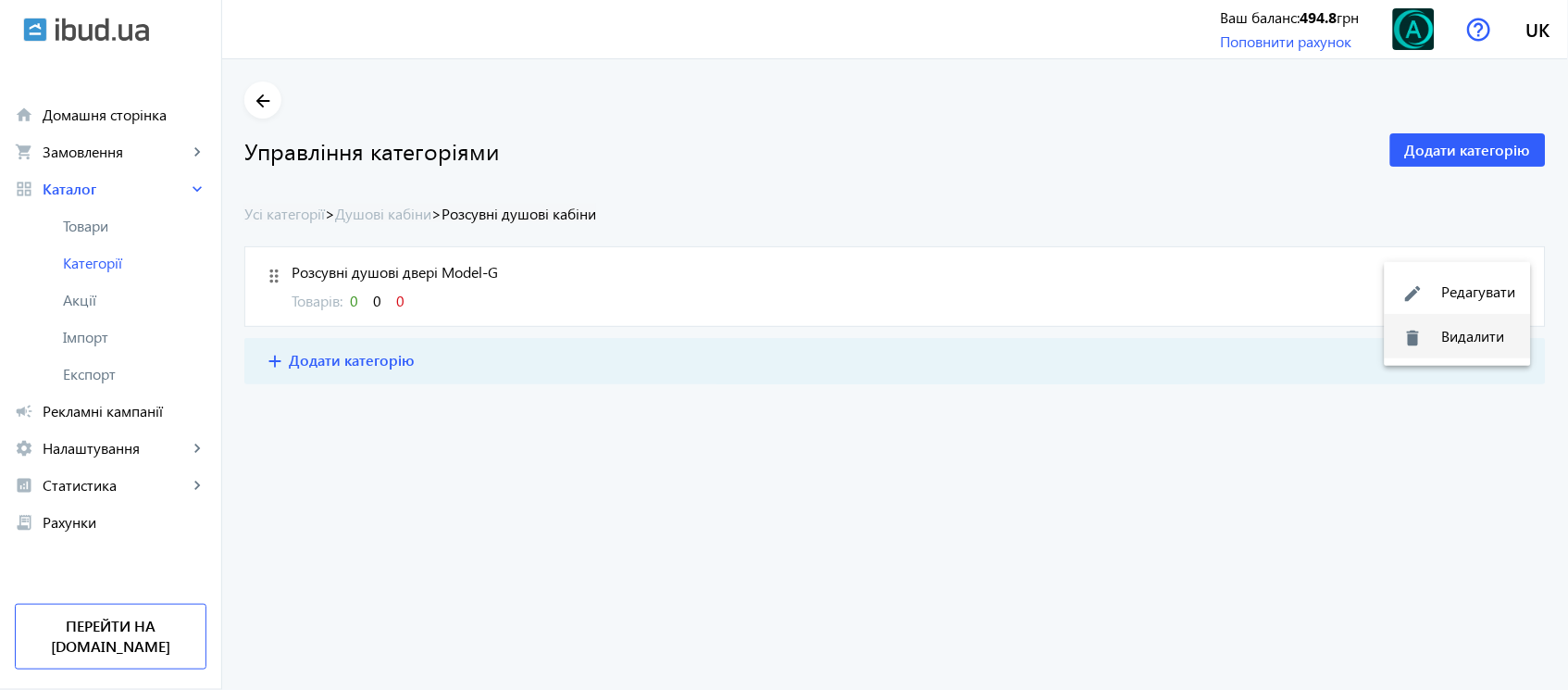 click on "delete Видалити" at bounding box center [1458, 336] 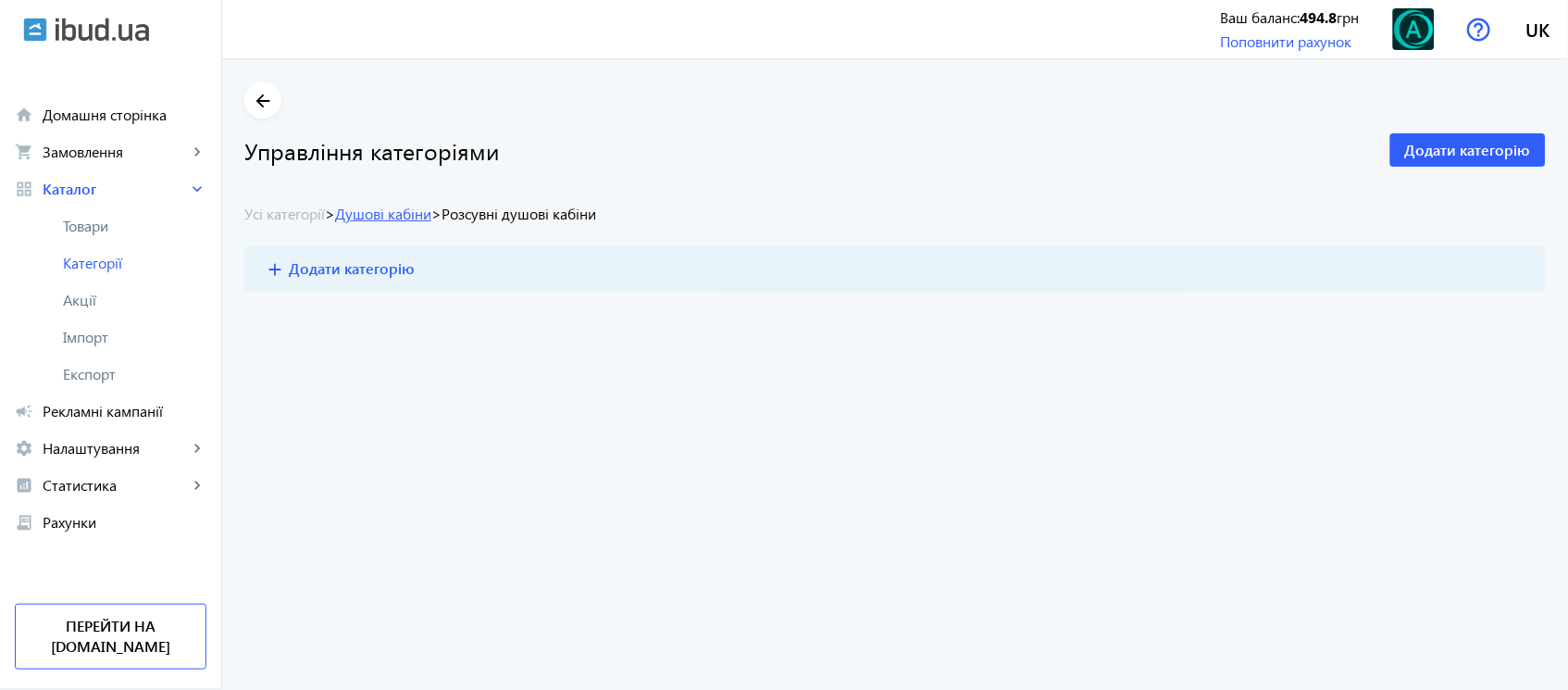 click on "Душові кабіни" 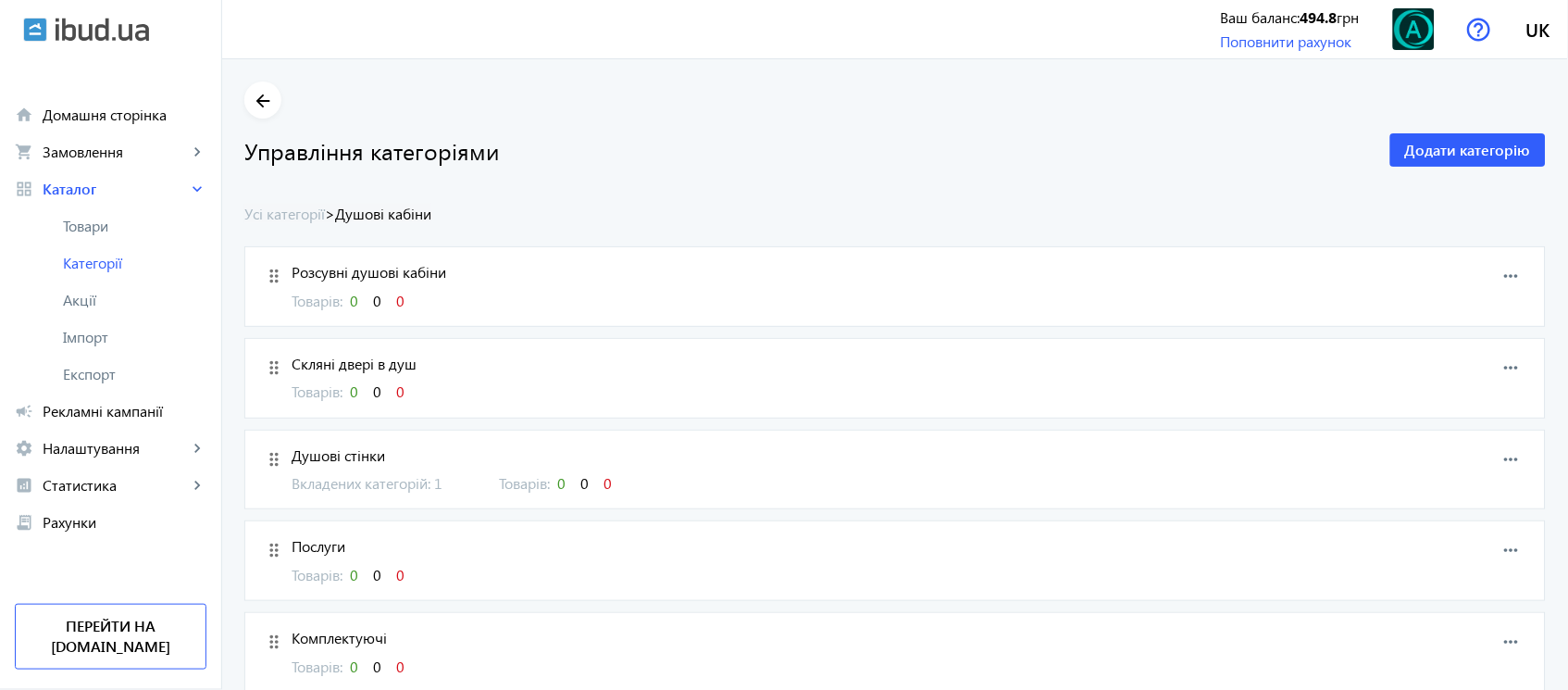 click on "Розсувні душові кабіни Товарів:  0 0 0" at bounding box center (796, 286) 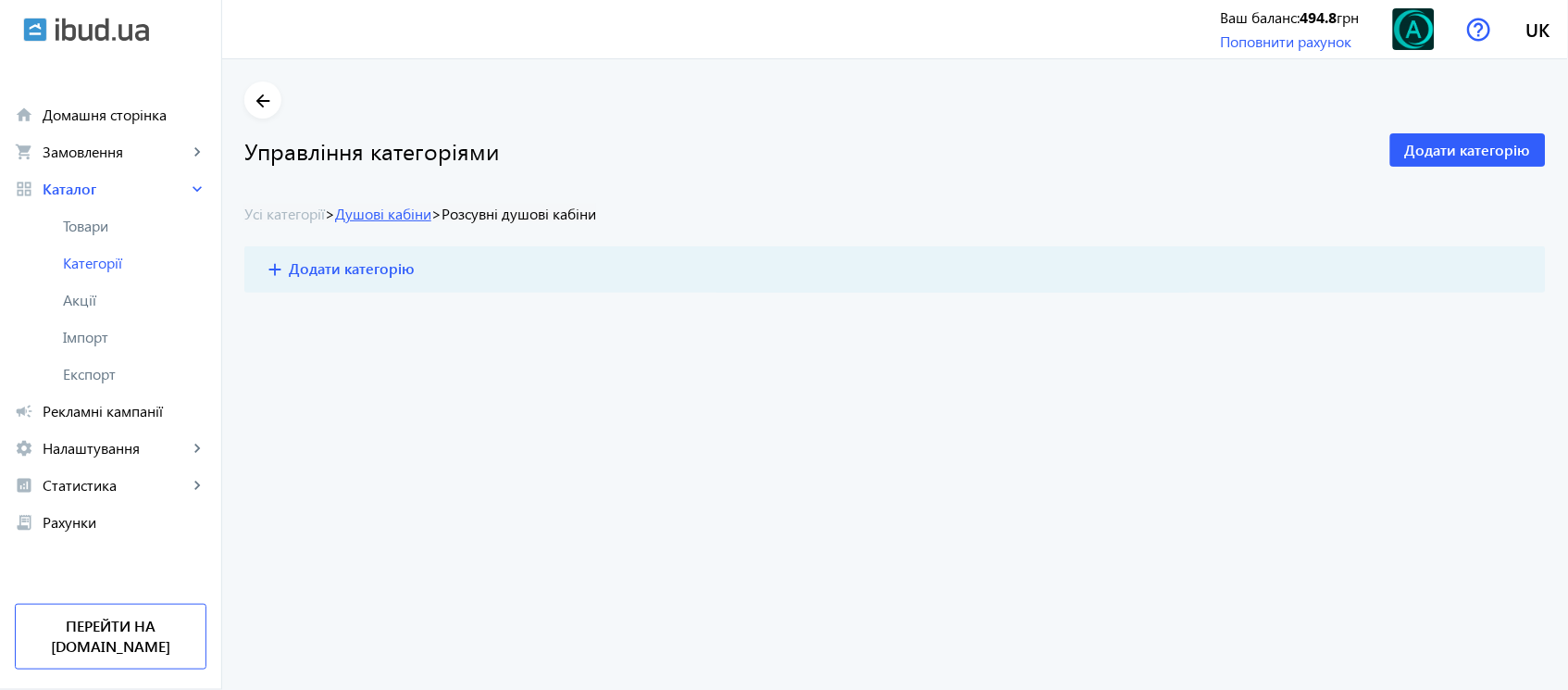 click on "Душові кабіни" 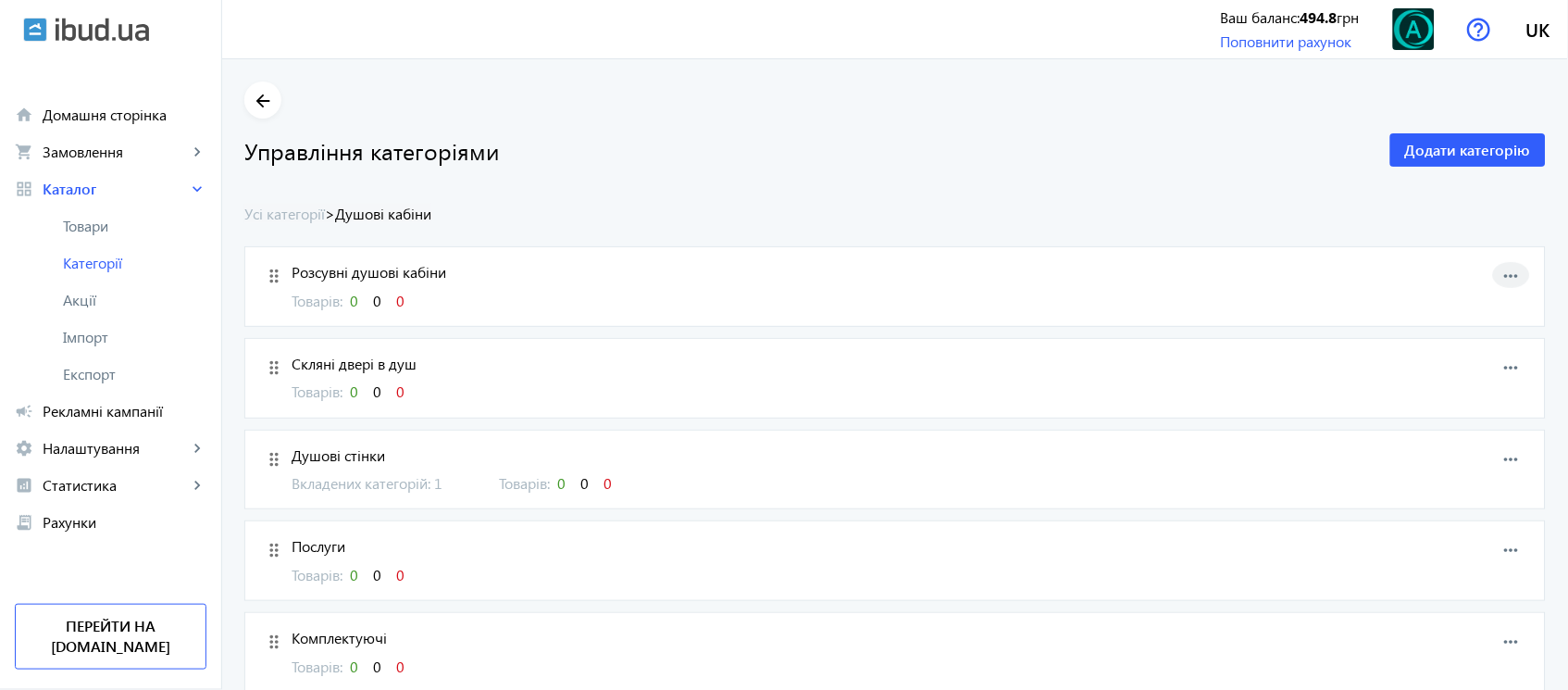 click on "more_horiz" at bounding box center (1512, 276) 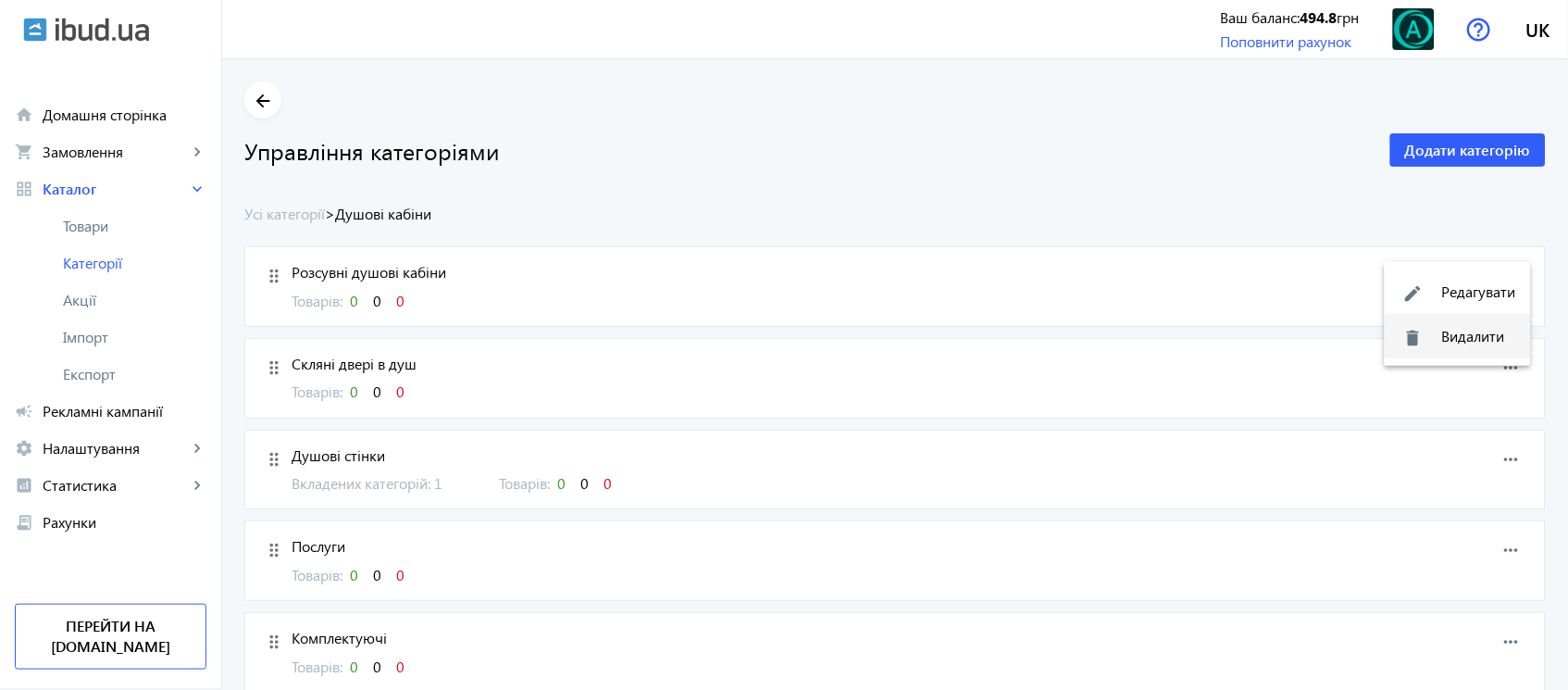 click on "delete" at bounding box center (1413, 338) 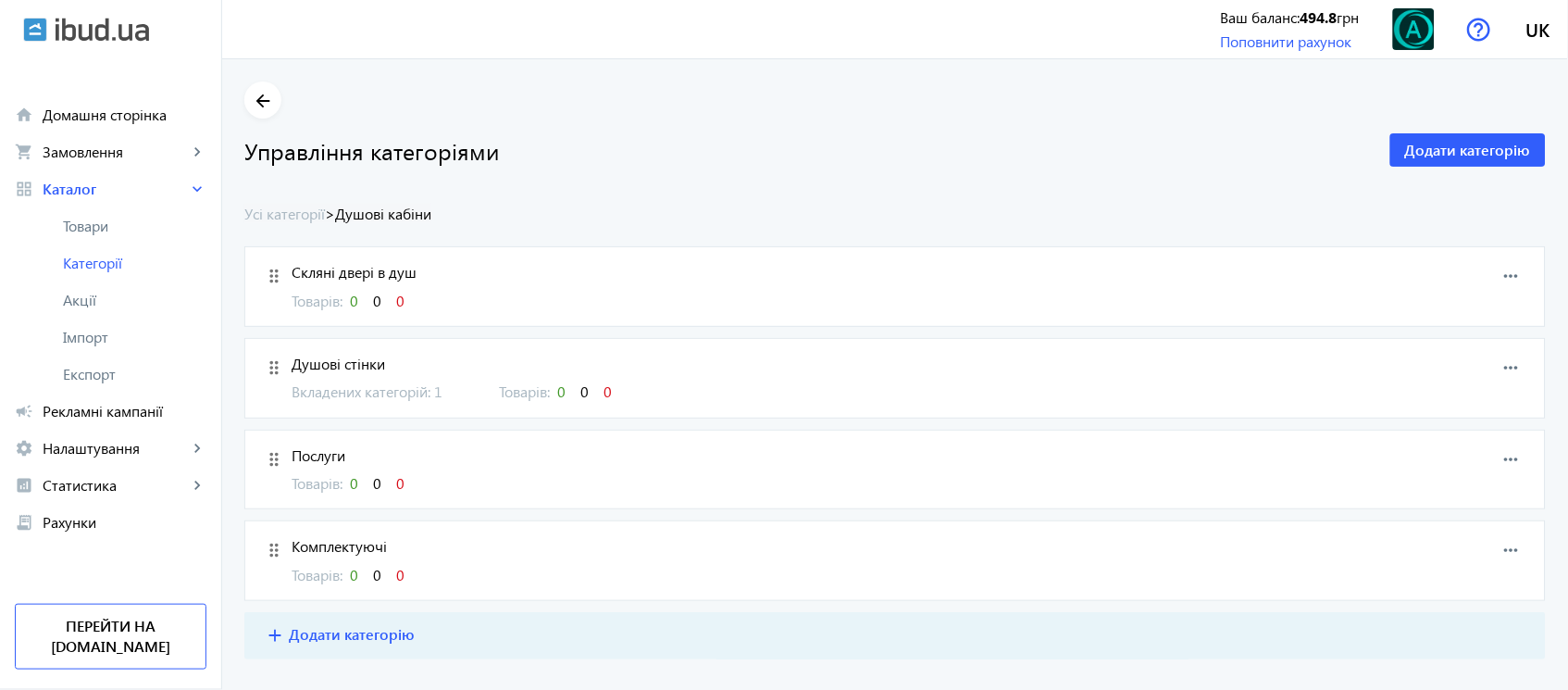 click on "more_horiz" at bounding box center (1512, 276) 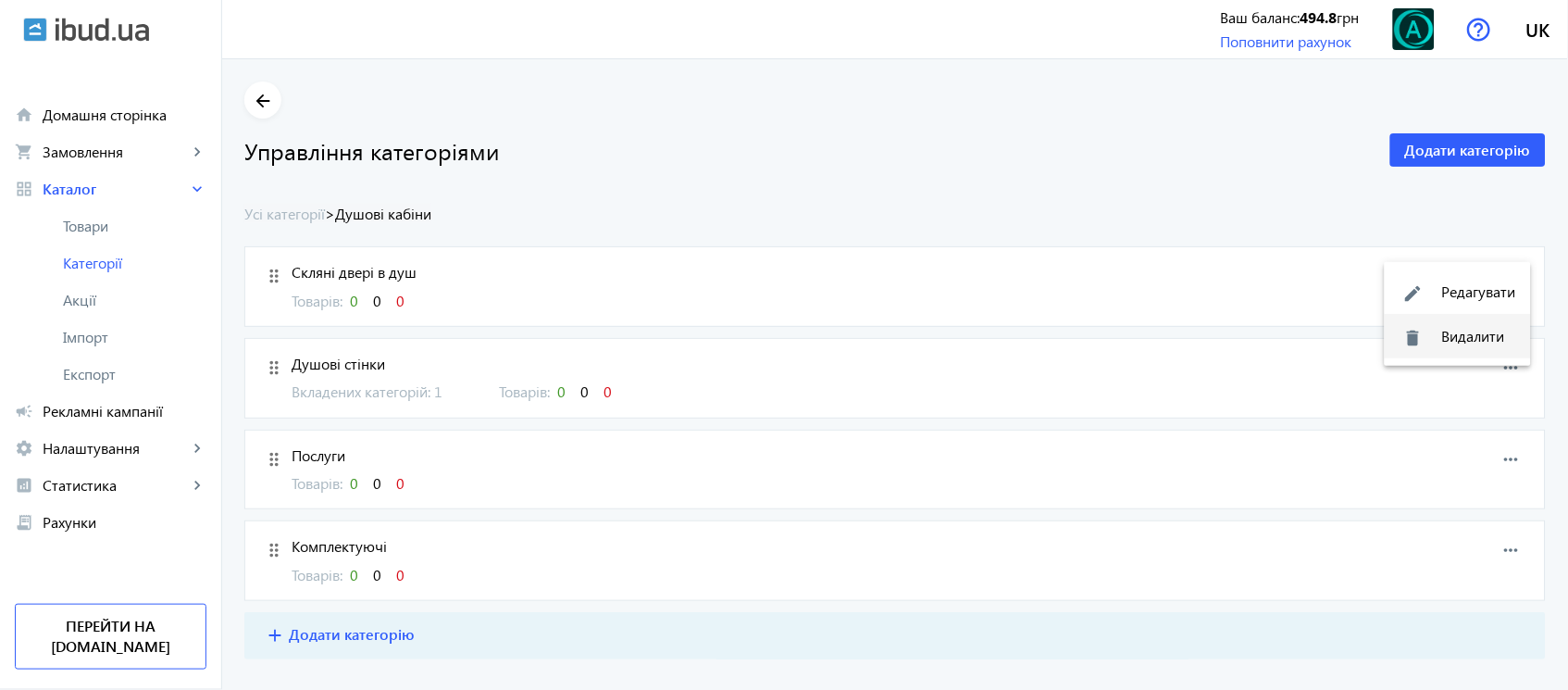 click on "delete Видалити" at bounding box center [1458, 336] 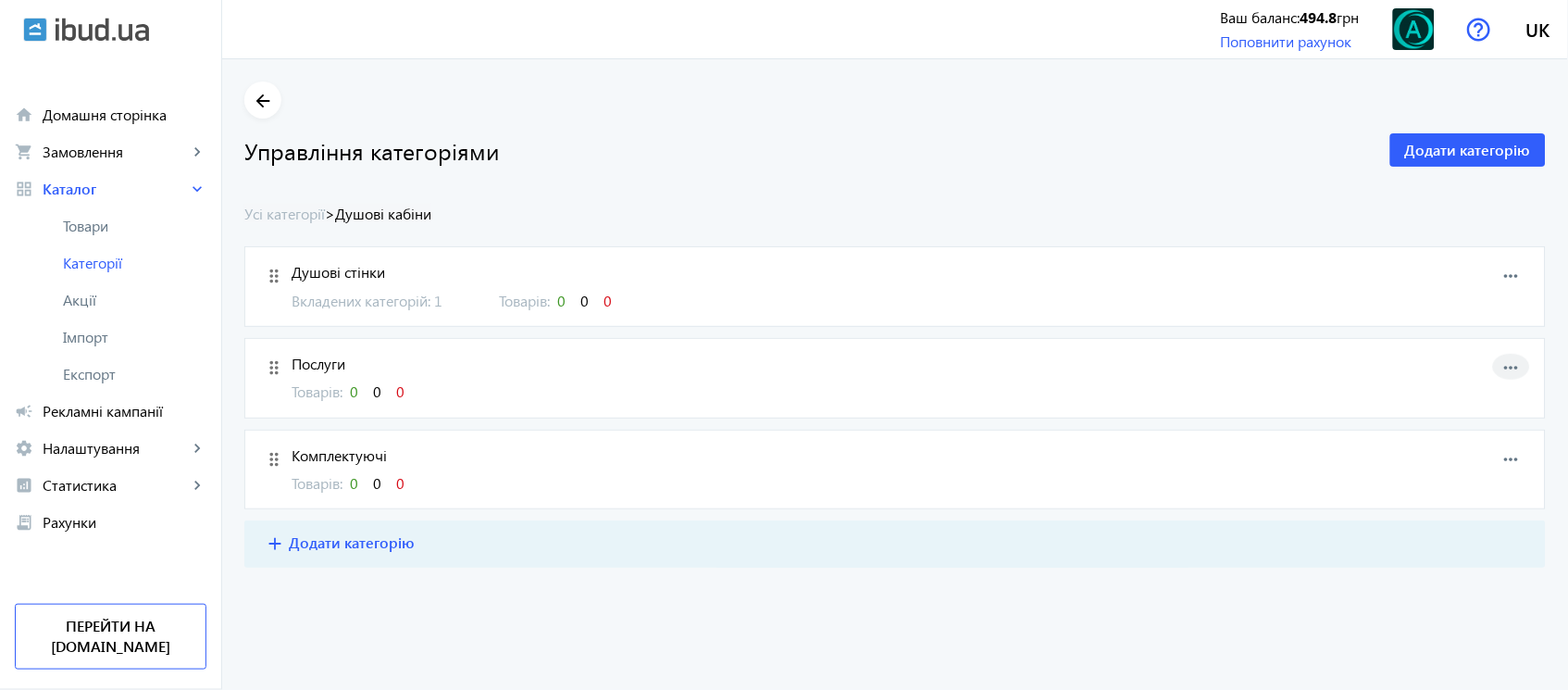 click on "more_horiz" at bounding box center [1512, 368] 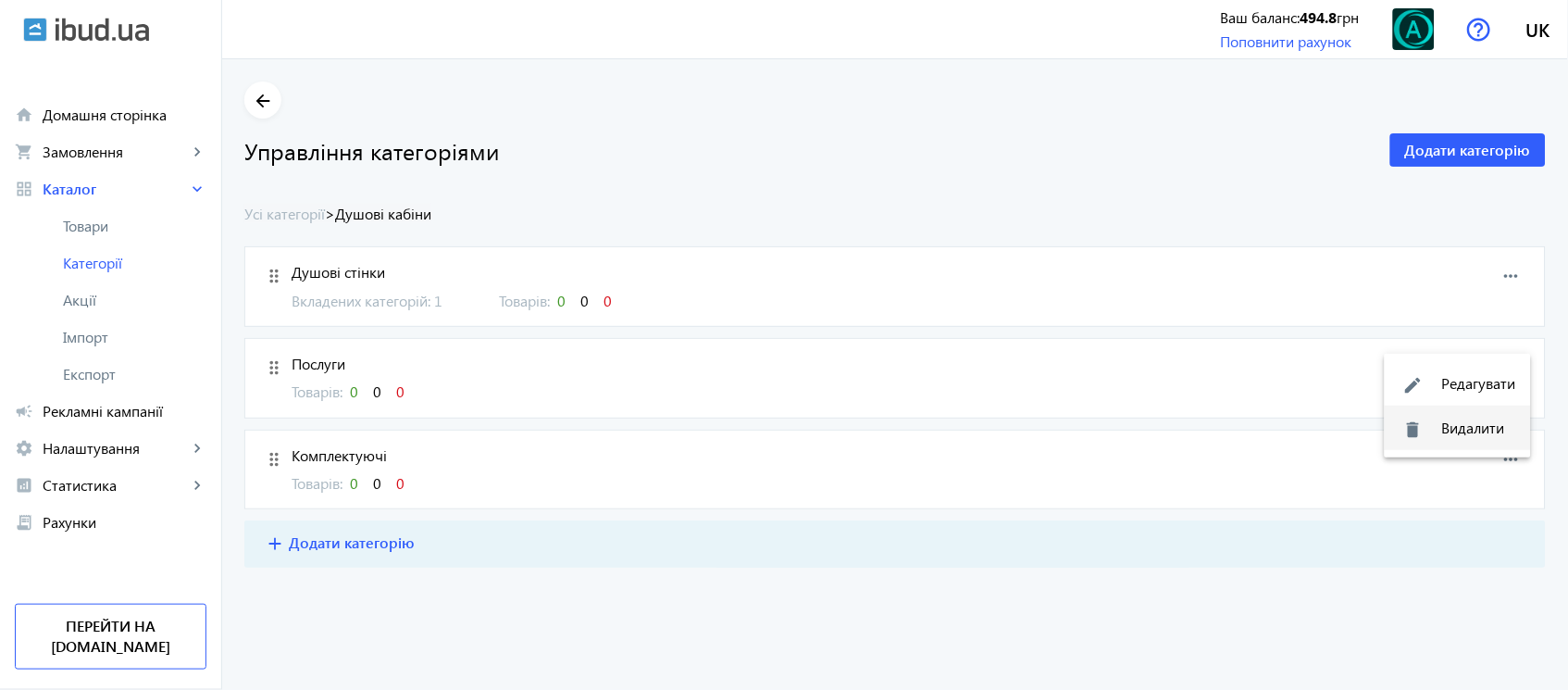 click on "delete Видалити" at bounding box center (1458, 428) 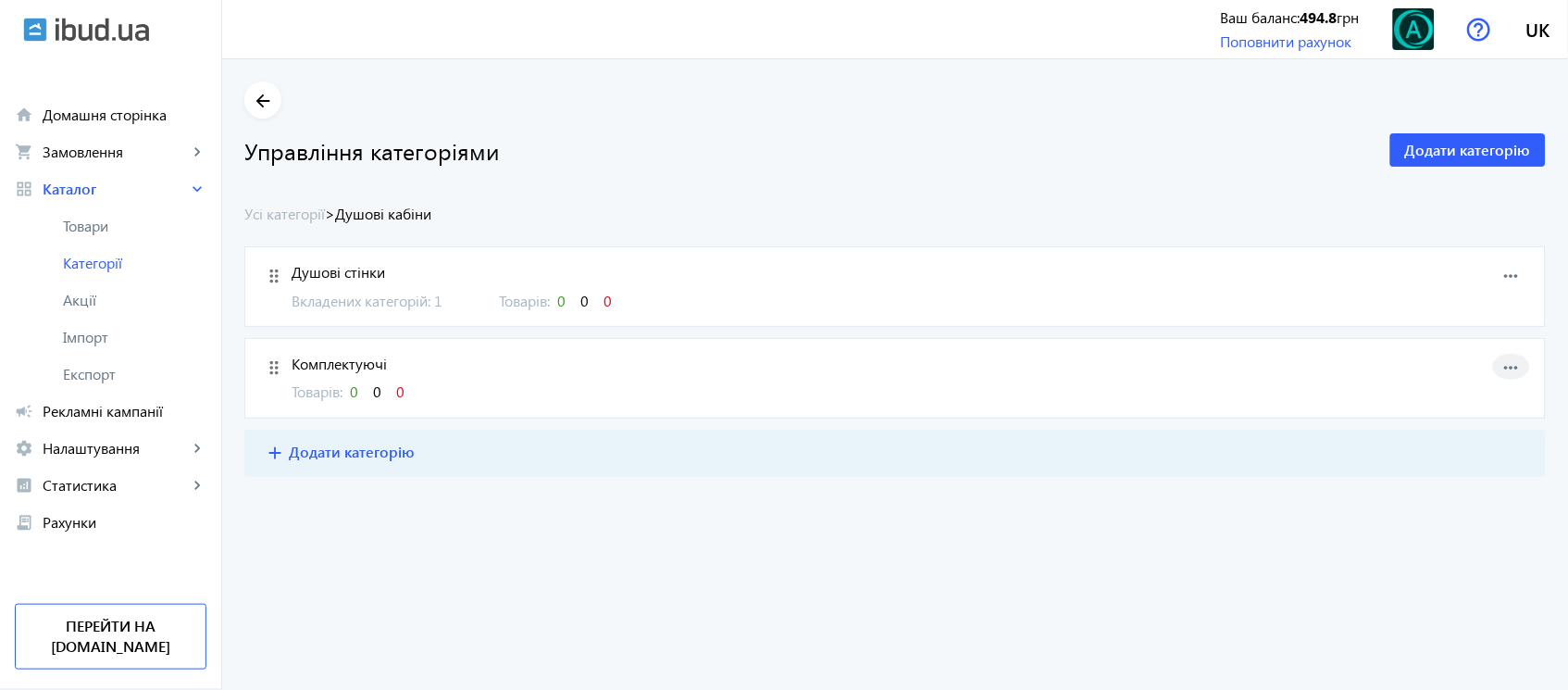 click on "more_horiz" at bounding box center (1512, 368) 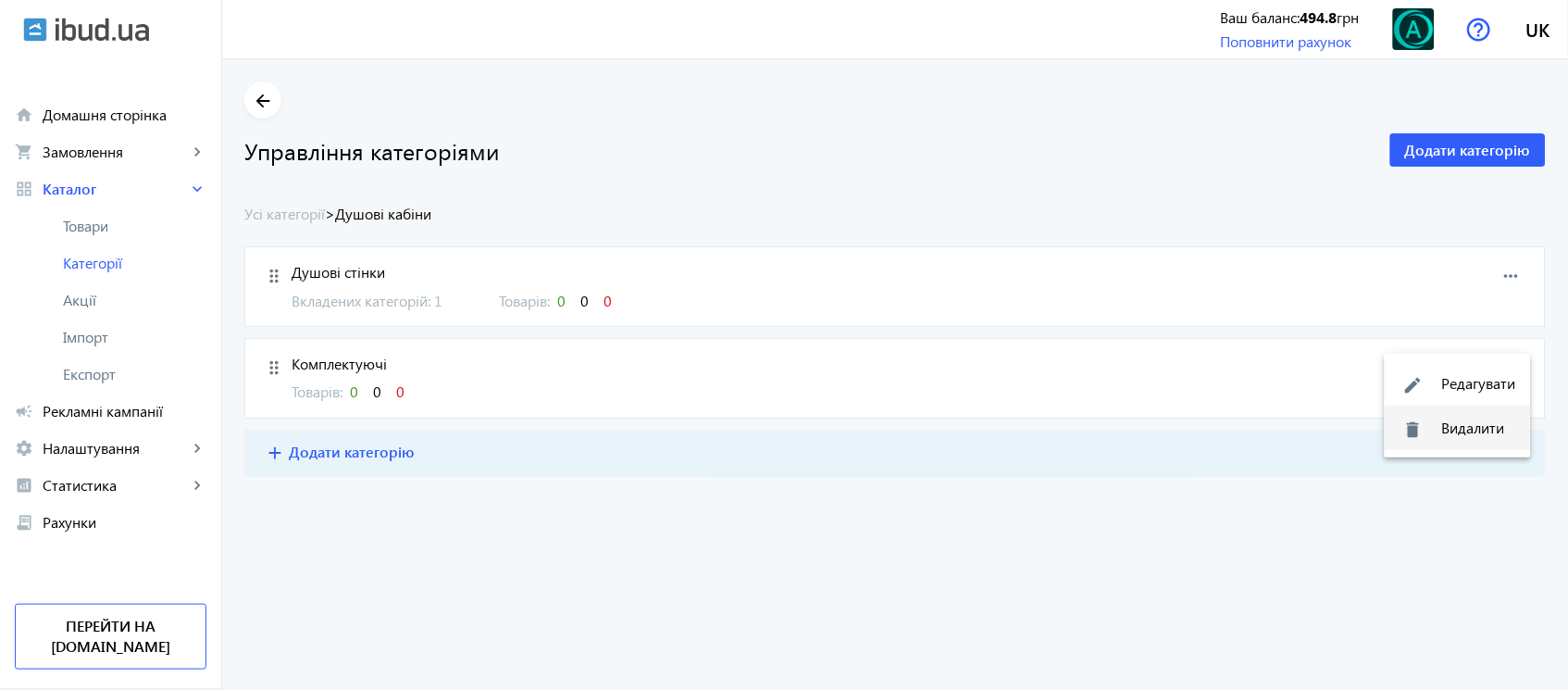 click on "delete Видалити" at bounding box center [1458, 428] 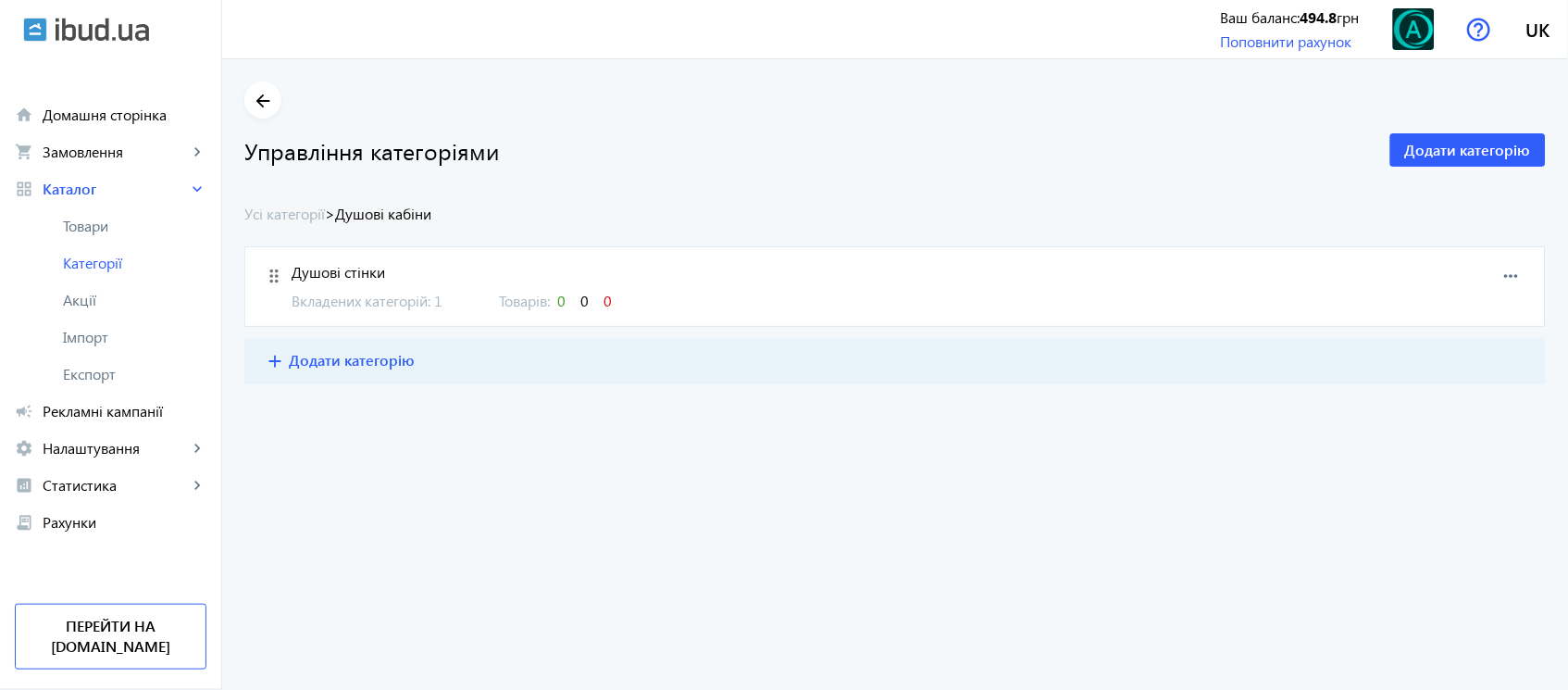 click on "Вкладених категорій: 1" at bounding box center [384, 301] 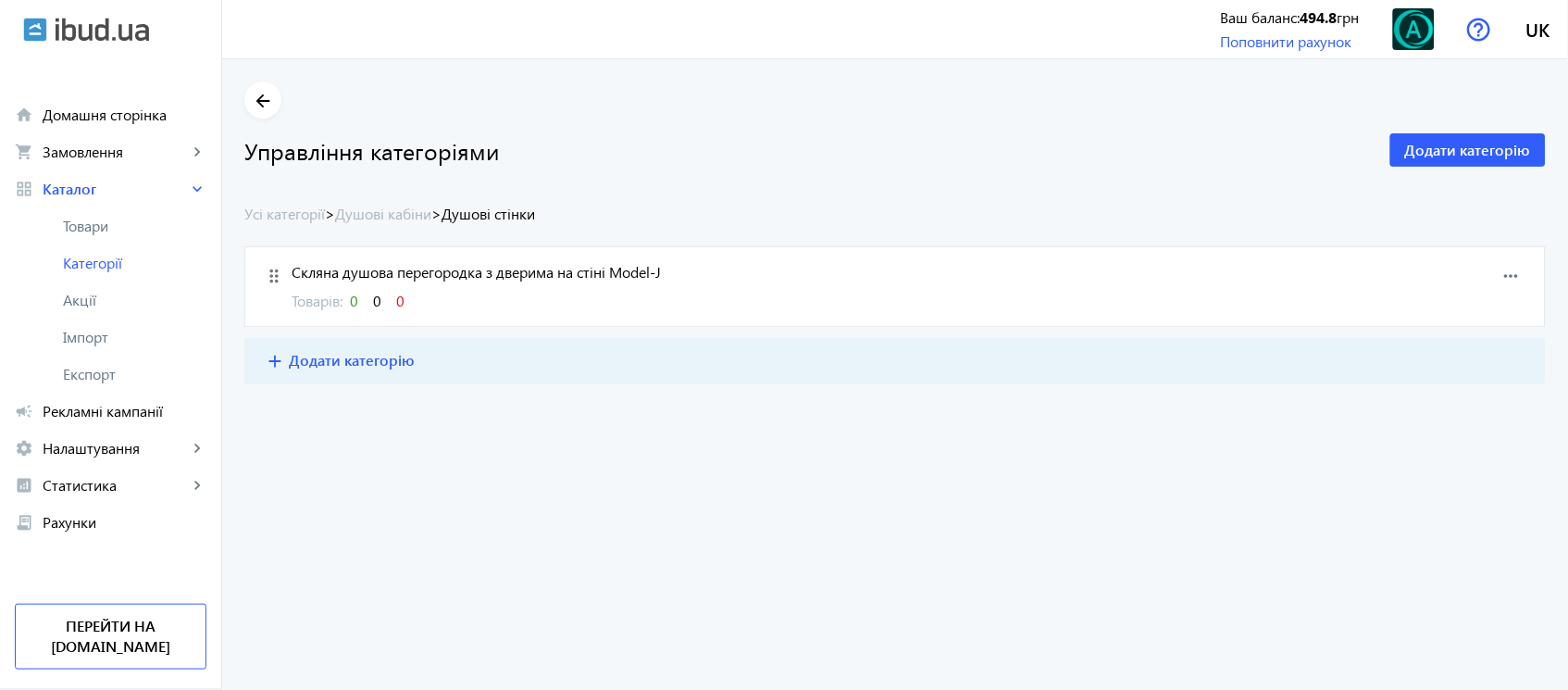 click on "more_horiz" at bounding box center [1512, 276] 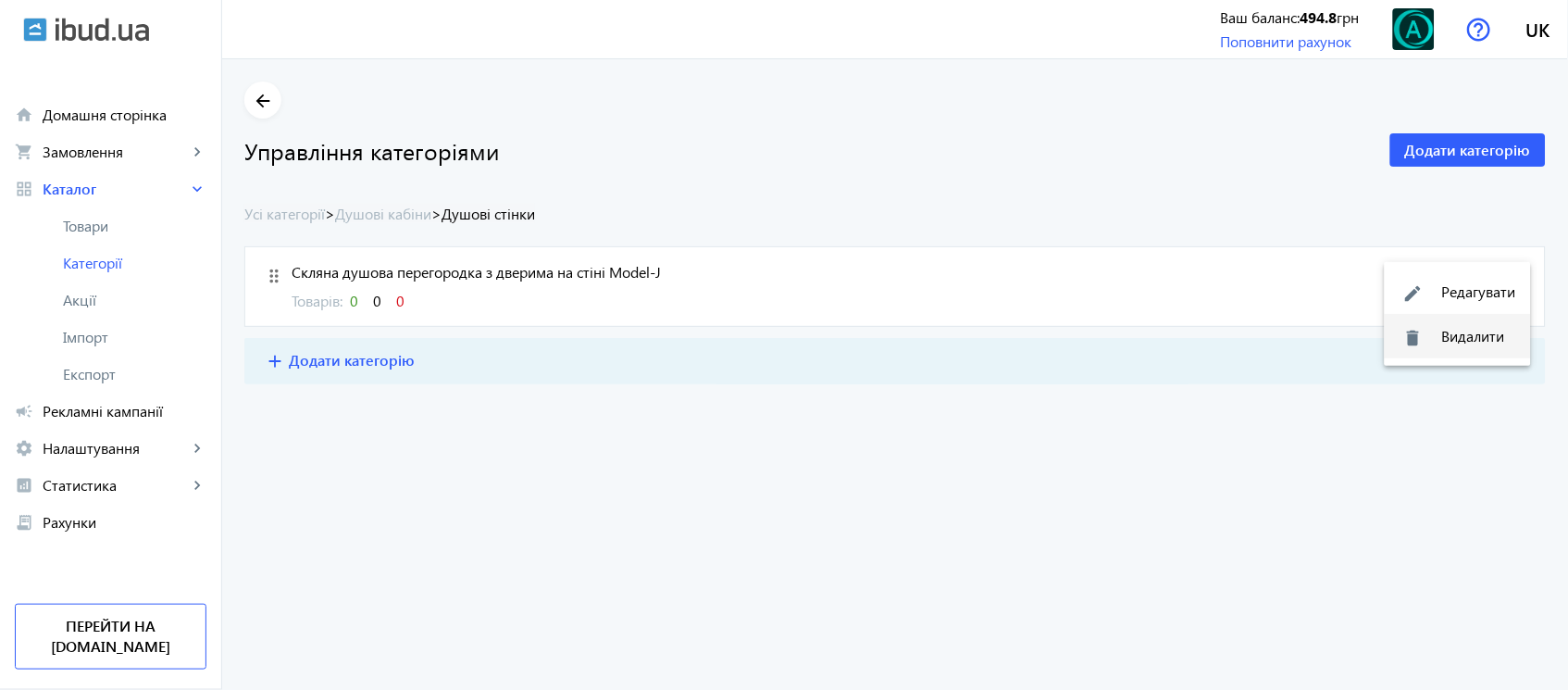 click on "delete Видалити" at bounding box center (1458, 336) 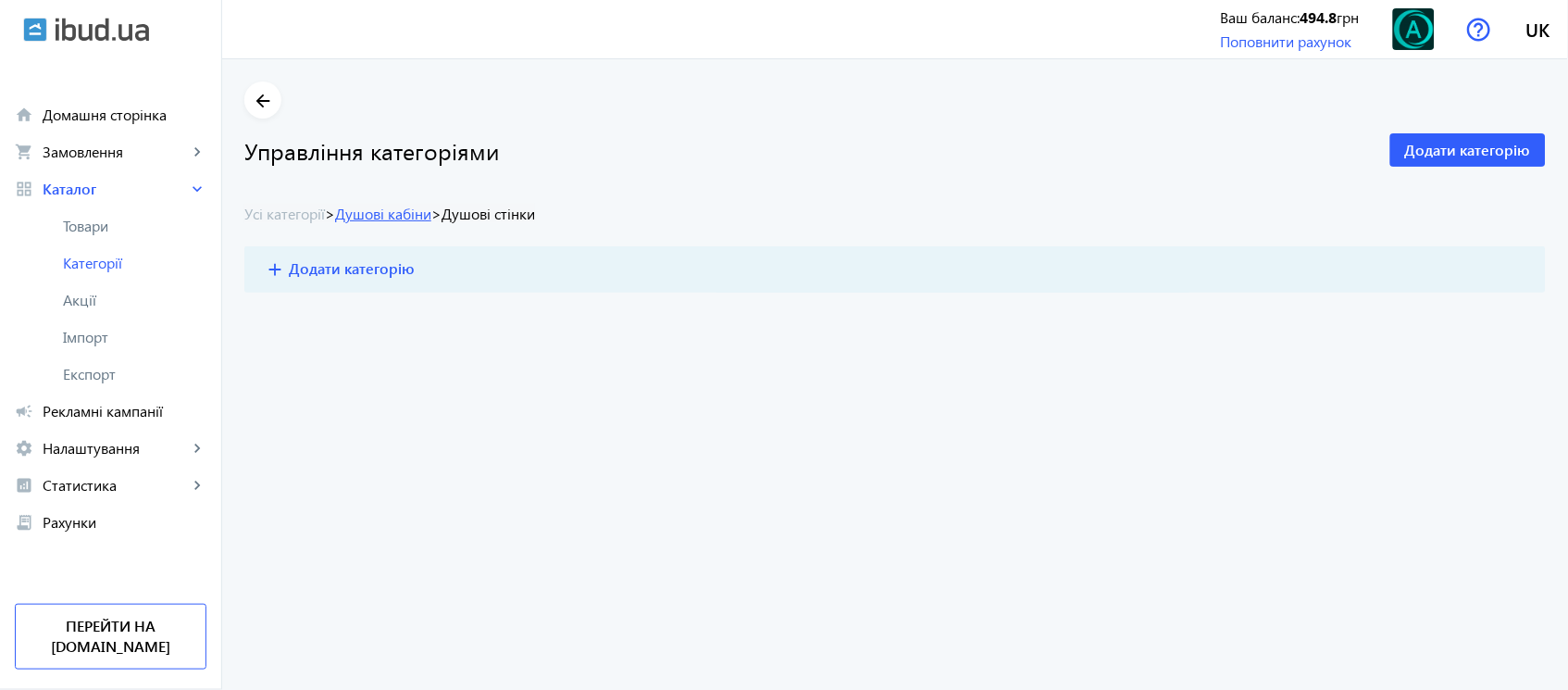 click on "Душові кабіни" 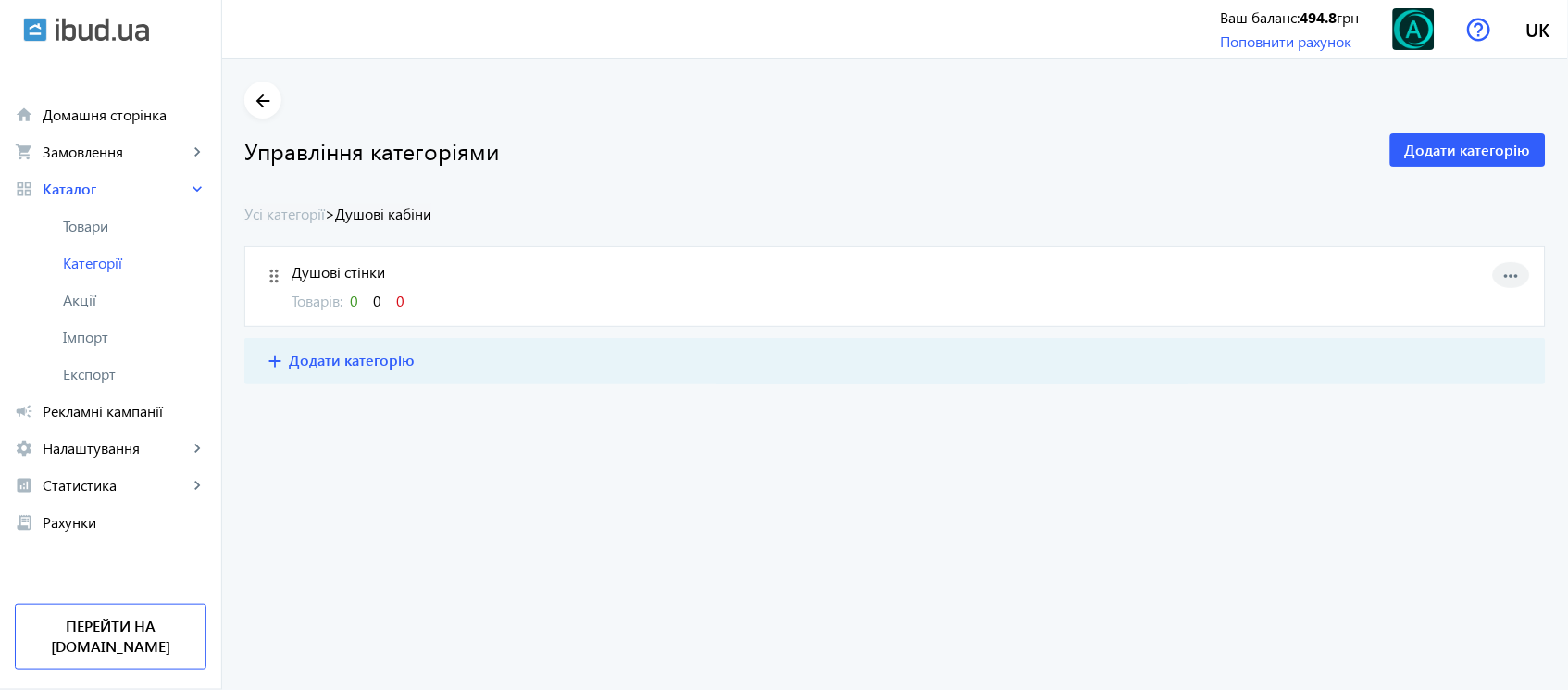 click on "more_horiz" at bounding box center [1512, 276] 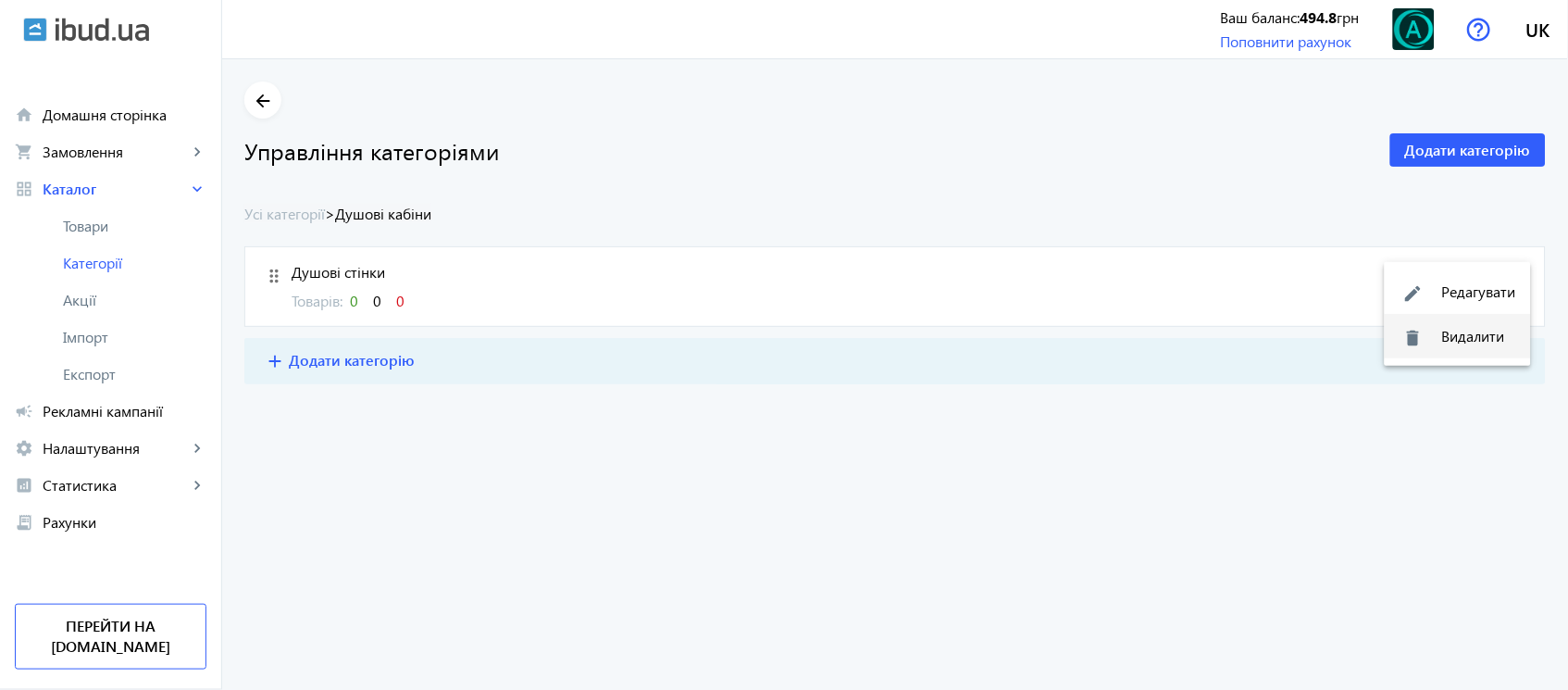 click on "delete Видалити" at bounding box center [1458, 336] 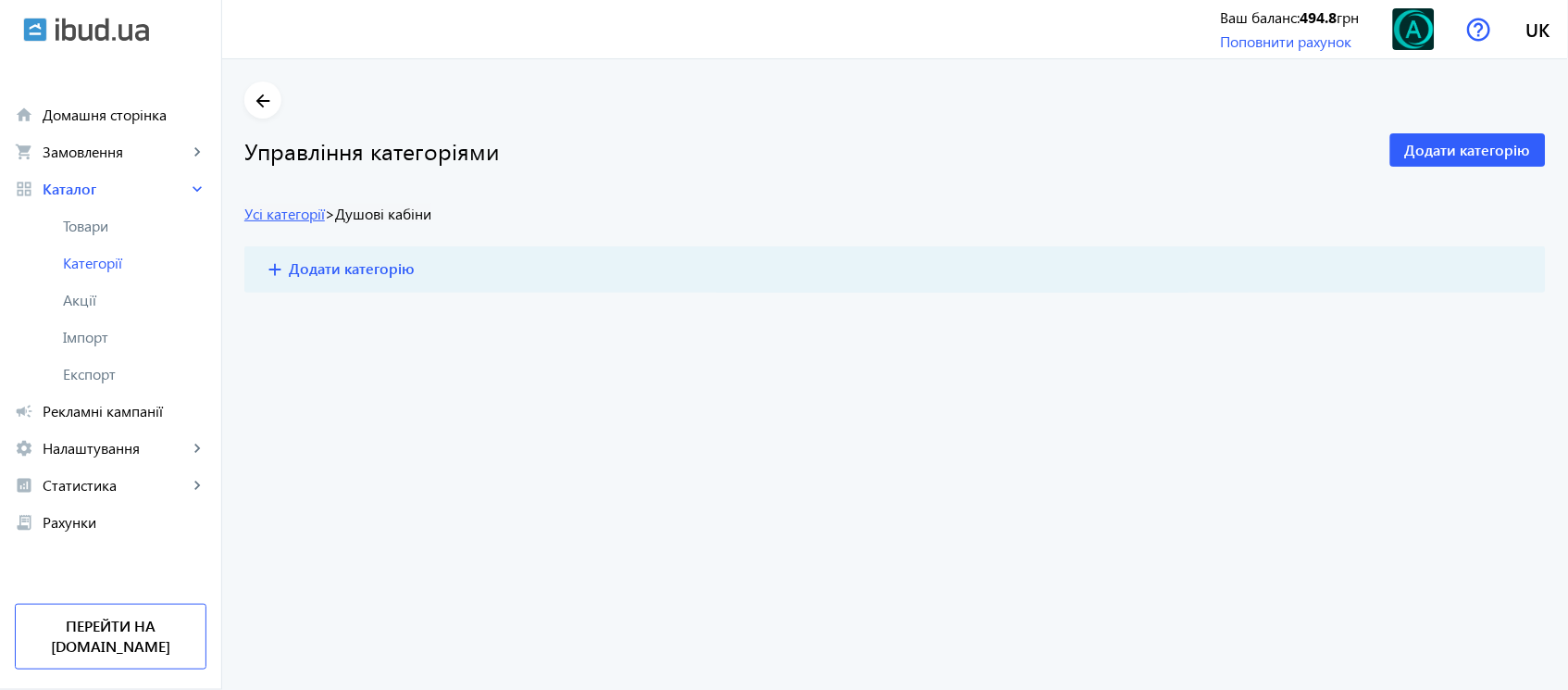 click on "Усі категорії" 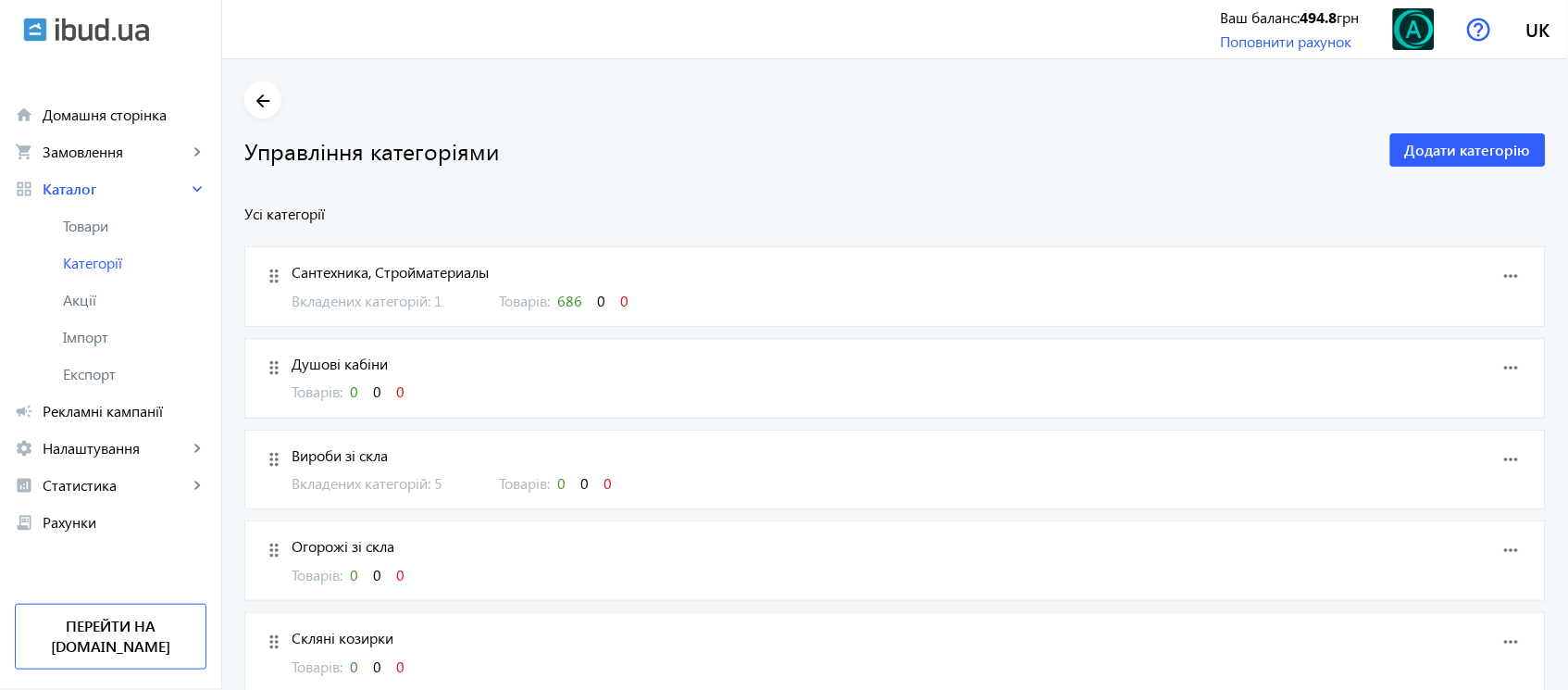 click on "more_horiz" at bounding box center [1512, 368] 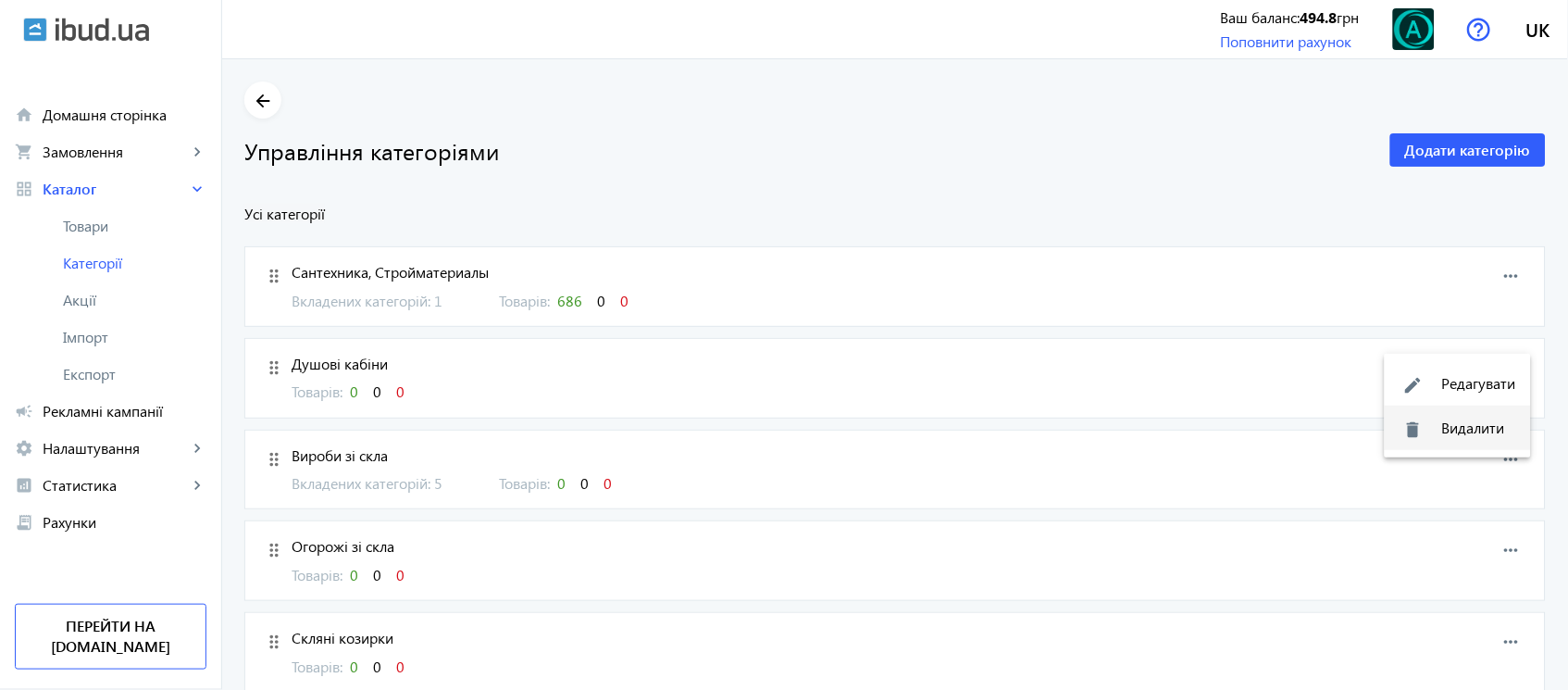 click on "delete Видалити" at bounding box center (1458, 428) 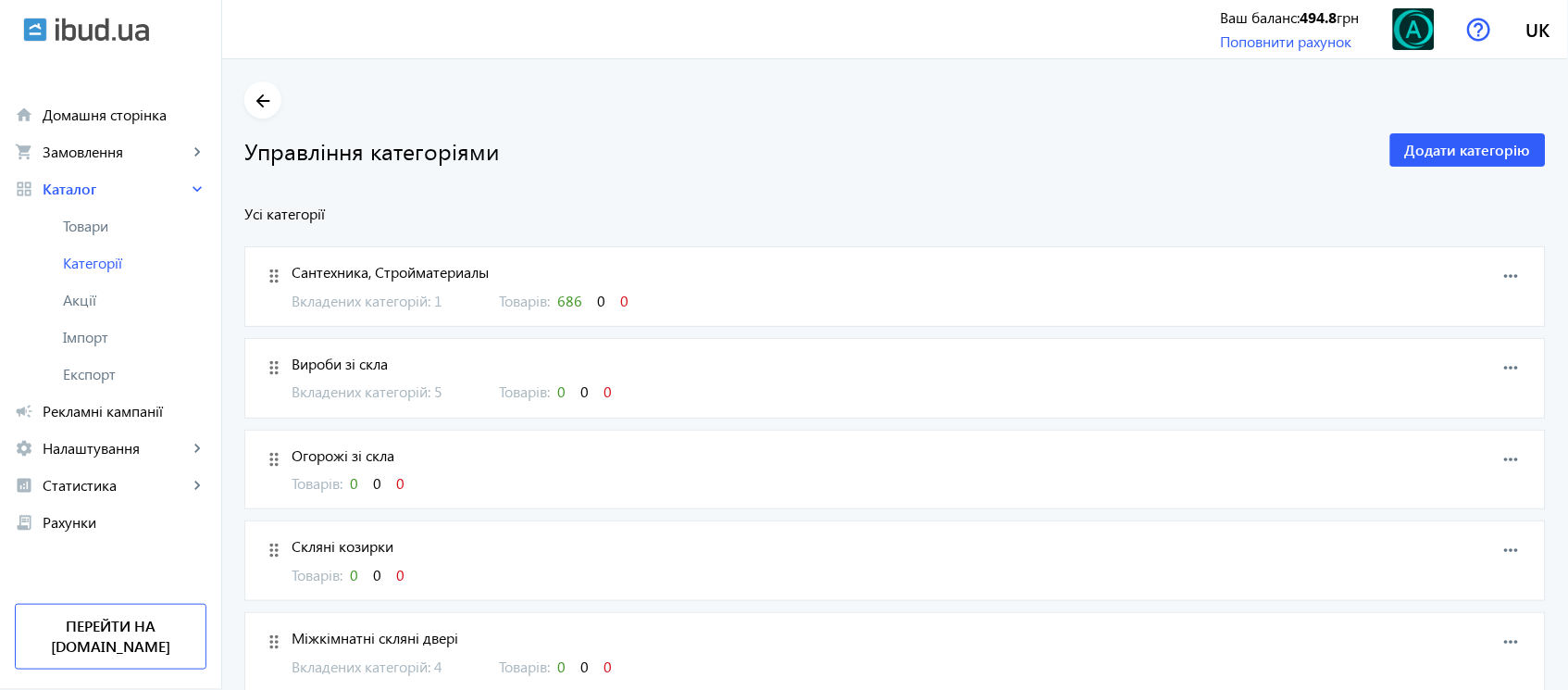 click on "more_horiz" at bounding box center (1512, 459) 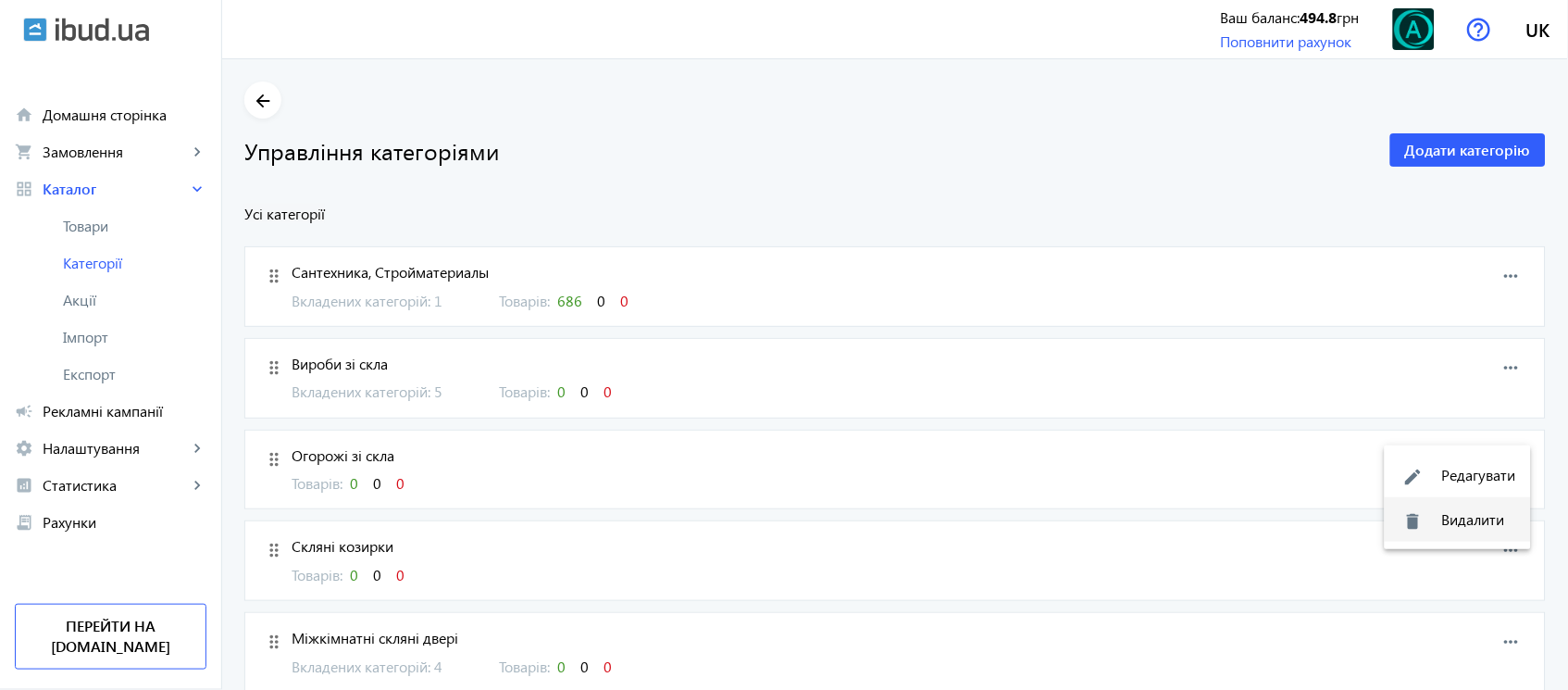 click on "delete Видалити" at bounding box center [1458, 520] 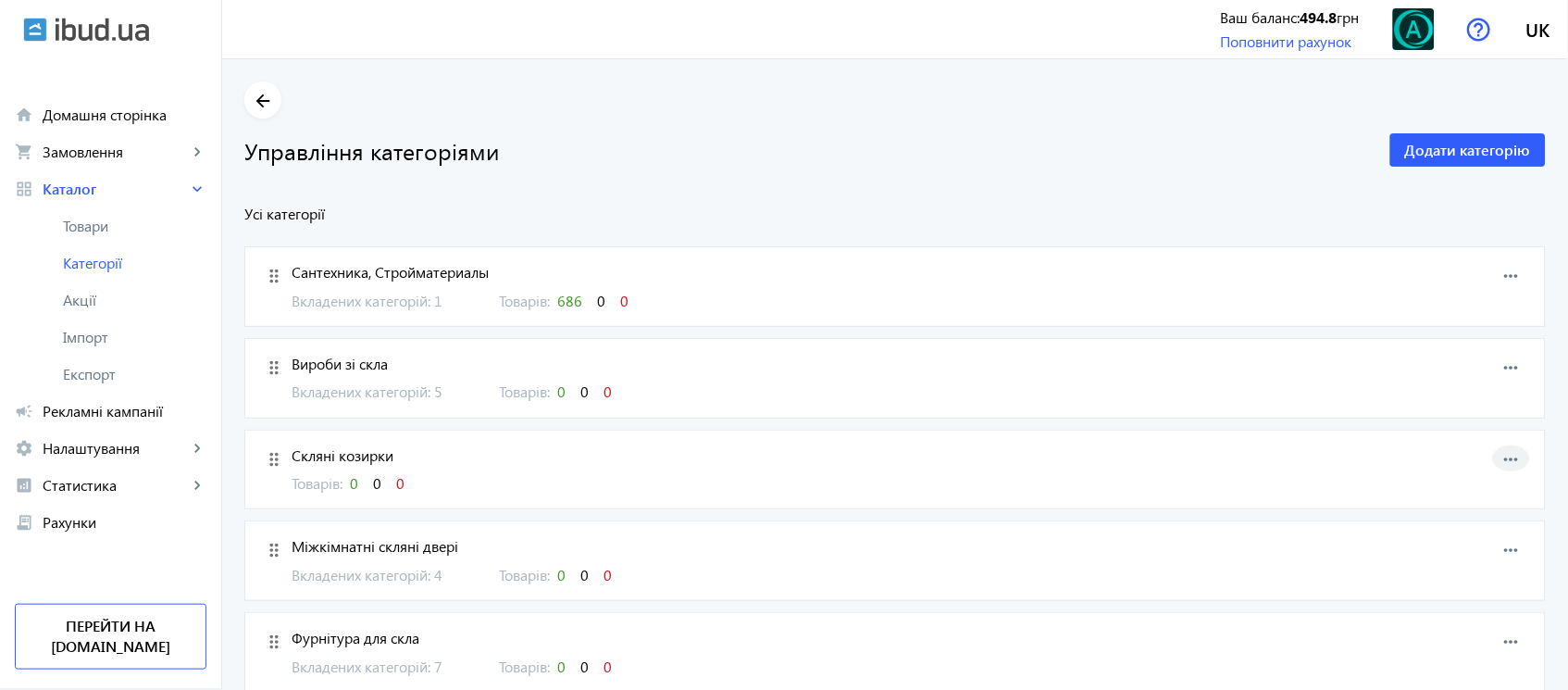 click on "more_horiz" at bounding box center [1512, 459] 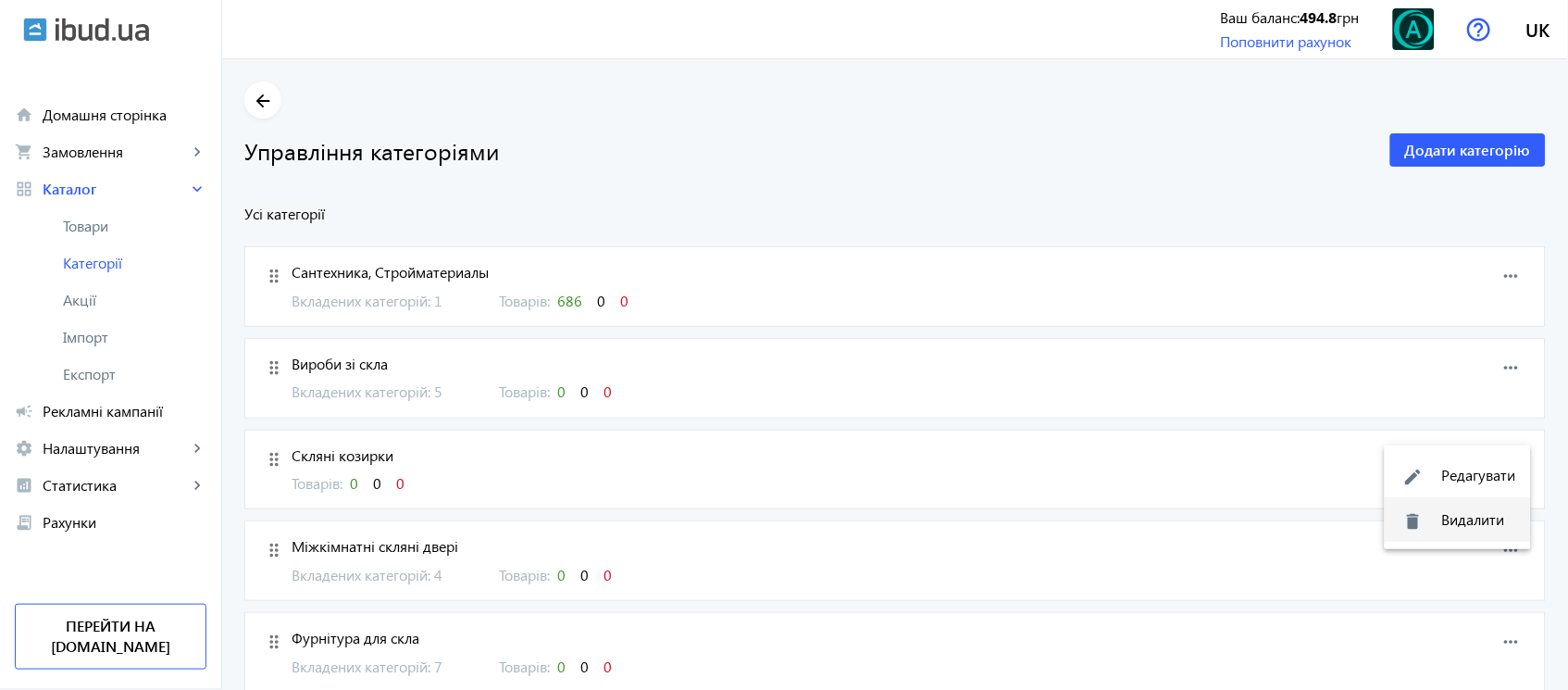 click on "delete Видалити" at bounding box center (1458, 520) 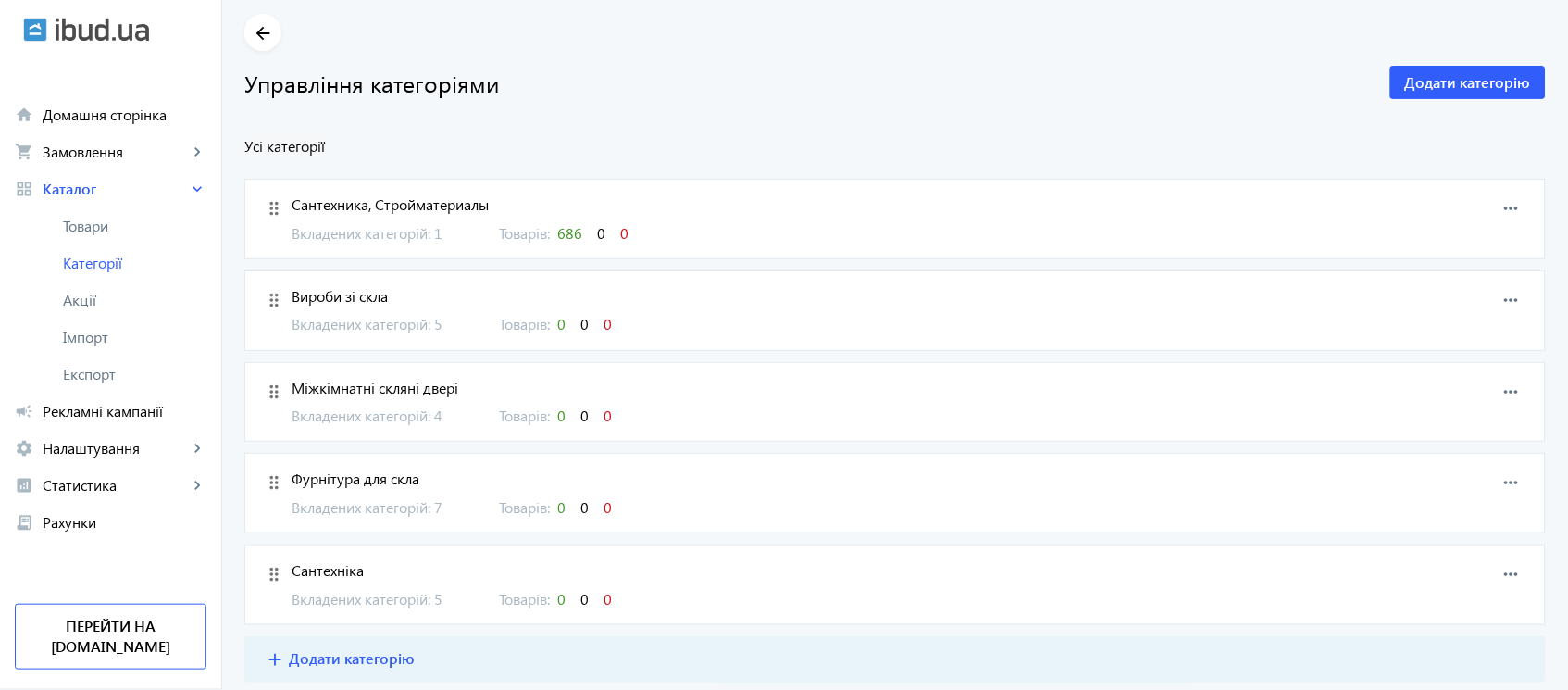 scroll, scrollTop: 98, scrollLeft: 0, axis: vertical 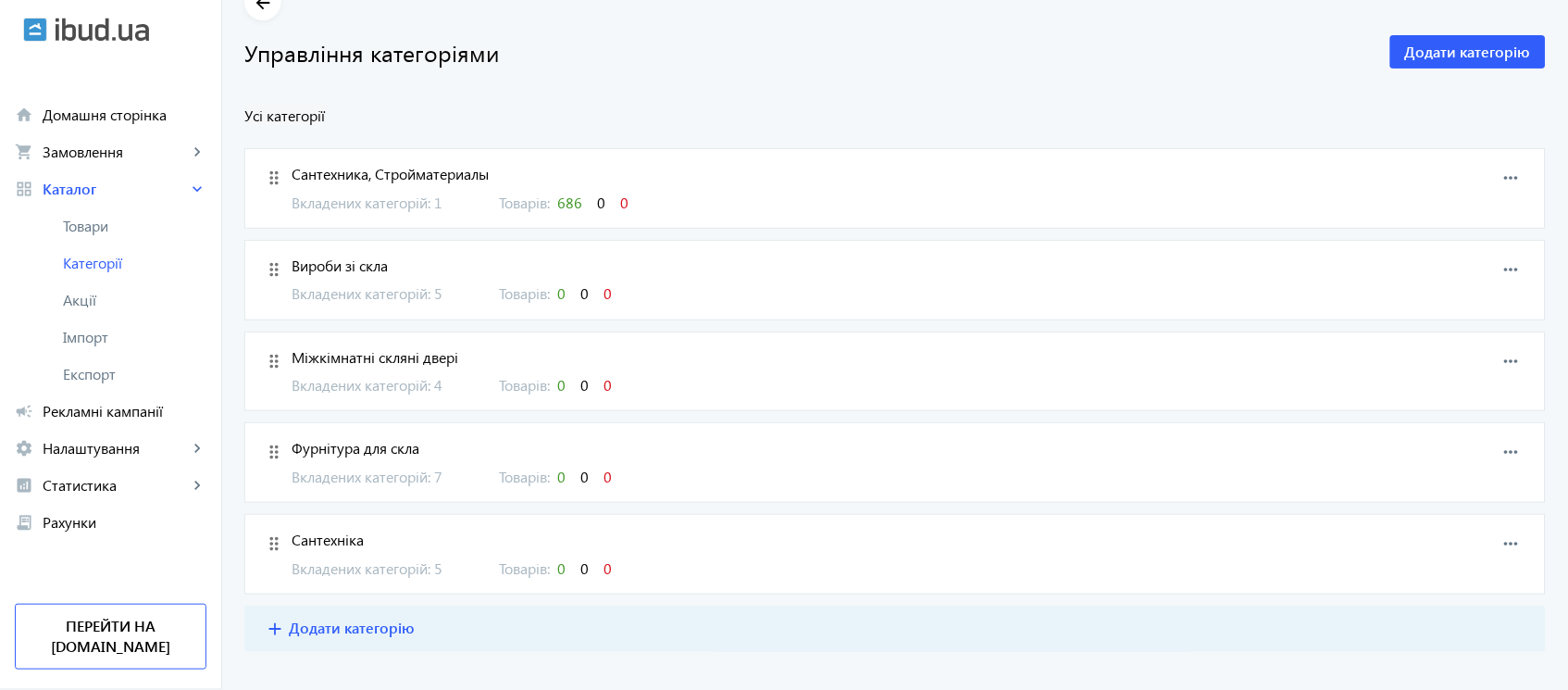 click on "Вкладених категорій: 5" at bounding box center (384, 294) 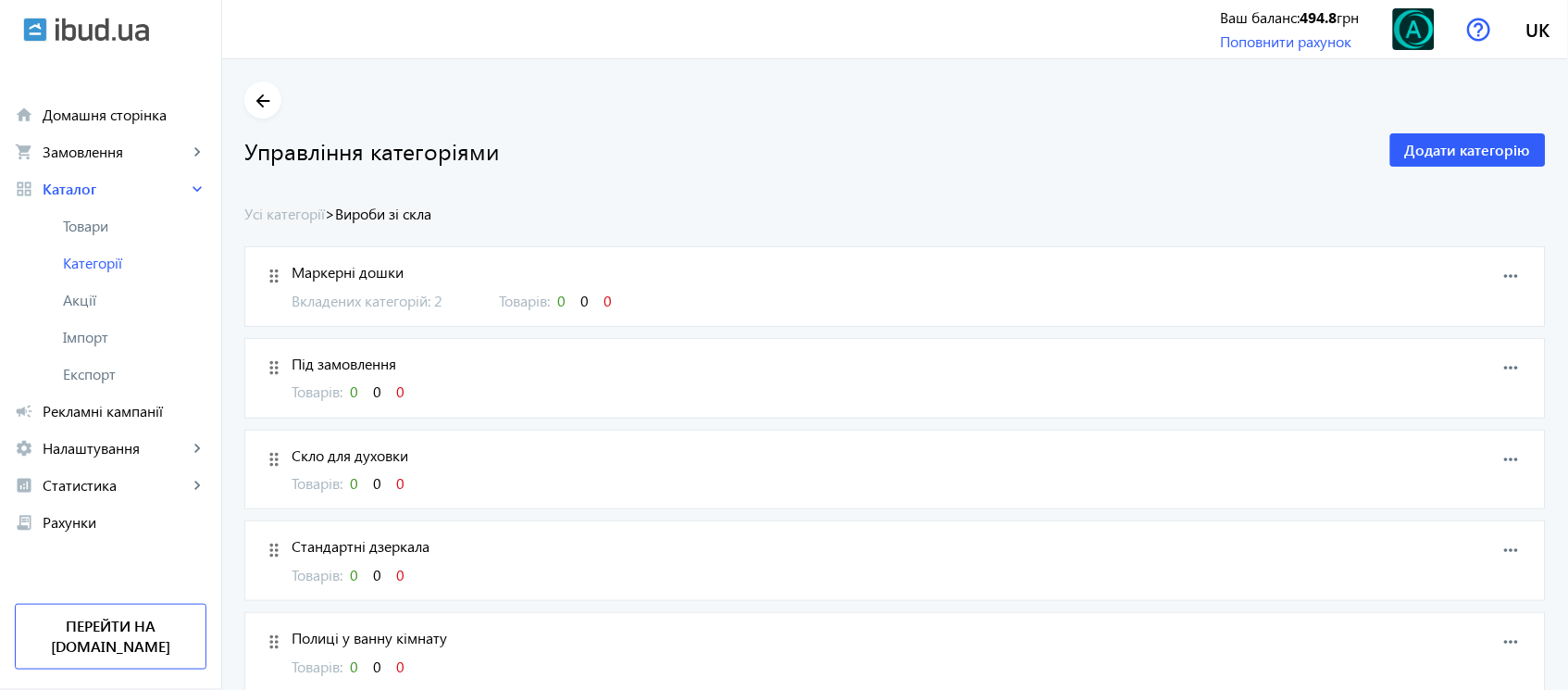 click on "more_horiz" at bounding box center (1512, 368) 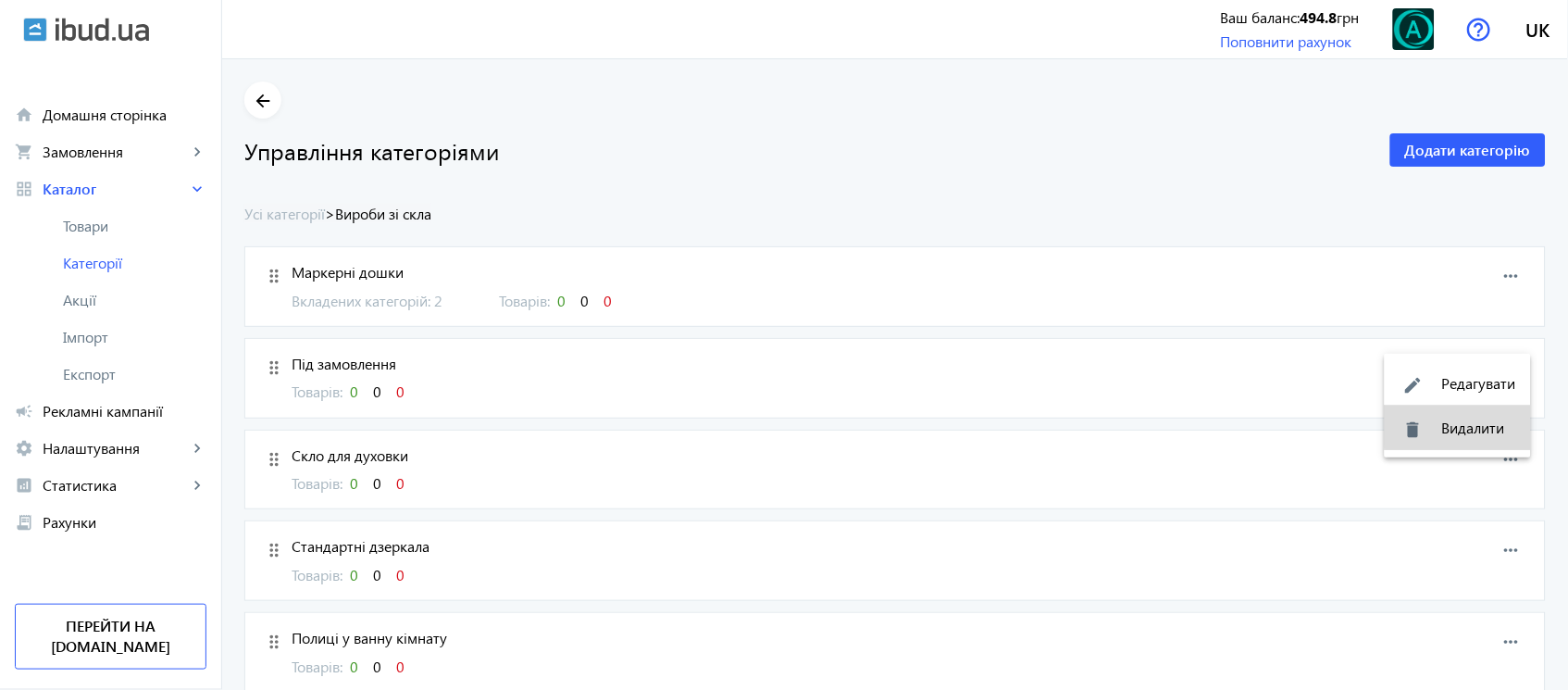 click on "delete Видалити" at bounding box center [1458, 428] 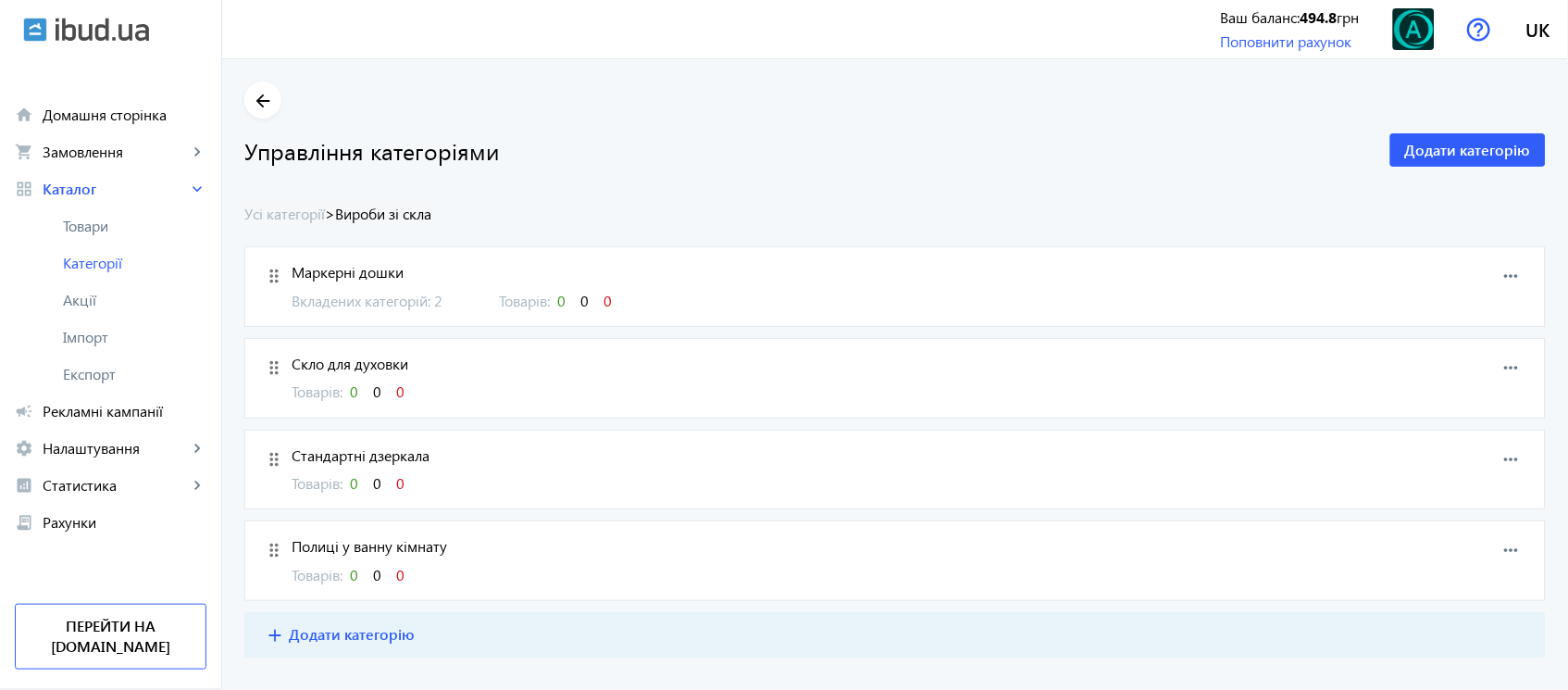 click on "more_horiz" at bounding box center [1512, 368] 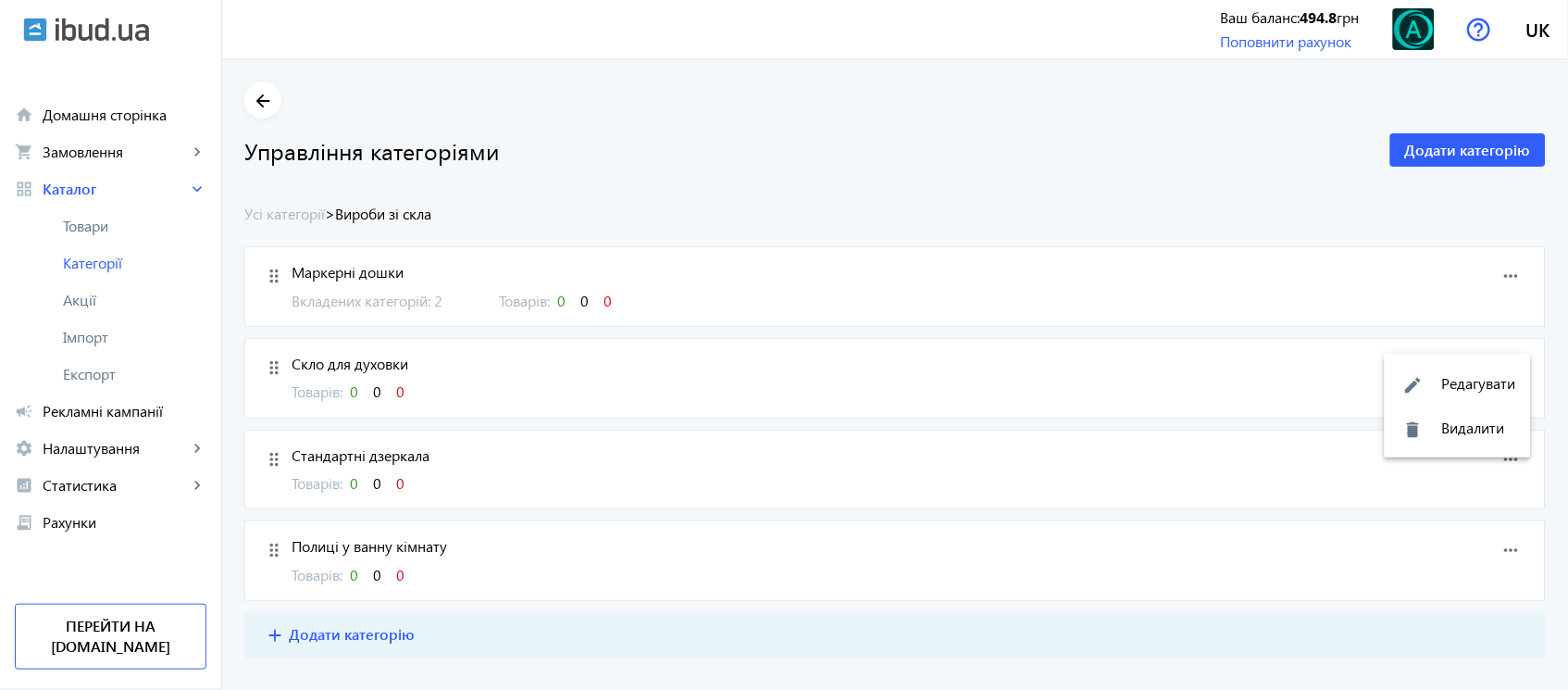 click on "delete Видалити" at bounding box center [1458, 428] 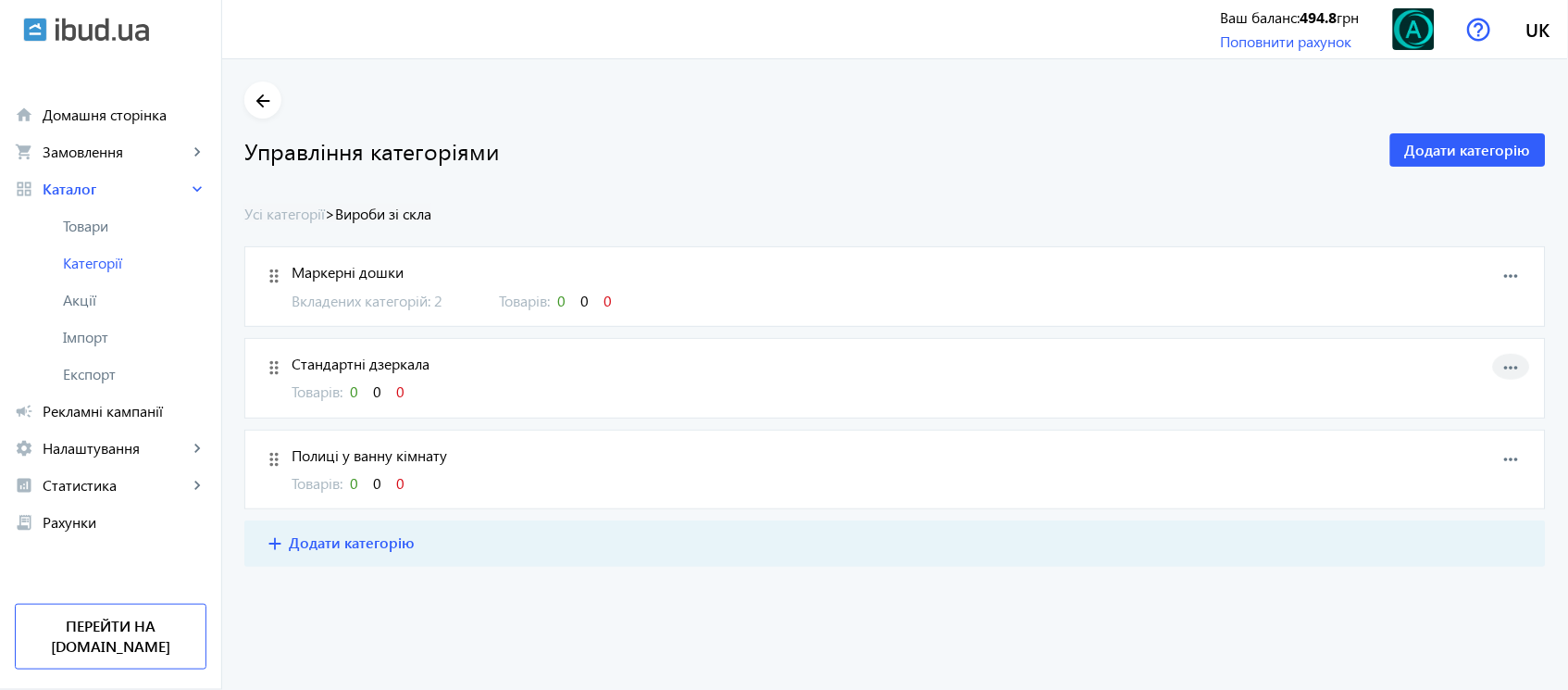 click on "more_horiz" at bounding box center [1512, 368] 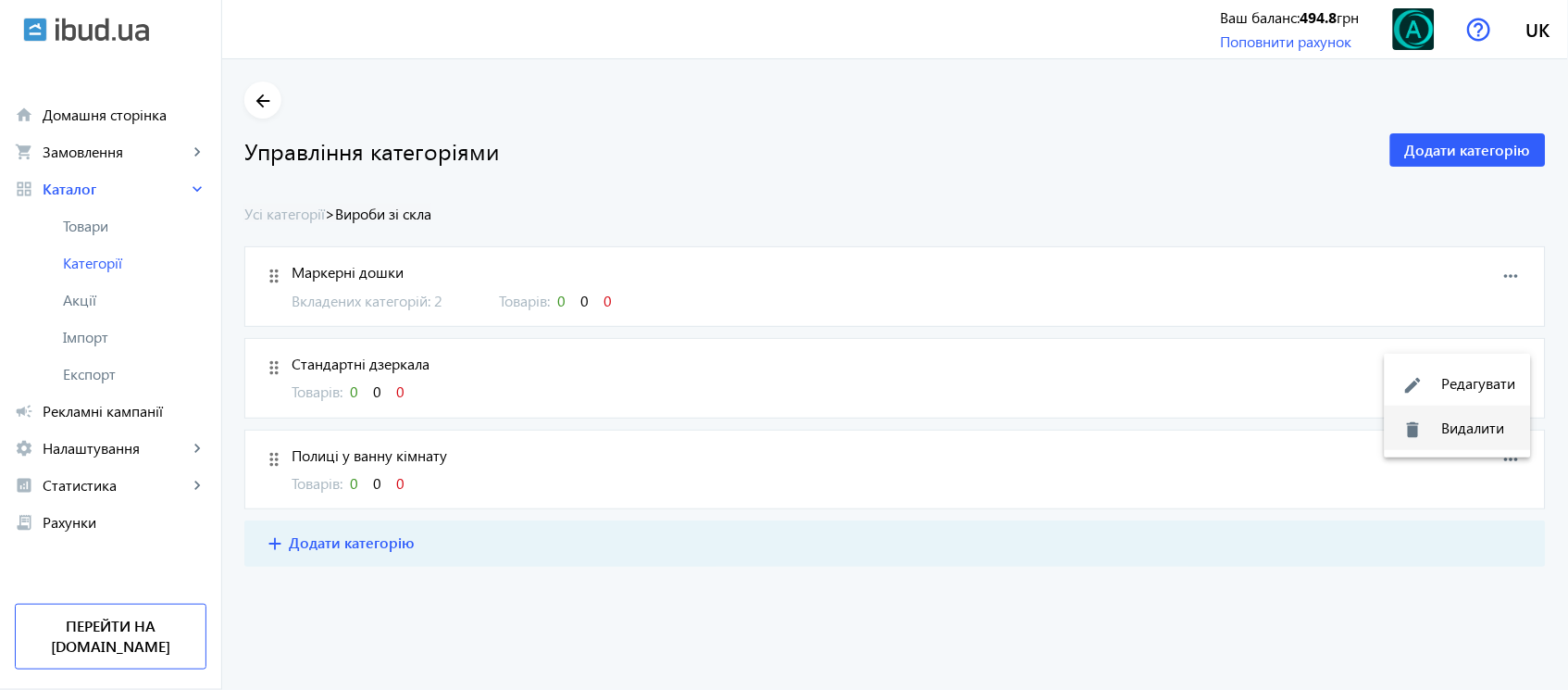 click on "delete Видалити" at bounding box center (1458, 428) 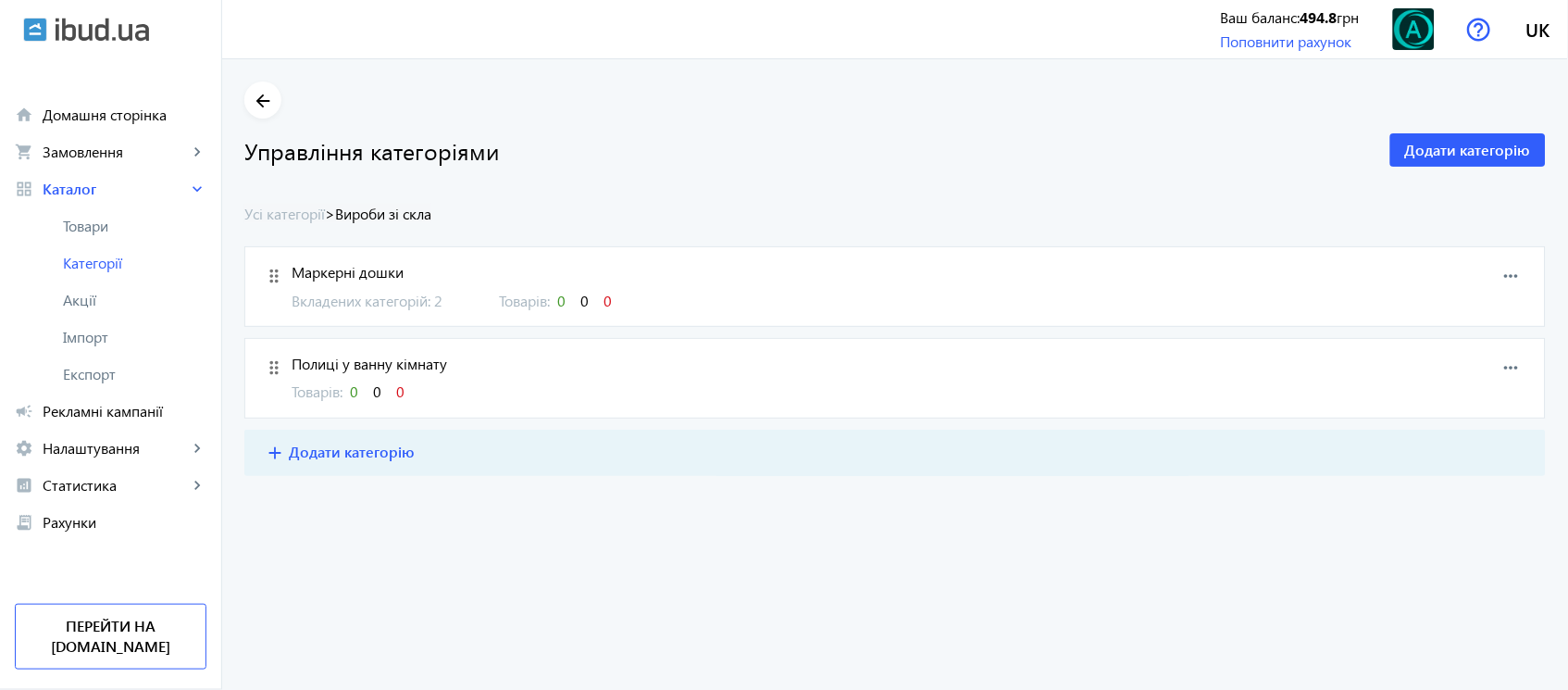 click on "more_horiz" at bounding box center (1512, 368) 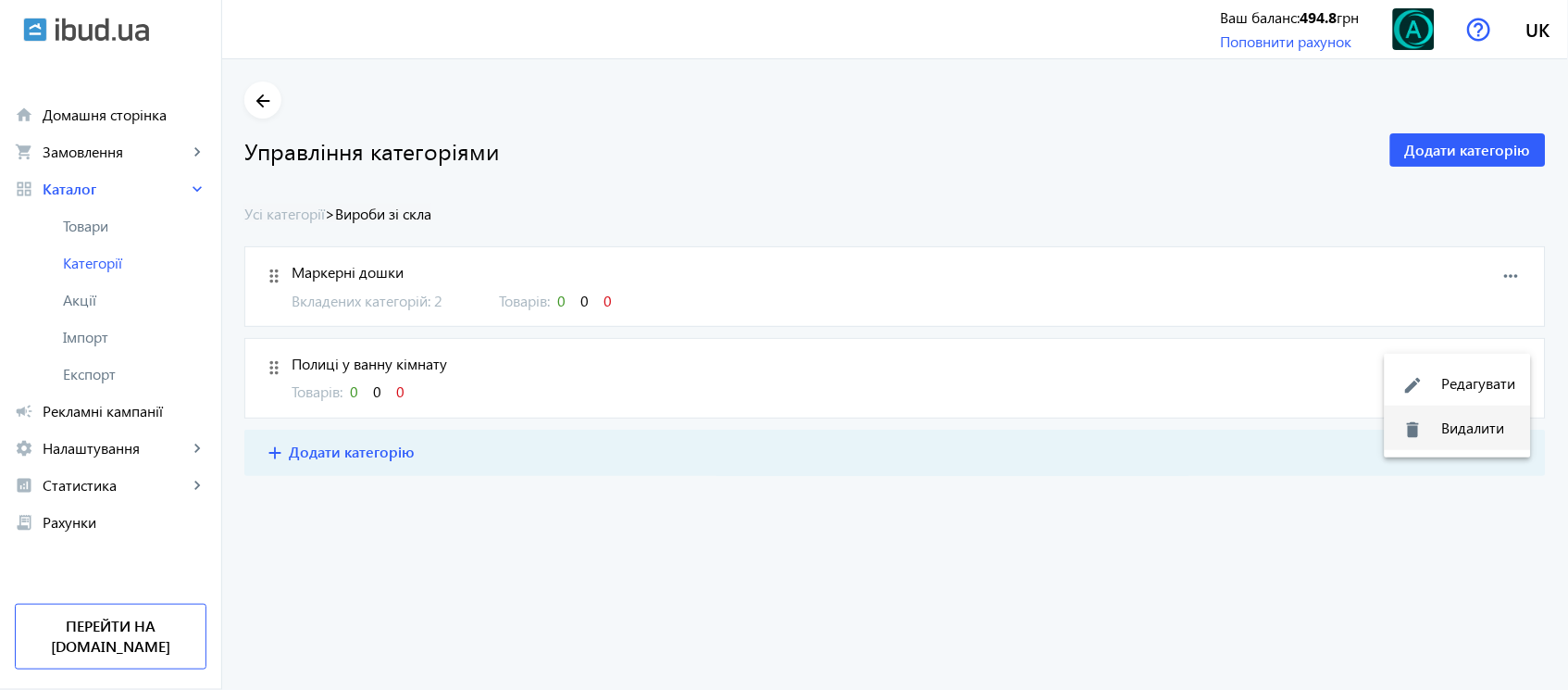 click on "delete Видалити" at bounding box center (1458, 428) 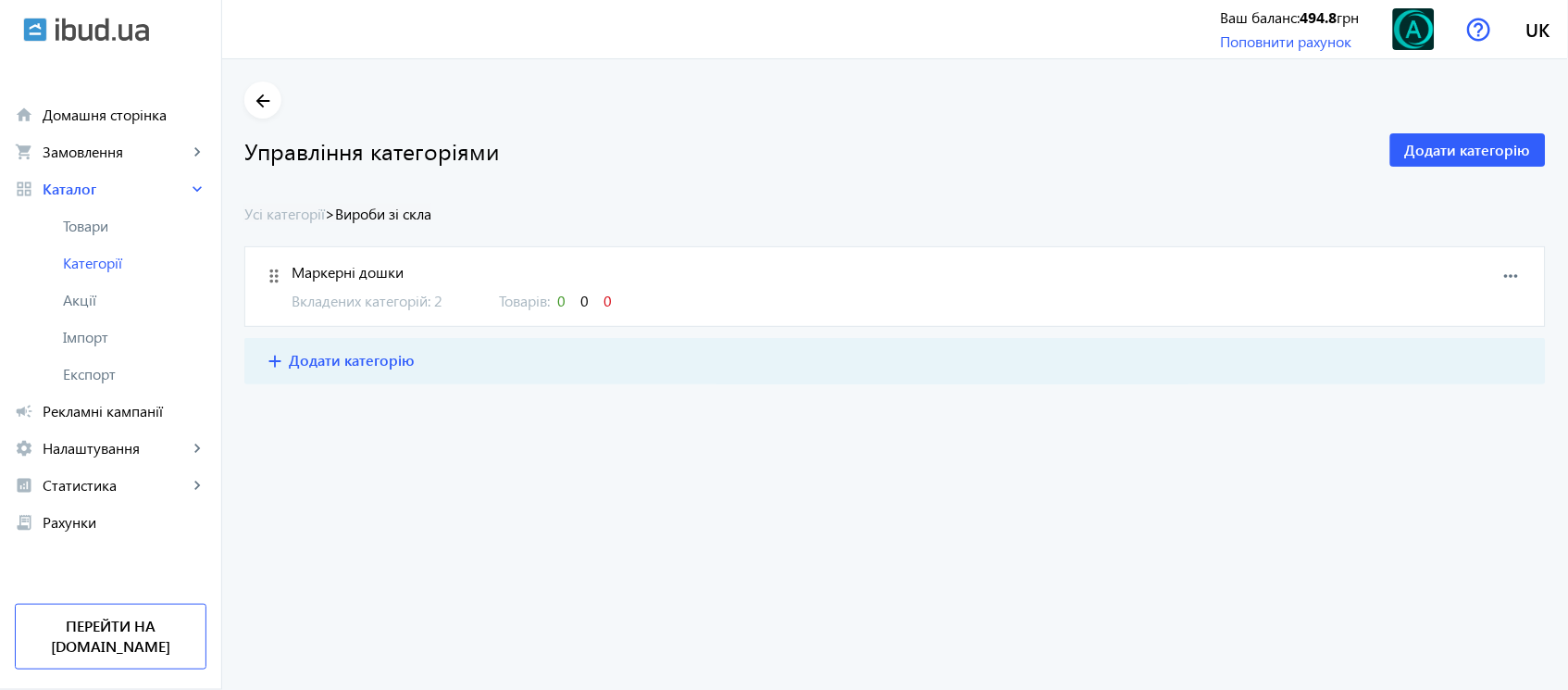 click on "Товарів:  0 0 0" at bounding box center [555, 300] 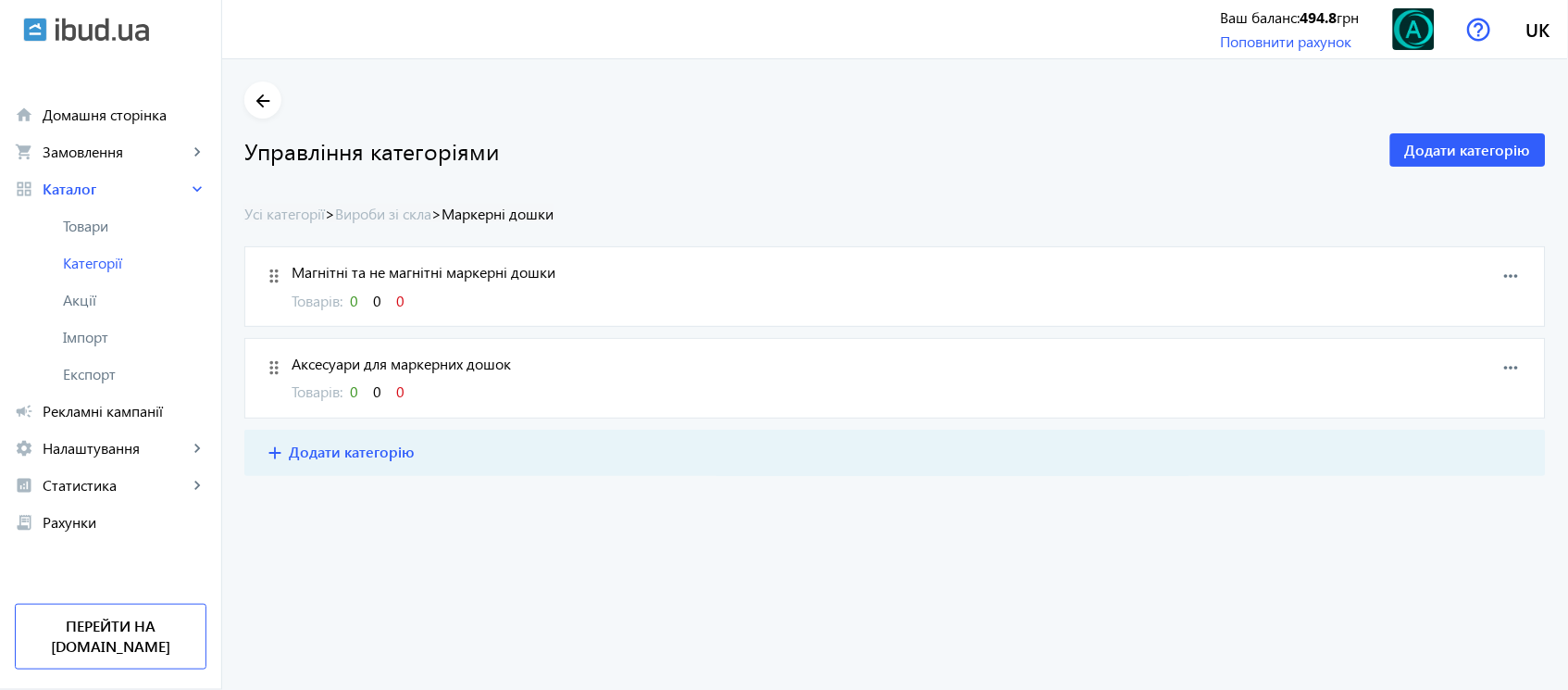 click on "more_horiz" at bounding box center [1512, 276] 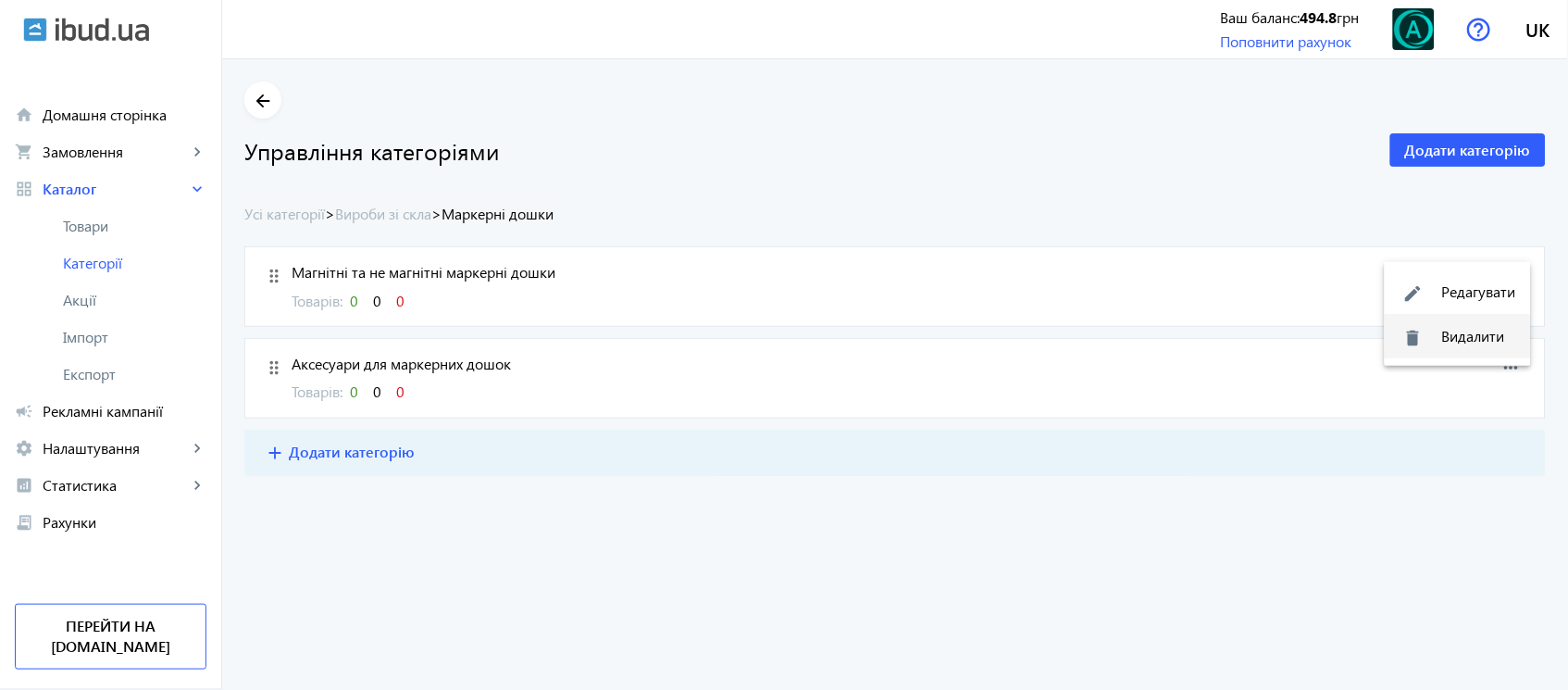 click on "delete Видалити" at bounding box center [1458, 336] 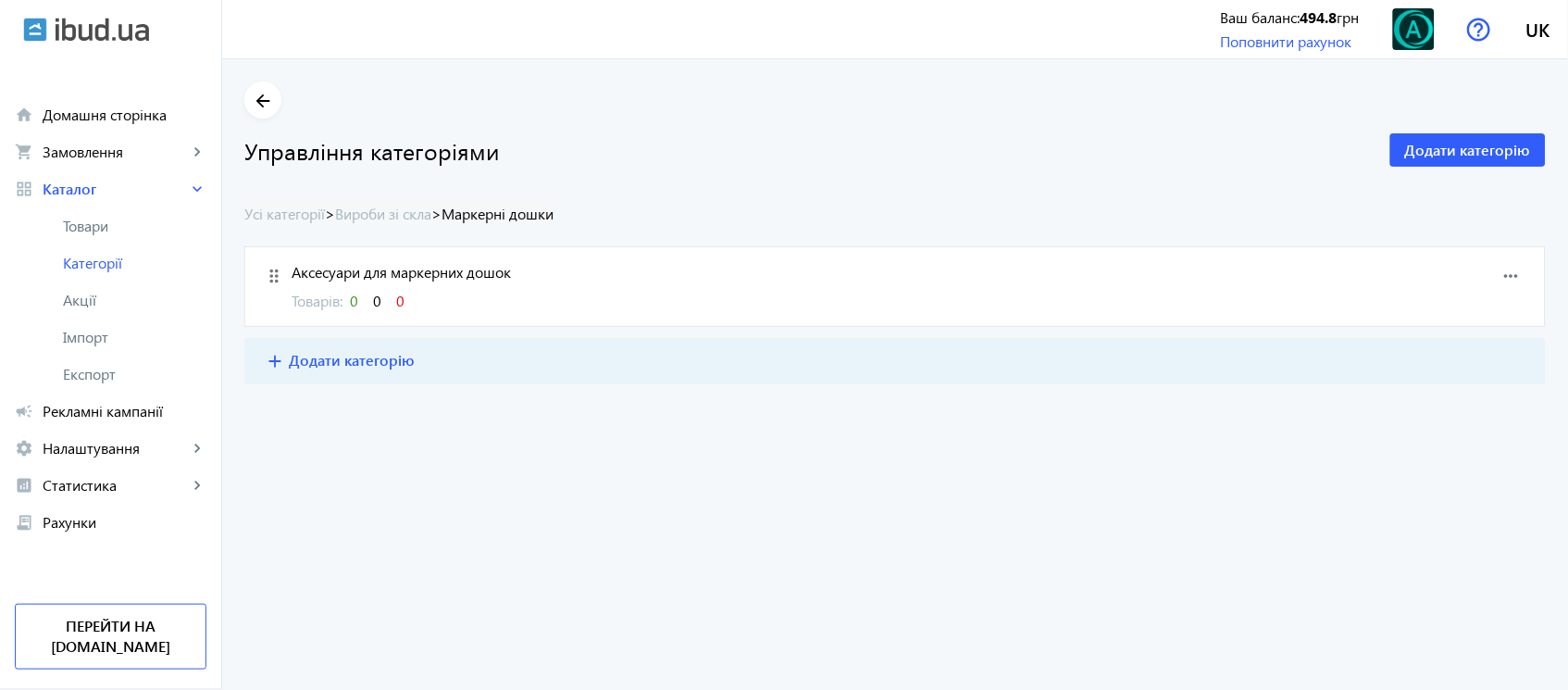 click on "more_horiz" at bounding box center [1512, 276] 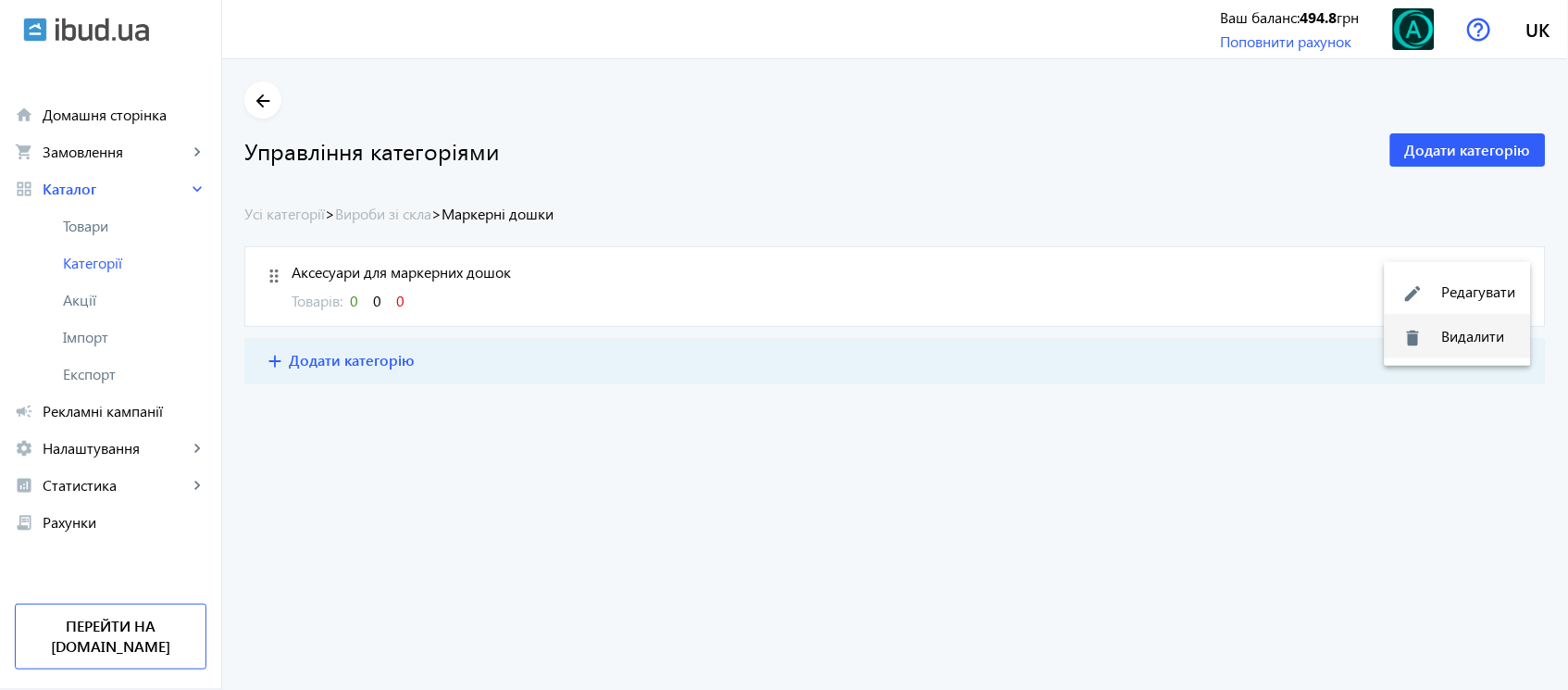 click on "delete Видалити" at bounding box center [1458, 336] 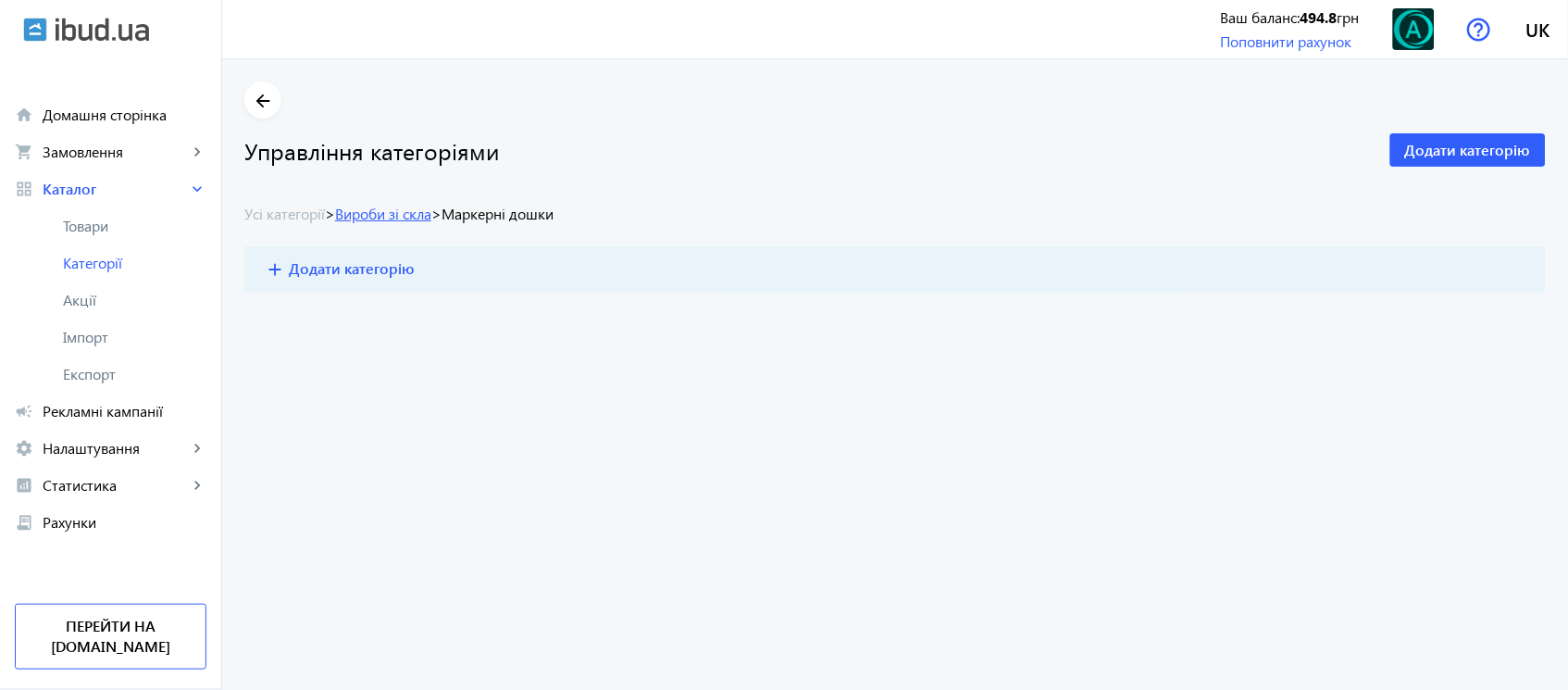 click on "Вироби зі скла" 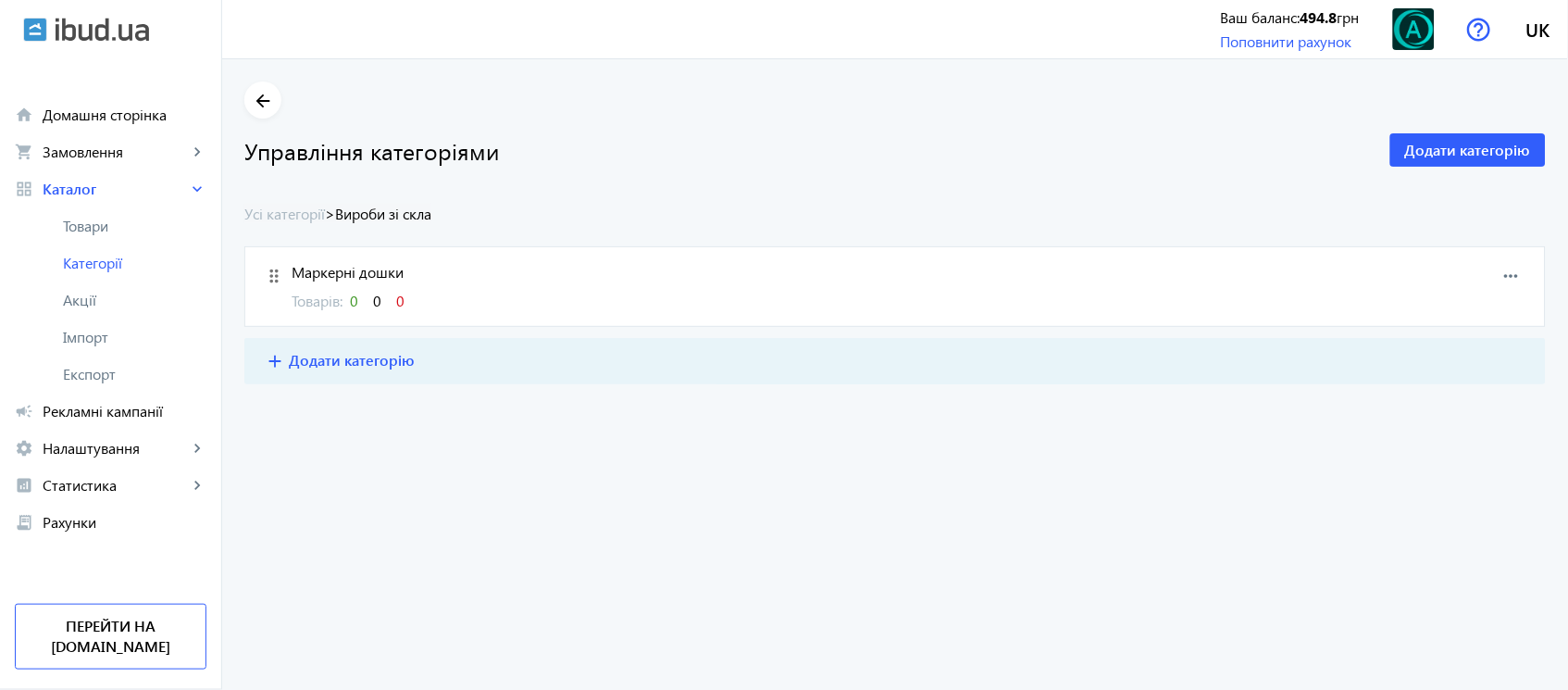 click on "more_horiz" at bounding box center [1512, 276] 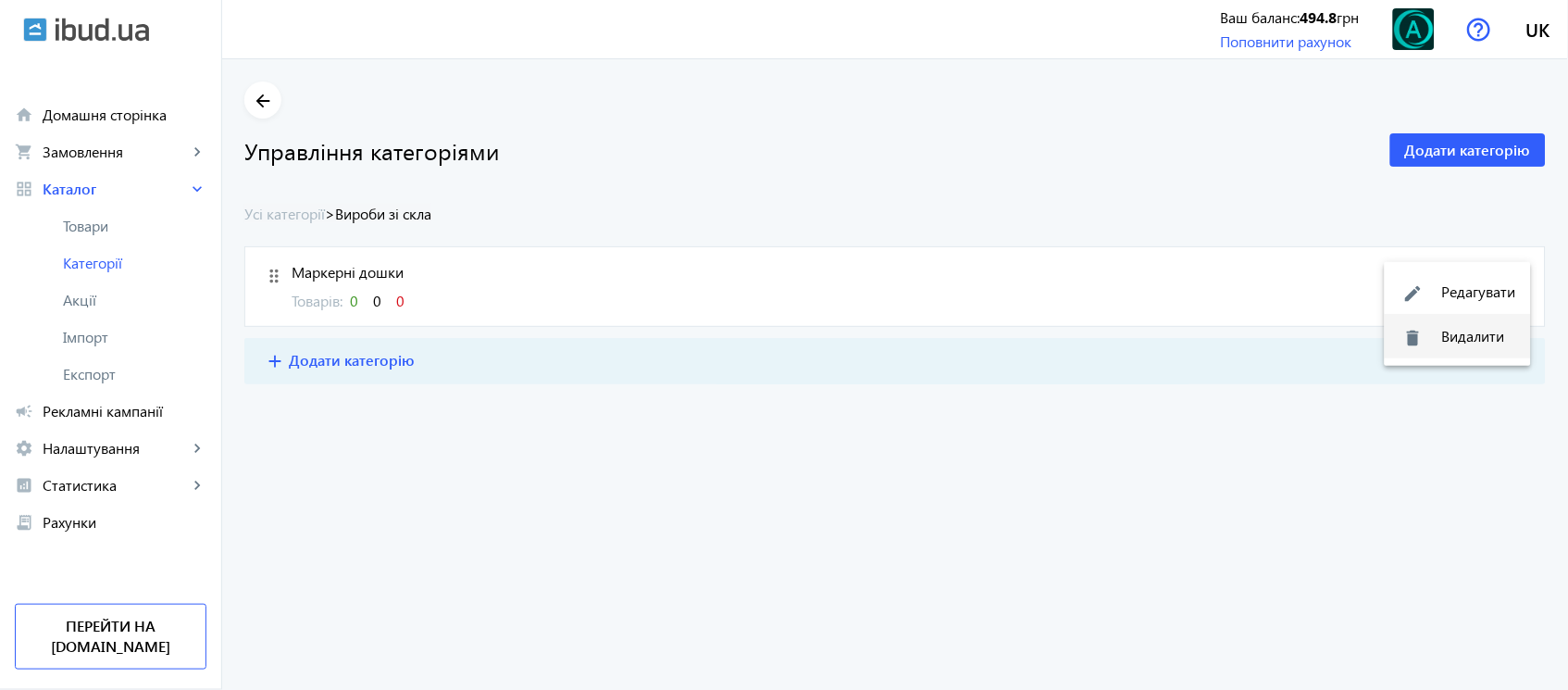 click on "delete Видалити" at bounding box center [1458, 336] 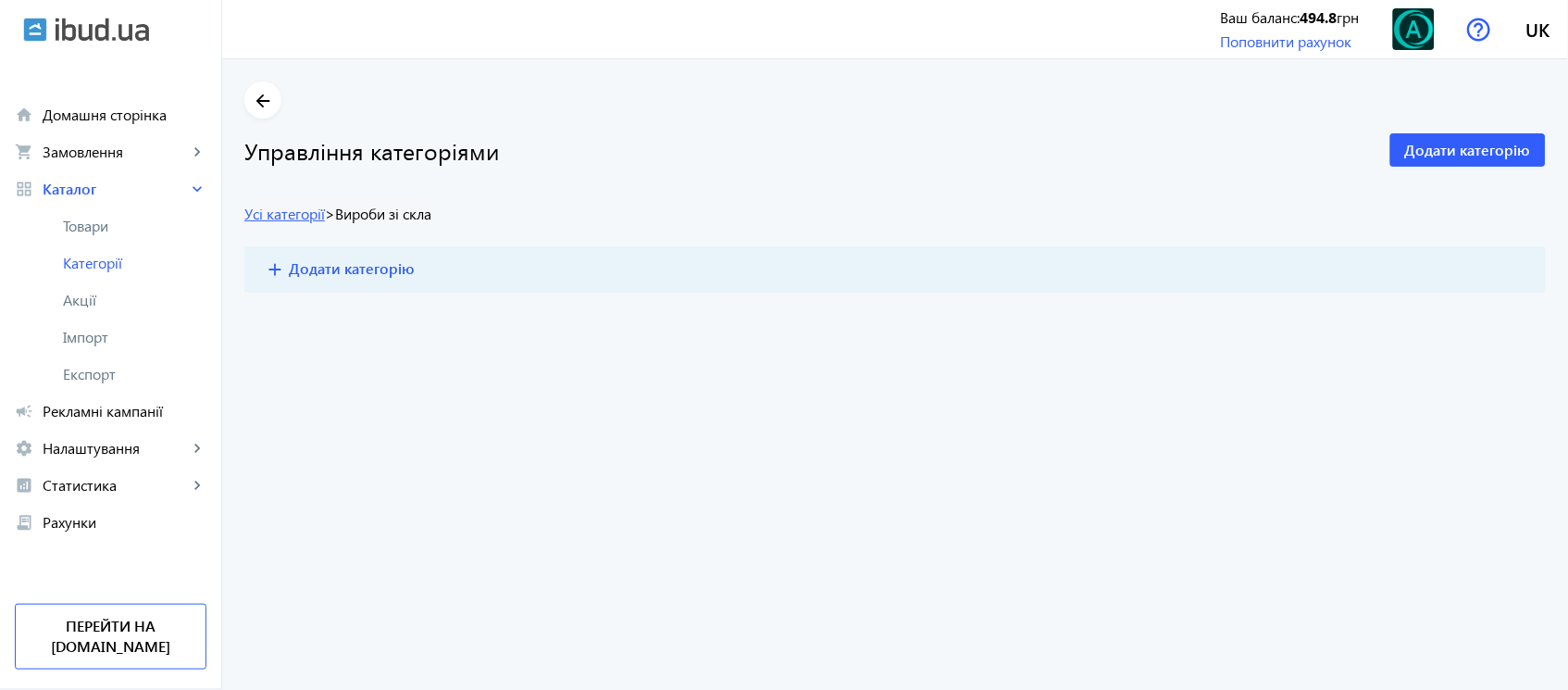 click on "Усі категорії" 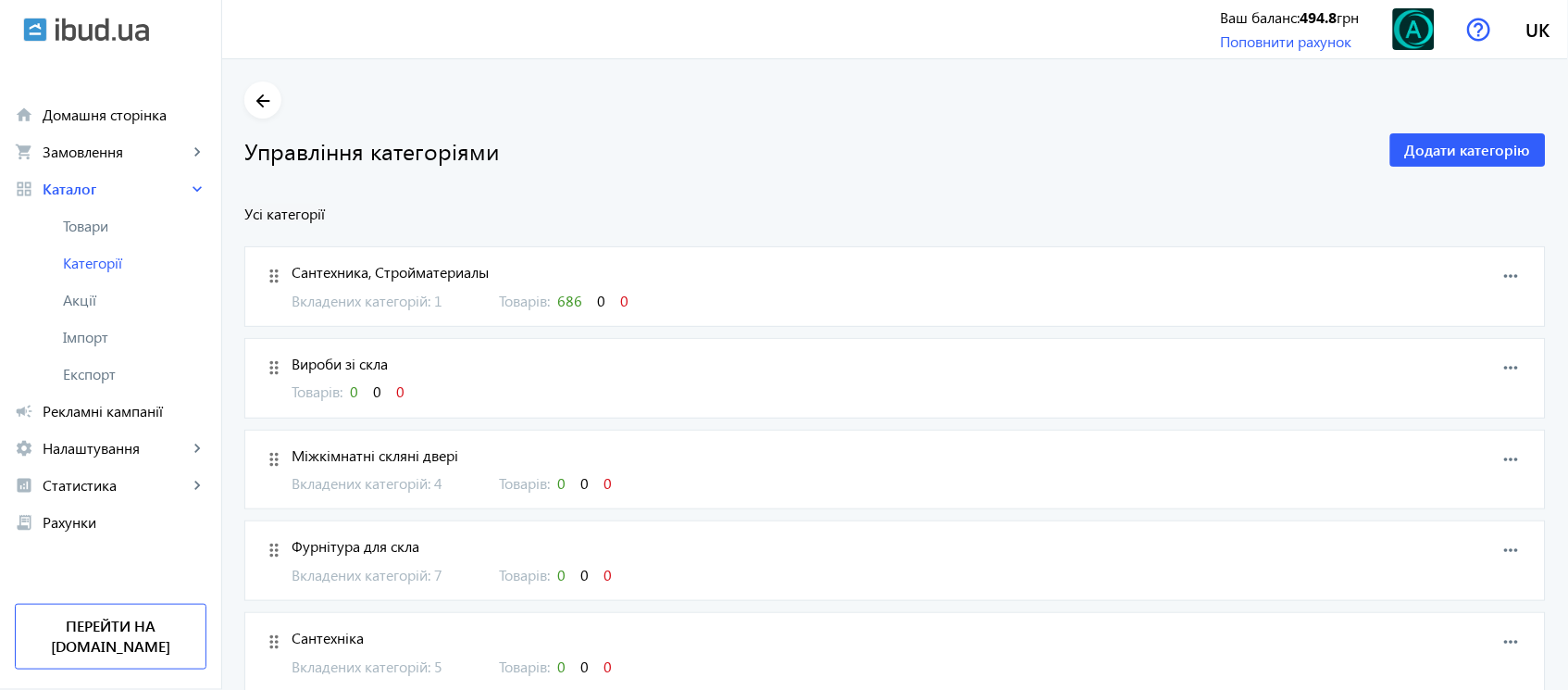 click on "more_horiz" at bounding box center (1512, 367) 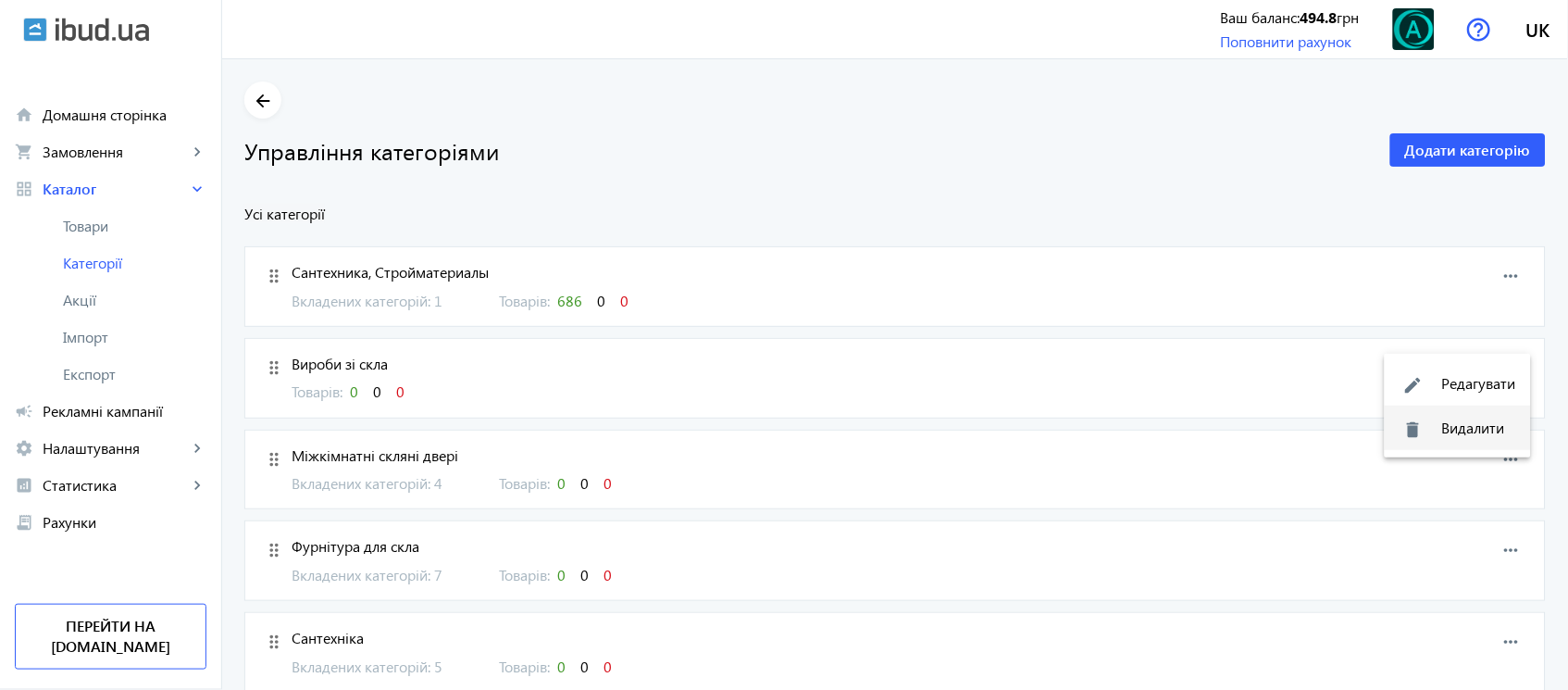 click on "delete Видалити" at bounding box center (1458, 428) 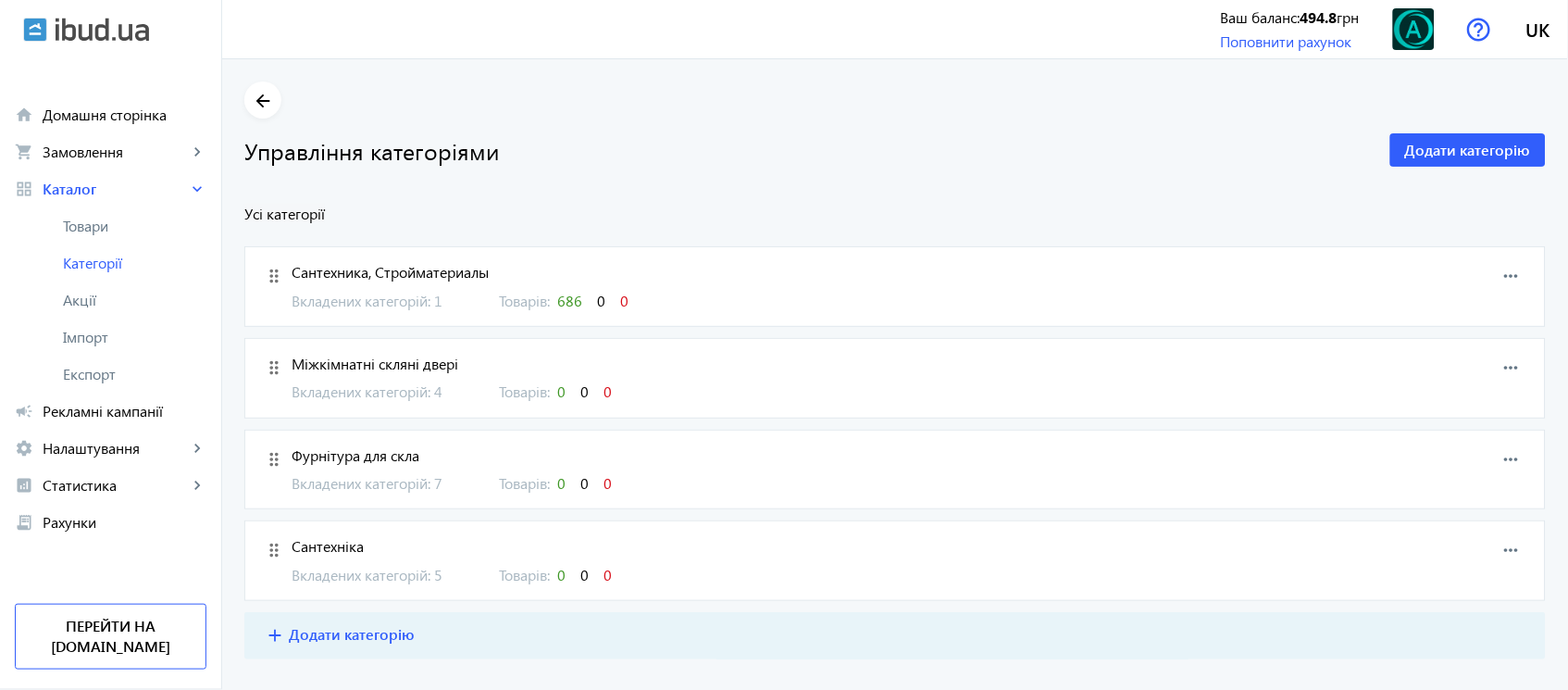 click on "Вкладених категорій: 4" at bounding box center [384, 392] 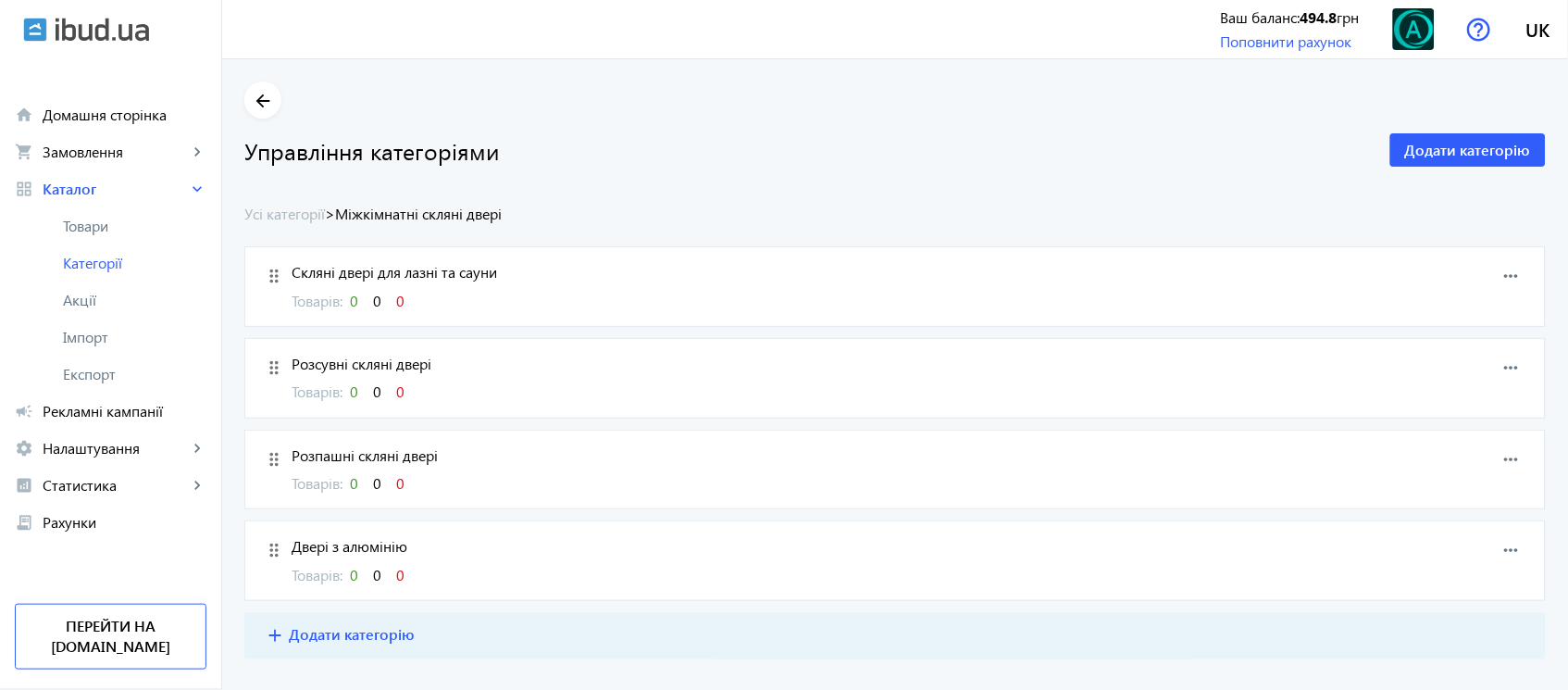 click on "more_horiz" at bounding box center (1512, 276) 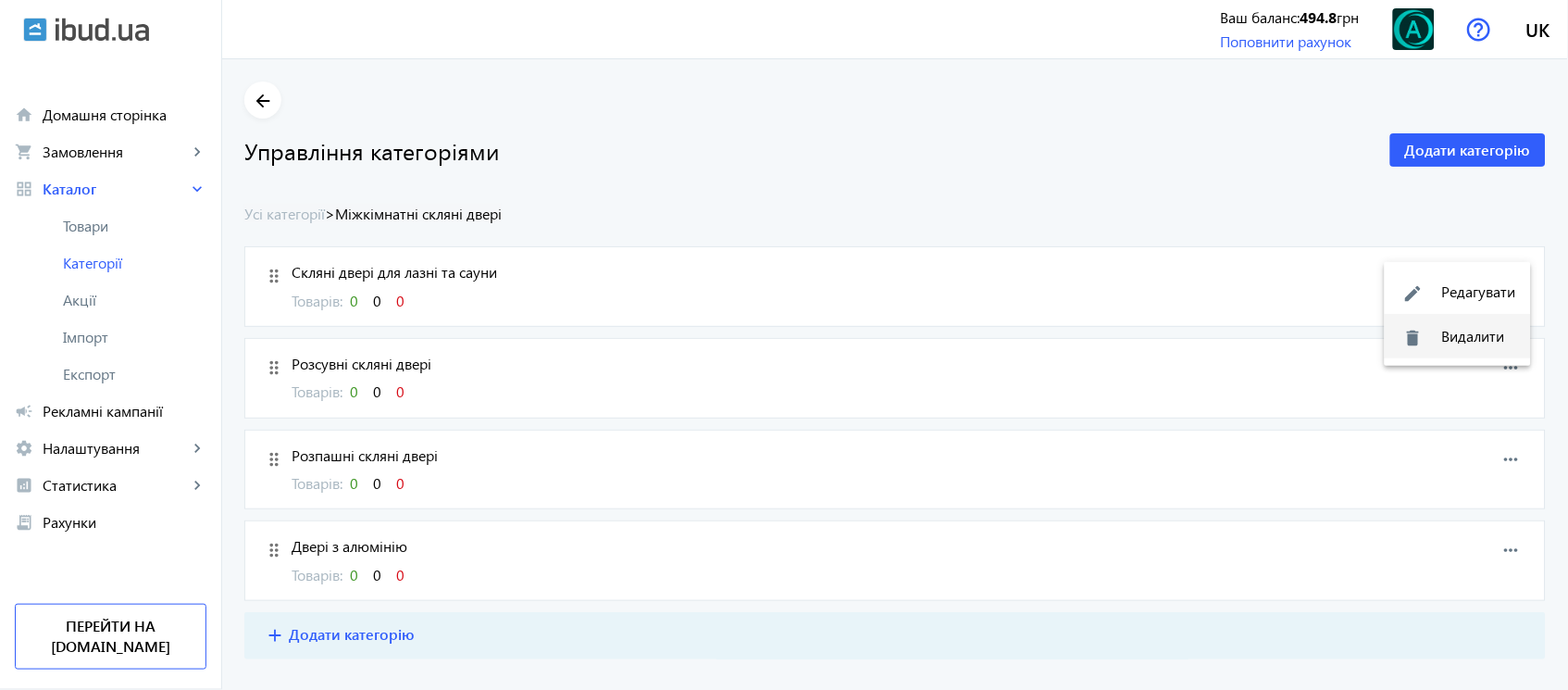 click on "delete Видалити" at bounding box center [1458, 336] 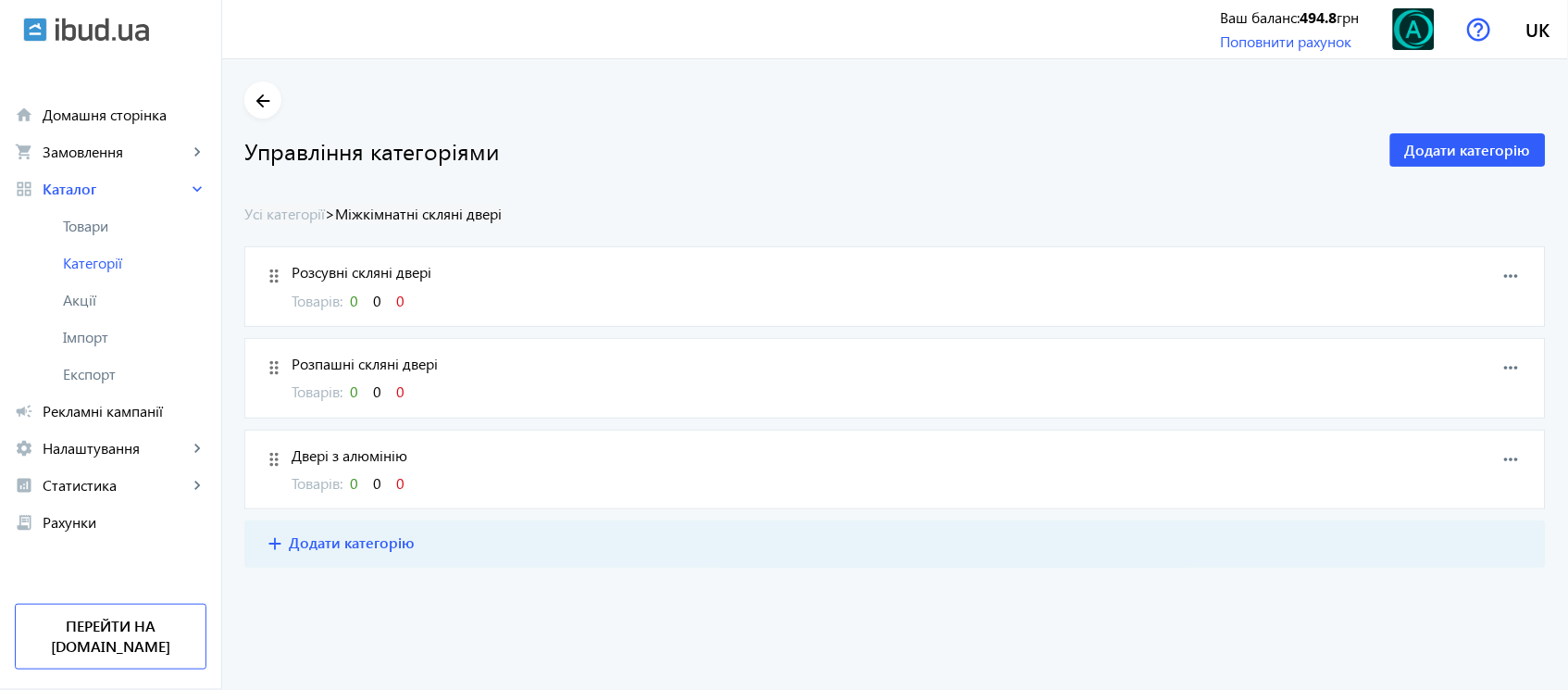 click on "more_horiz" at bounding box center [1512, 276] 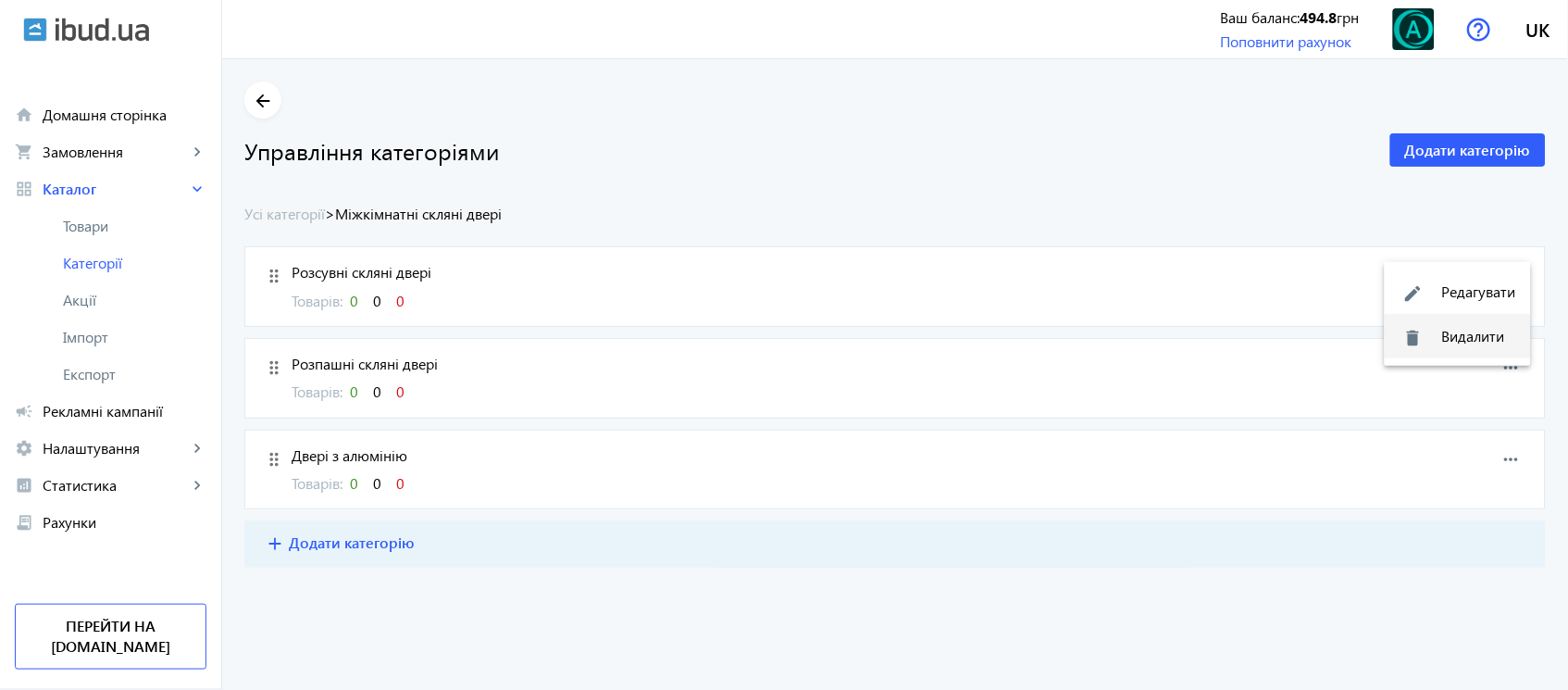 click on "delete Видалити" at bounding box center (1458, 336) 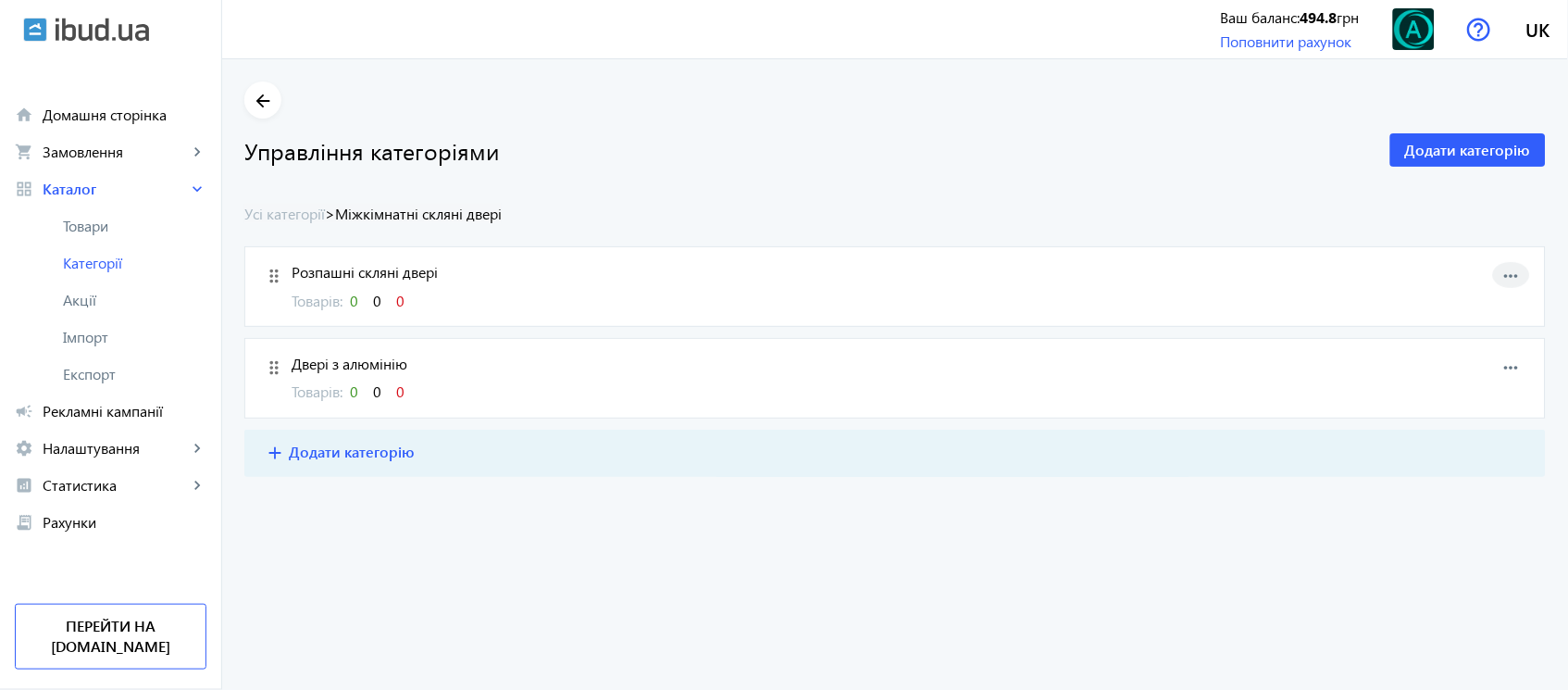 click on "more_horiz" at bounding box center [1512, 276] 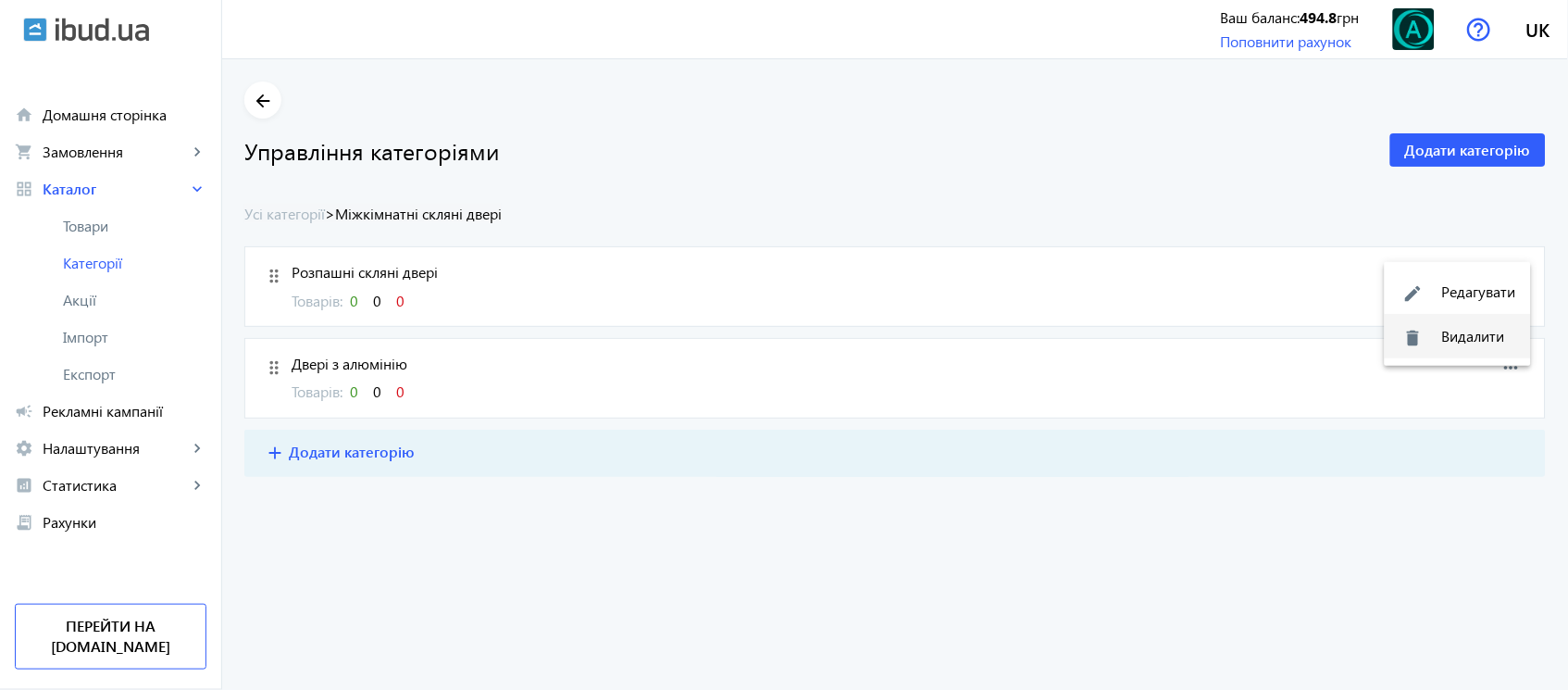 click on "delete Видалити" at bounding box center [1458, 336] 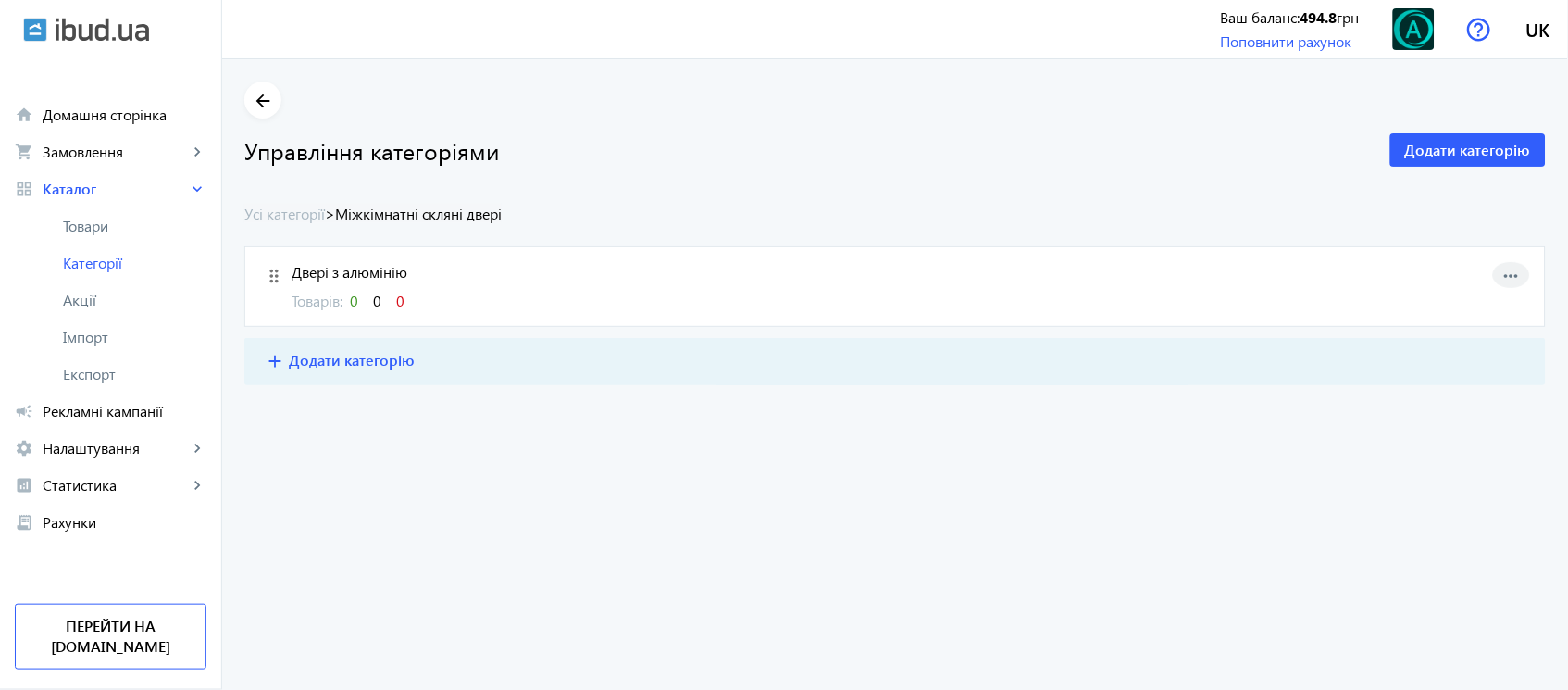click on "more_horiz" at bounding box center [1512, 276] 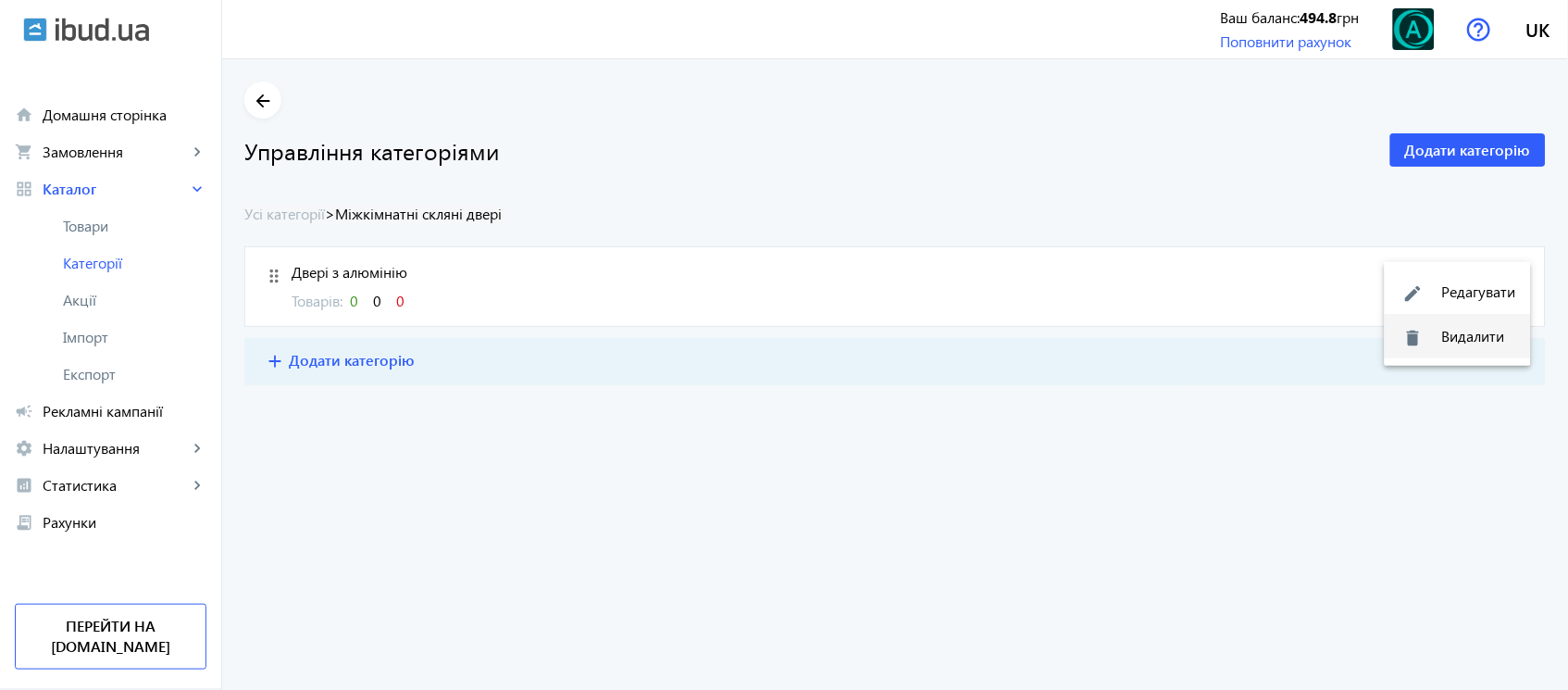 click on "delete Видалити" at bounding box center (1458, 336) 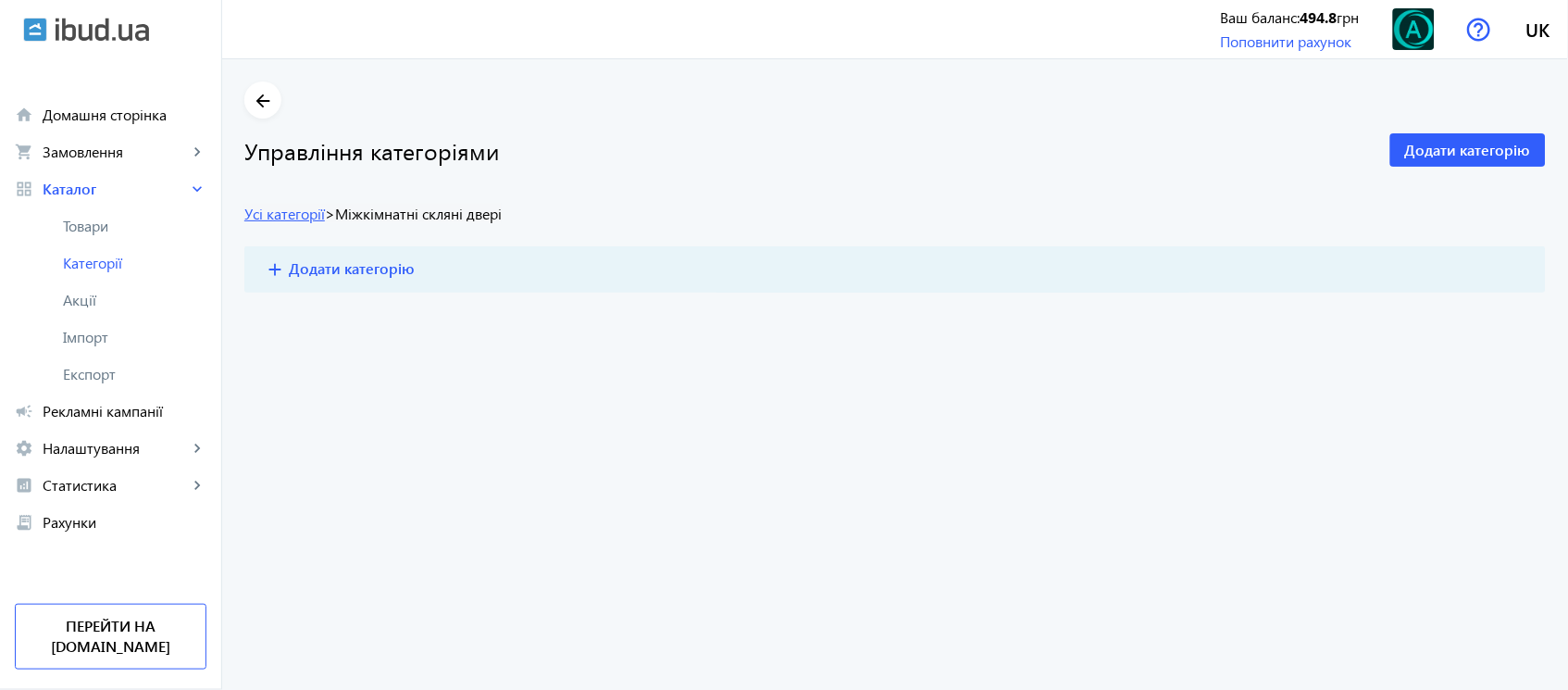 click on "Усі категорії" 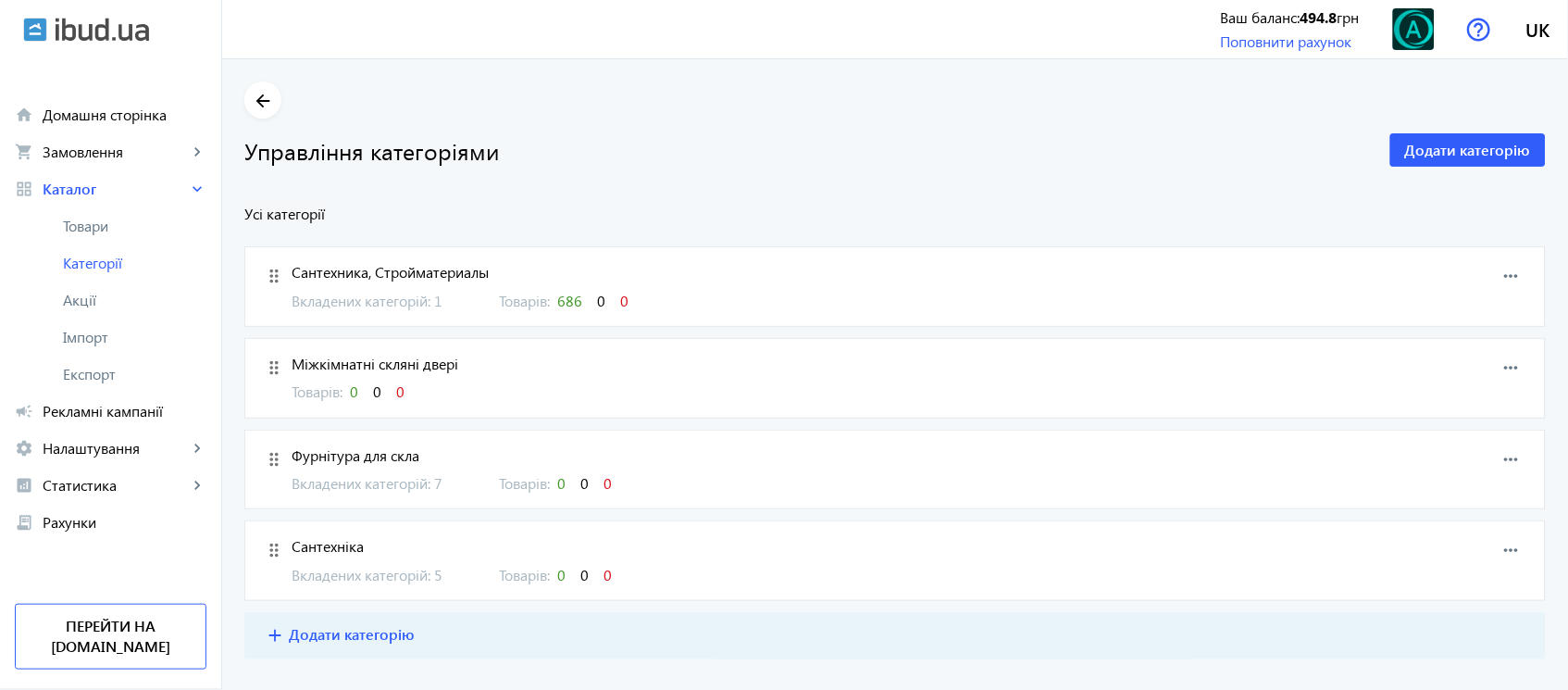click on "more_horiz" at bounding box center [1512, 368] 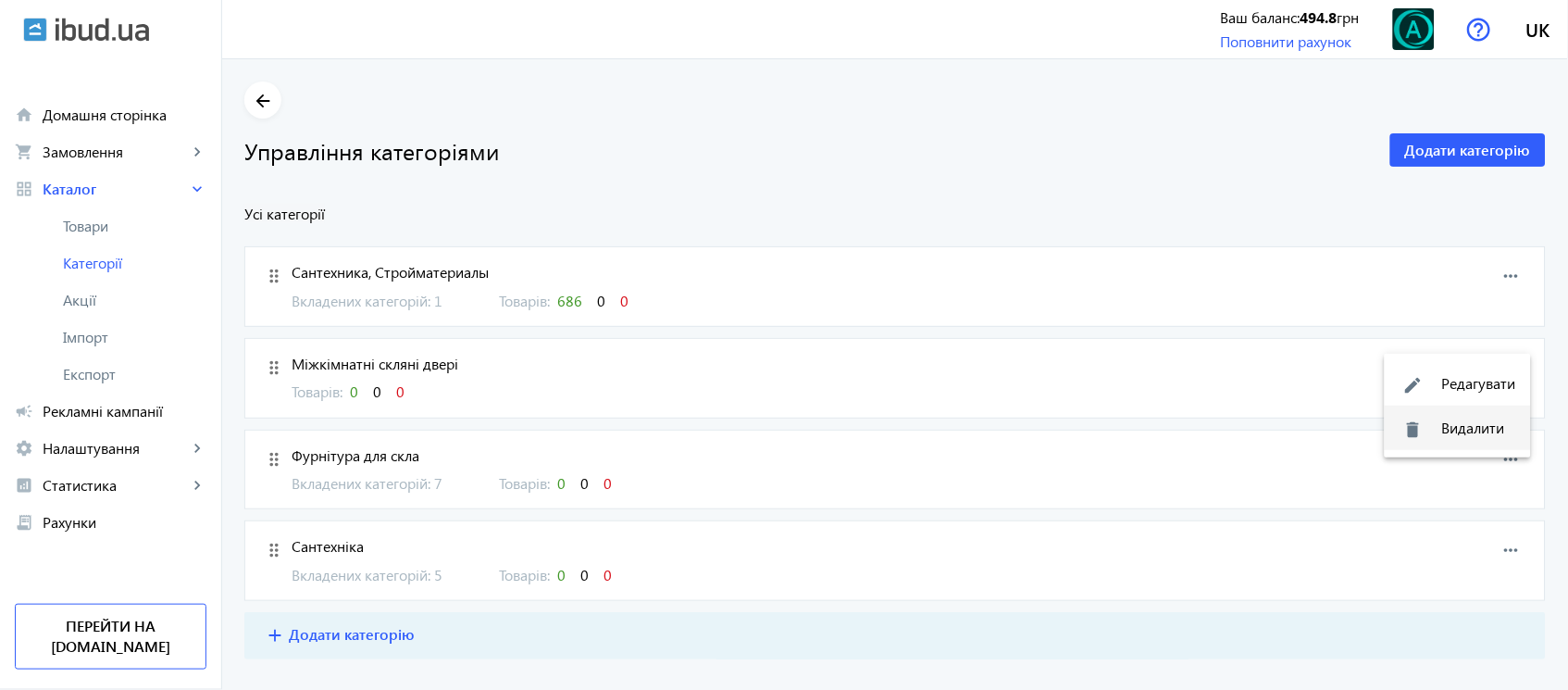 click on "delete Видалити" at bounding box center [1458, 428] 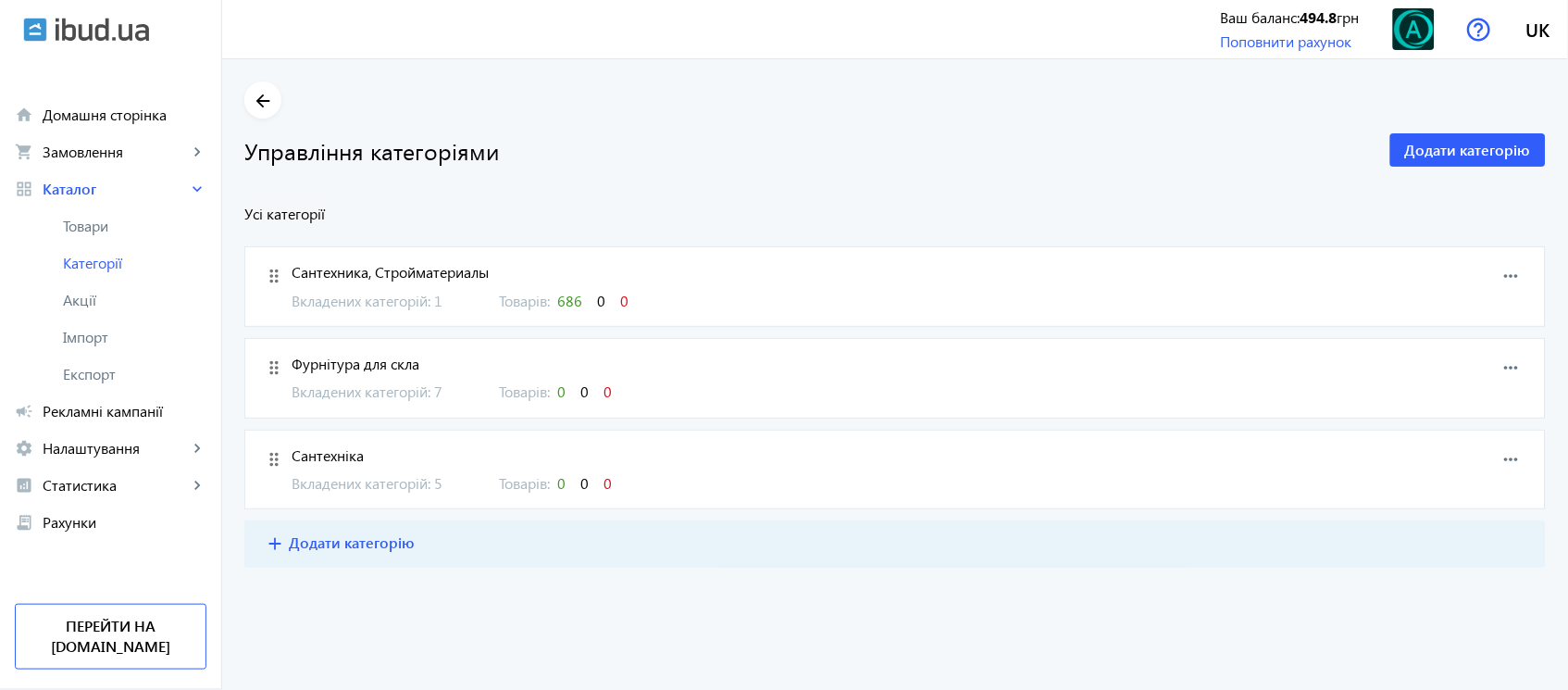 click on "Вкладених категорій: 7" at bounding box center (384, 392) 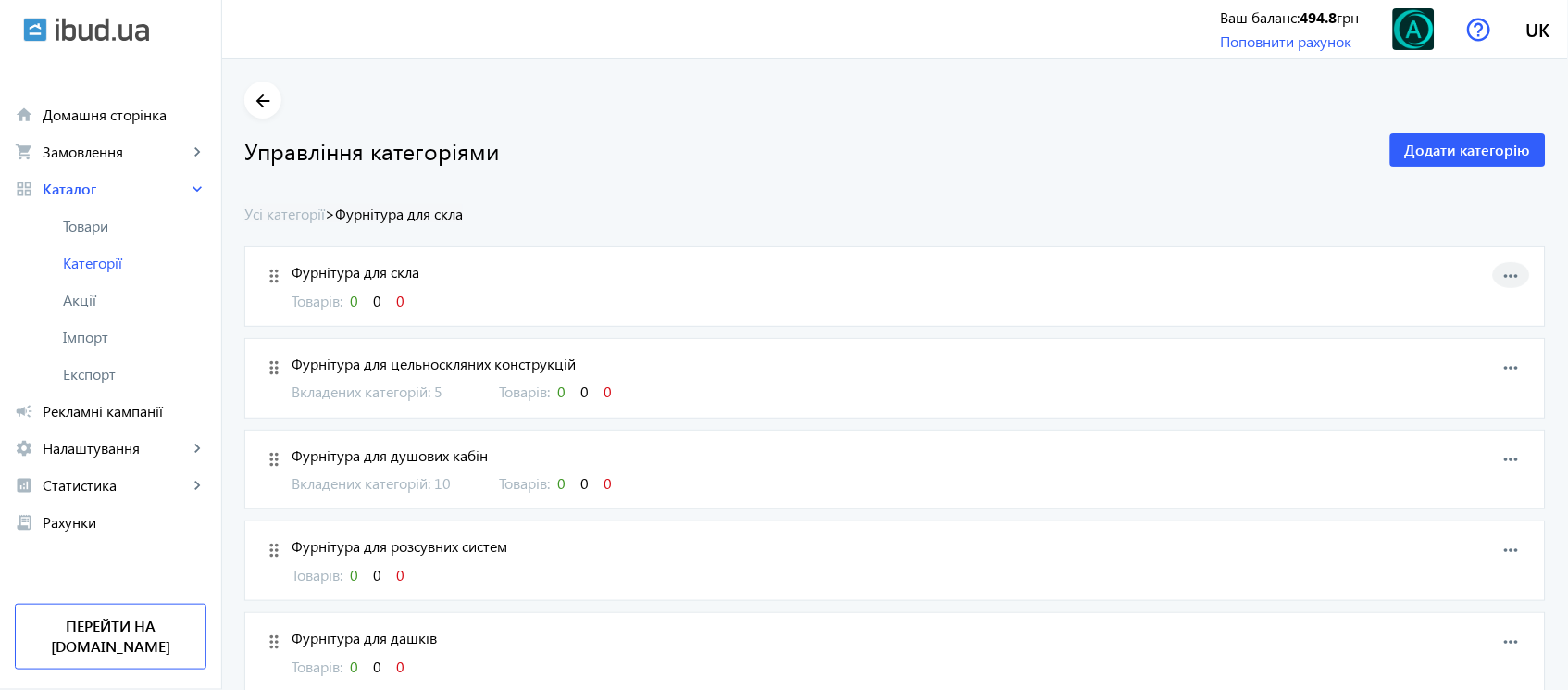 click on "more_horiz" at bounding box center [1512, 276] 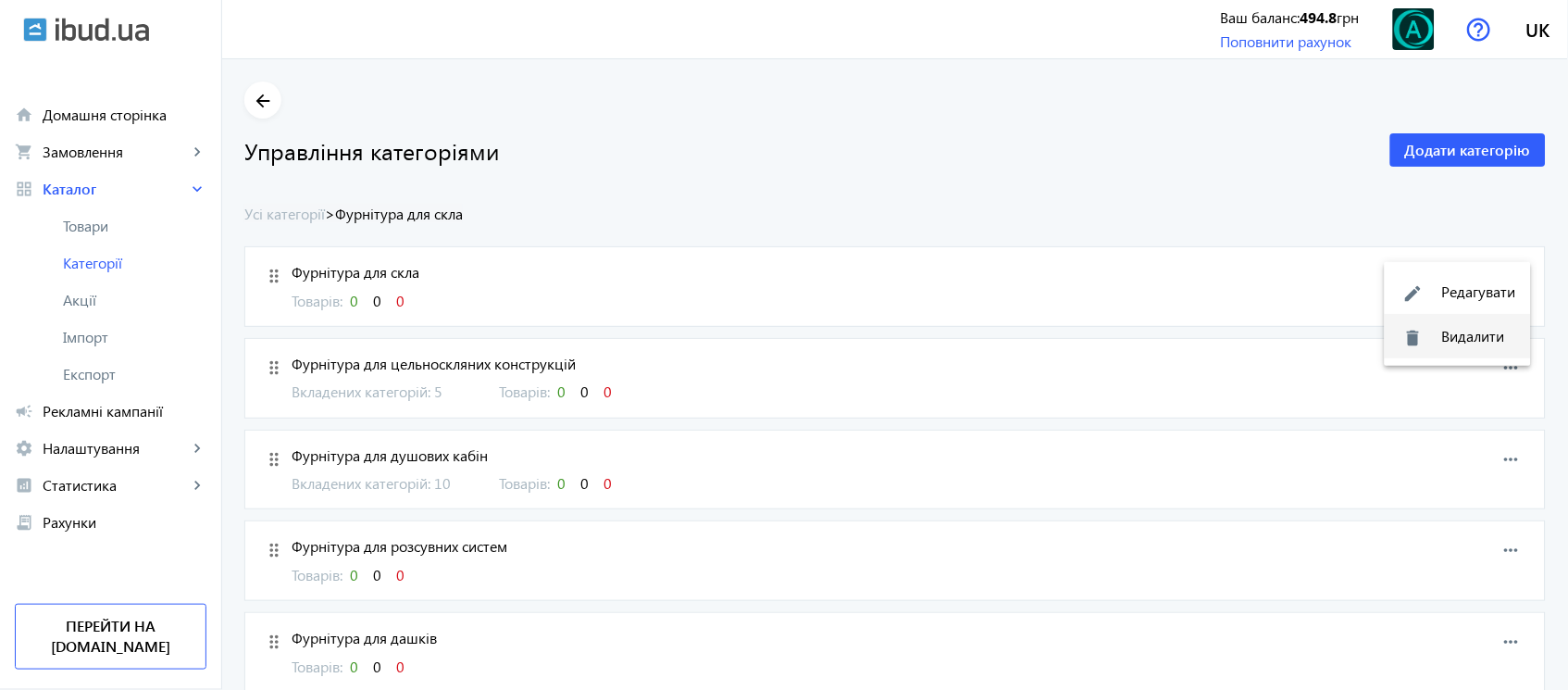 click on "delete" at bounding box center (1413, 338) 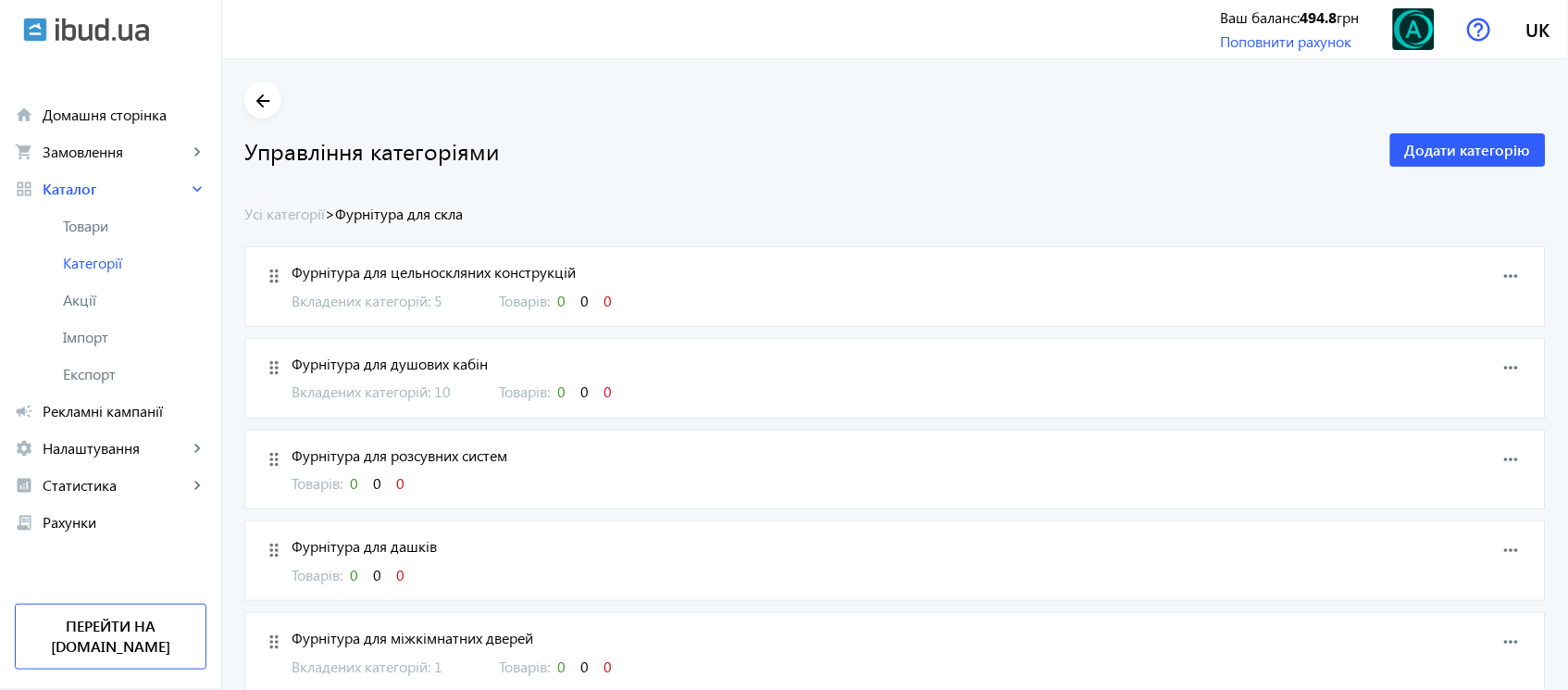 click on "Фурнітура для цельноскляних конструкцій Вкладених категорій: 5 Товарів:  0 0 0" at bounding box center (796, 286) 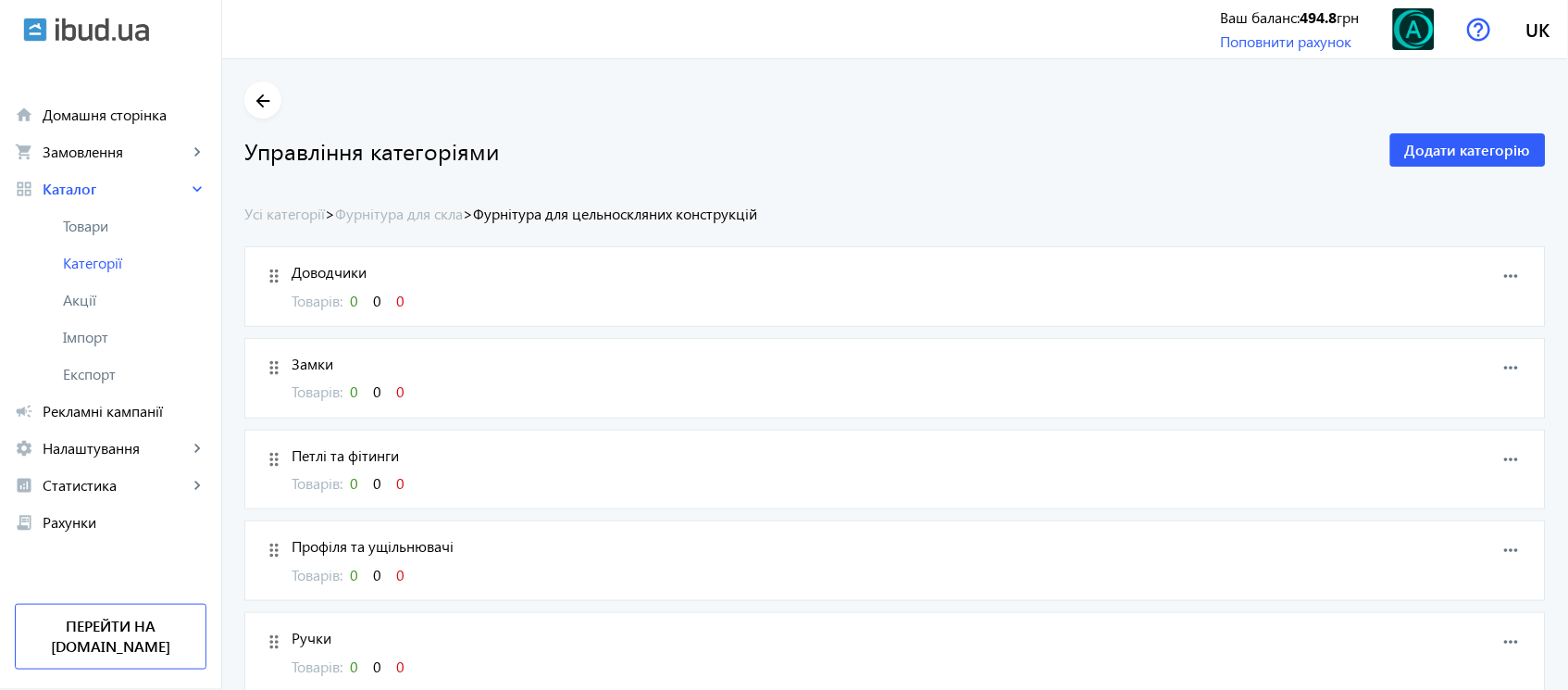 click on "more_horiz" at bounding box center (1512, 276) 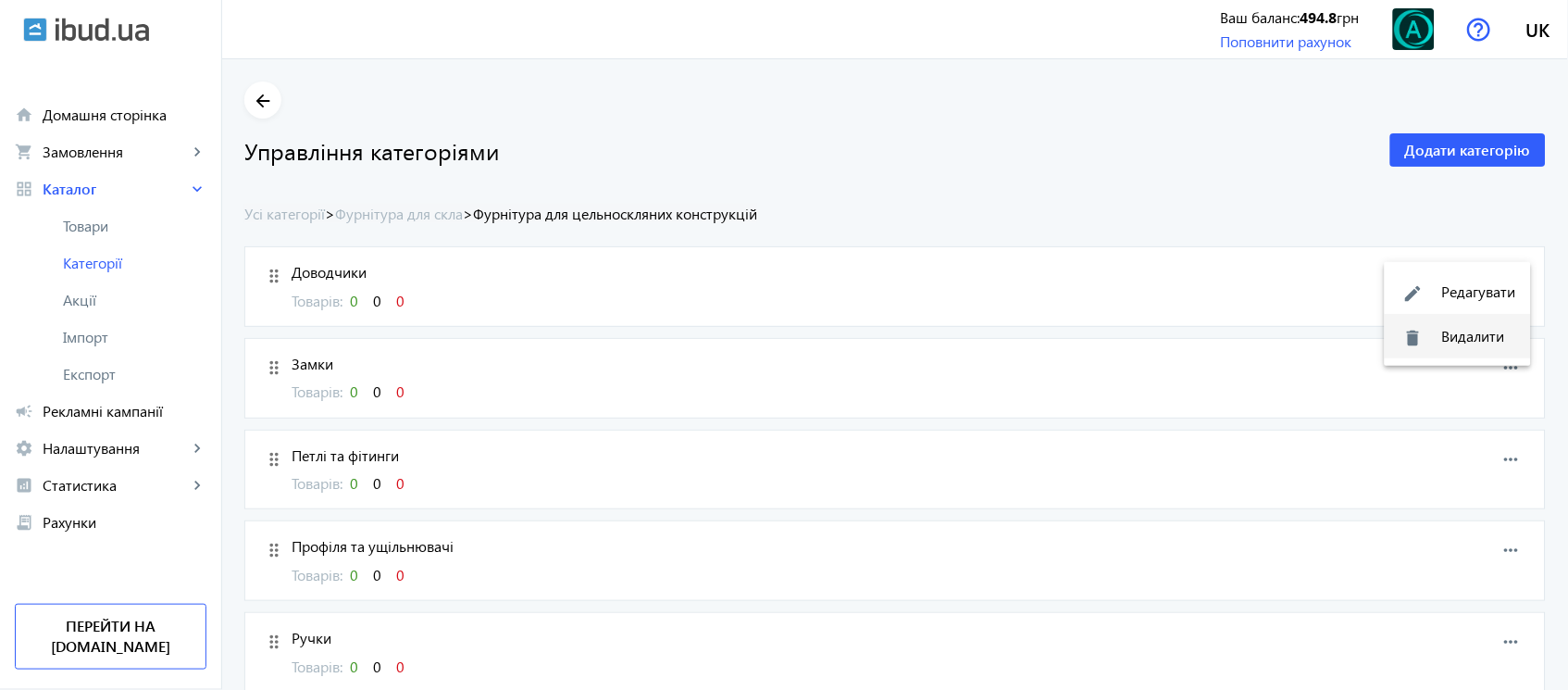 click on "delete Видалити" at bounding box center (1458, 336) 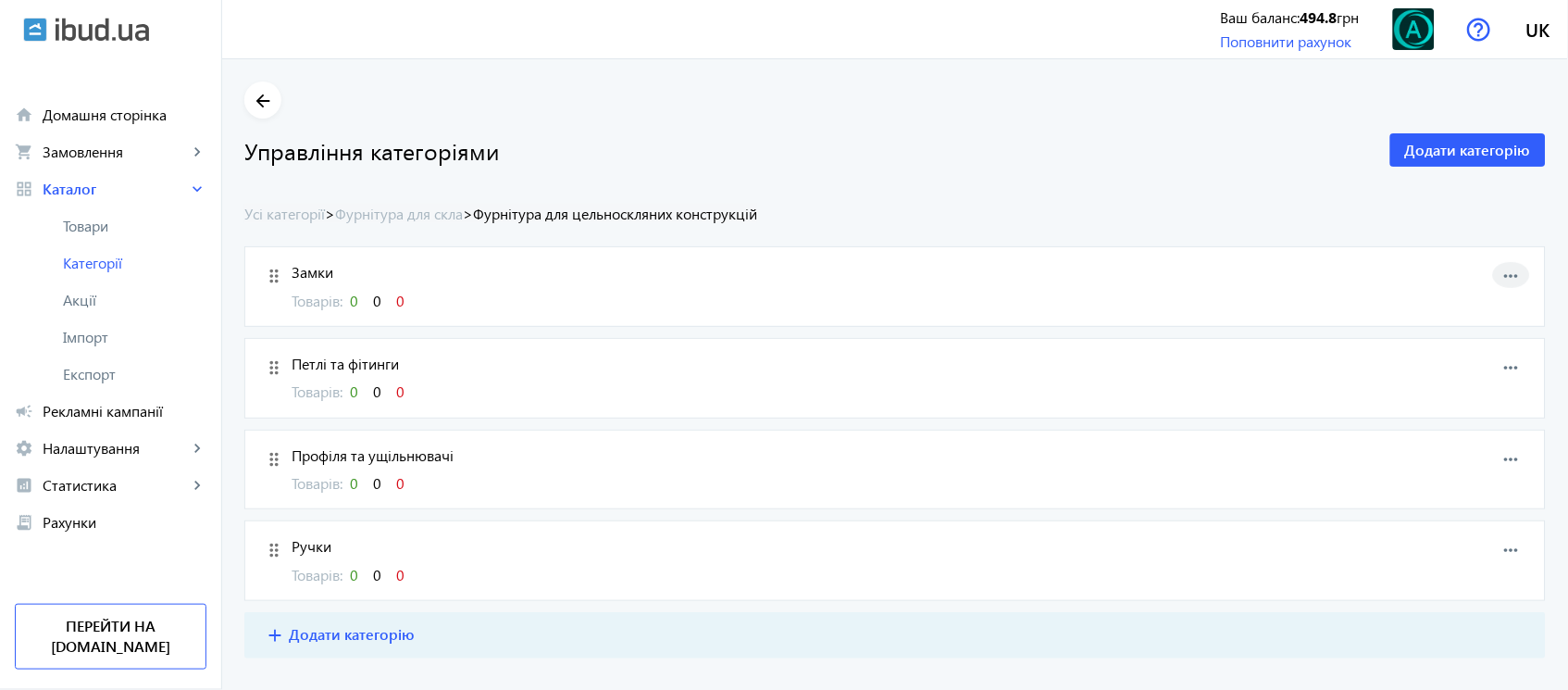 click on "more_horiz" at bounding box center (1512, 276) 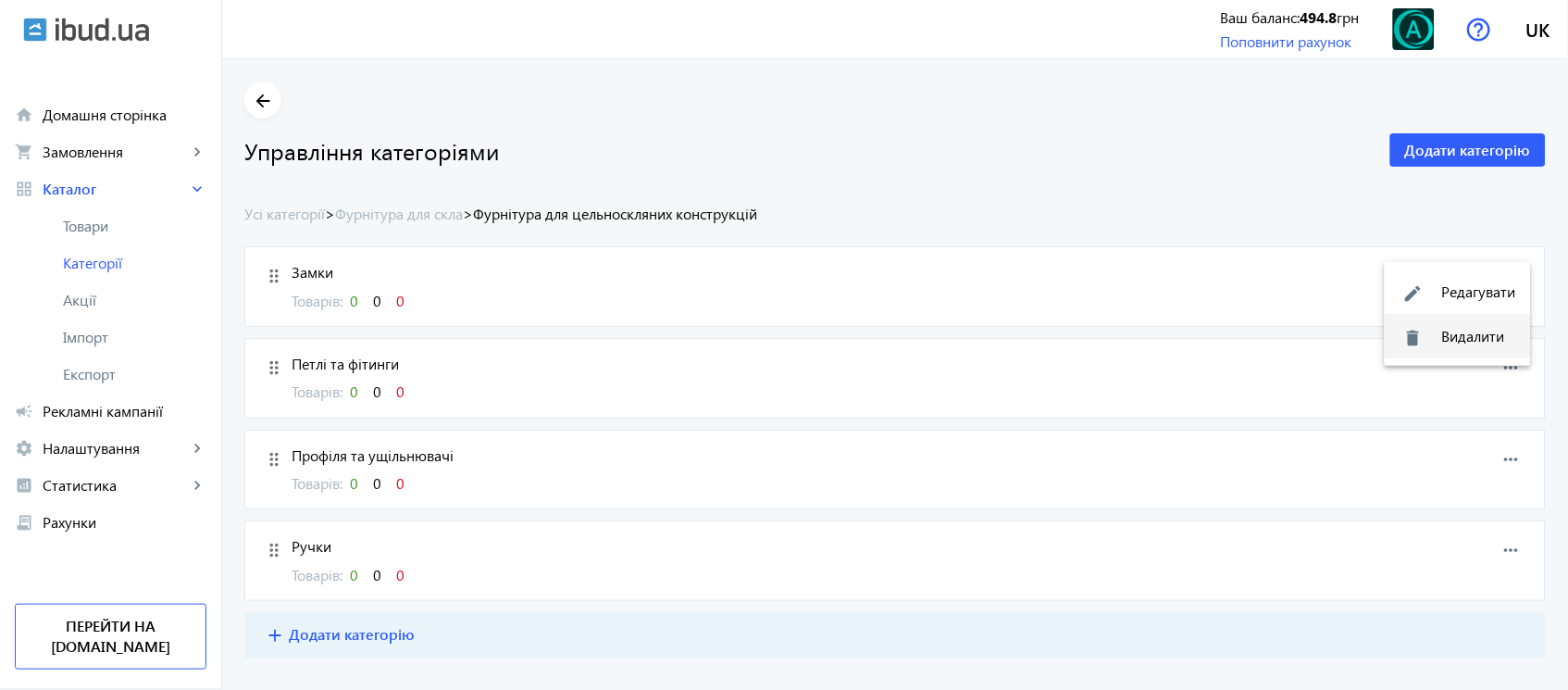 click on "delete Видалити" at bounding box center [1458, 336] 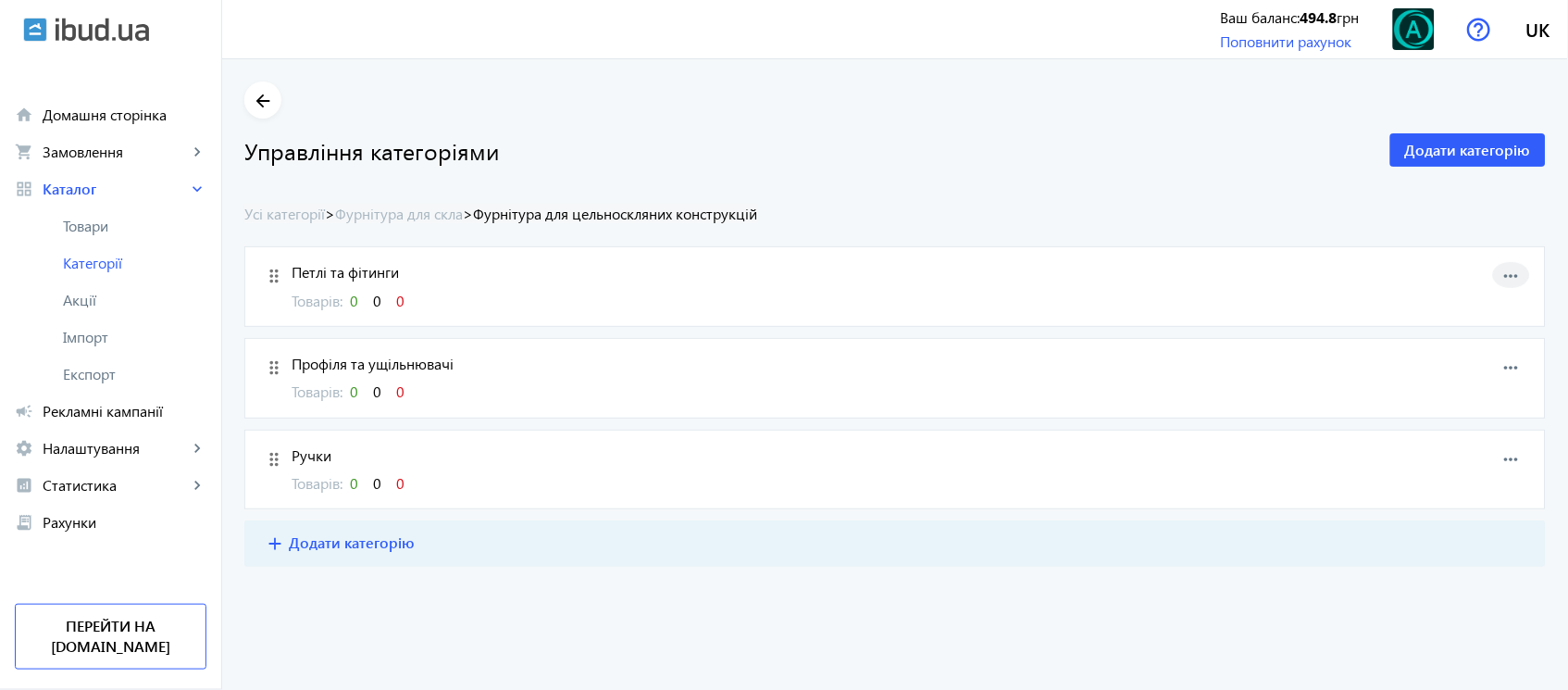 click on "more_horiz" at bounding box center (1512, 276) 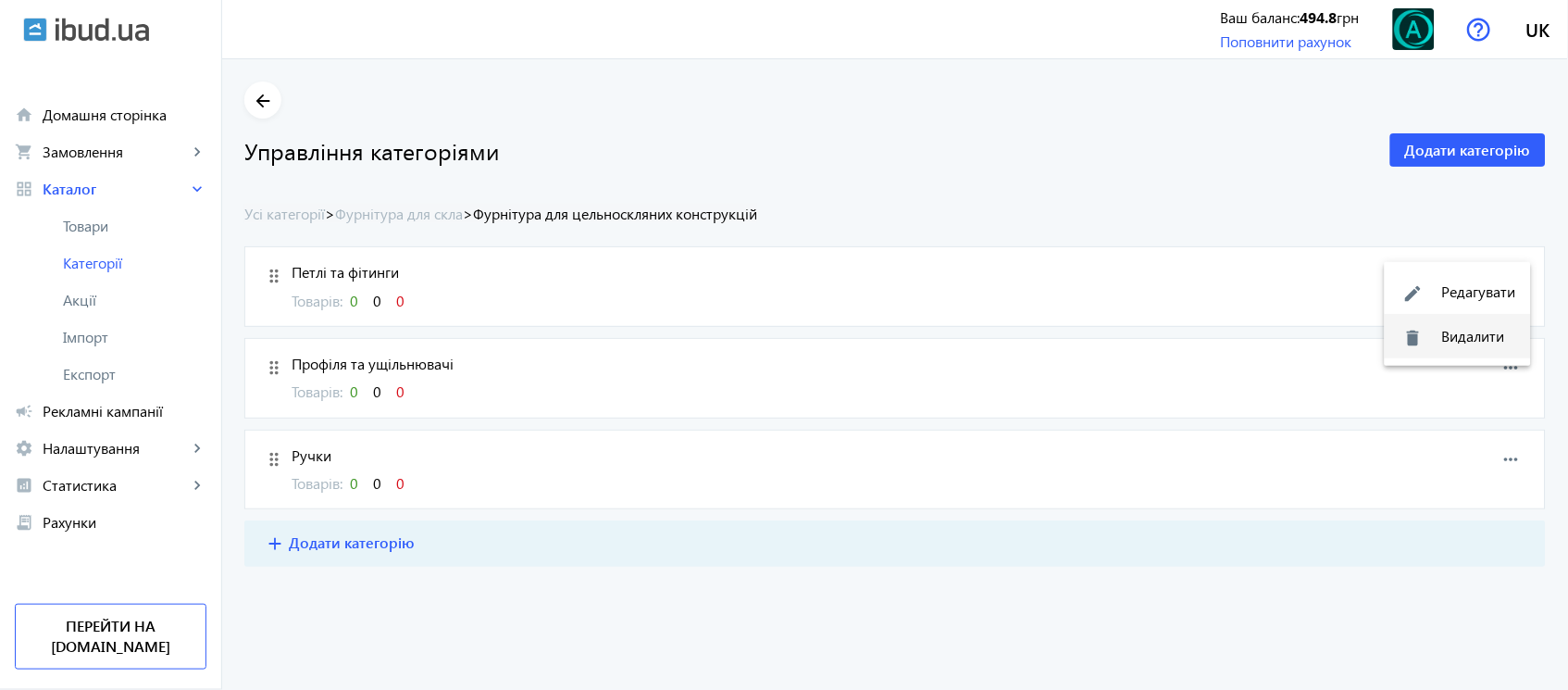 click on "delete Видалити" at bounding box center (1458, 336) 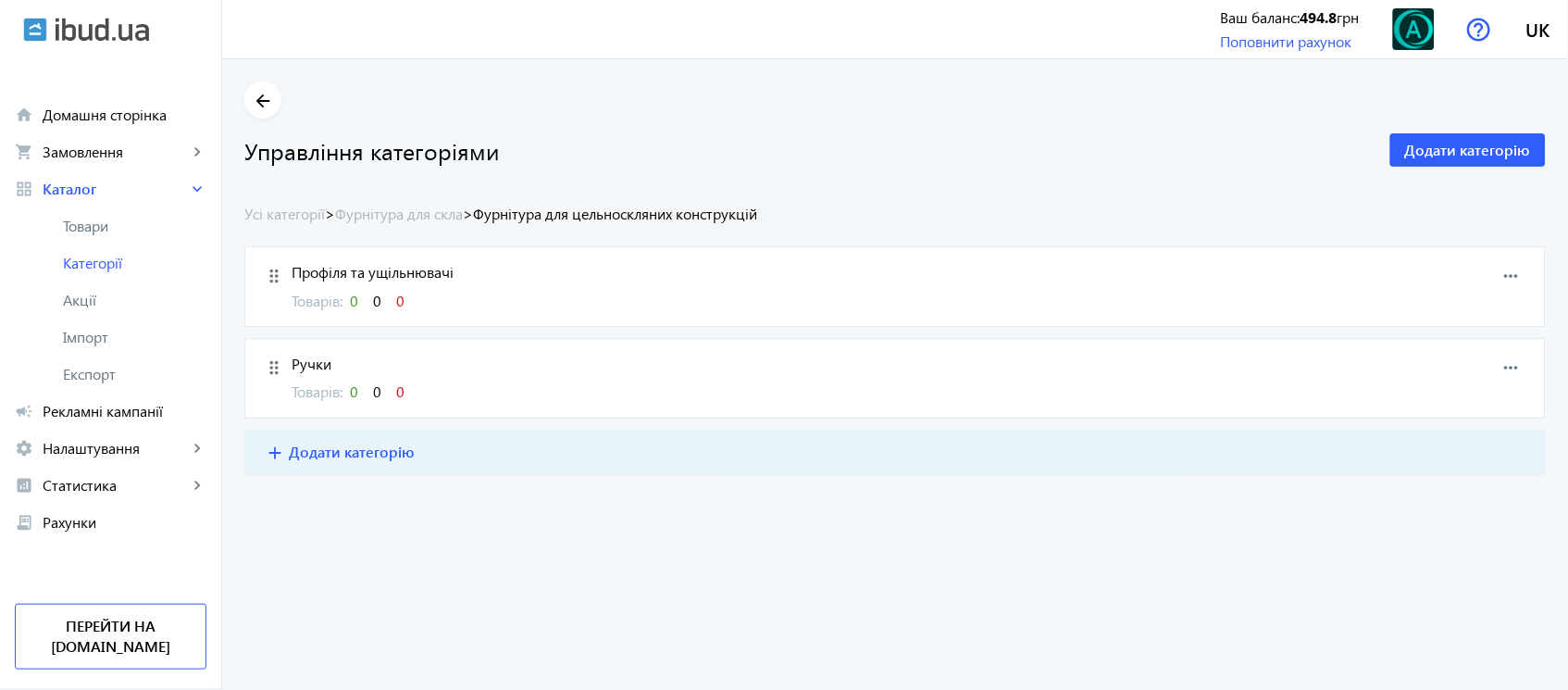 click on "drag_indicator Профіля та  ущільнювачі Товарів:  0 0 0 more_horiz" at bounding box center [895, 286] 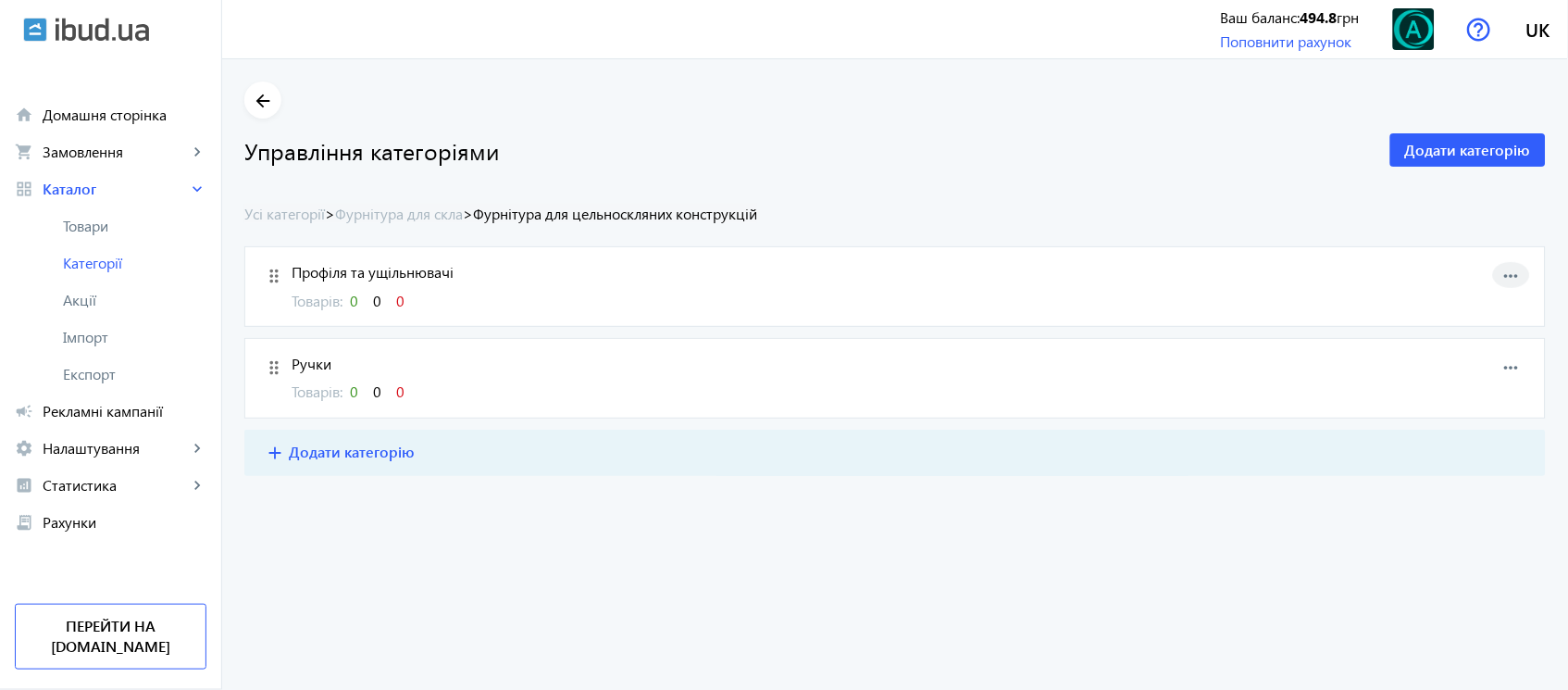 click on "more_horiz" at bounding box center (1512, 276) 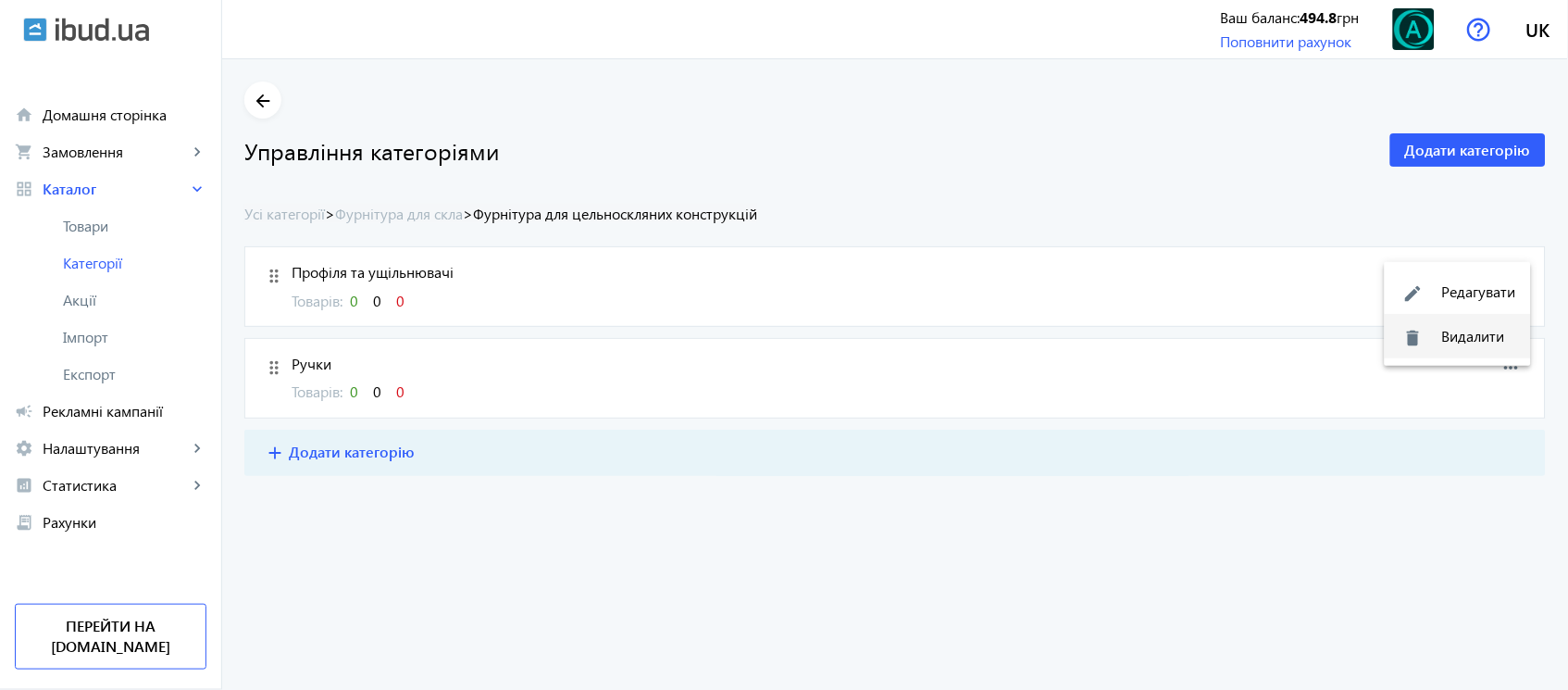 click on "delete Видалити" at bounding box center (1458, 336) 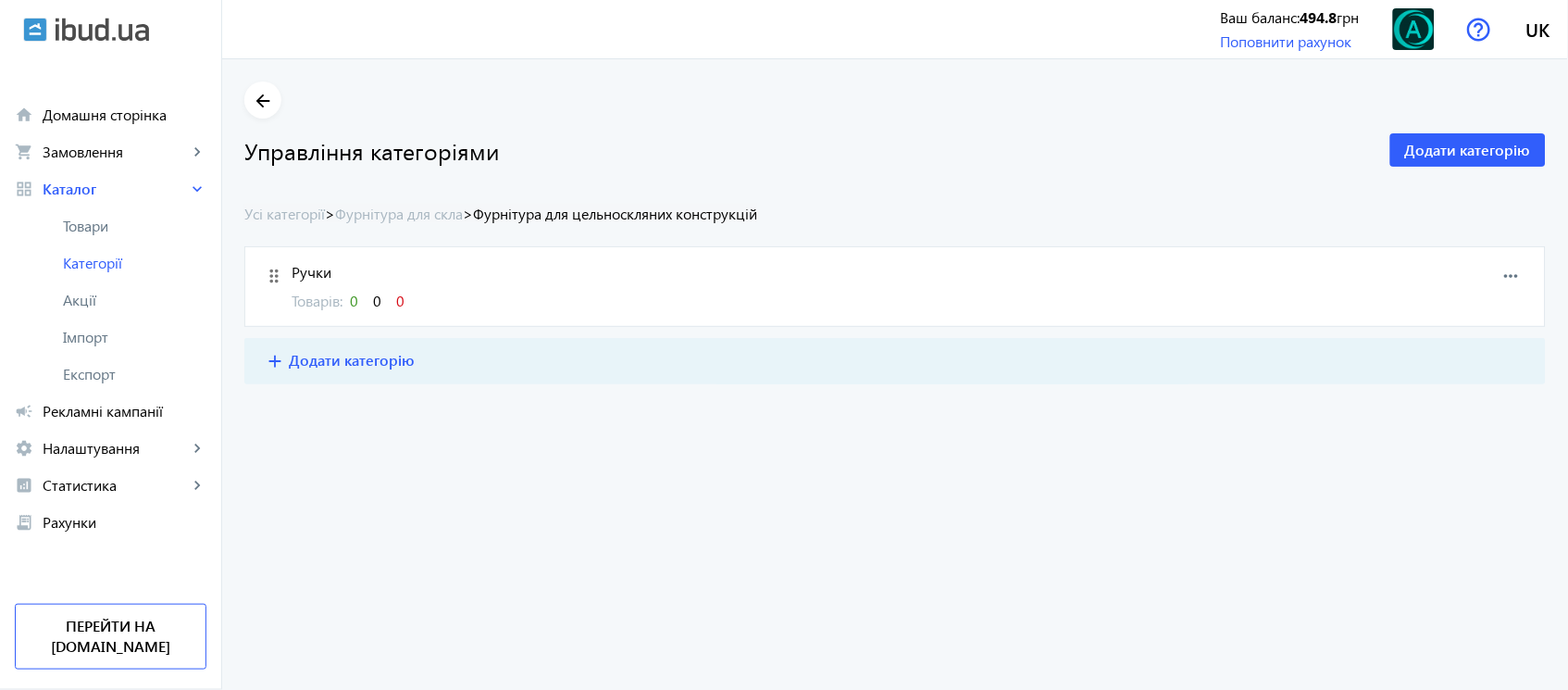 click on "more_horiz" at bounding box center (1512, 276) 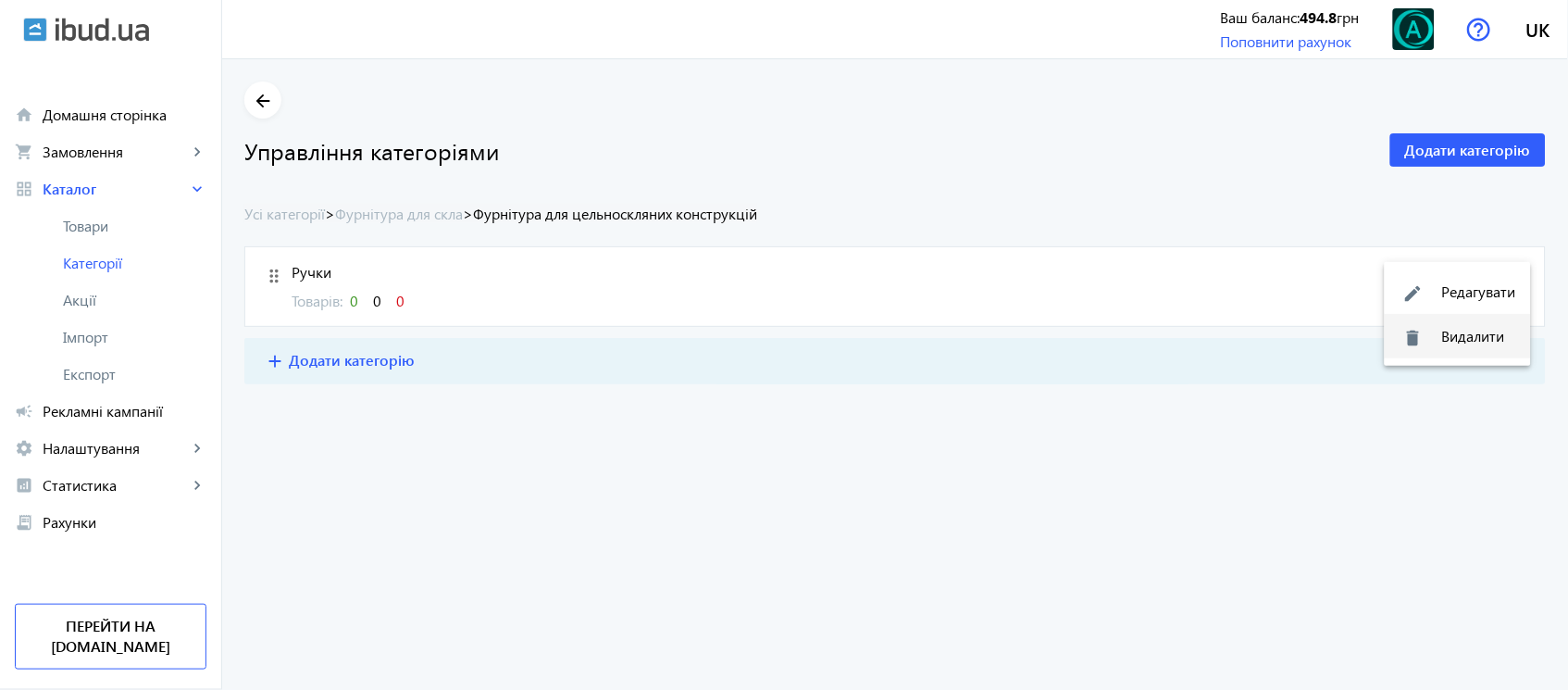 click on "delete Видалити" at bounding box center (1458, 336) 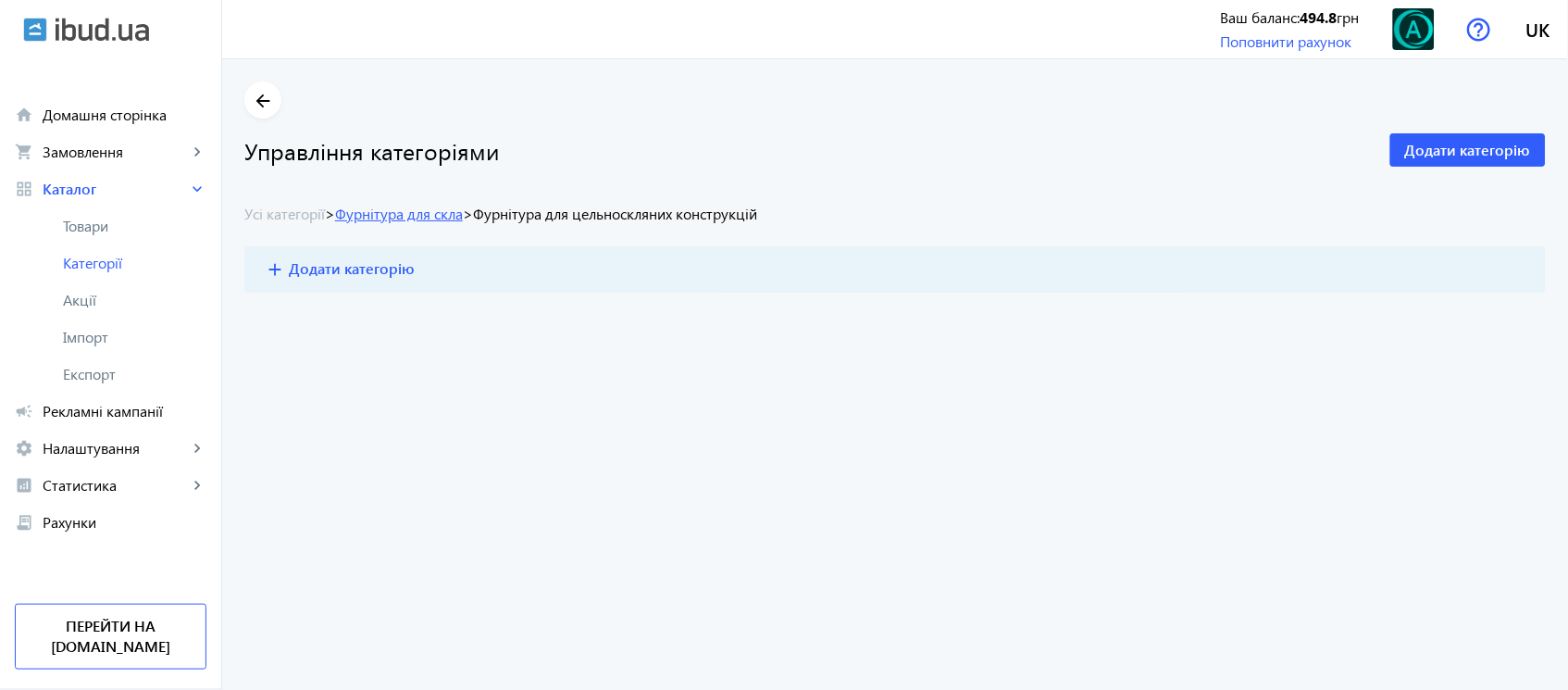 click on "Фурнітура для скла" 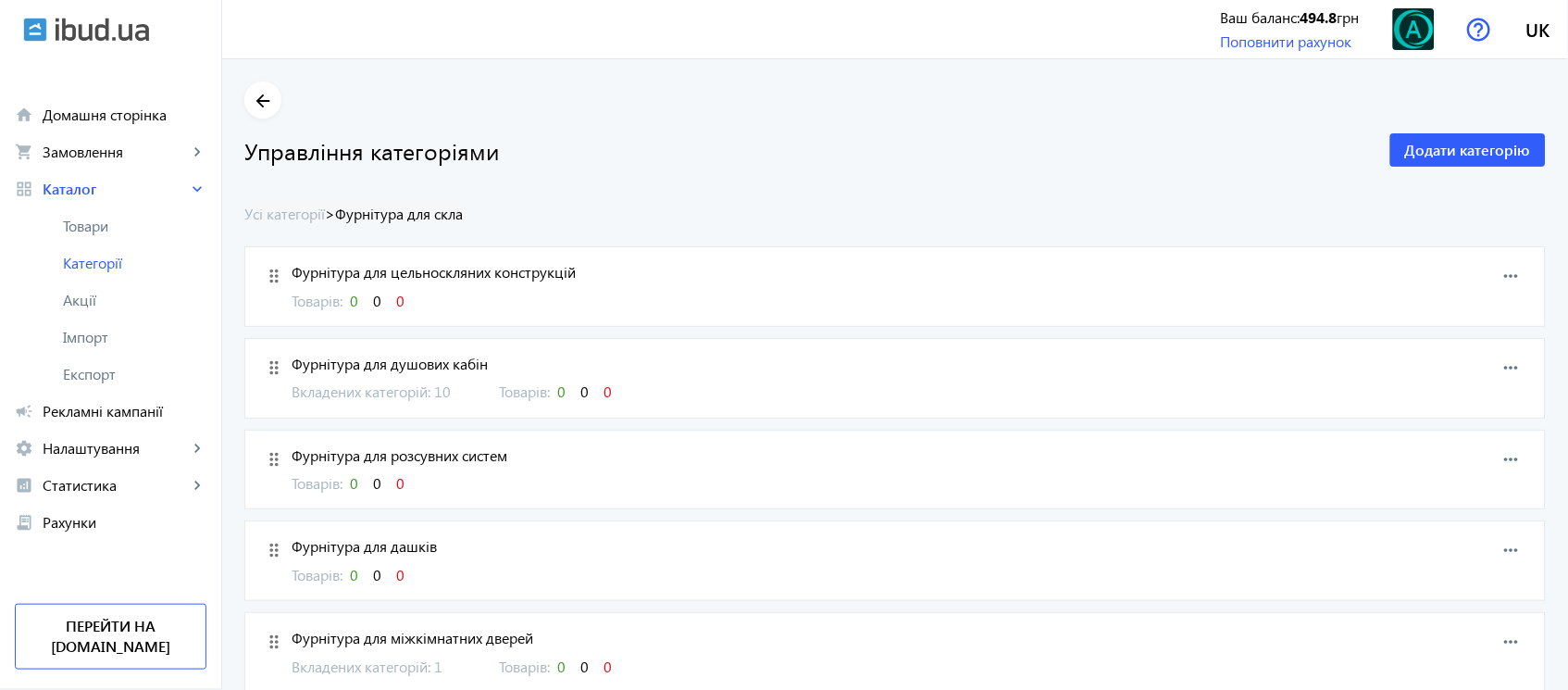 click on "more_horiz" at bounding box center (1512, 276) 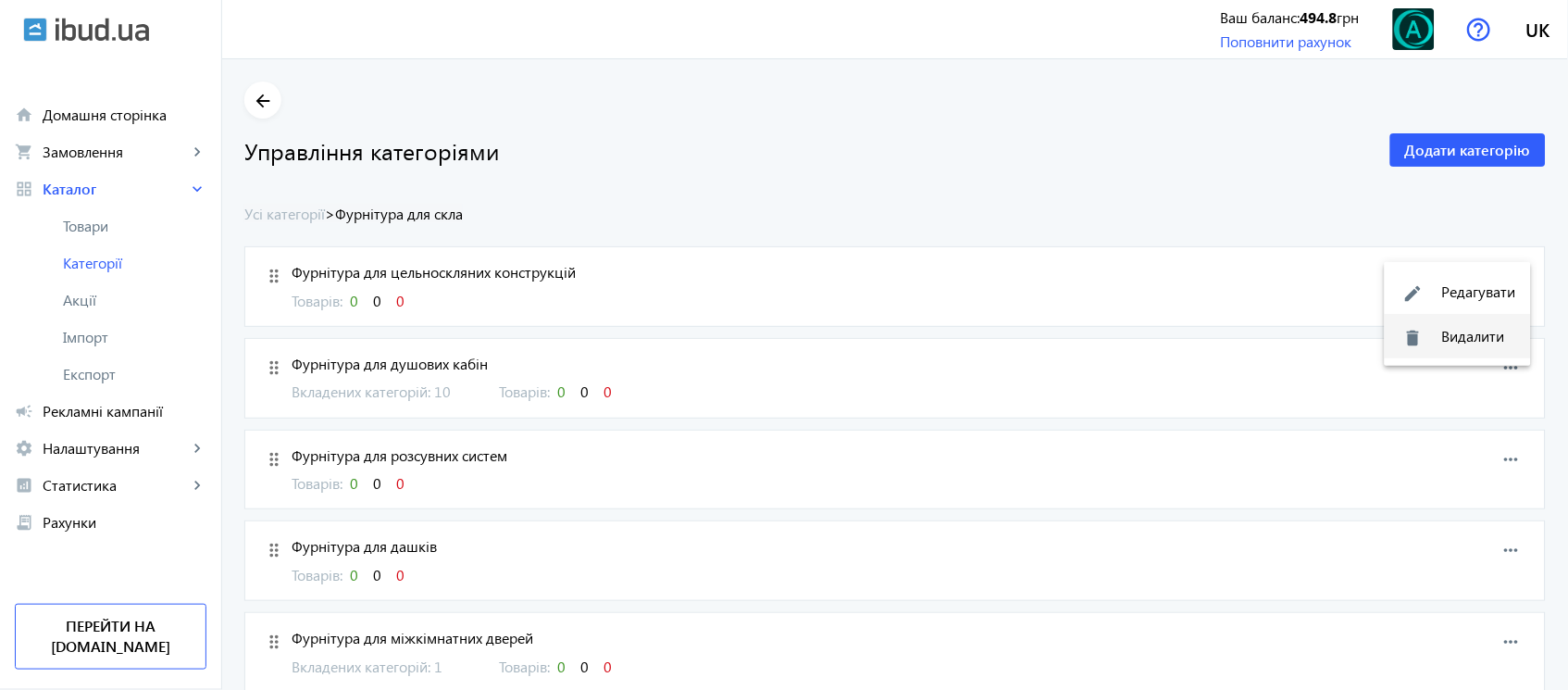 click on "delete Видалити" at bounding box center (1458, 336) 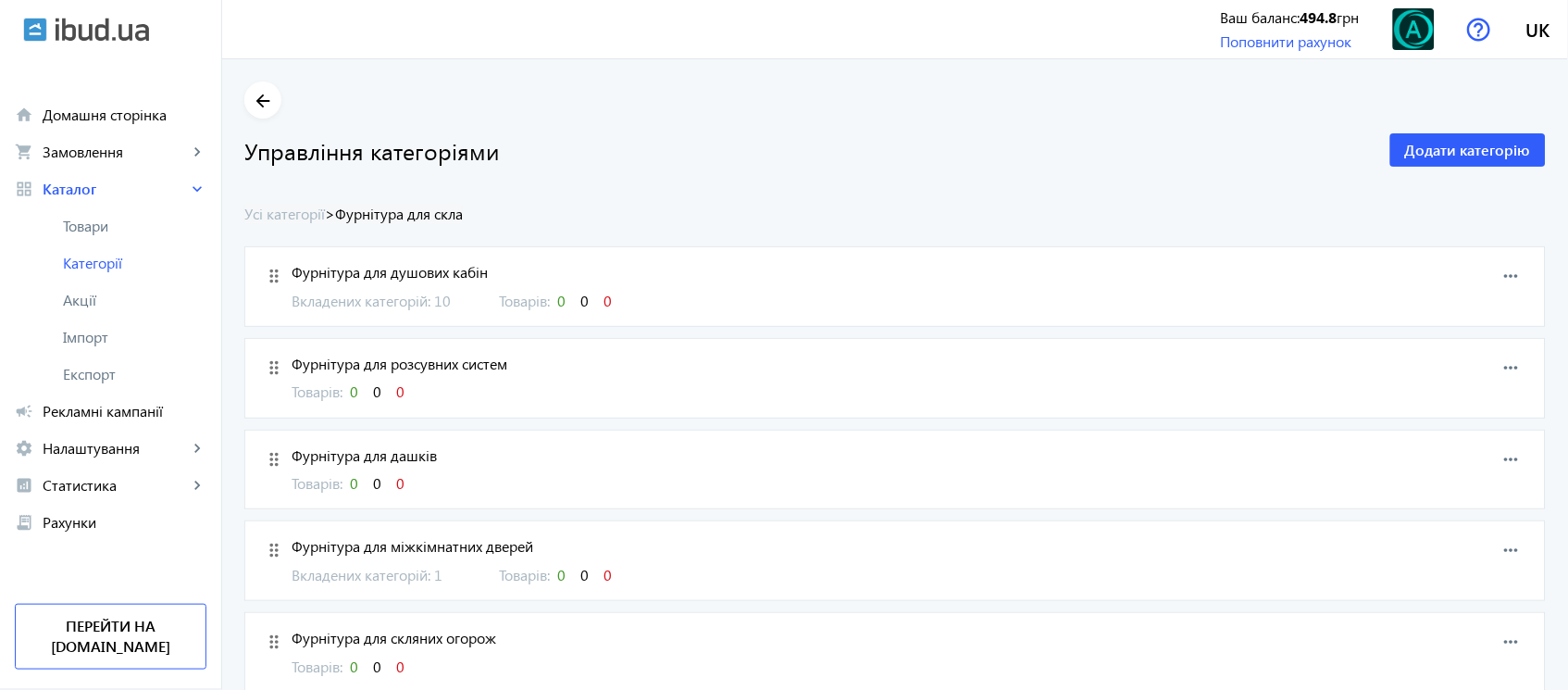 click on "drag_indicator Фурнітура для розсувних систем Товарів:  0 0 0 more_horiz" at bounding box center (895, 378) 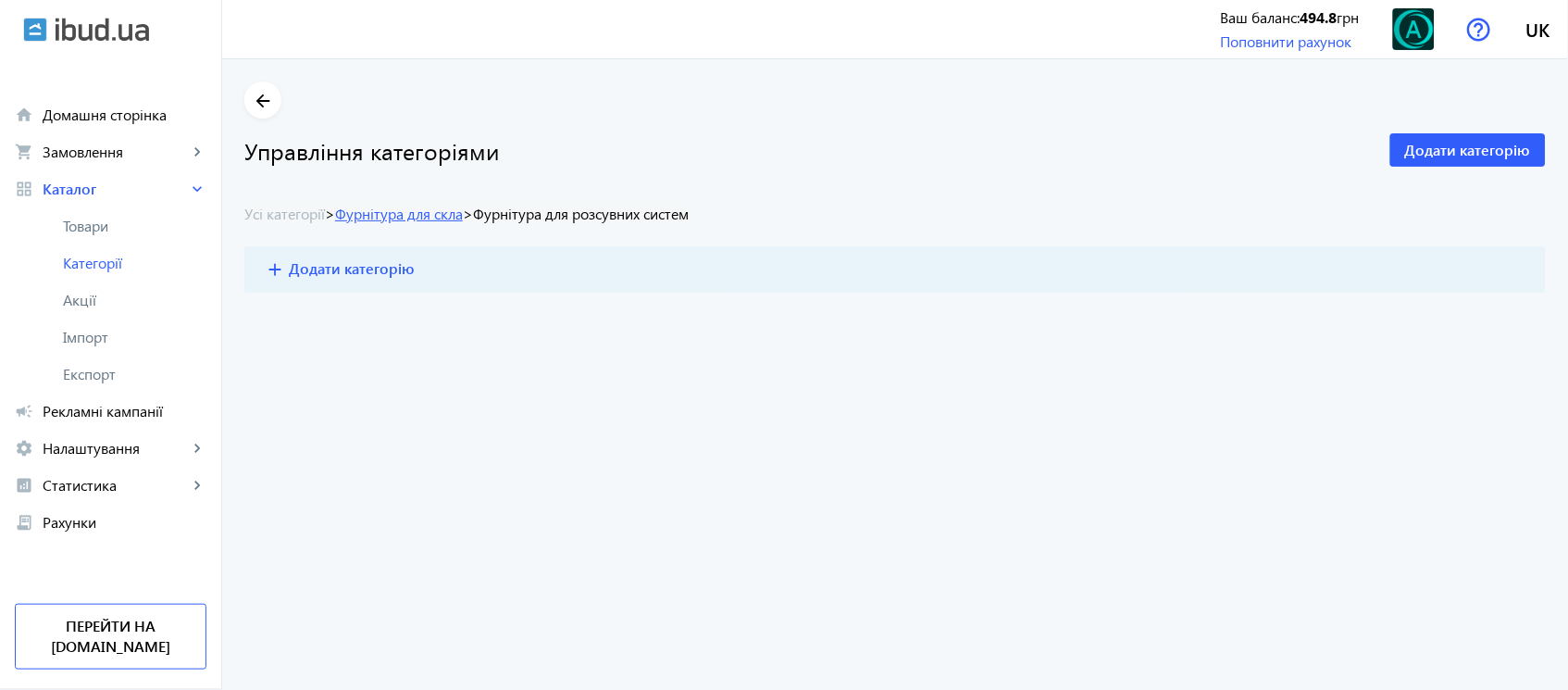 click on "Фурнітура для скла" 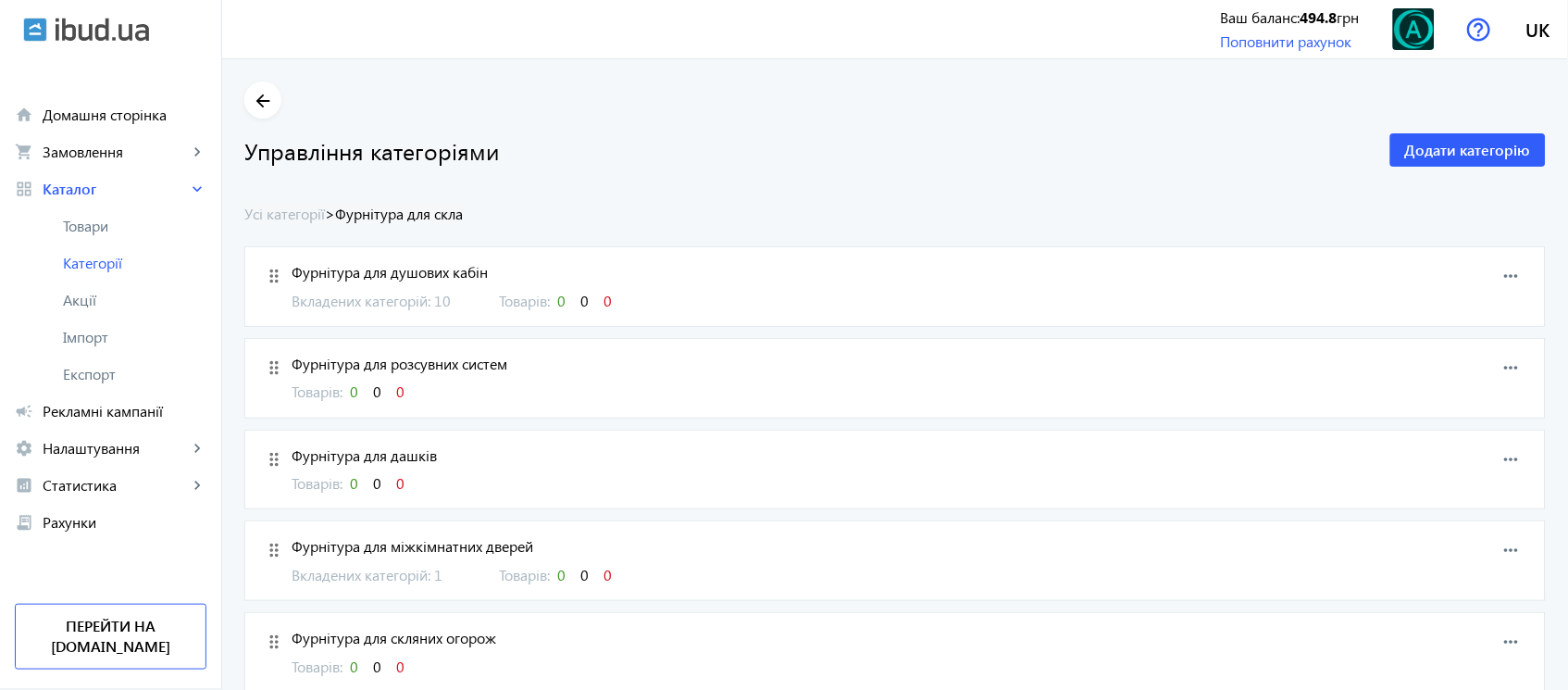 click on "more_horiz" at bounding box center (1512, 368) 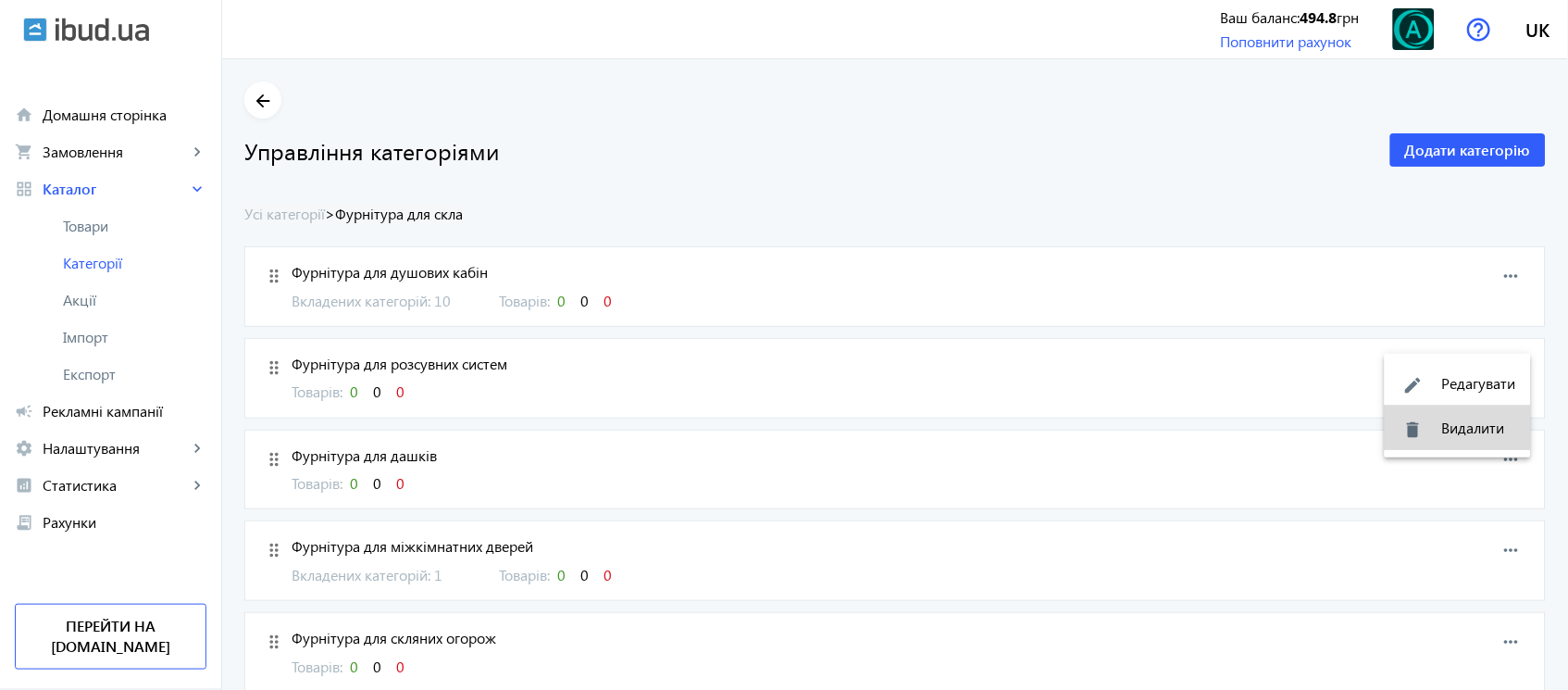 click on "delete" at bounding box center [1413, 430] 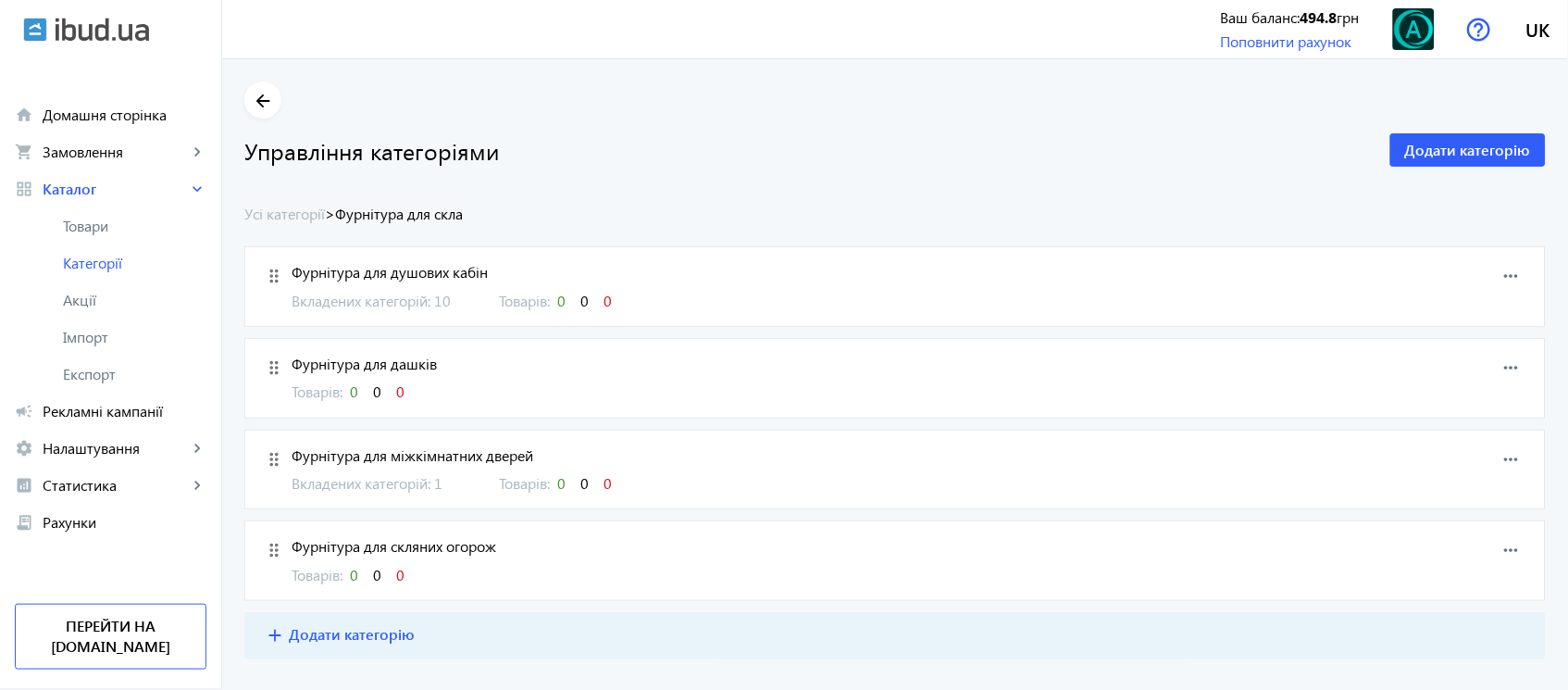 click on "drag_indicator Фурнітура для дашків Товарів:  0 0 0 more_horiz" at bounding box center (895, 378) 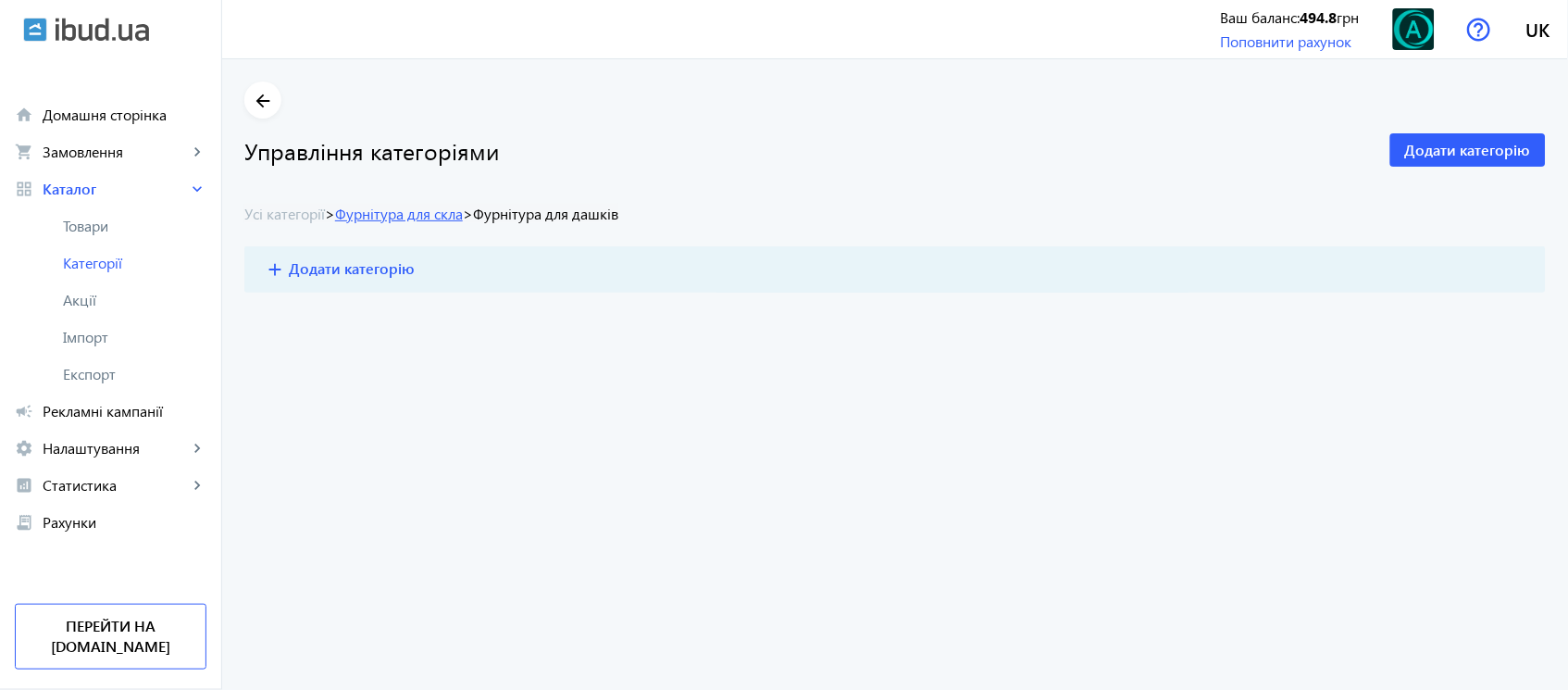 click on "Фурнітура для скла" 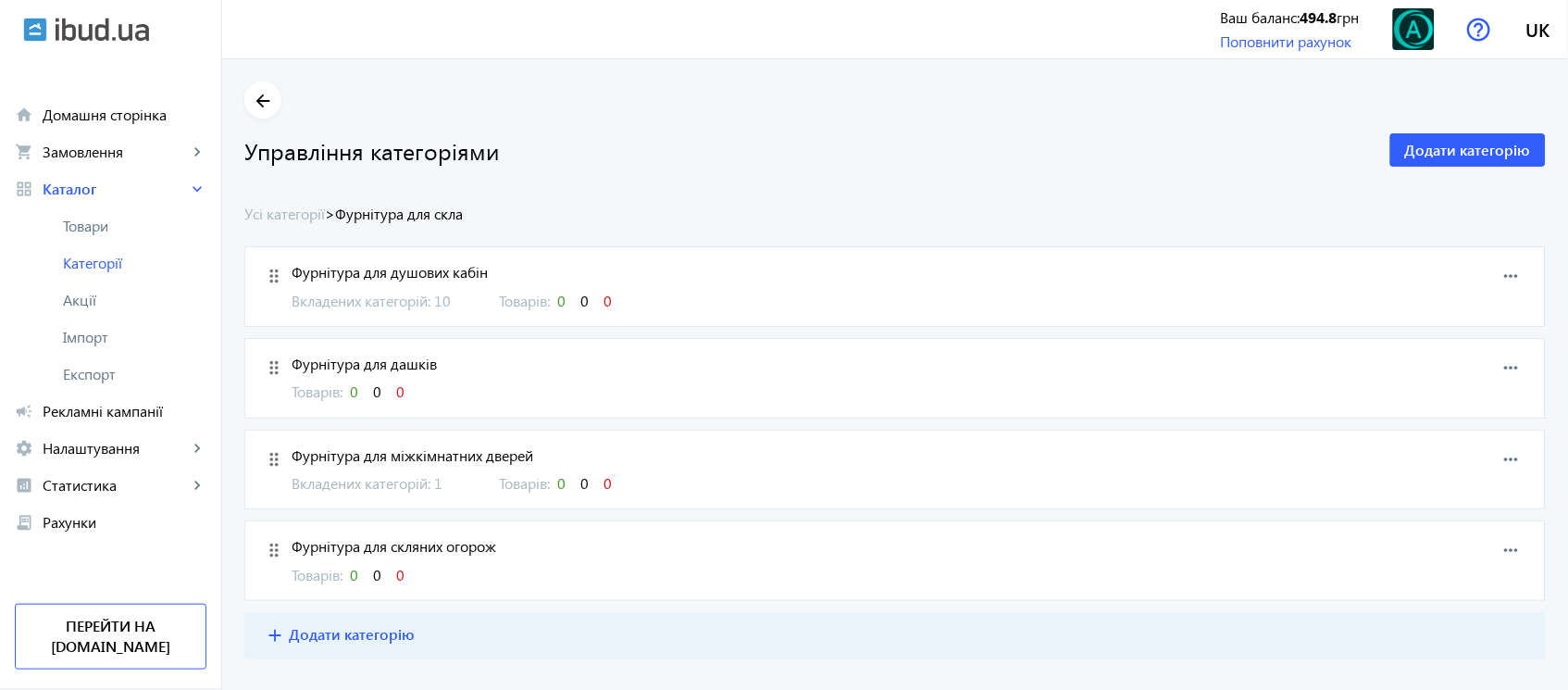 click on "more_horiz" at bounding box center [1512, 368] 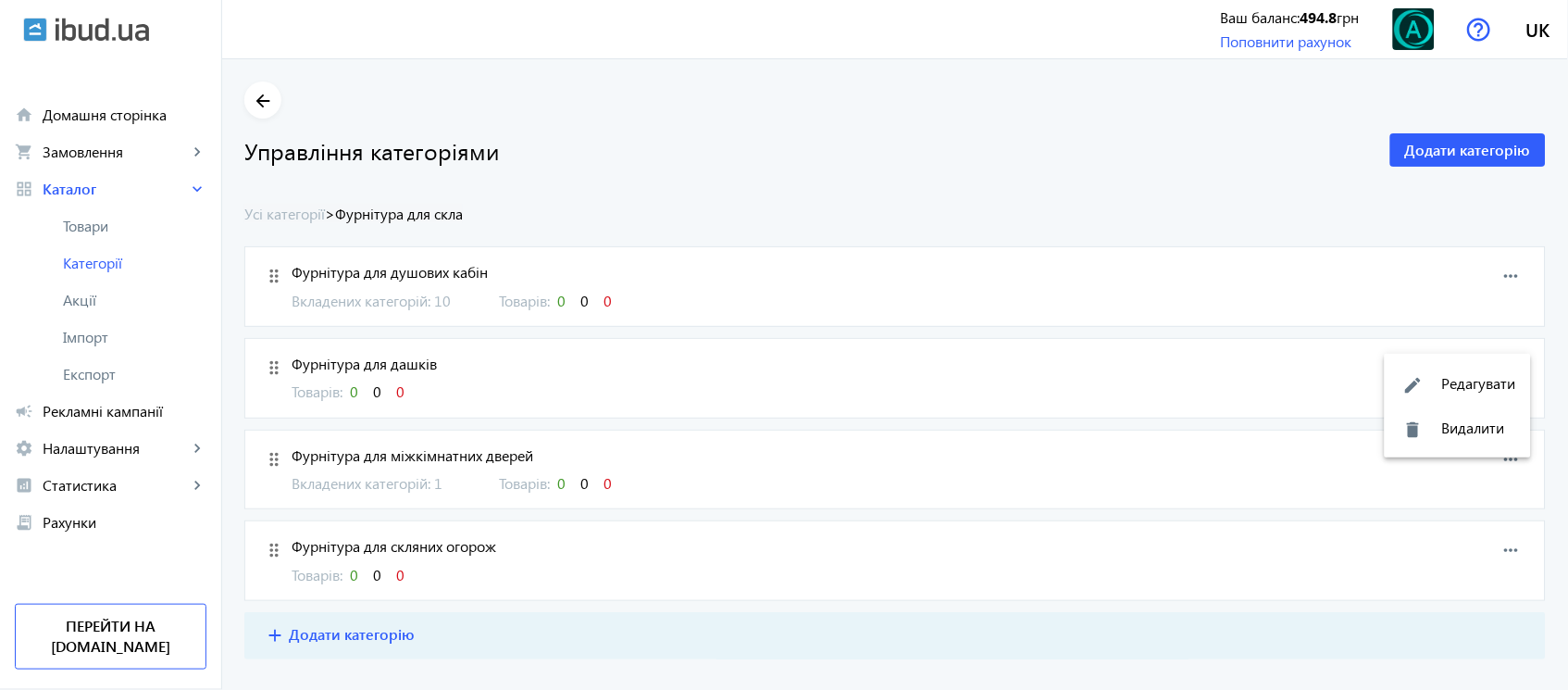 click on "delete Видалити" at bounding box center (1458, 428) 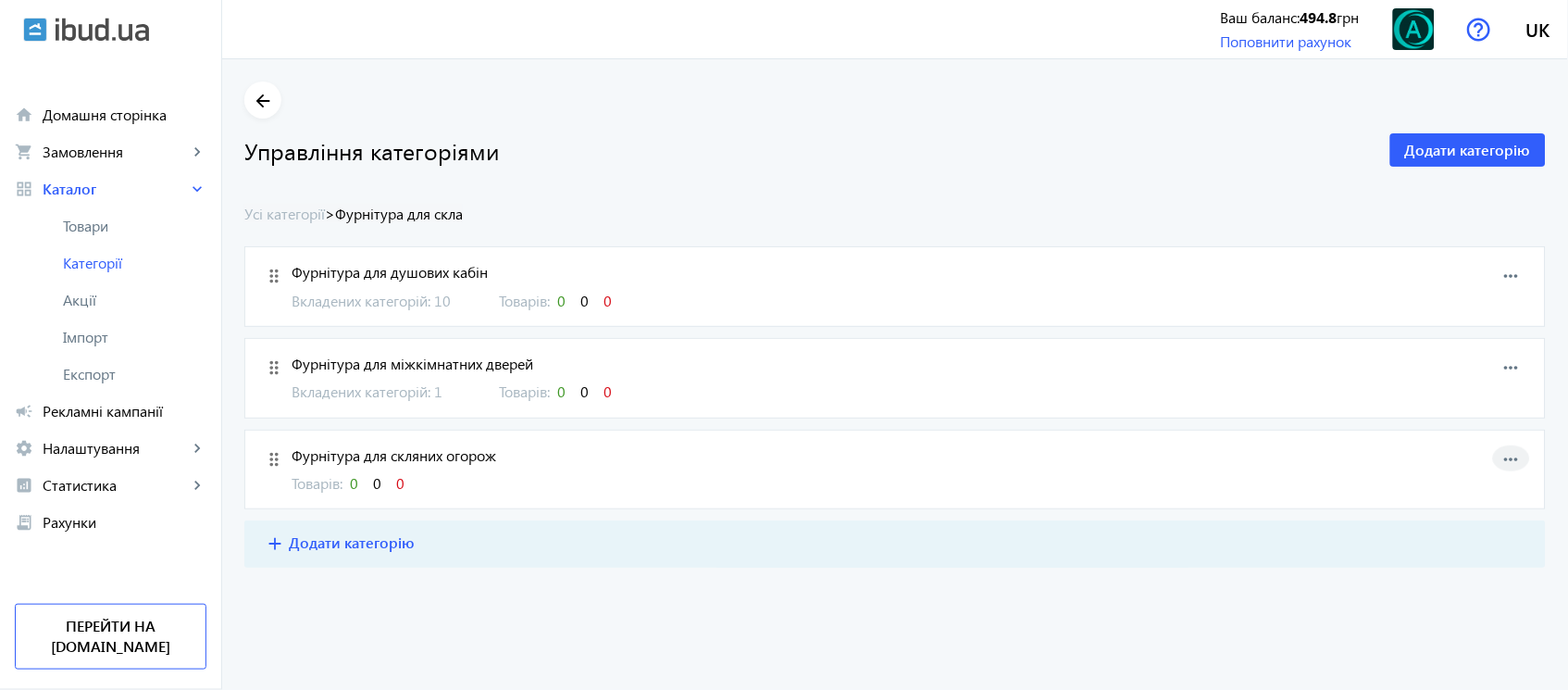 click on "more_horiz" at bounding box center (1512, 459) 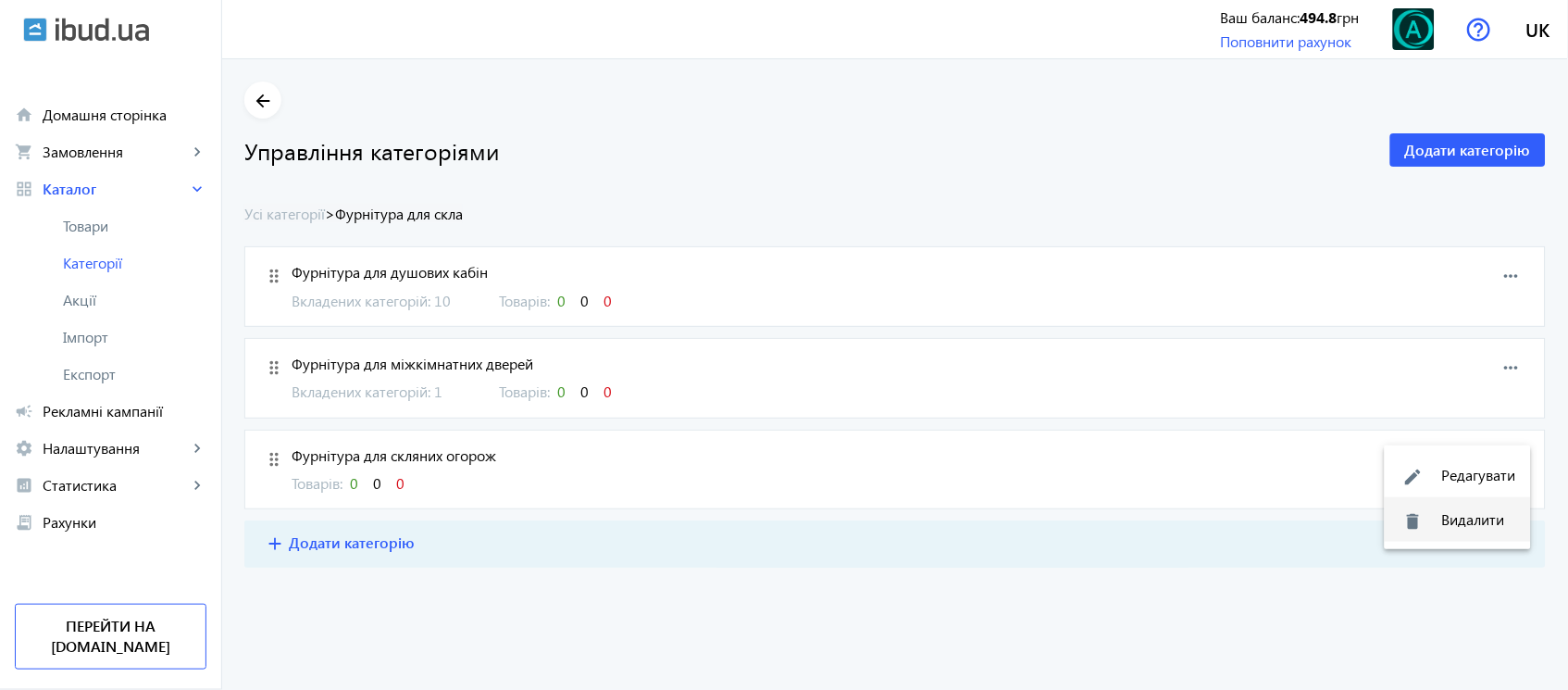 click on "delete Видалити" at bounding box center [1458, 520] 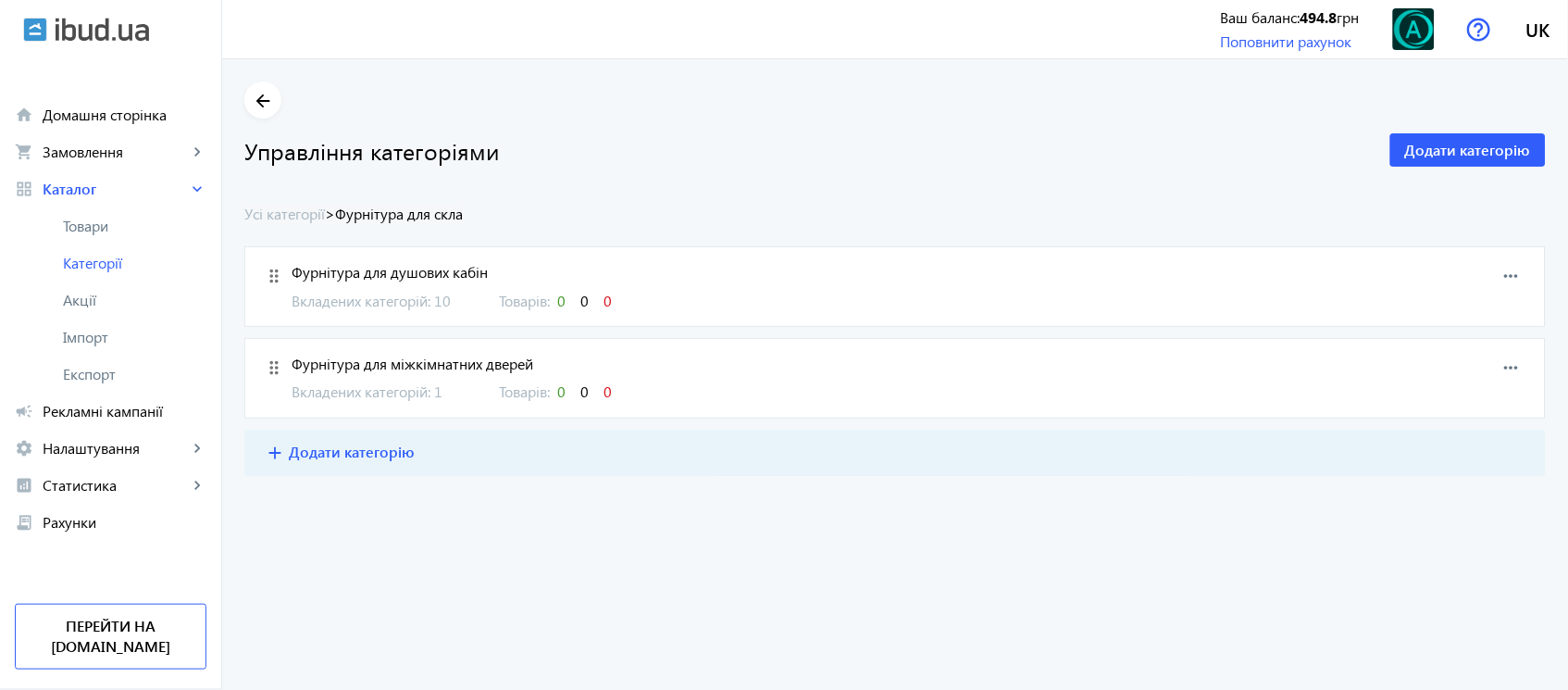 click on "Фурнітура для міжкімнатних дверей" at bounding box center (798, 364) 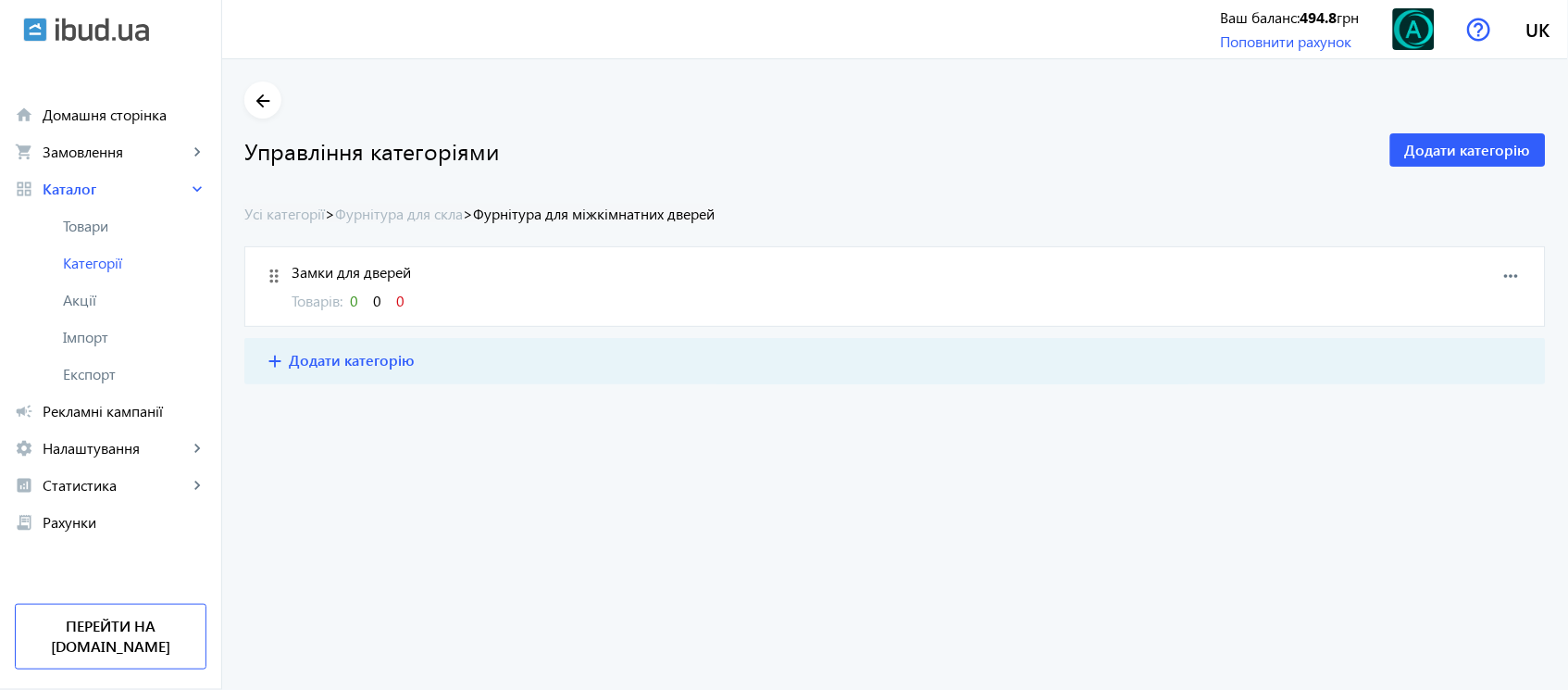 click on "more_horiz" at bounding box center [1512, 276] 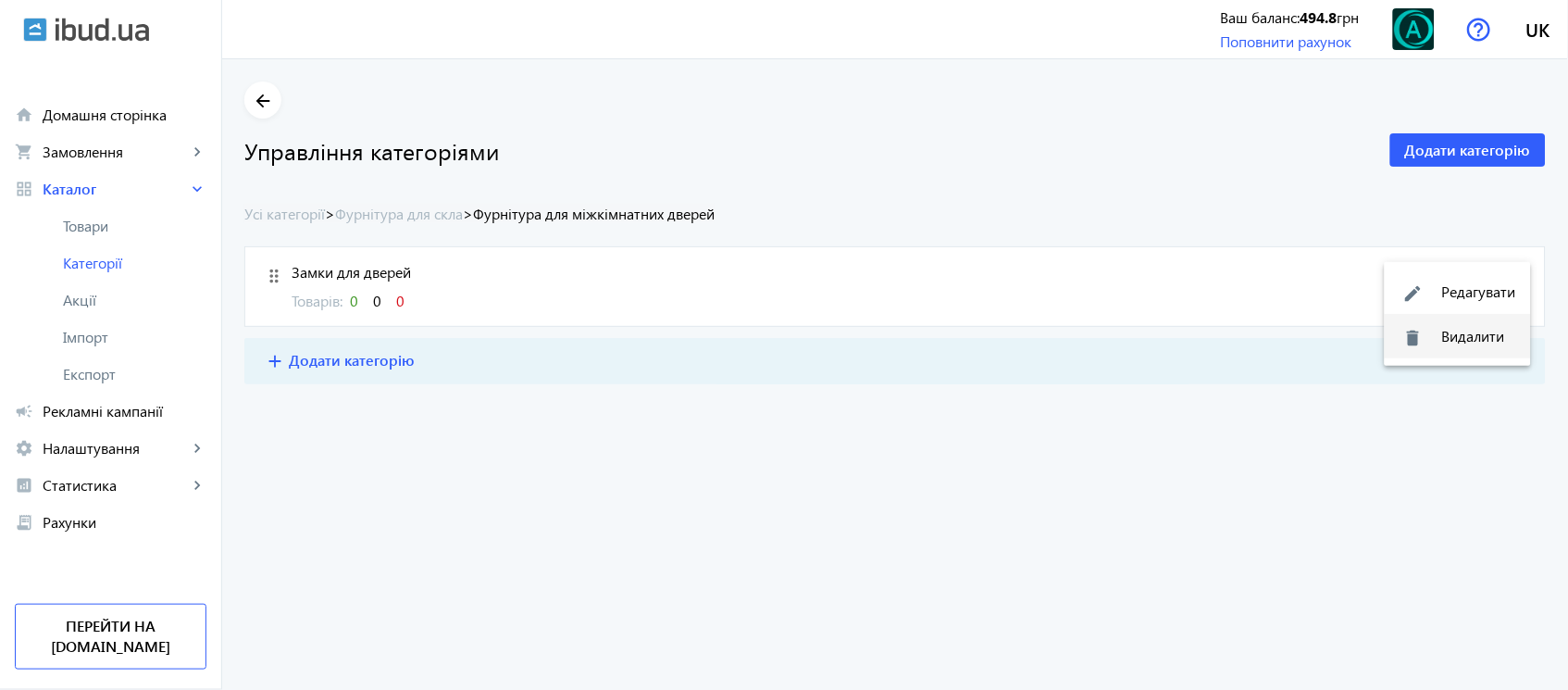 click on "delete Видалити" at bounding box center [1458, 336] 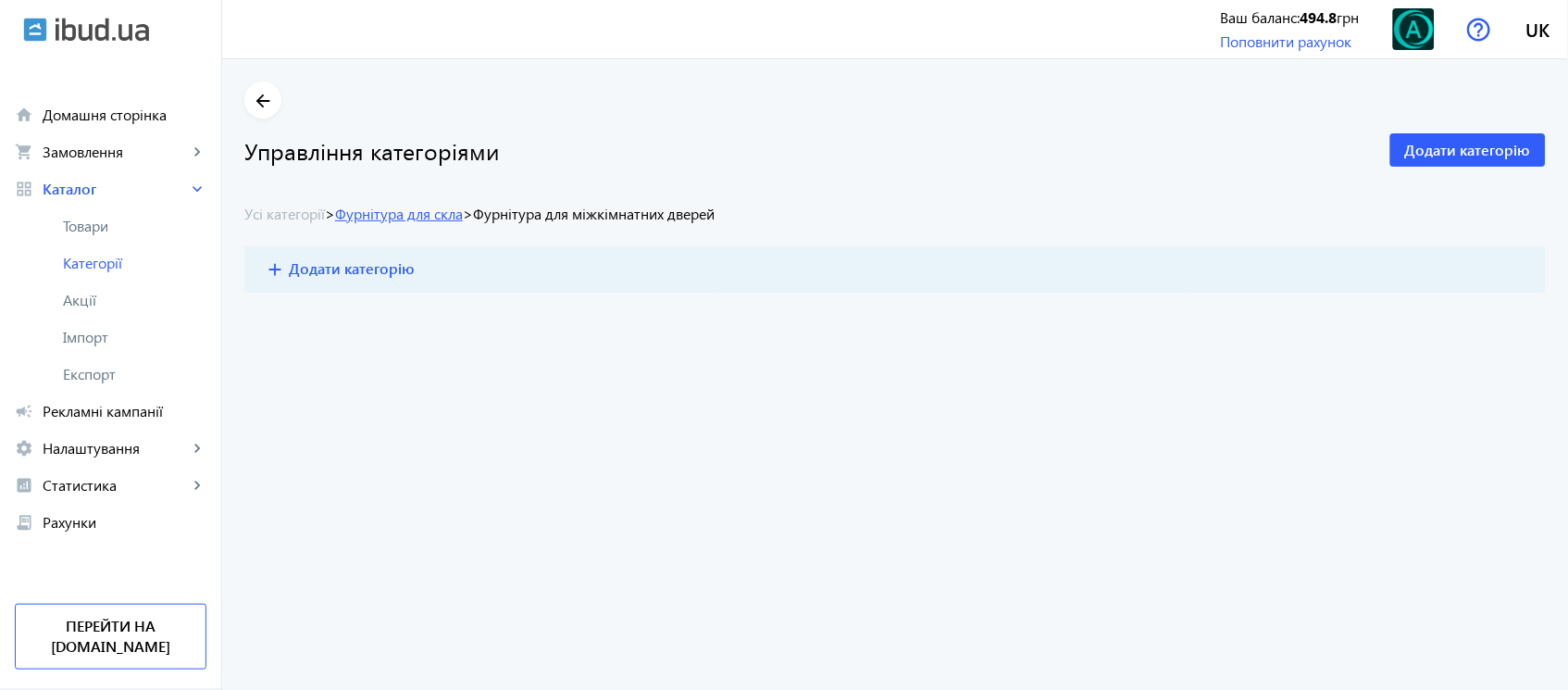 click on "Фурнітура для скла" 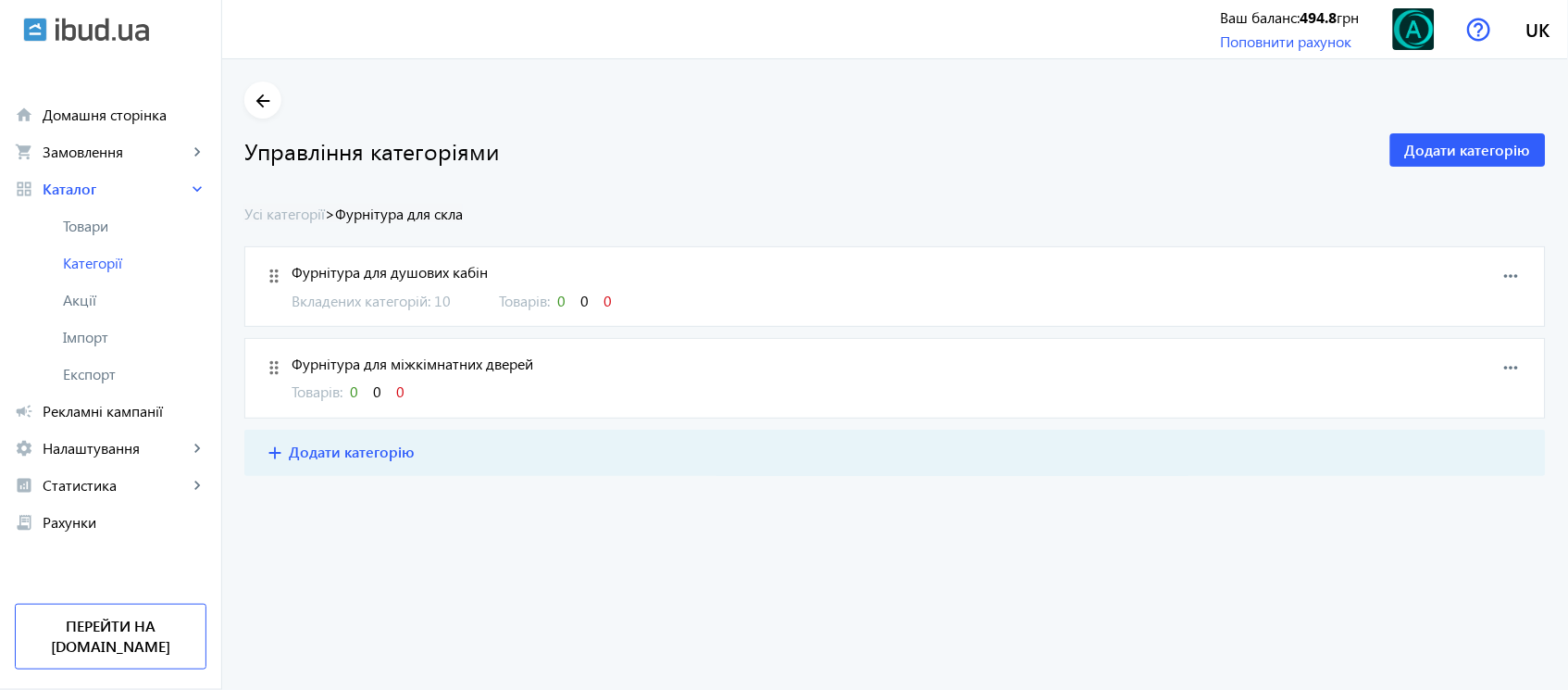 click on "more_horiz" at bounding box center [1512, 368] 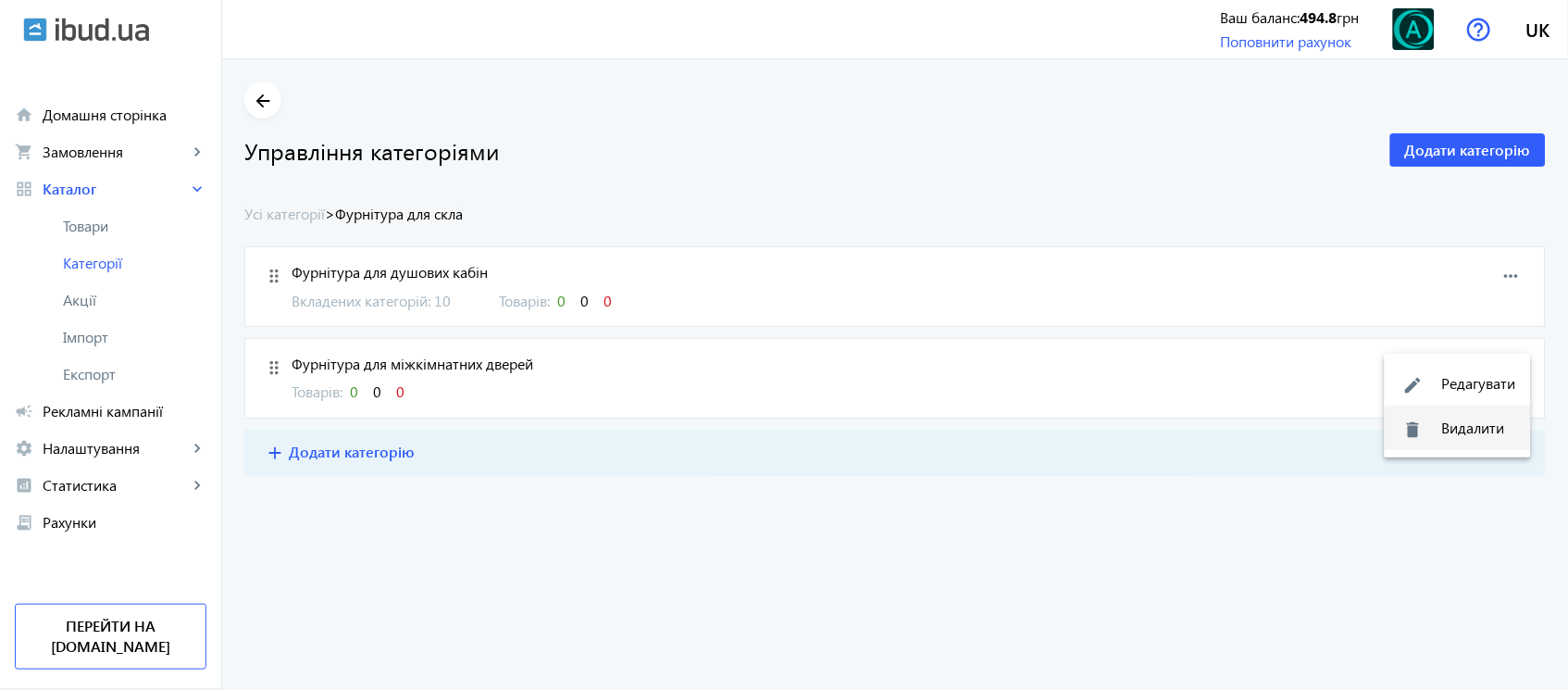 click on "delete Видалити" at bounding box center (1458, 428) 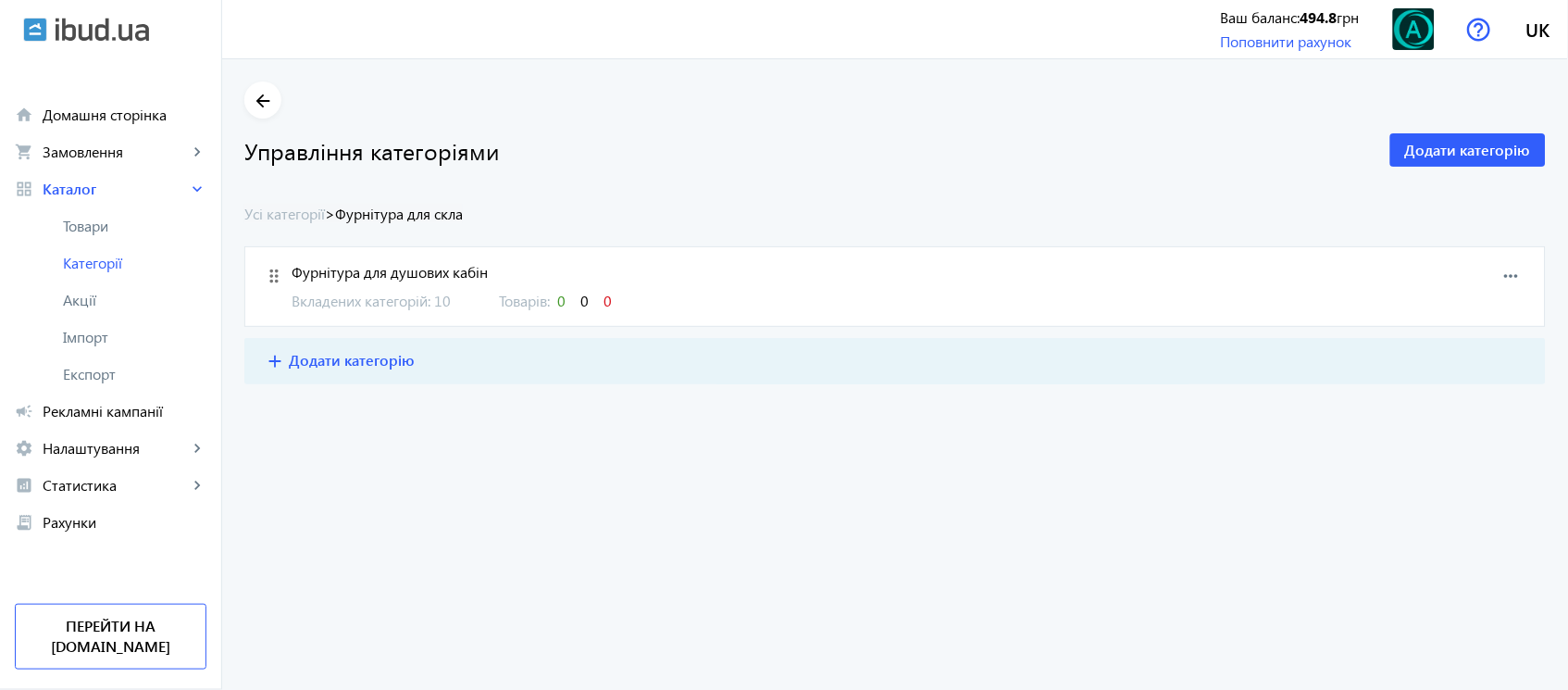 click on "Вкладених категорій: 10 Товарів:  0 0 0" at bounding box center [798, 301] 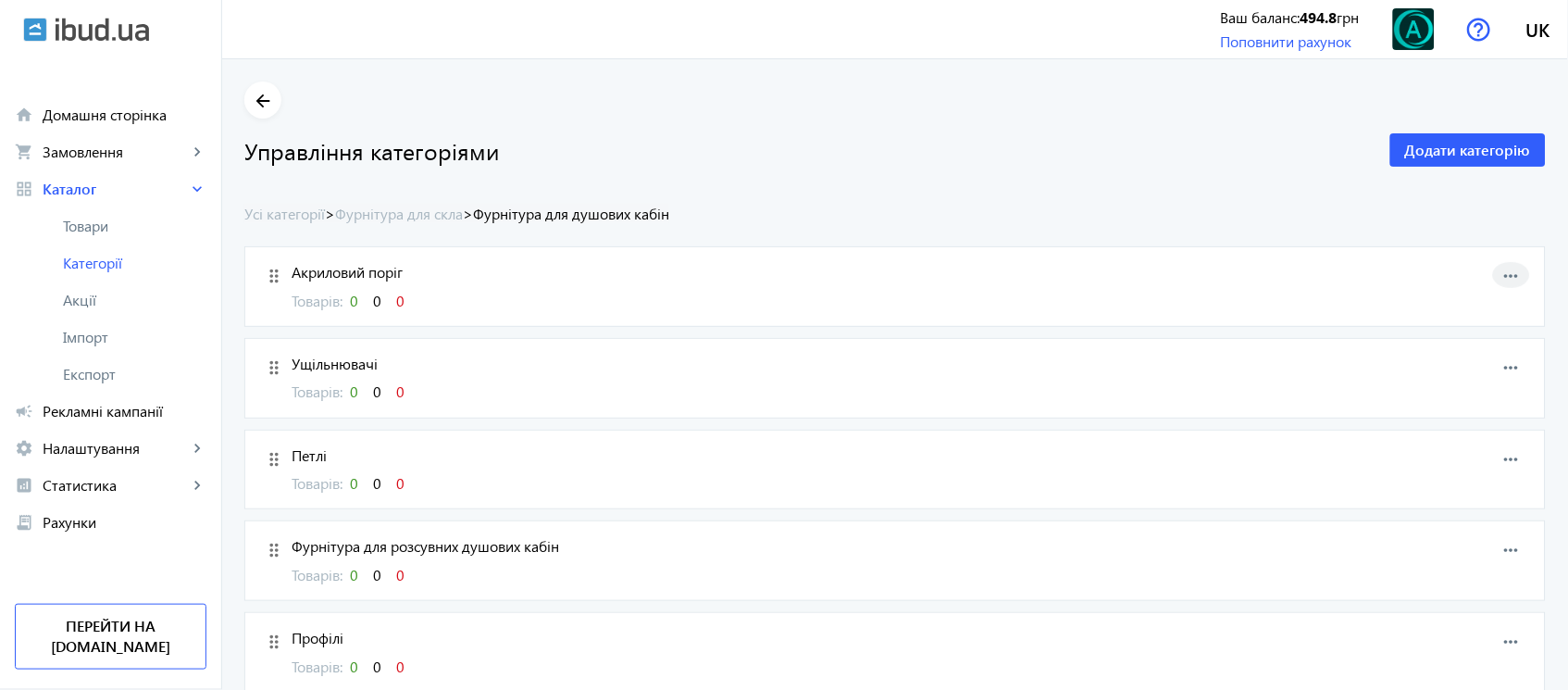 click on "more_horiz" at bounding box center [1512, 276] 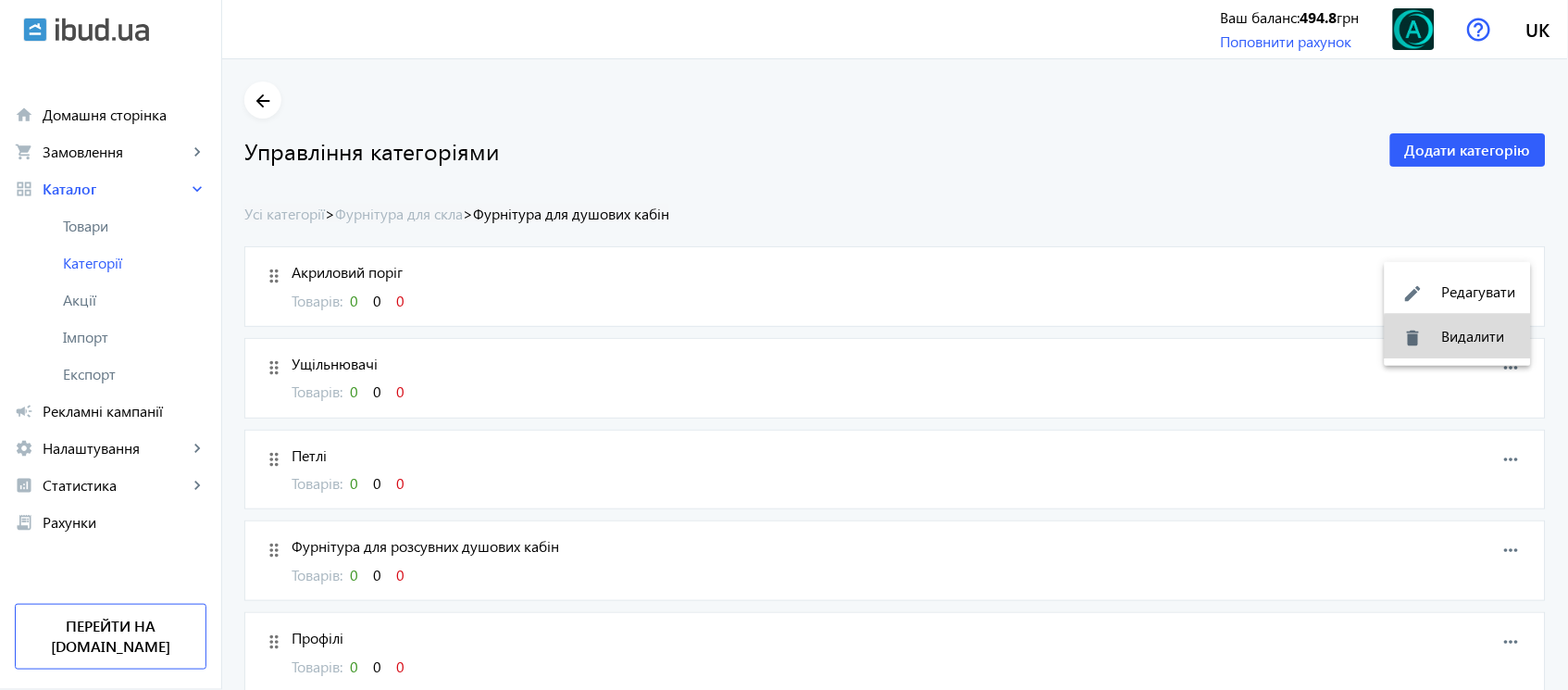 click on "delete Видалити" at bounding box center (1458, 336) 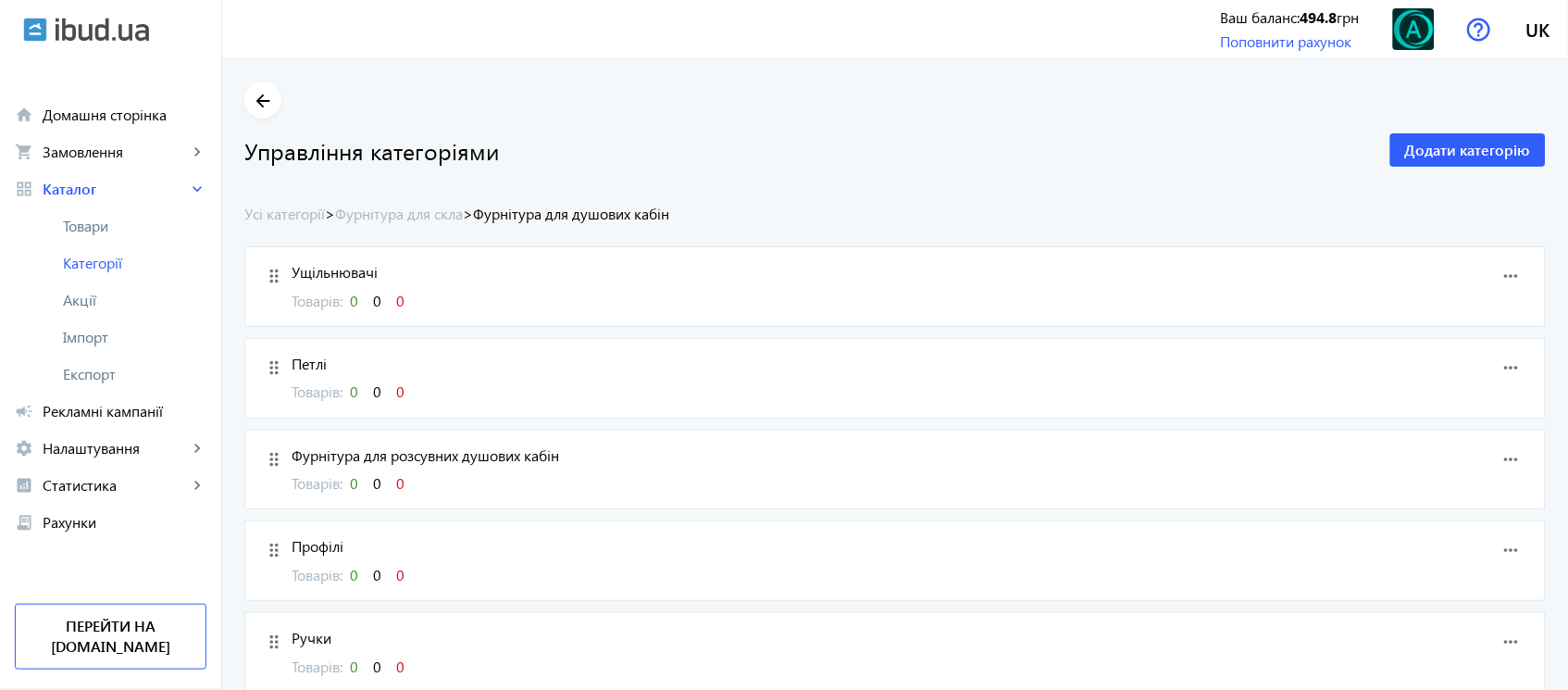 click on "more_horiz" at bounding box center (1512, 276) 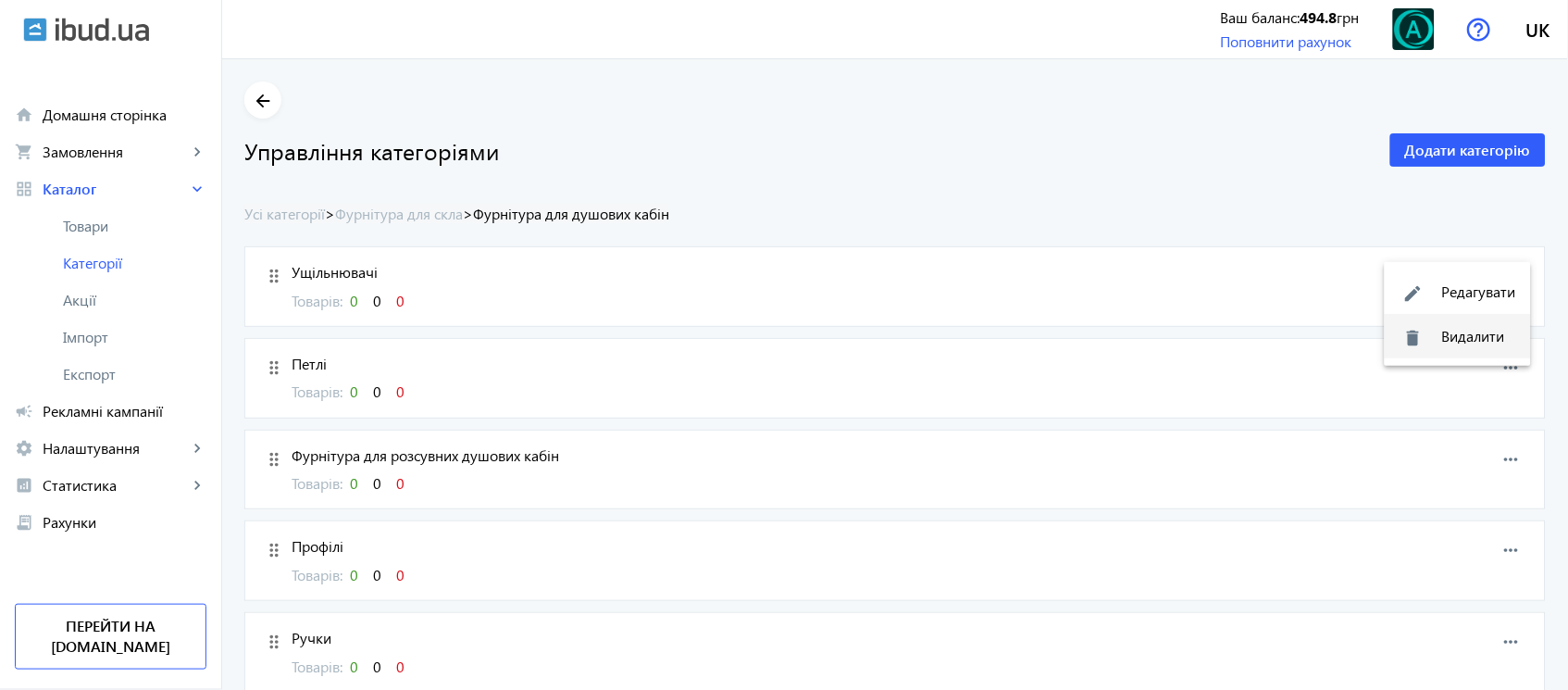 click on "delete Видалити" at bounding box center [1458, 336] 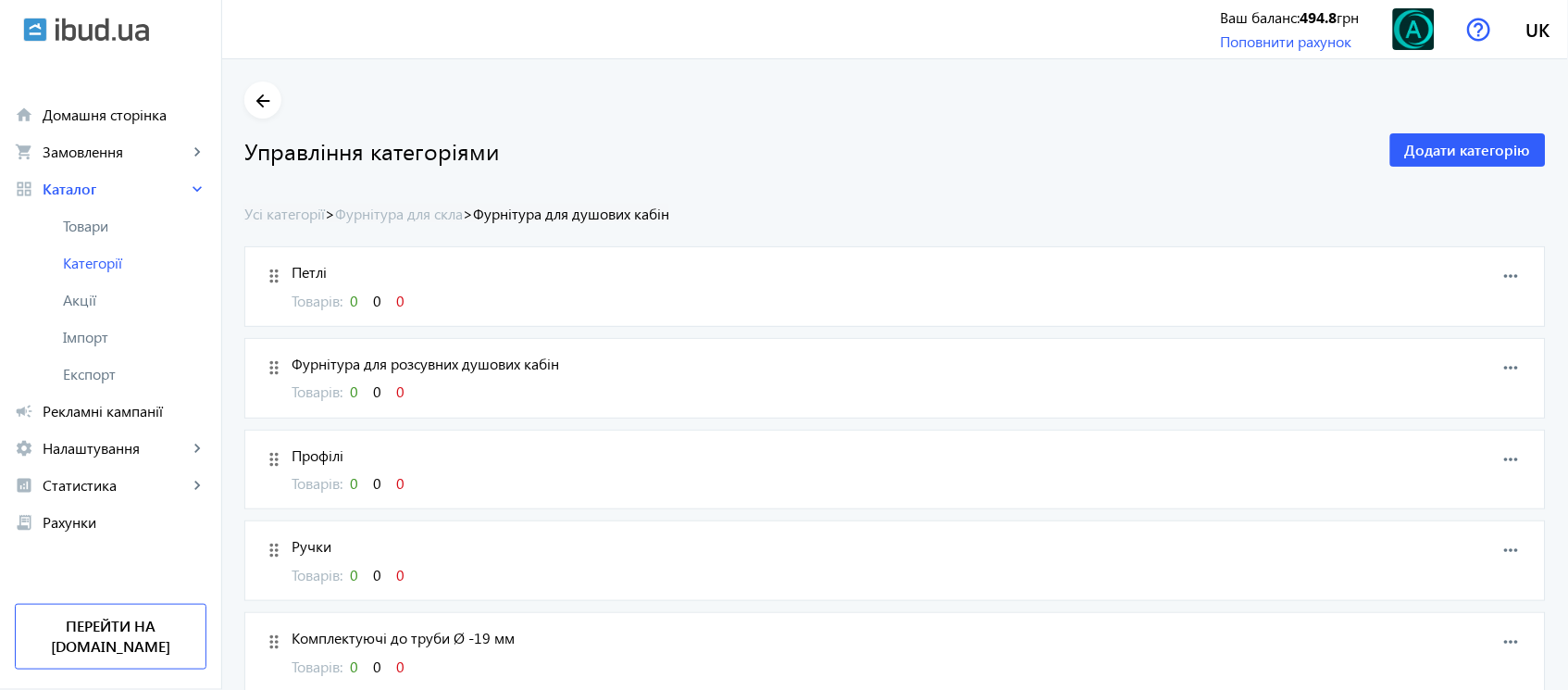 click on "more_horiz" at bounding box center (1512, 276) 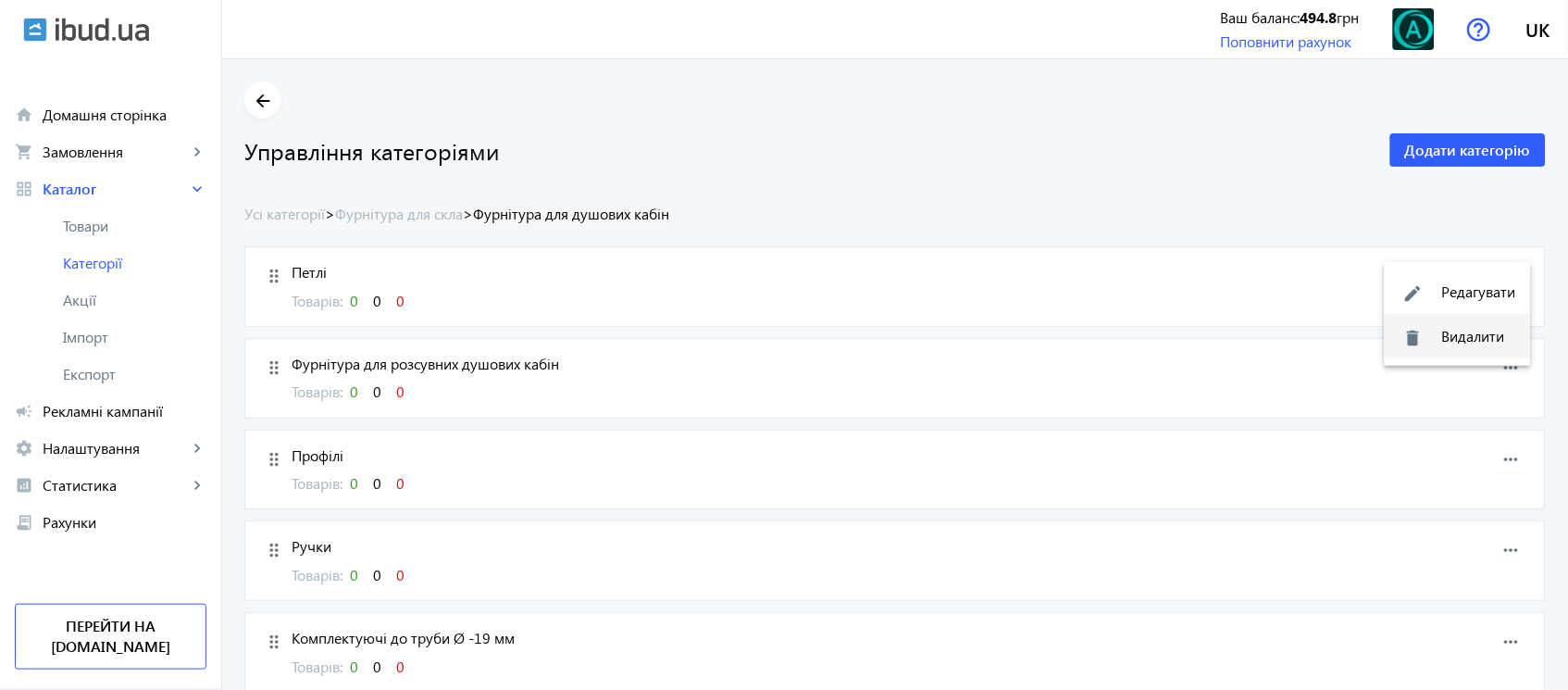 click on "delete Видалити" at bounding box center (1458, 336) 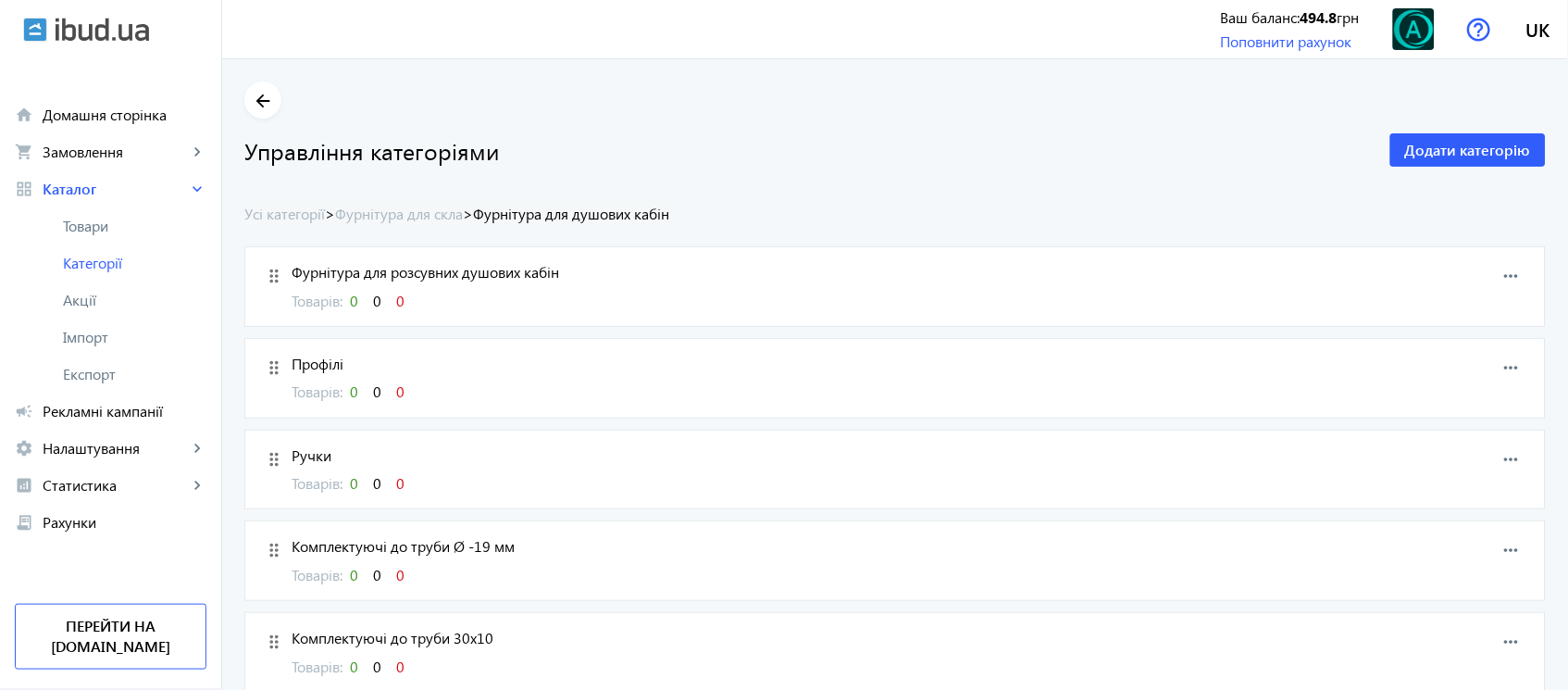click on "more_horiz" at bounding box center (1512, 276) 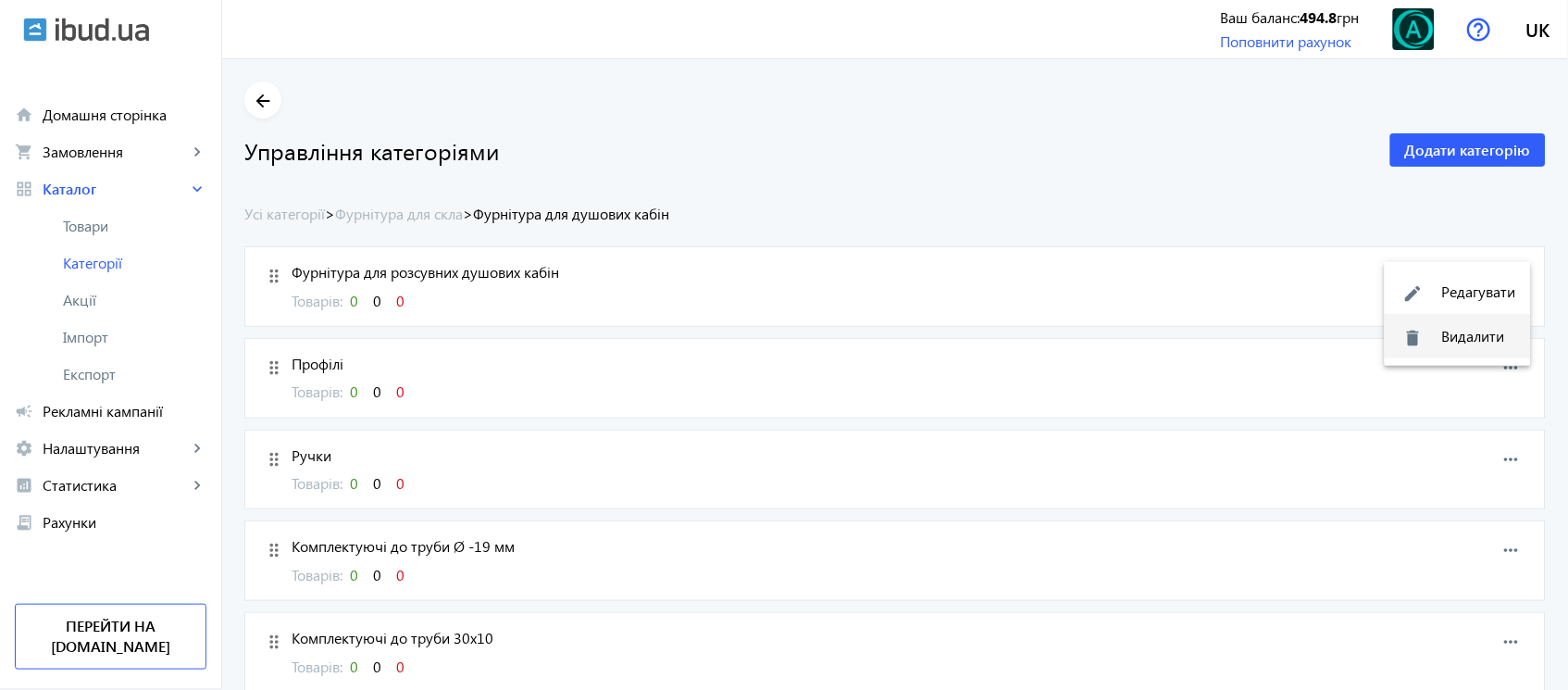 click on "delete Видалити" at bounding box center (1458, 336) 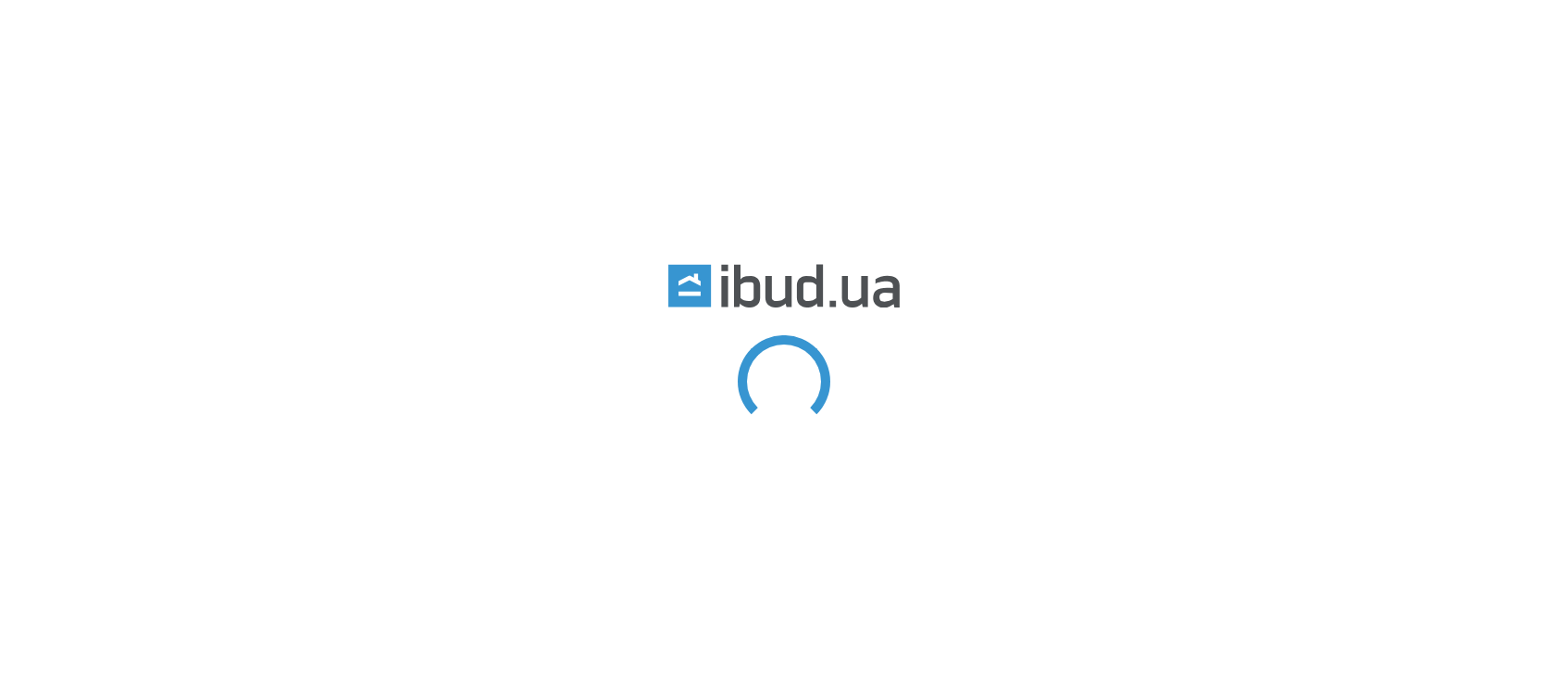 scroll, scrollTop: 0, scrollLeft: 0, axis: both 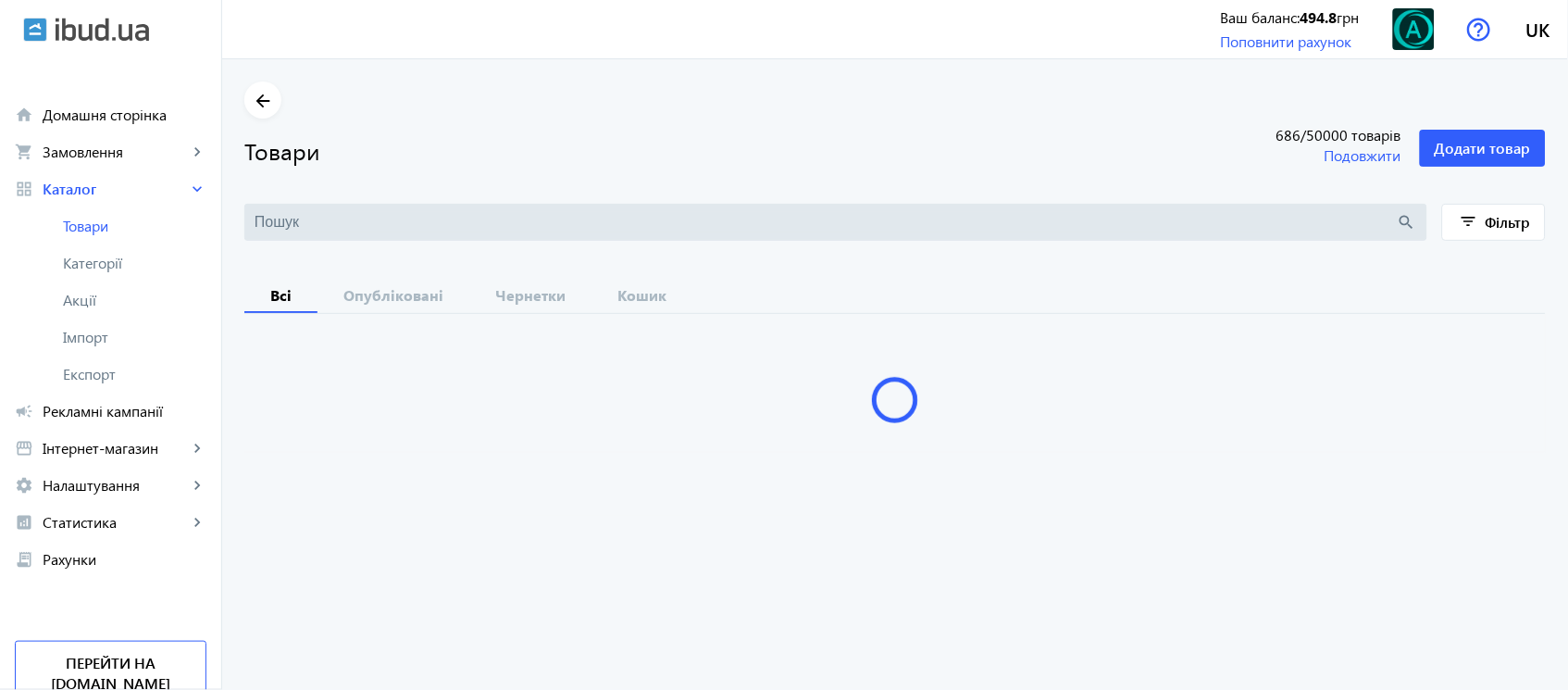 type 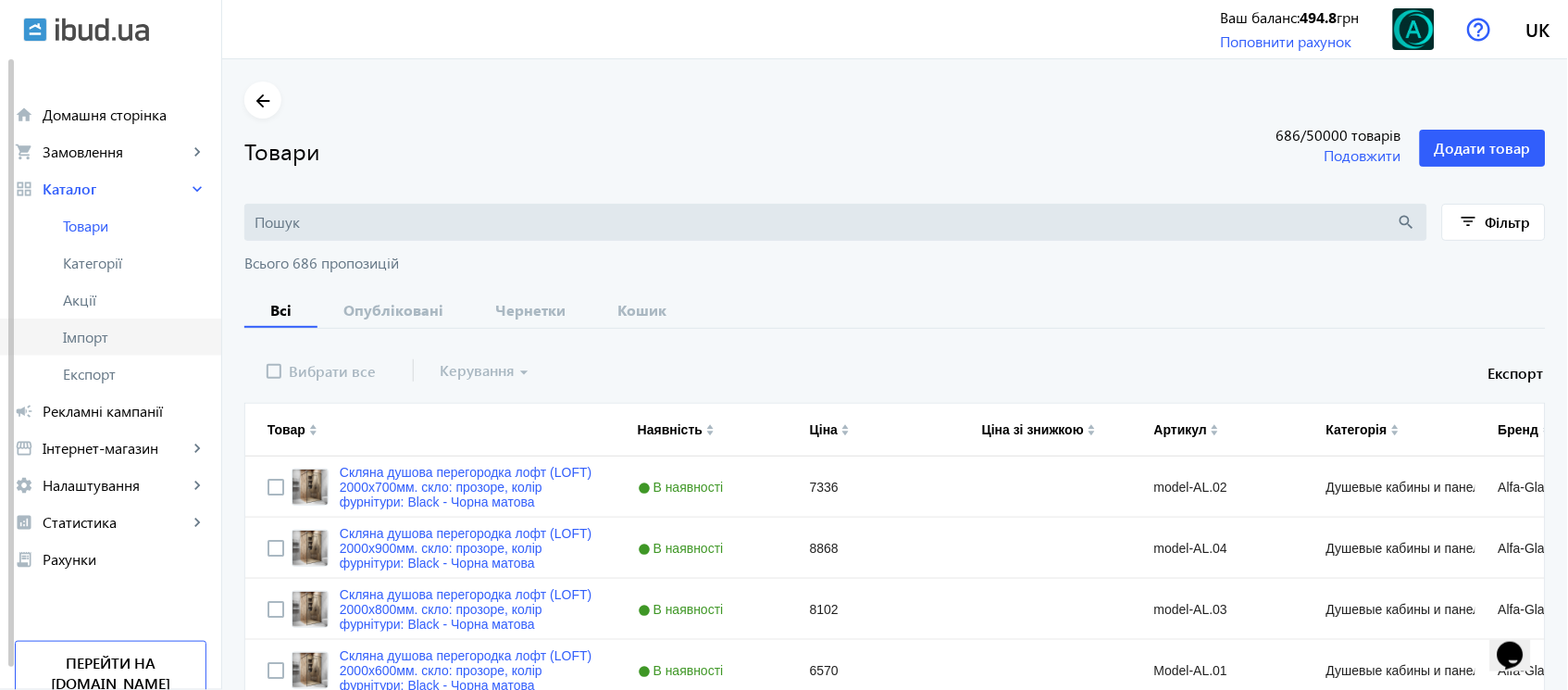 scroll, scrollTop: 0, scrollLeft: 0, axis: both 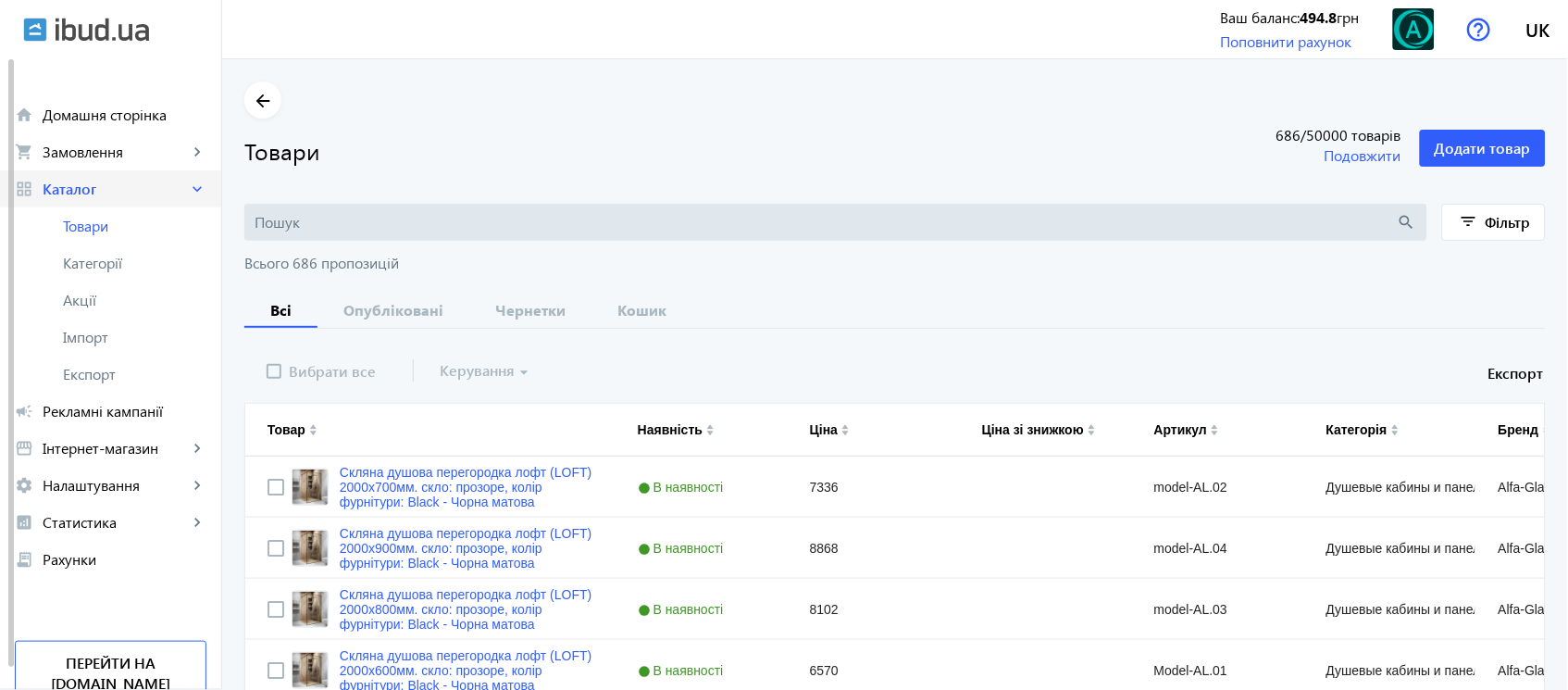 click on "grid_view Каталог keyboard_arrow_right" 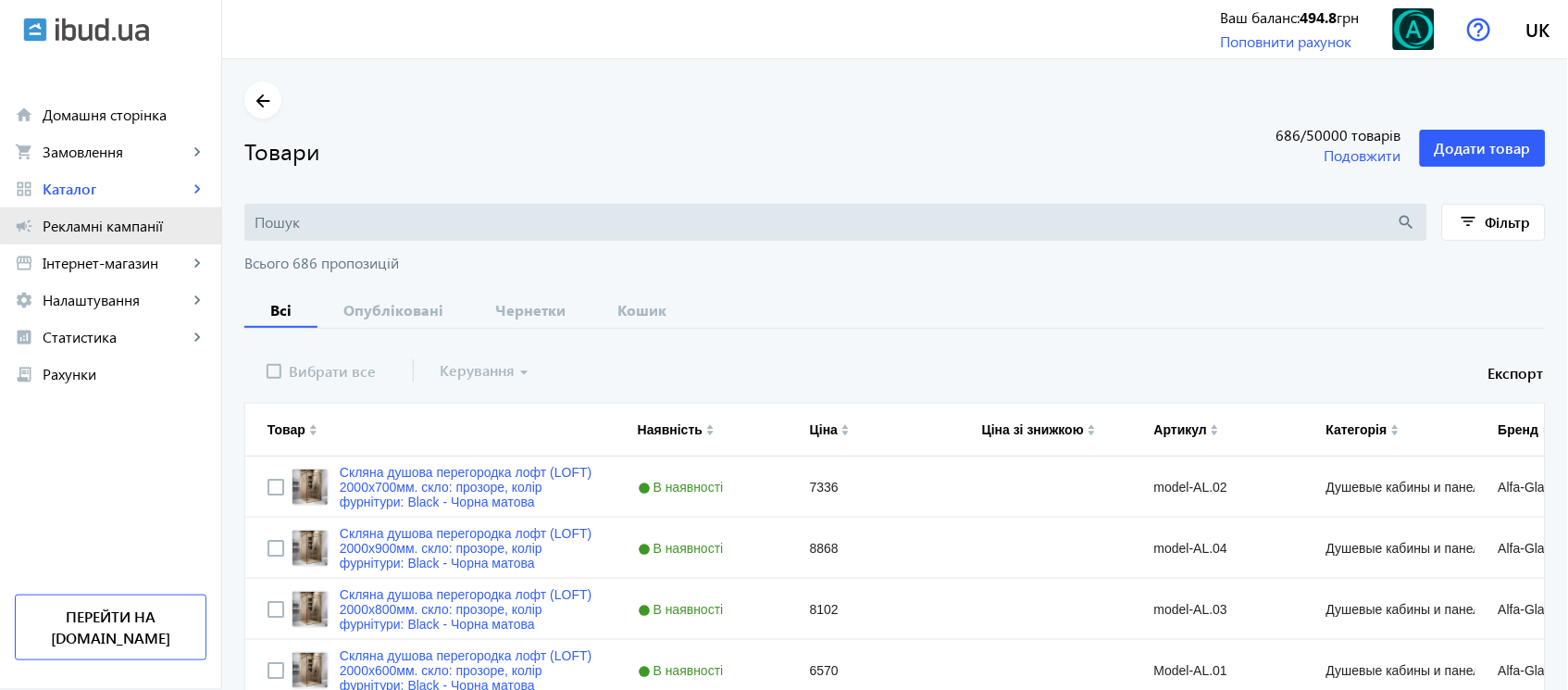 click on "Рекламні кампанії" 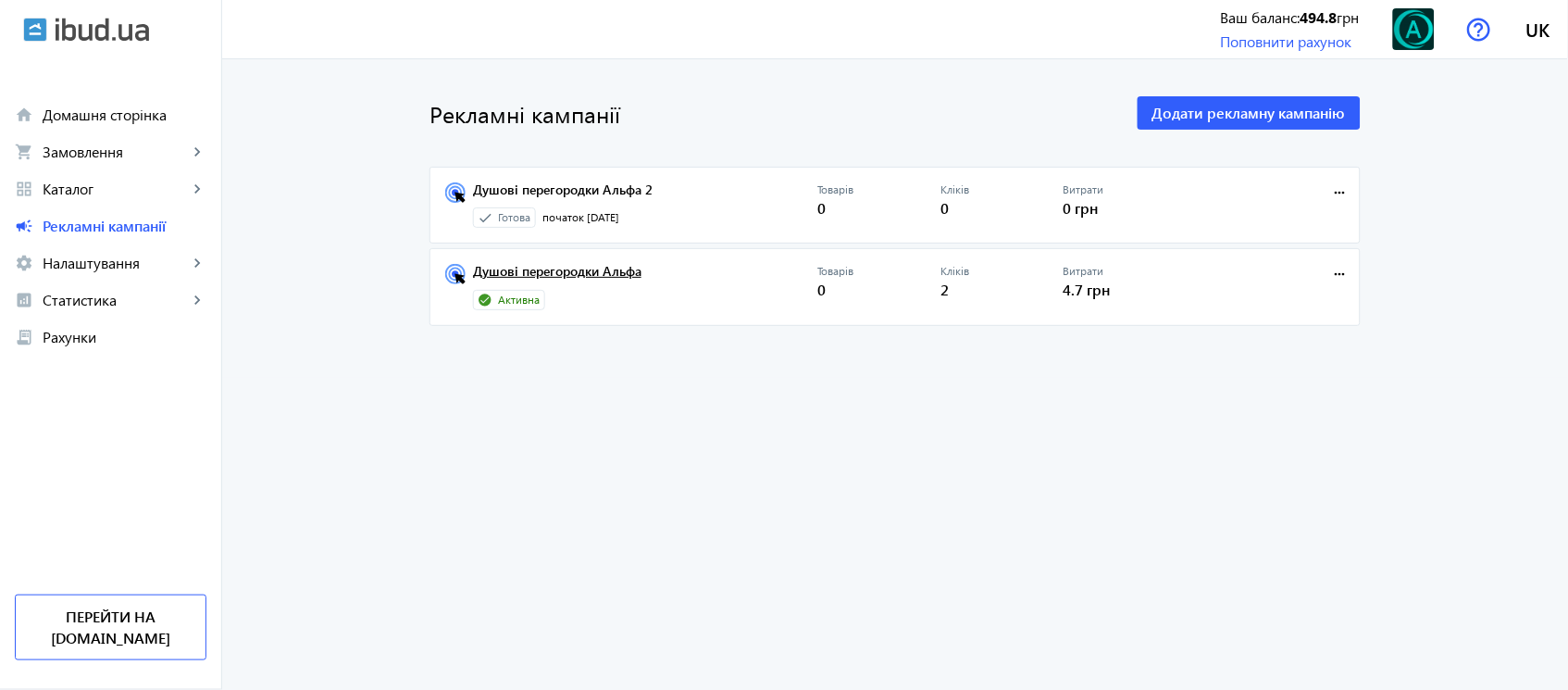 click on "Душові перегородки Альфа" at bounding box center [645, 277] 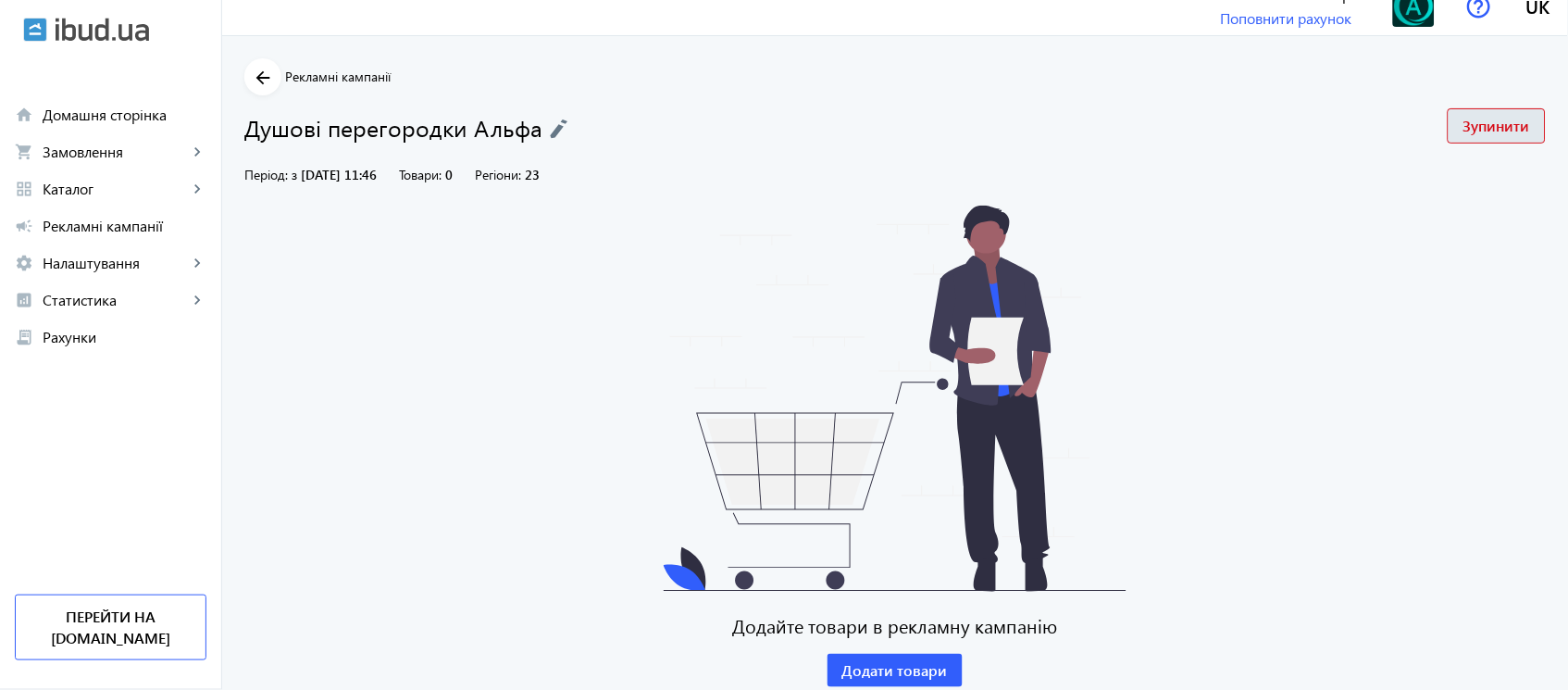 scroll, scrollTop: 30, scrollLeft: 0, axis: vertical 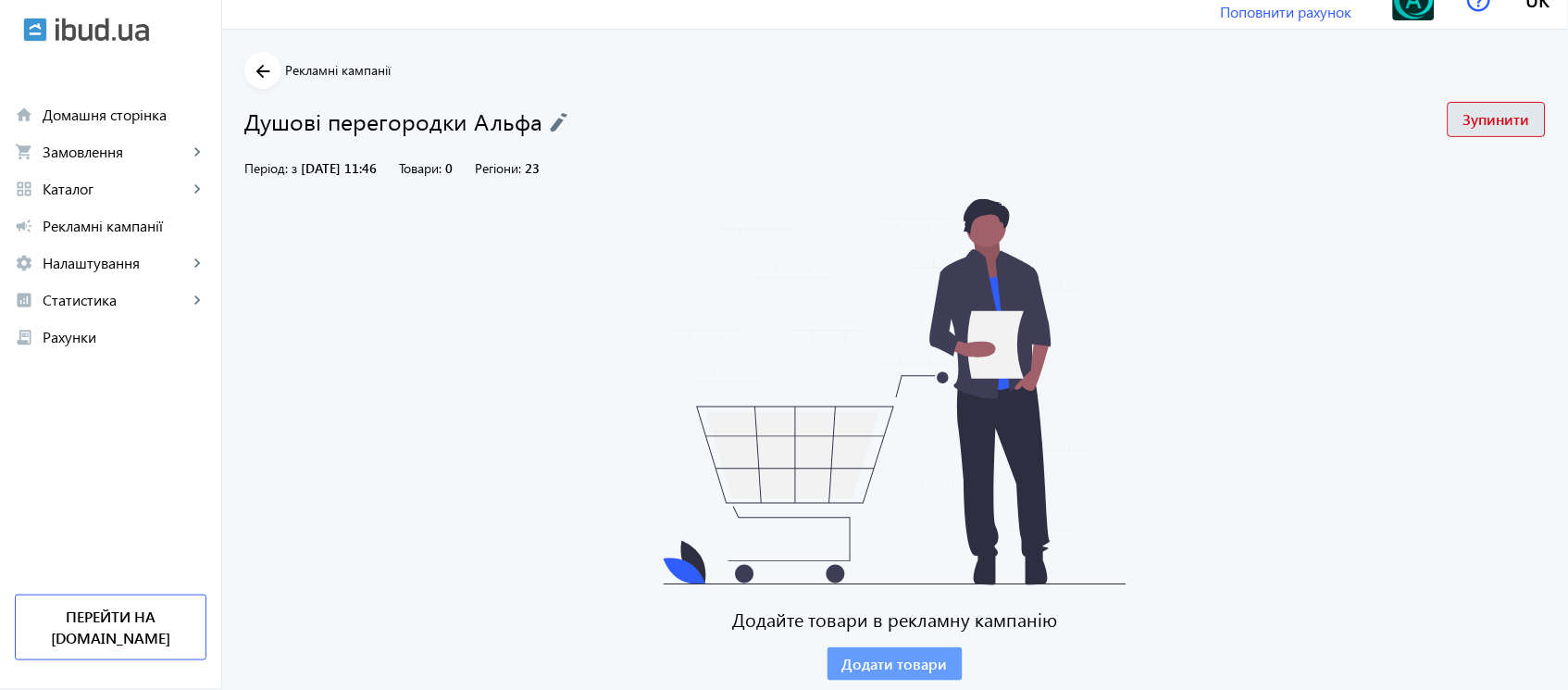 click on "Додати товари" 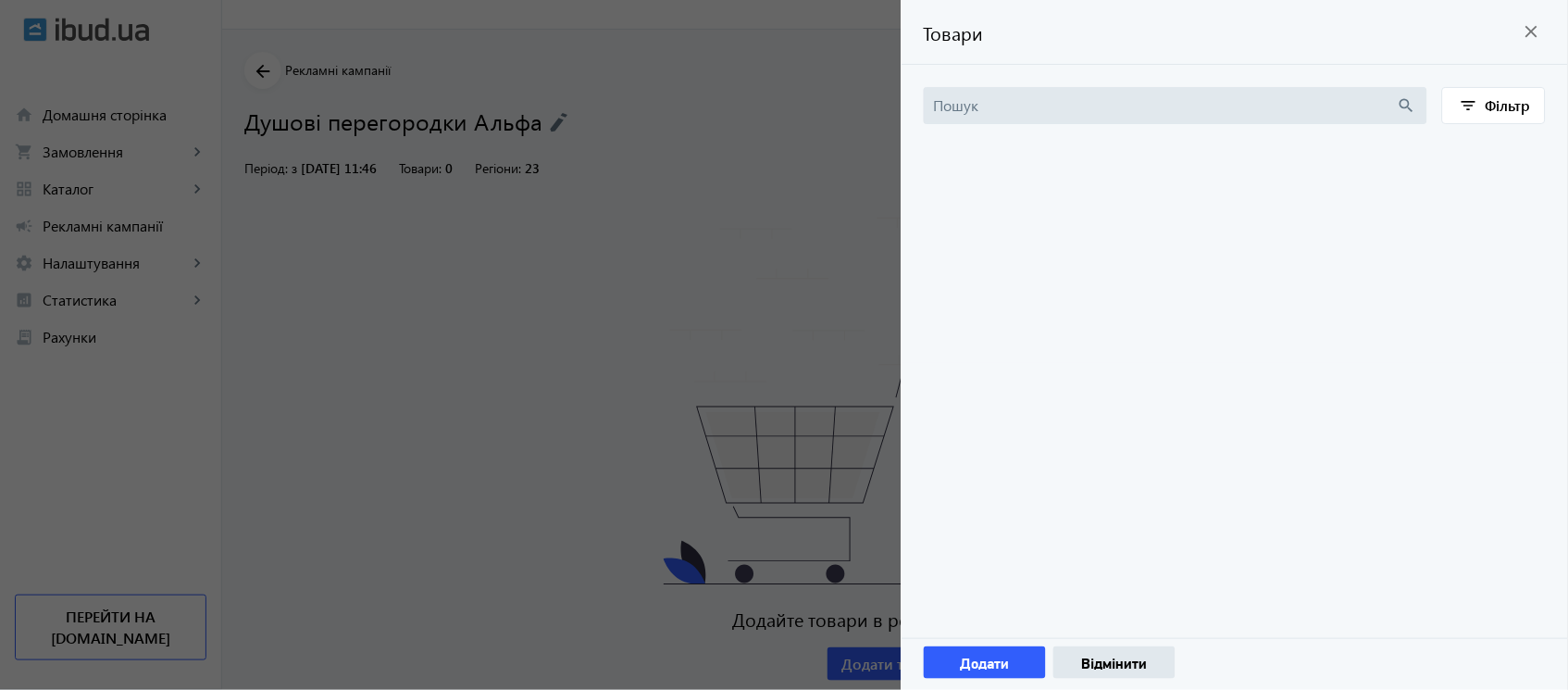 click at bounding box center (1165, 106) 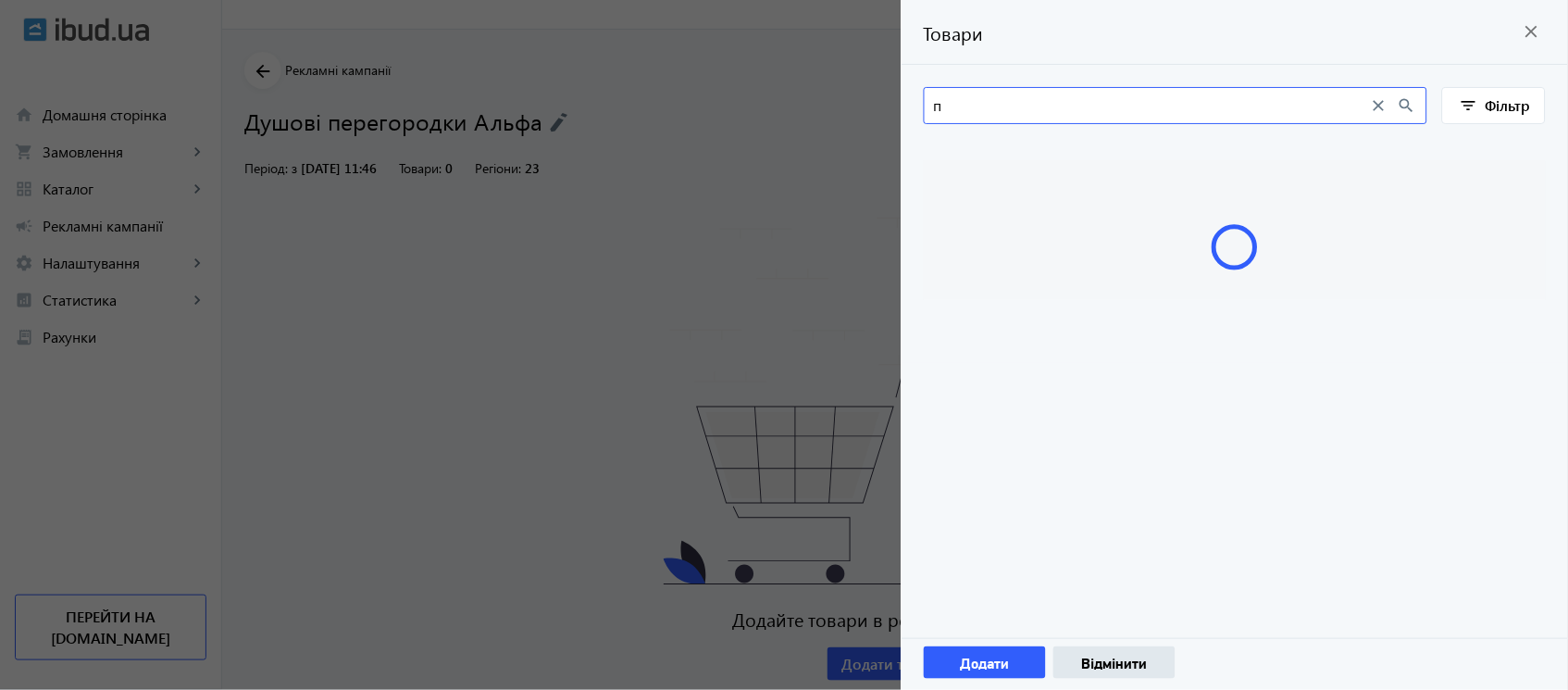 scroll, scrollTop: 0, scrollLeft: 0, axis: both 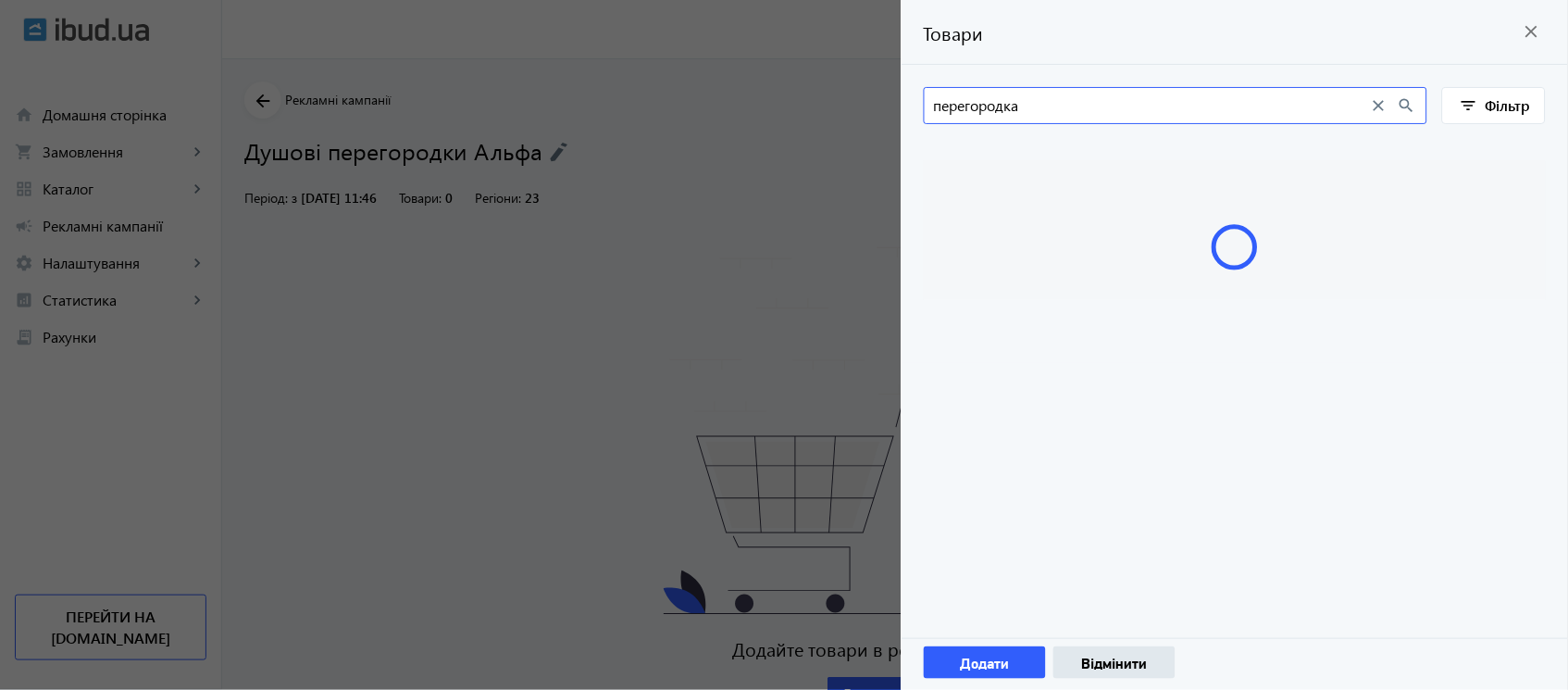 type on "перегородка" 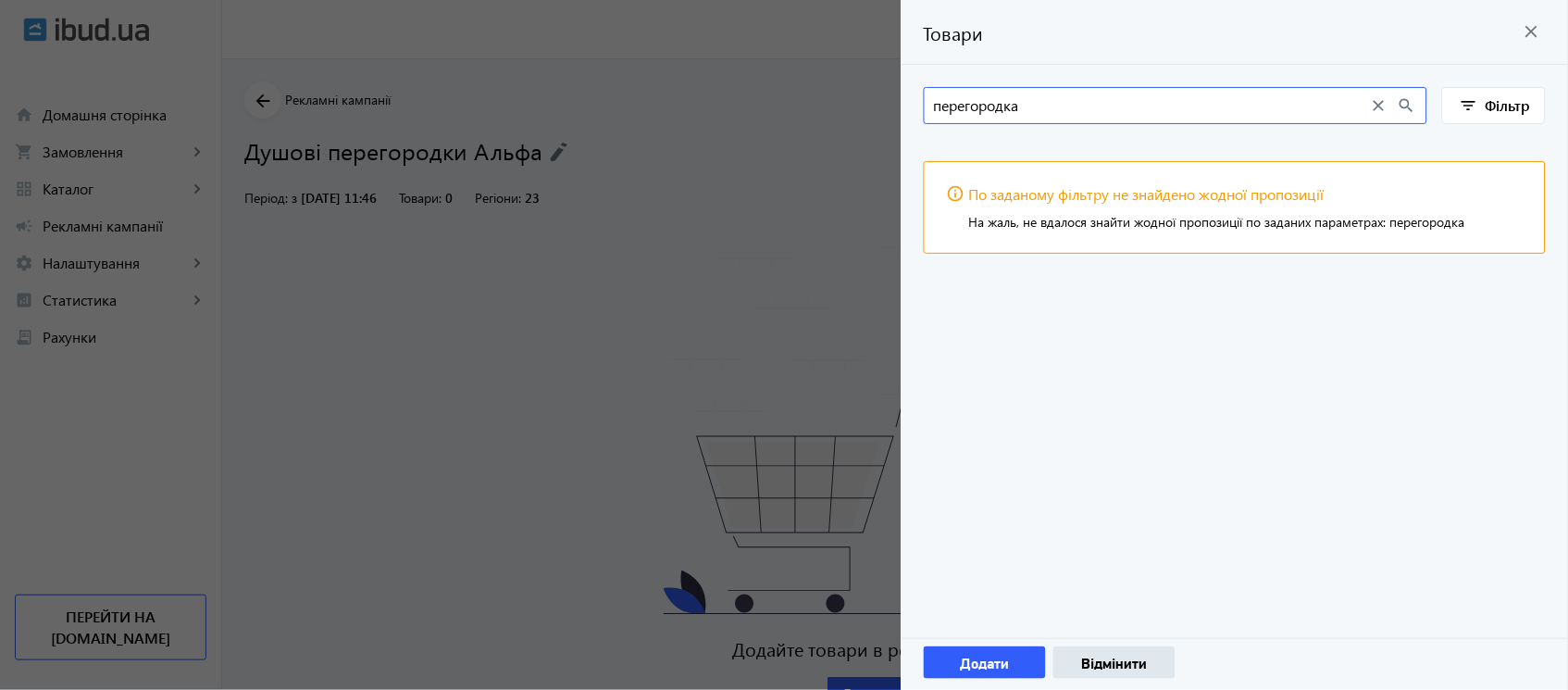 click on "close" 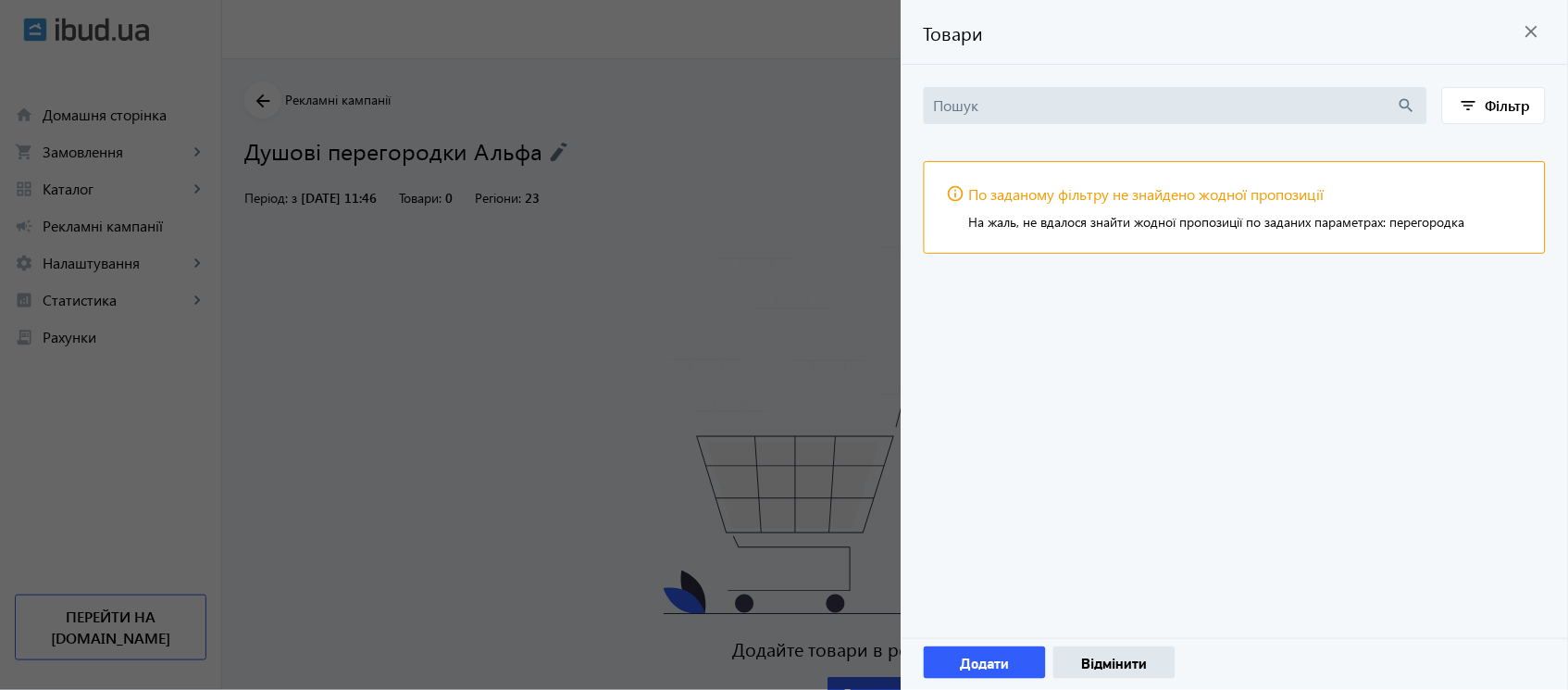 type 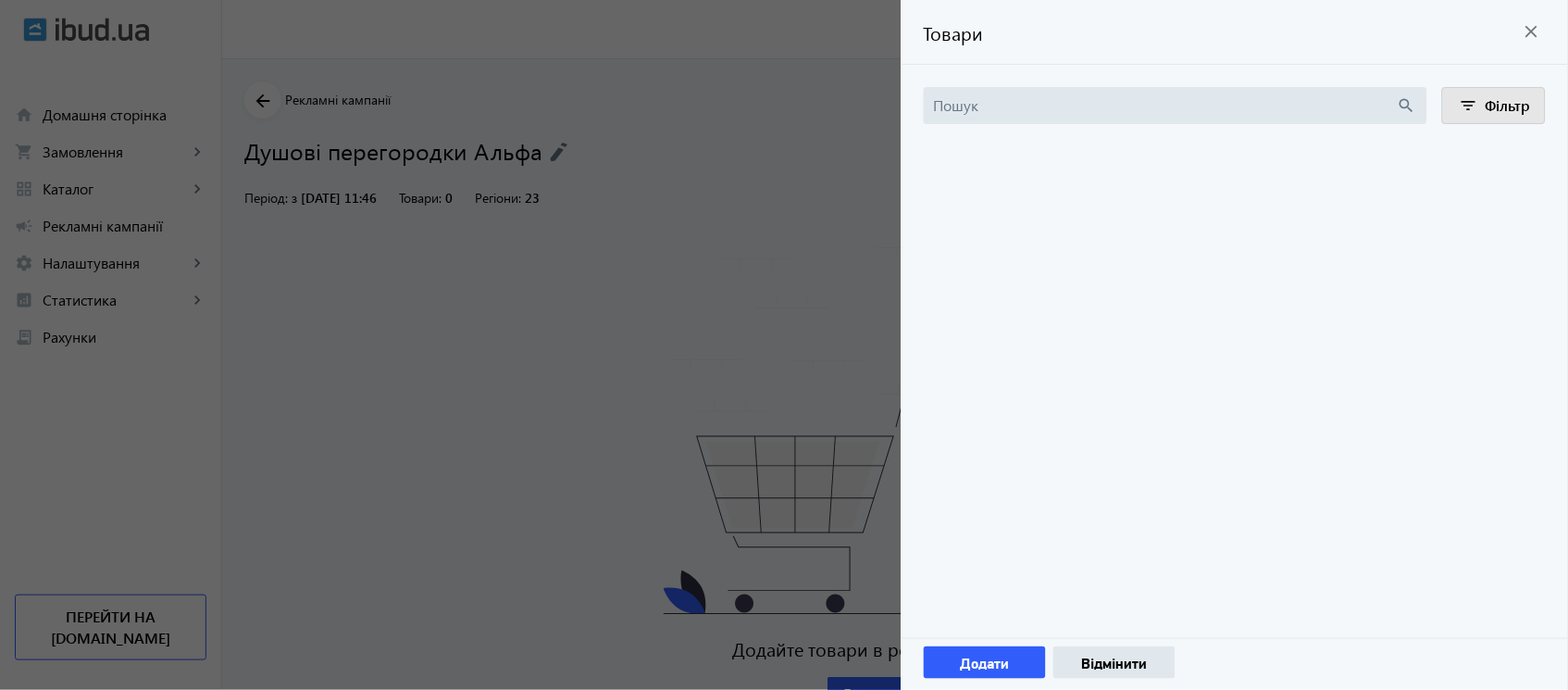 click on "Фільтр" 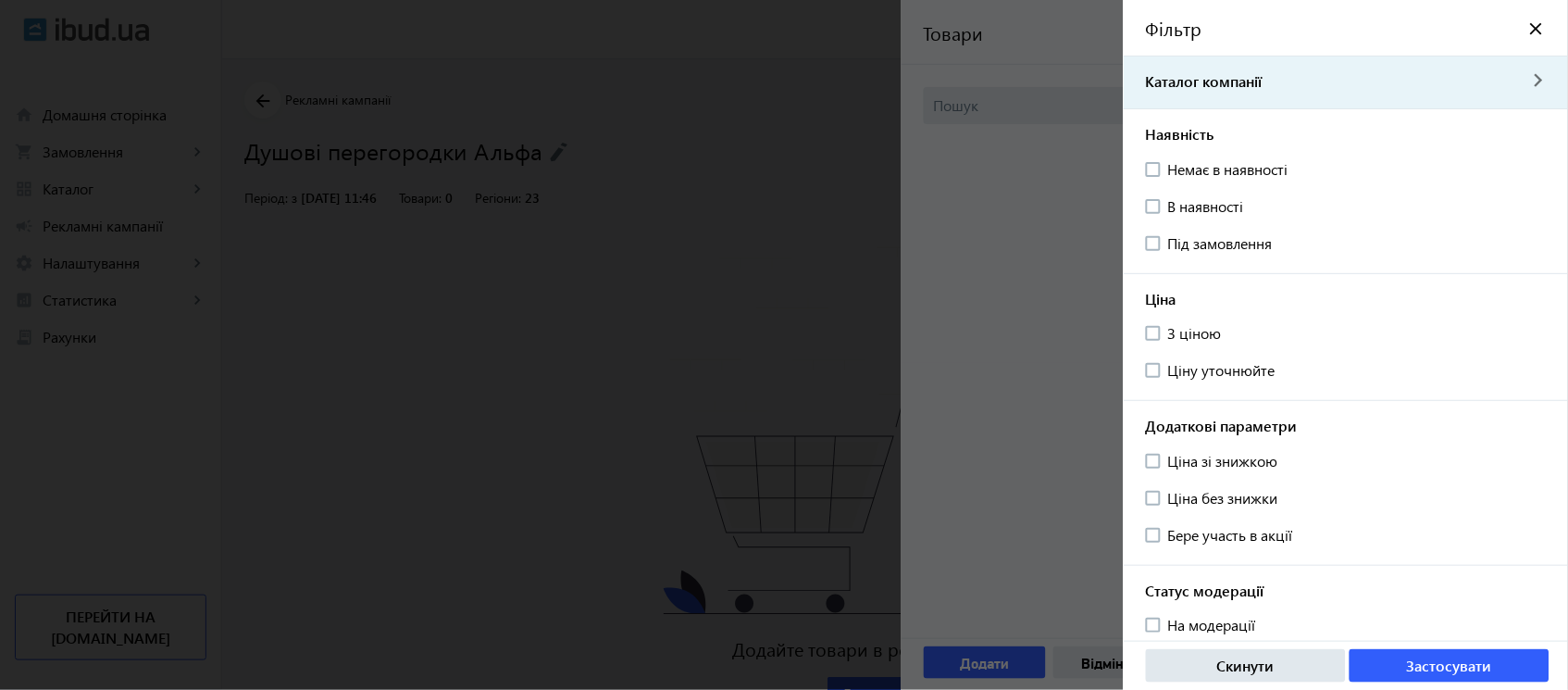 click on "Каталог компанії navigate_next" 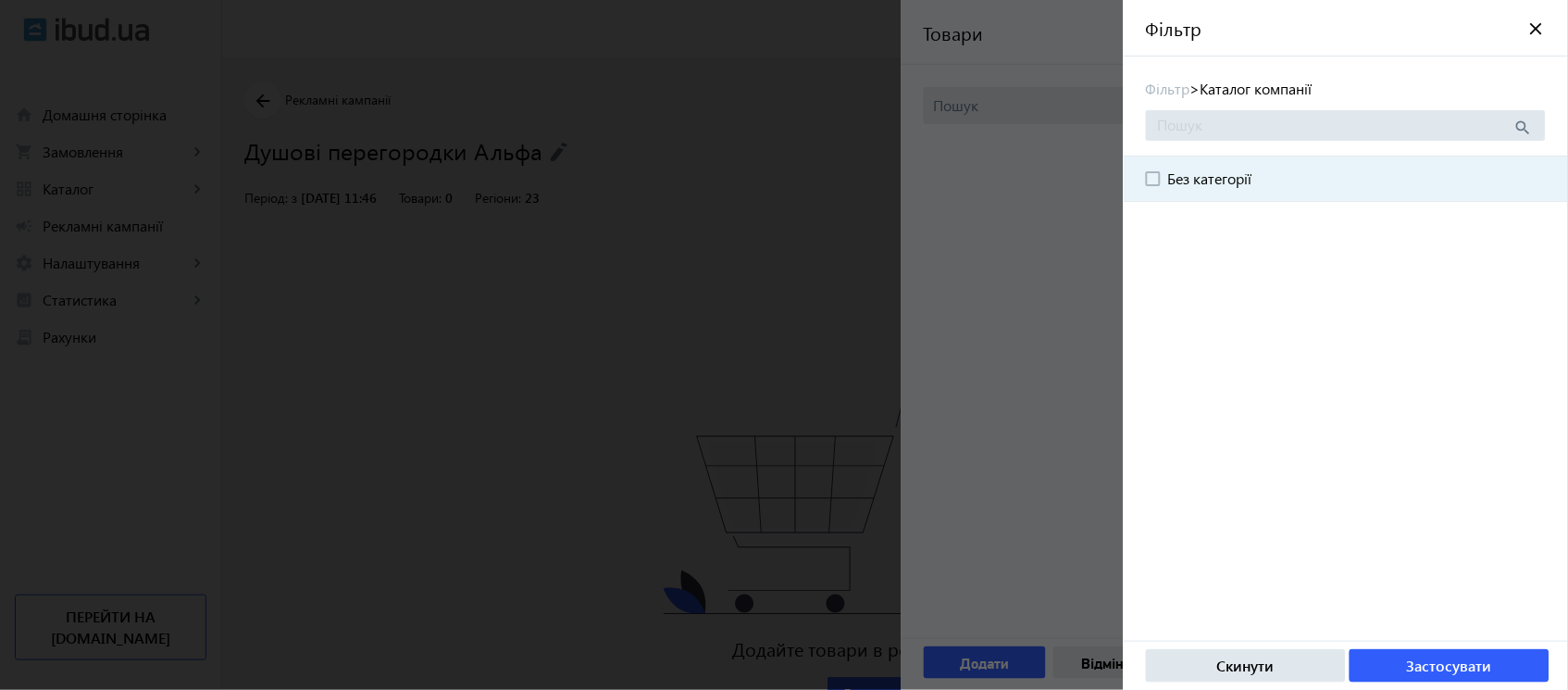click on "Без категорії" at bounding box center [1357, 179] 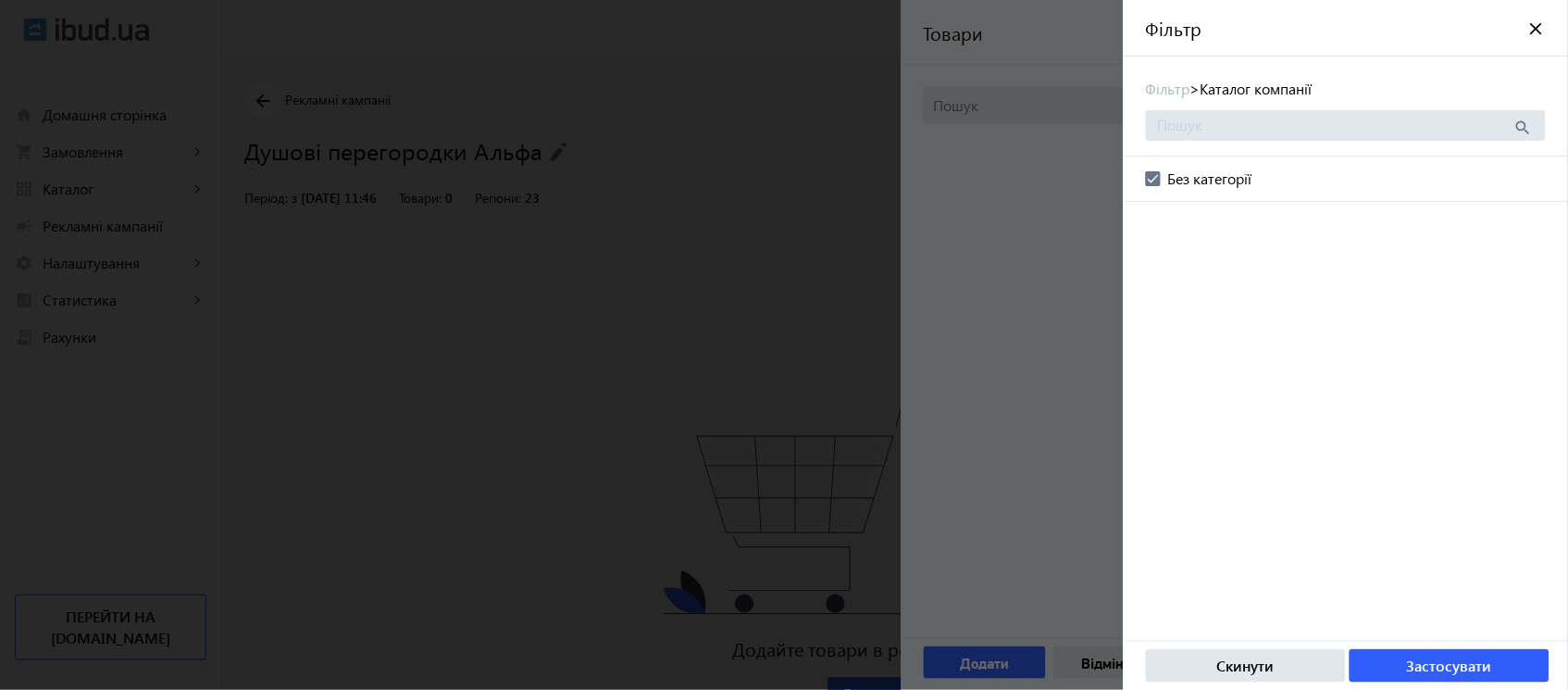 click at bounding box center [1336, 125] 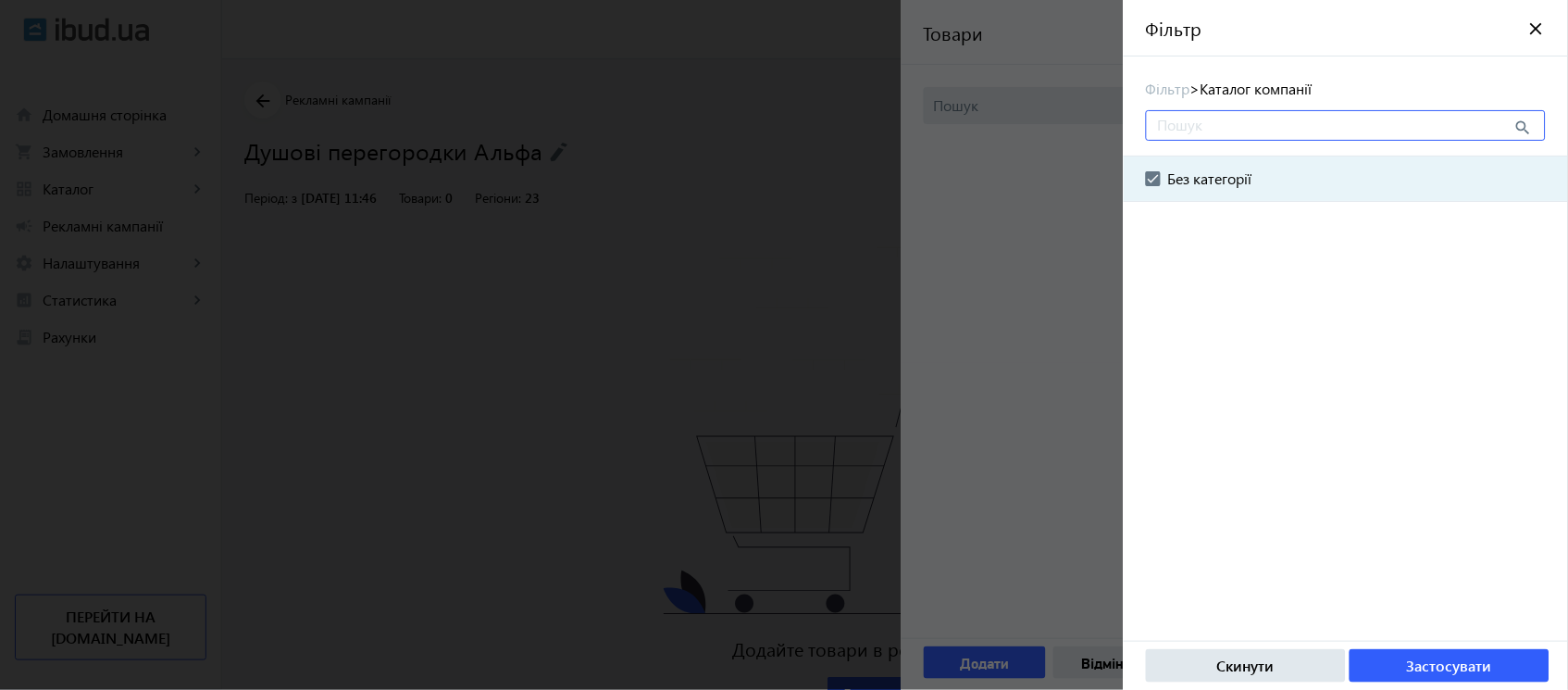 click at bounding box center [1153, 179] 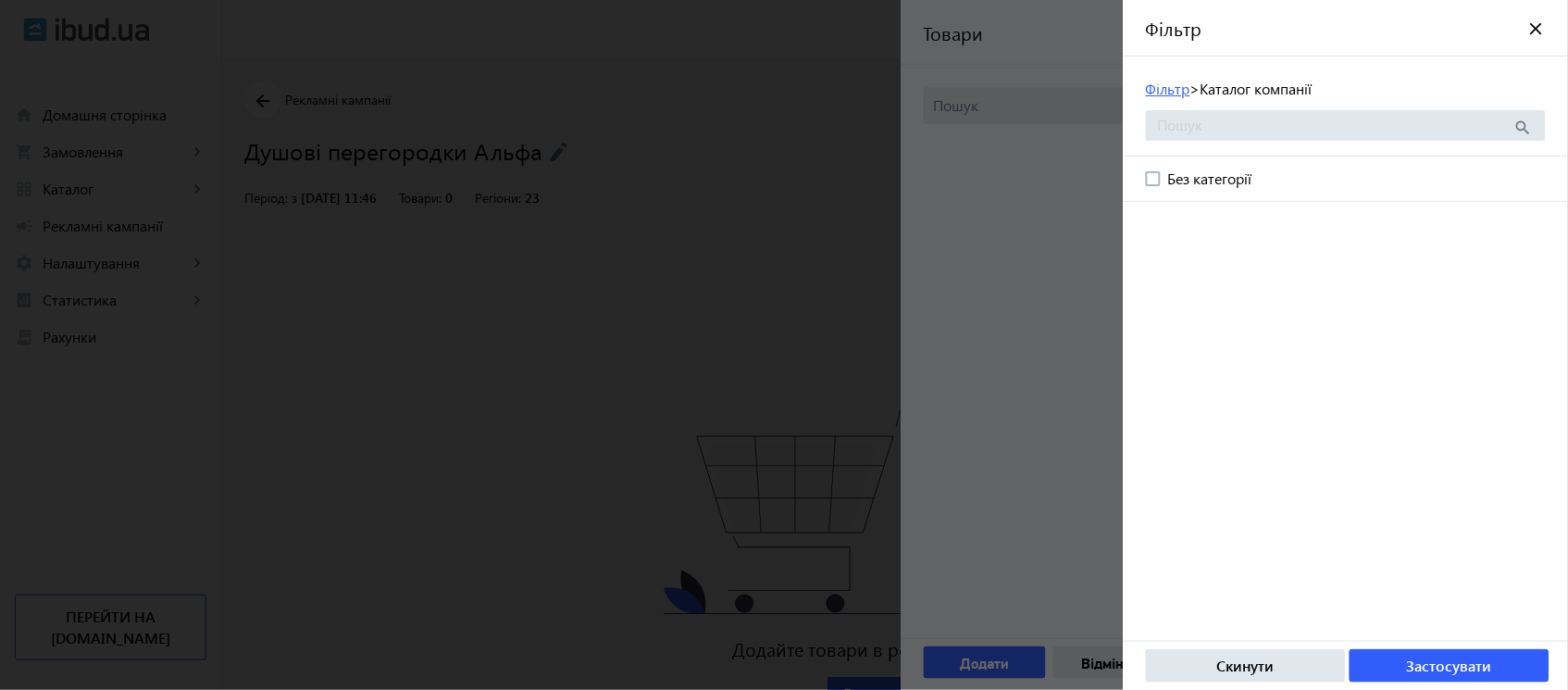 click on "Фільтр" 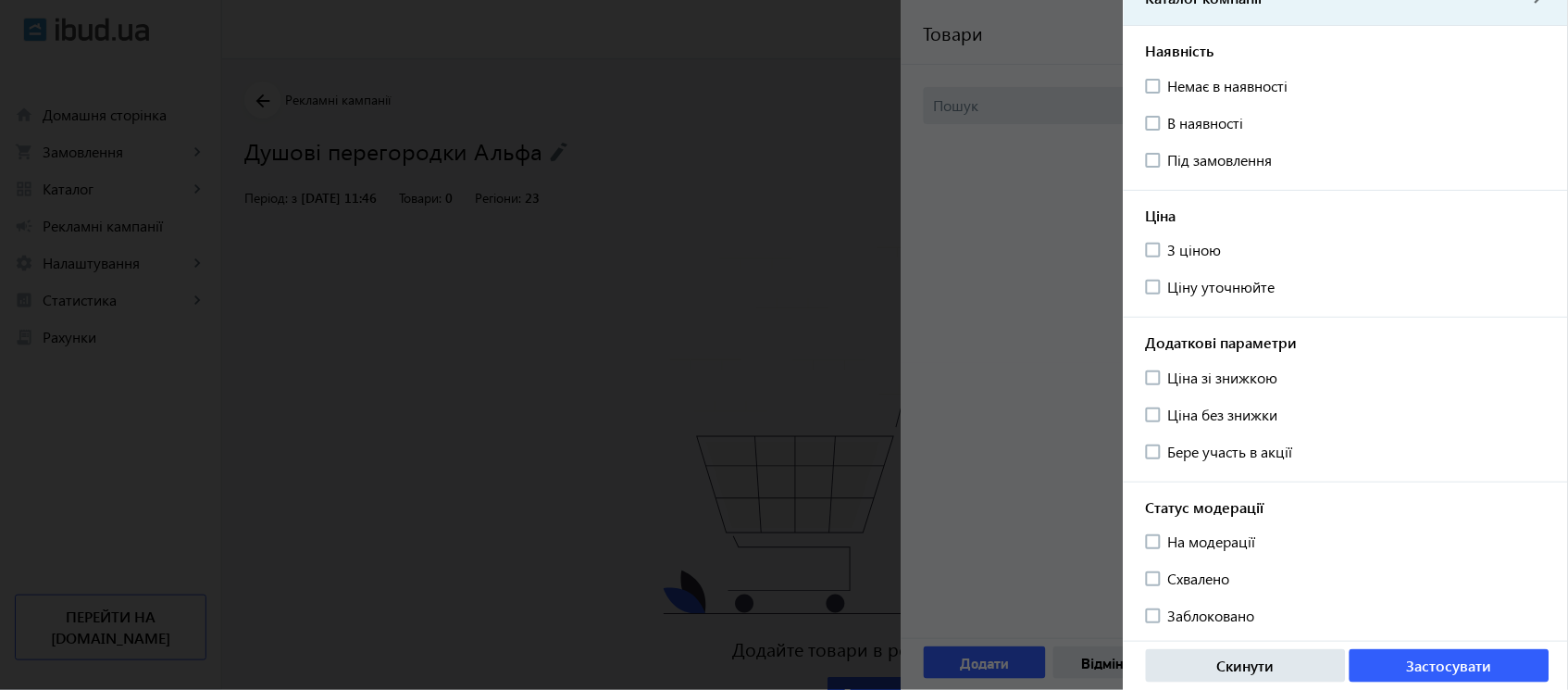 scroll, scrollTop: 111, scrollLeft: 0, axis: vertical 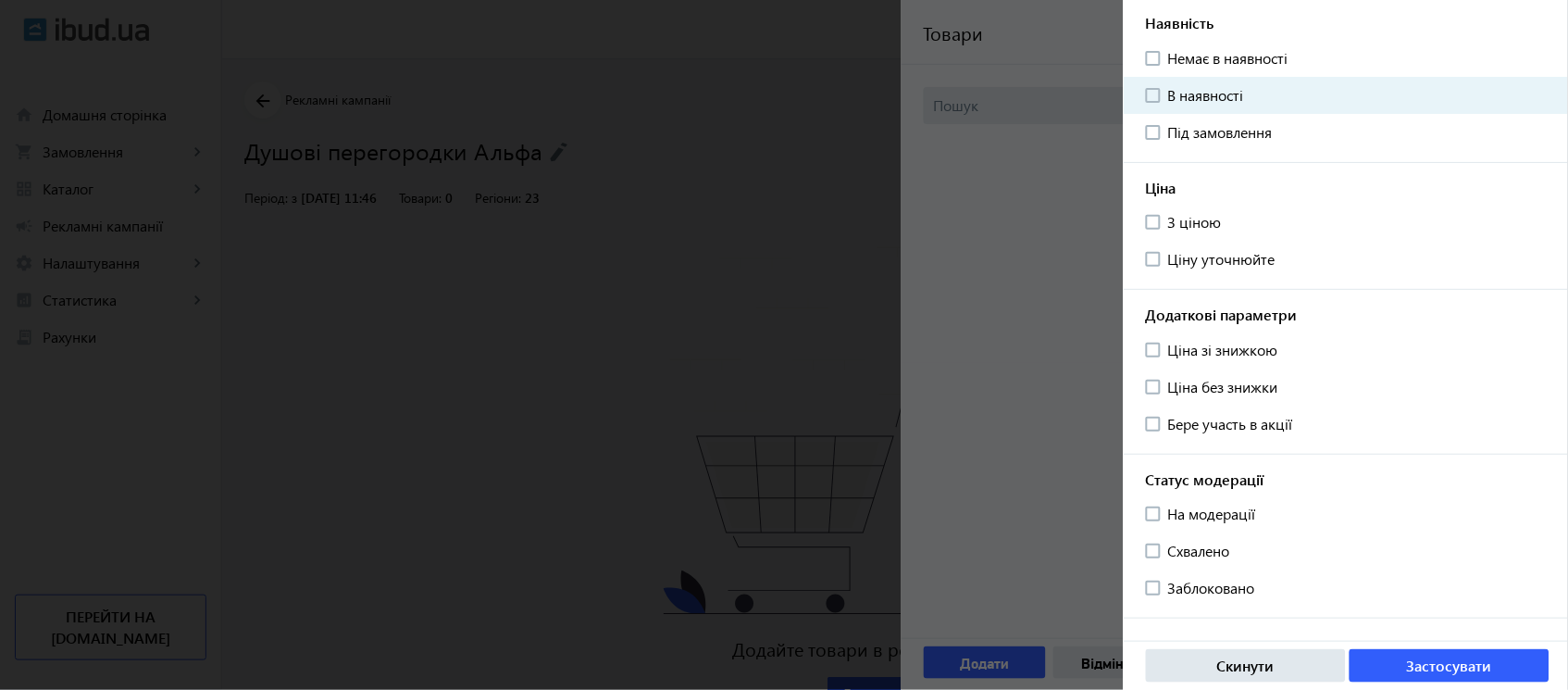 click on "В наявності" at bounding box center (1206, 94) 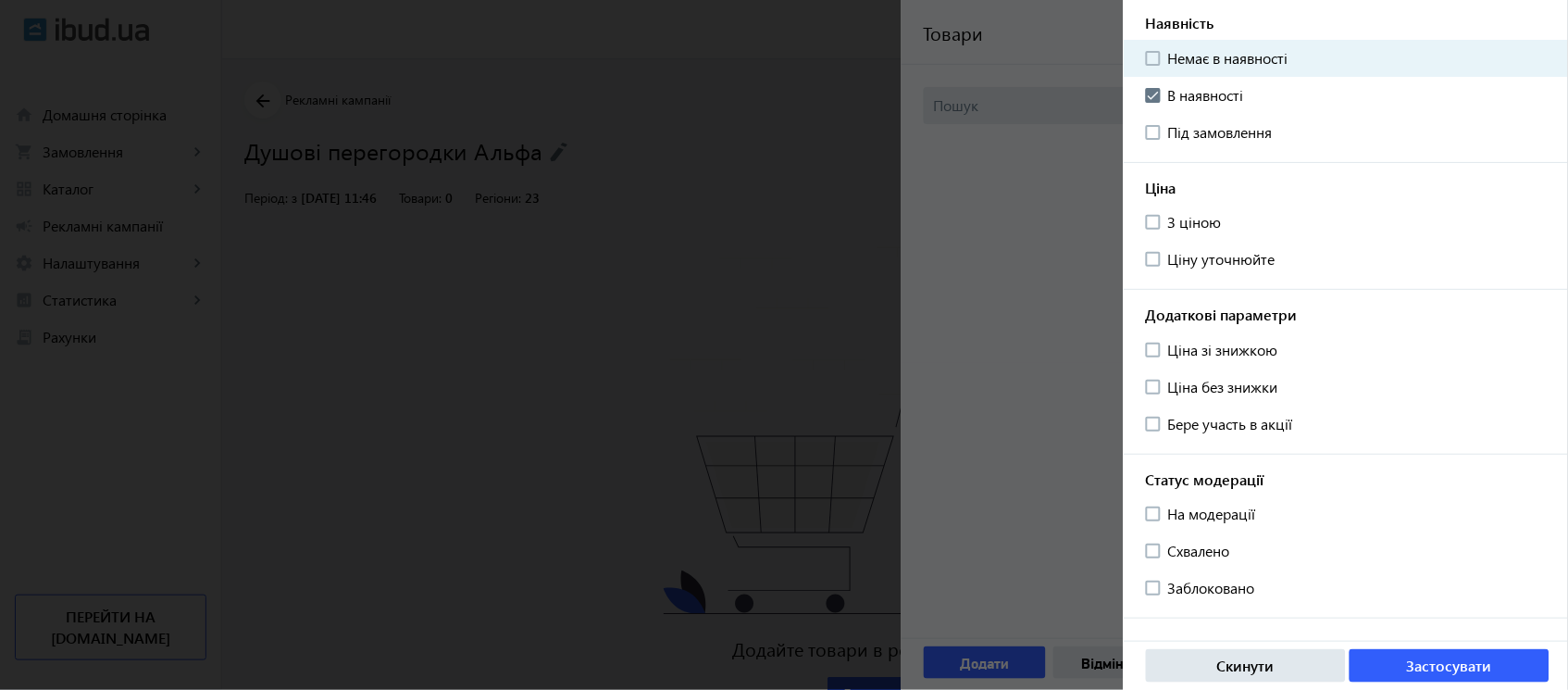 click on "Немає в наявності" at bounding box center [1228, 57] 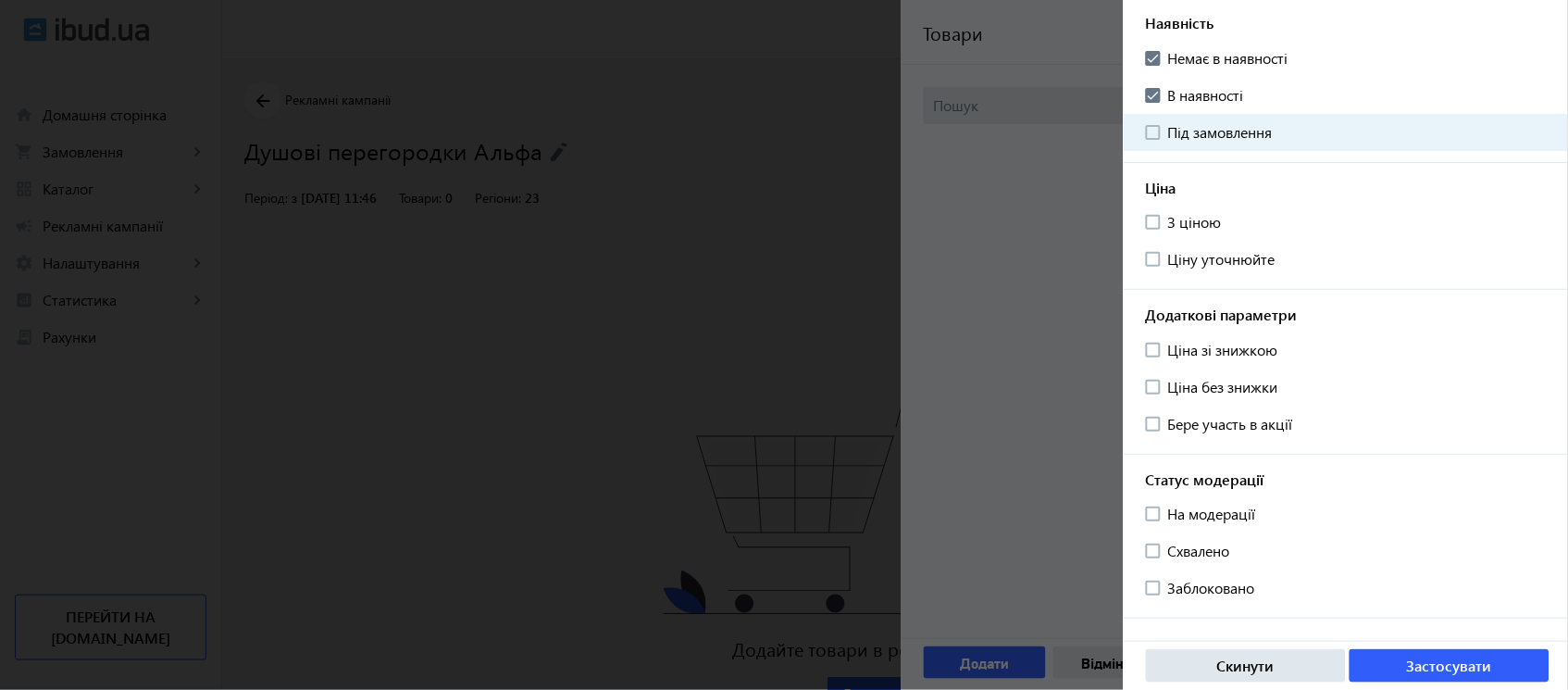 click on "Під замовлення" at bounding box center (1220, 132) 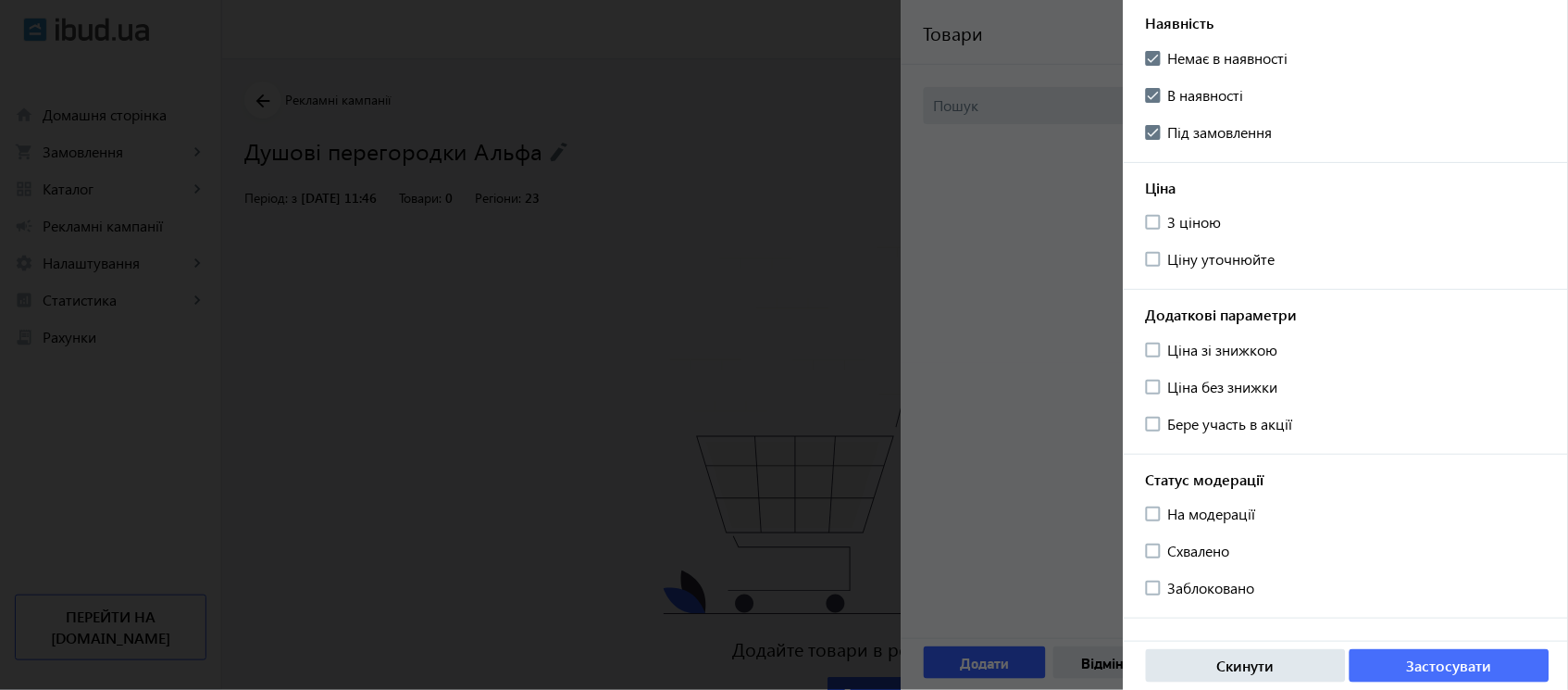 click on "Застосувати" 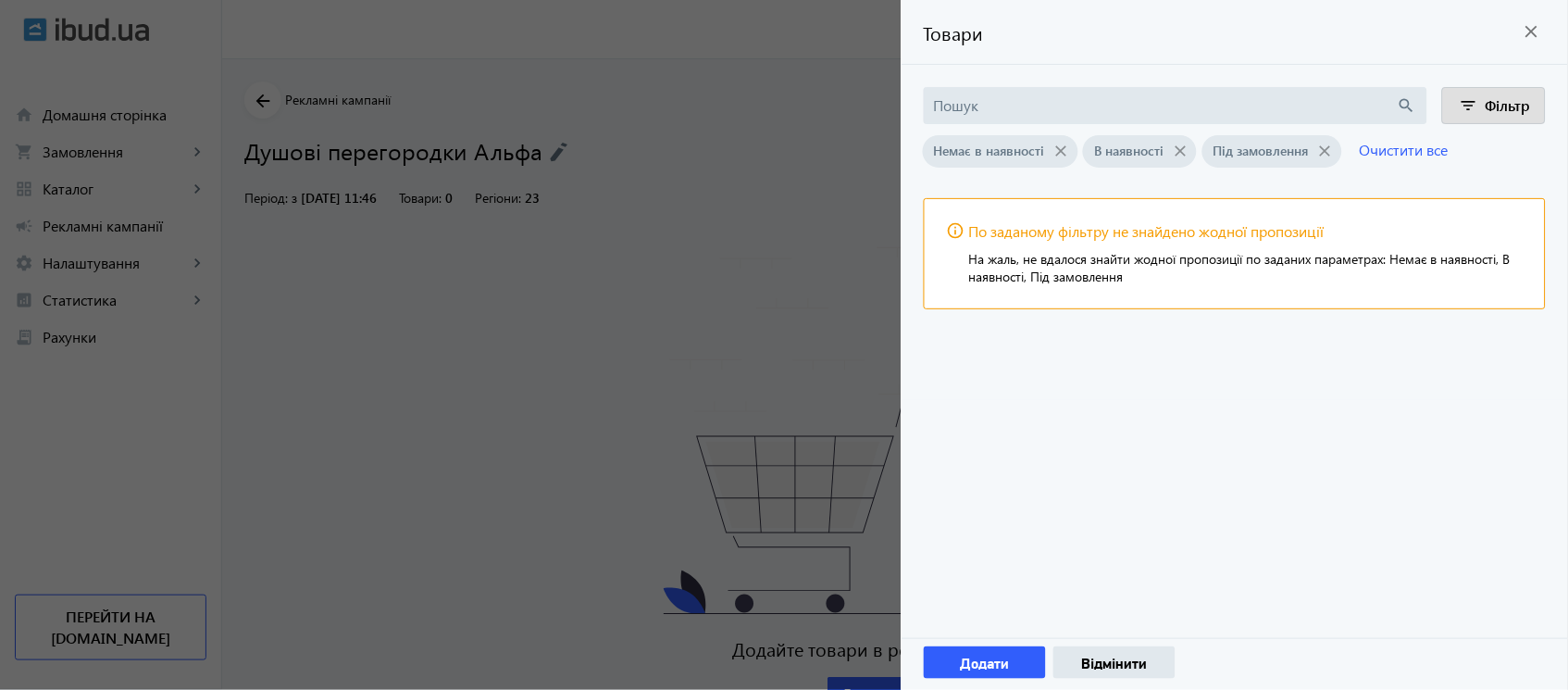 click on "close" 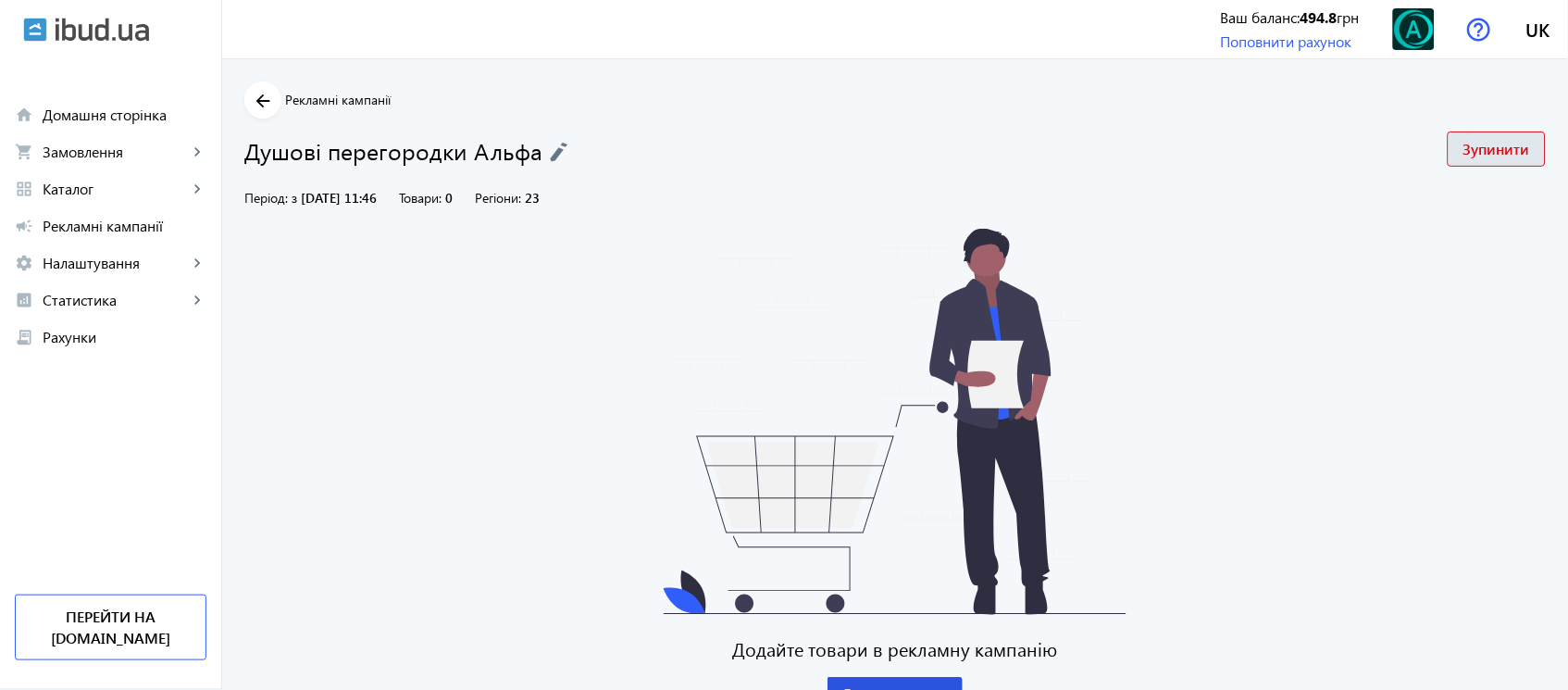 scroll, scrollTop: 19, scrollLeft: 0, axis: vertical 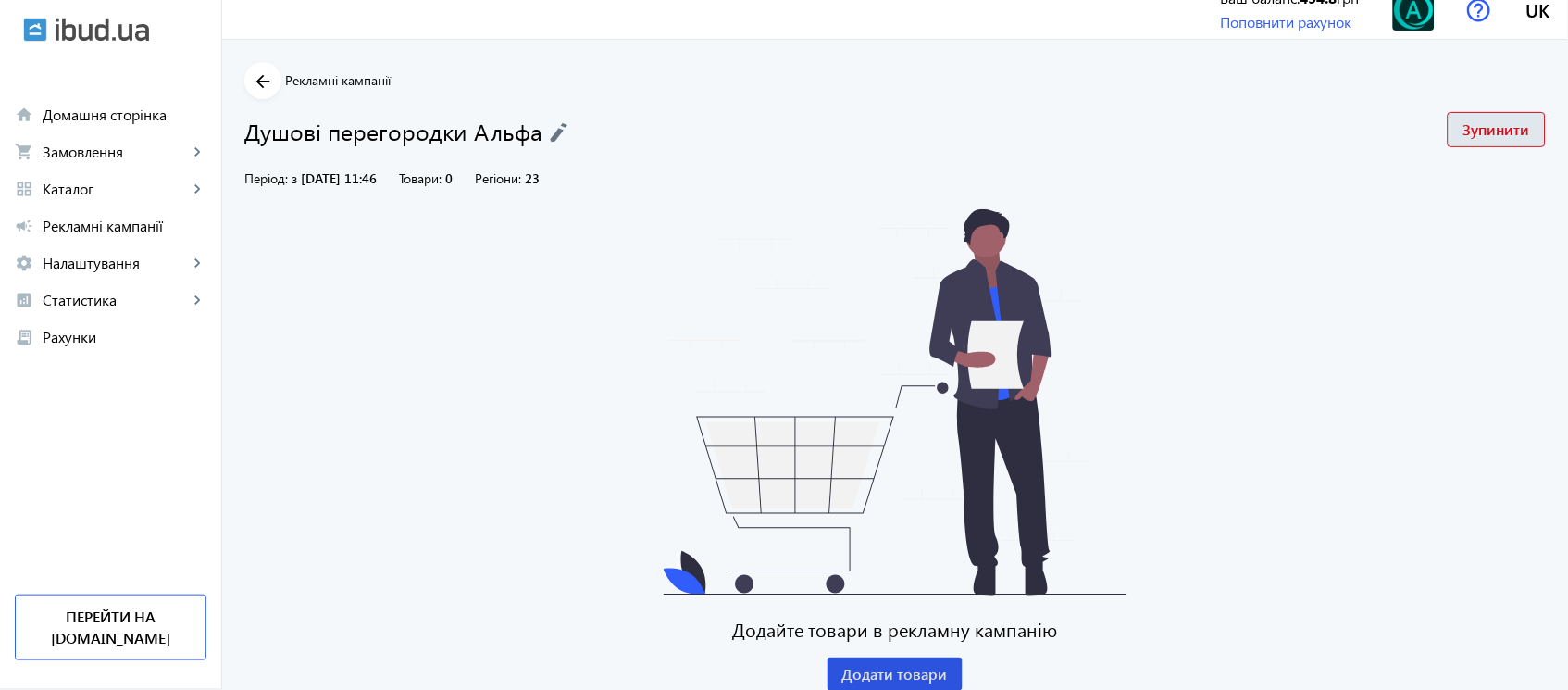 click on "Зупинити" 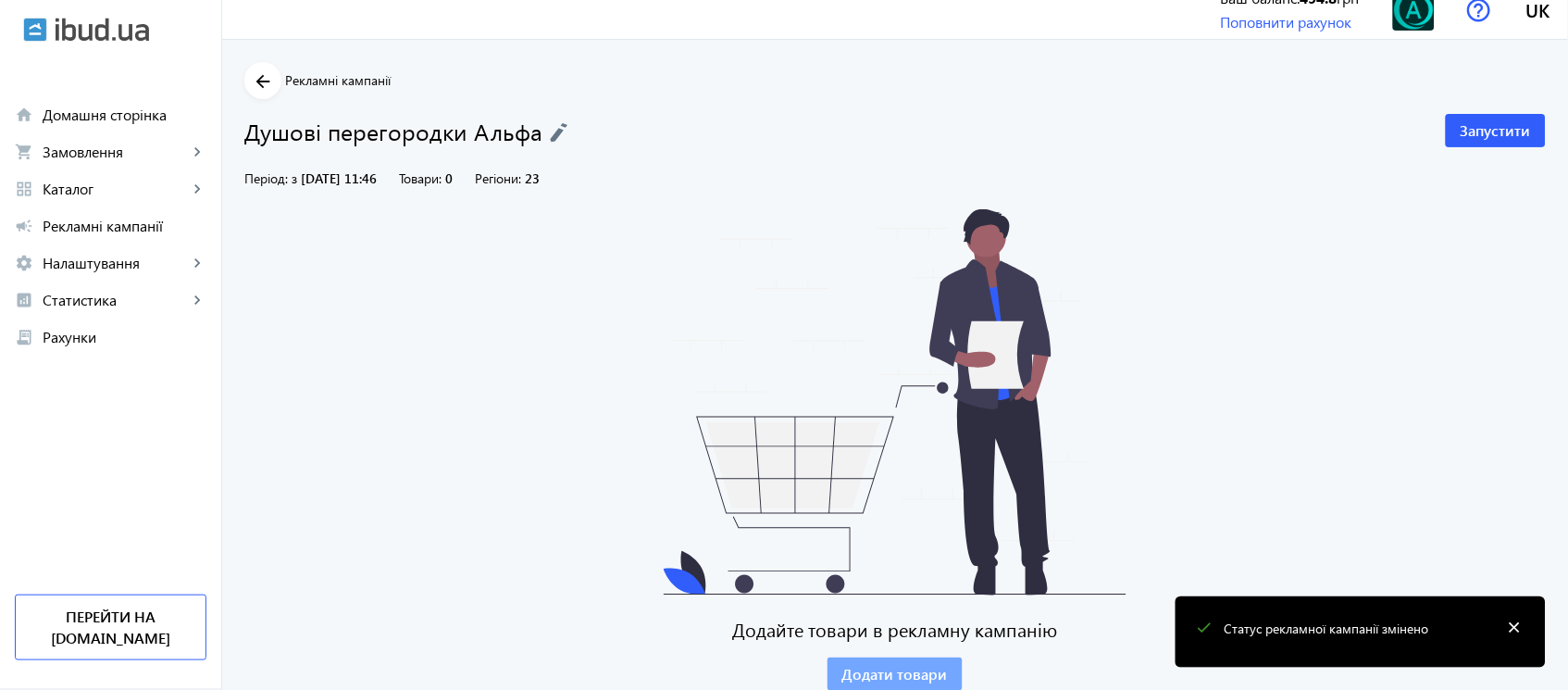 click on "Додати товари" 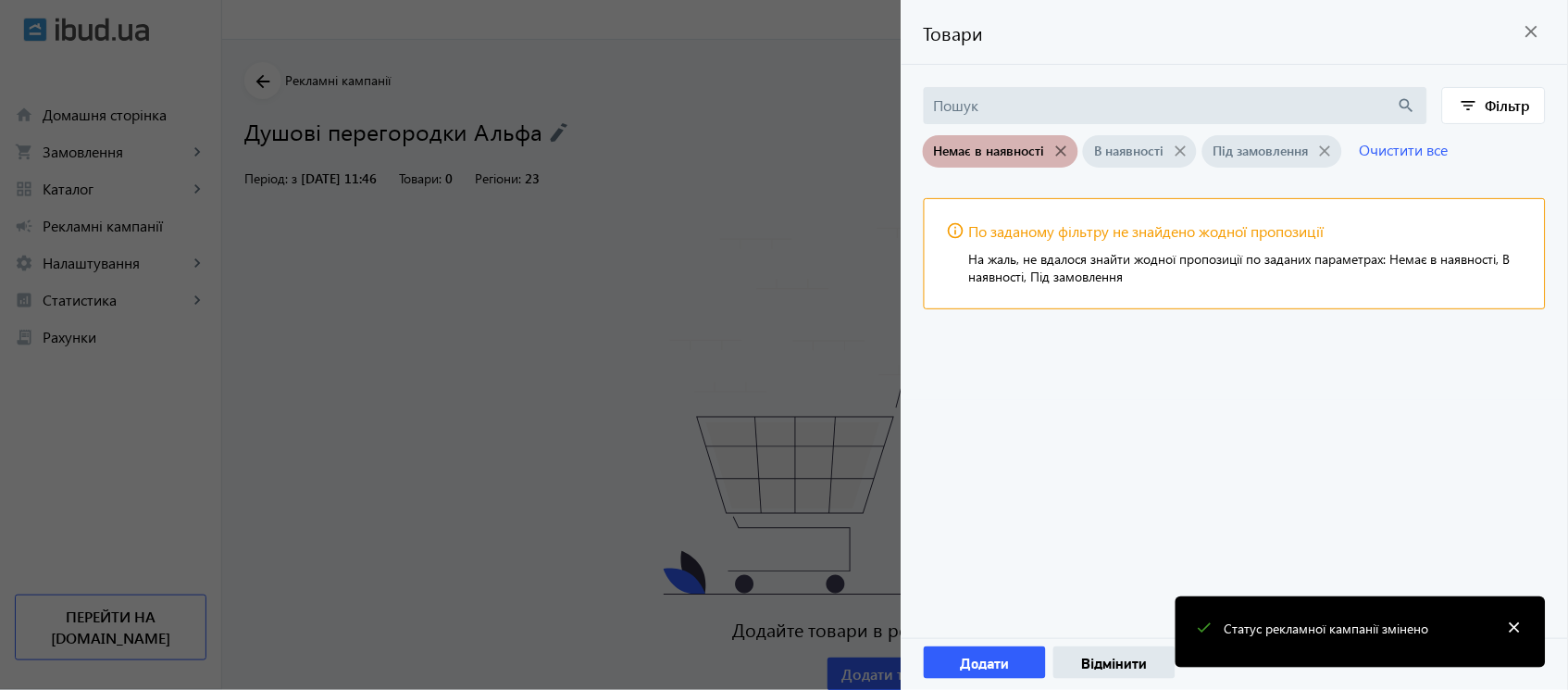 click on "close" at bounding box center [1062, 151] 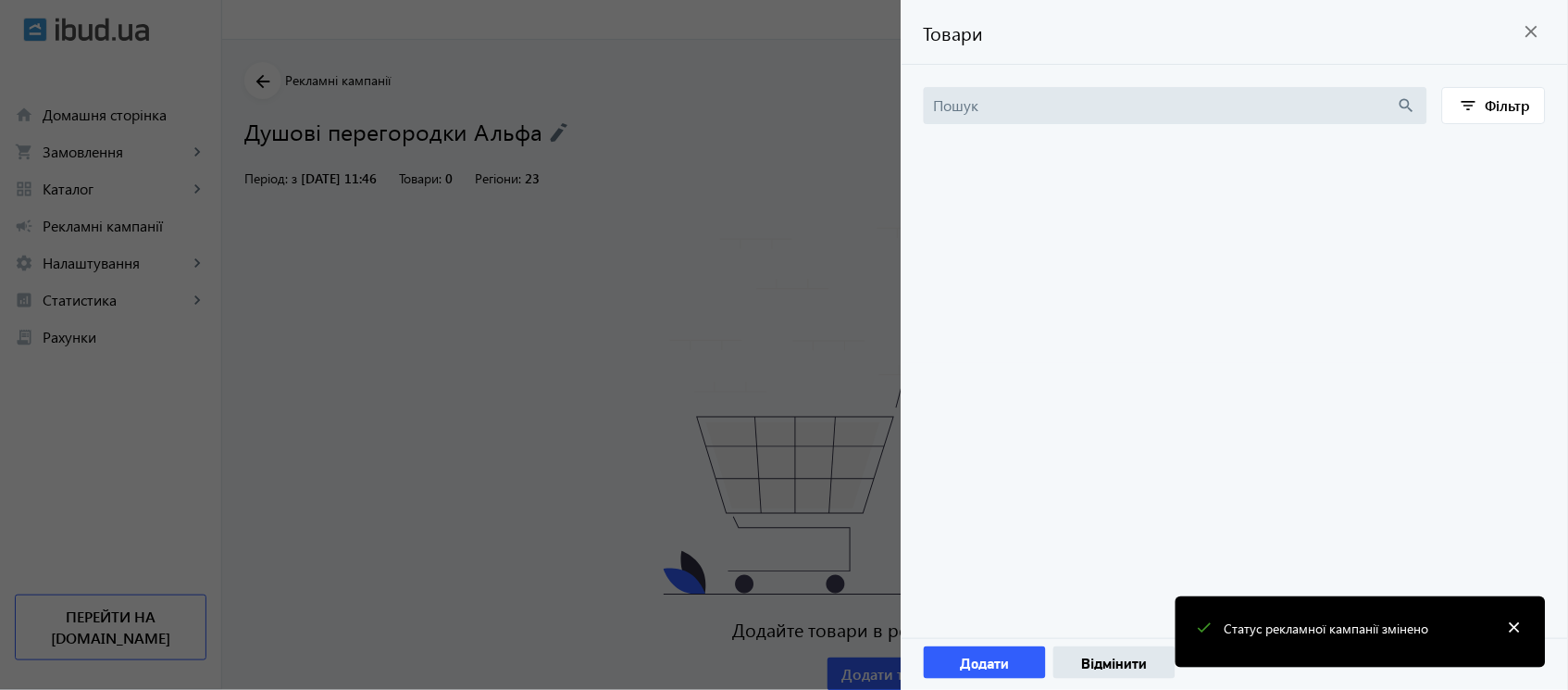 scroll, scrollTop: 0, scrollLeft: 0, axis: both 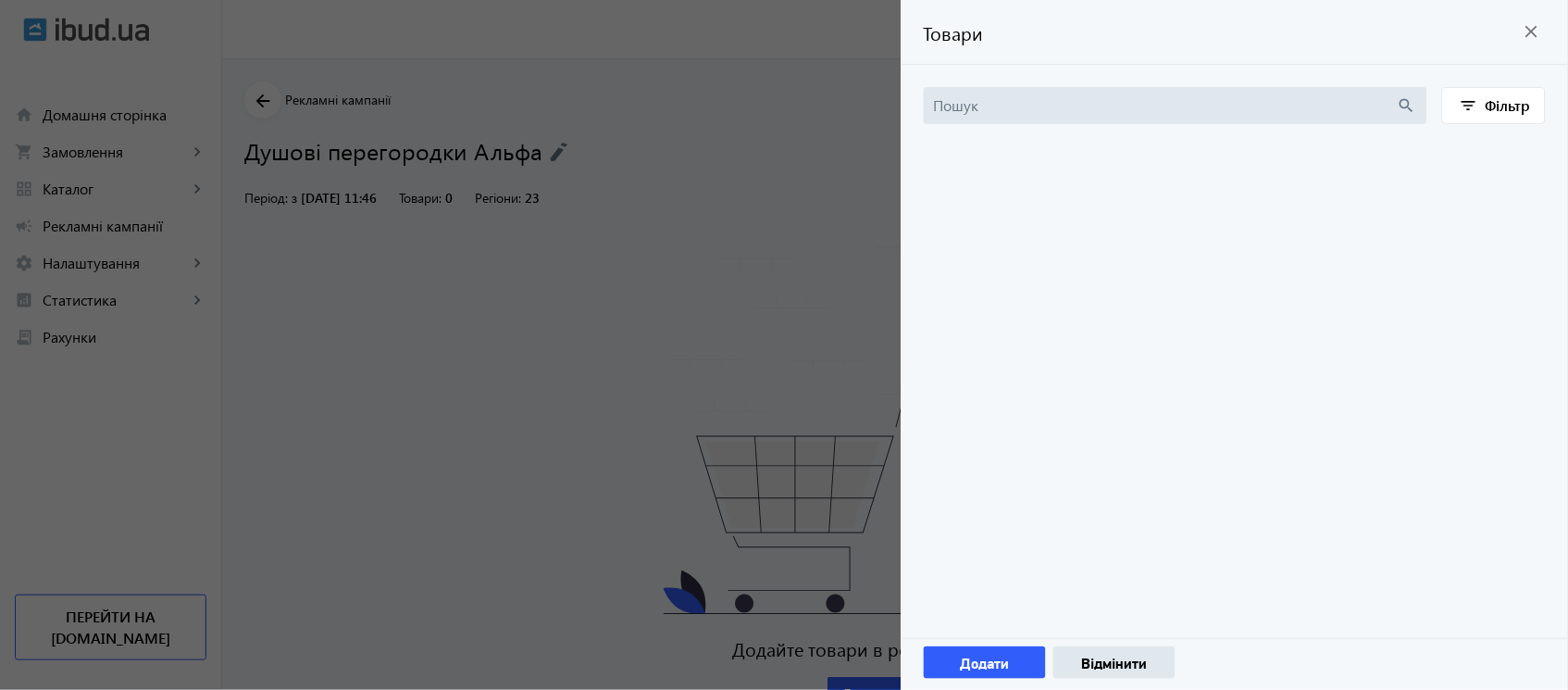 click at bounding box center (1165, 106) 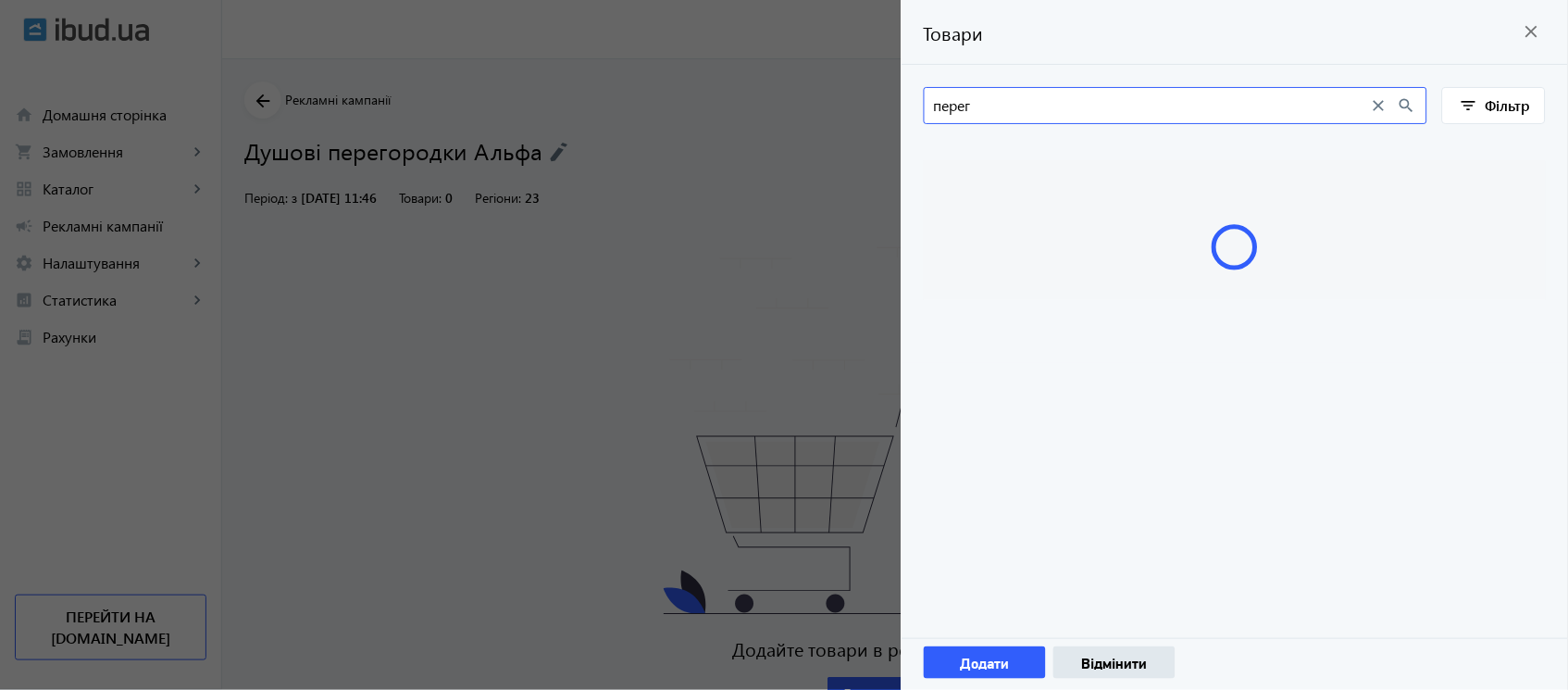 type on "перег" 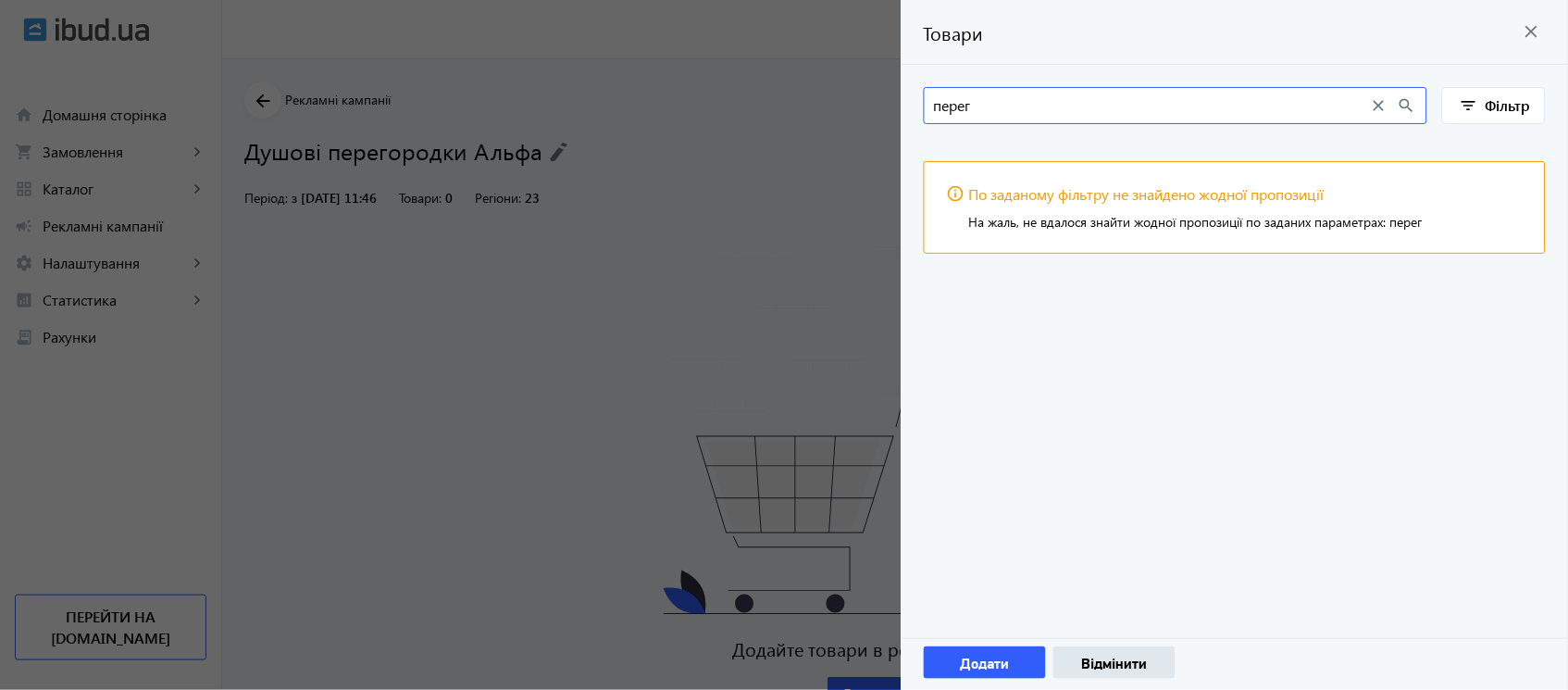 click on "close" 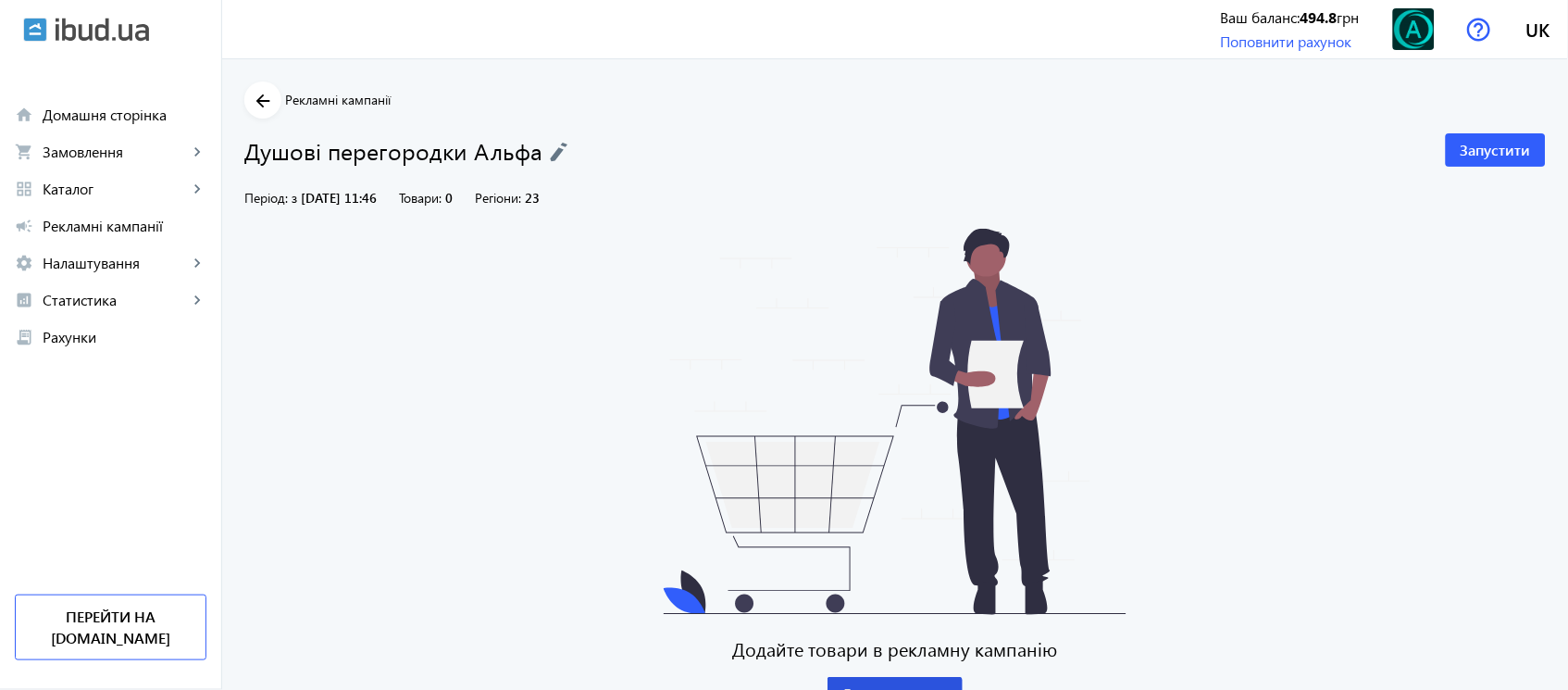 scroll, scrollTop: 19, scrollLeft: 0, axis: vertical 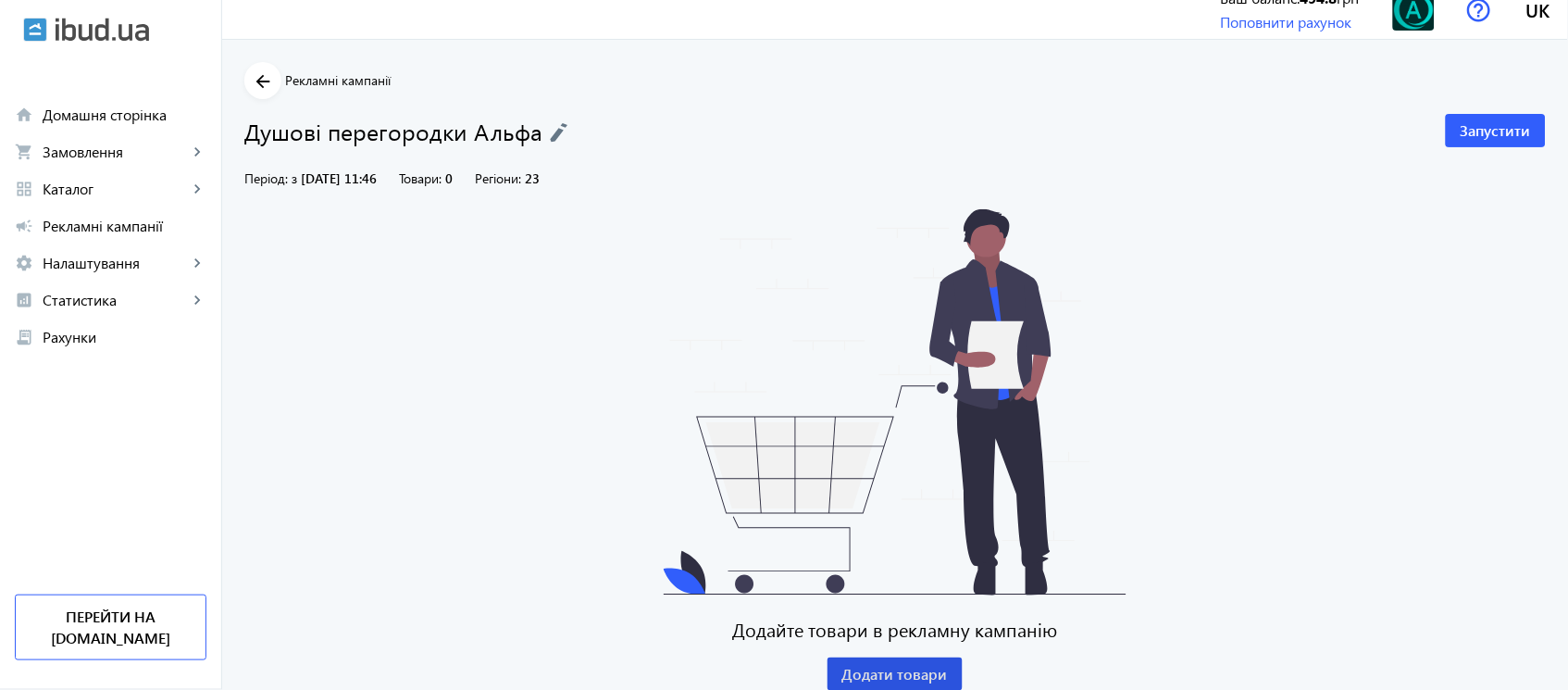 click on "arrow_back" 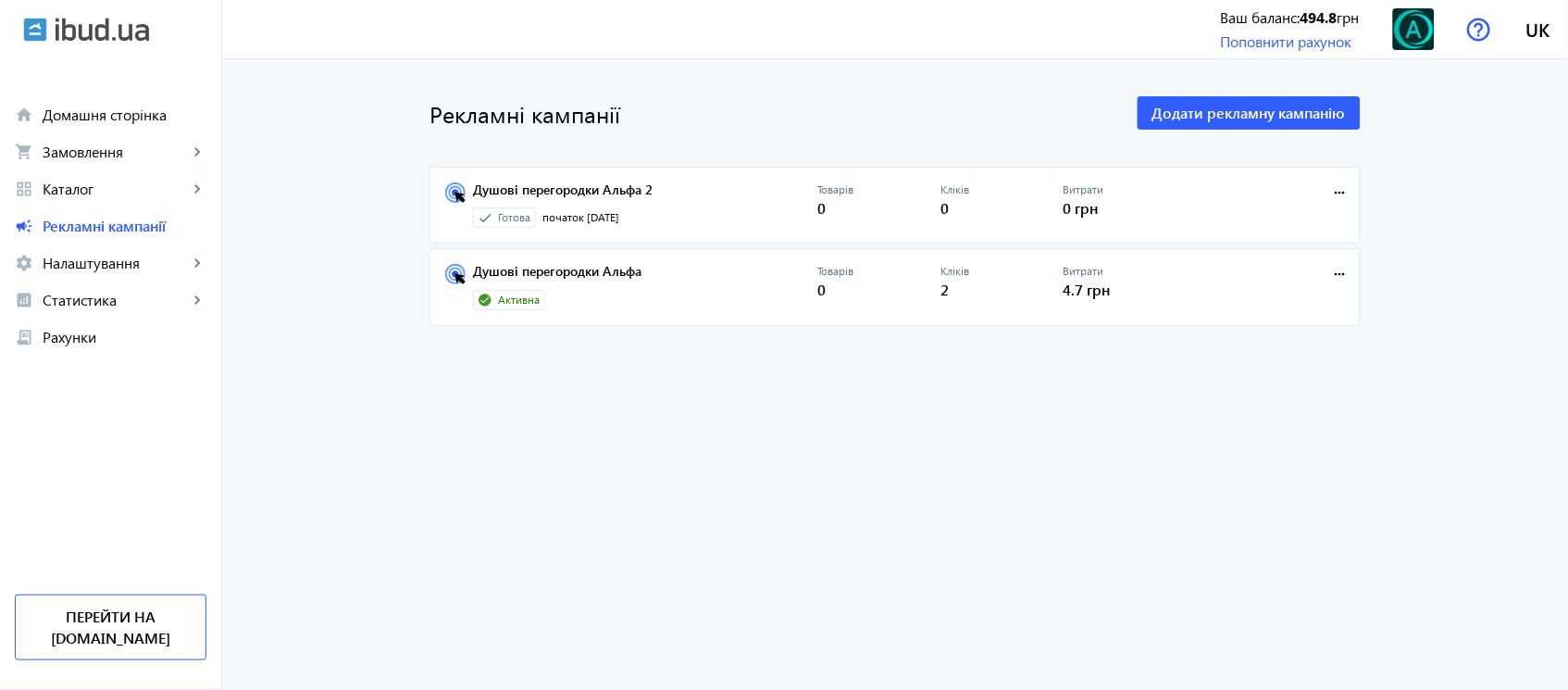 scroll, scrollTop: 0, scrollLeft: 0, axis: both 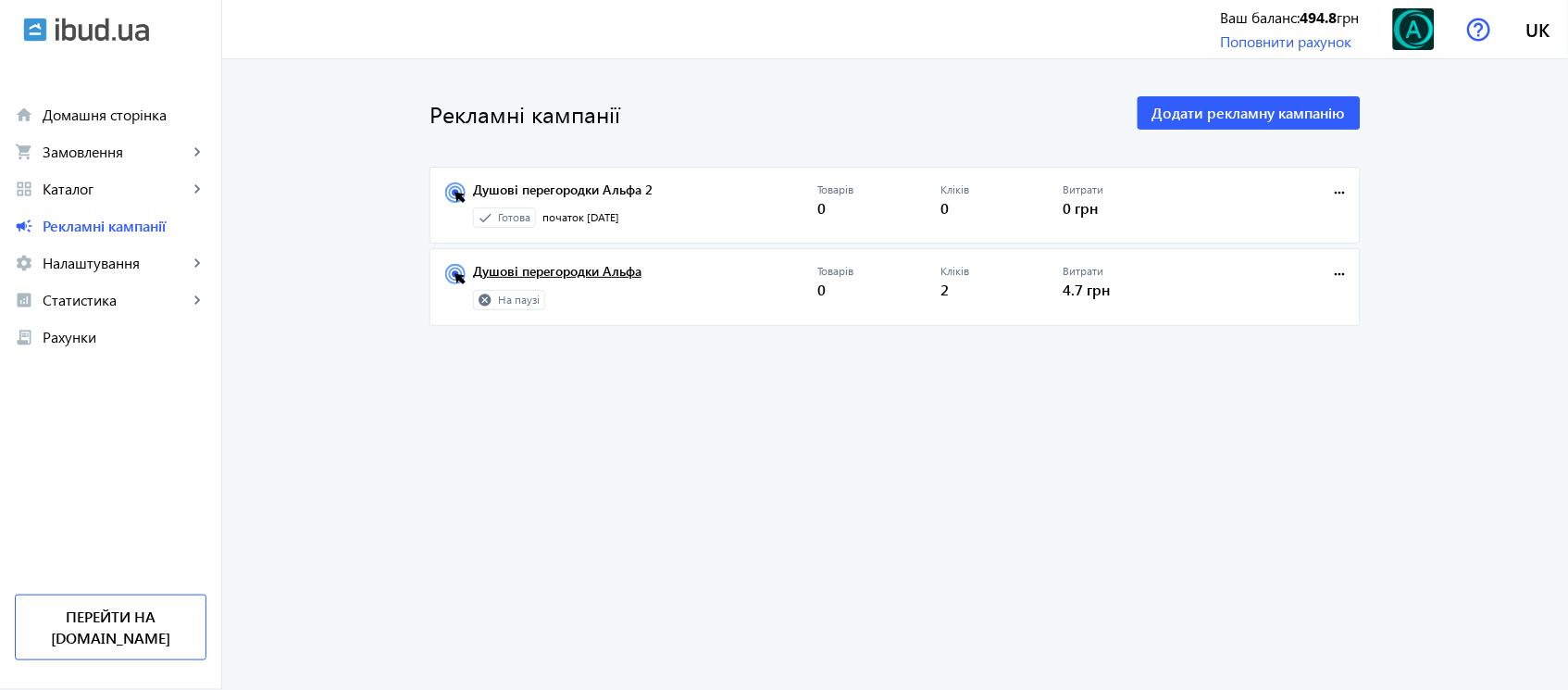 click on "Душові перегородки Альфа" at bounding box center [645, 277] 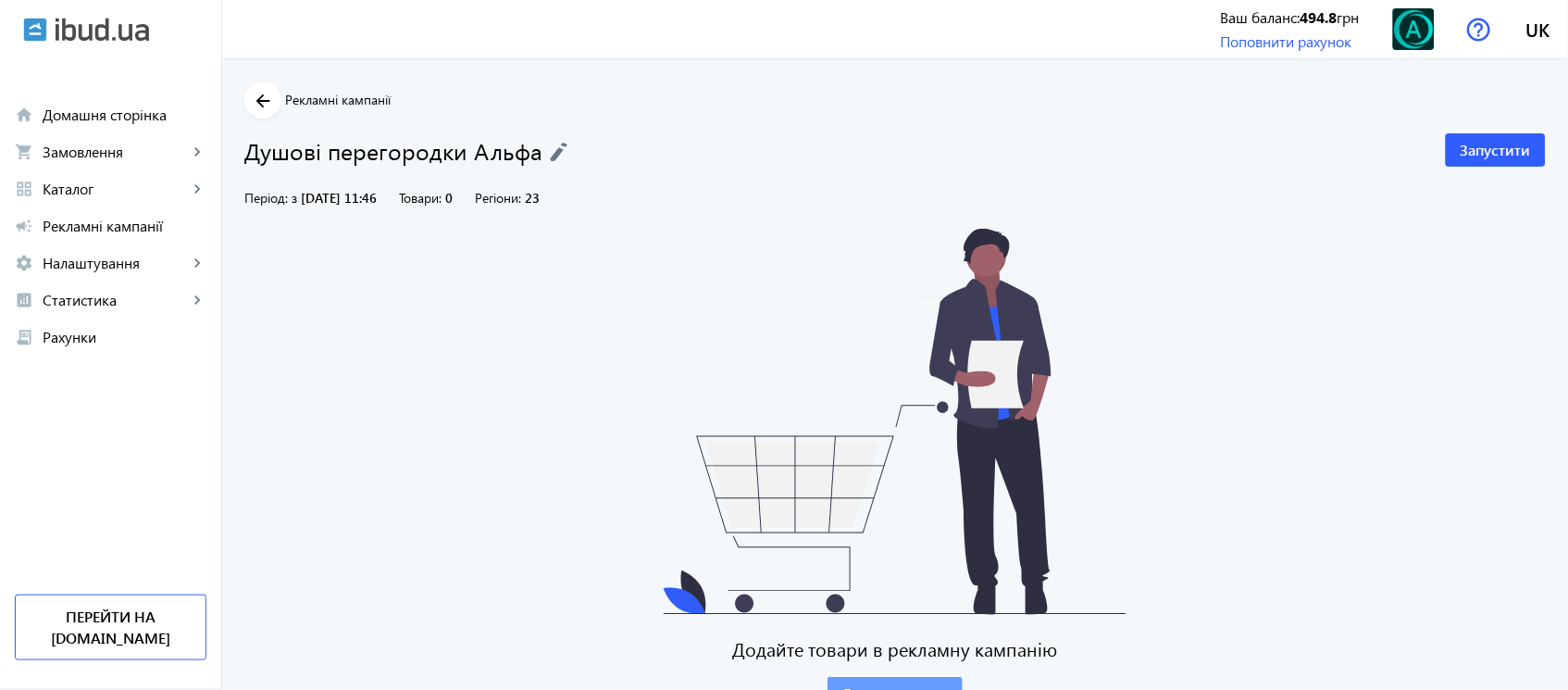 click on "Додайте товари в рекламну кампанію  Додати товари" 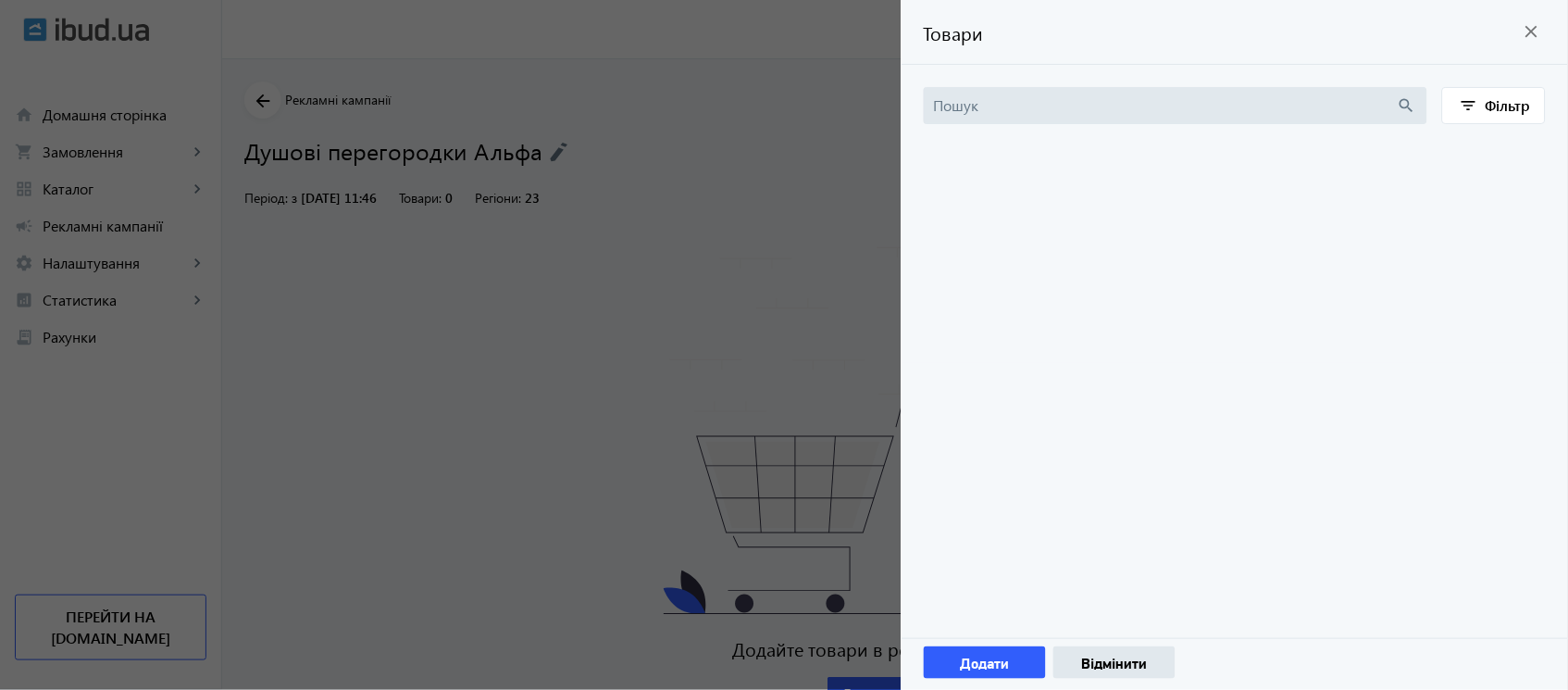 click at bounding box center [1165, 106] 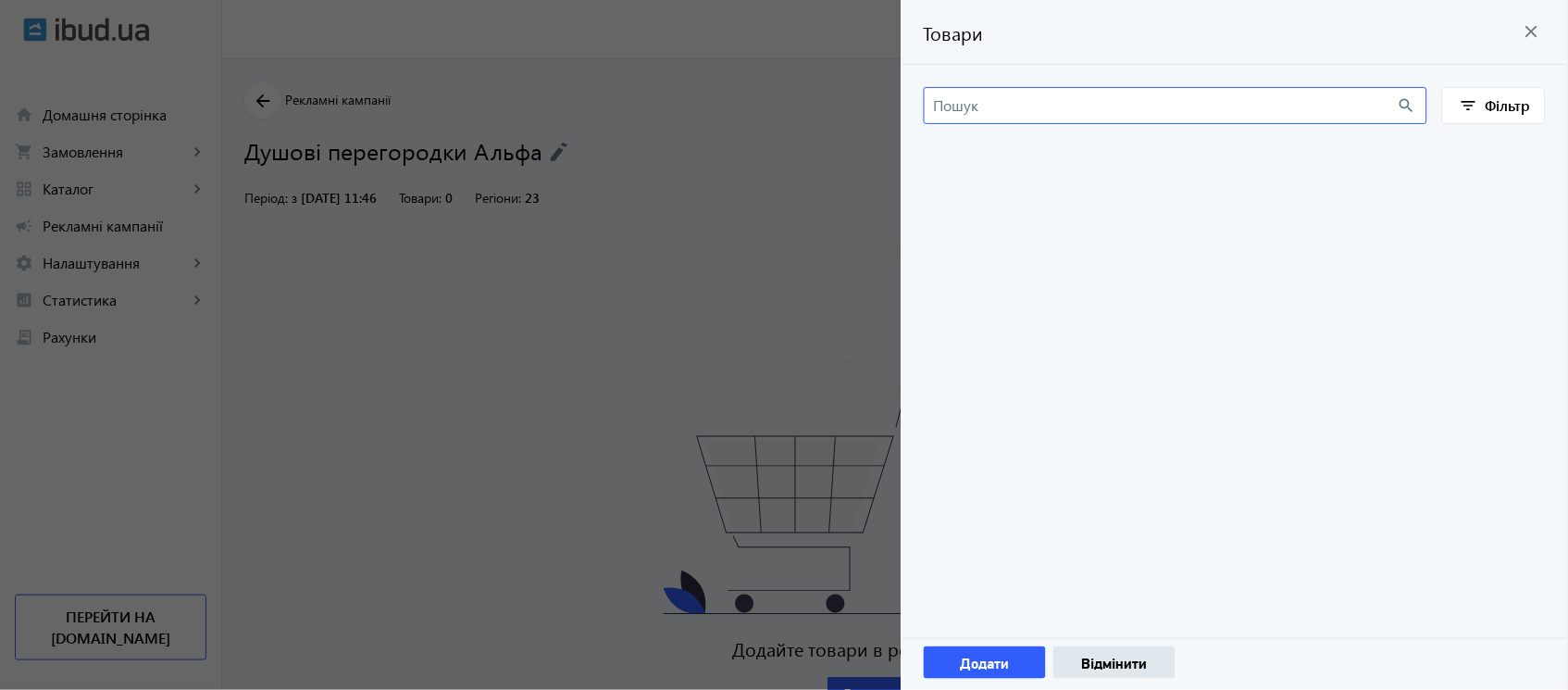 type on "п" 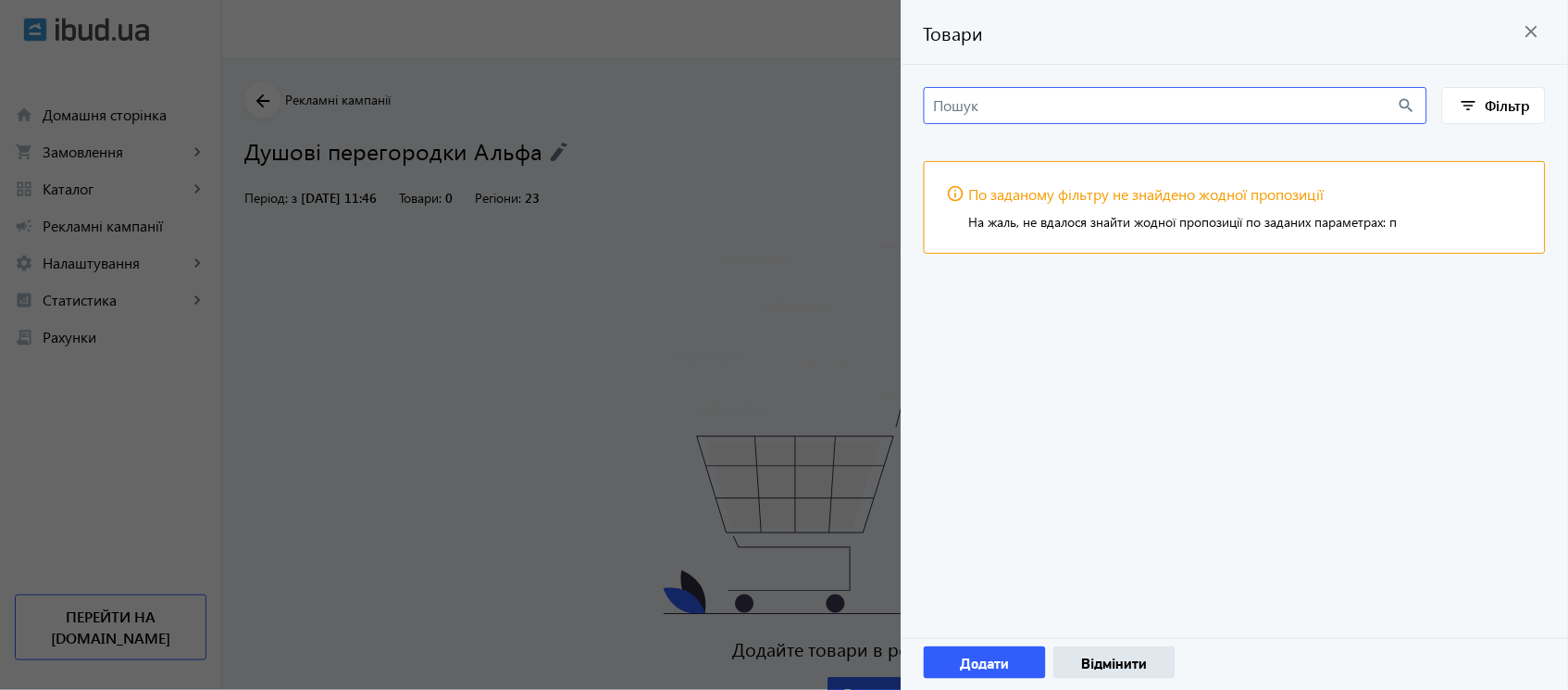 type 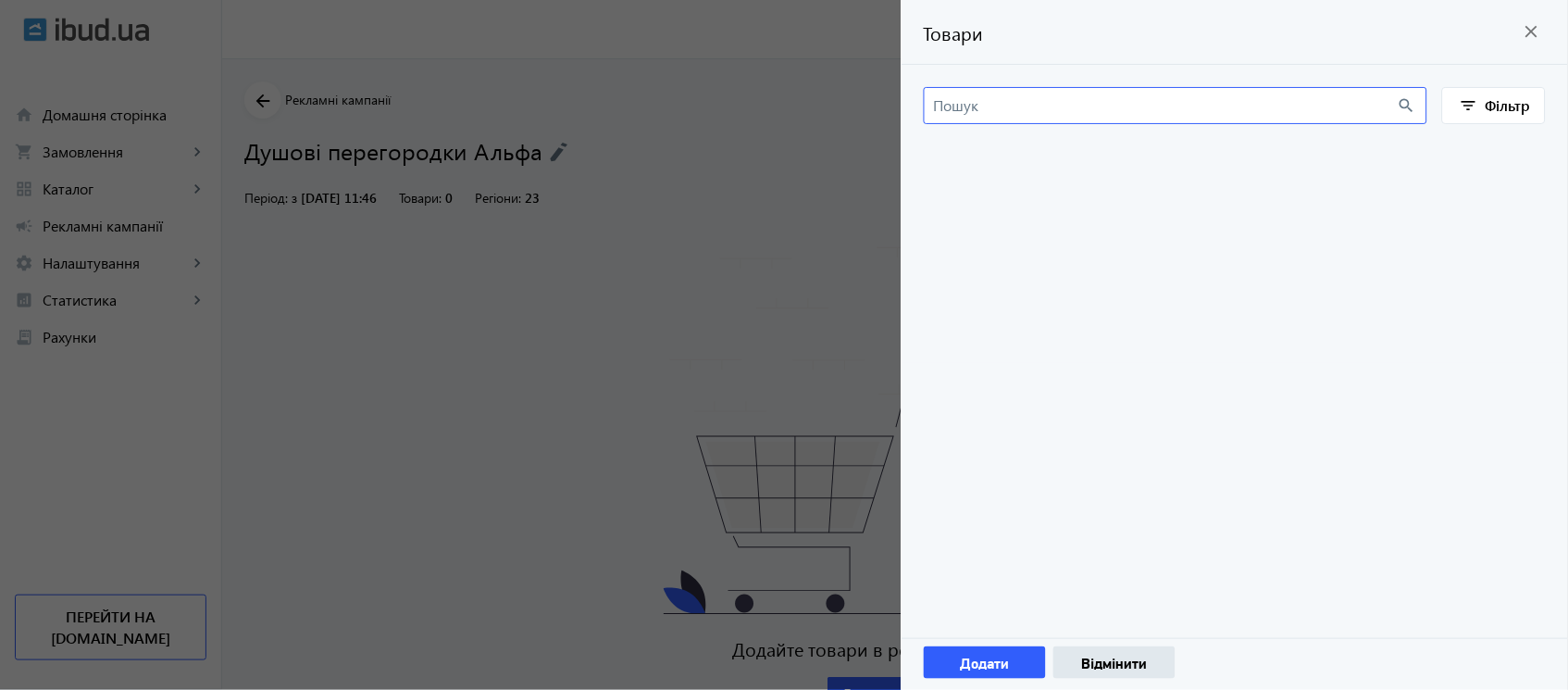 click on "close" 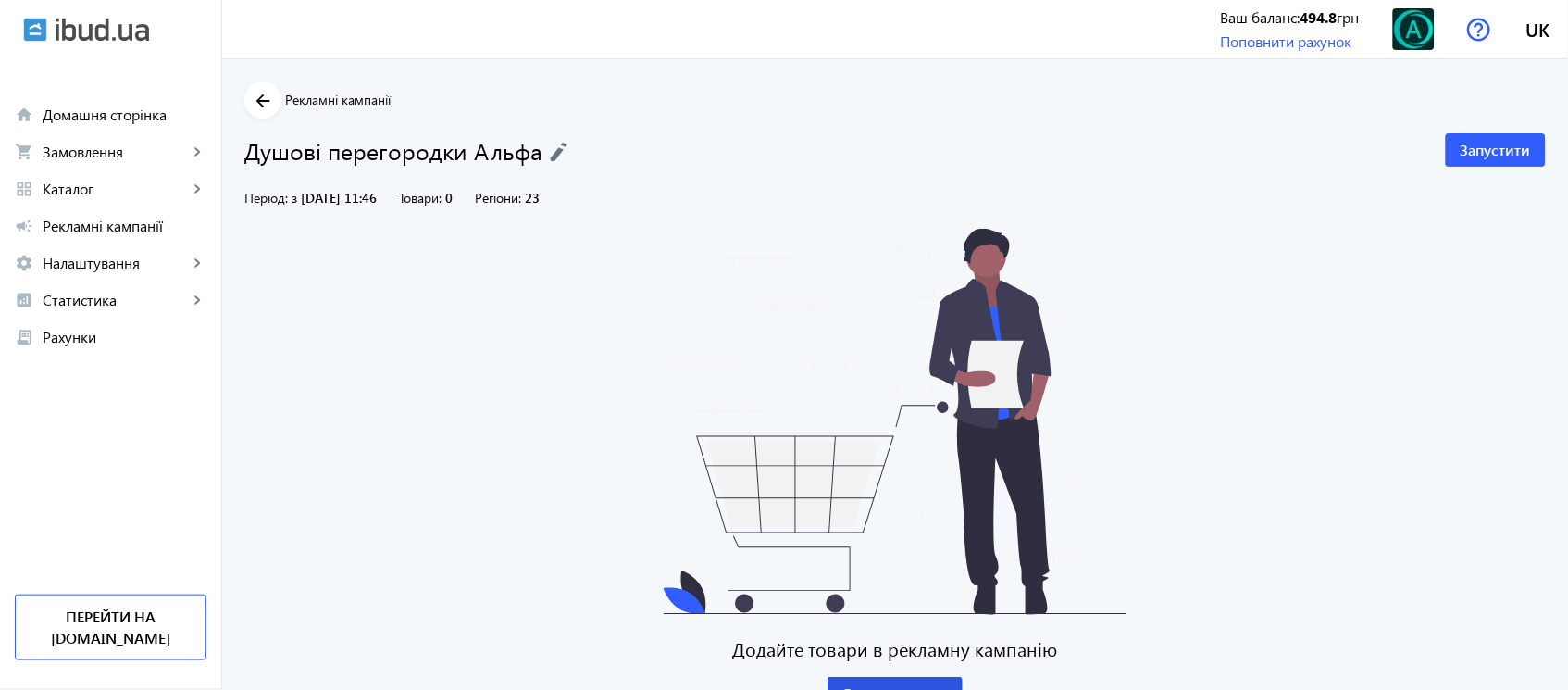 scroll, scrollTop: 19, scrollLeft: 0, axis: vertical 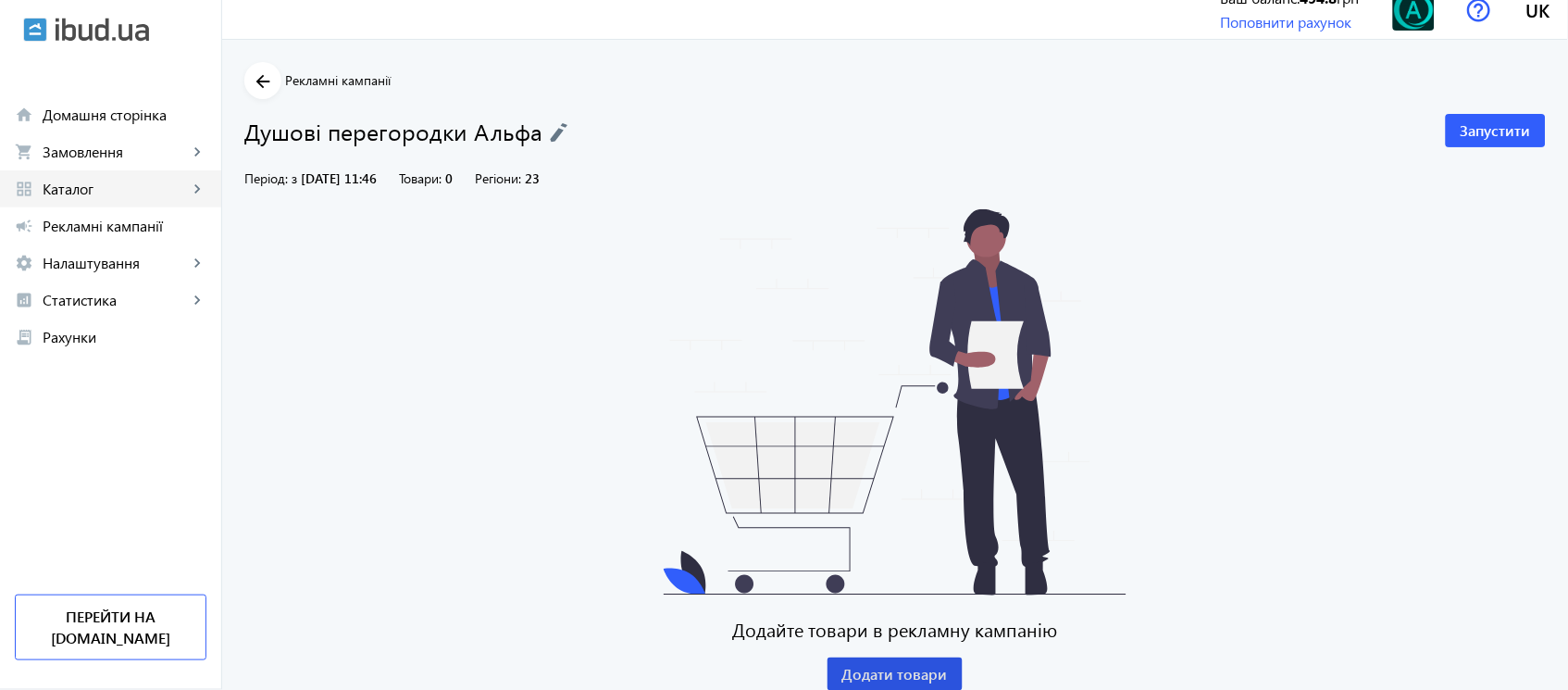 click on "Каталог" 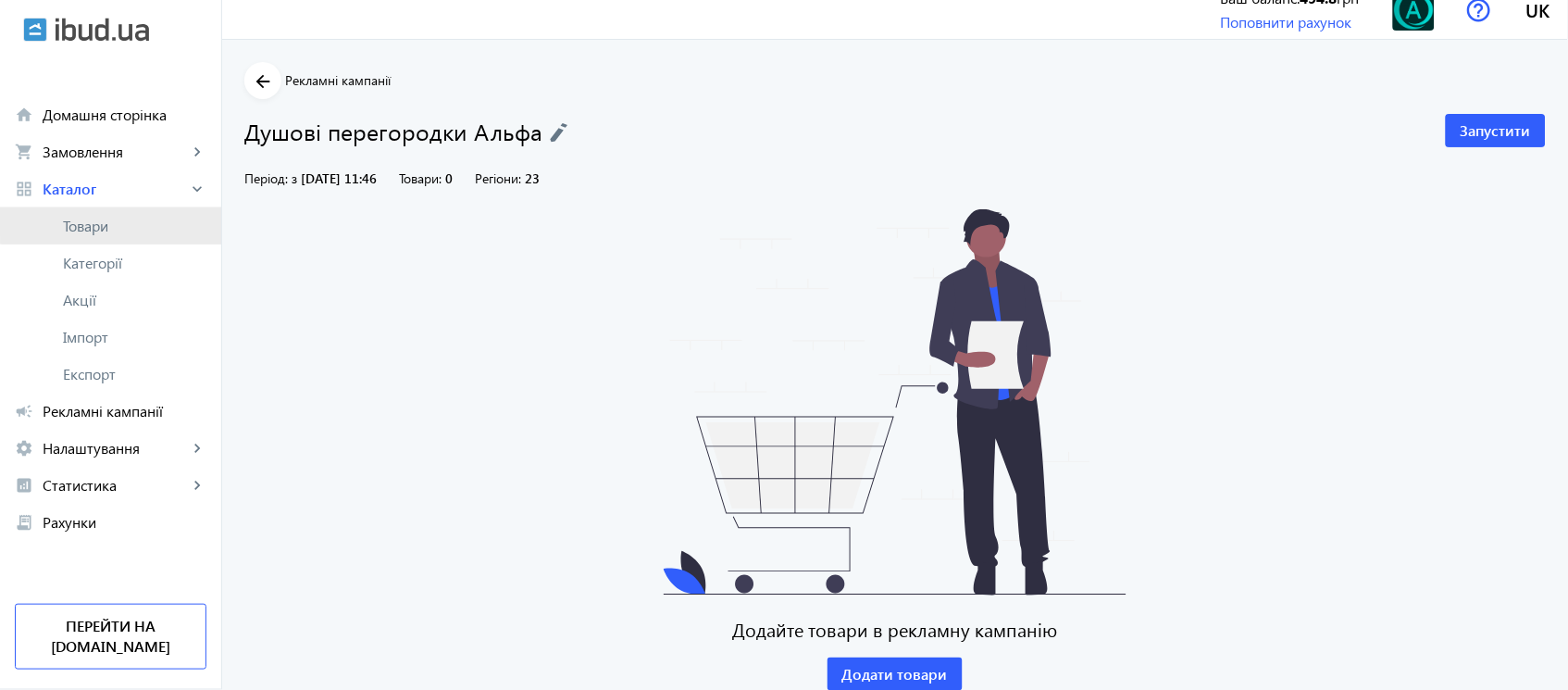 click on "Товари" 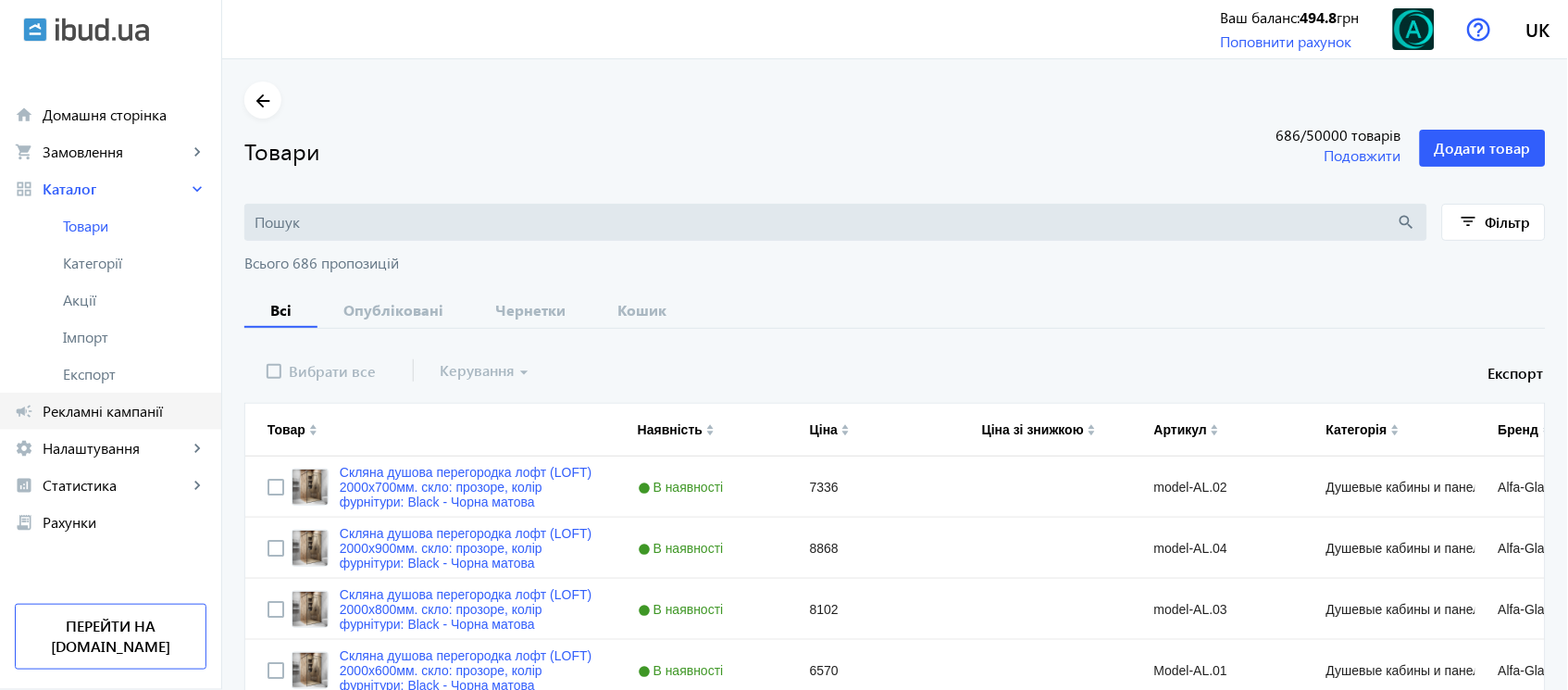 click on "campaign Рекламні кампанії" 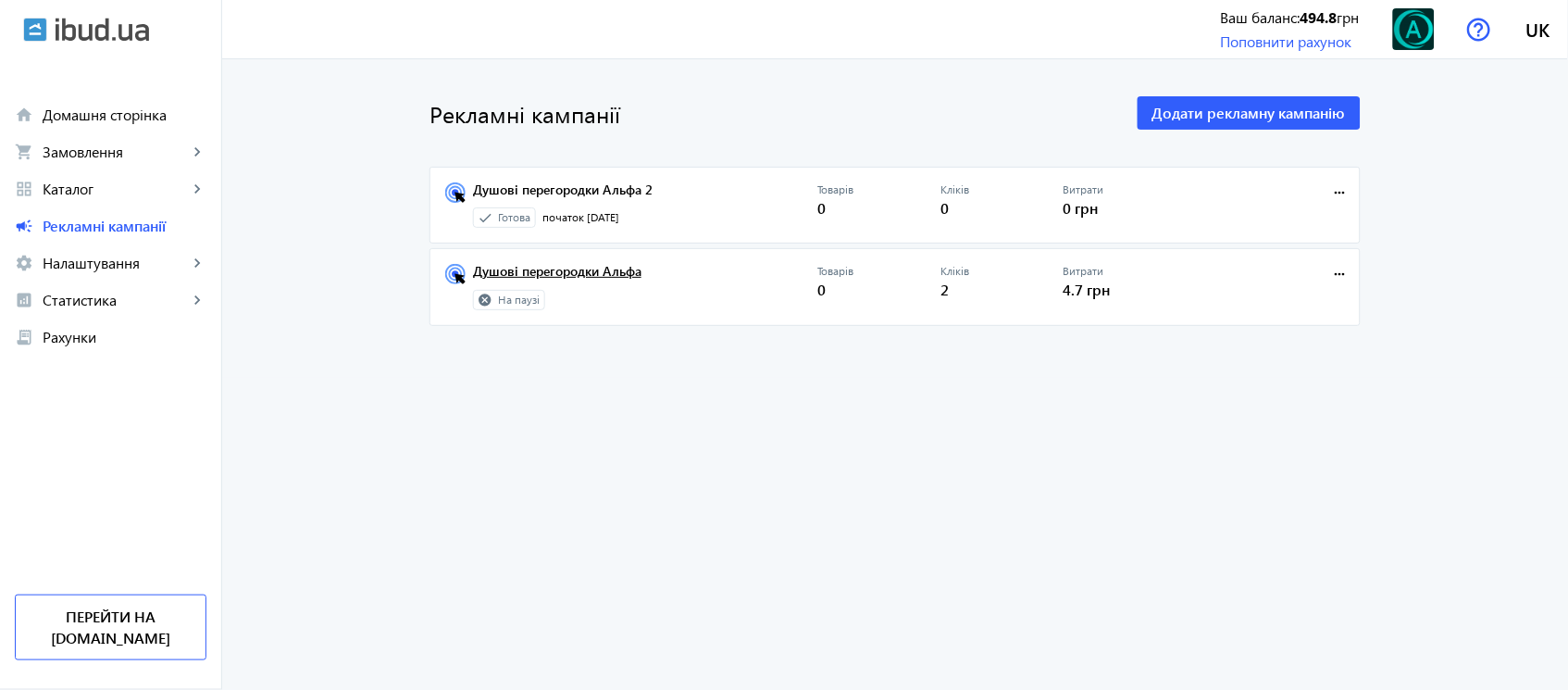 click on "Душові перегородки Альфа" at bounding box center [645, 277] 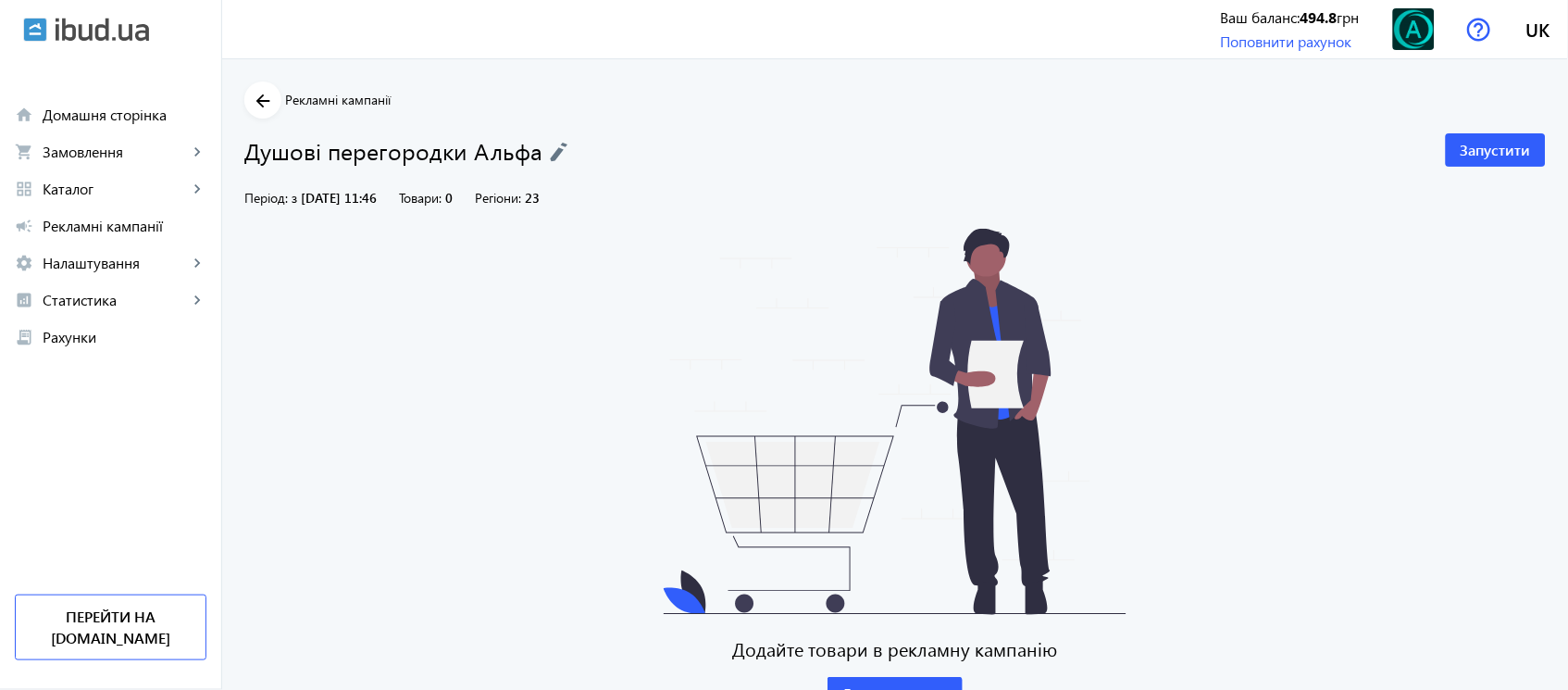 click on "Додати товари" 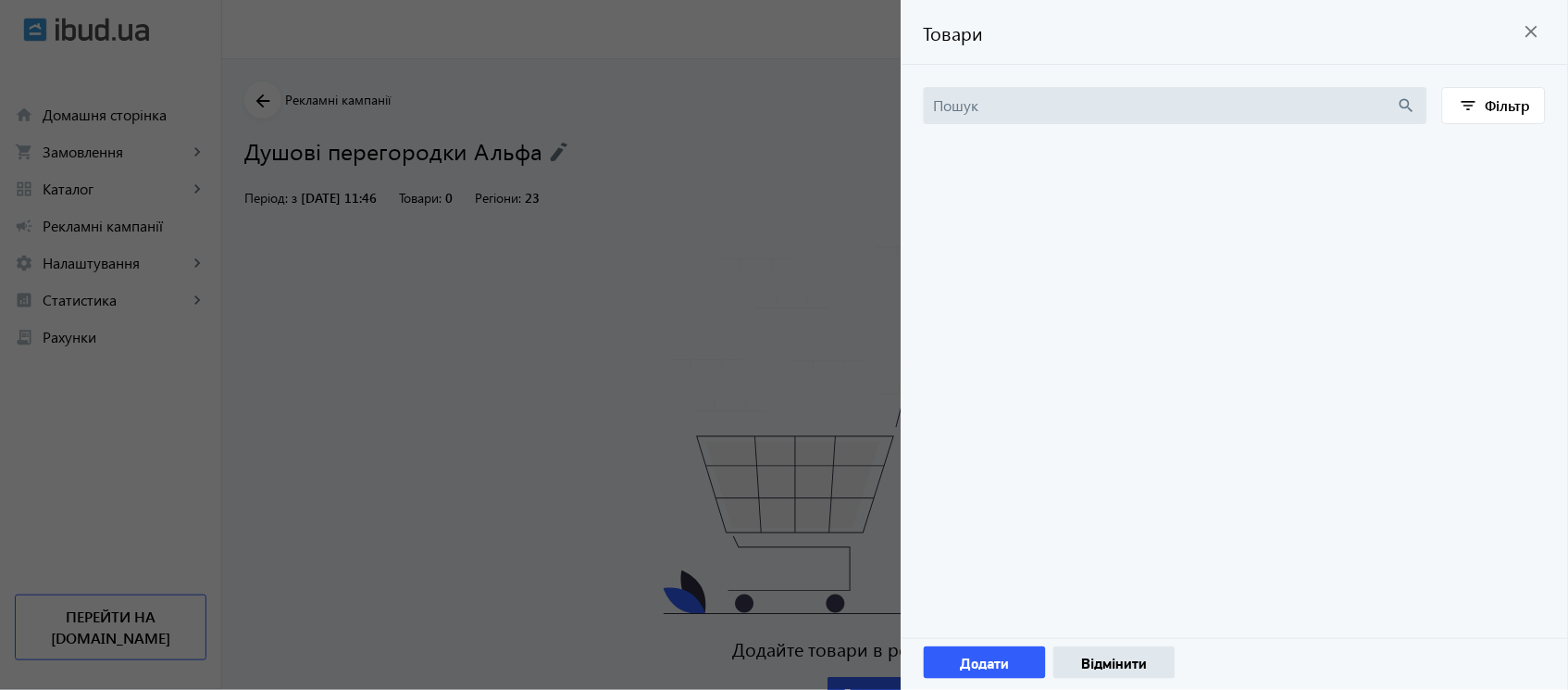 click on "search" 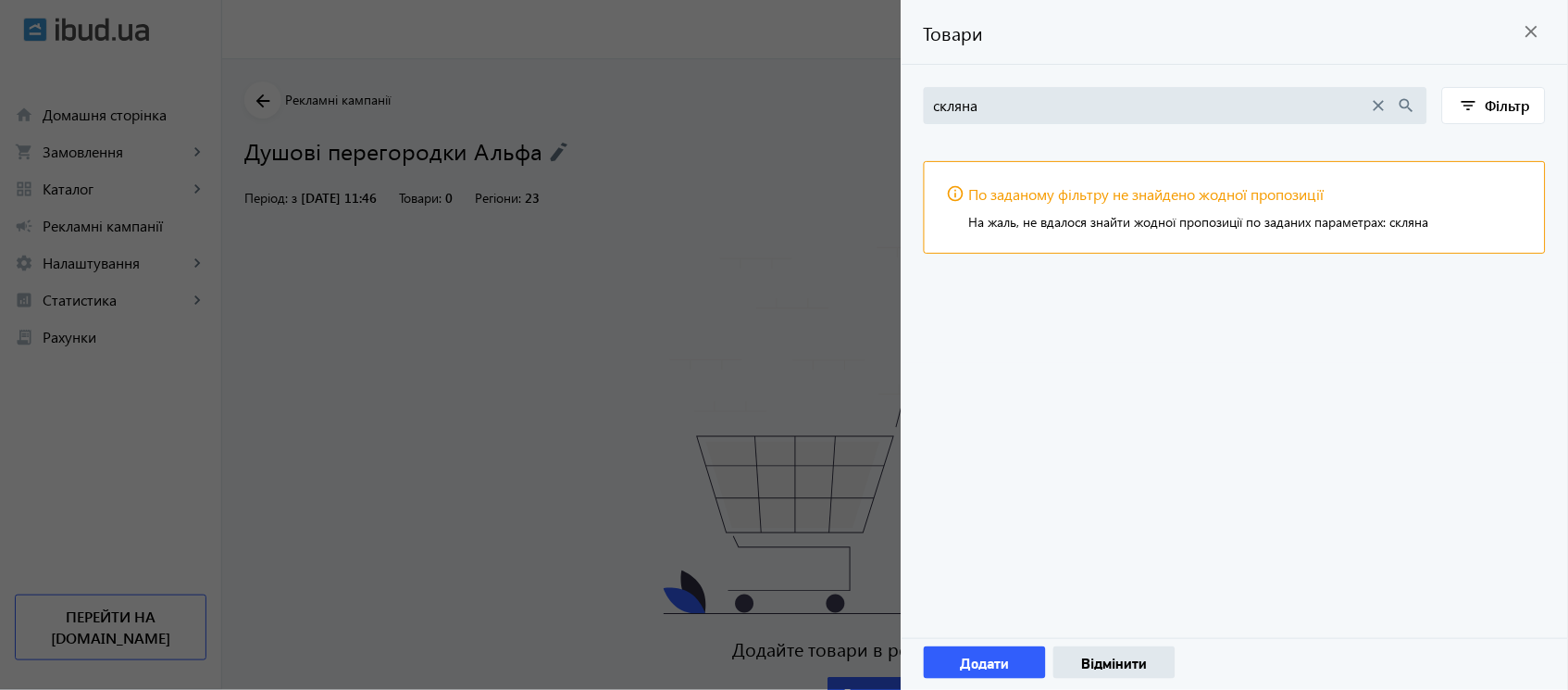 type on "скляна" 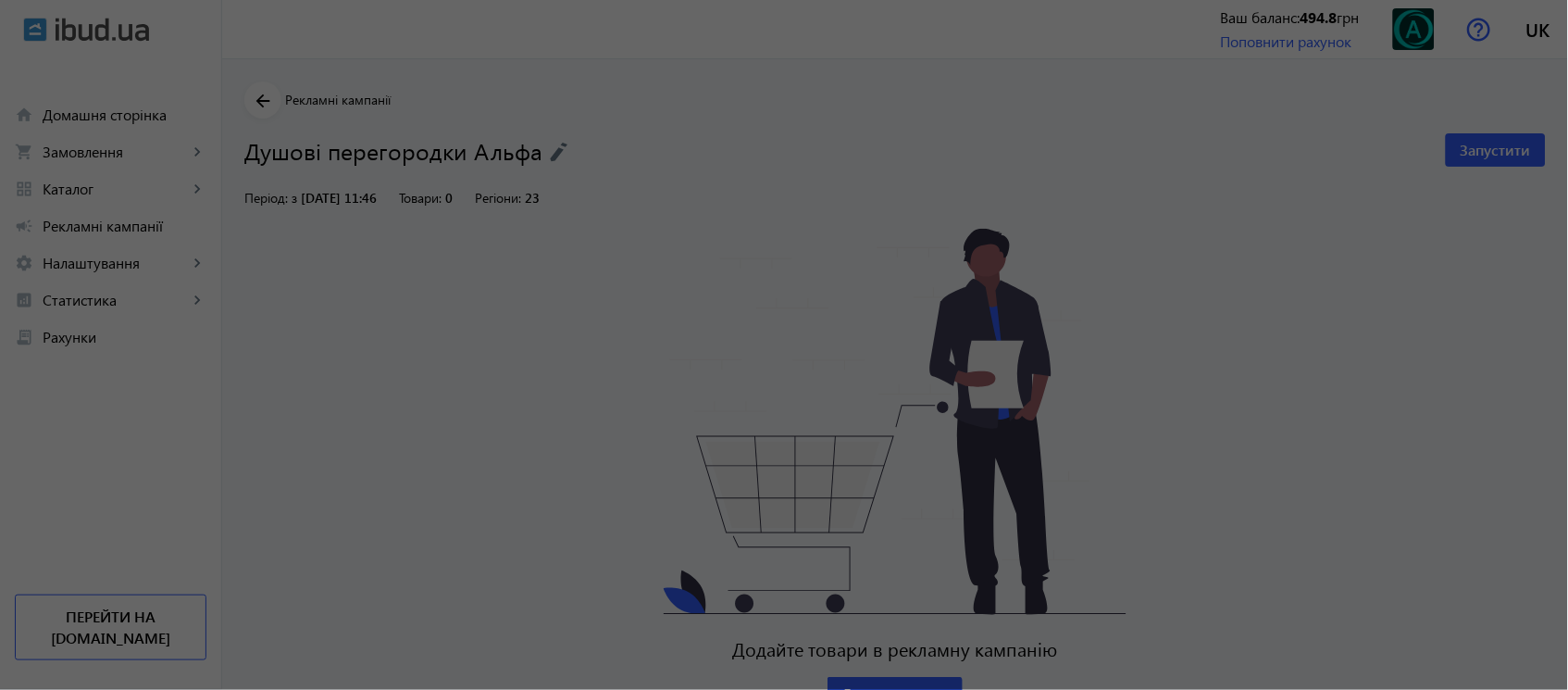 scroll, scrollTop: 19, scrollLeft: 0, axis: vertical 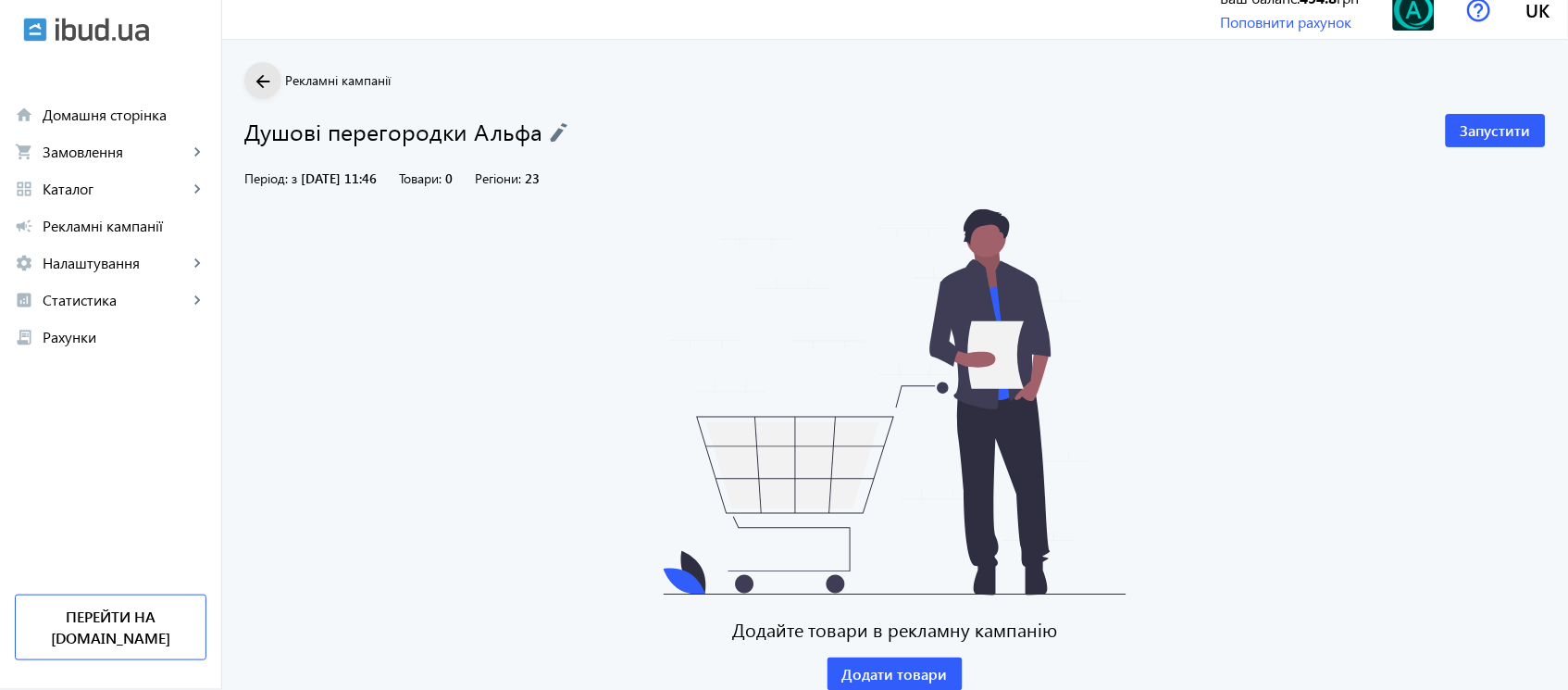 click on "arrow_back" 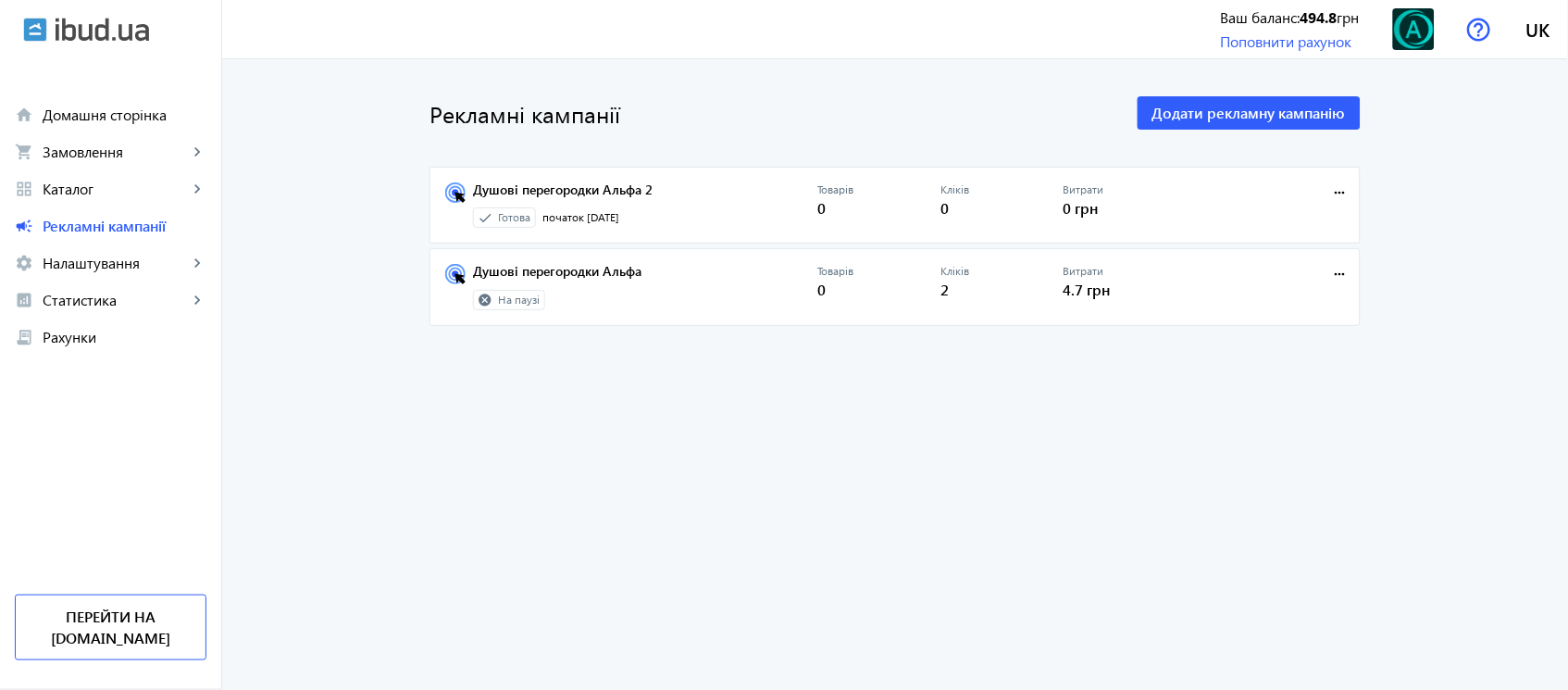 click on "more_horiz" at bounding box center (1340, 274) 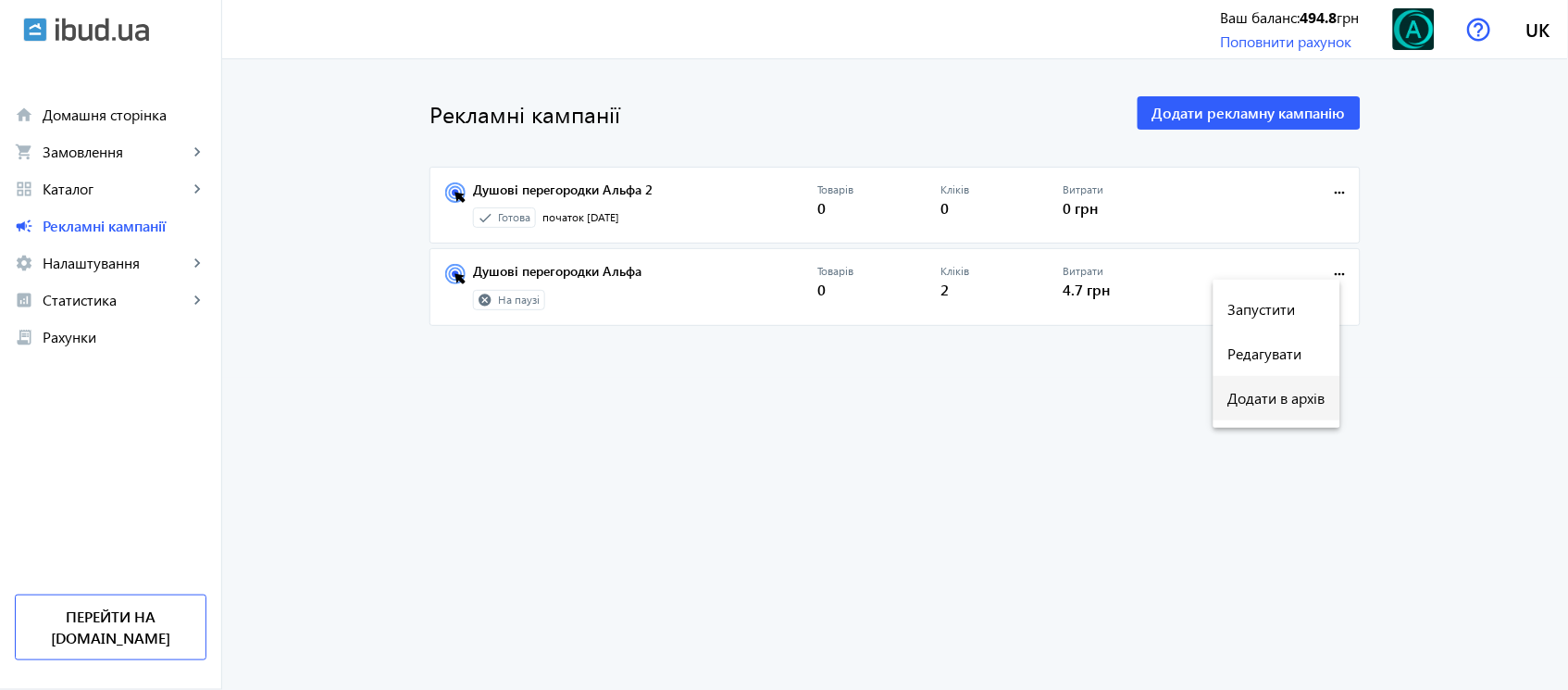 click on "Додати в архів" at bounding box center (1276, 398) 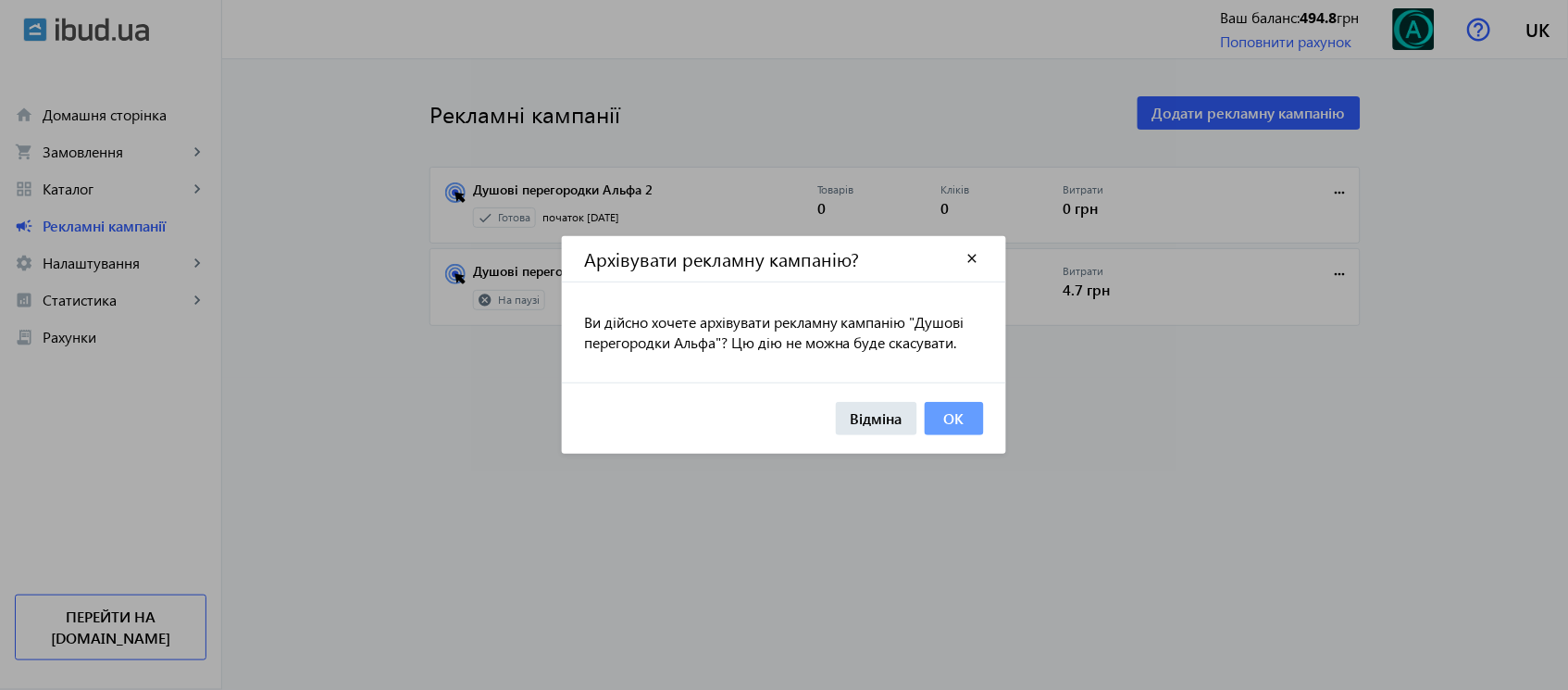 click on "OK" at bounding box center (954, 419) 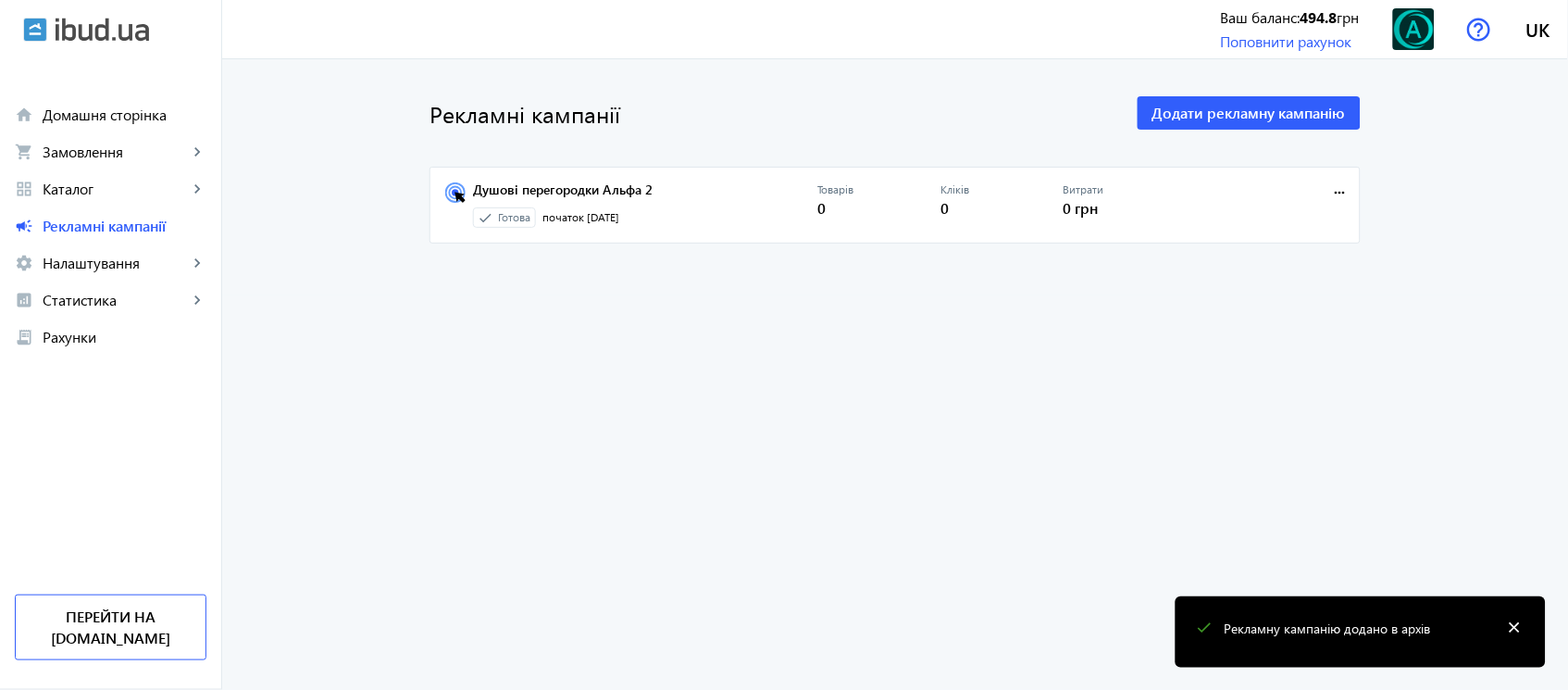 click on "more_horiz" at bounding box center (1340, 193) 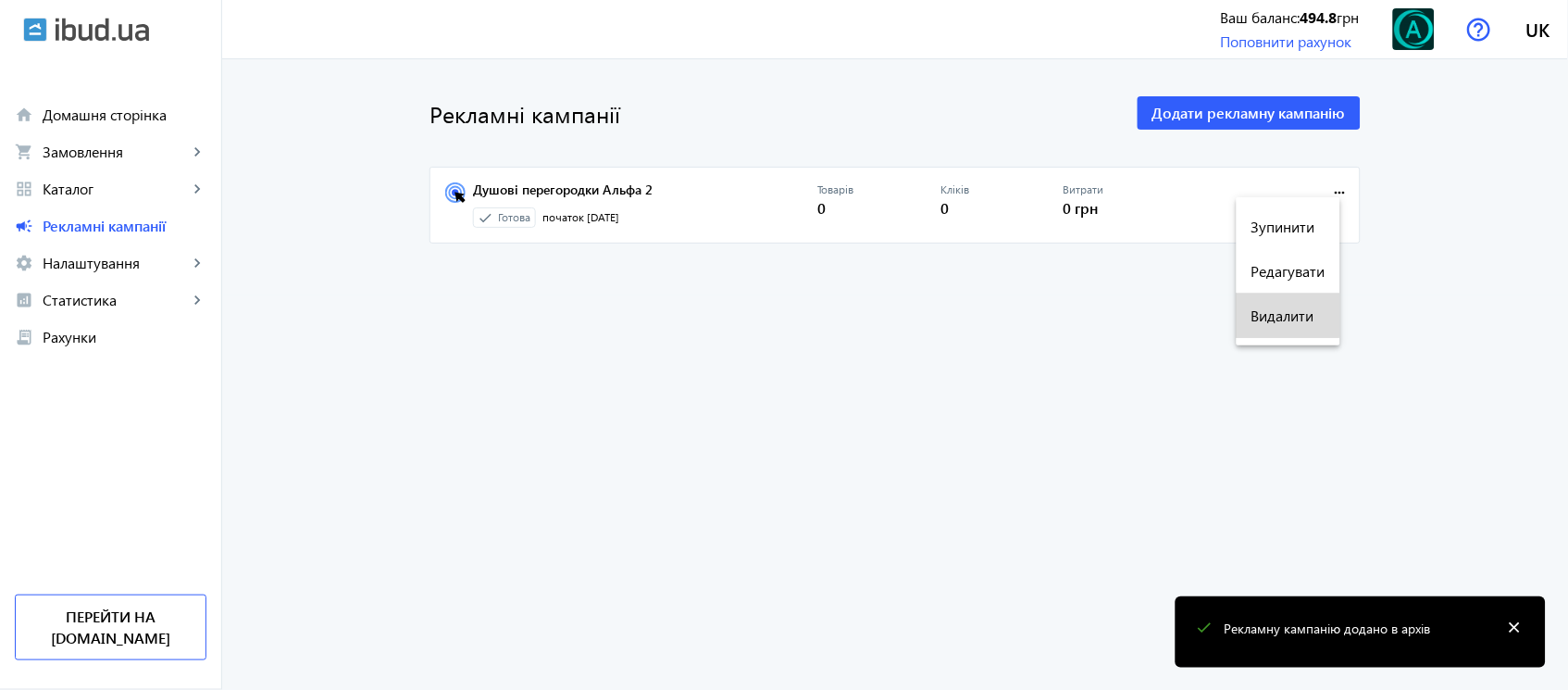 click on "Видалити" at bounding box center (1288, 316) 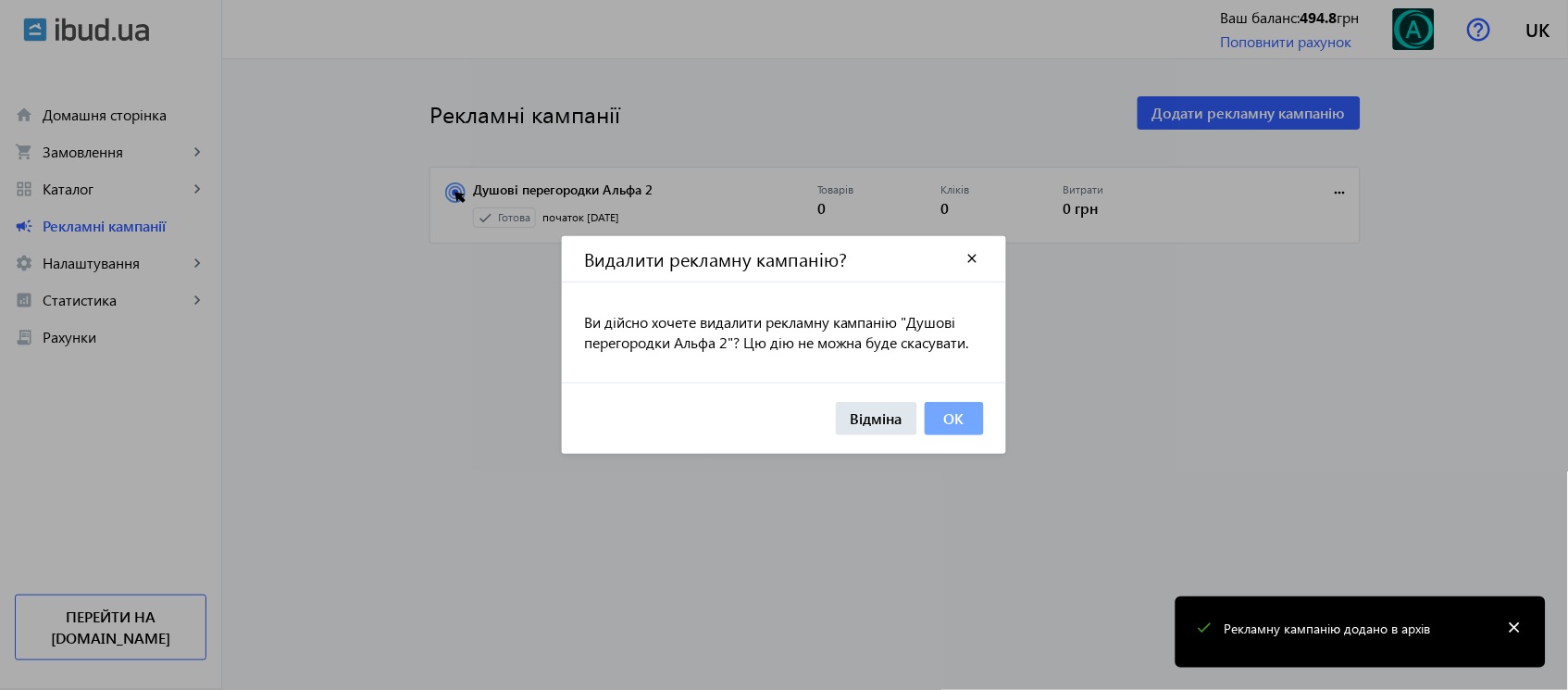 click on "OK" at bounding box center [954, 419] 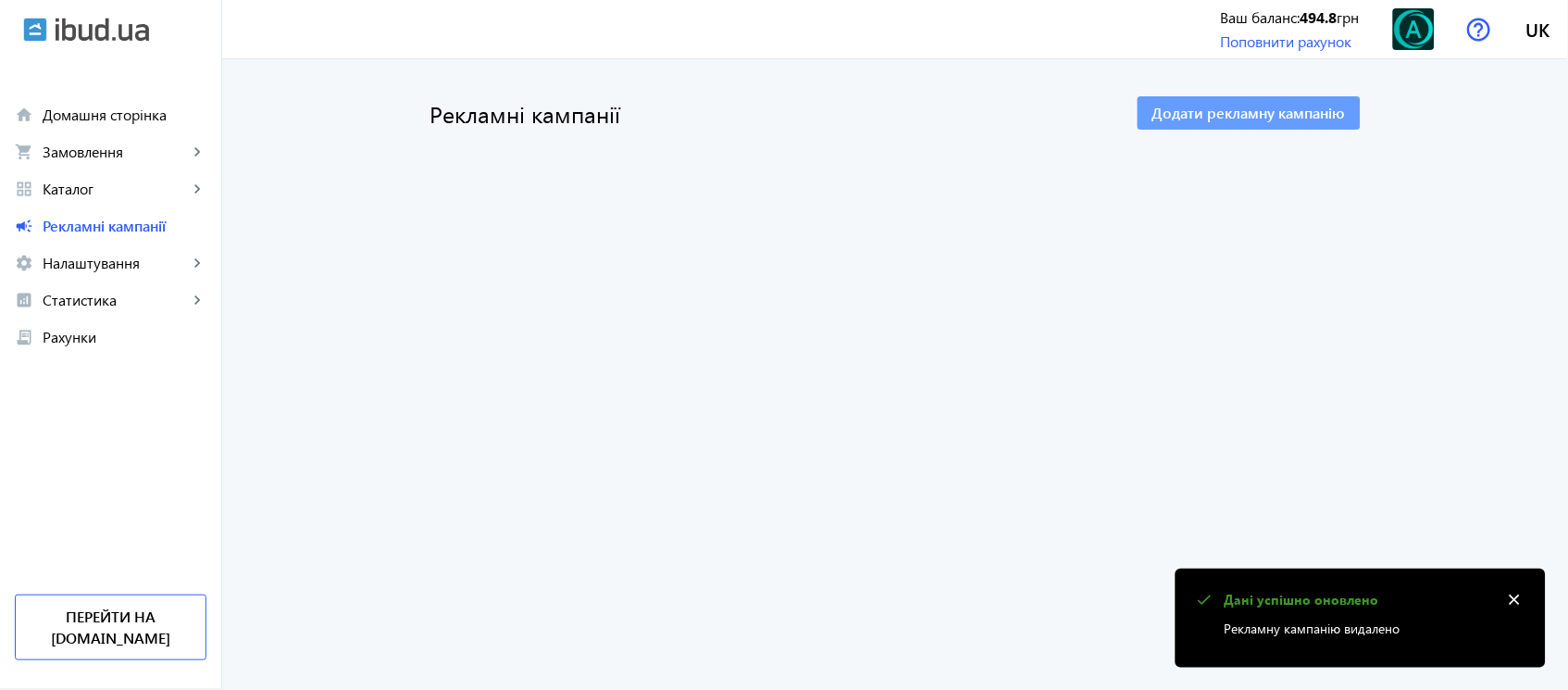 click on "Додати рекламну кампанію" 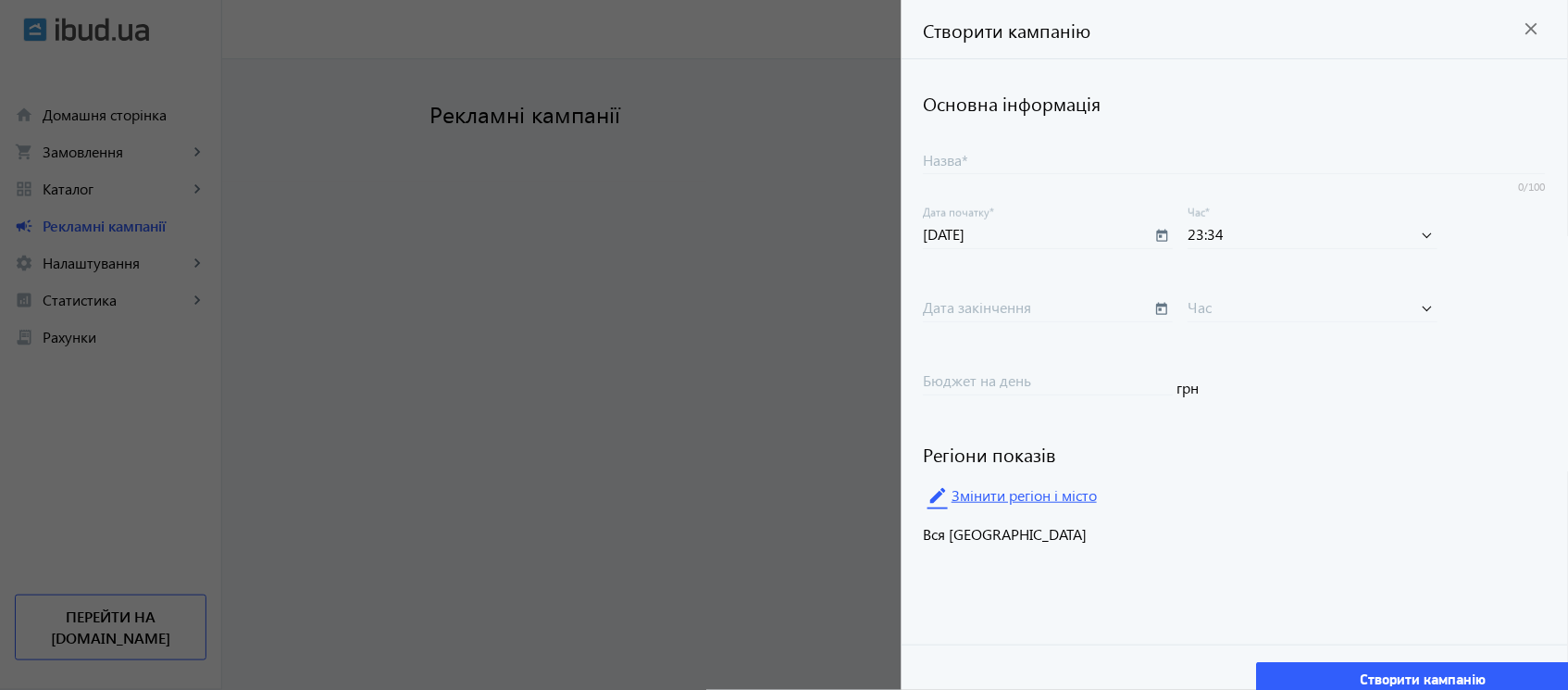 click on "edit Змінити регіон і місто" 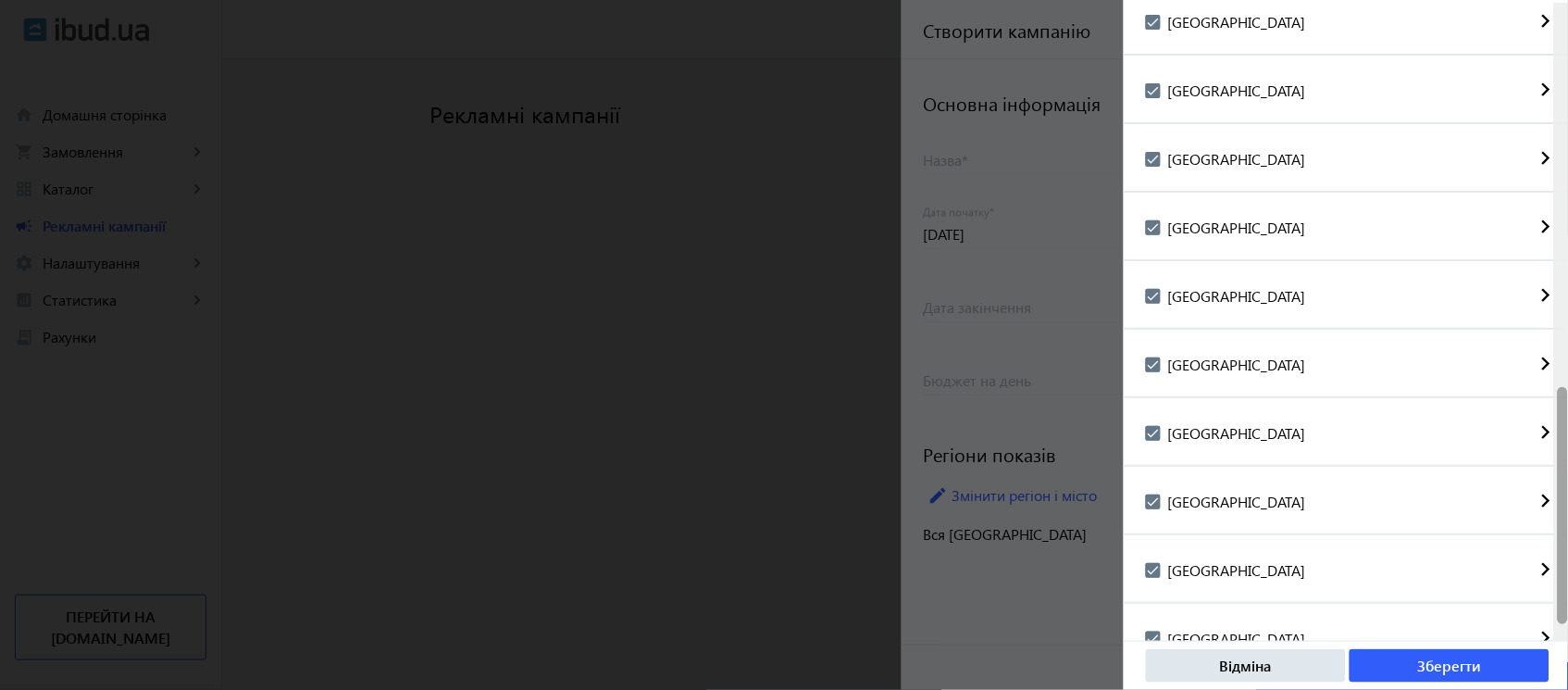 scroll, scrollTop: 1091, scrollLeft: 0, axis: vertical 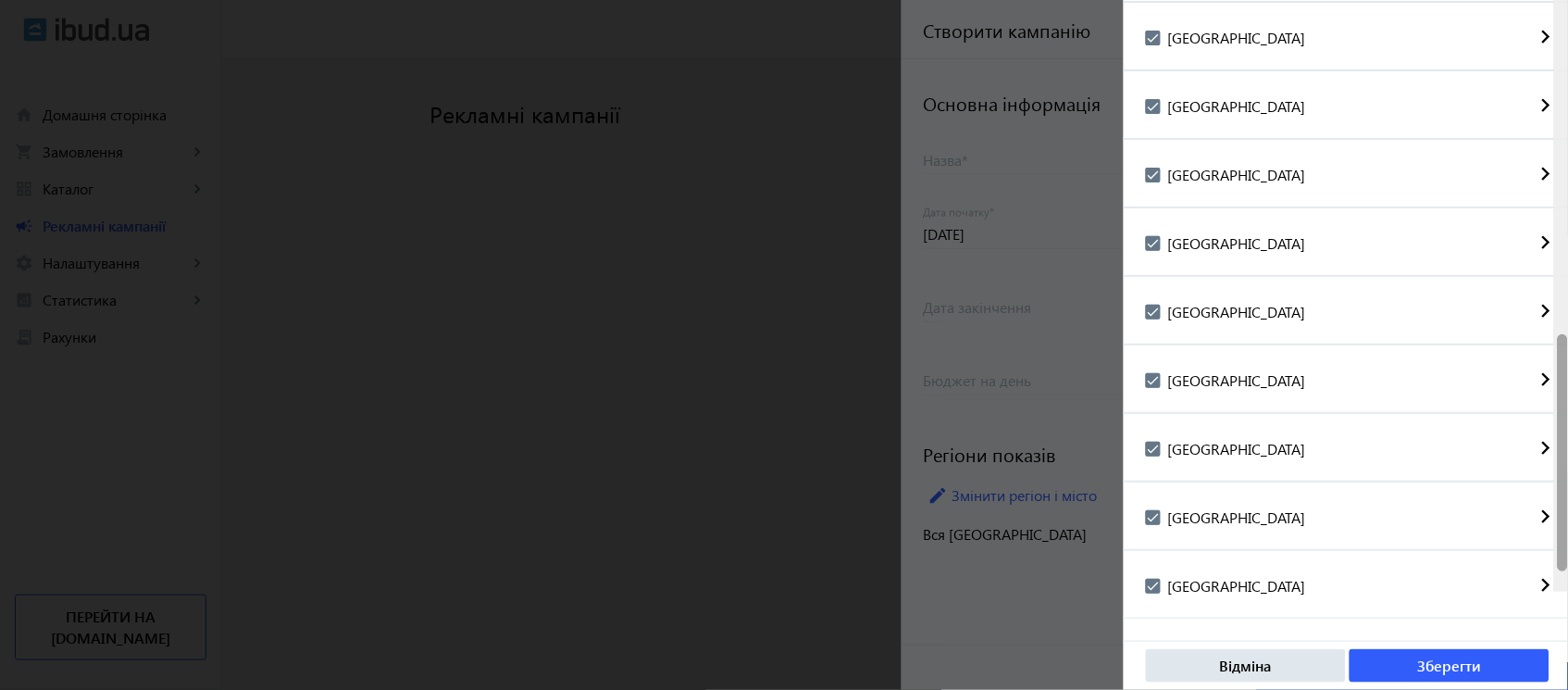 drag, startPoint x: 1565, startPoint y: 192, endPoint x: 1549, endPoint y: 647, distance: 455.28123 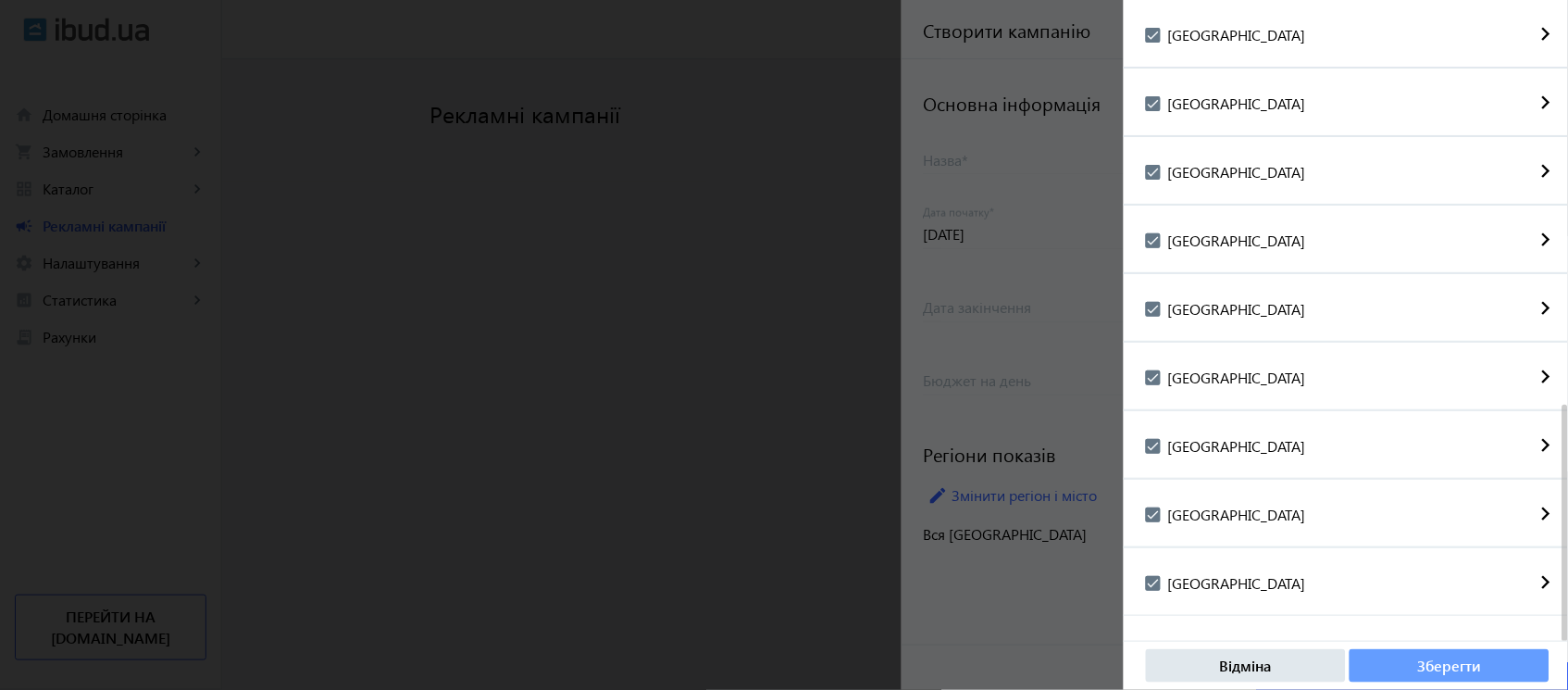 click on "Зберегти" 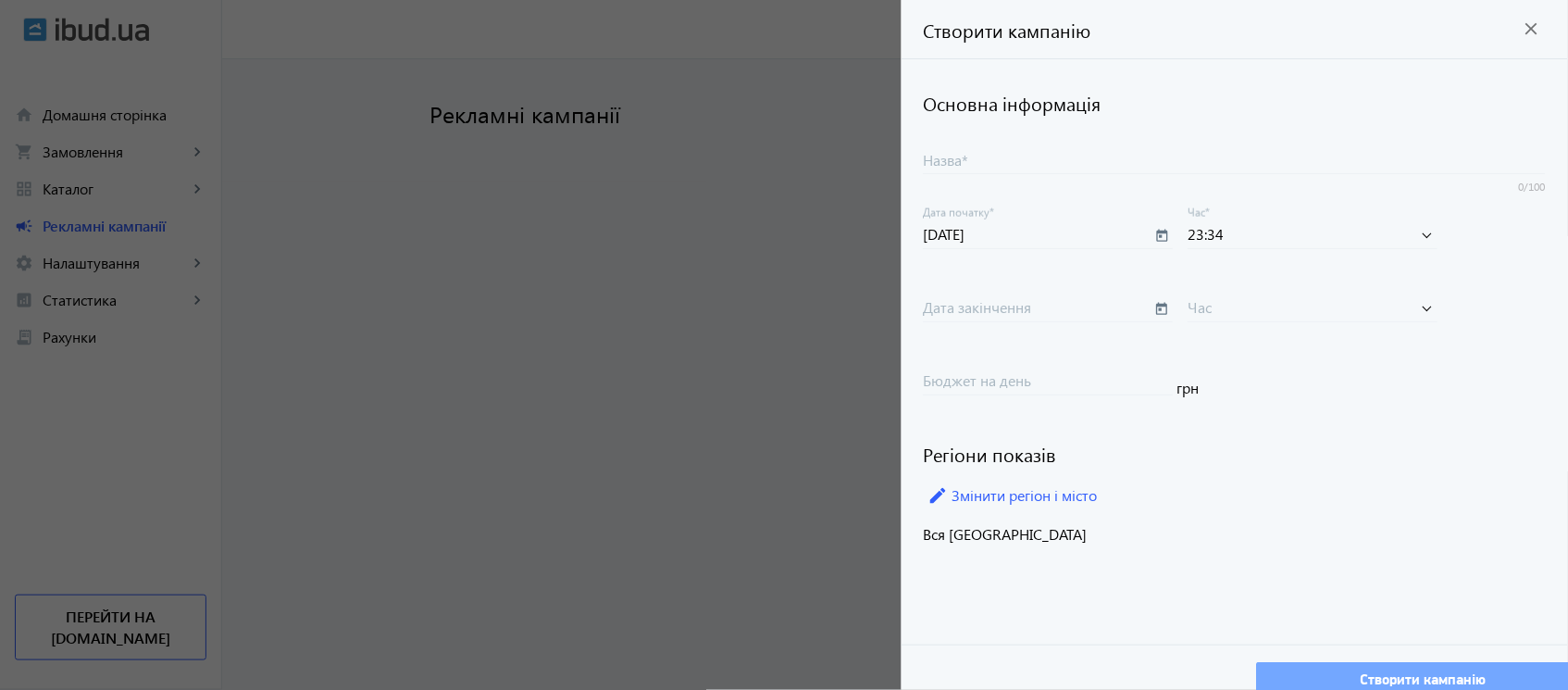 click on "Створити кампанію" 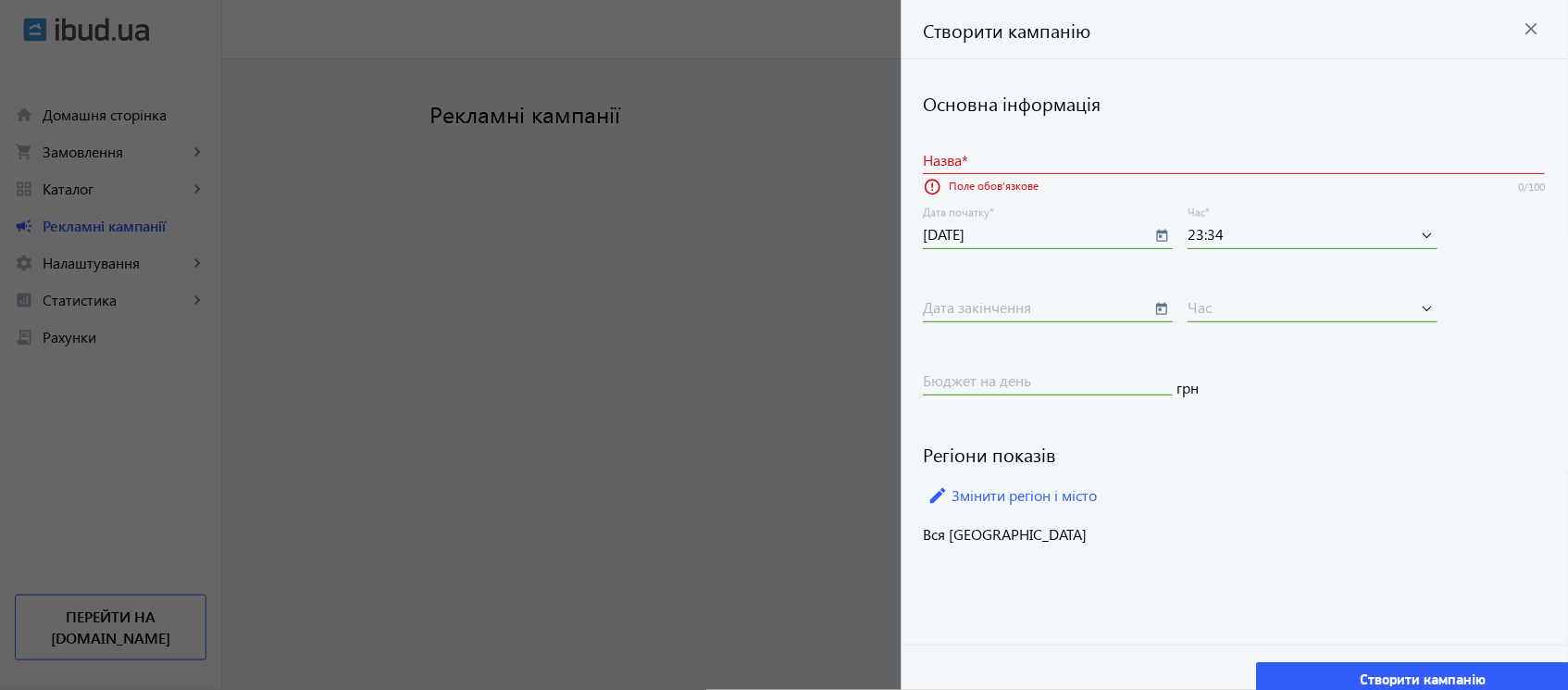 click on "Назва  *" at bounding box center [1235, 159] 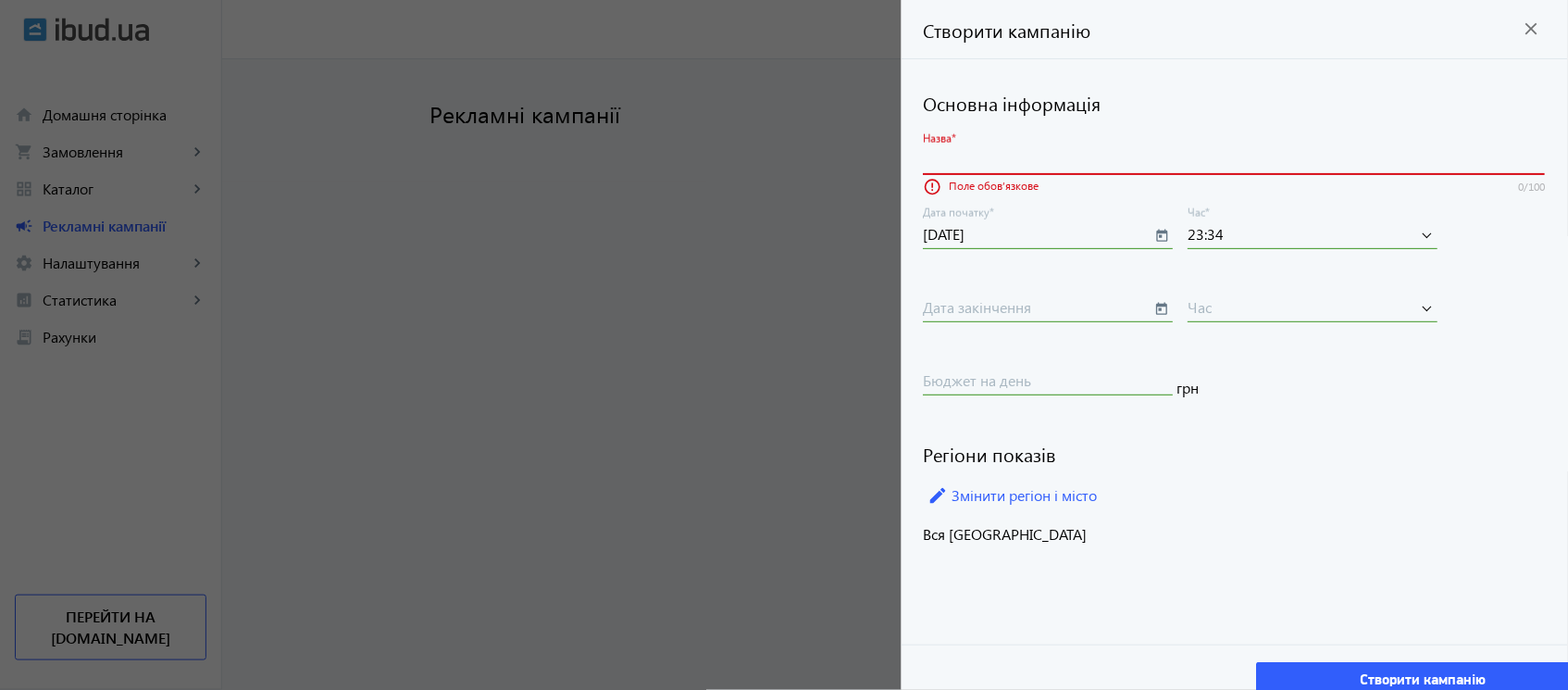 type on "Душові перегородки Альфа" 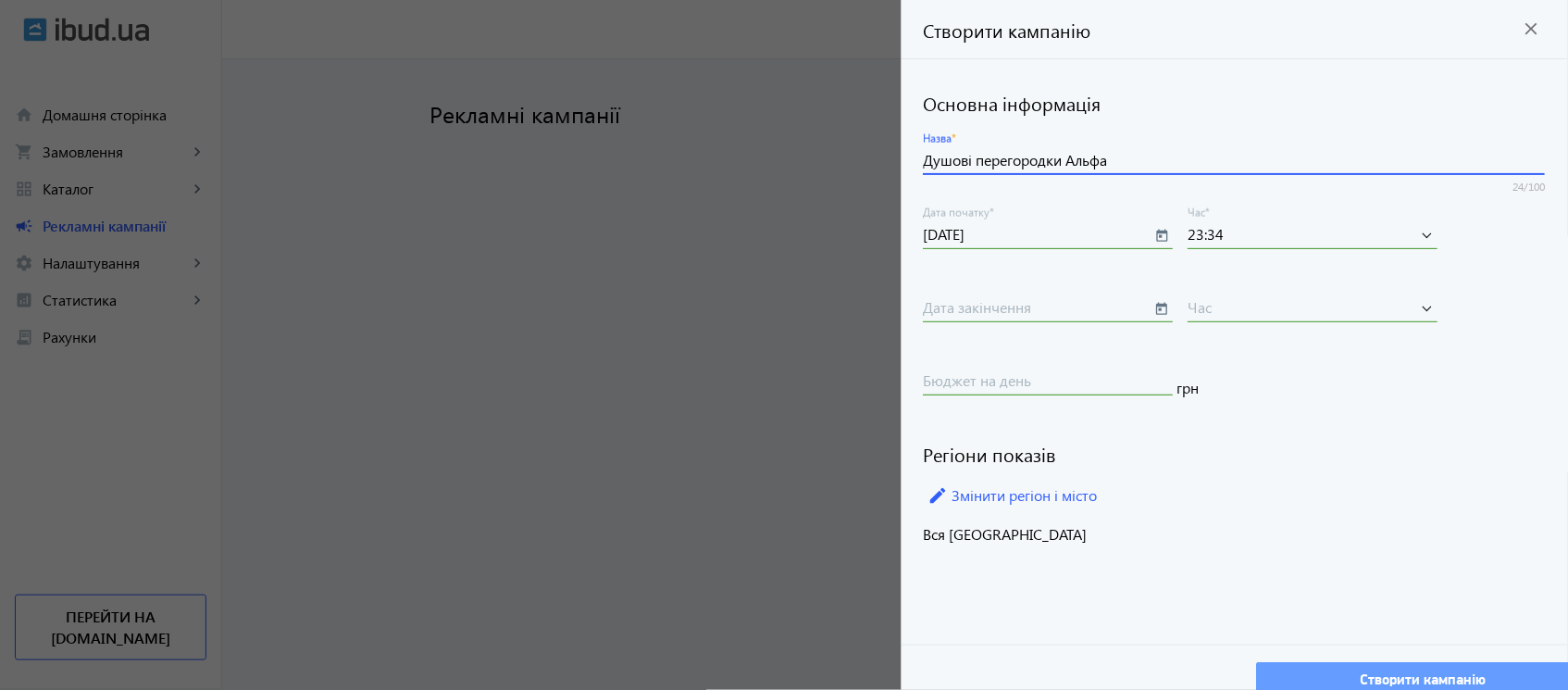 click on "Створити кампанію" 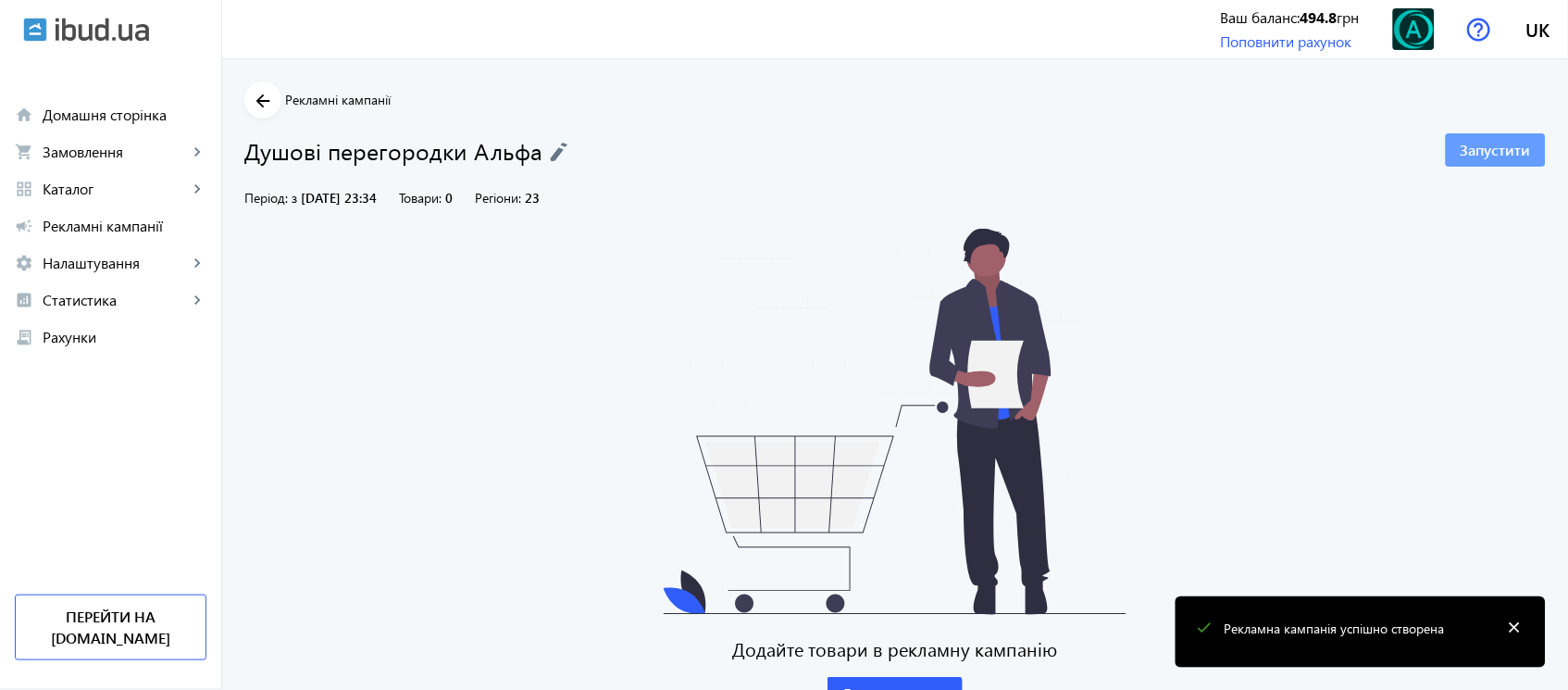 click on "Запустити" 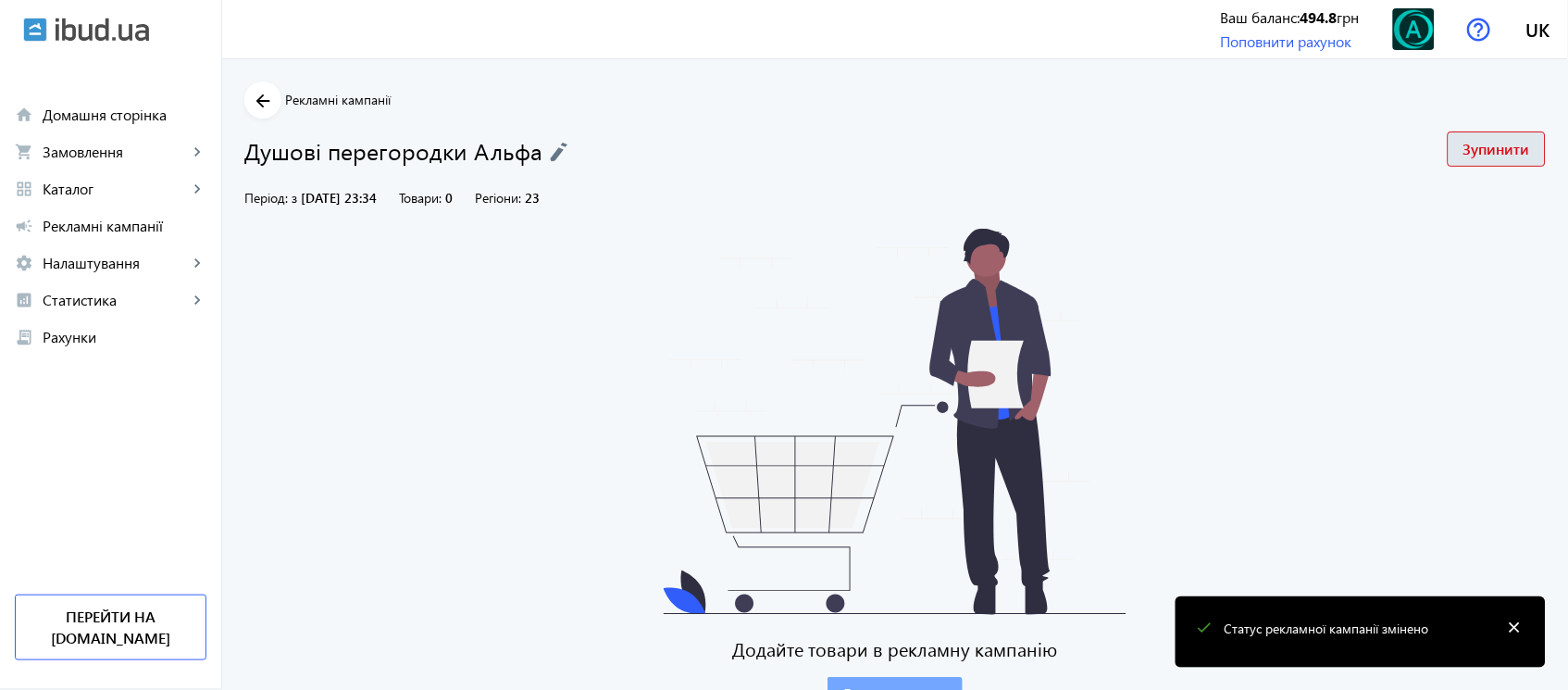 click on "Додати товари" 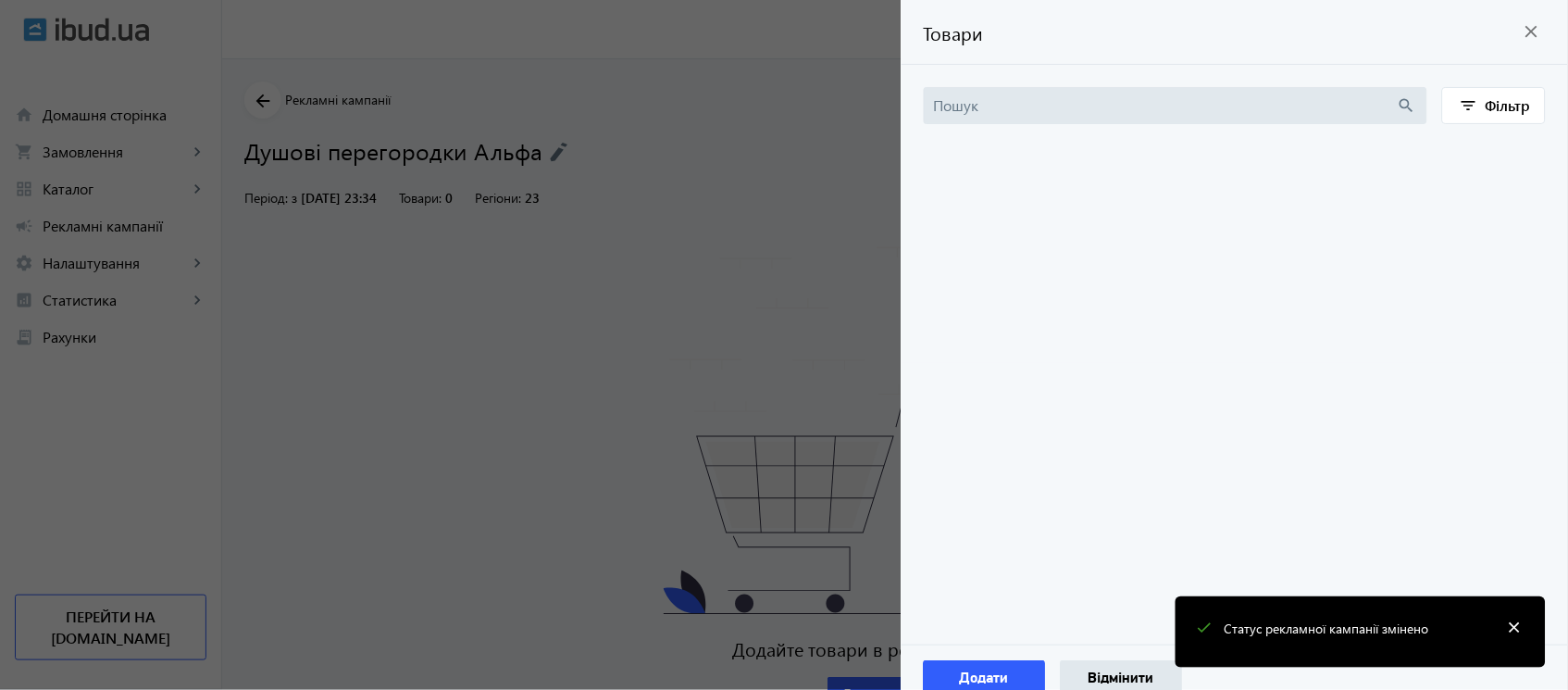 click on "search filter_list Фільтр Фільтр close Каталог компанії navigate_next Наявність   Немає в наявності   В наявності   Під замовлення Ціна   З ціною   Ціну уточнюйте Додаткові параметри   Ціна зі знижкою   Ціна без знижки   Бере участь в акції Статус модерації   На модерації   Схвалено   Заблоковано  Скинути   Застосувати" 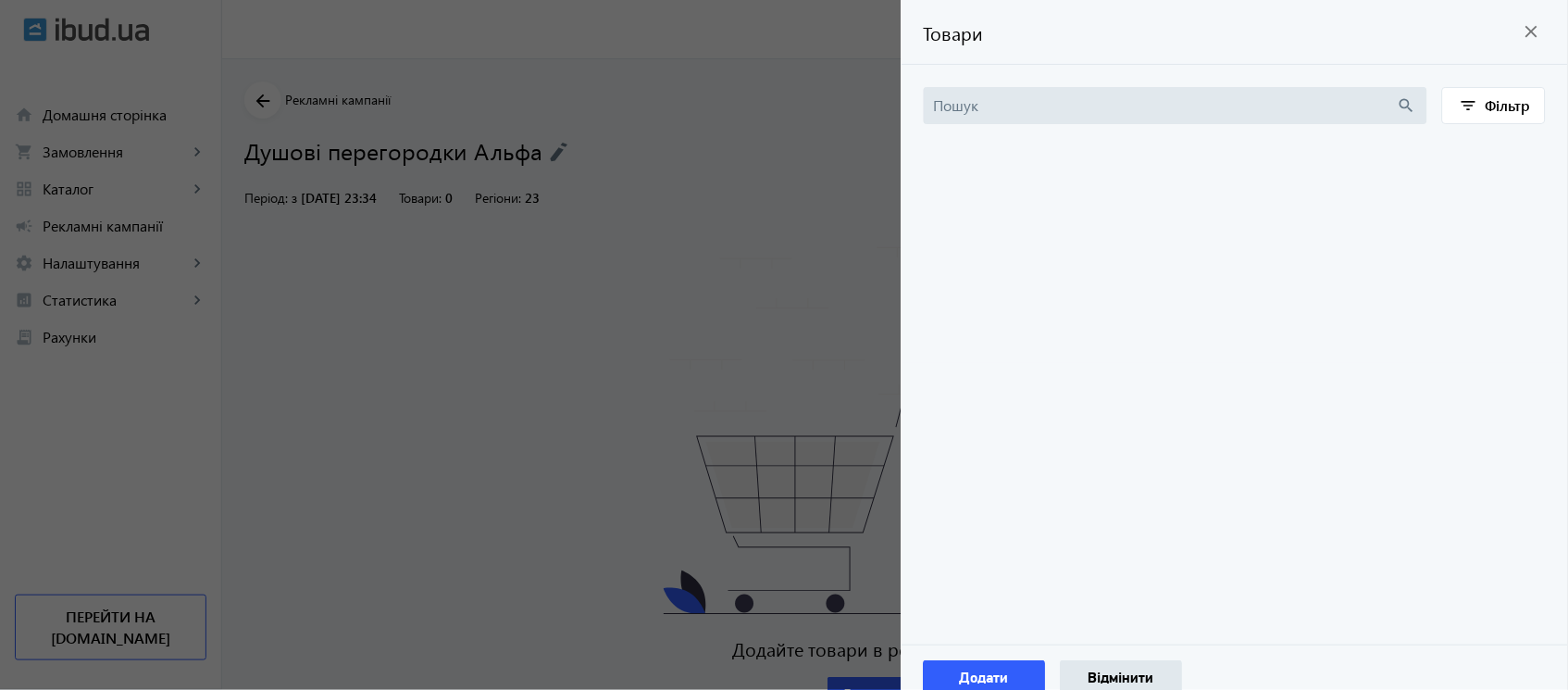 click at bounding box center (1165, 106) 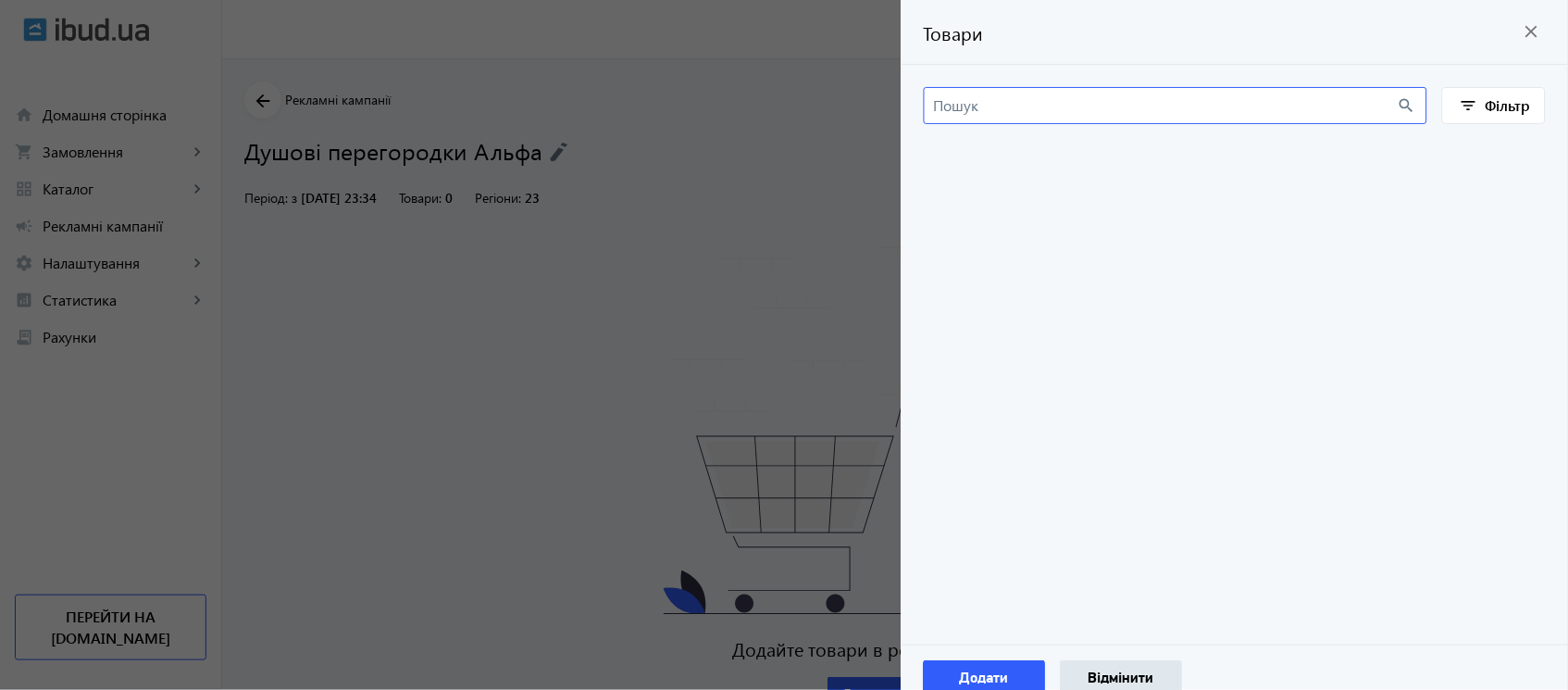 click on "filter_list" 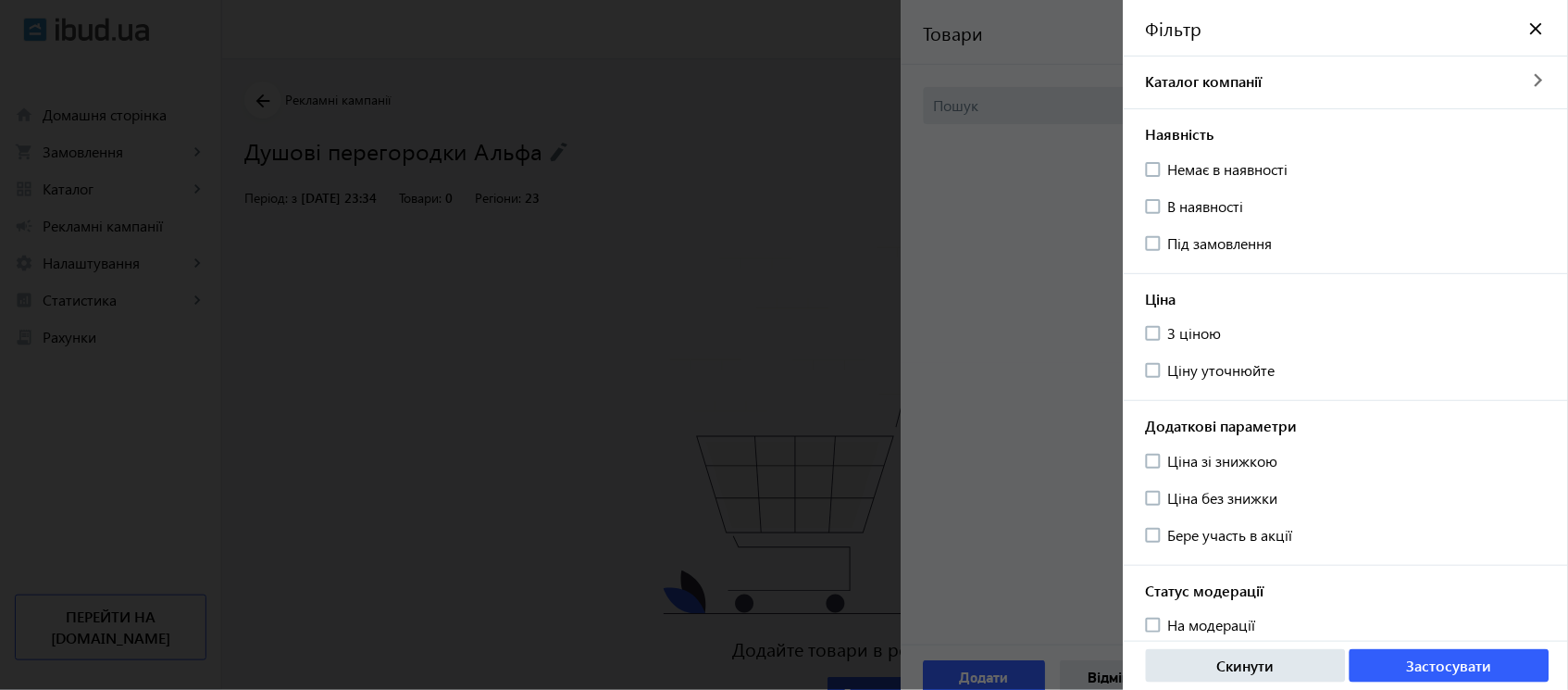 click on "close" 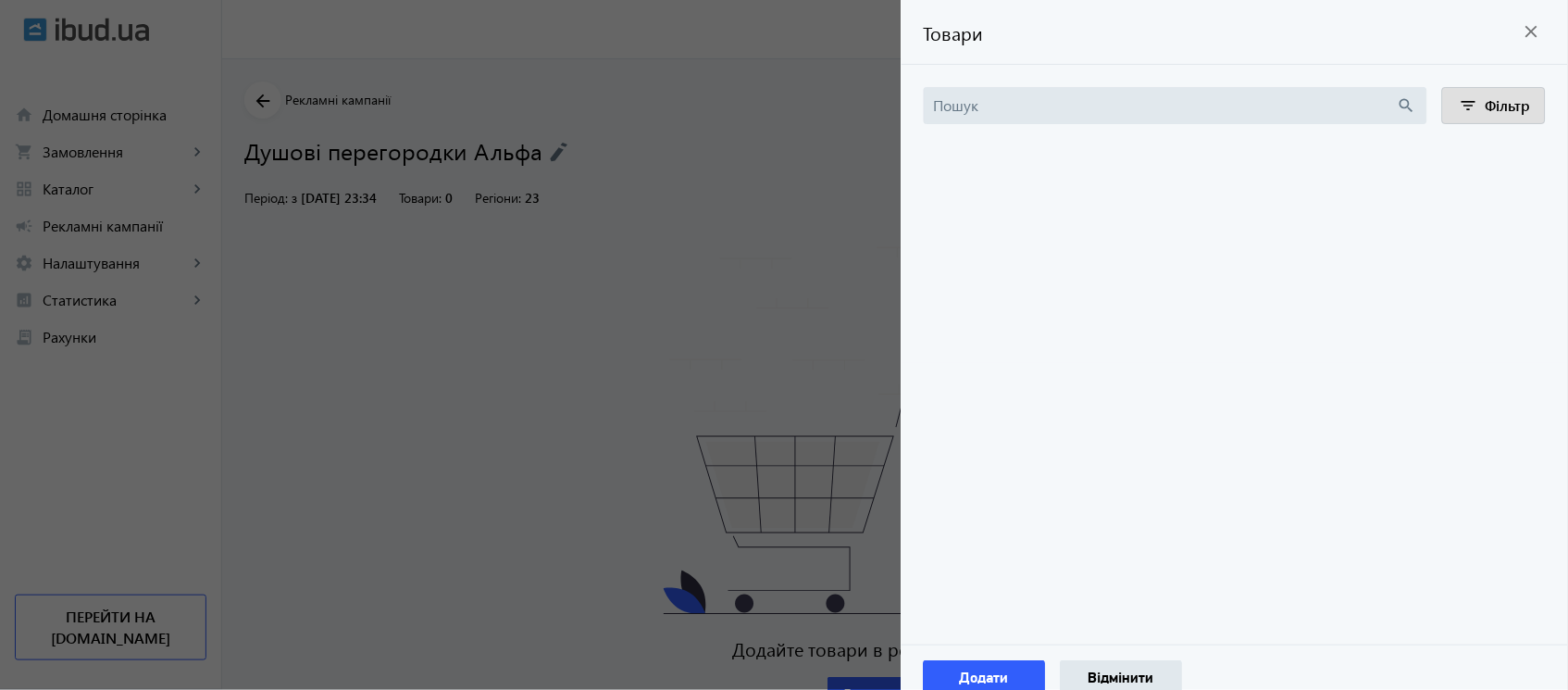 click on "search filter_list Фільтр" 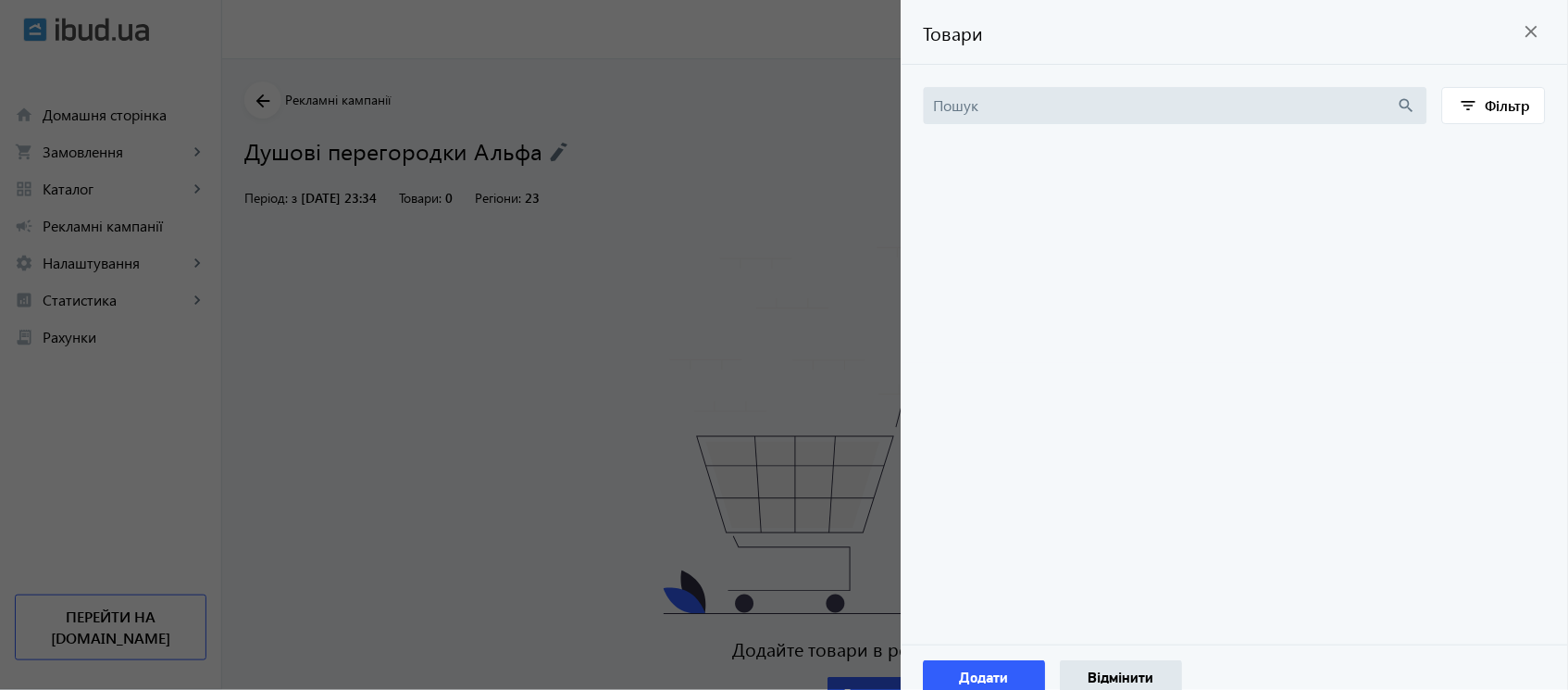 click on "search" 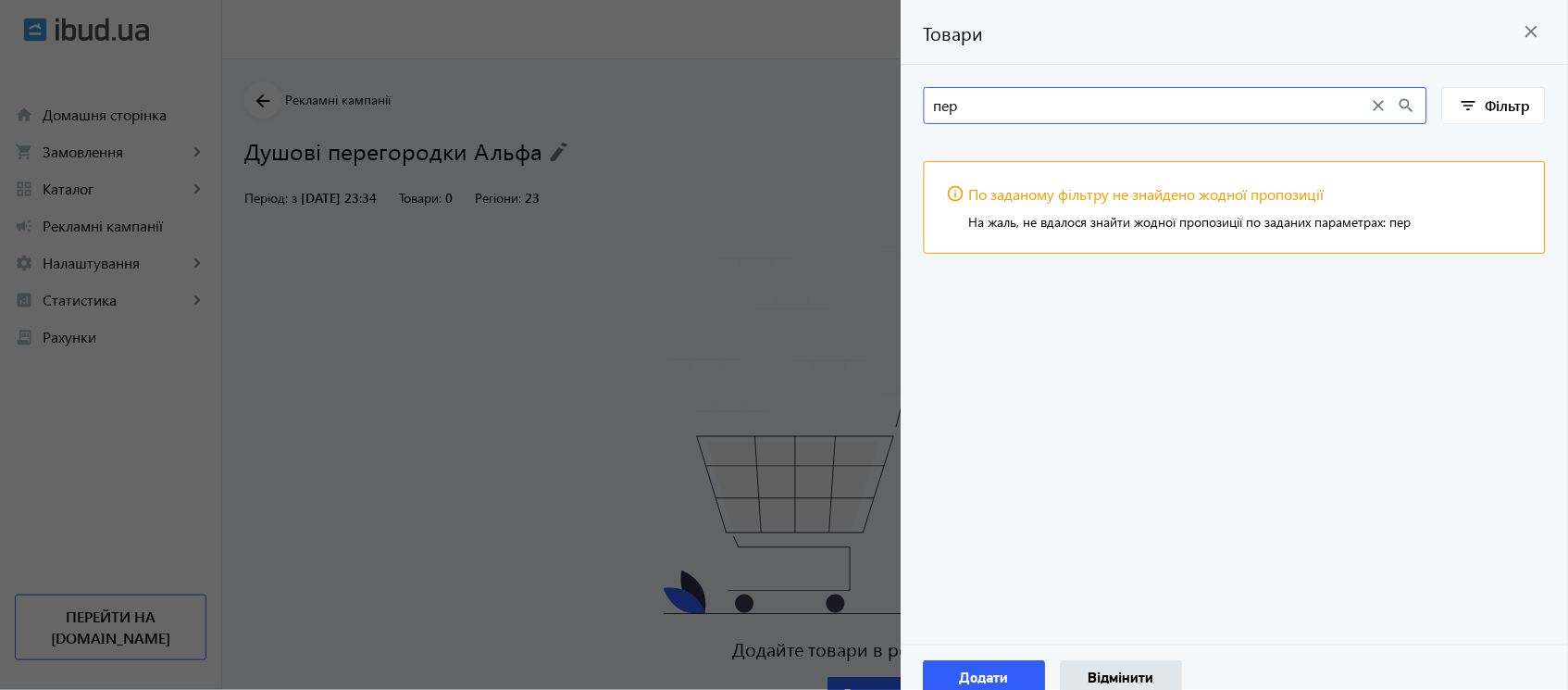 type on "пер" 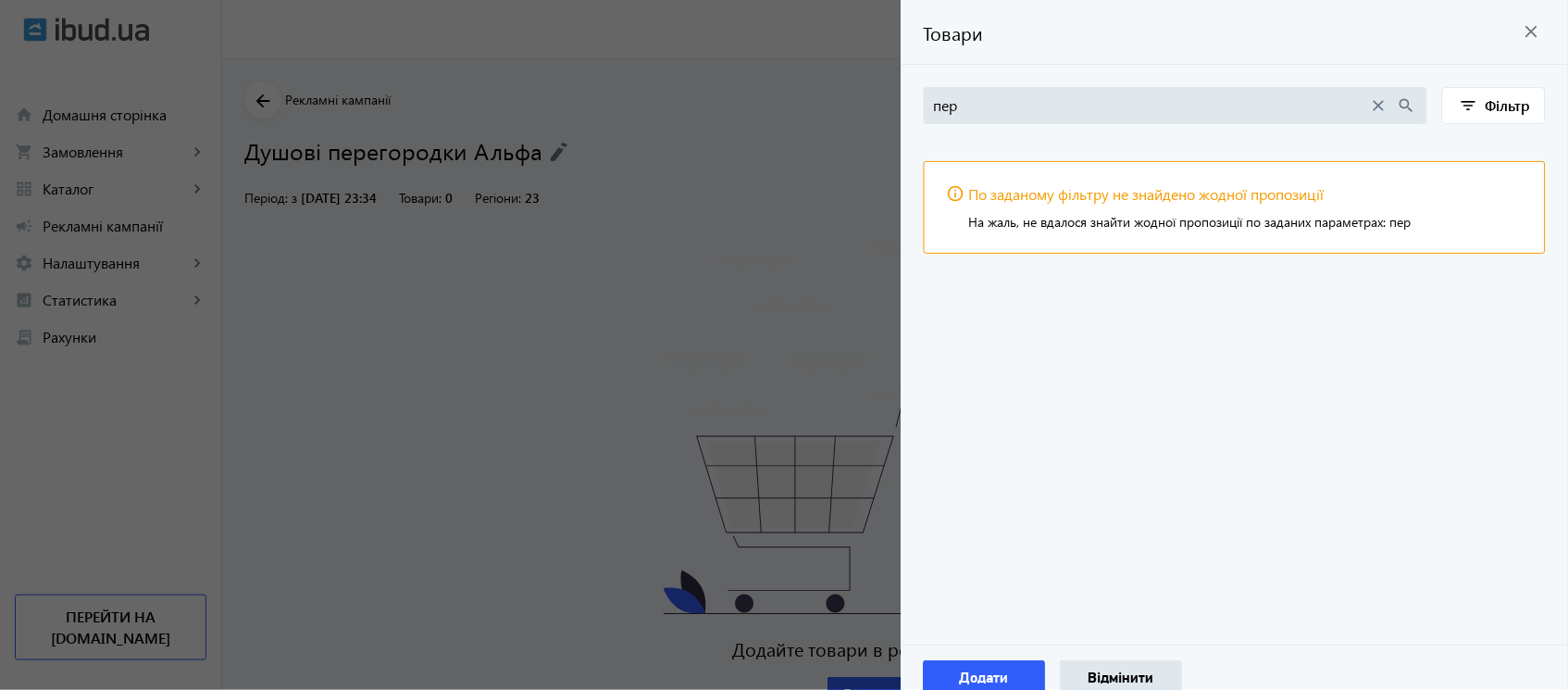 click on "close" 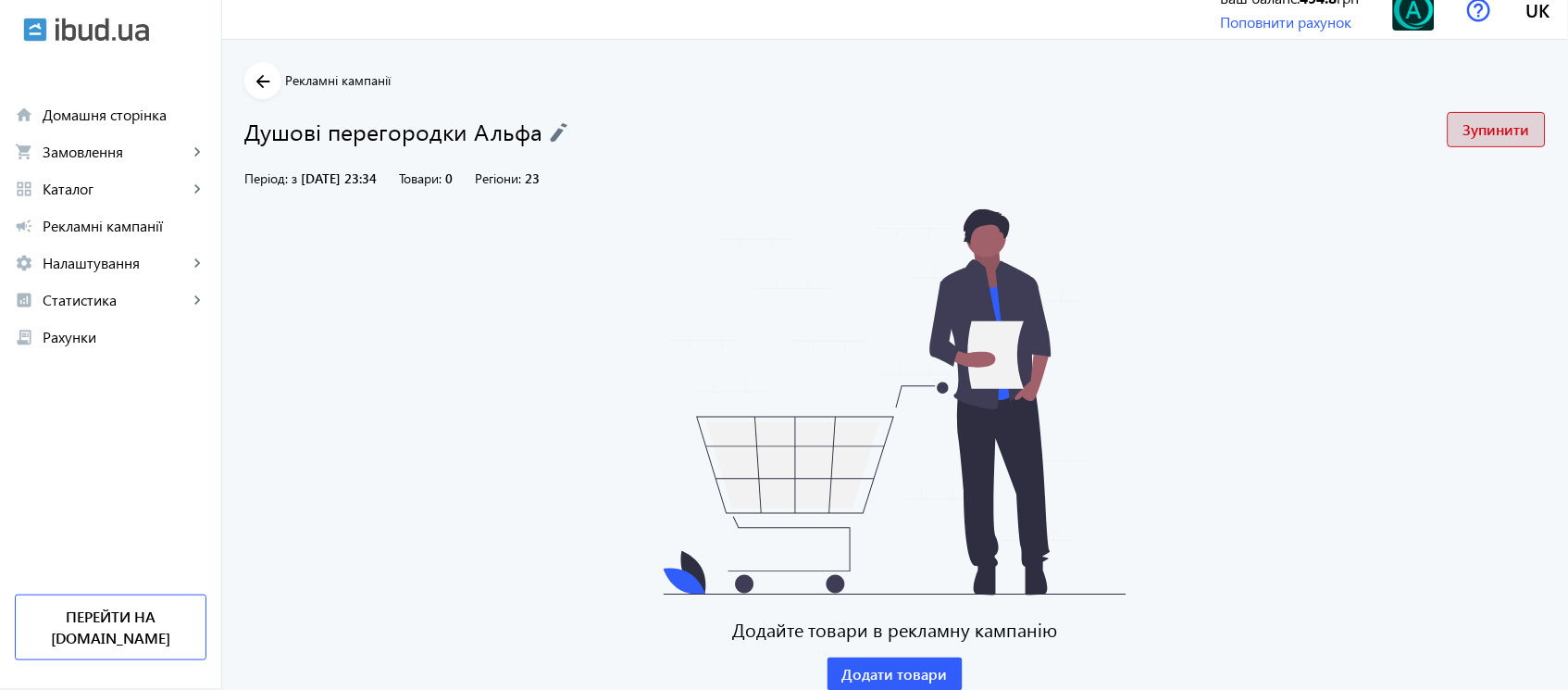 click on "Зупинити" 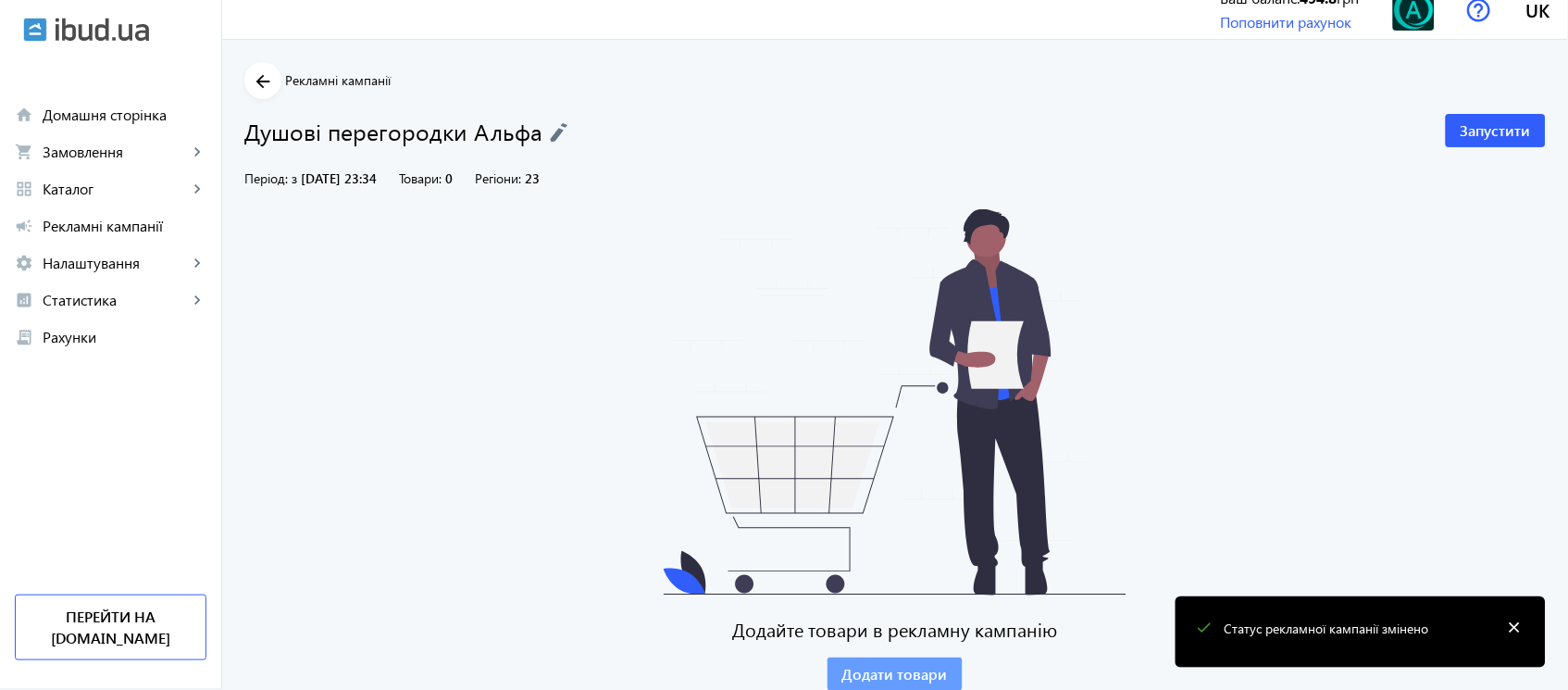 click on "Додати товари" 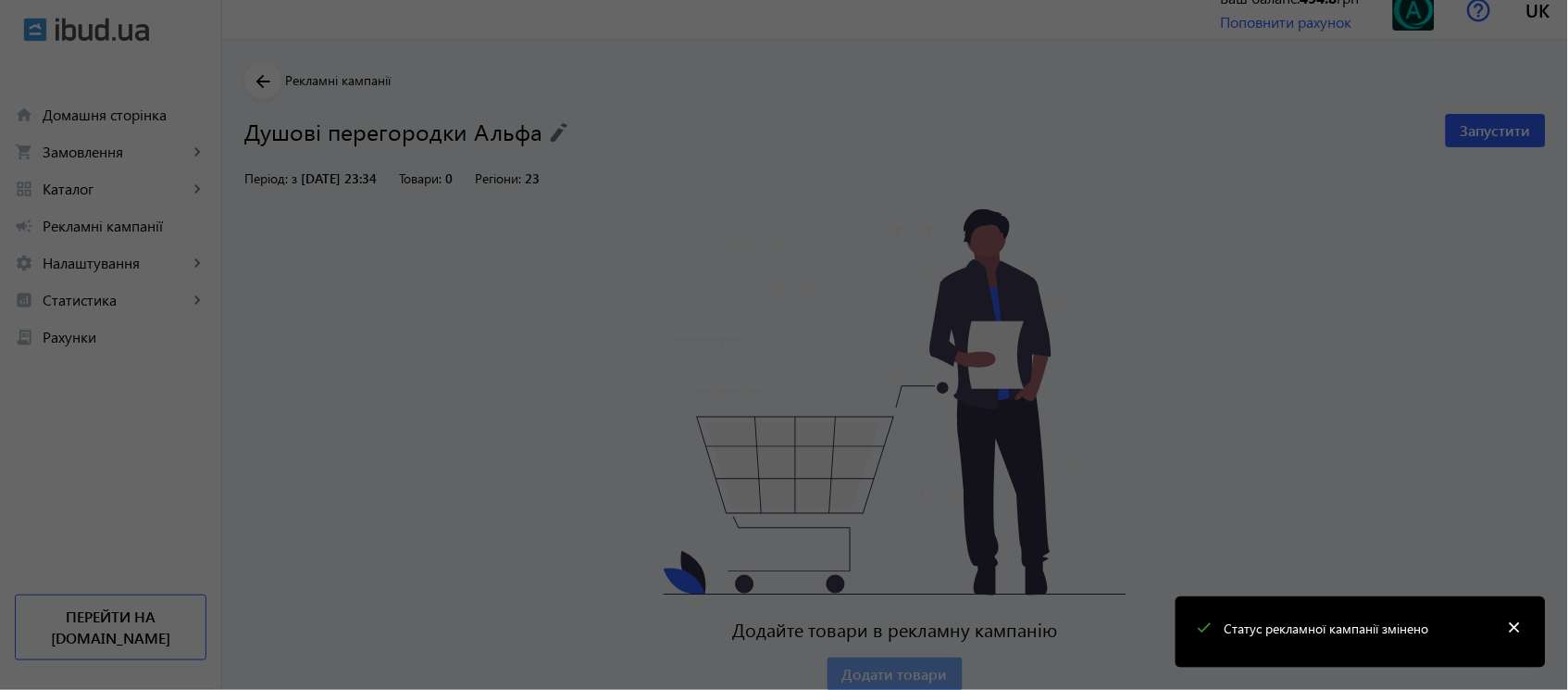 type on "пер" 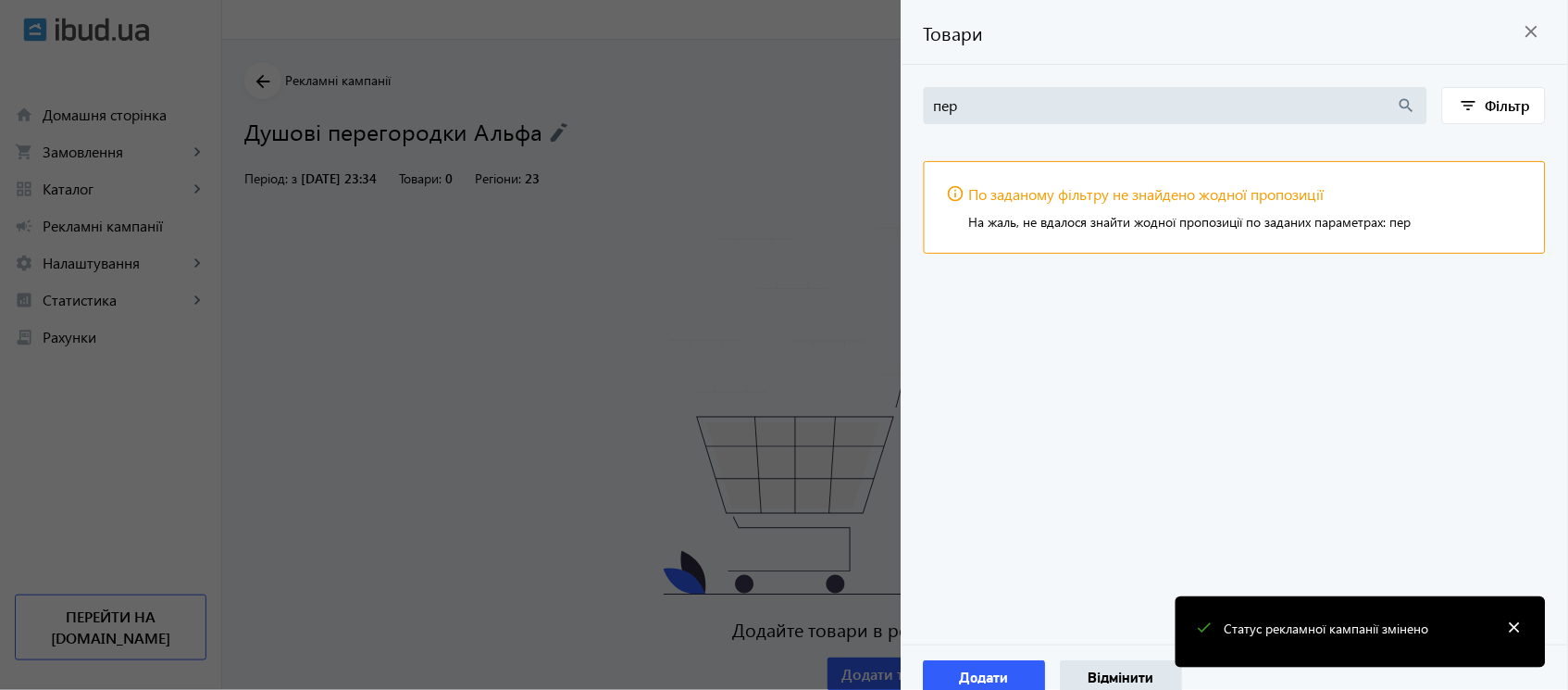 click on "пер" at bounding box center (1165, 106) 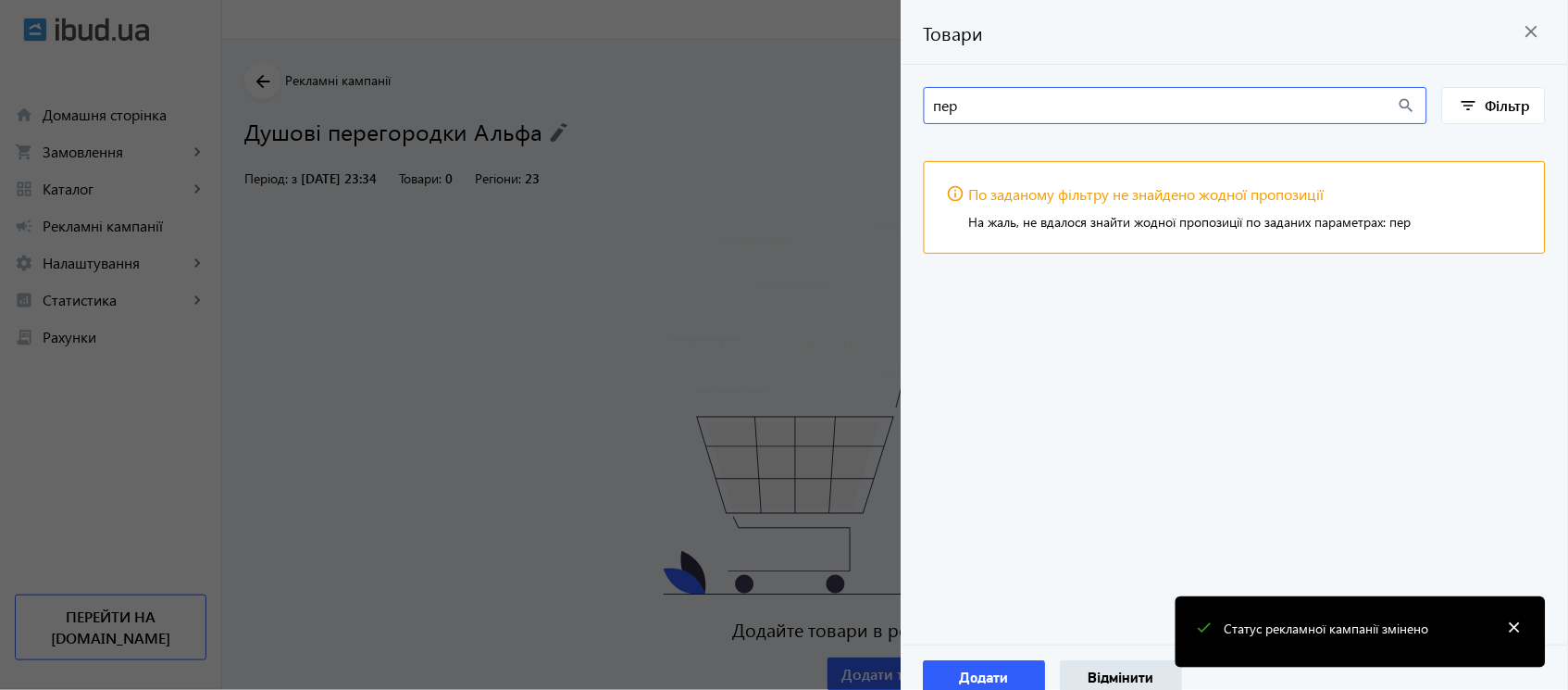 click on "пер" at bounding box center [1165, 106] 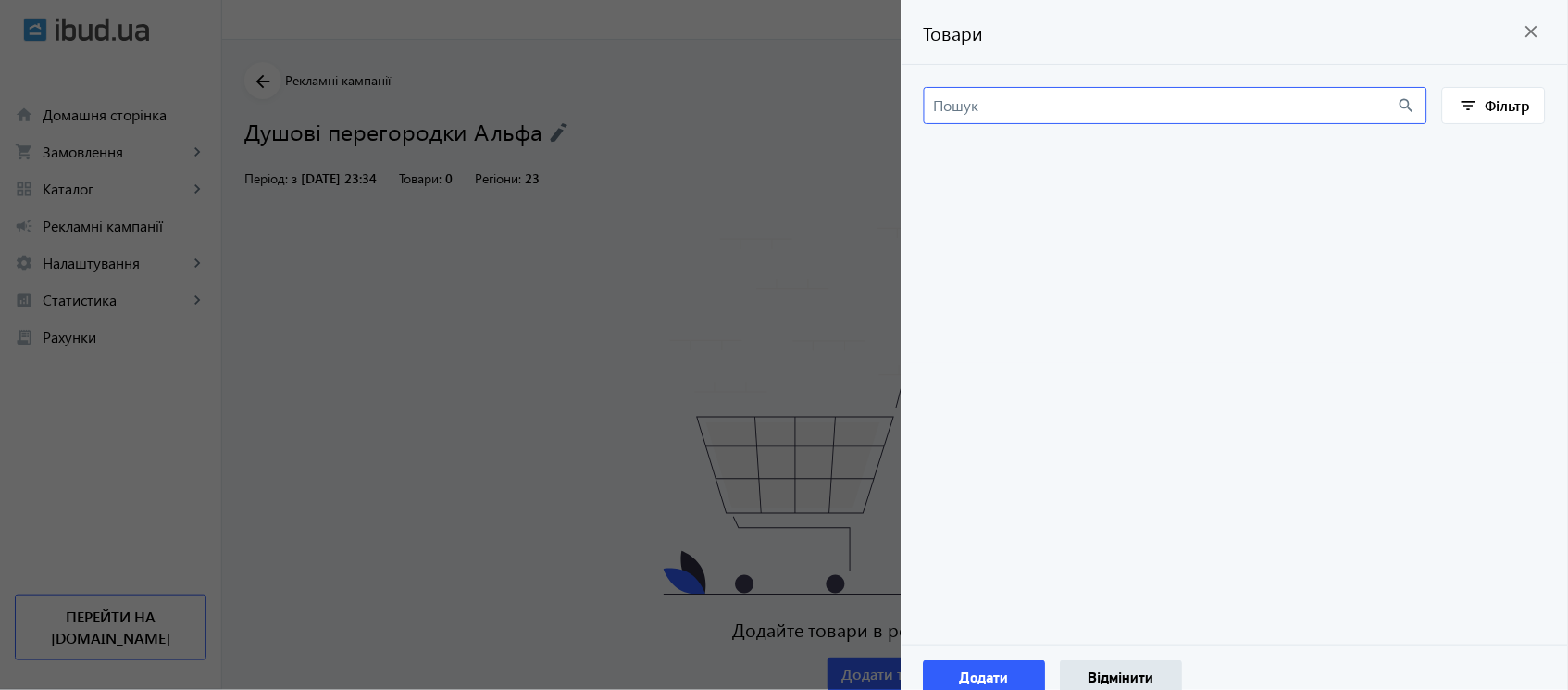 scroll, scrollTop: 0, scrollLeft: 0, axis: both 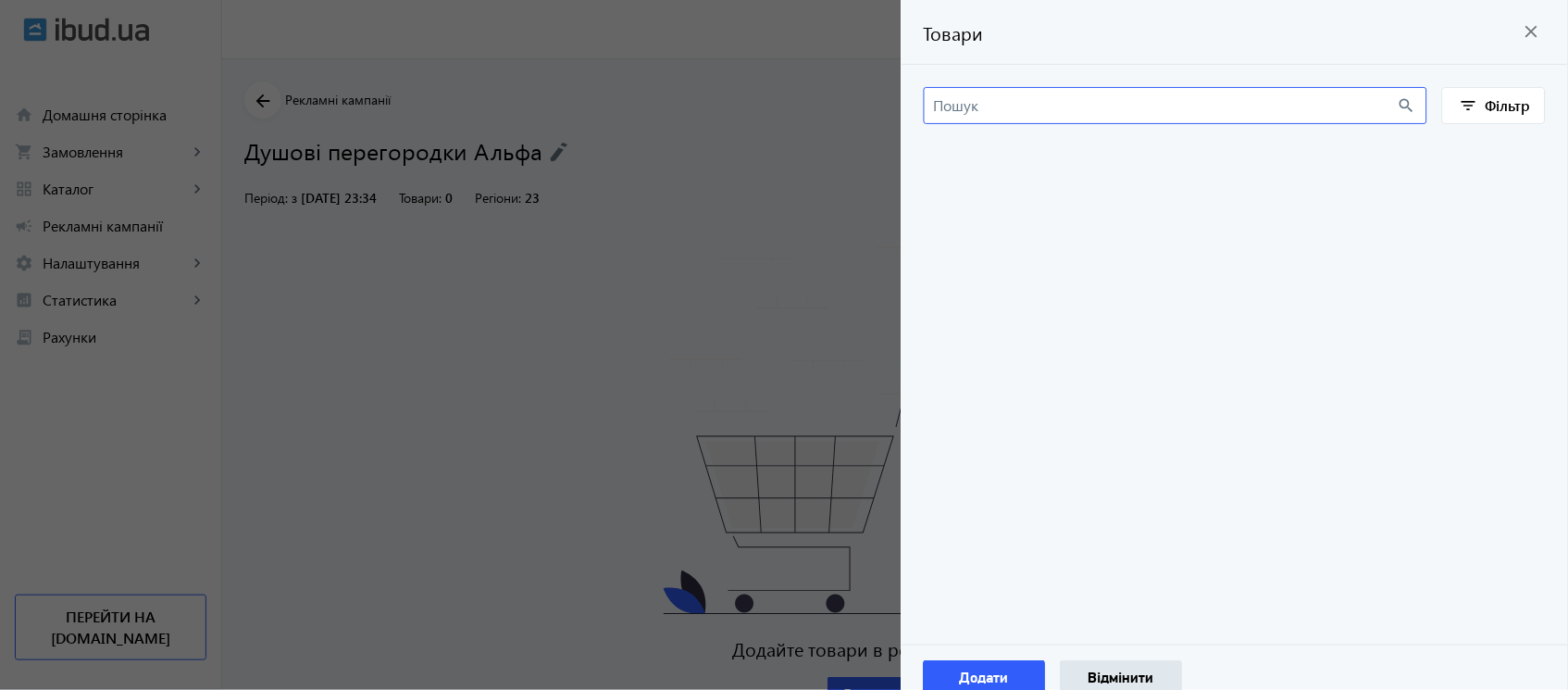 type 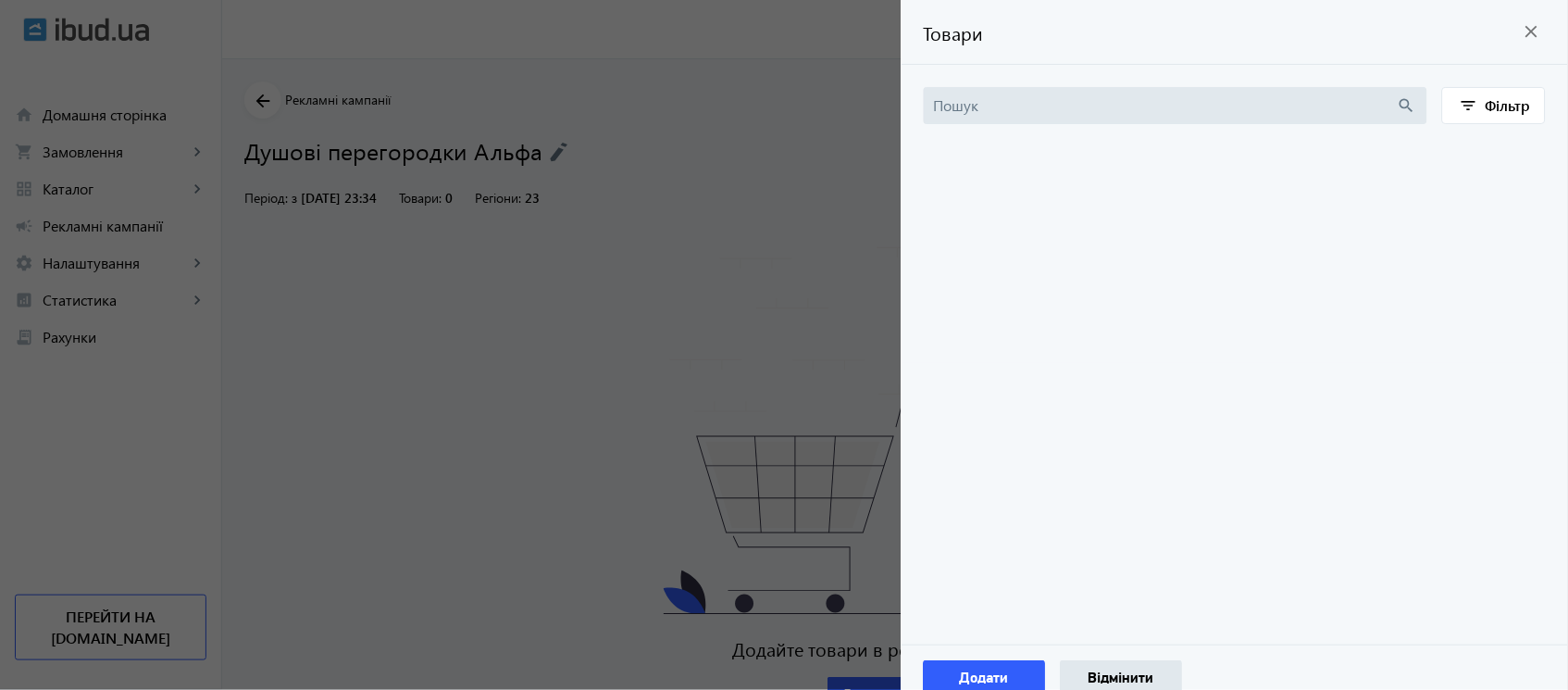 click on "search filter_list Фільтр" 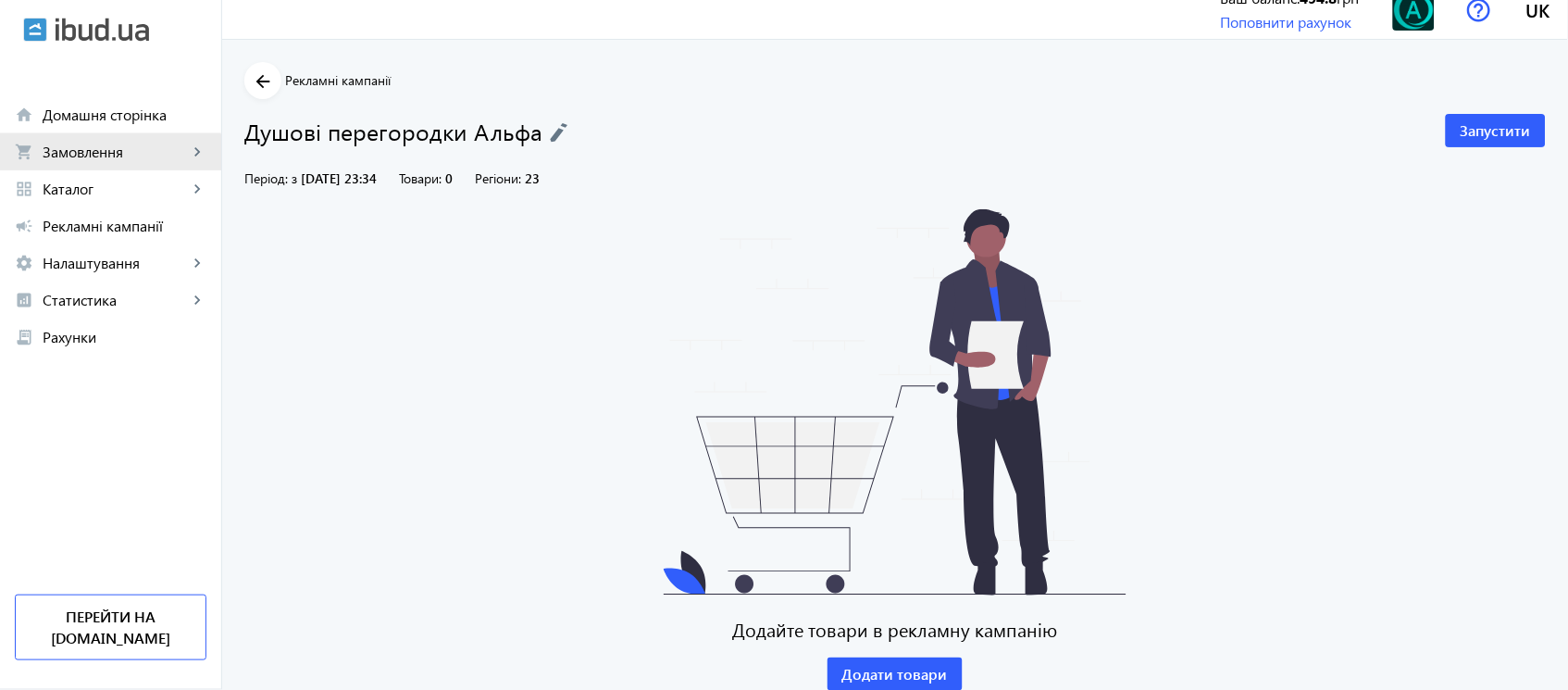 click on "shopping_cart Замовлення keyboard_arrow_right" 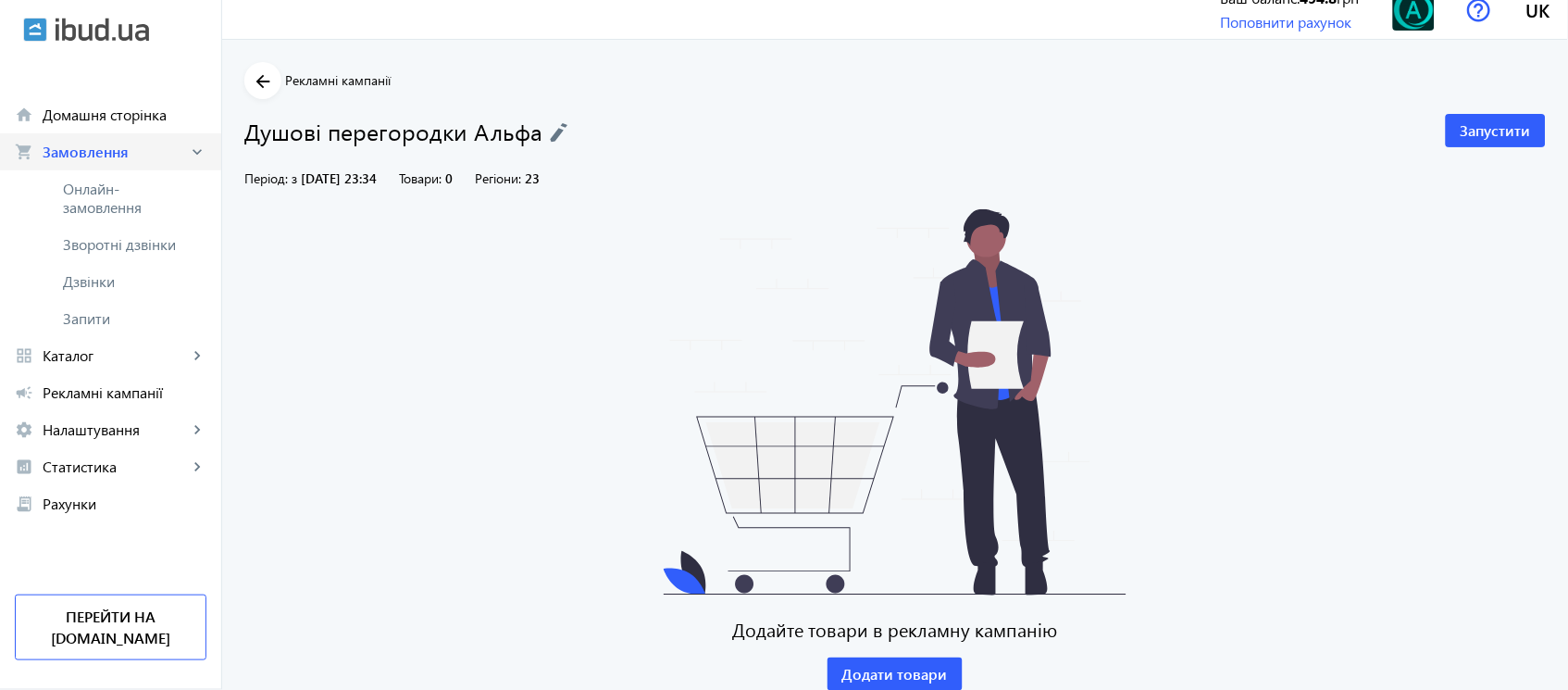 click on "Замовлення" 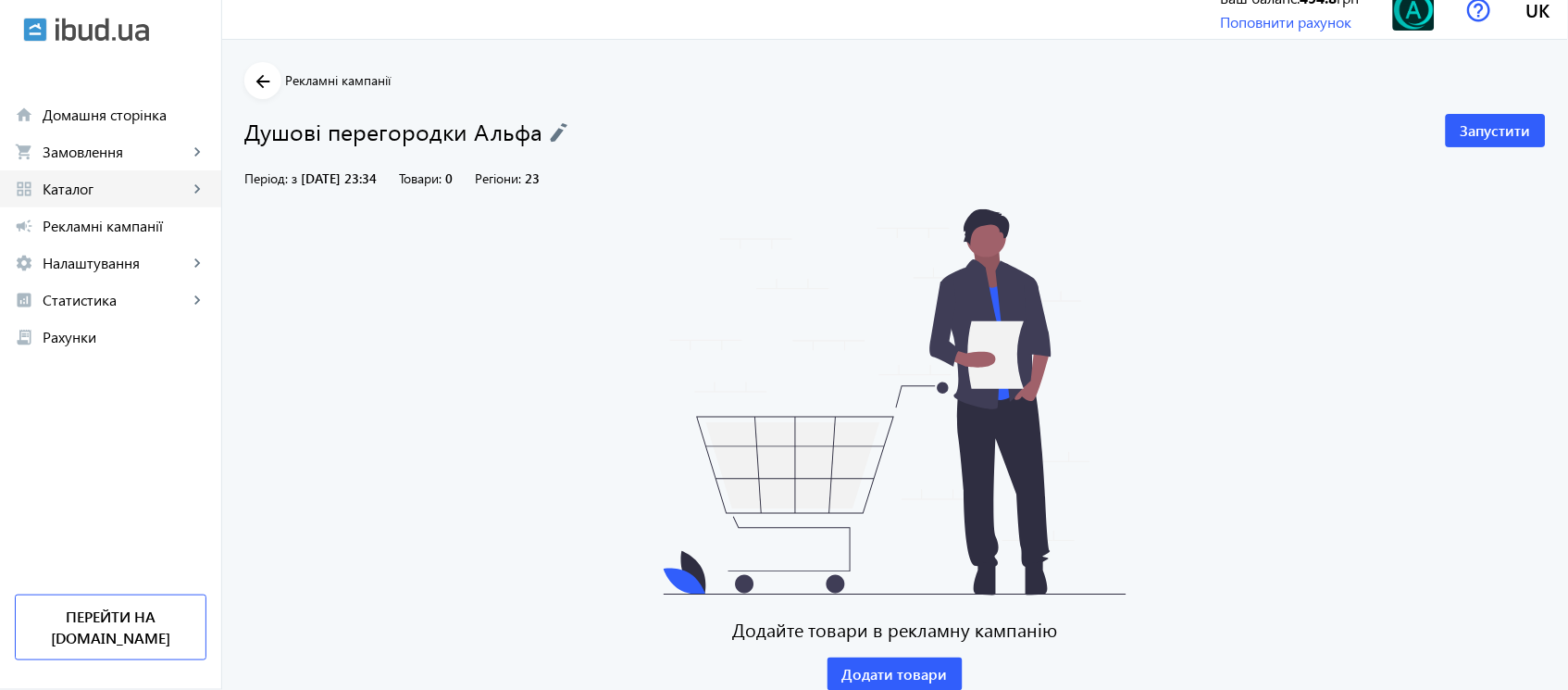 click on "Каталог" 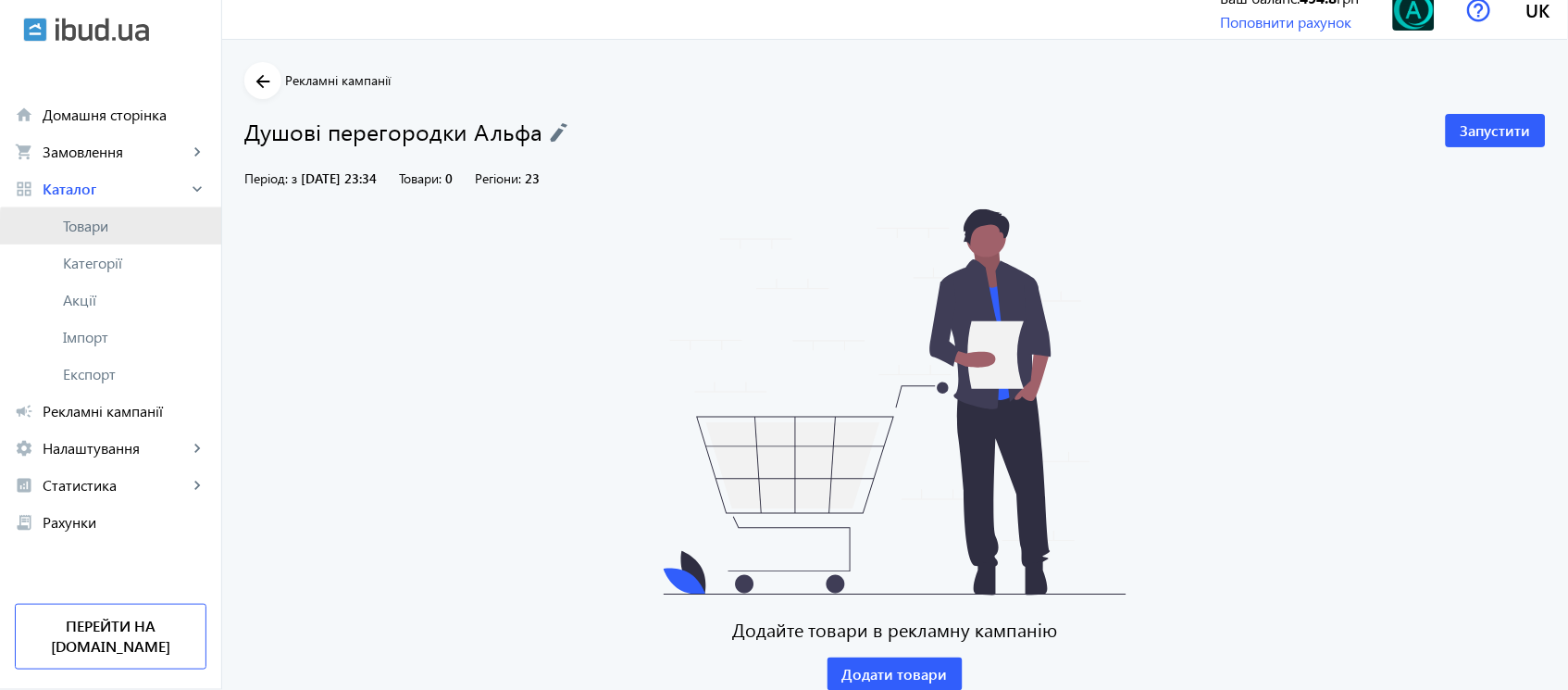 click on "Товари" 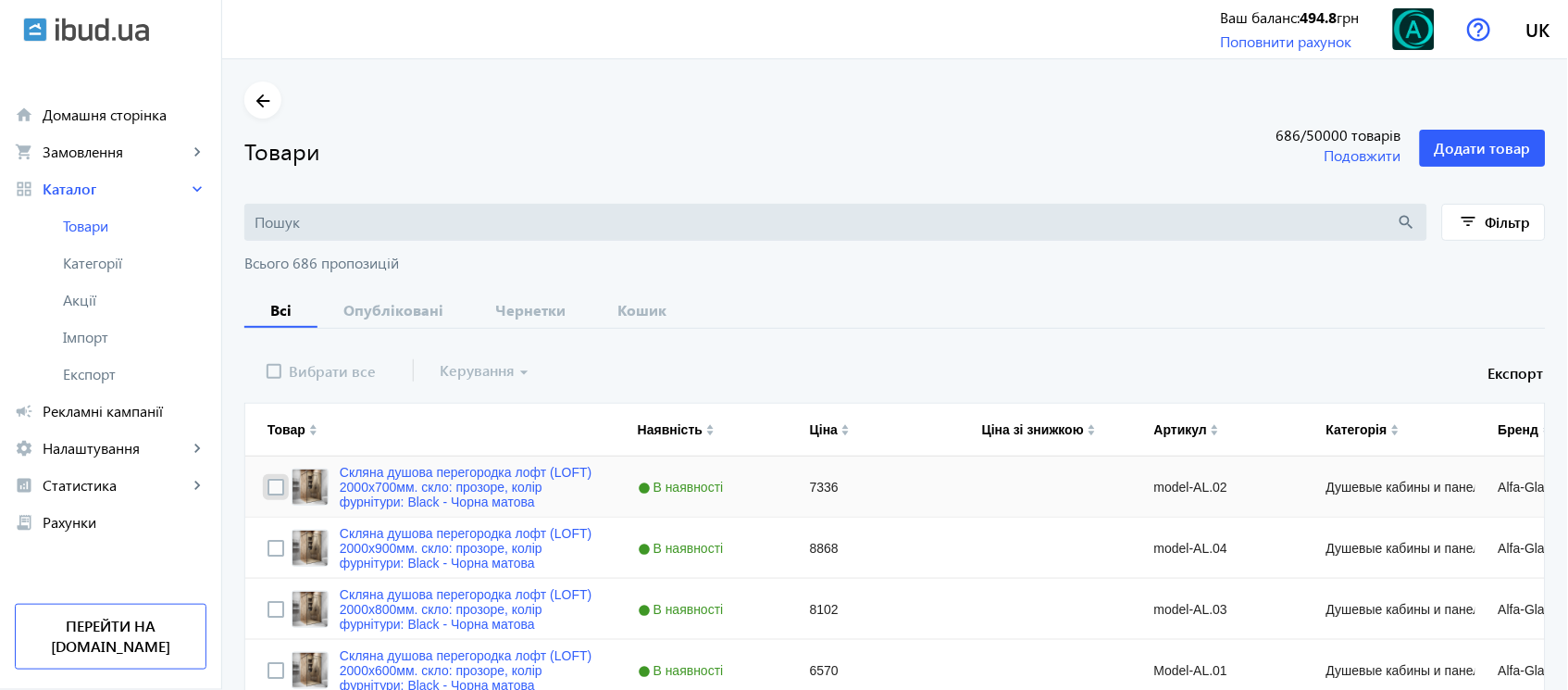 click at bounding box center [276, 487] 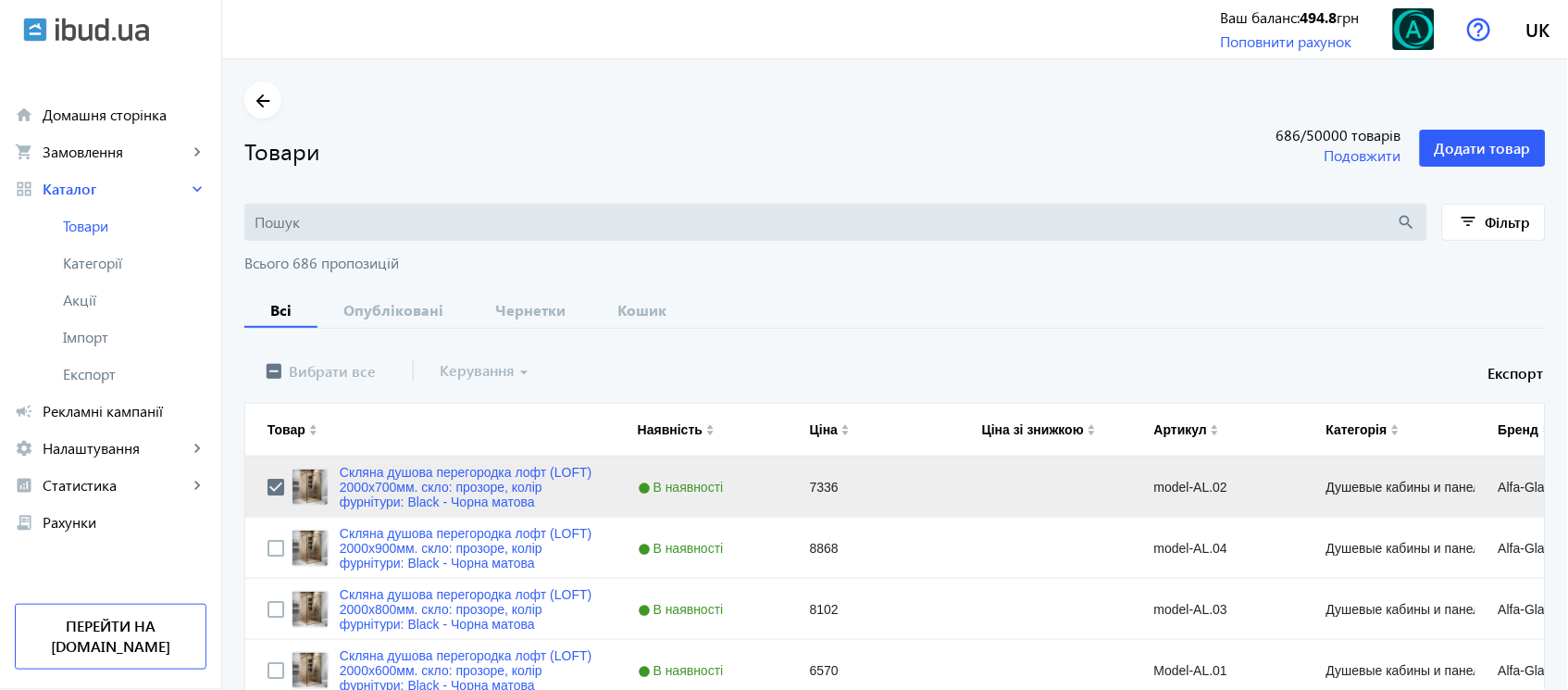 click on "Керування  arrow_drop_down" 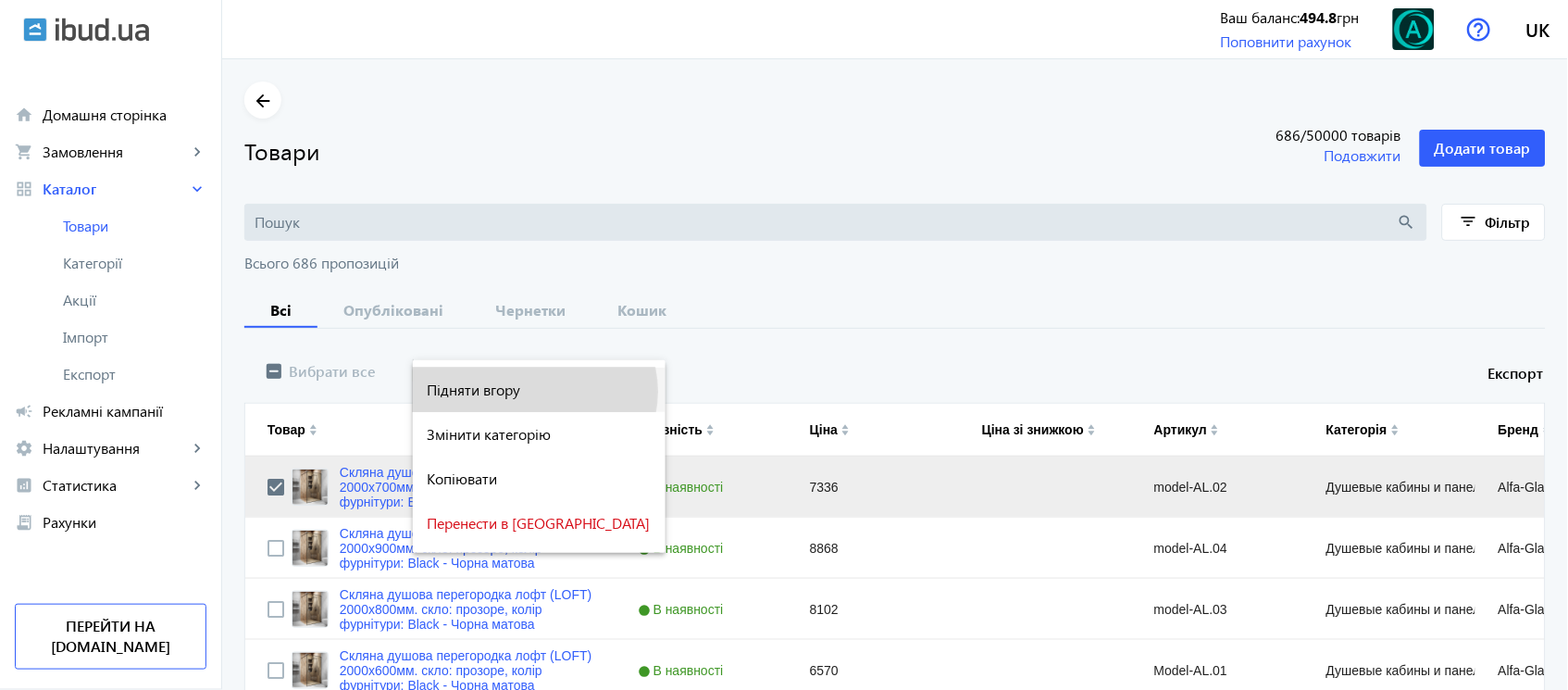 click on "Підняти вгору" at bounding box center (539, 390) 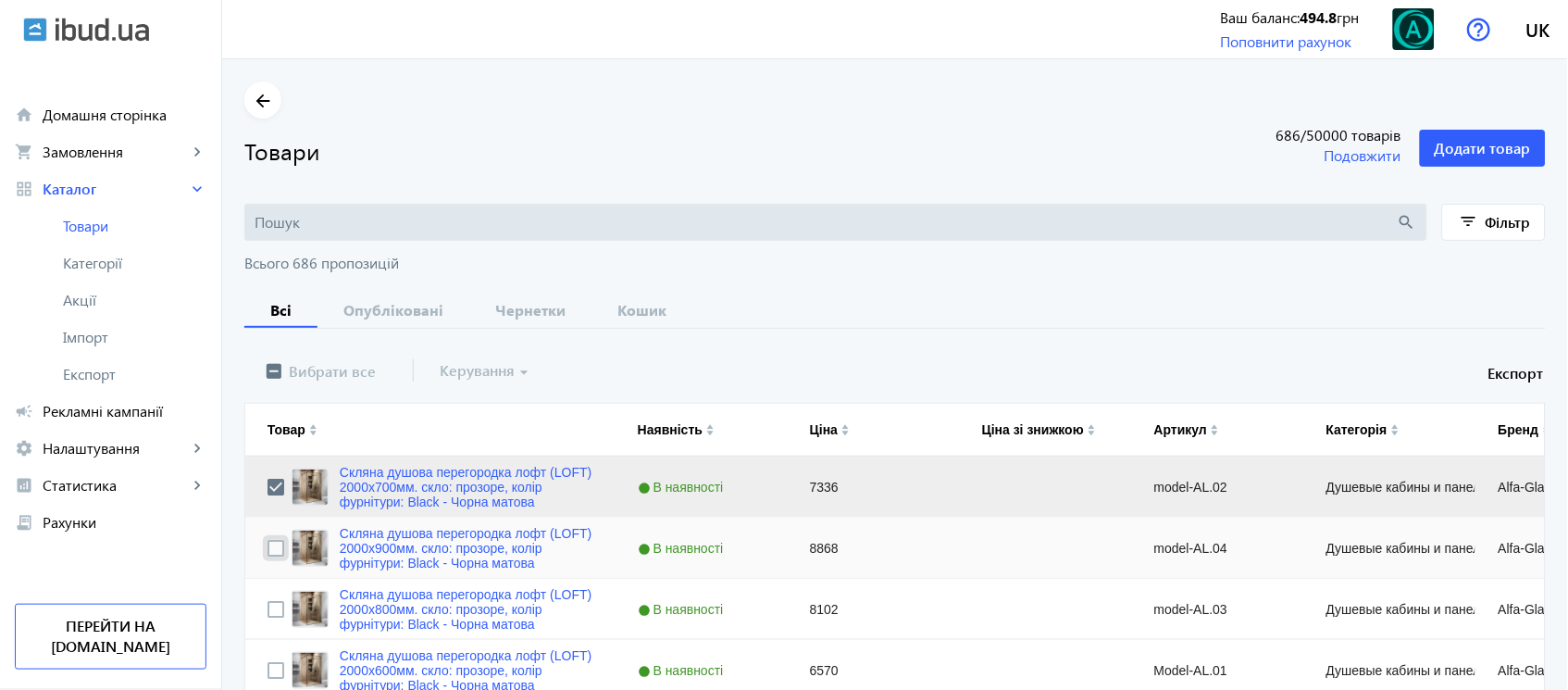 click at bounding box center [276, 548] 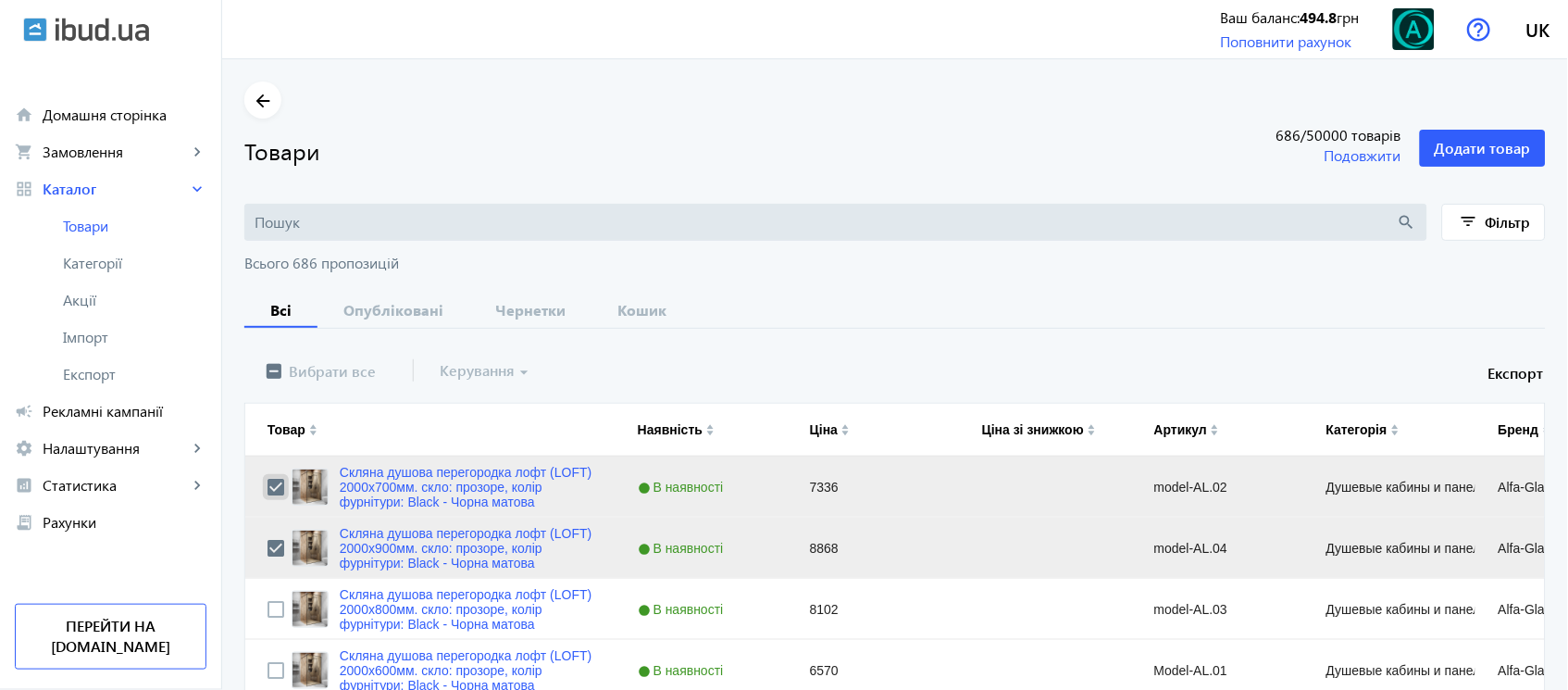 click at bounding box center [276, 487] 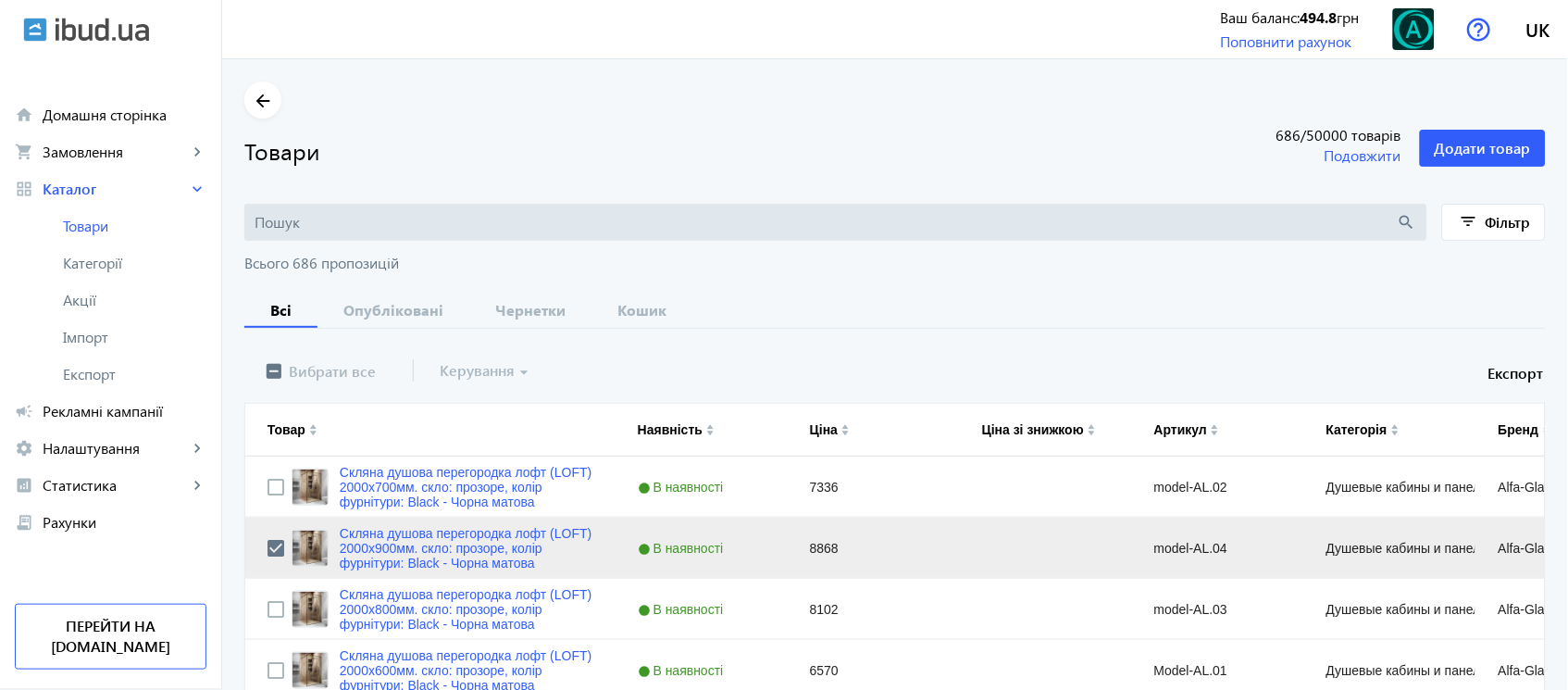 click on "Керування  arrow_drop_down" 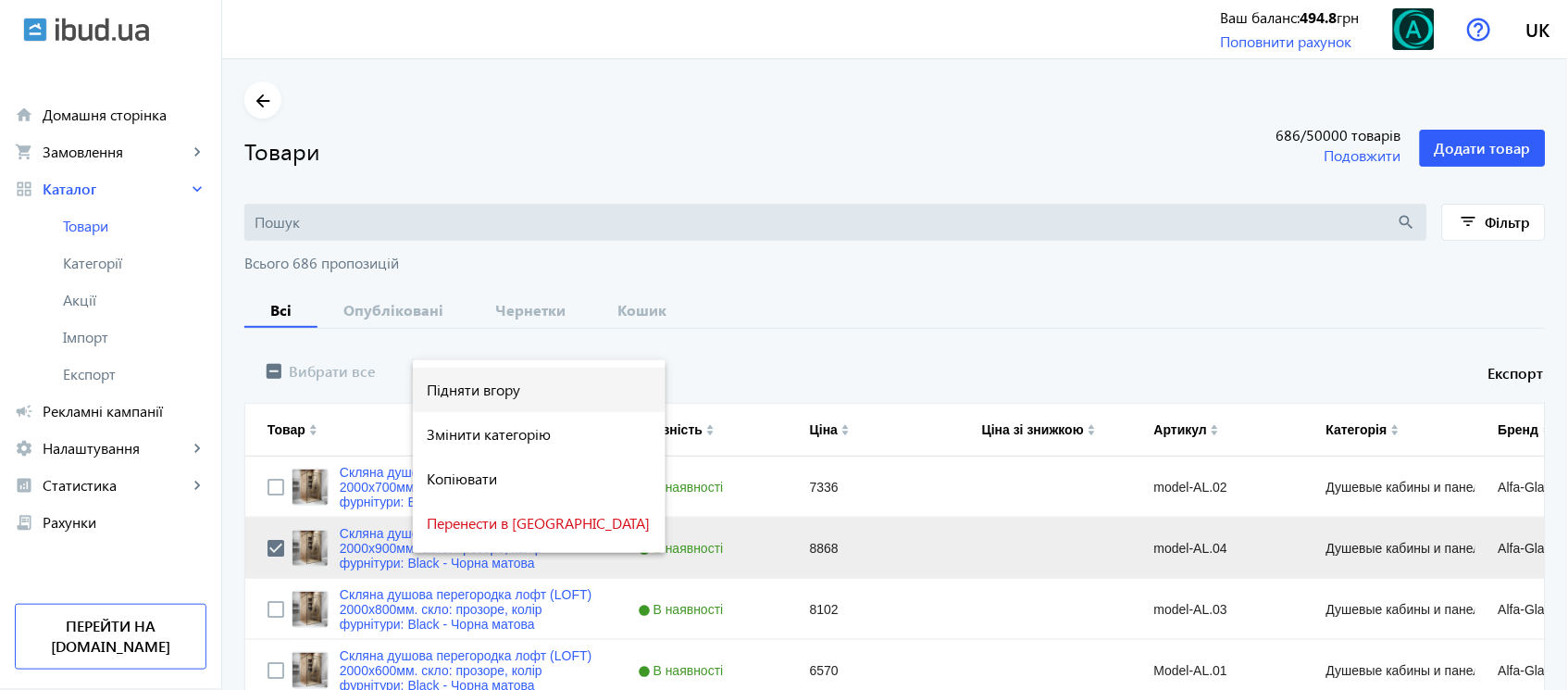click on "Підняти вгору" at bounding box center (539, 390) 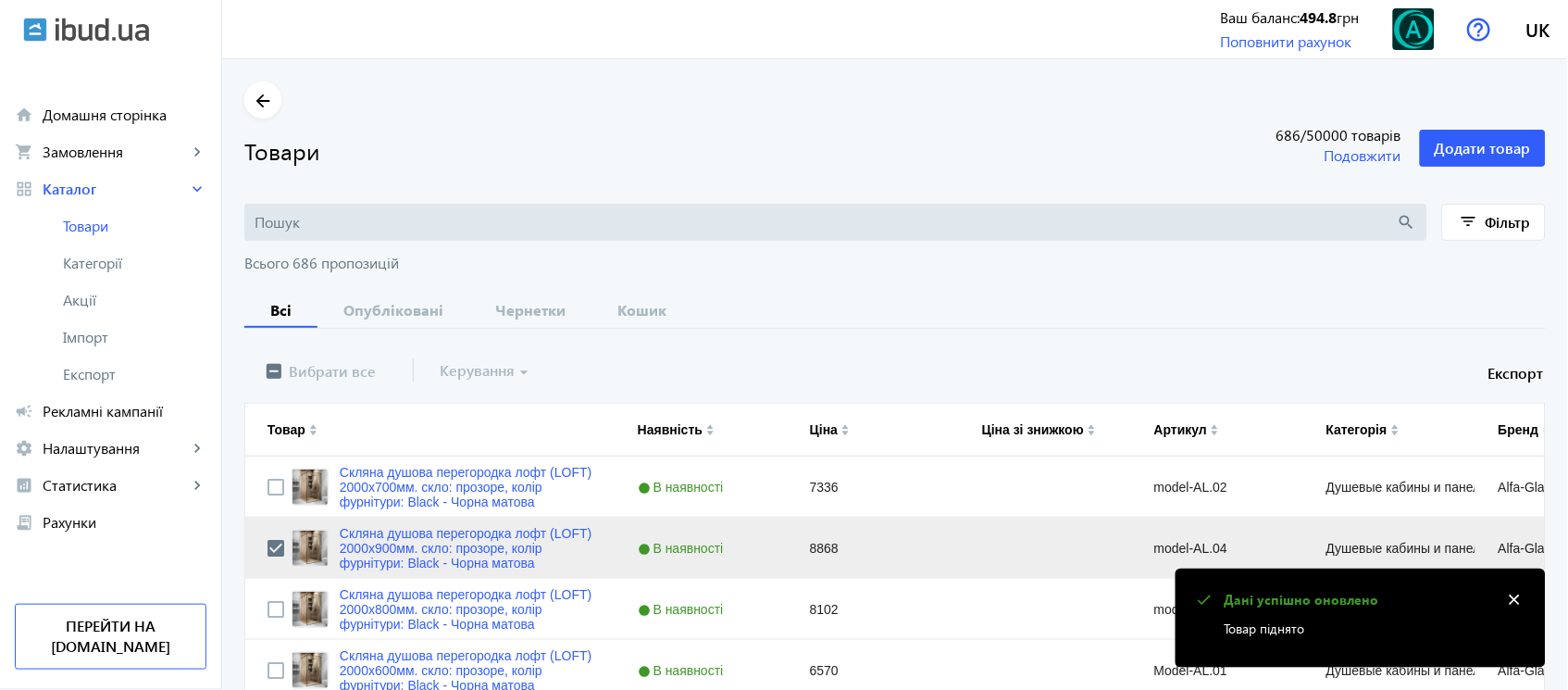 click on "search" 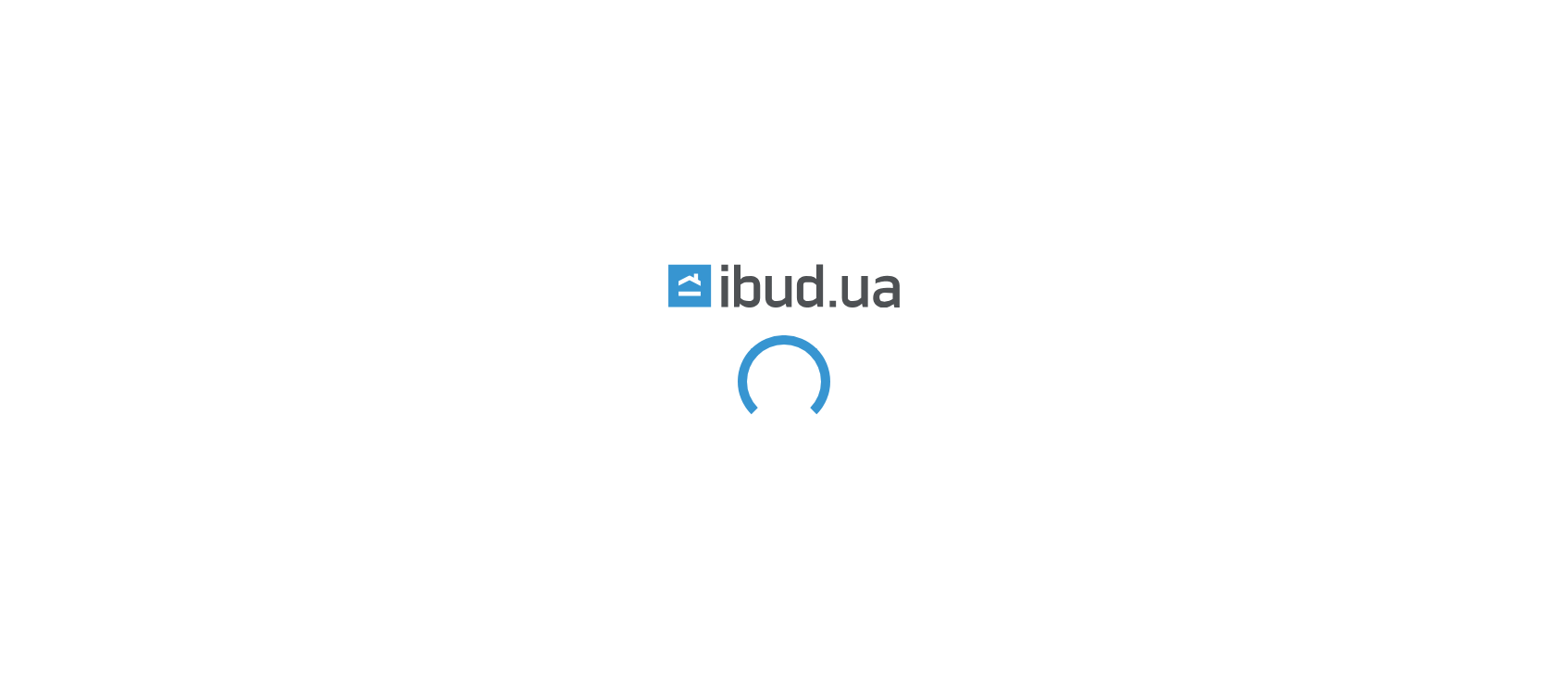 scroll, scrollTop: 0, scrollLeft: 0, axis: both 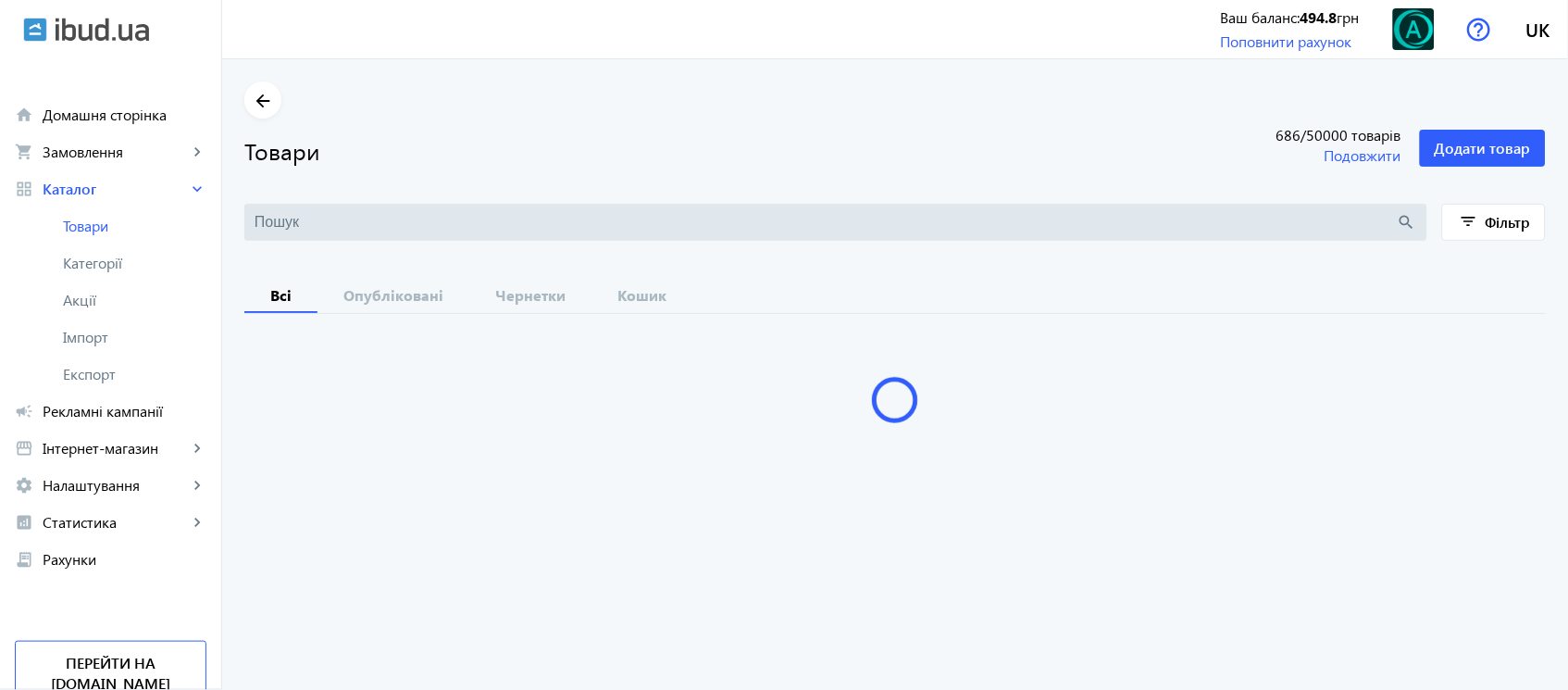 type 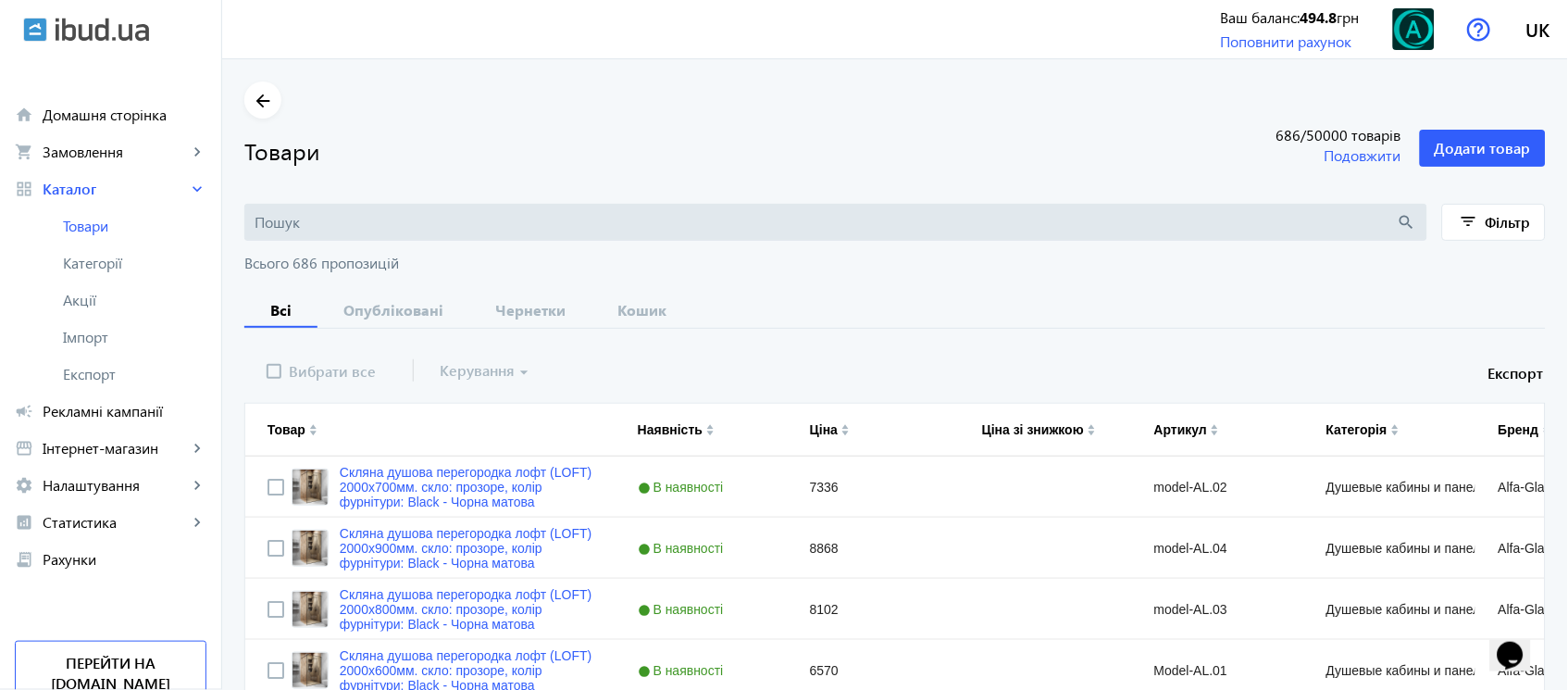 scroll, scrollTop: 0, scrollLeft: 0, axis: both 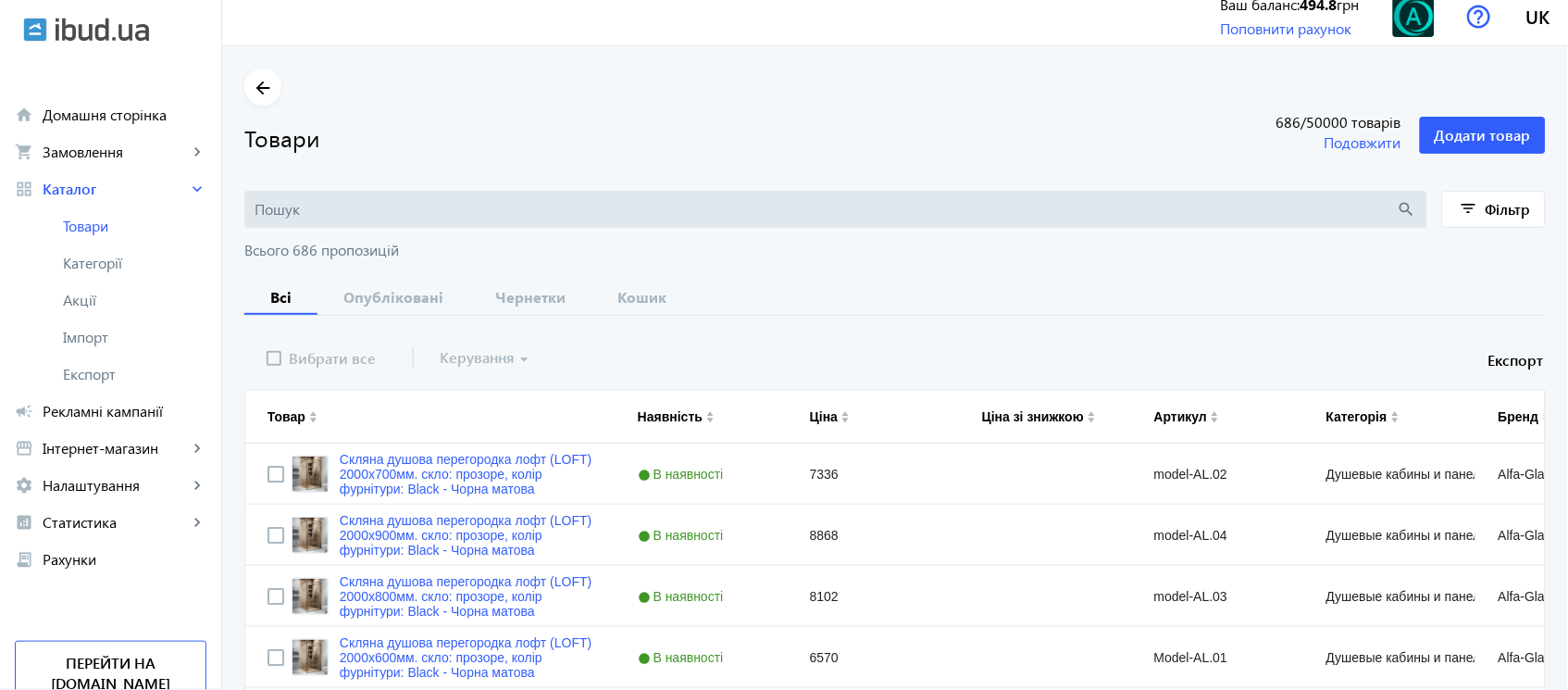 click on "Подовжити" 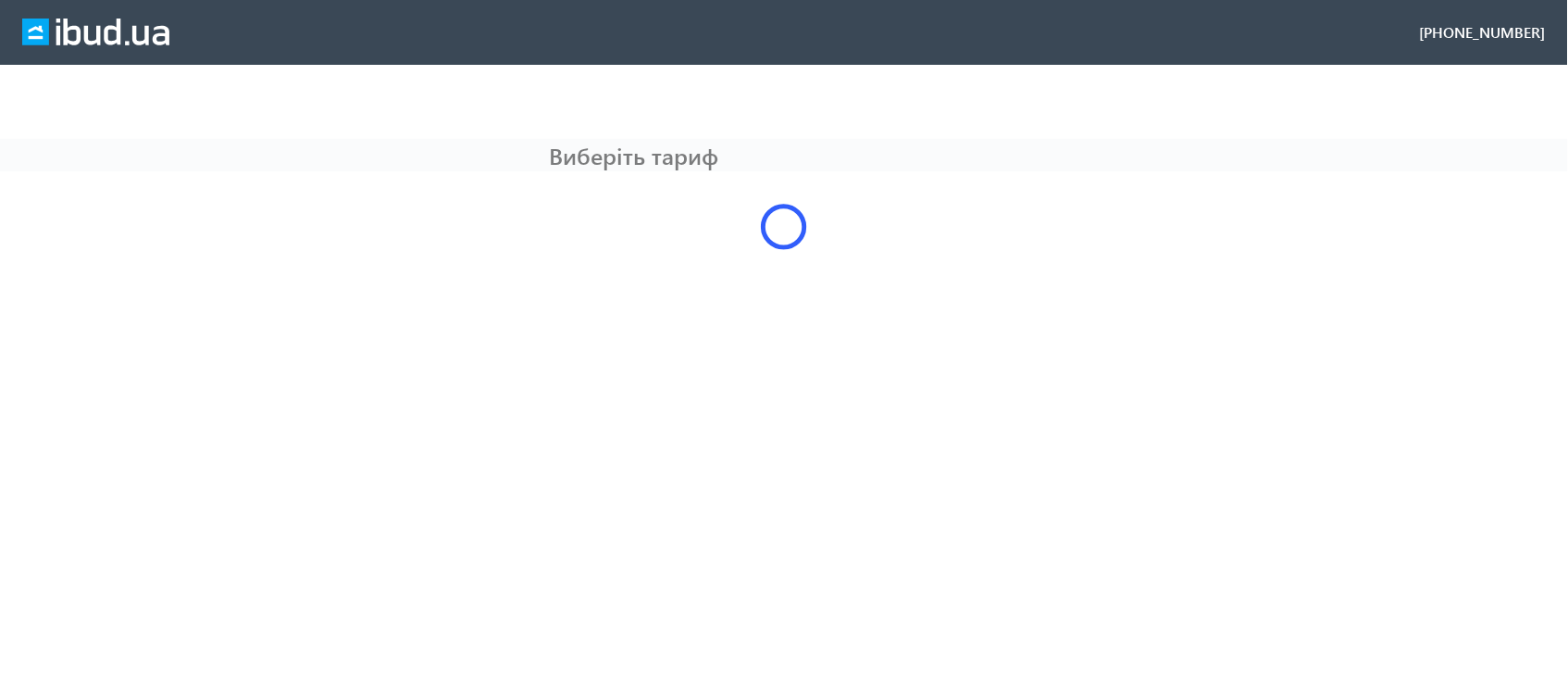 scroll, scrollTop: 0, scrollLeft: 0, axis: both 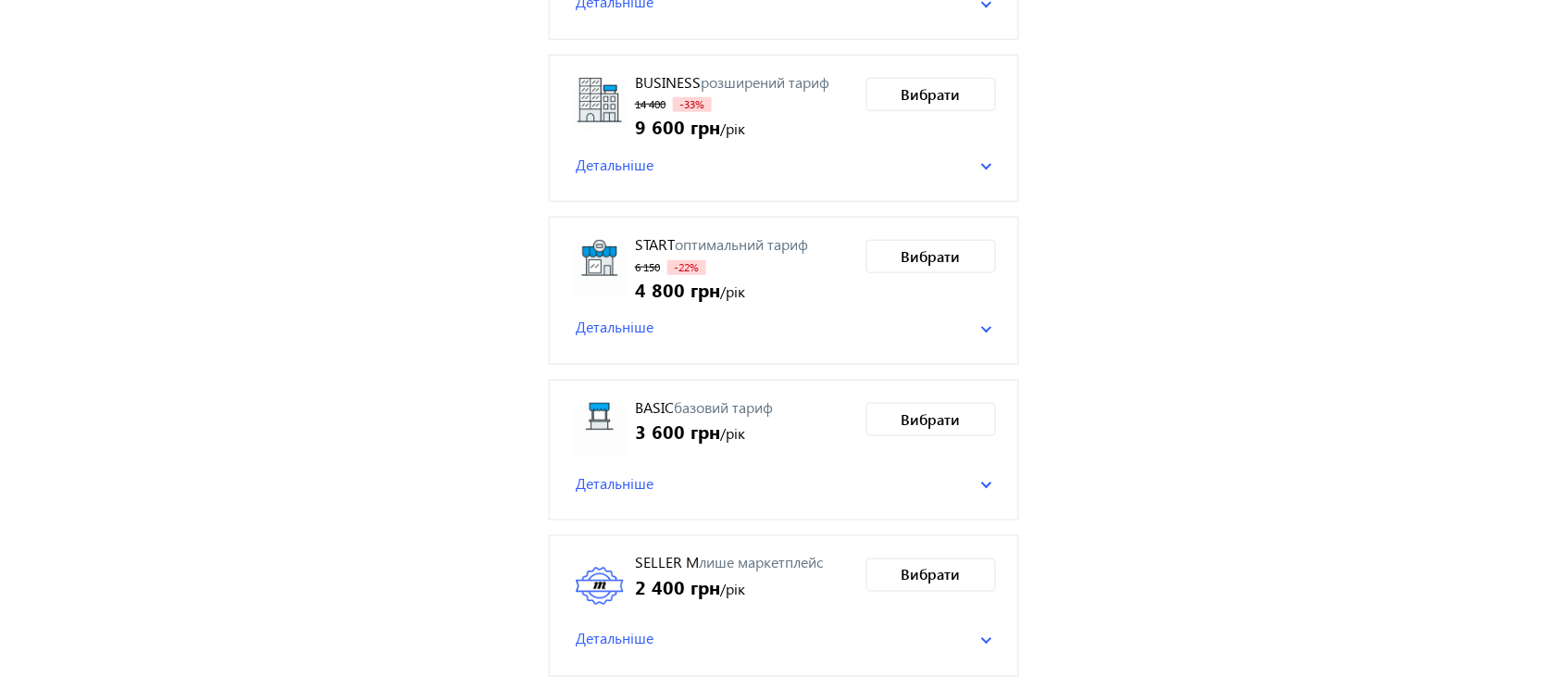 click on "Детальніше" at bounding box center (615, 639) 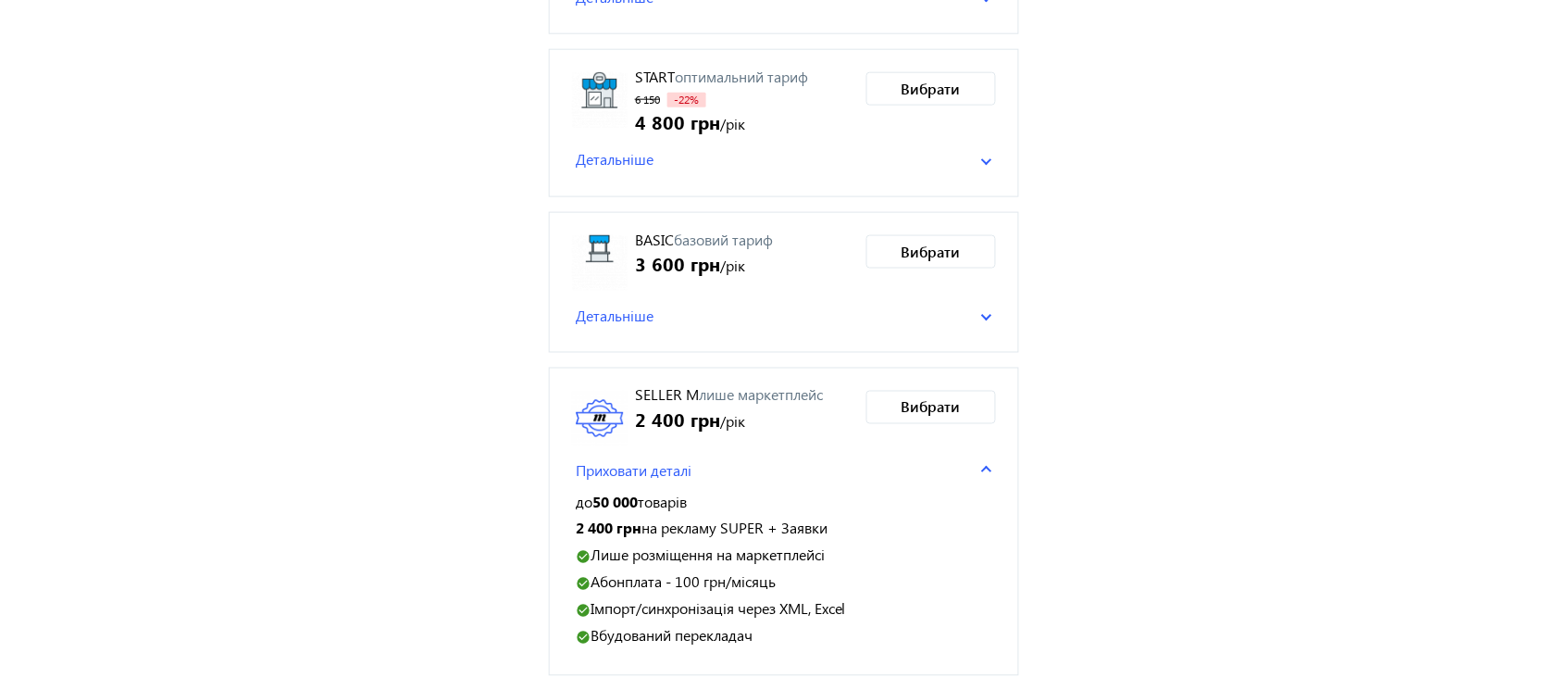 scroll, scrollTop: 0, scrollLeft: 0, axis: both 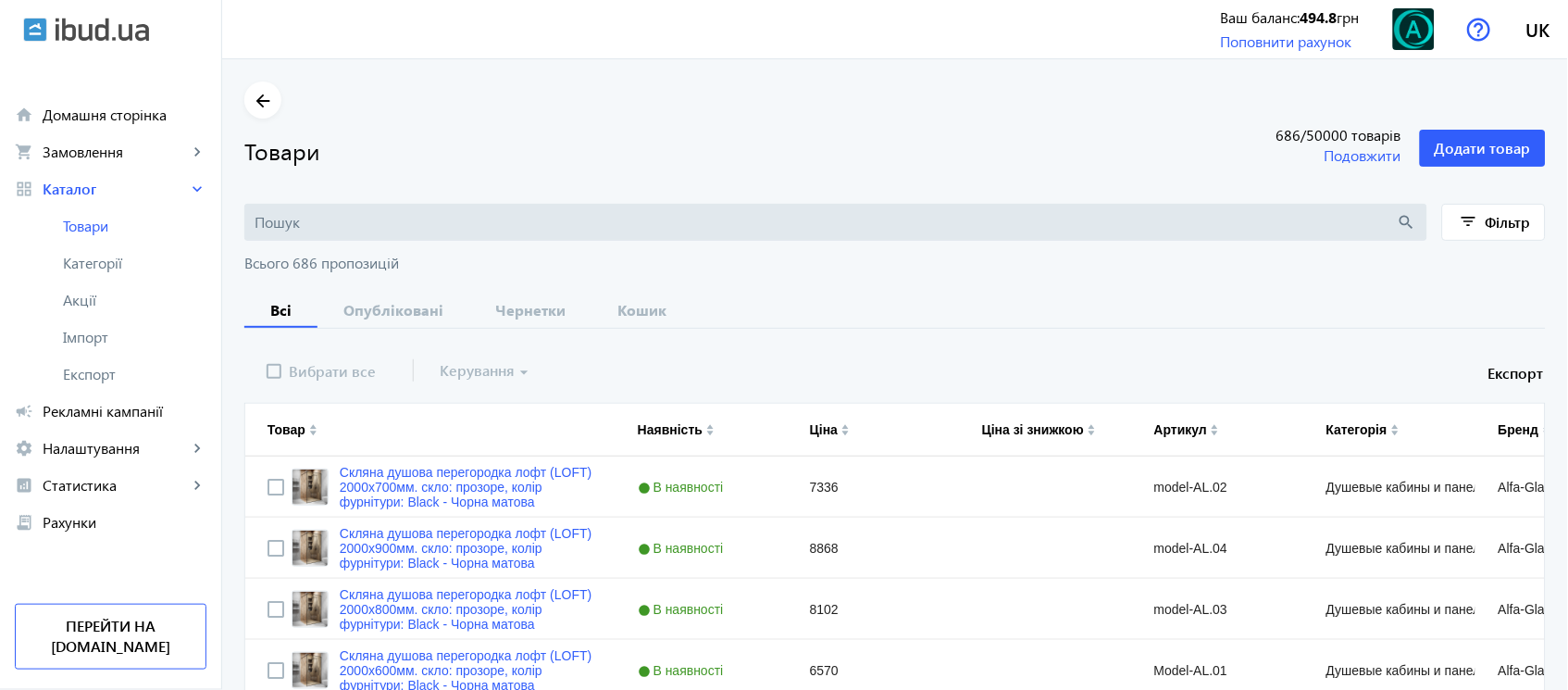 type 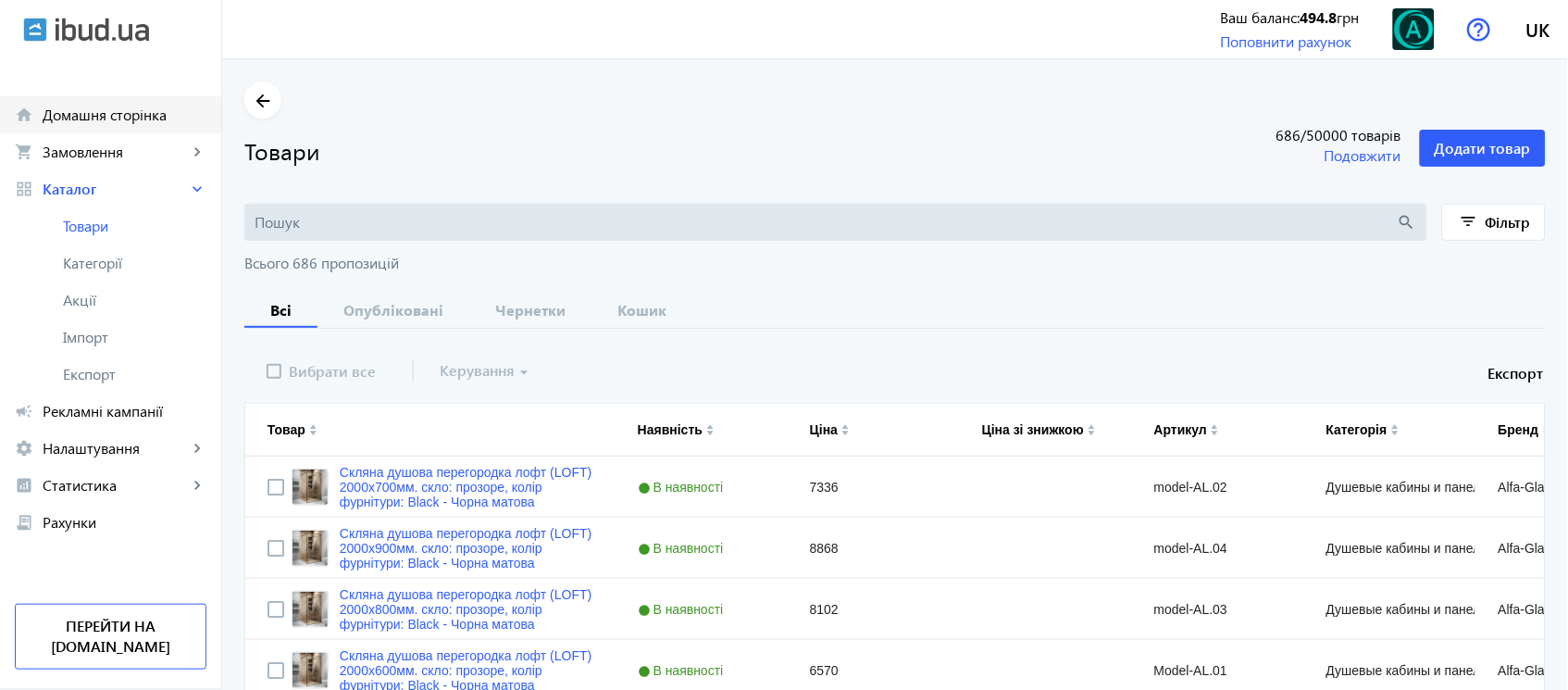 click on "Домашня сторінка" at bounding box center (124, 115) 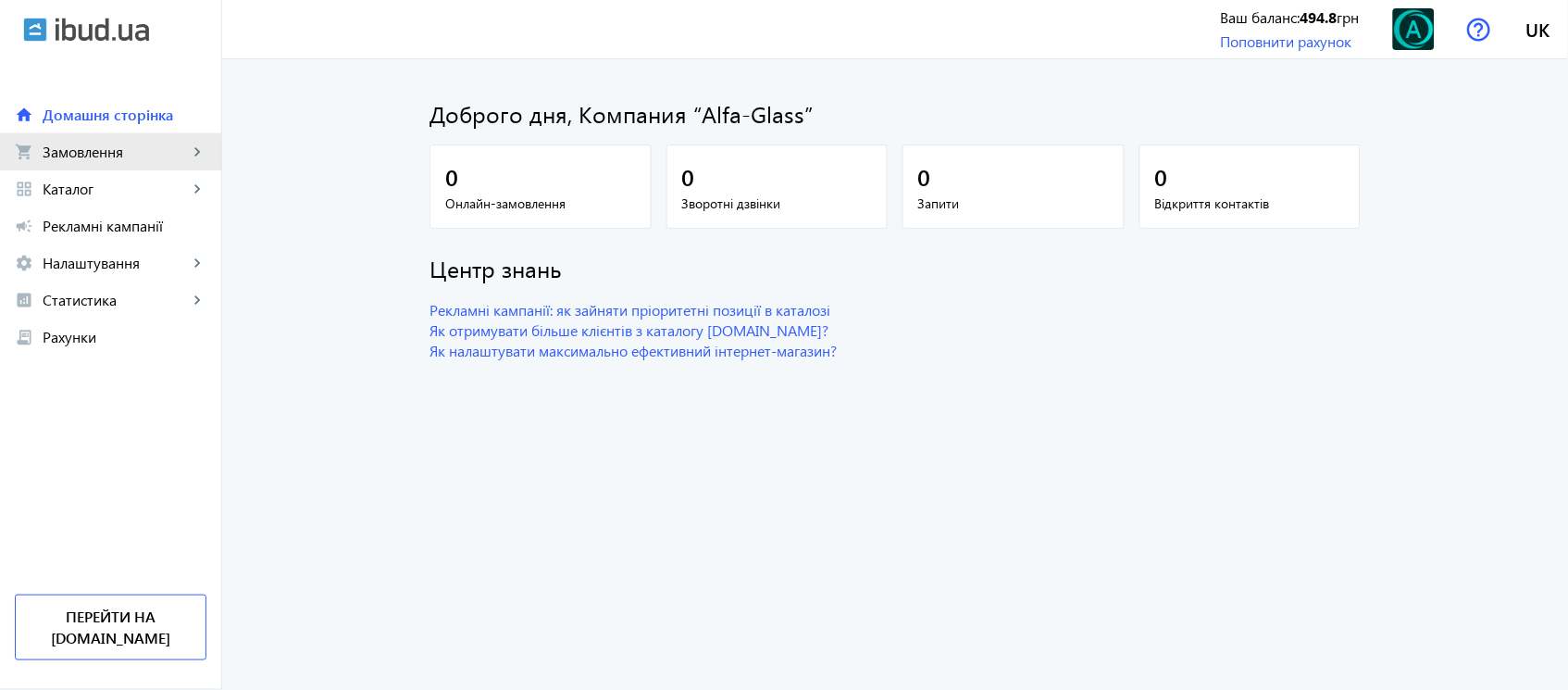 click on "Замовлення" 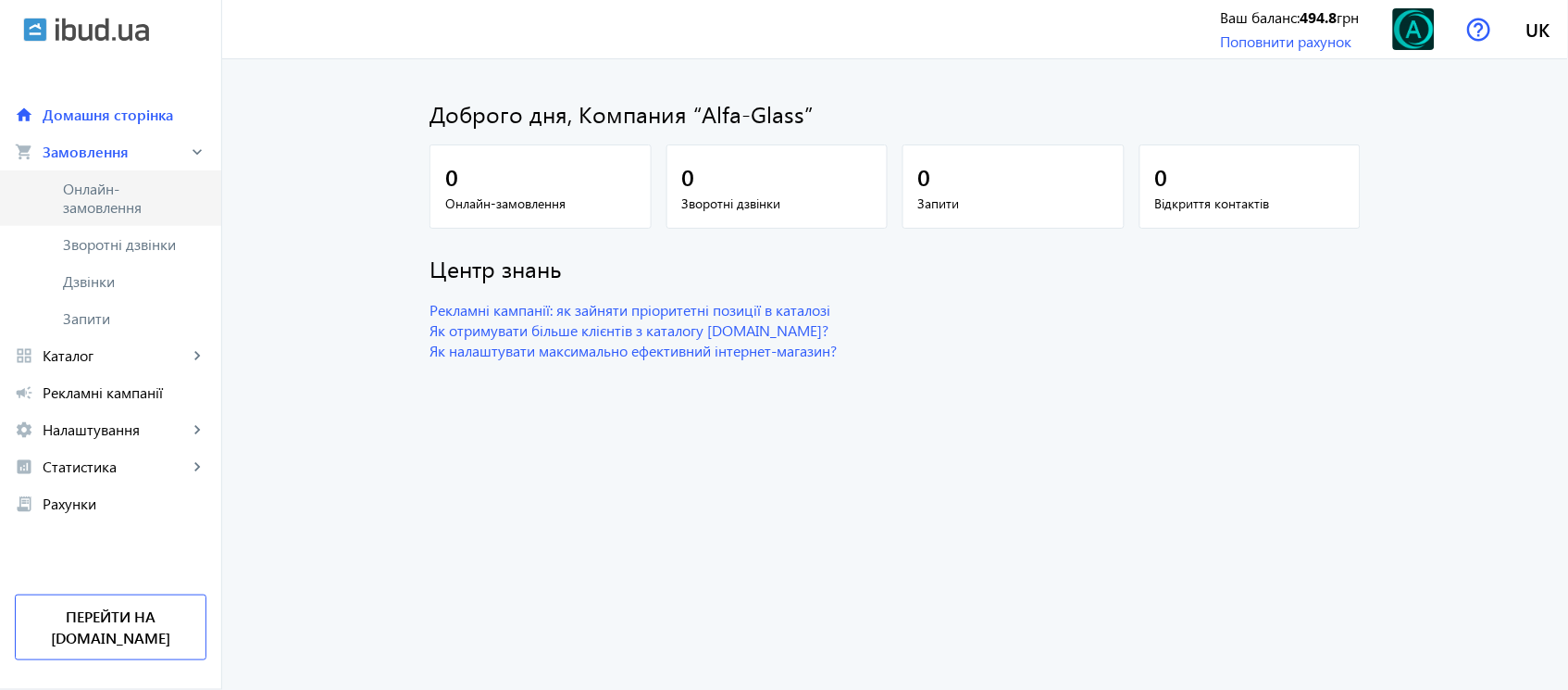 click on "Онлайн-замовлення" 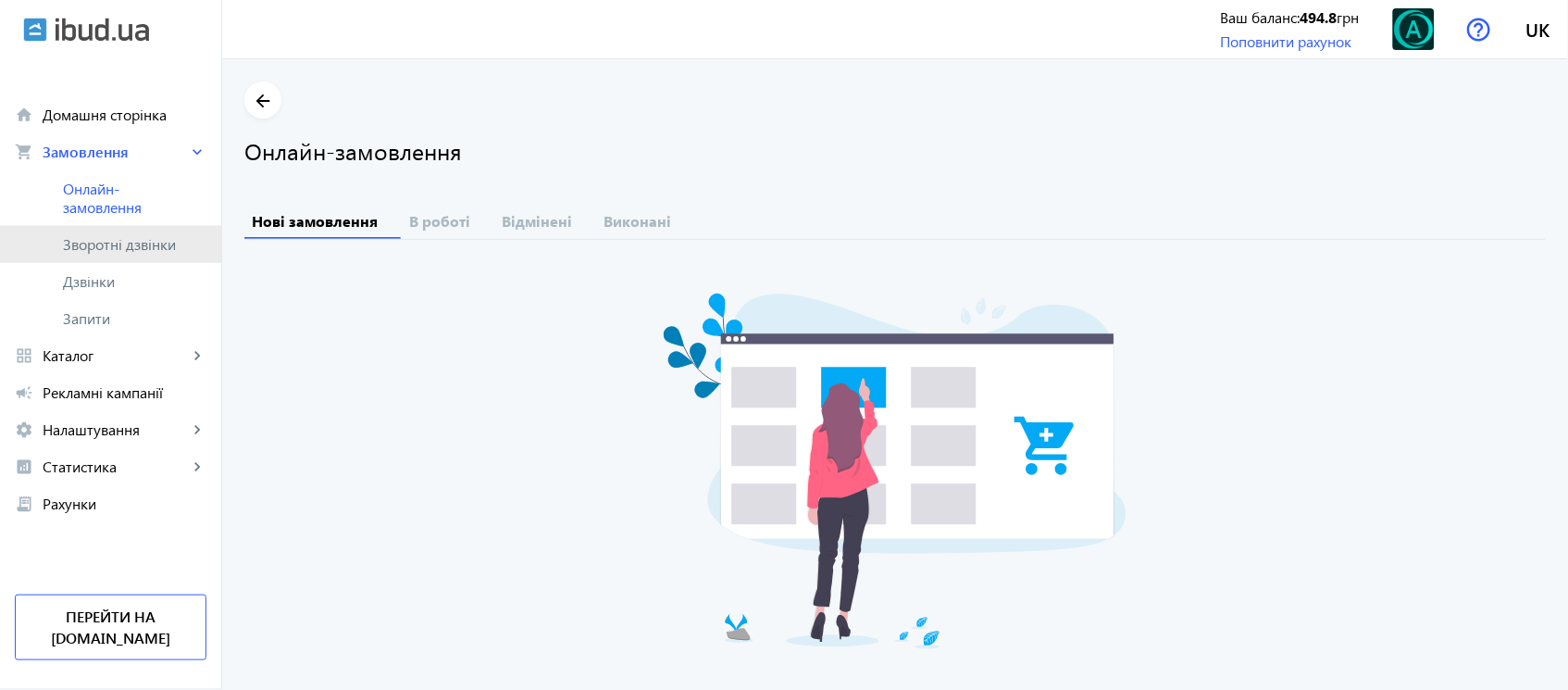 click on "Зворотні дзвінки" 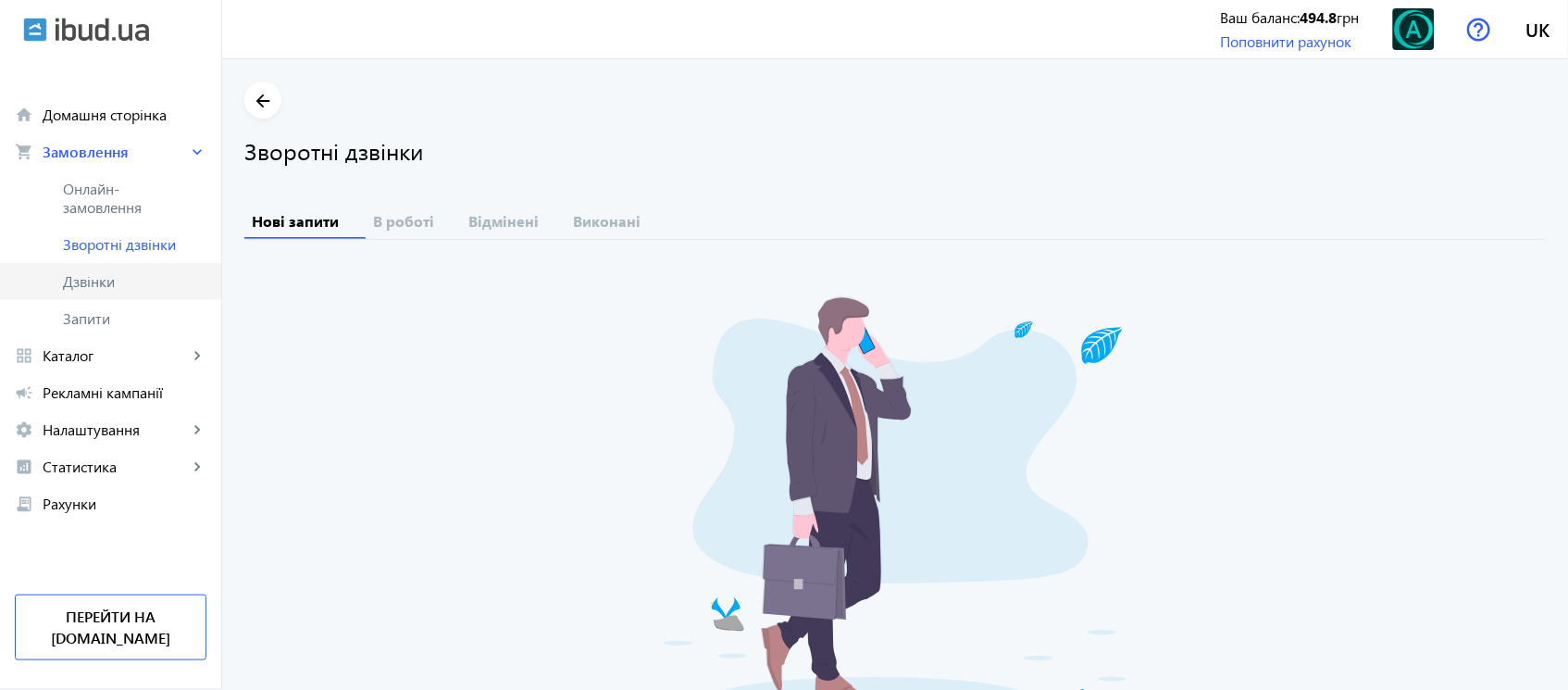 click on "Дзвінки" 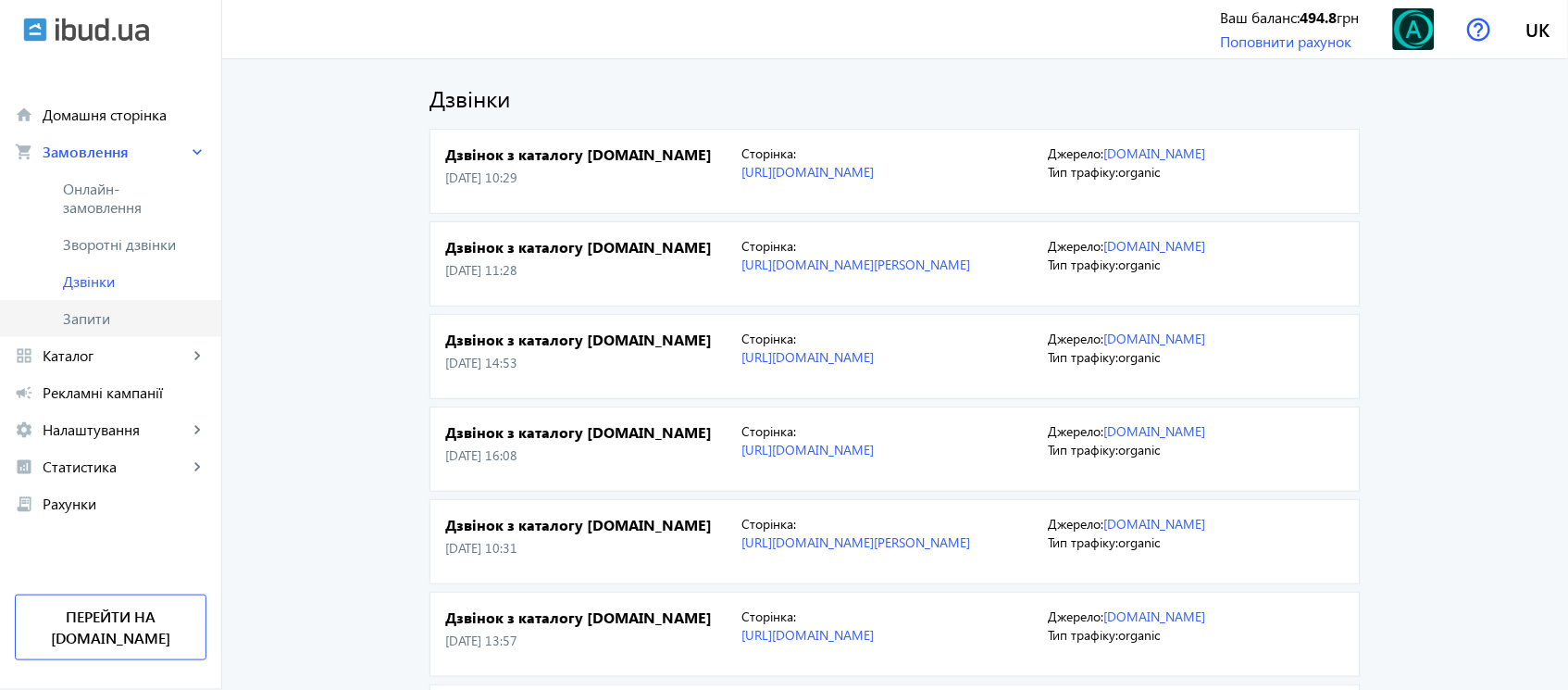 click on "Запити" 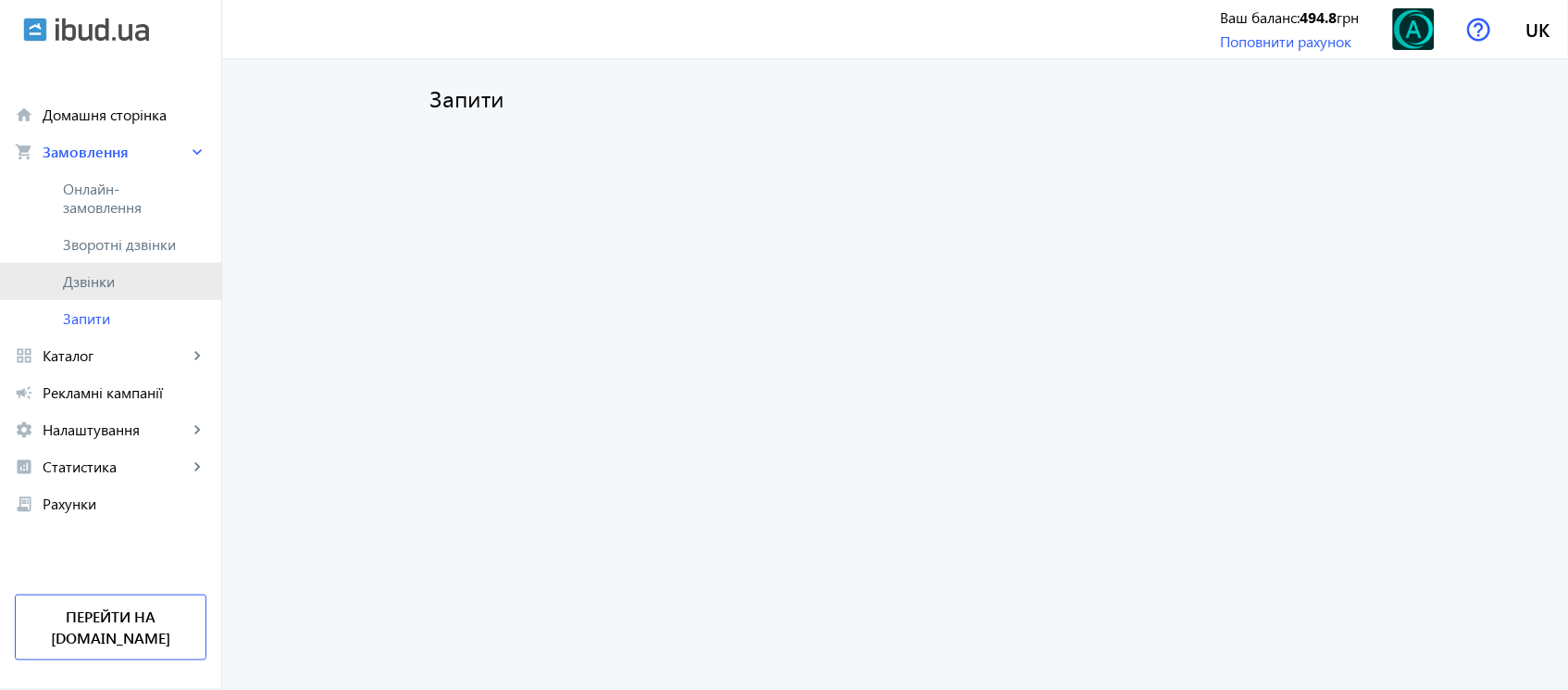 click on "Дзвінки" 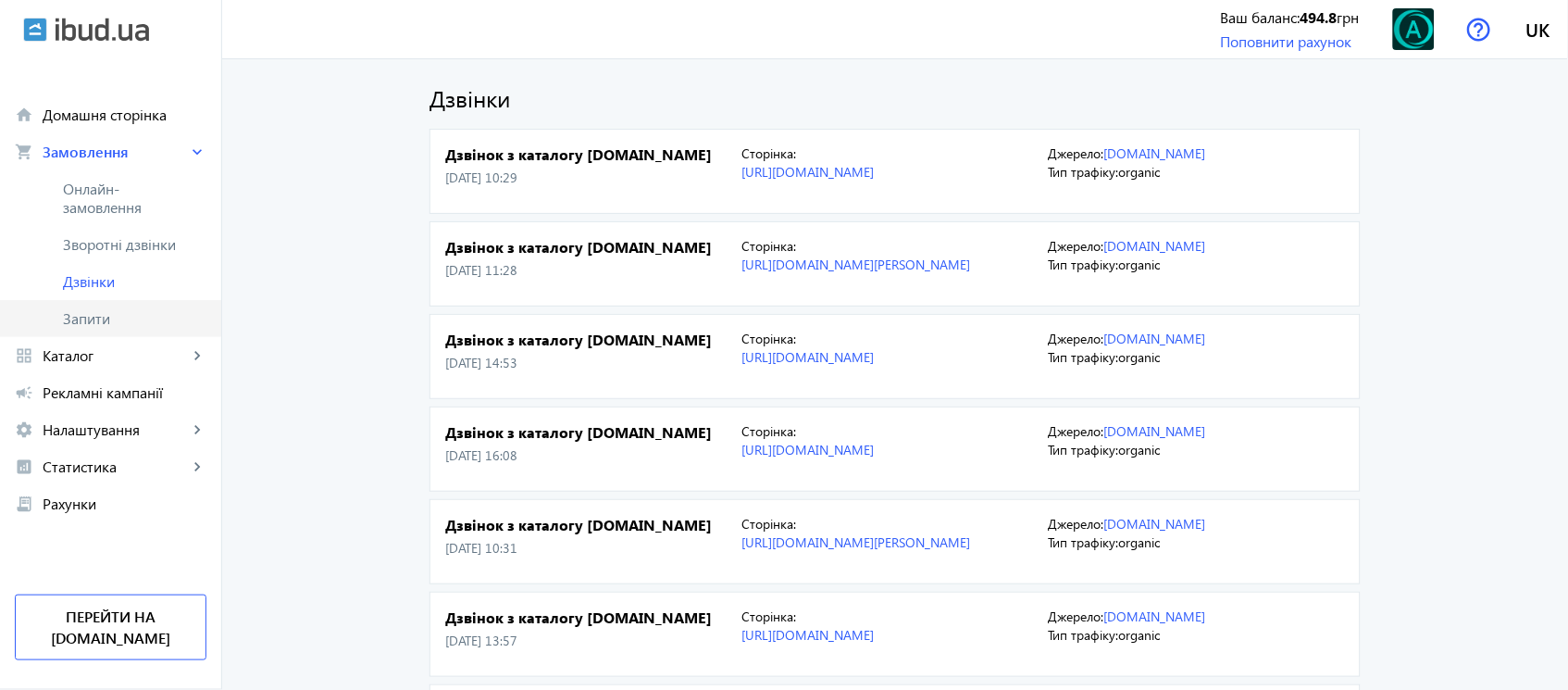 click on "Запити" 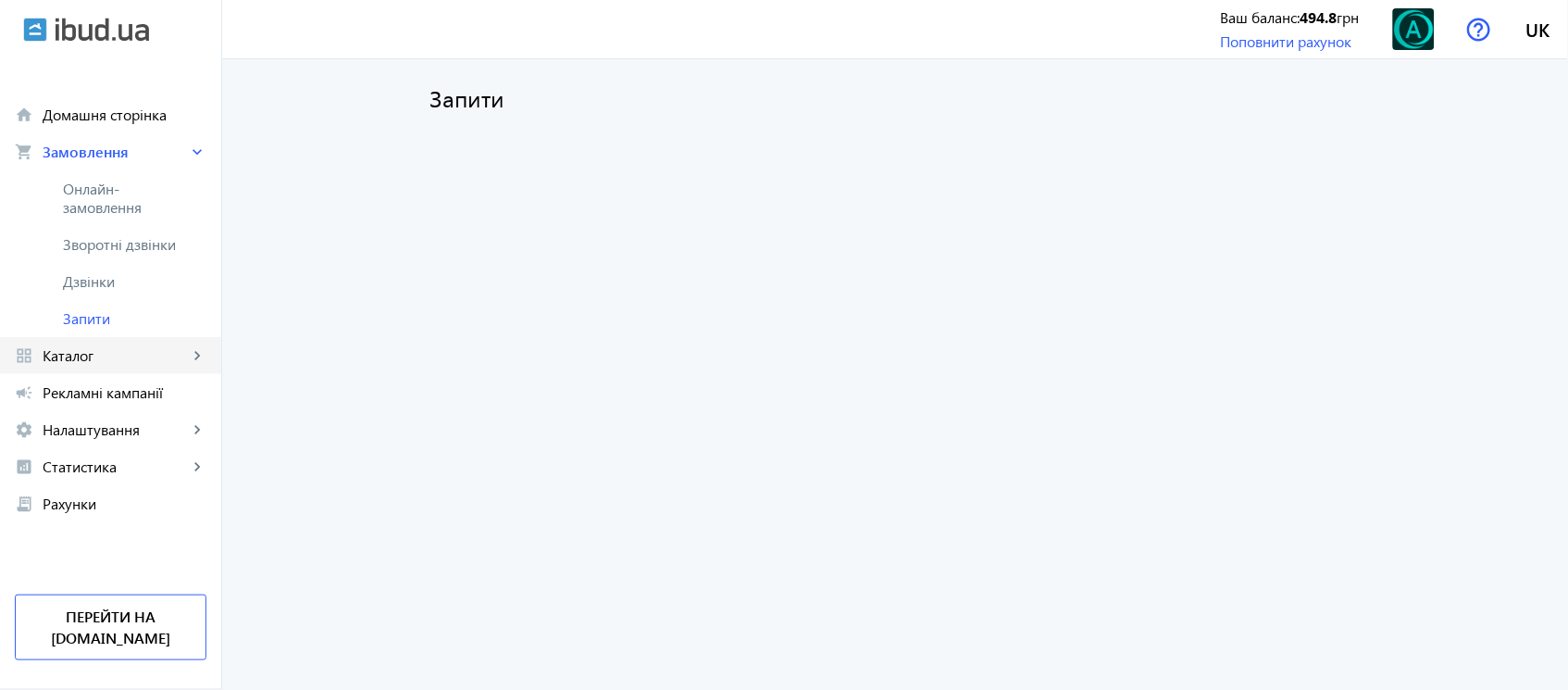 click on "Каталог" 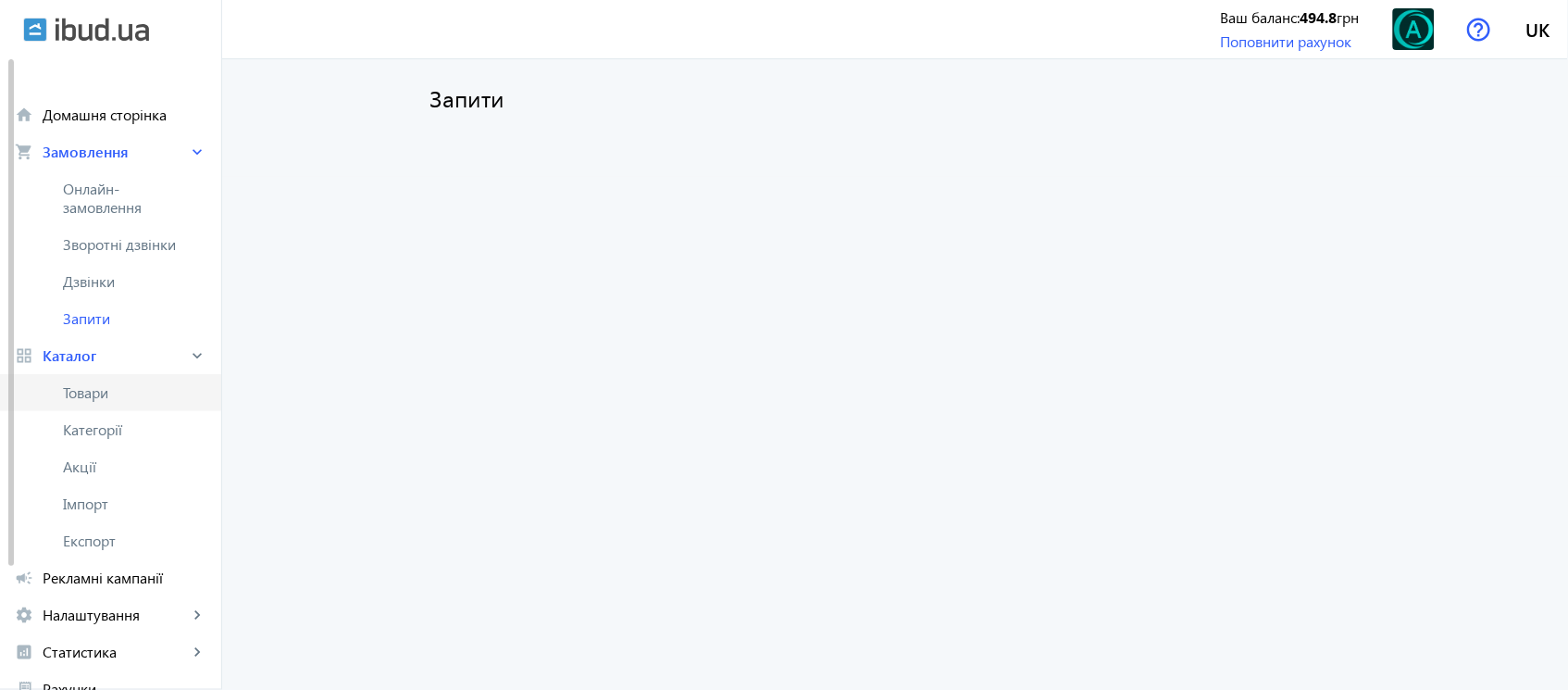 click on "Товари" 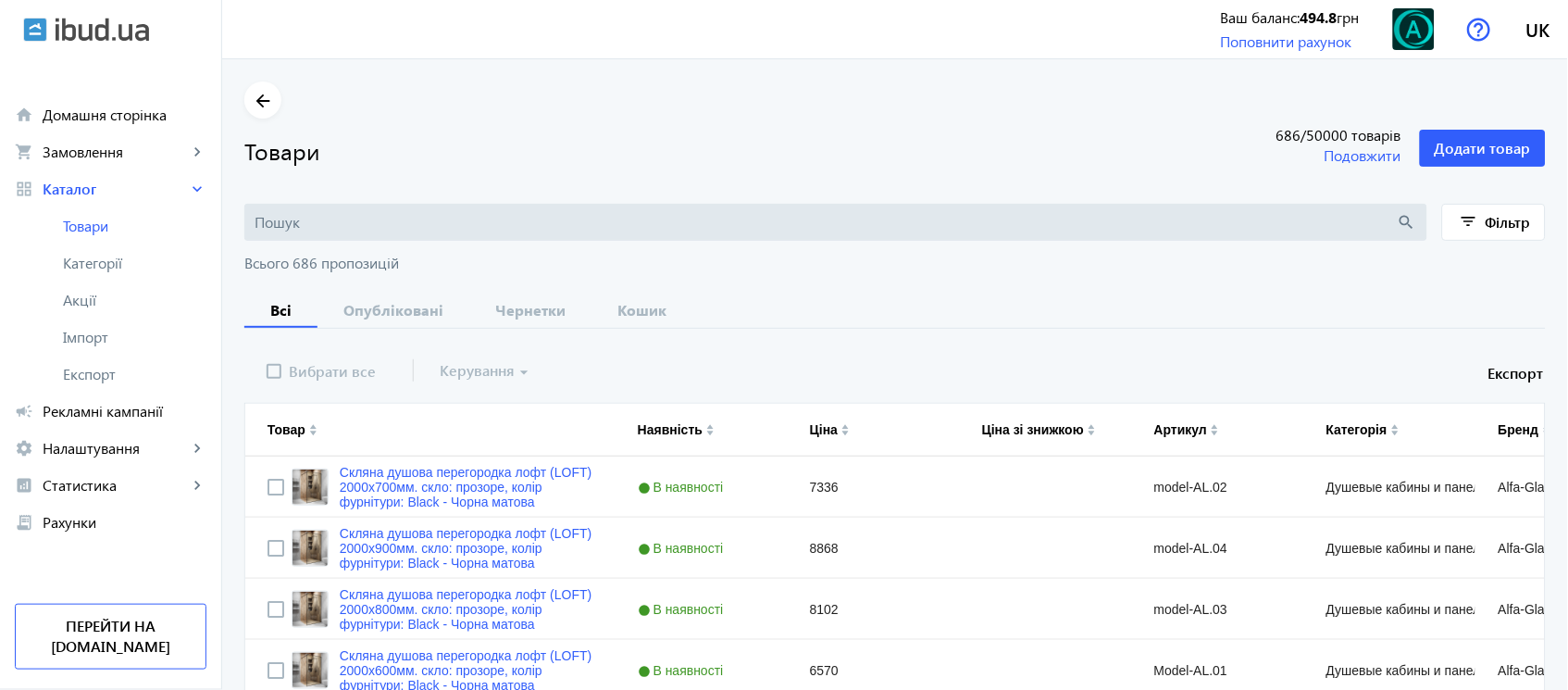type 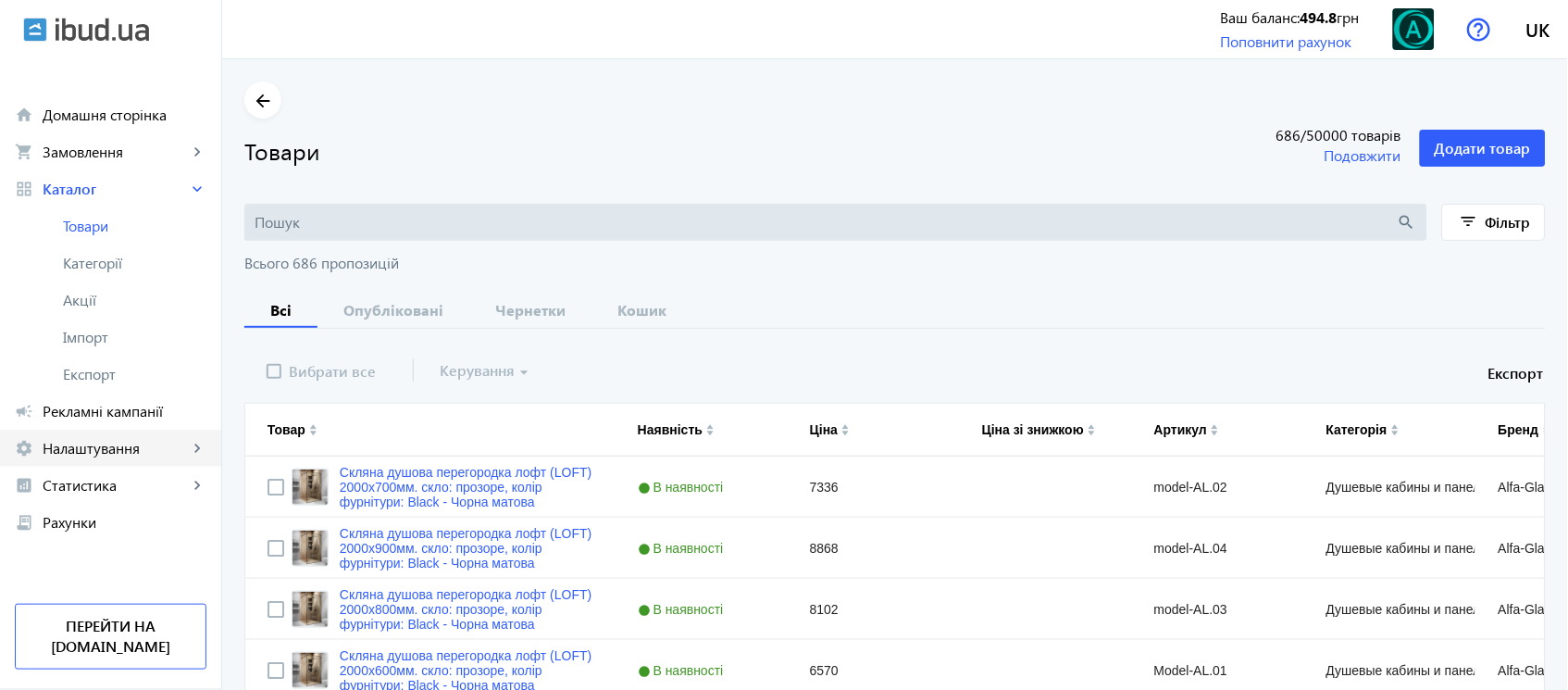 click on "settings Налаштування keyboard_arrow_right" 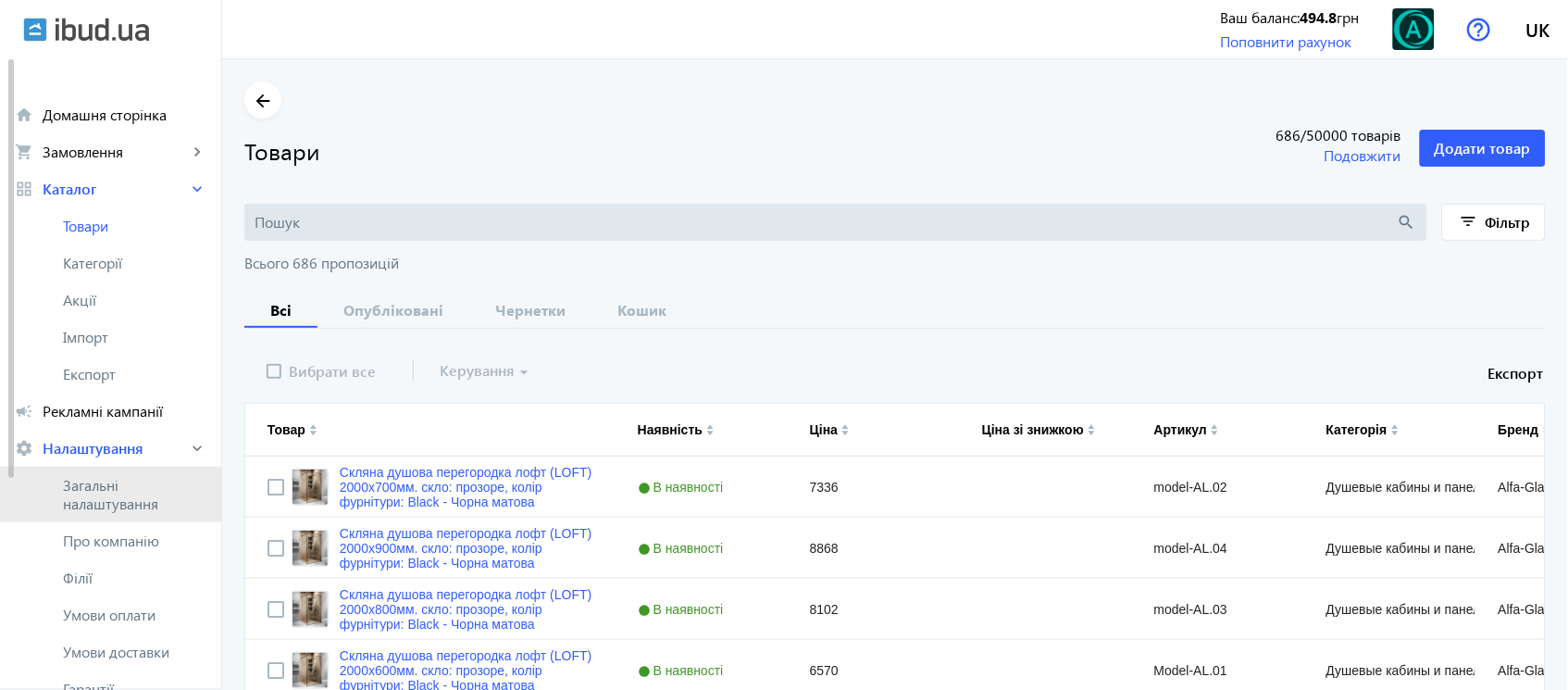 click on "Загальні налаштування" 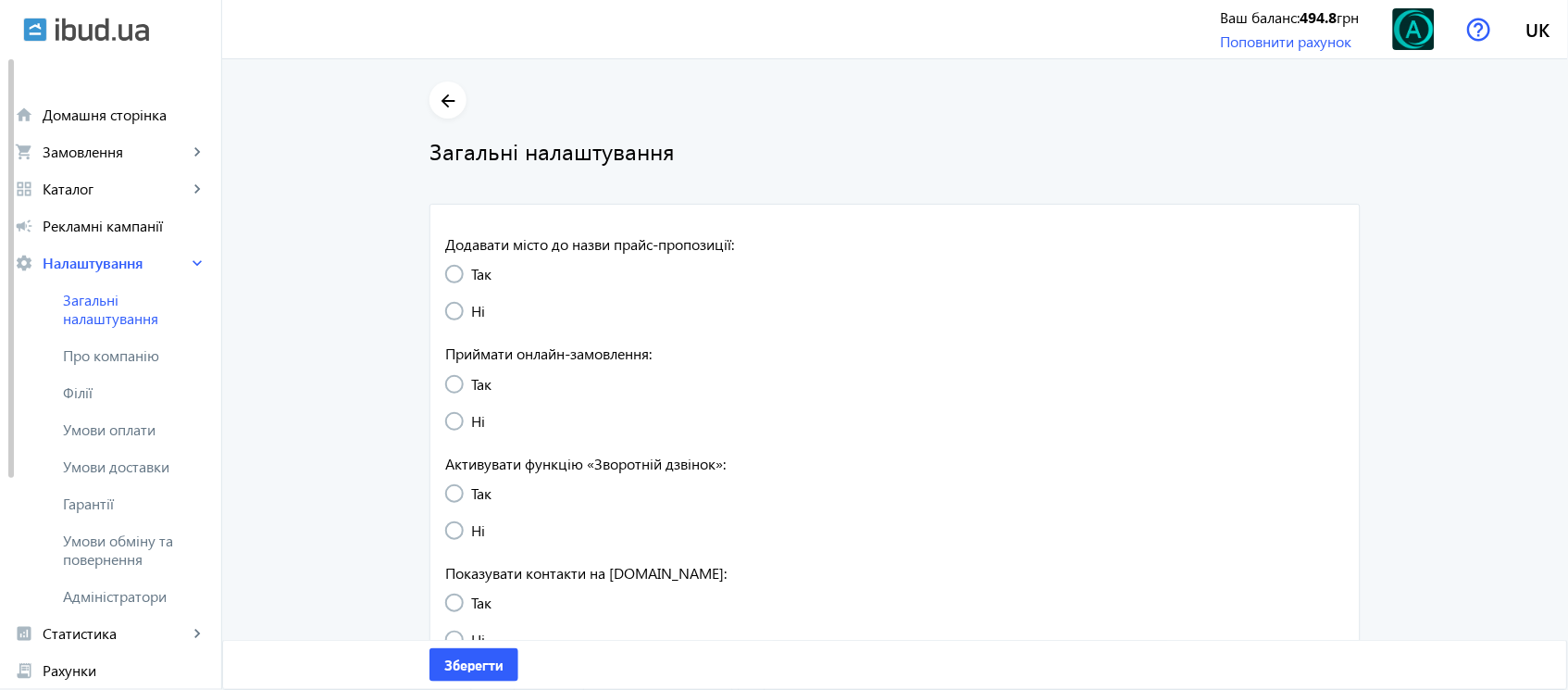 radio on "true" 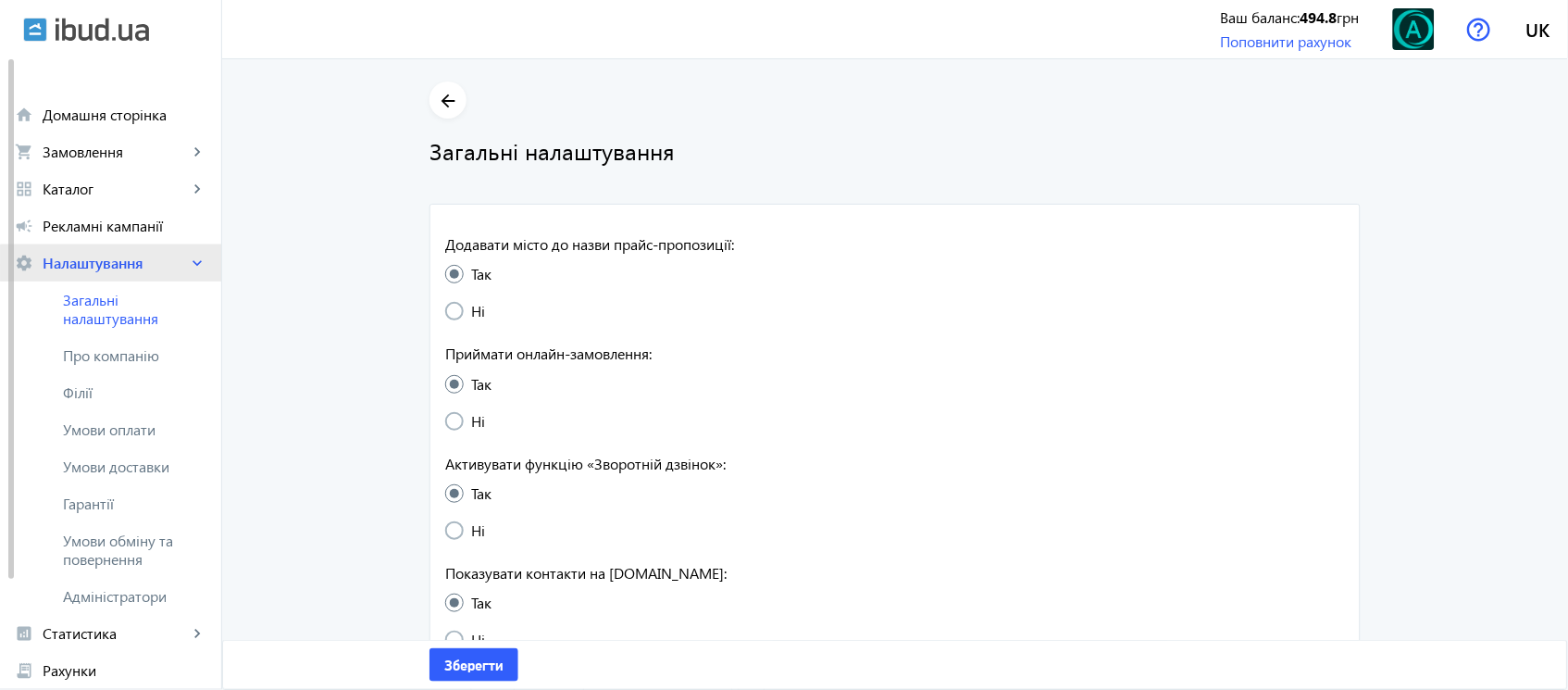 click on "keyboard_arrow_right" 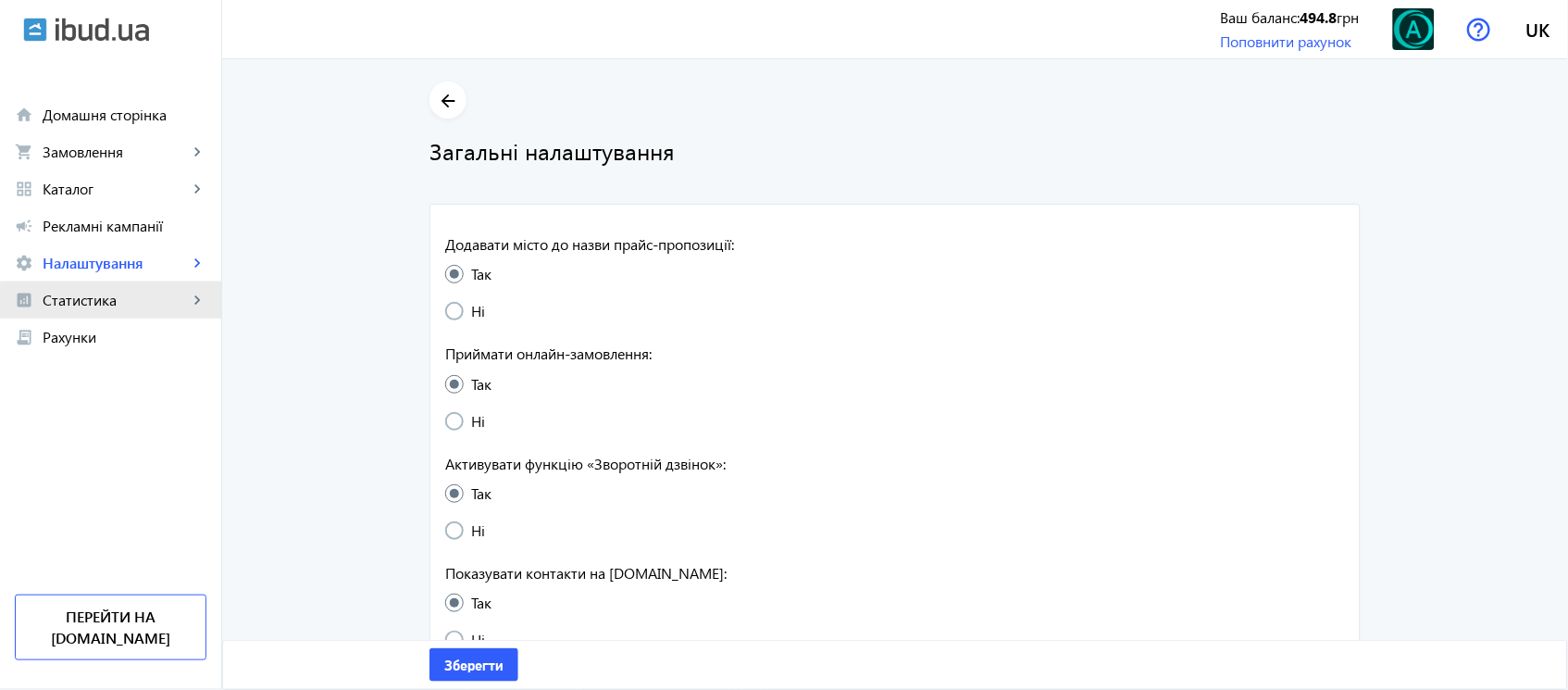 click on "analytics Статистика keyboard_arrow_right" 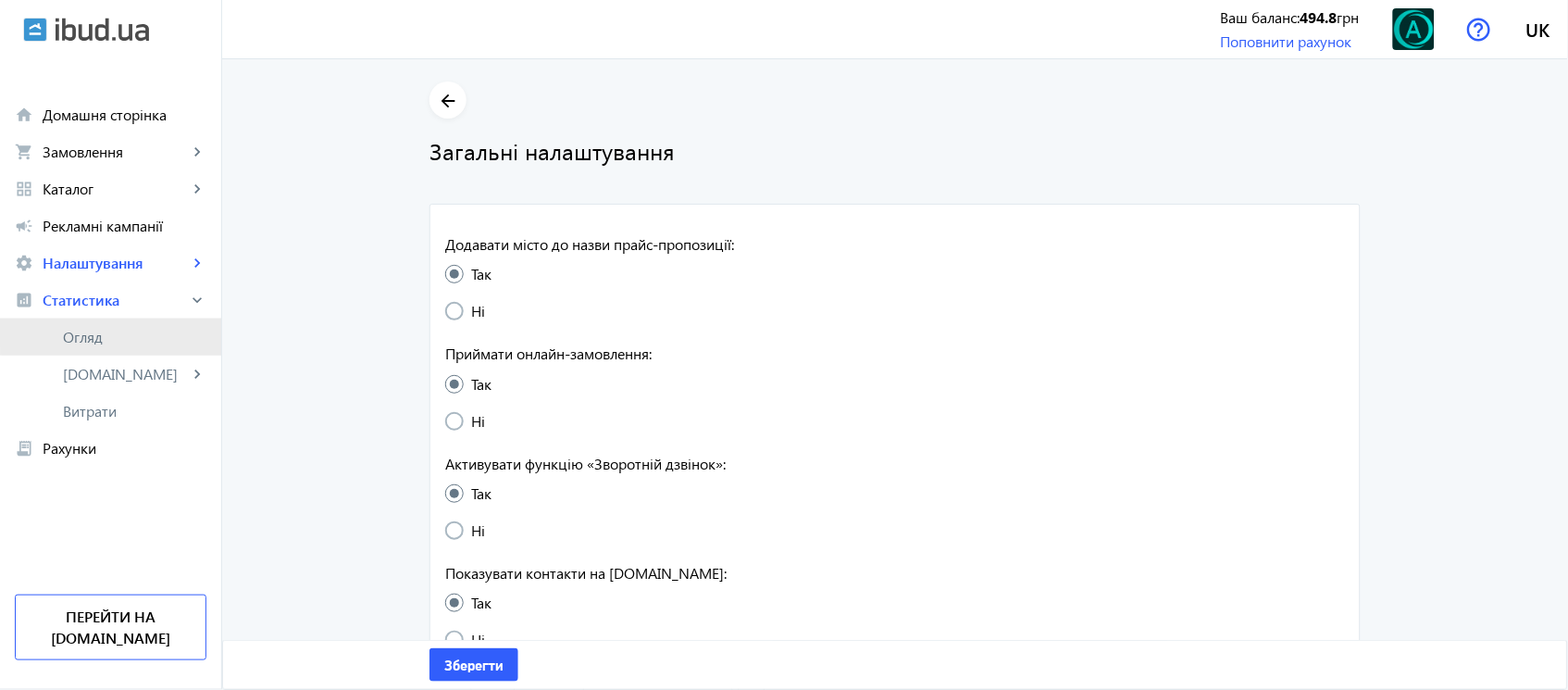 click on "Огляд" 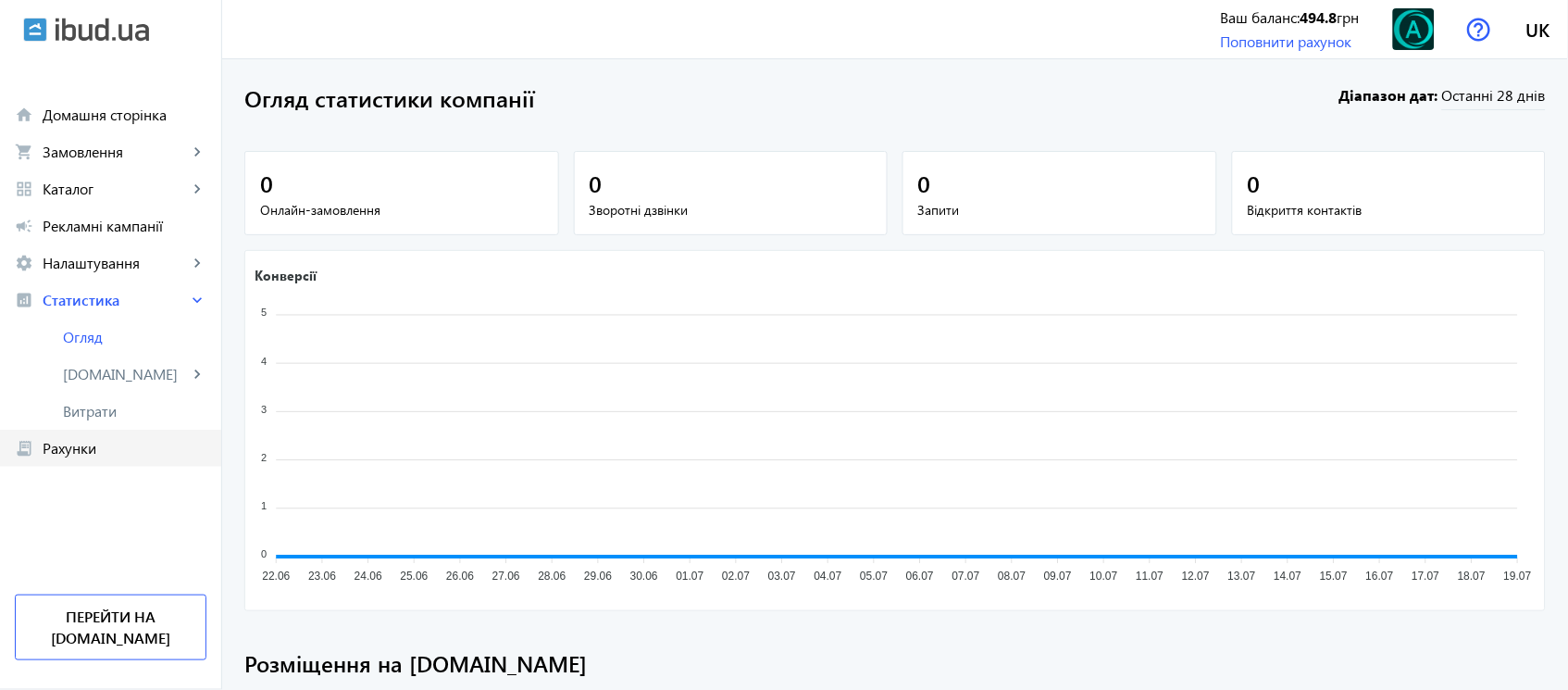 click on "Рахунки" 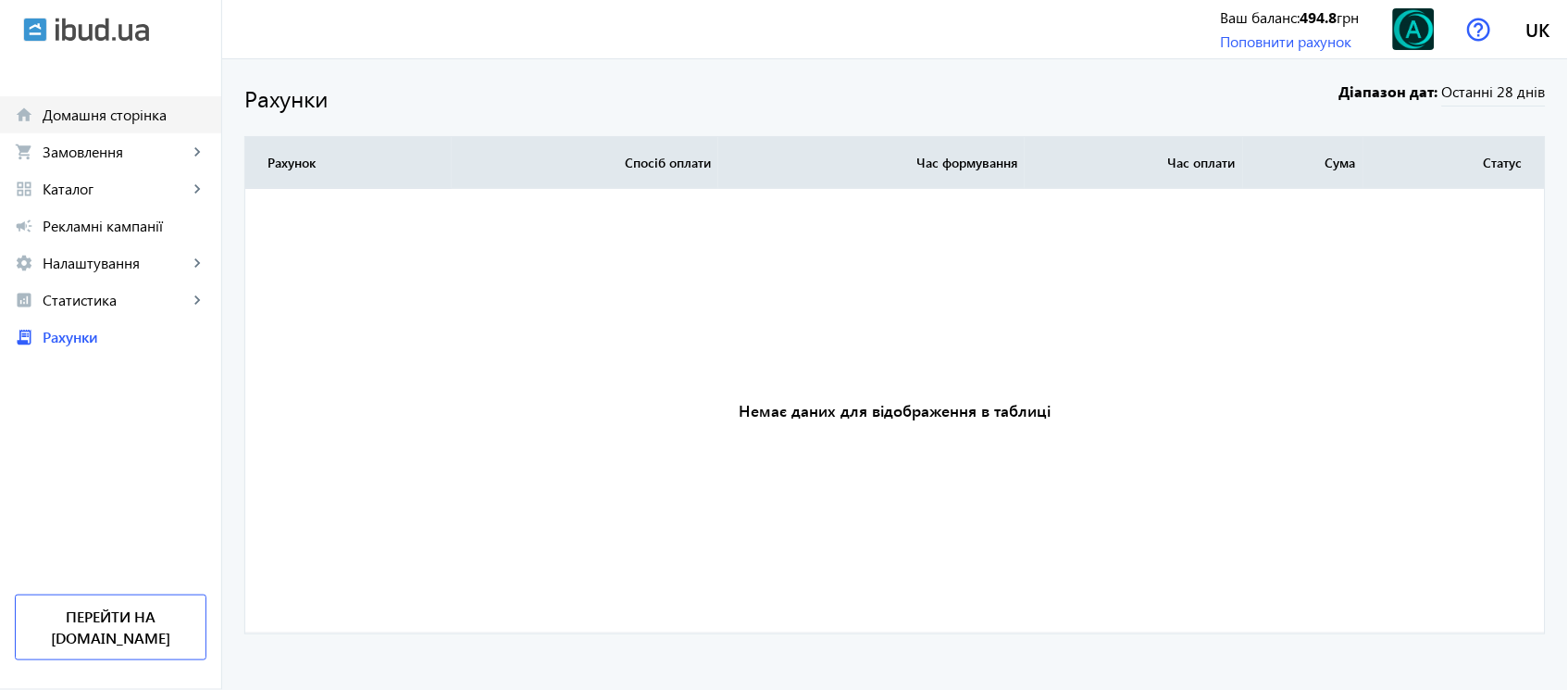 click on "Домашня сторінка" at bounding box center (124, 115) 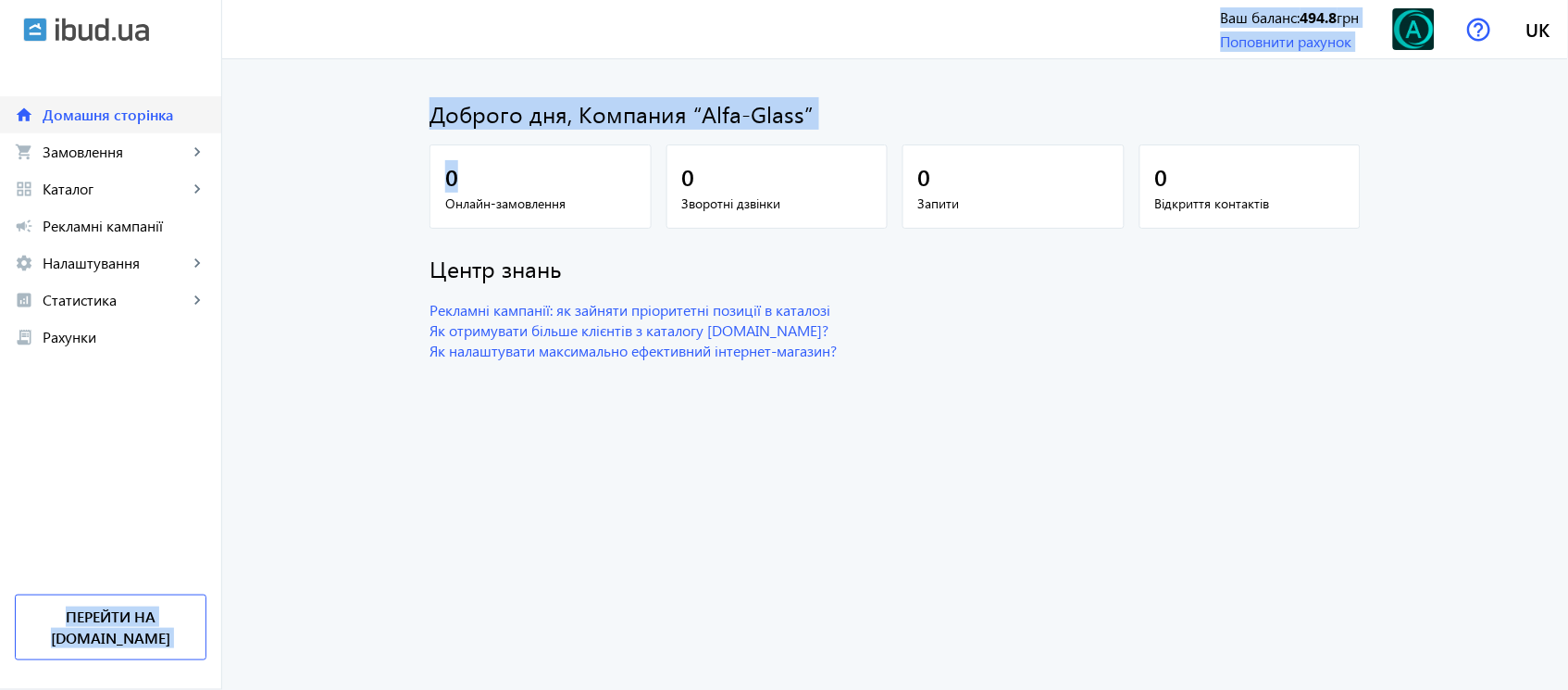 drag, startPoint x: 456, startPoint y: 175, endPoint x: 128, endPoint y: 123, distance: 332.09637 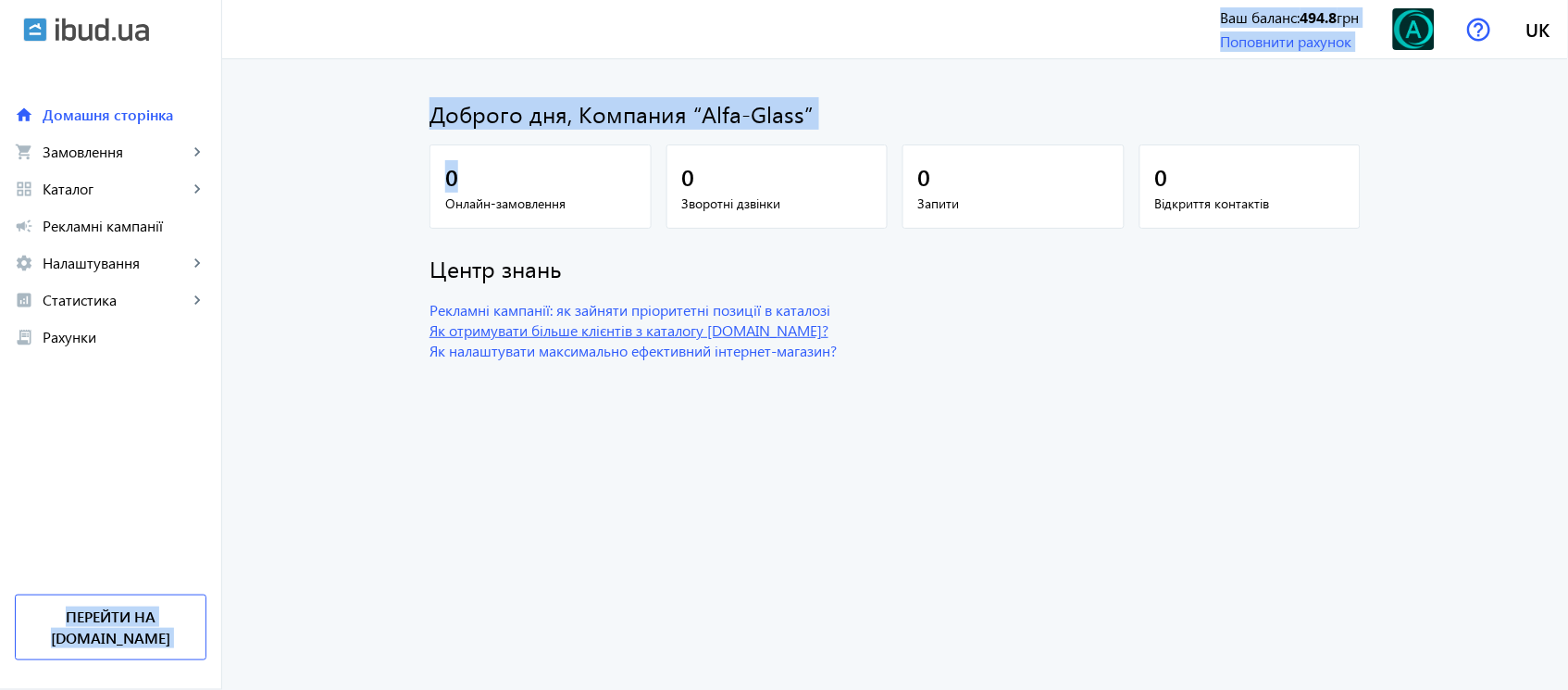 click on "Як отримувати більше клієнтів з каталогу [DOMAIN_NAME]?" 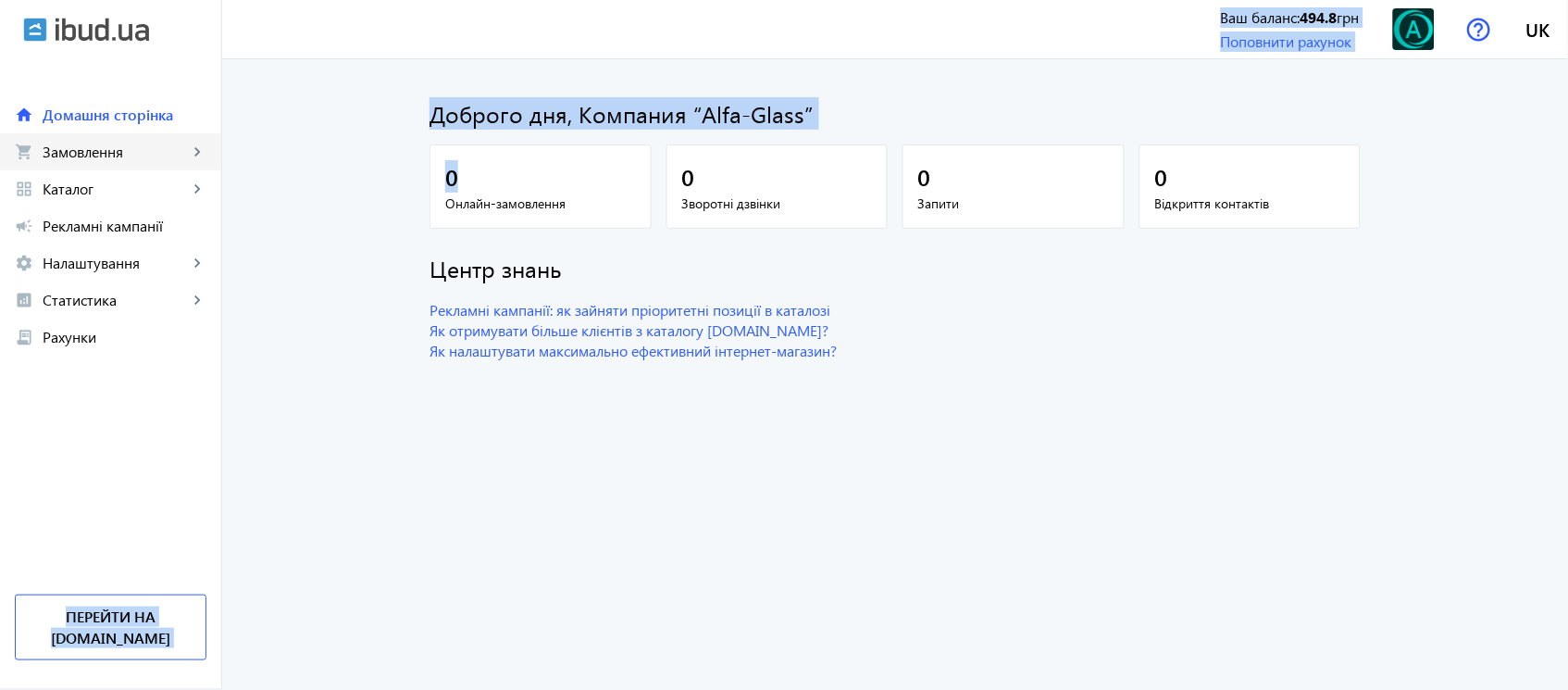 click on "Замовлення" 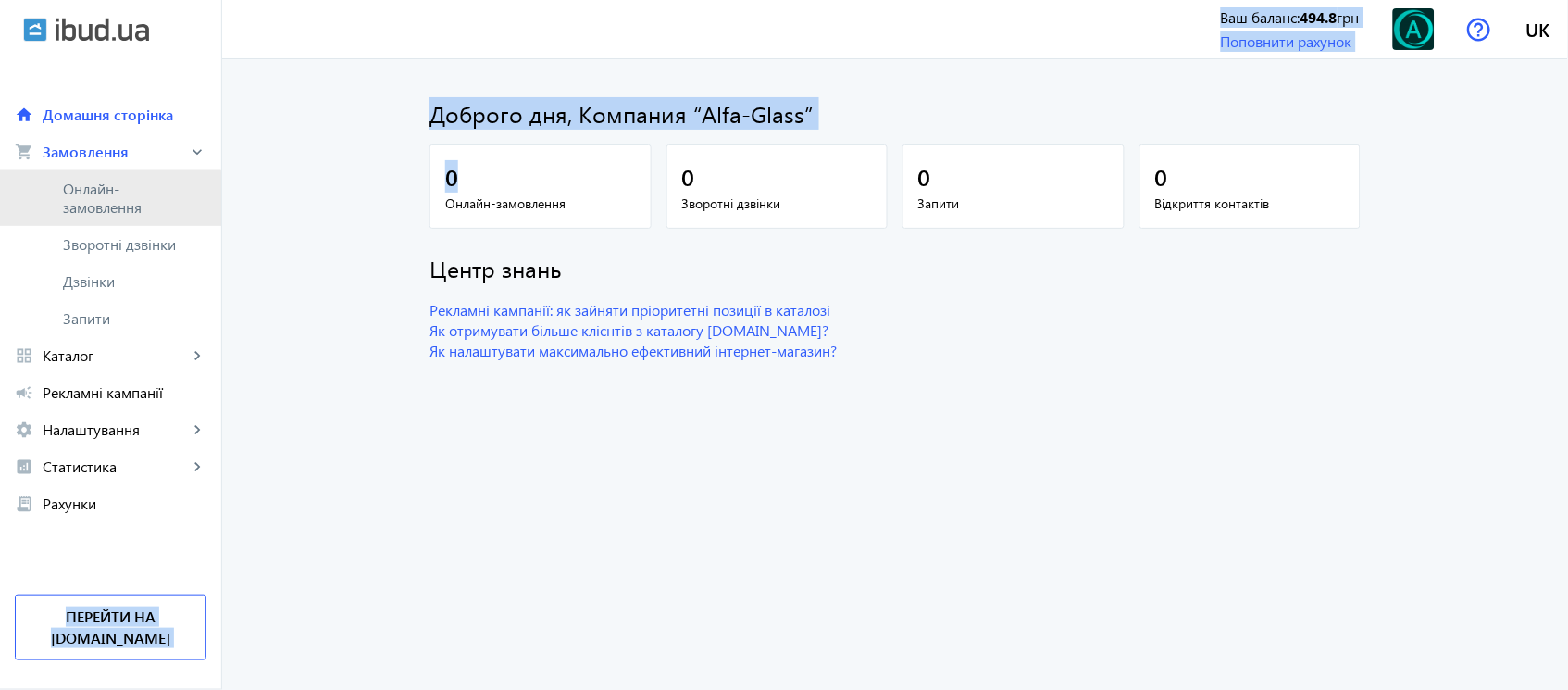 click on "Онлайн-замовлення" 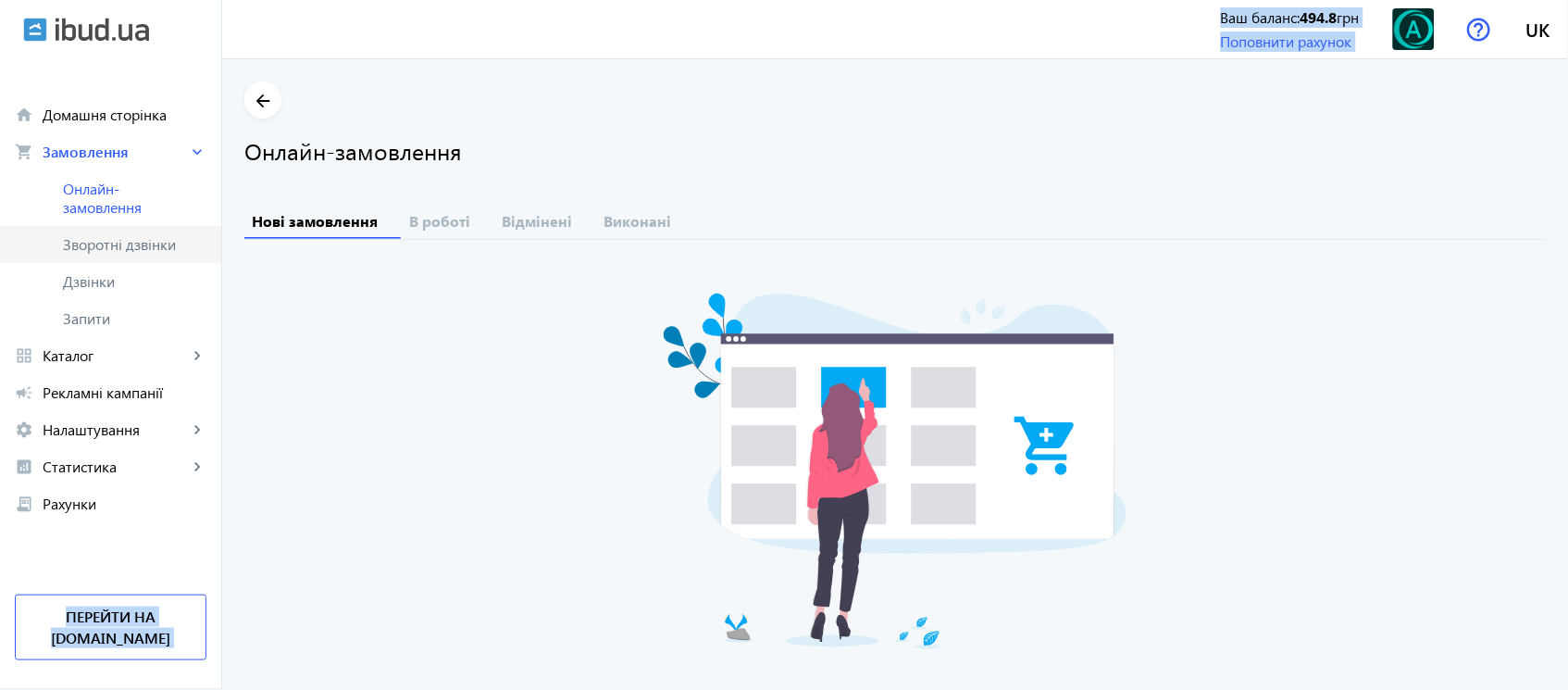 click on "Зворотні дзвінки" 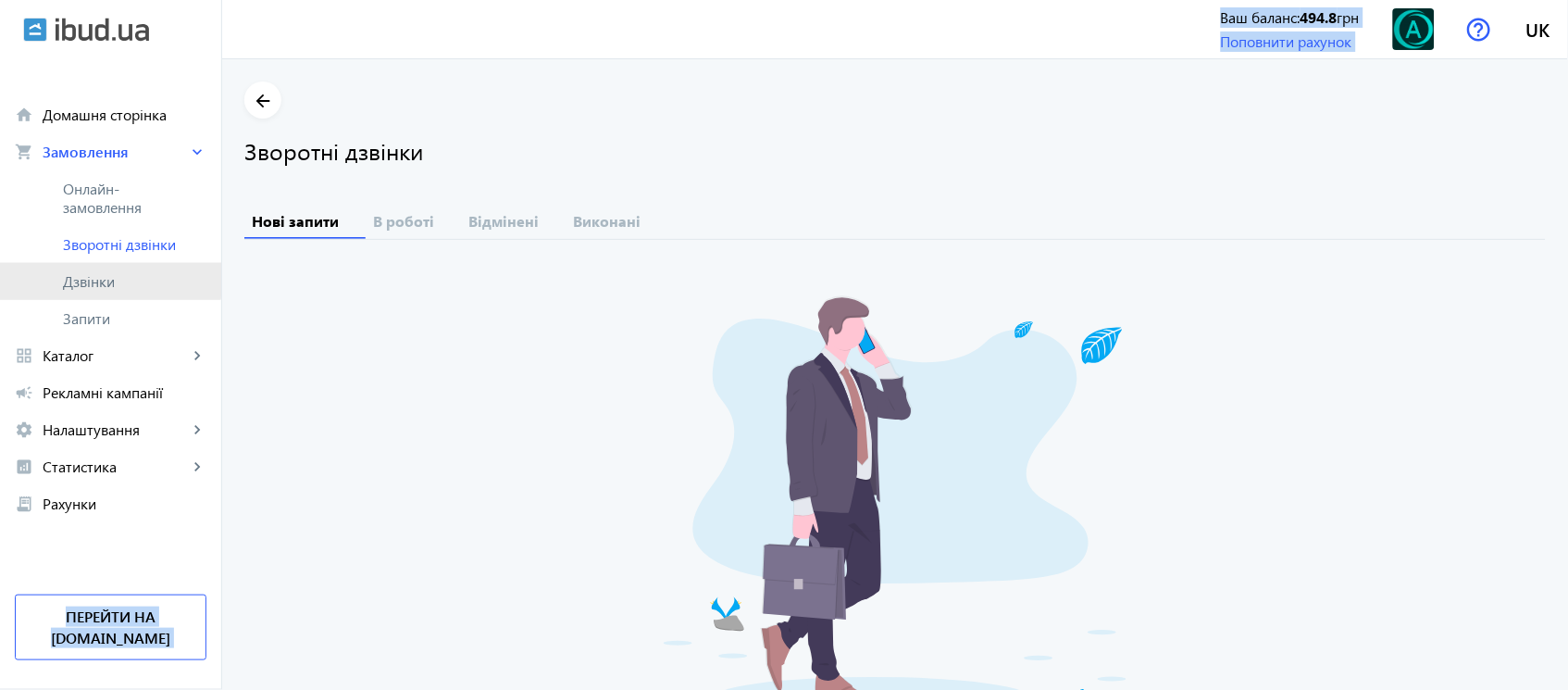 click on "Дзвінки" 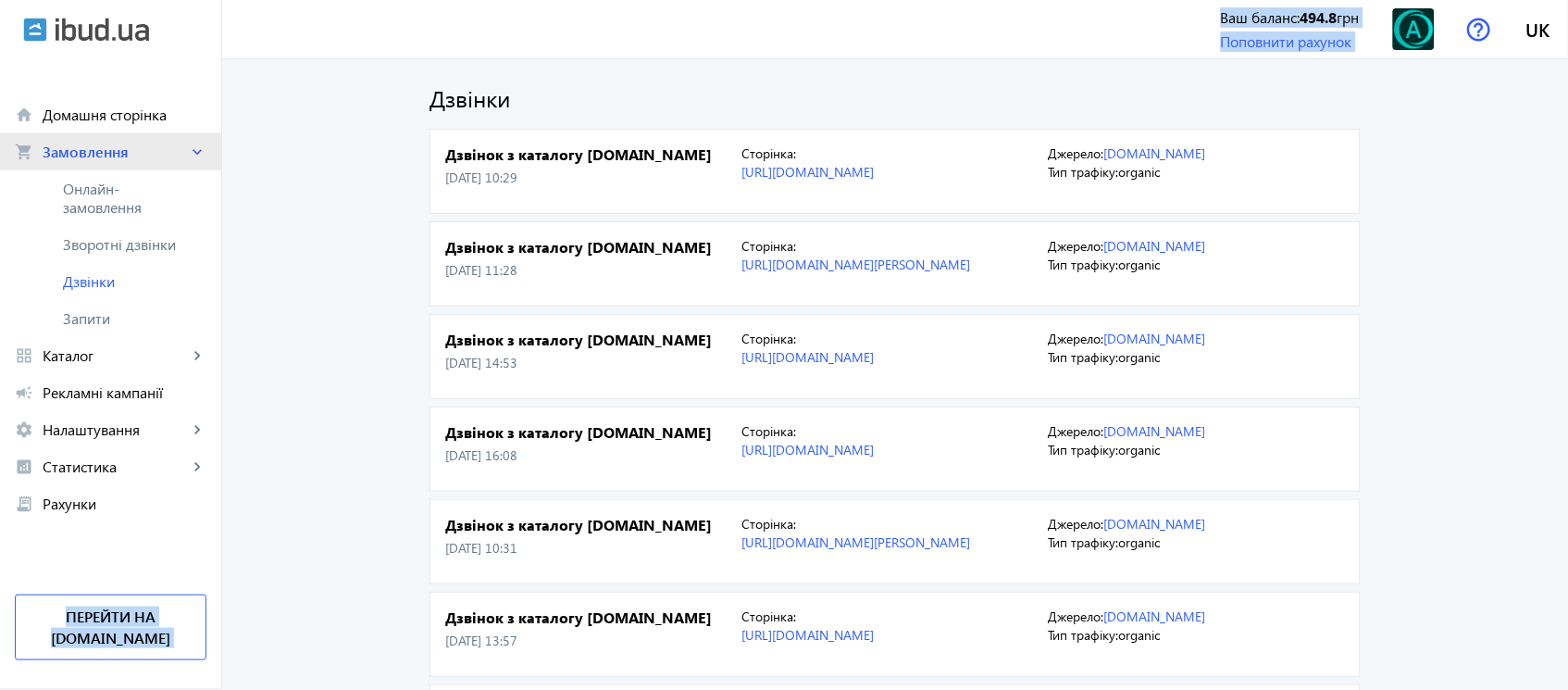 click on "shopping_cart Замовлення keyboard_arrow_right" 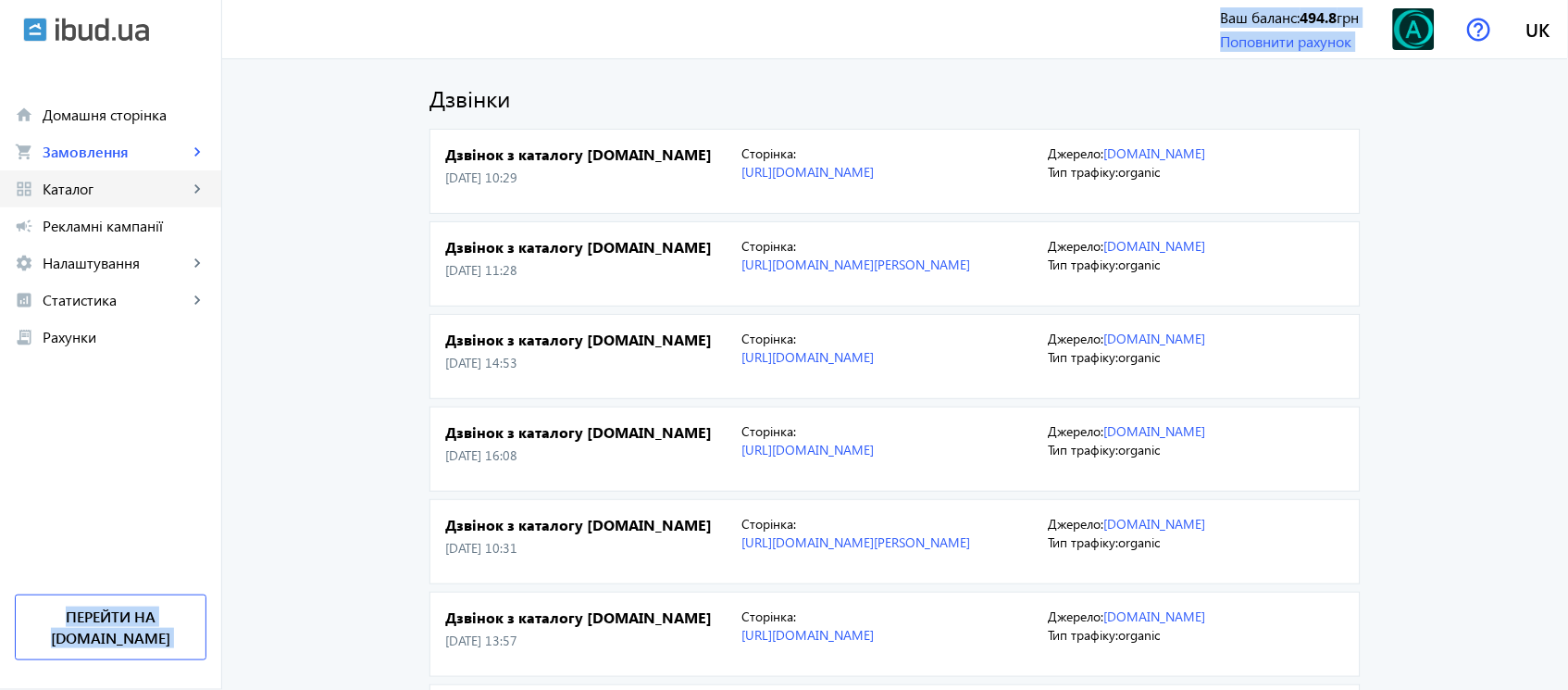 click on "grid_view Каталог keyboard_arrow_right" 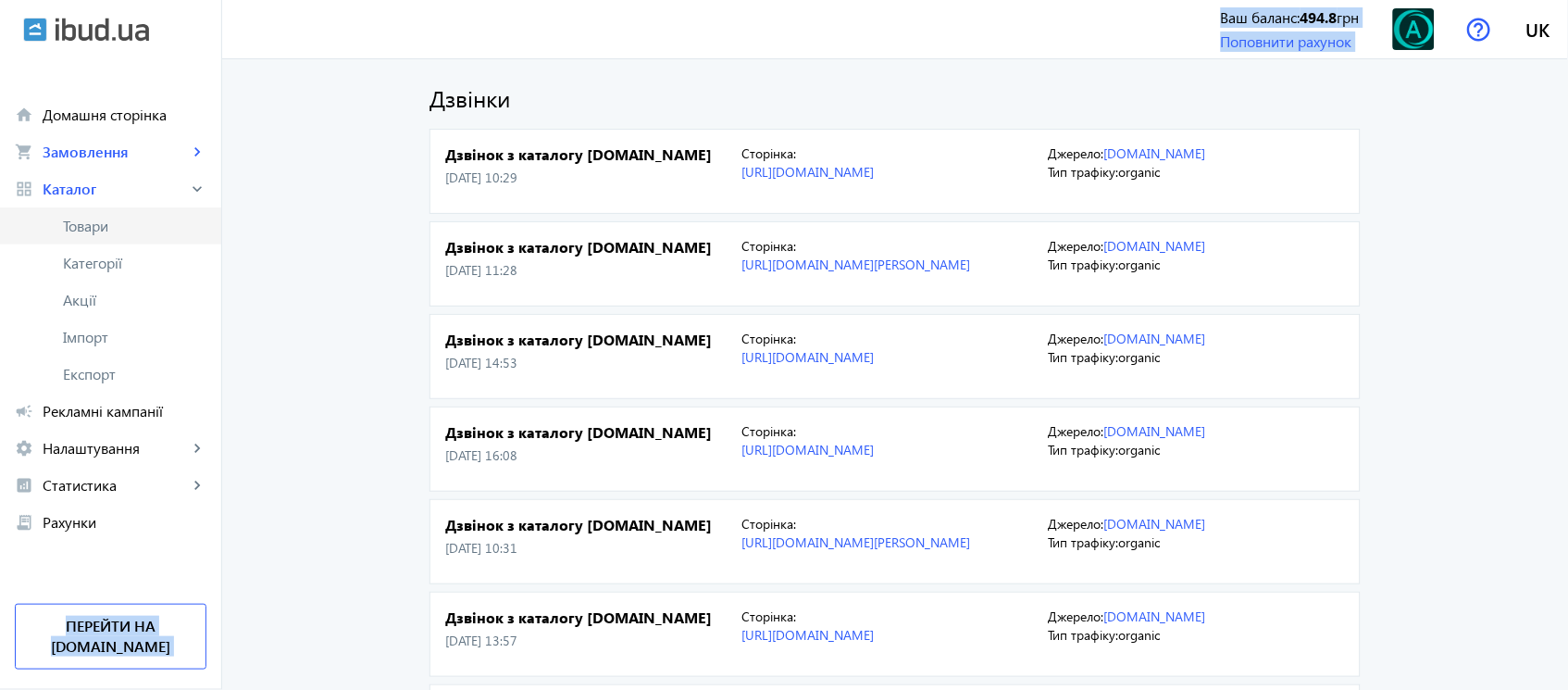 click on "Товари" 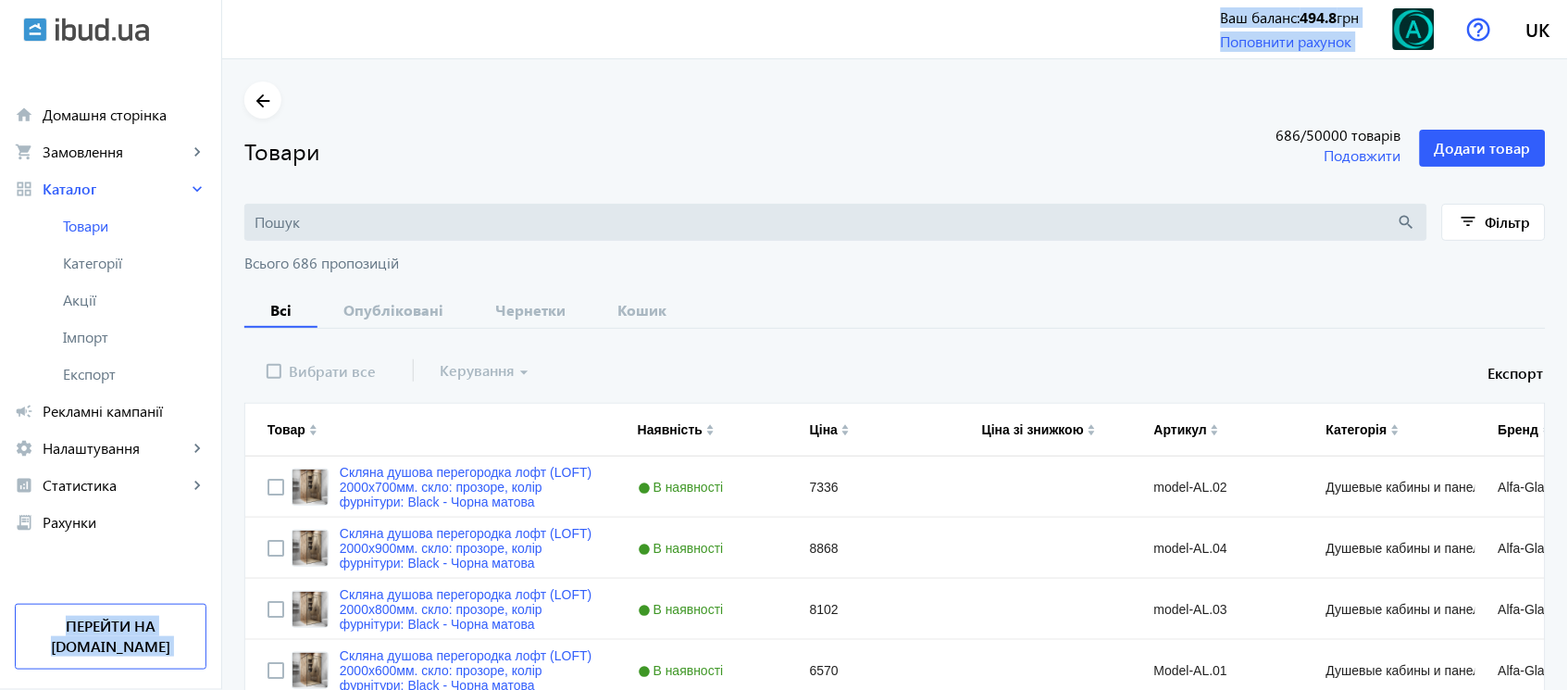 type 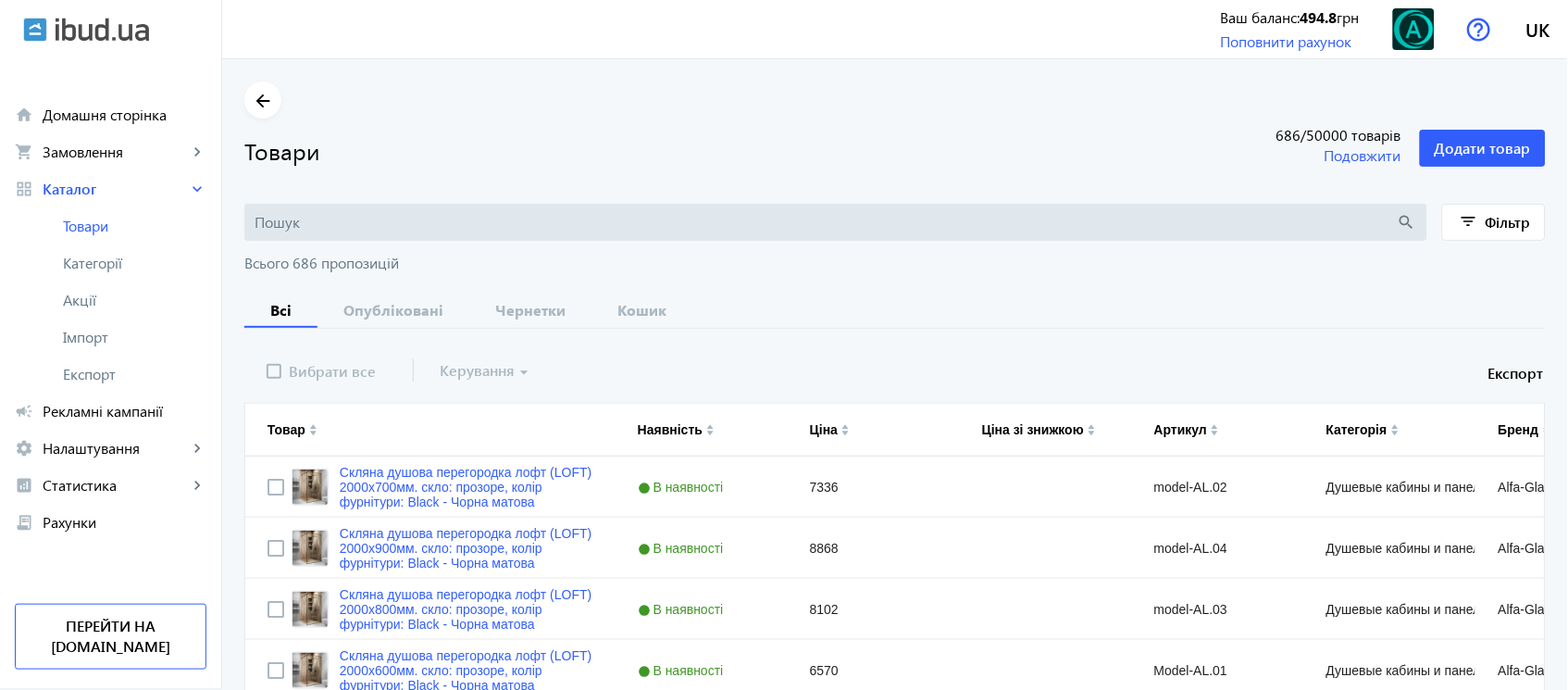 click on "arrow_back Товари 686  /50000 товарів Подовжити  Додати товар  search filter_list Фільтр Всього 686 пропозицій Всі Опубліковані Чернетки Кошик   Вибрати все  Керування  arrow_drop_down  Експорт
Товар
Наявність
Ціна
Ціна зі знижкою
7336 to" 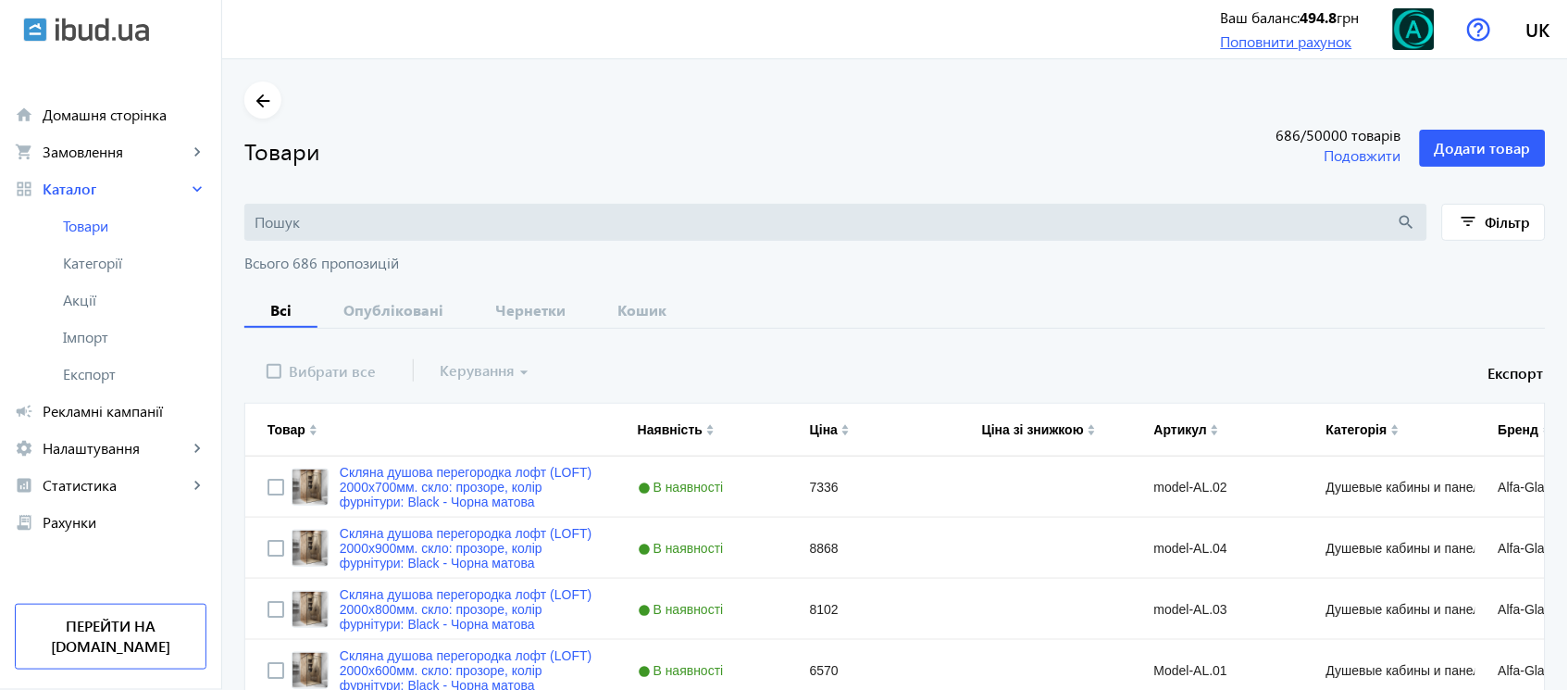click on "Поповнити рахунок" 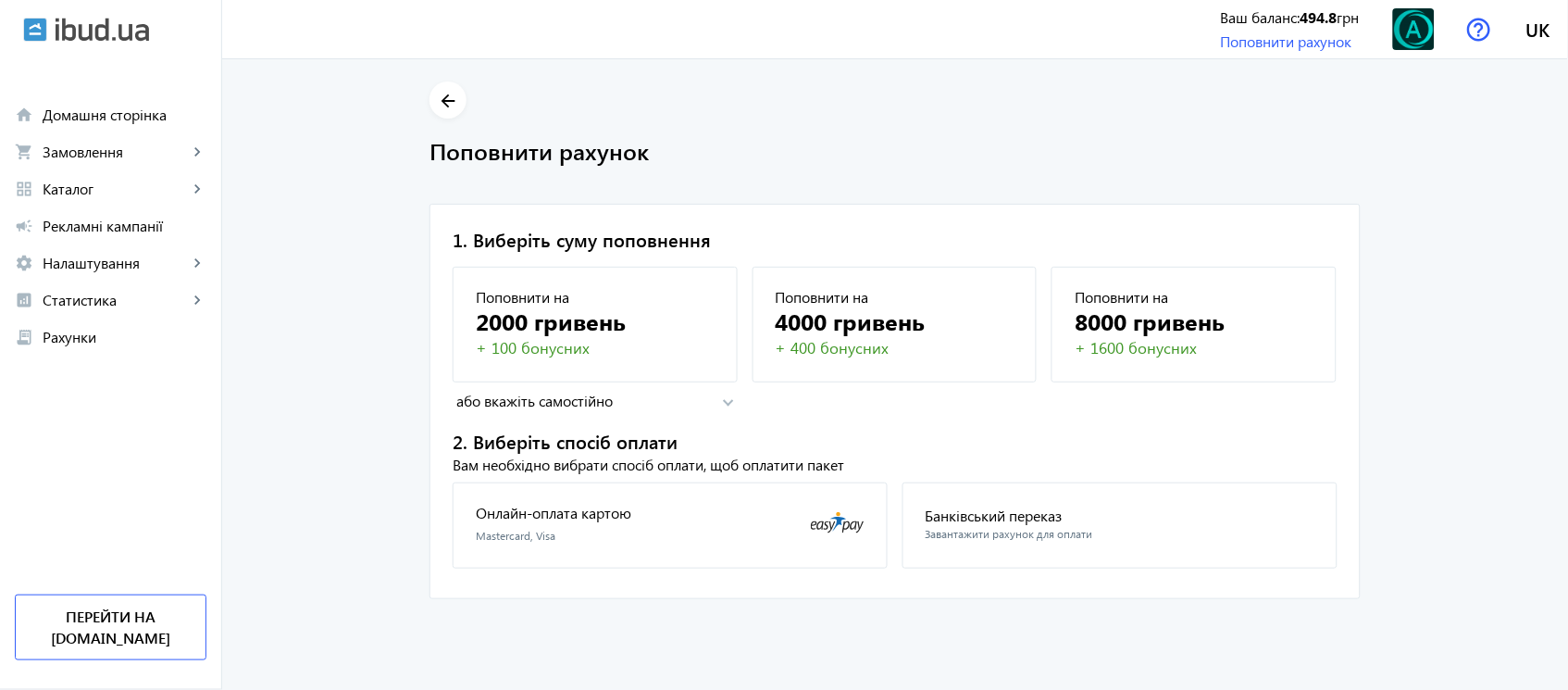 click on "arrow_back" 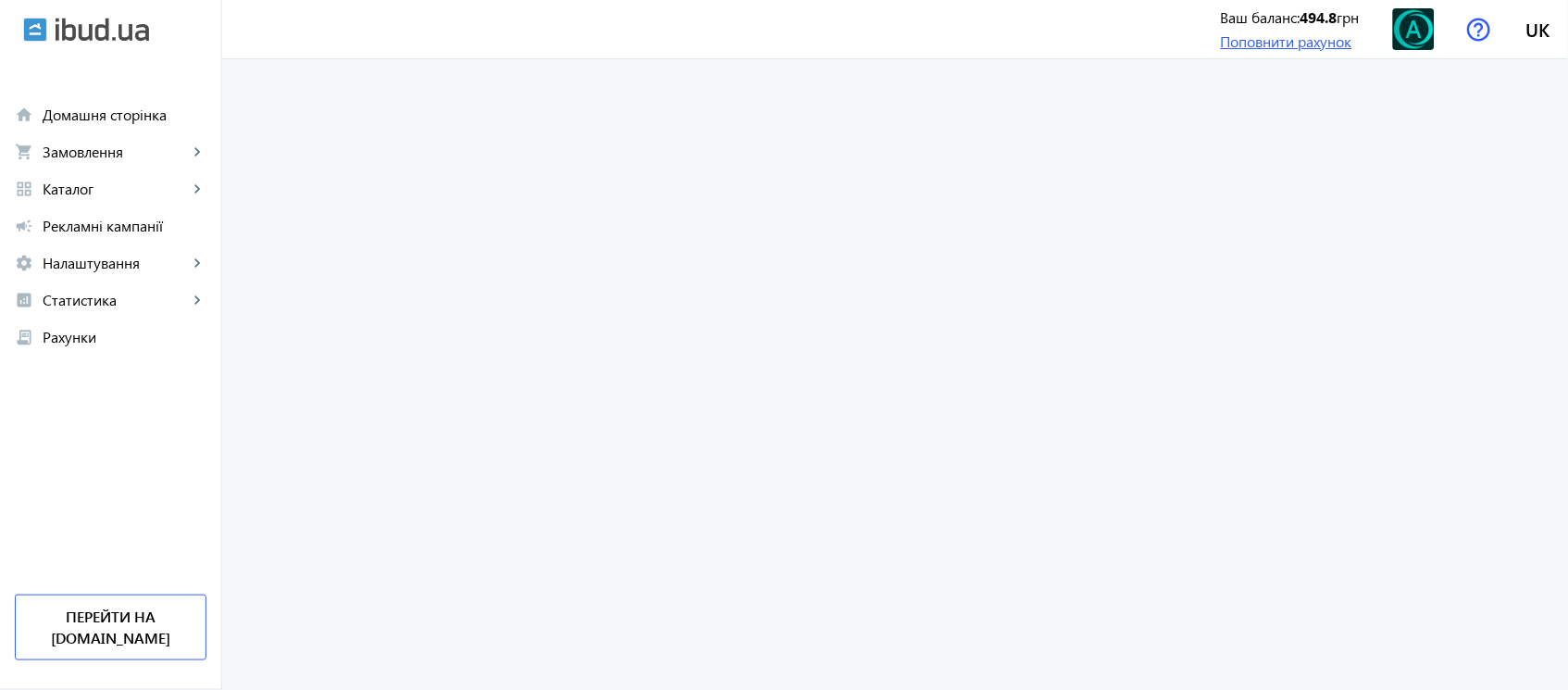 click on "Поповнити рахунок" 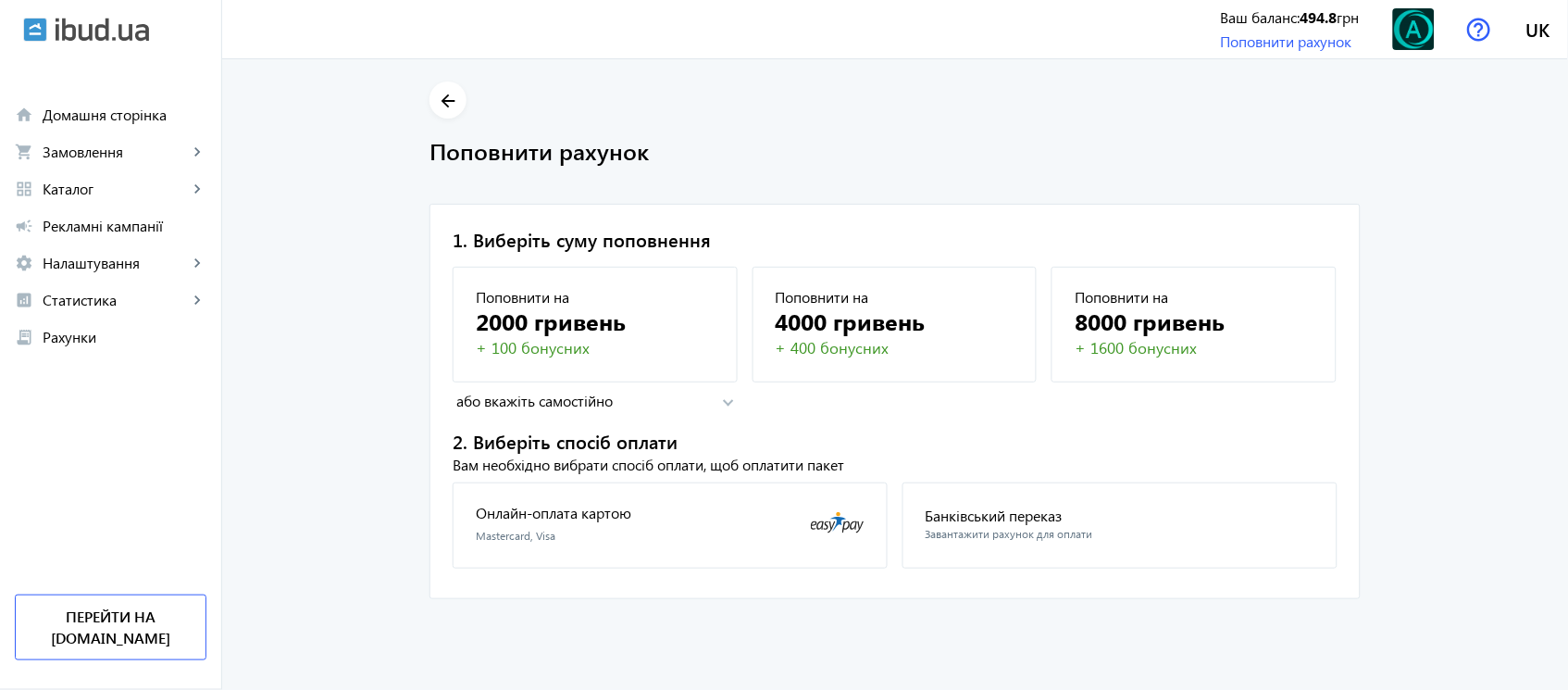 click on "arrow_back" 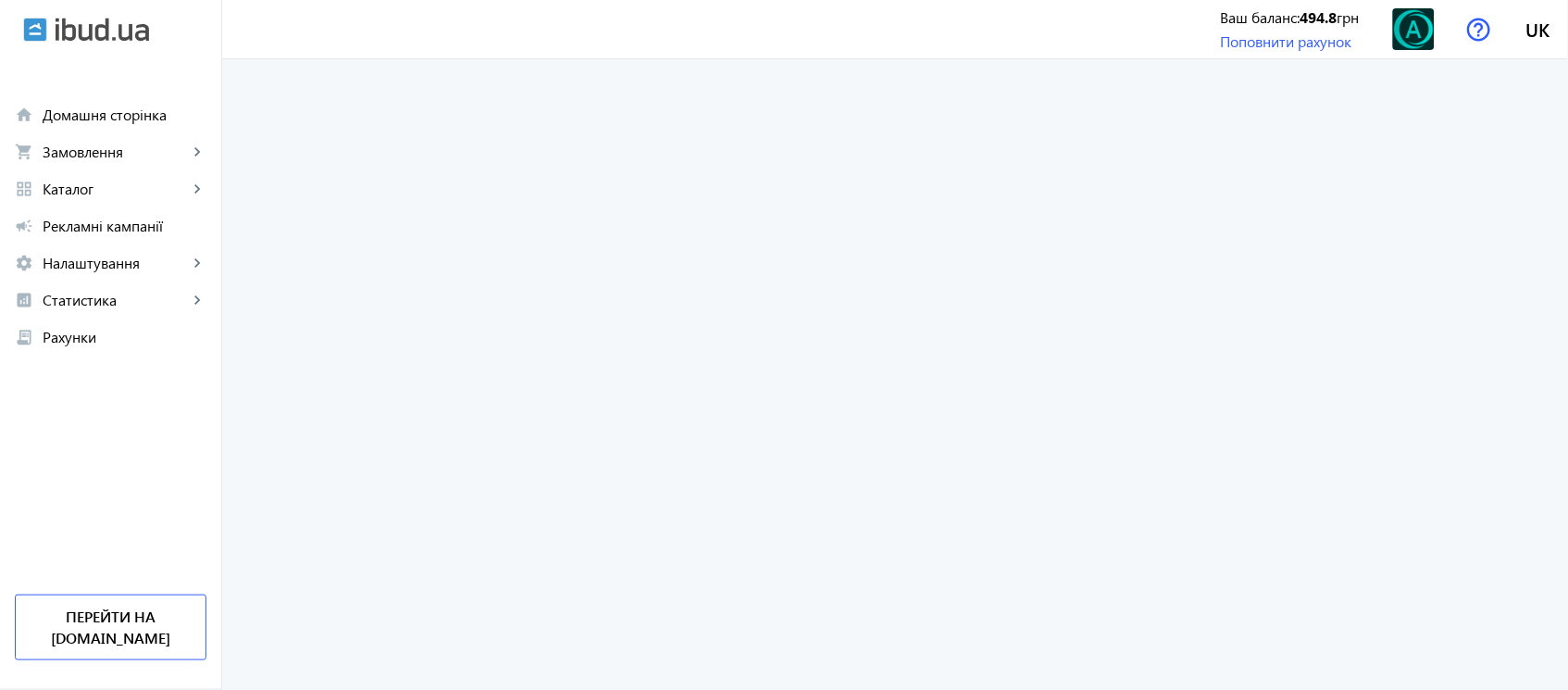click at bounding box center (102, 30) 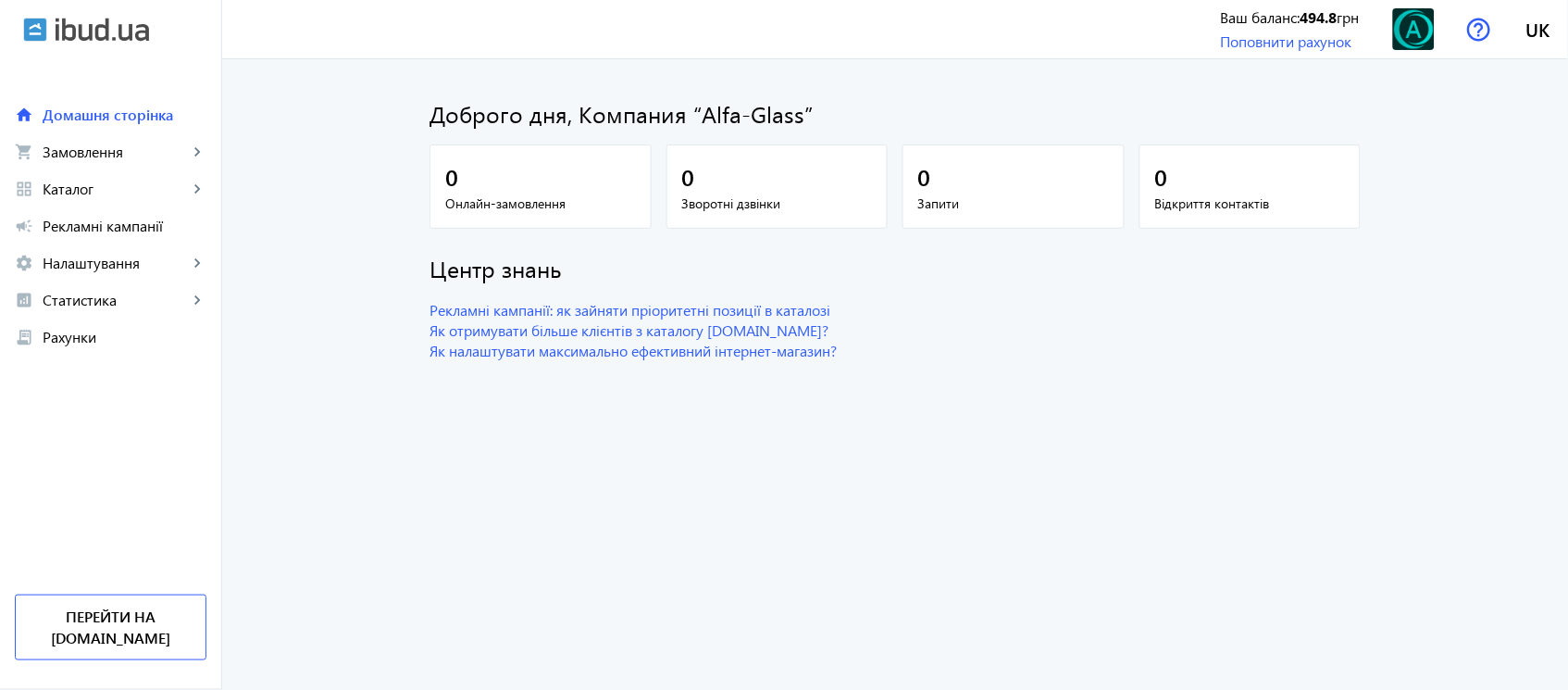 click at bounding box center (102, 30) 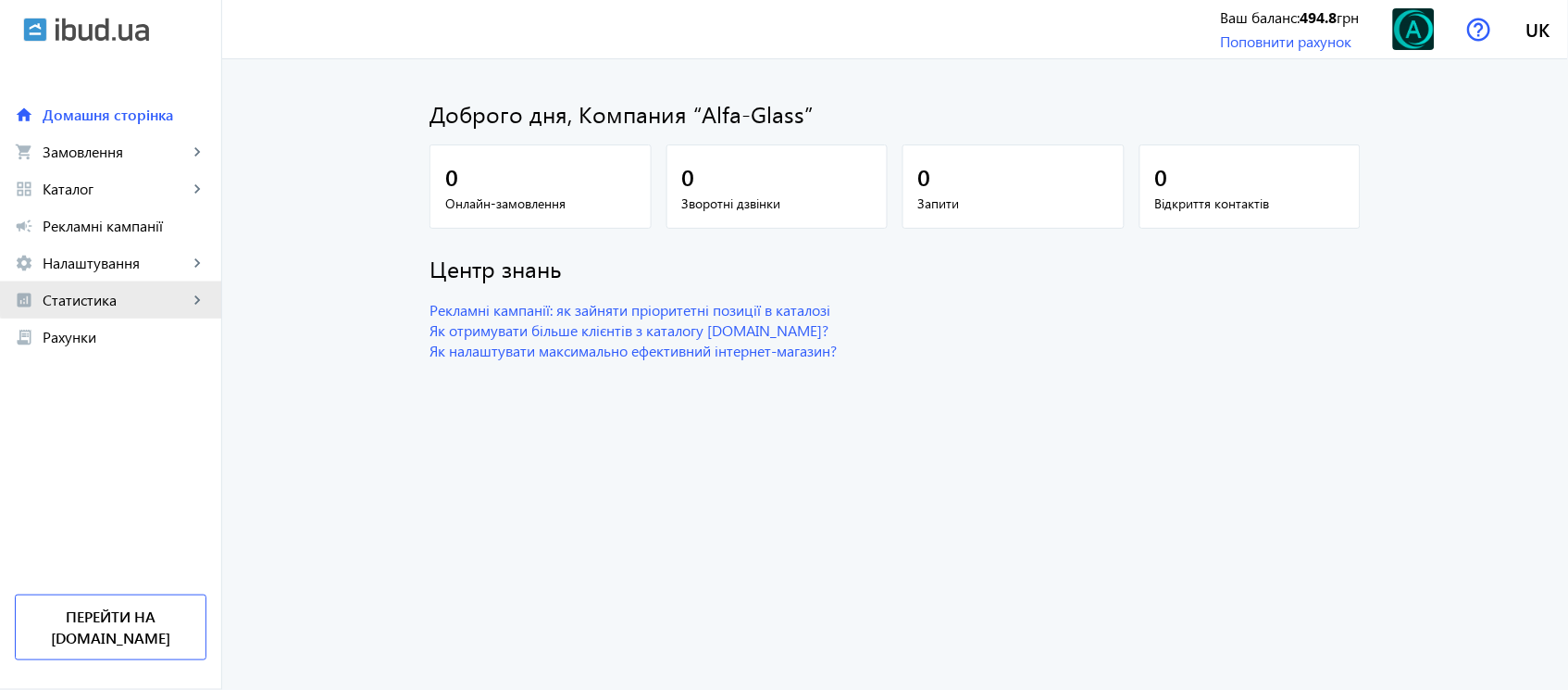 click on "analytics Статистика keyboard_arrow_right" 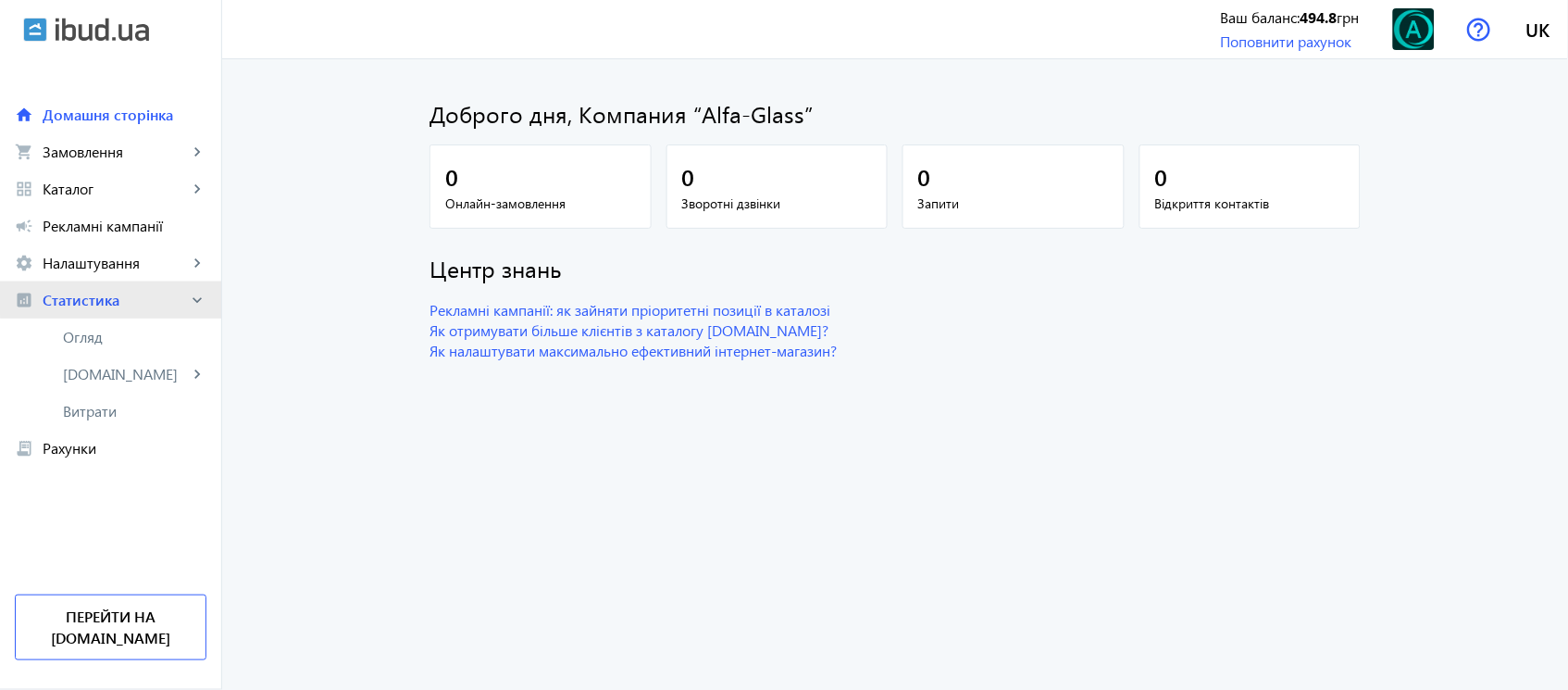 click on "Статистика" 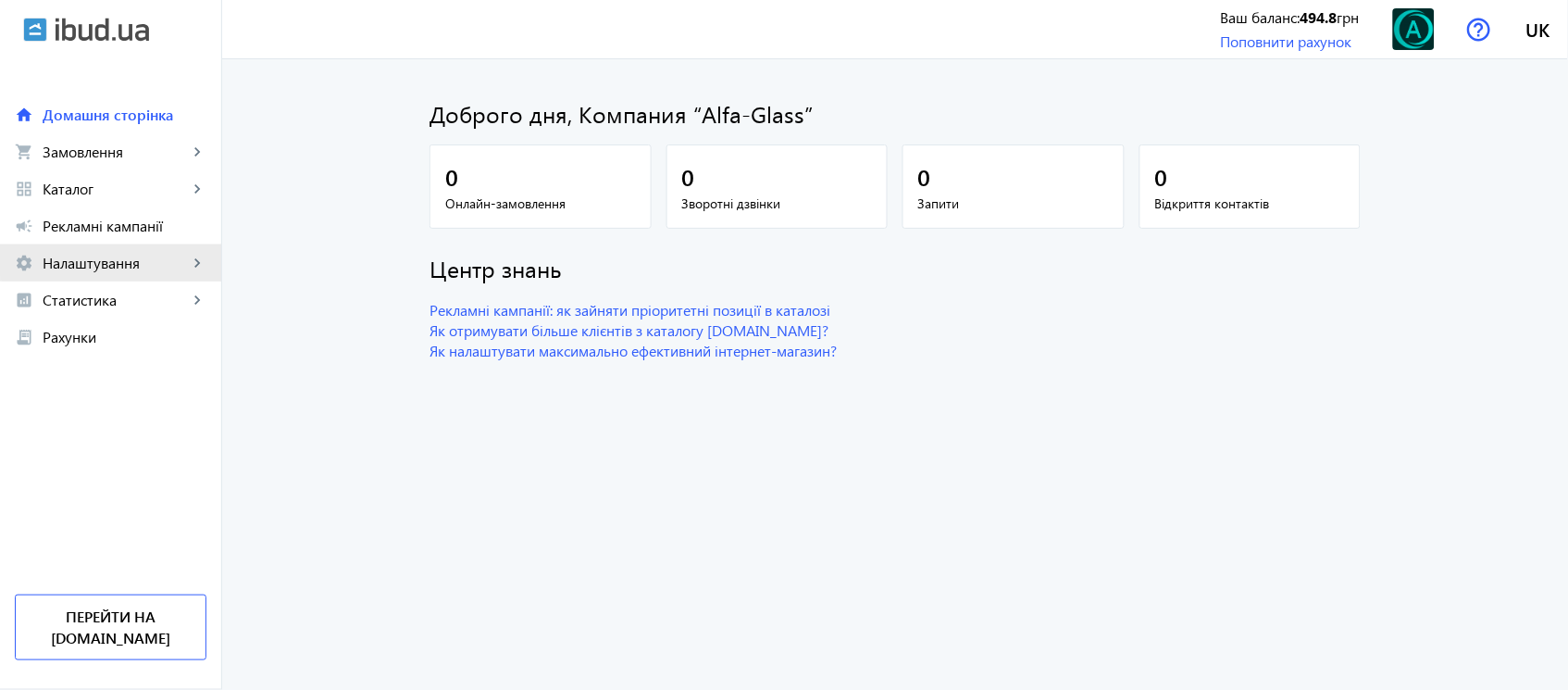 click on "settings Налаштування keyboard_arrow_right" 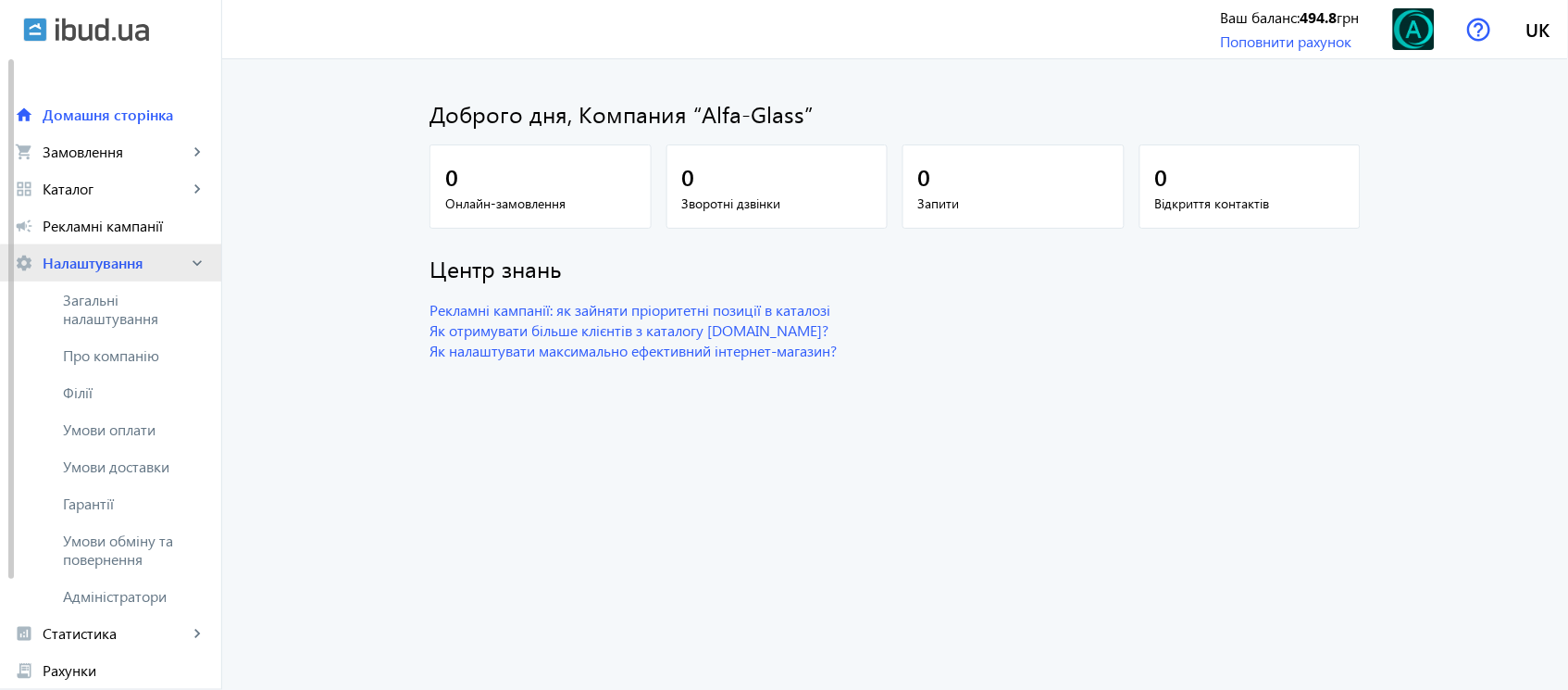 click on "settings Налаштування keyboard_arrow_right" 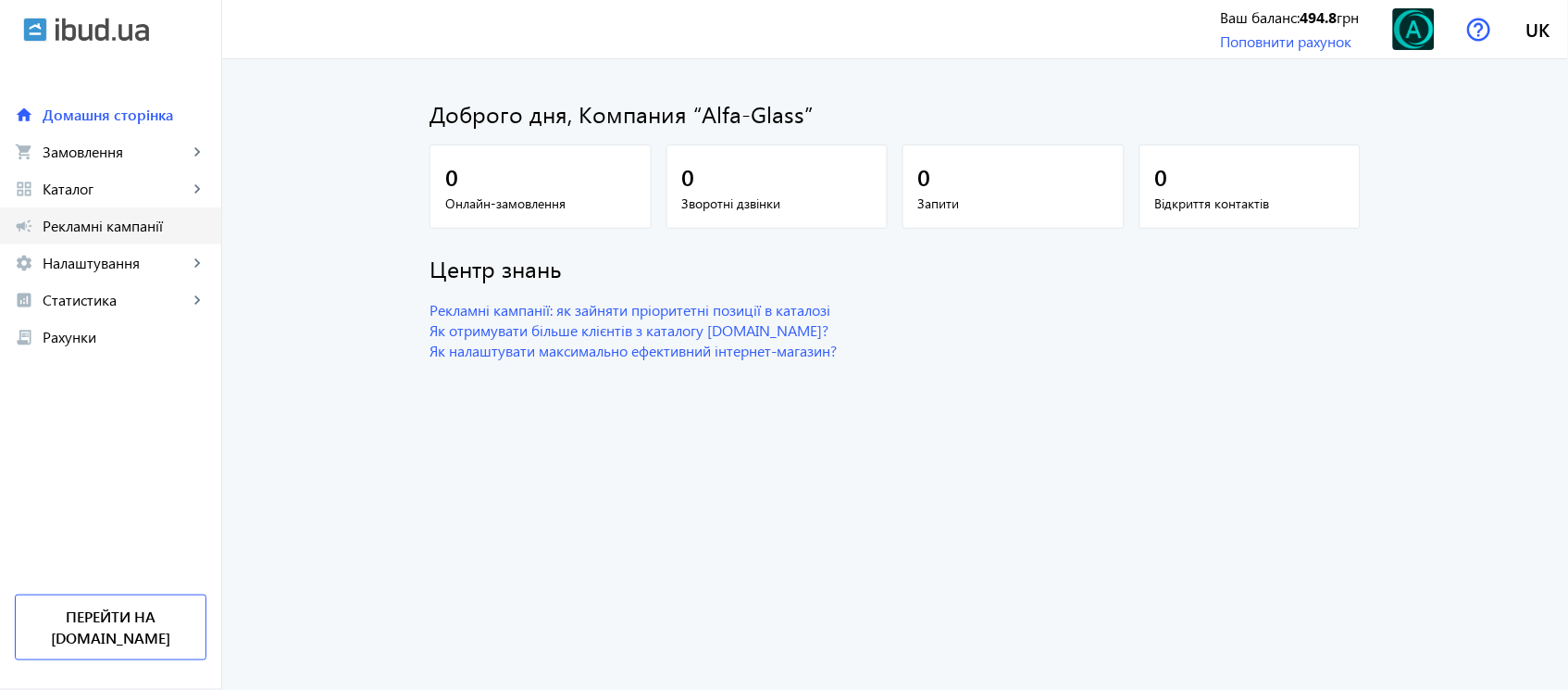 click on "Рекламні кампанії" 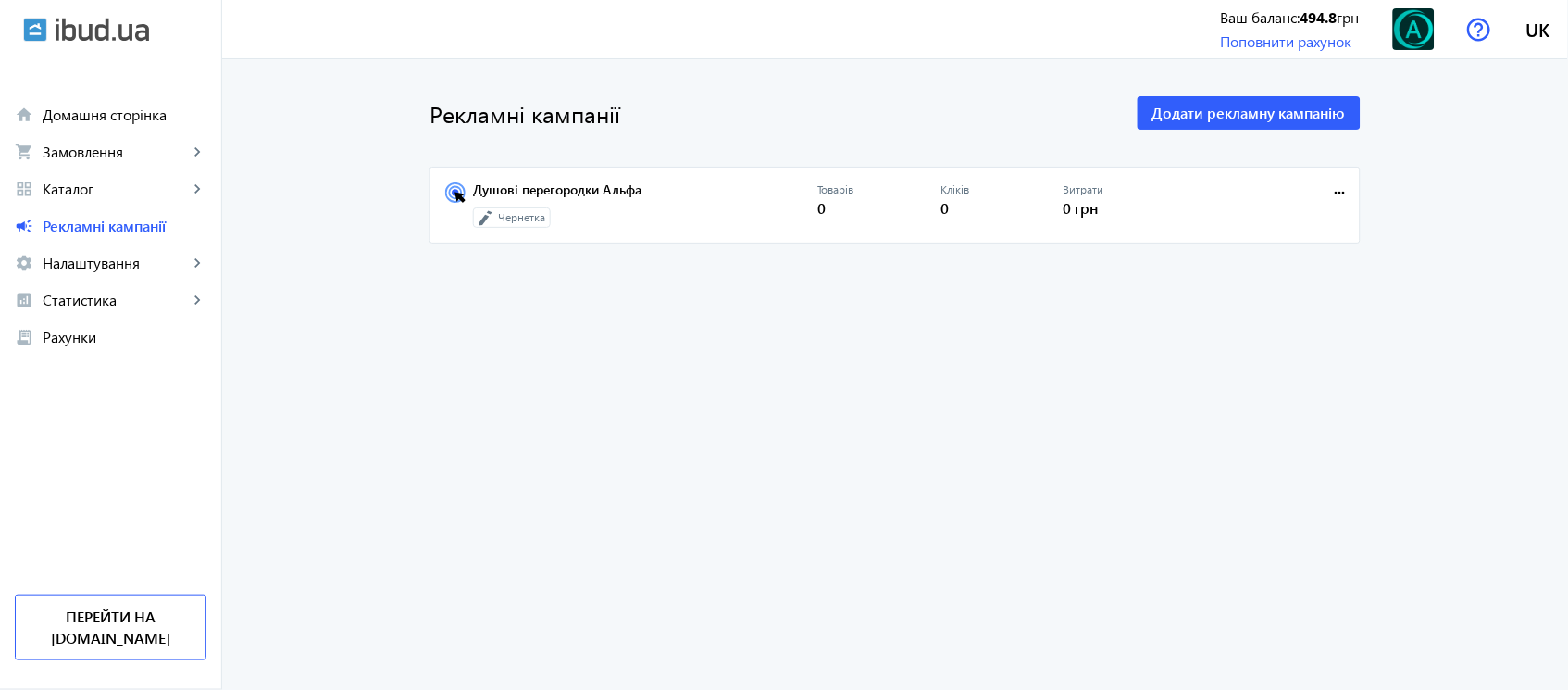 click on "Чернетка" at bounding box center [522, 218] 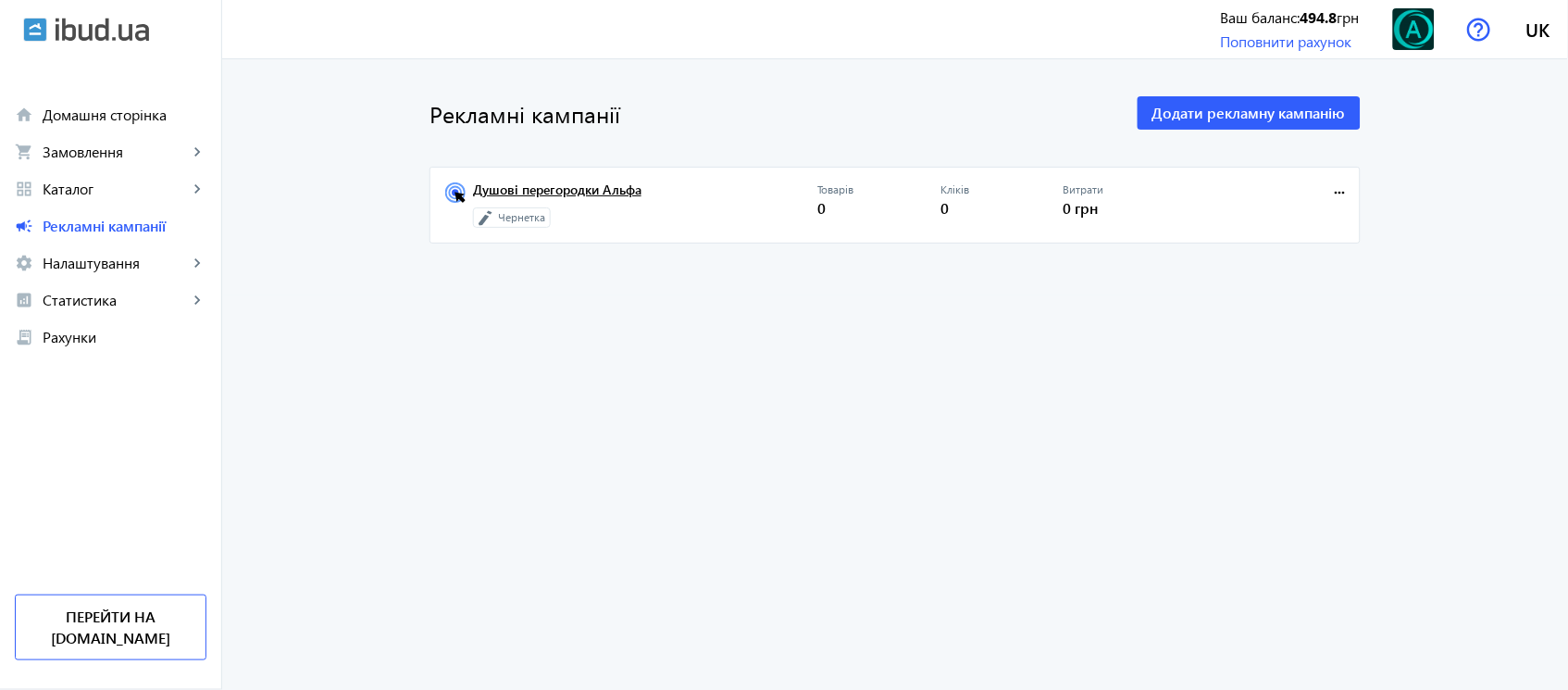click on "Душові перегородки Альфа" at bounding box center [645, 195] 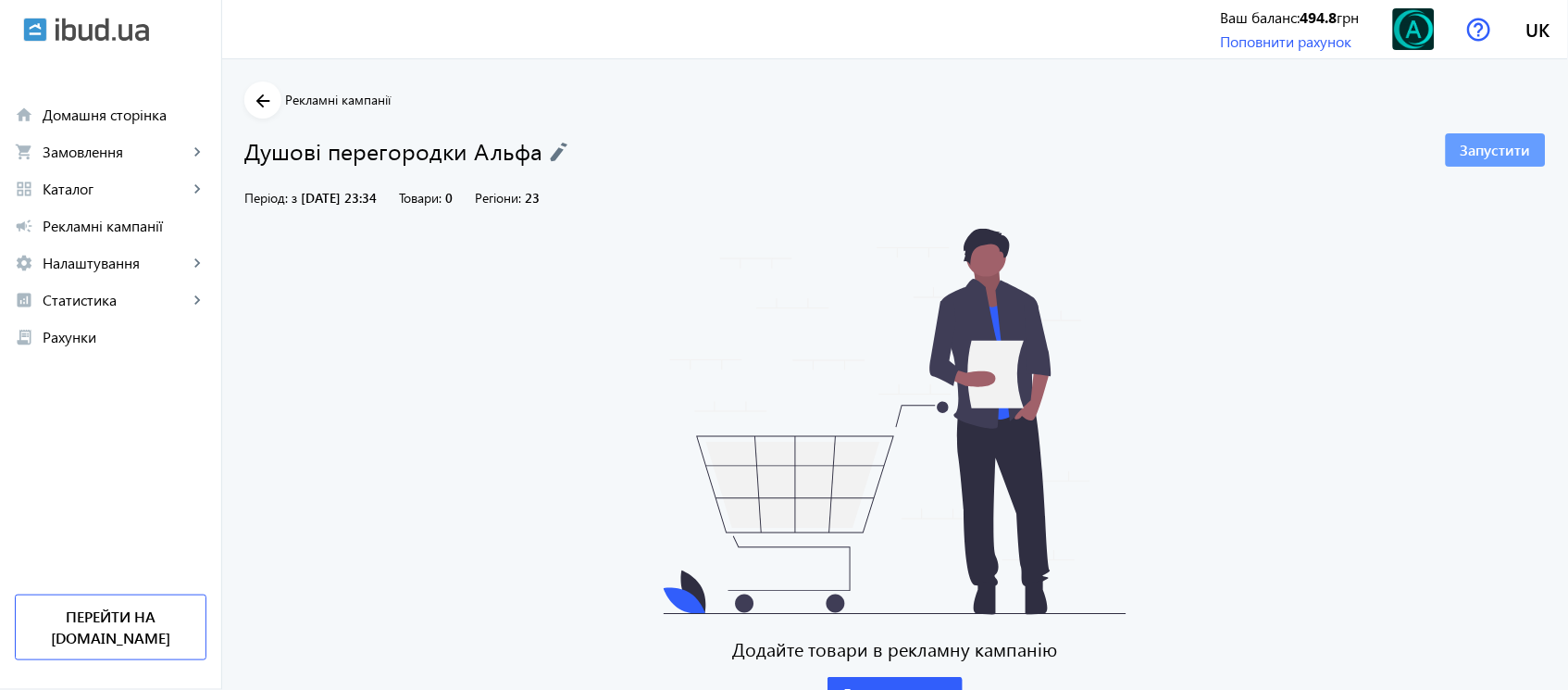 click on "Запустити" 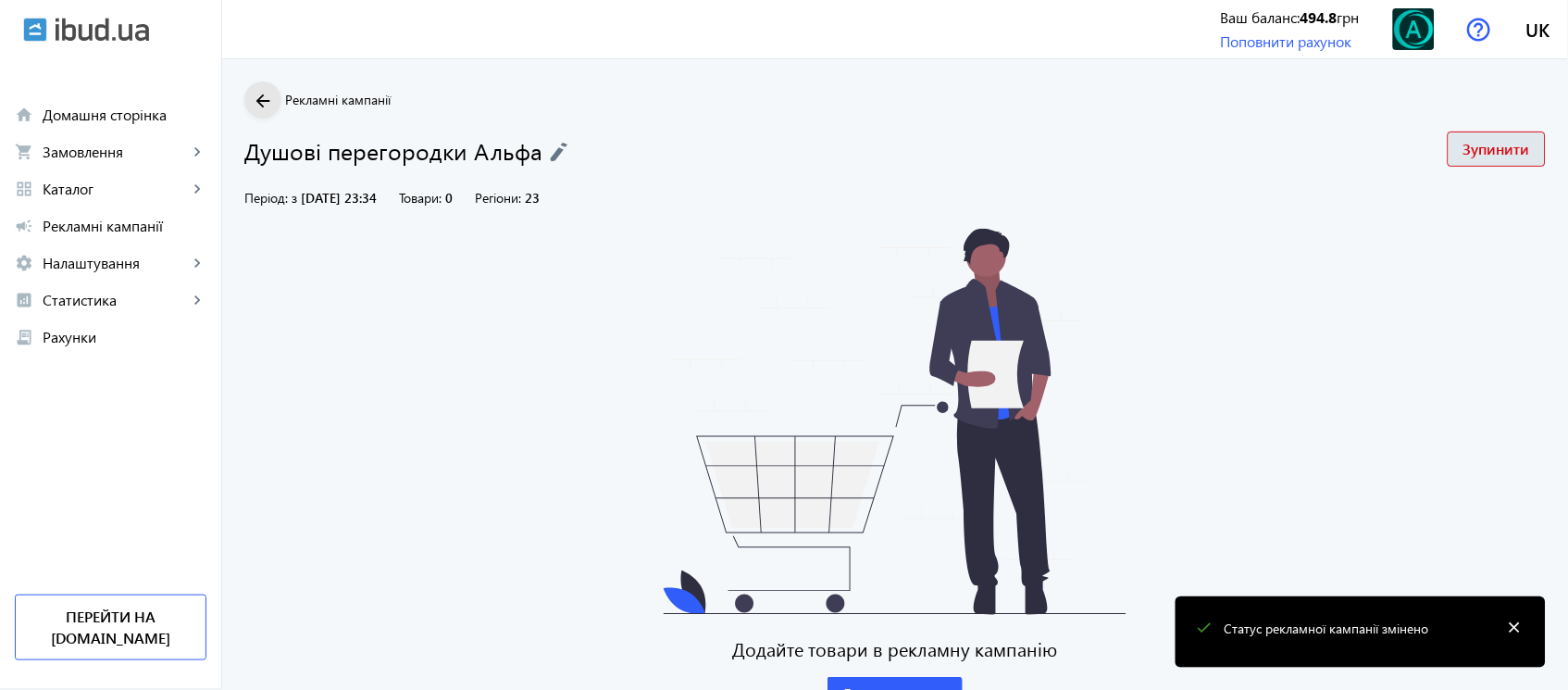 click on "arrow_back" 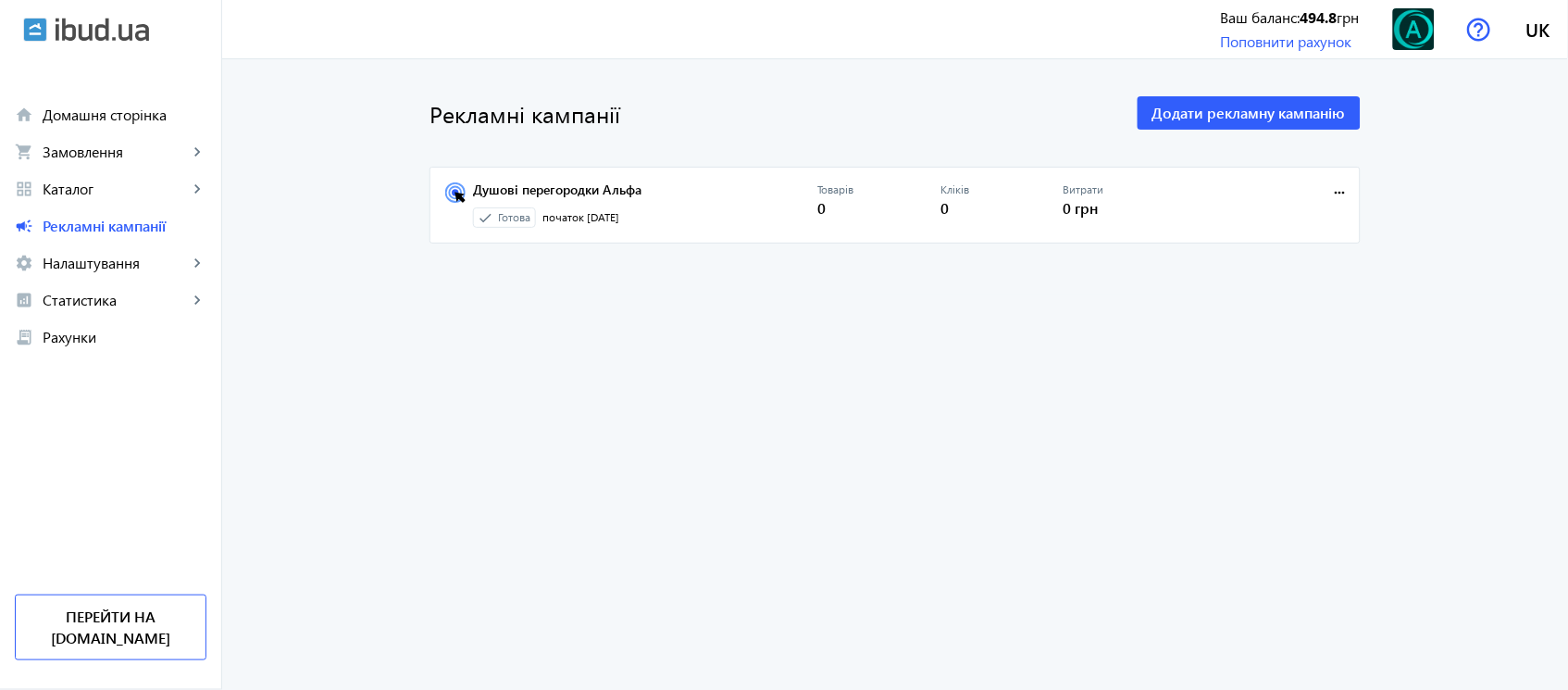 click on "more_horiz" at bounding box center [1327, 206] 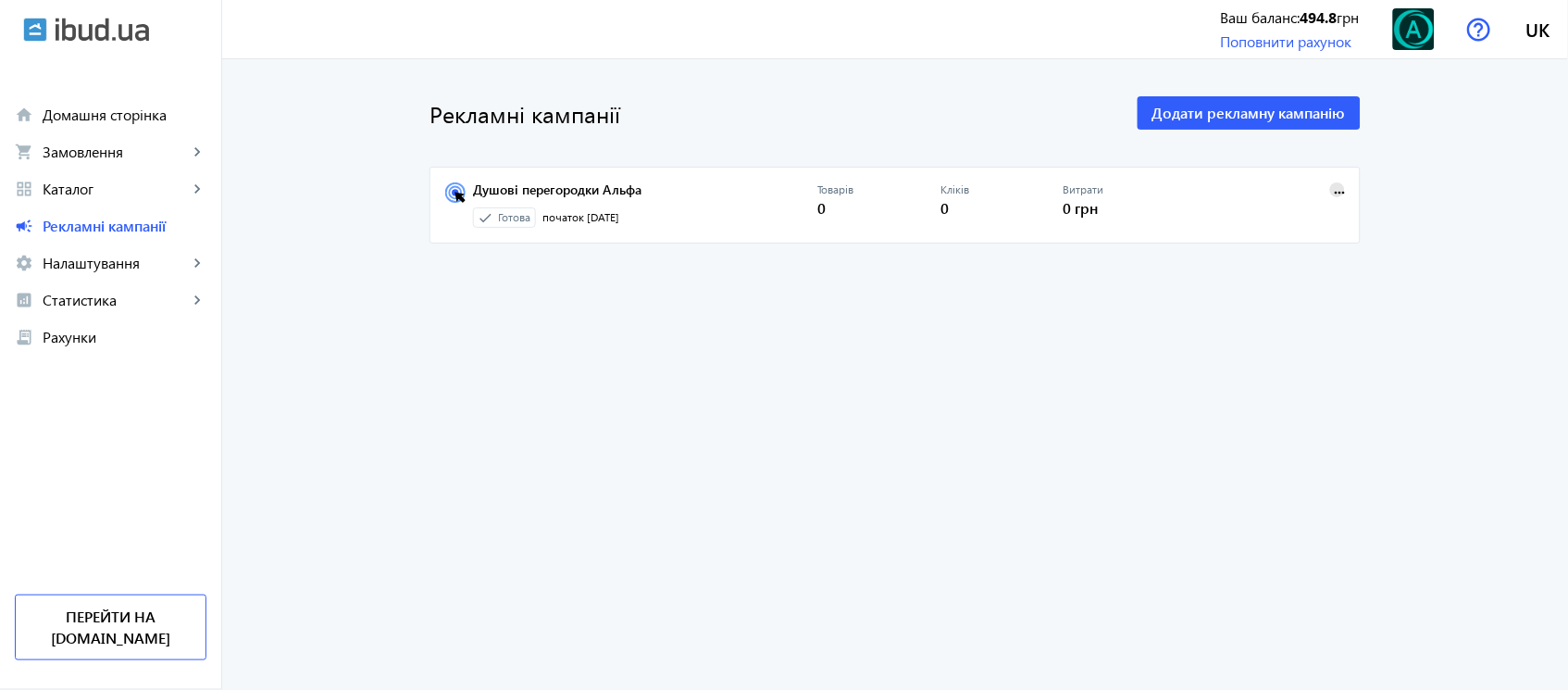 click on "more_horiz" at bounding box center (1340, 193) 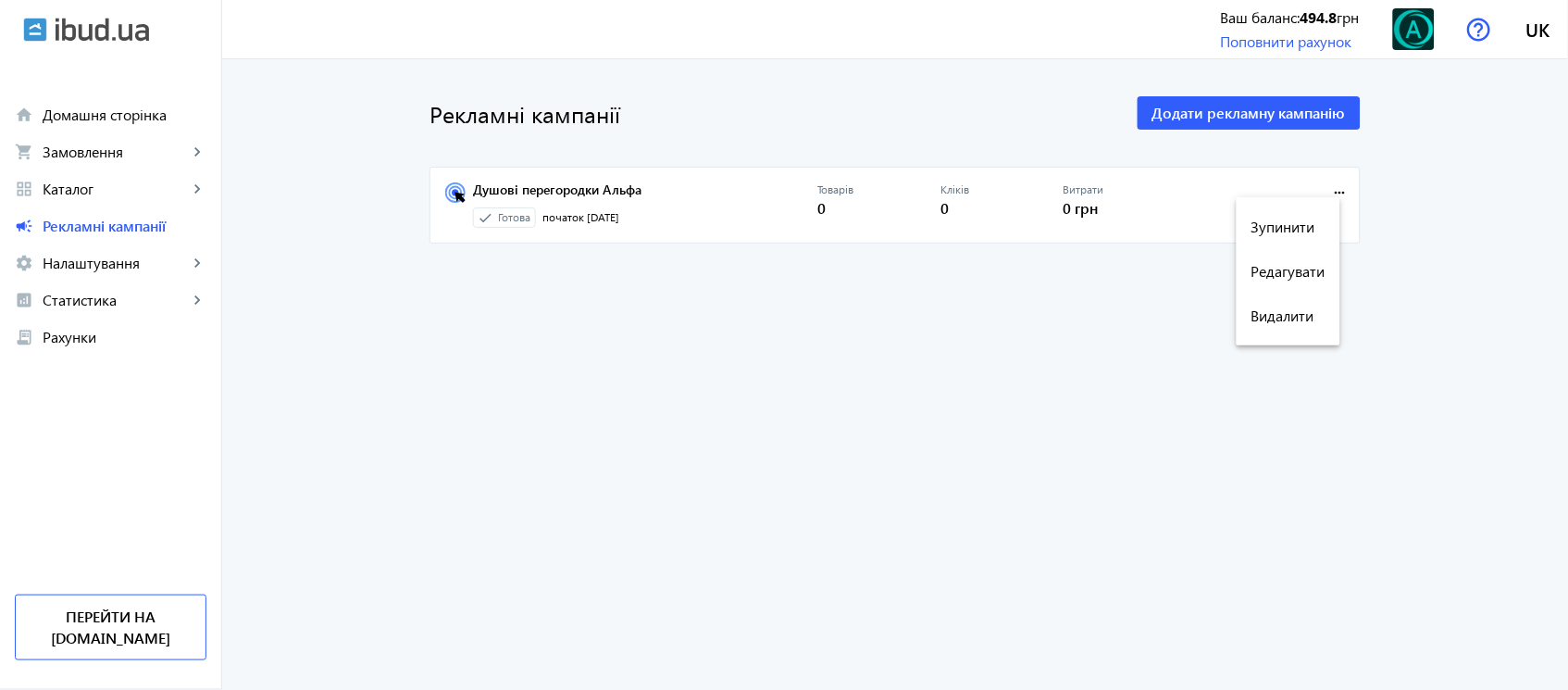 click on "Редагувати" at bounding box center (1288, 271) 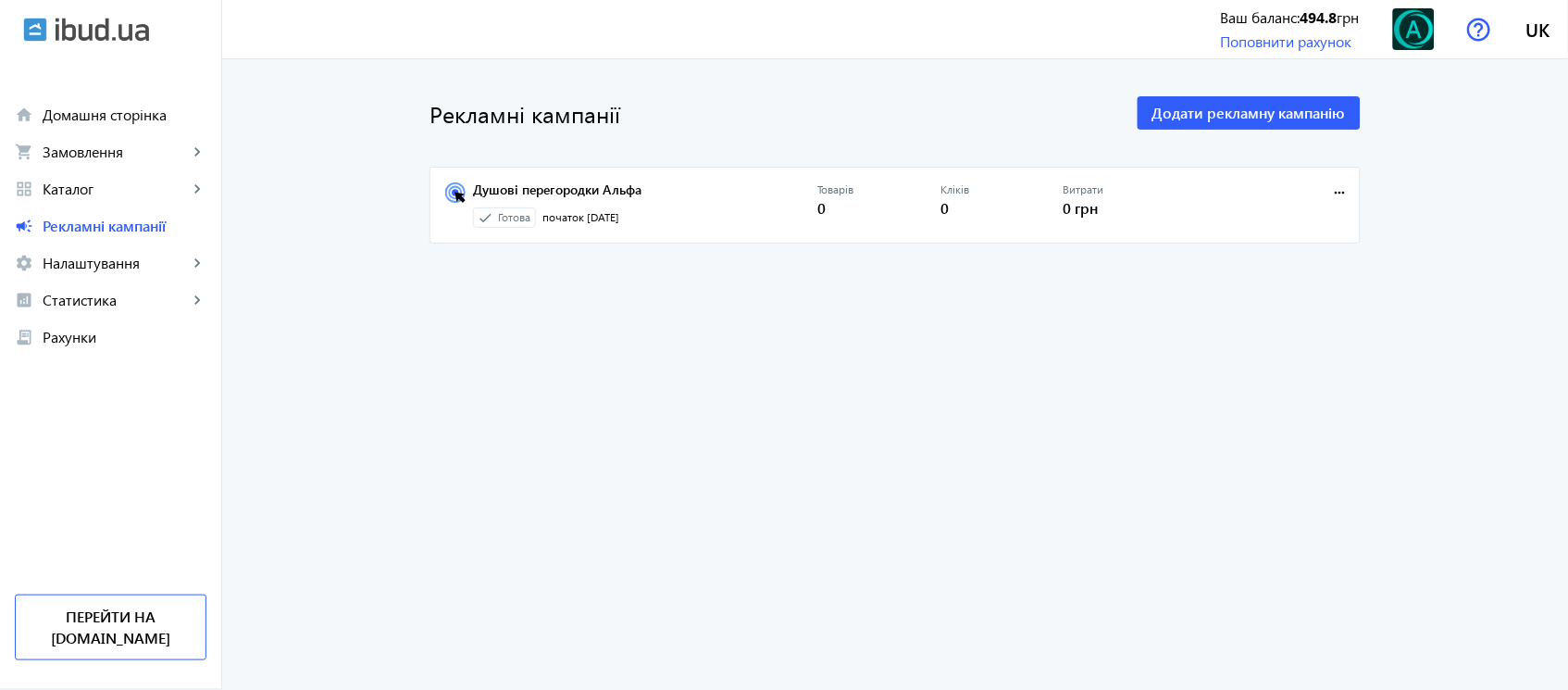type on "Душові перегородки Альфа" 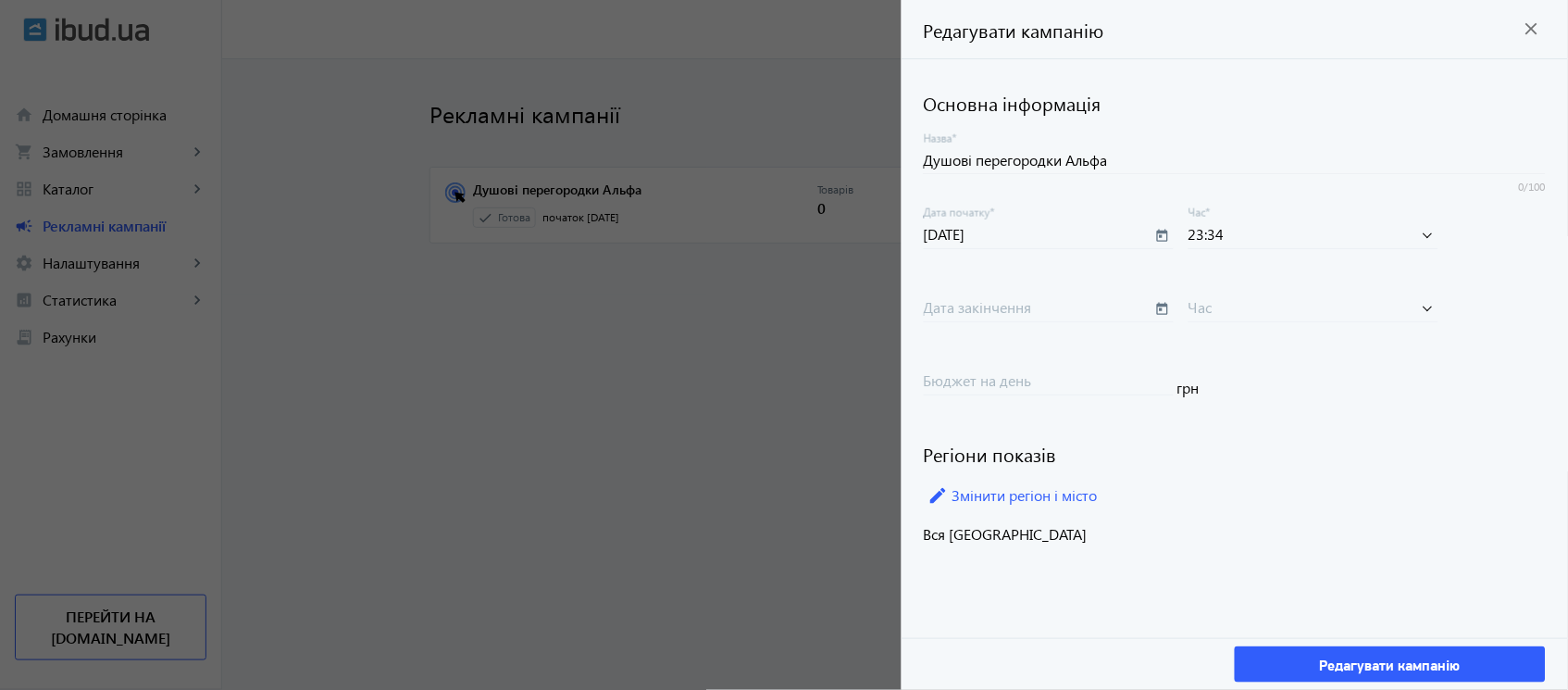 click on "close" 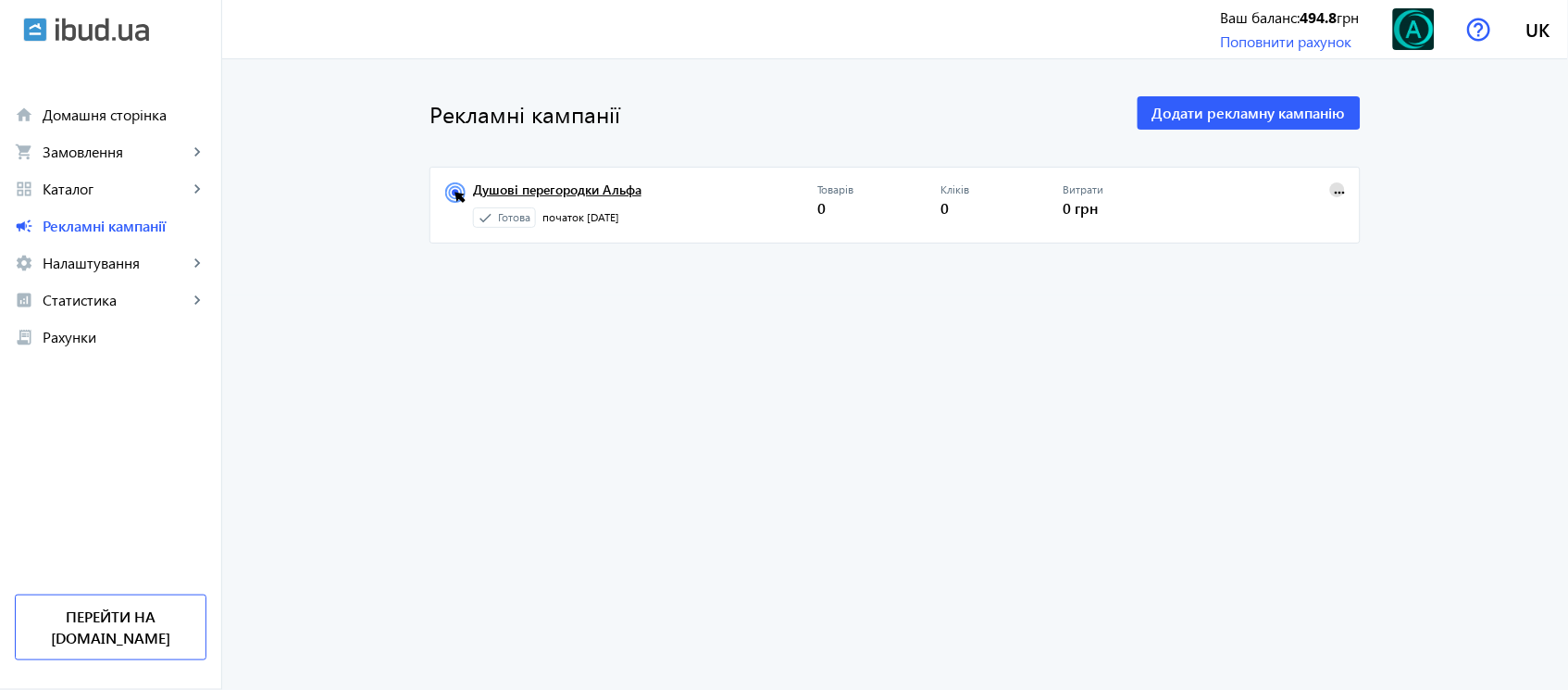 click on "Душові перегородки Альфа" at bounding box center [645, 195] 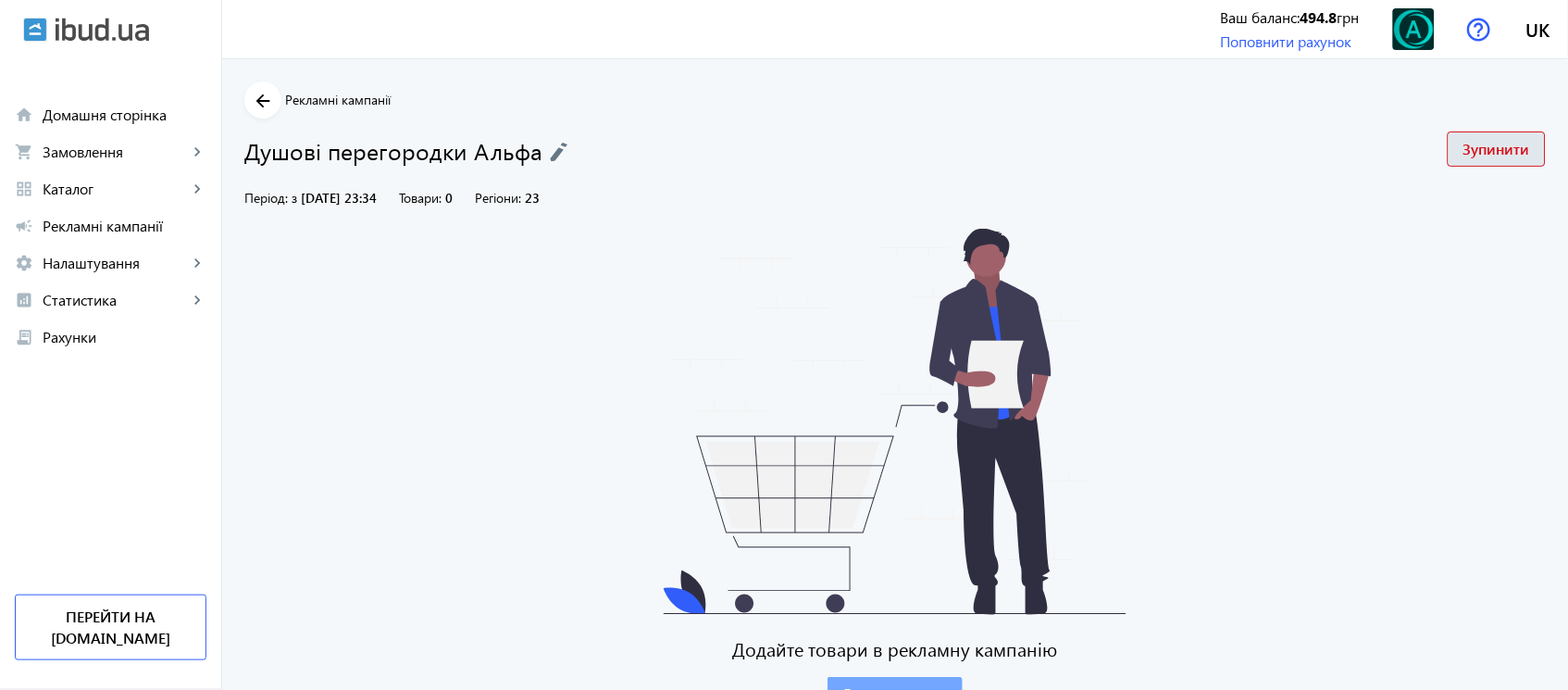 click on "Додати товари" 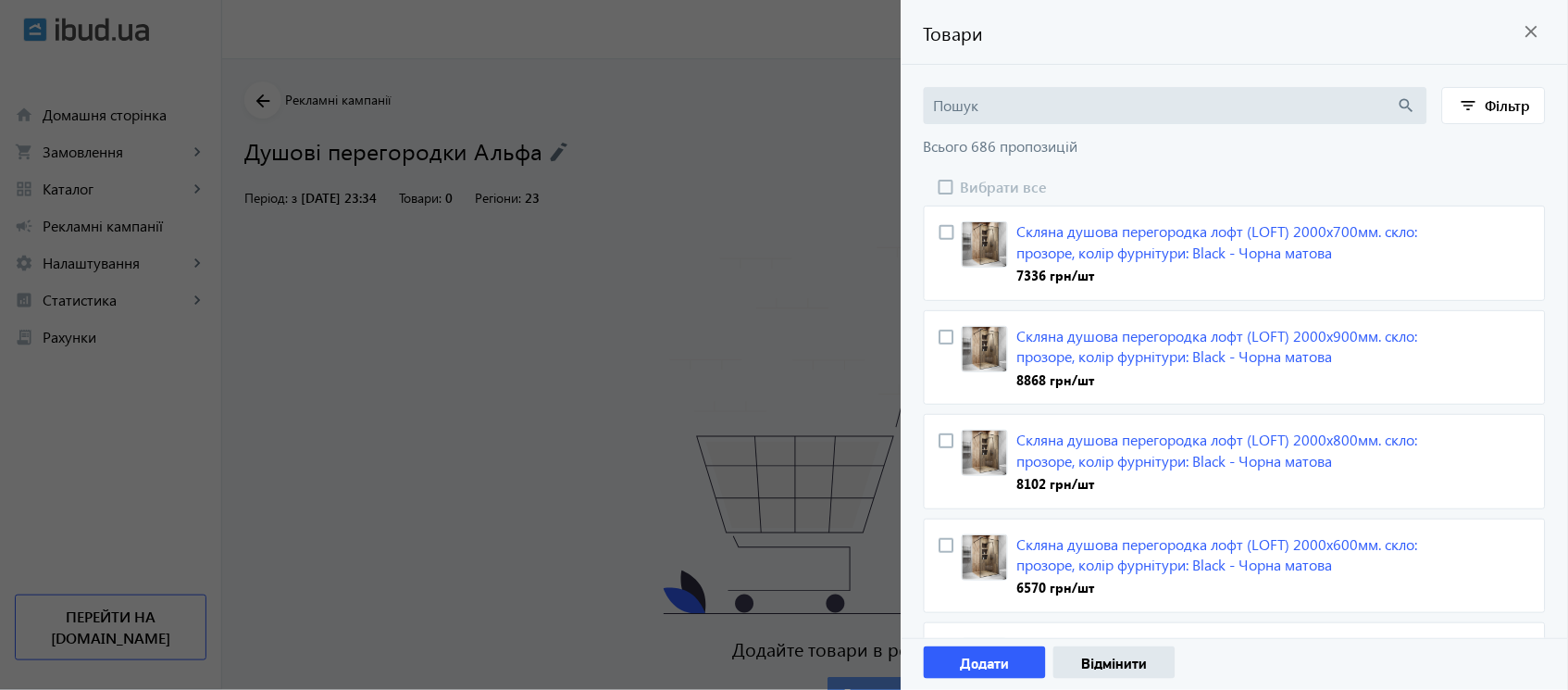 type 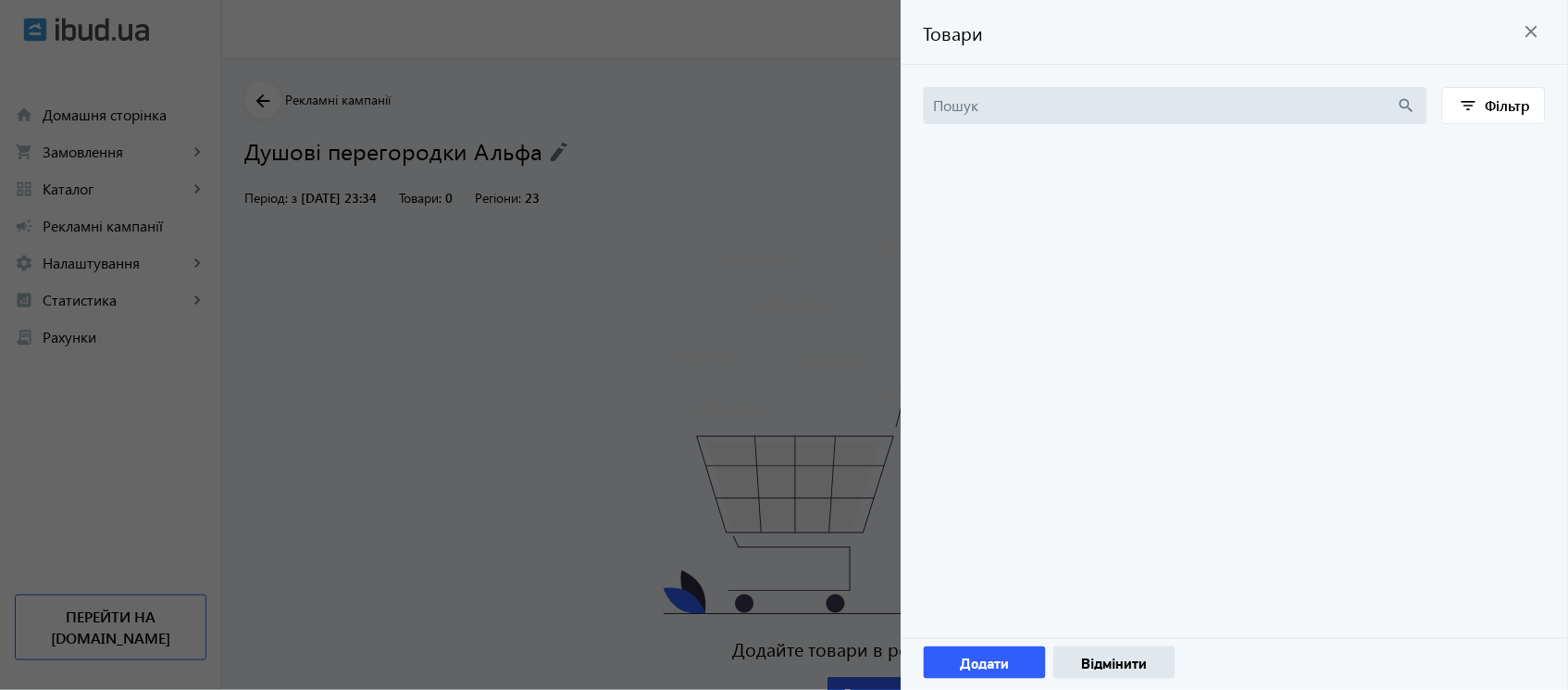 click on "close" 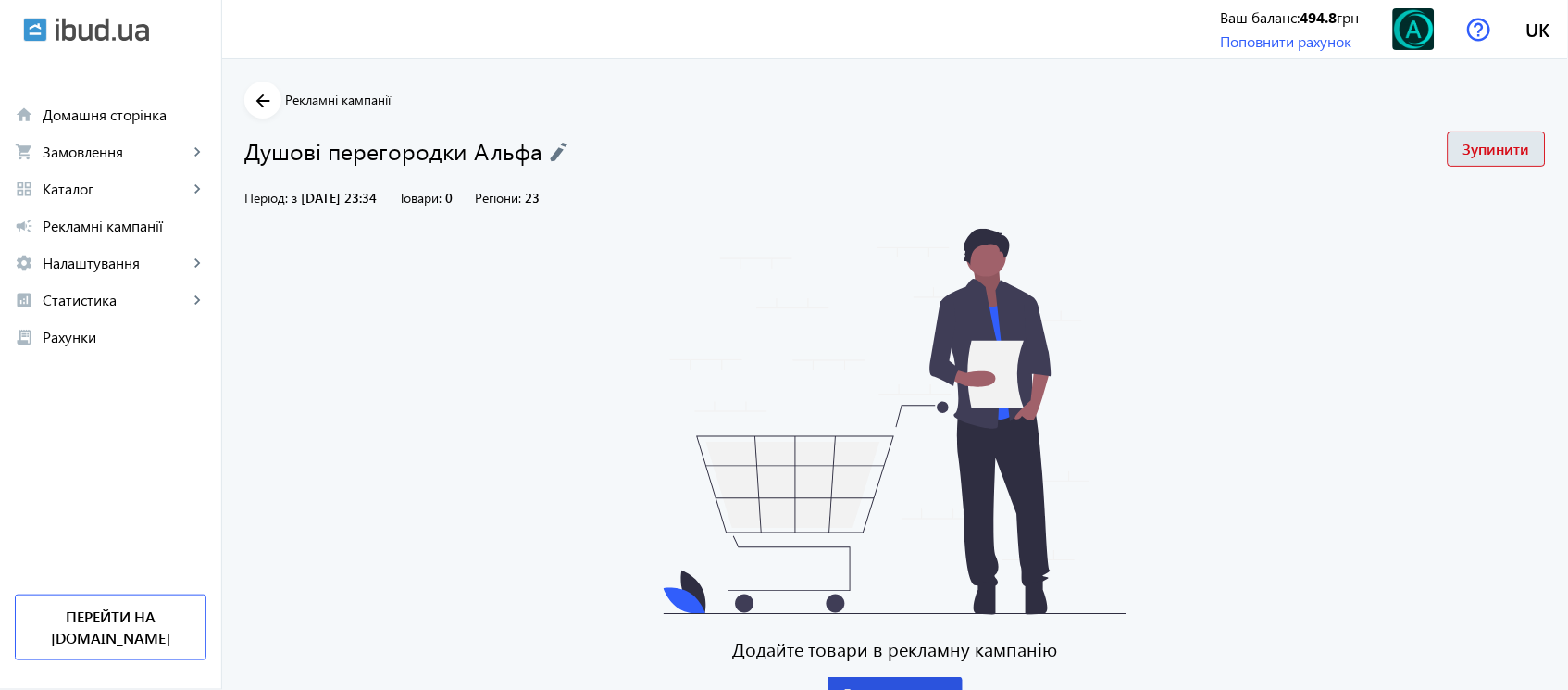 scroll, scrollTop: 19, scrollLeft: 0, axis: vertical 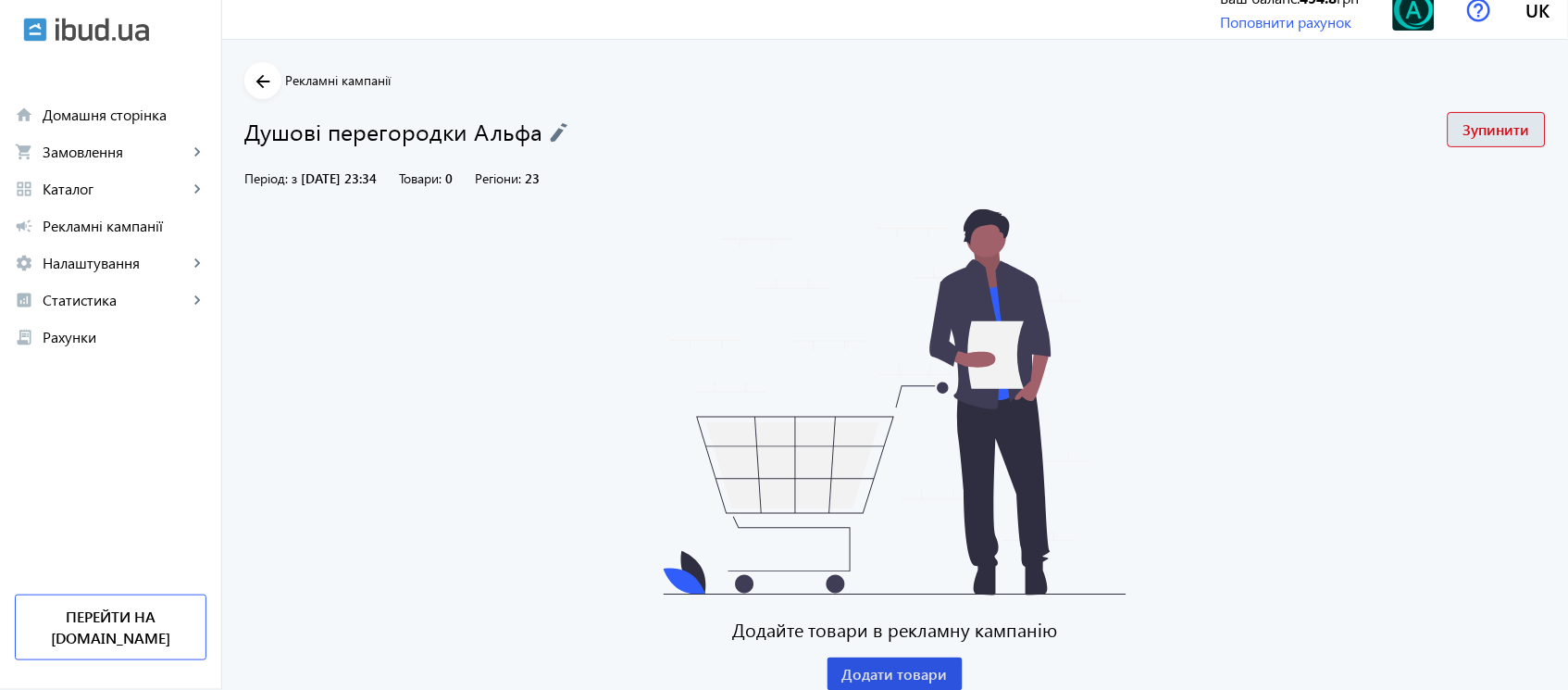 click on "arrow_back" 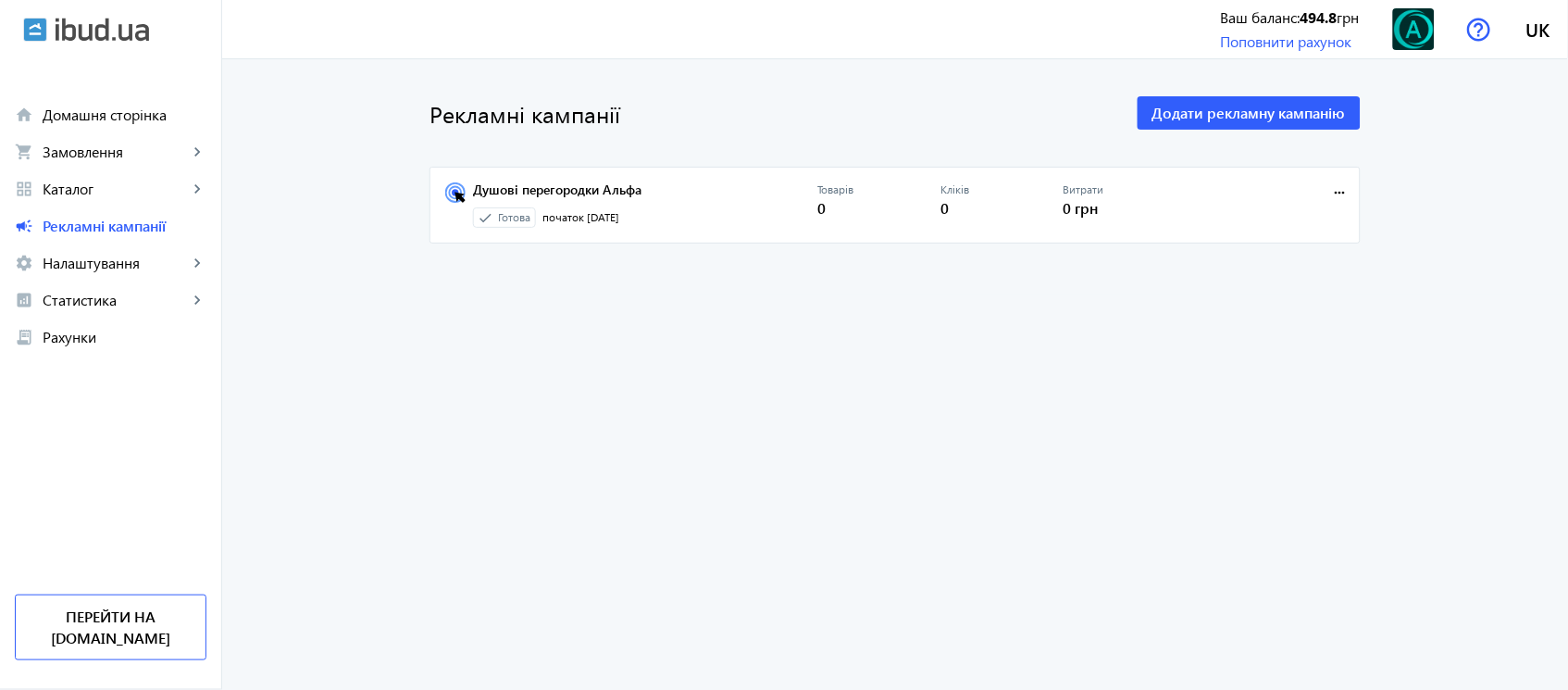 scroll, scrollTop: 0, scrollLeft: 0, axis: both 